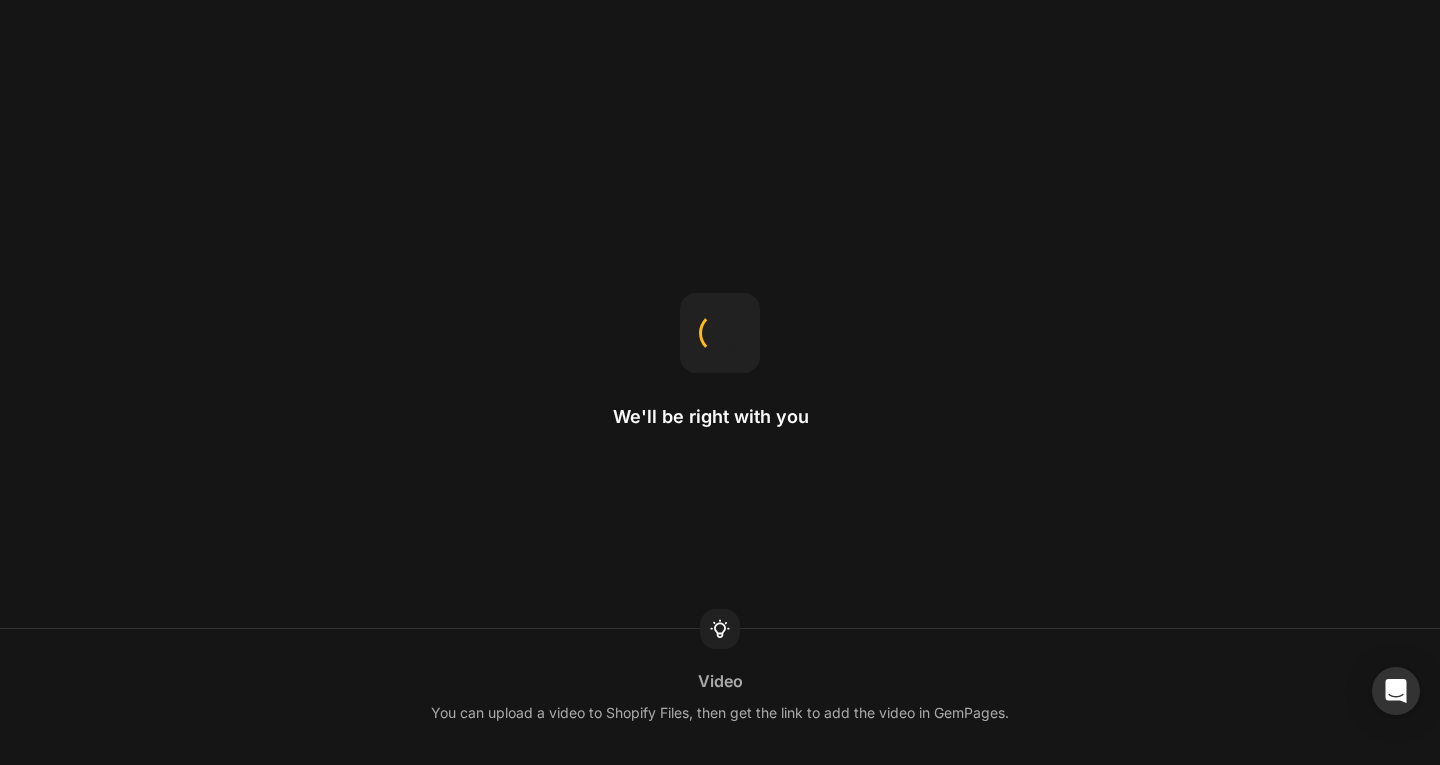 scroll, scrollTop: 0, scrollLeft: 0, axis: both 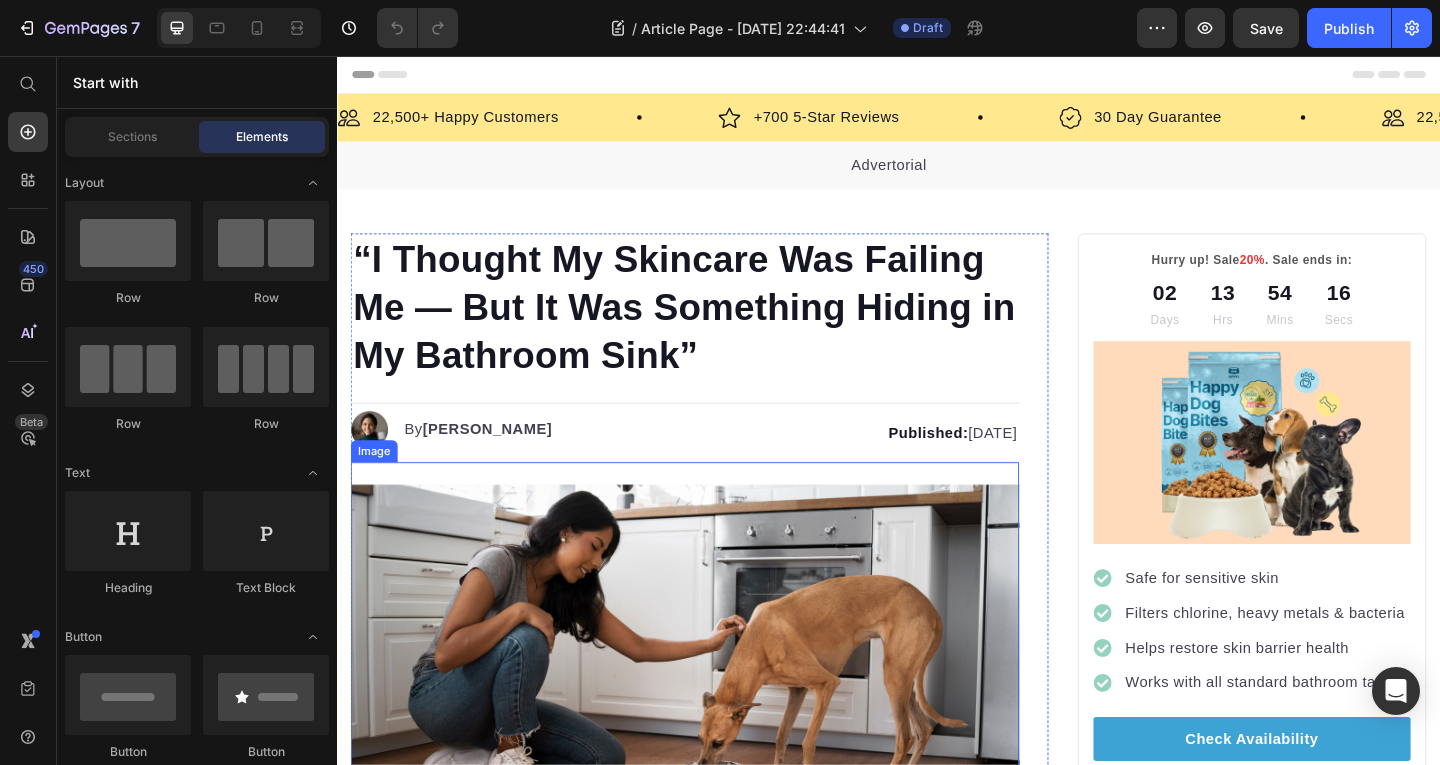 click at bounding box center (715, 698) 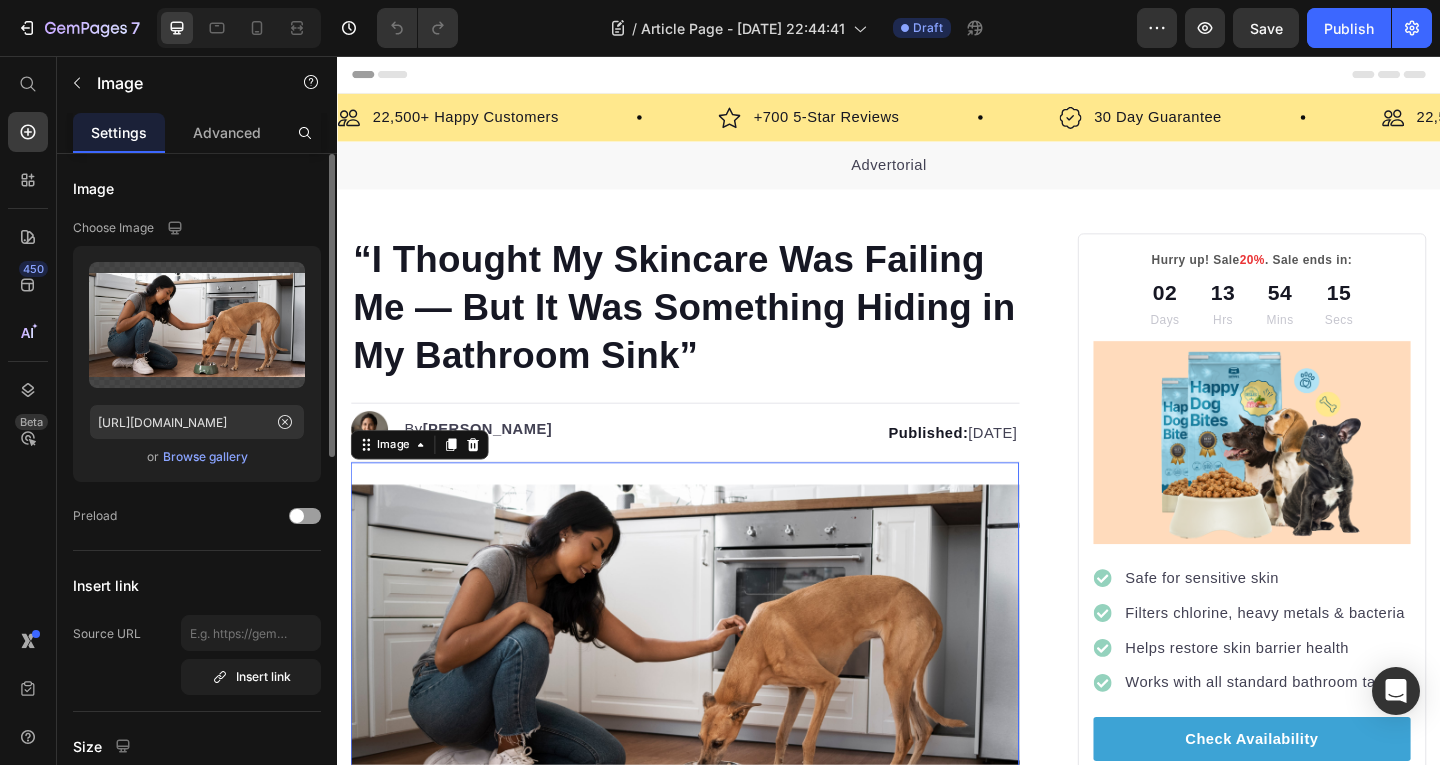 click on "Browse gallery" at bounding box center [205, 457] 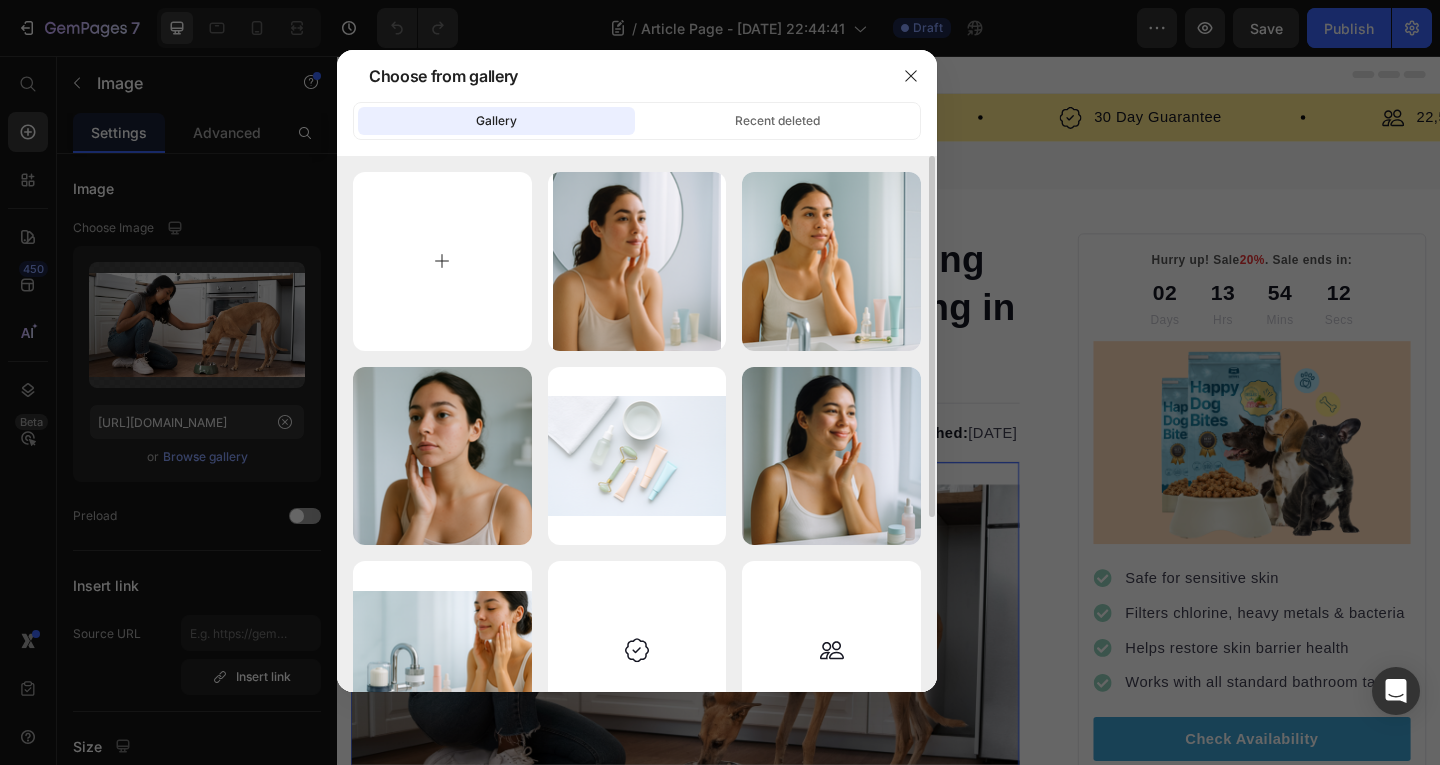 click at bounding box center [442, 261] 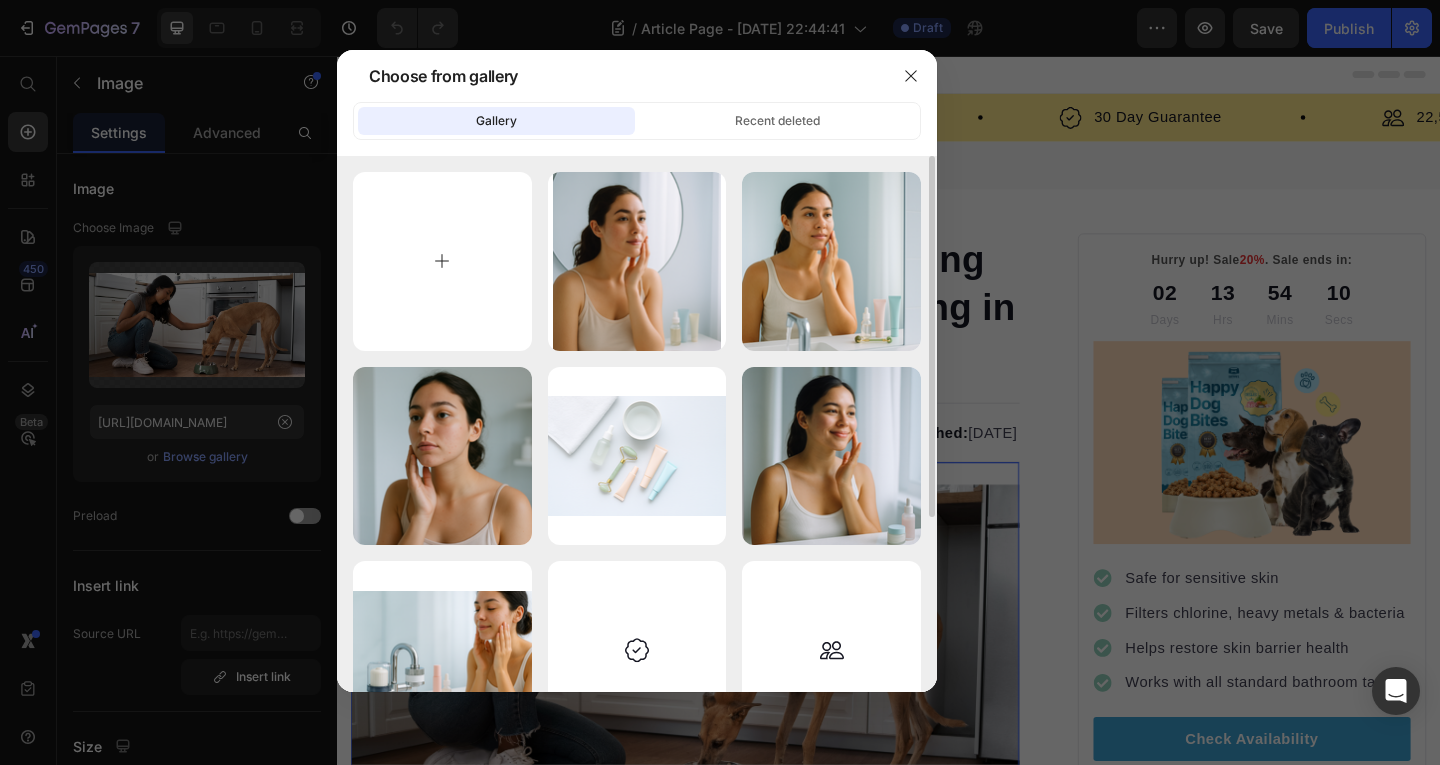 type on "C:\fakepath\ChatGPT Image Jul 10, 2025, 11_05_39 PM.png" 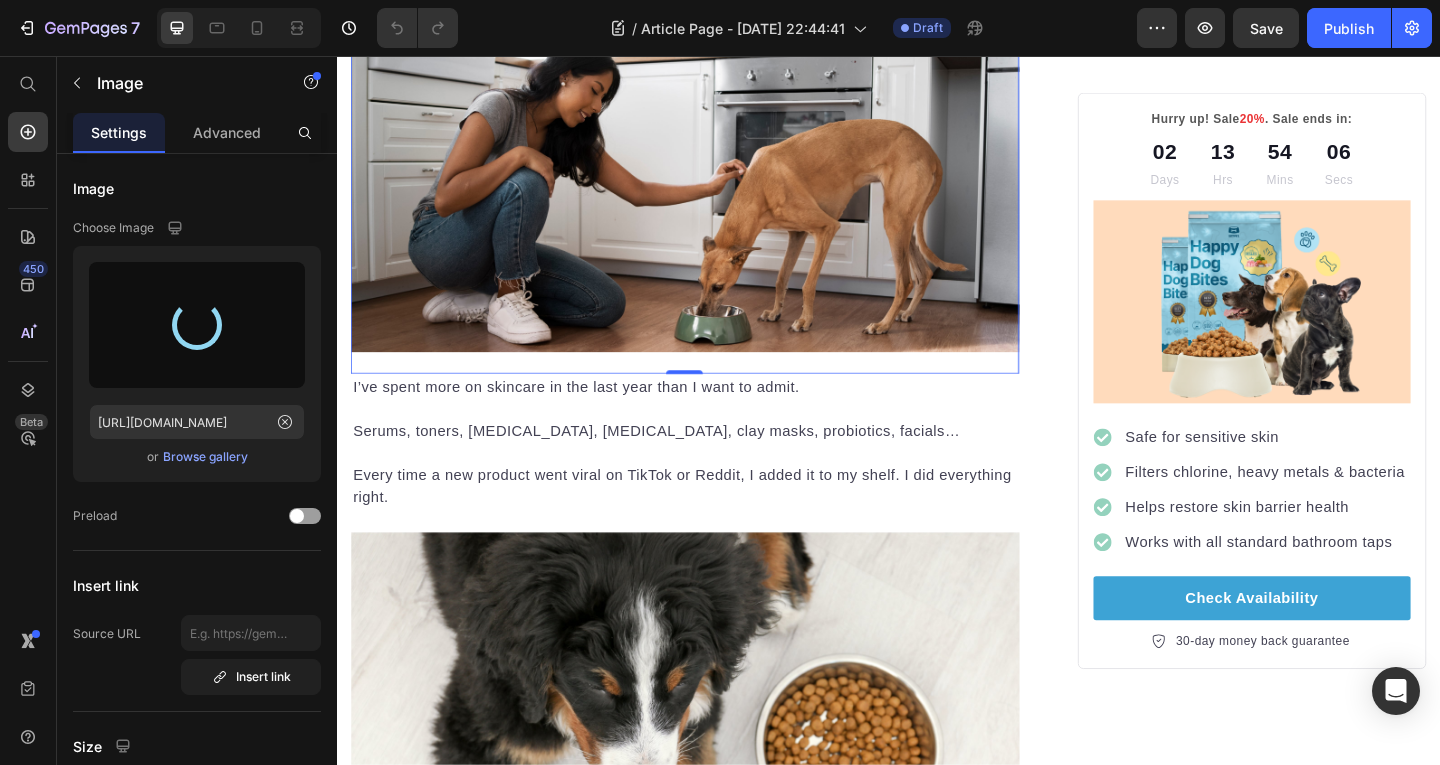 scroll, scrollTop: 498, scrollLeft: 0, axis: vertical 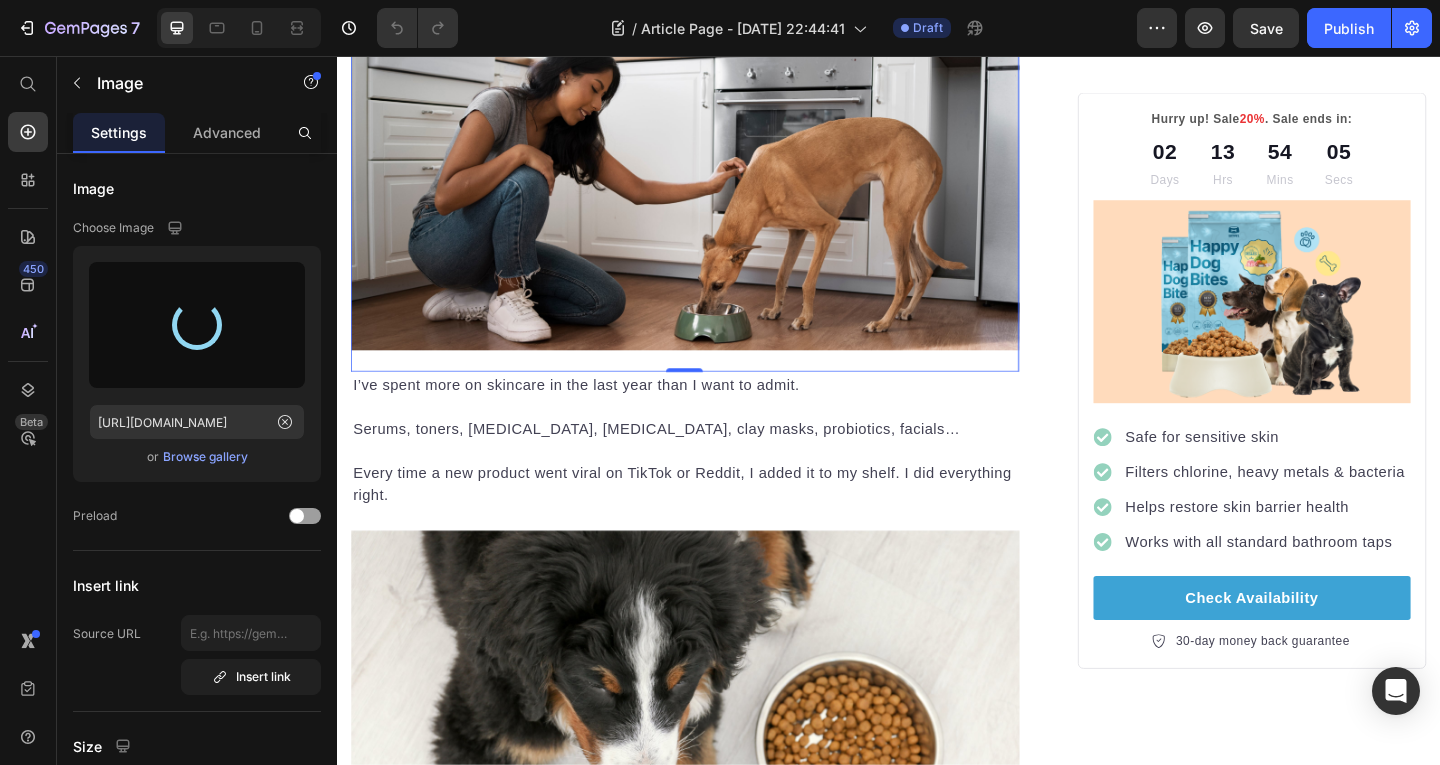 type on "[URL][DOMAIN_NAME]" 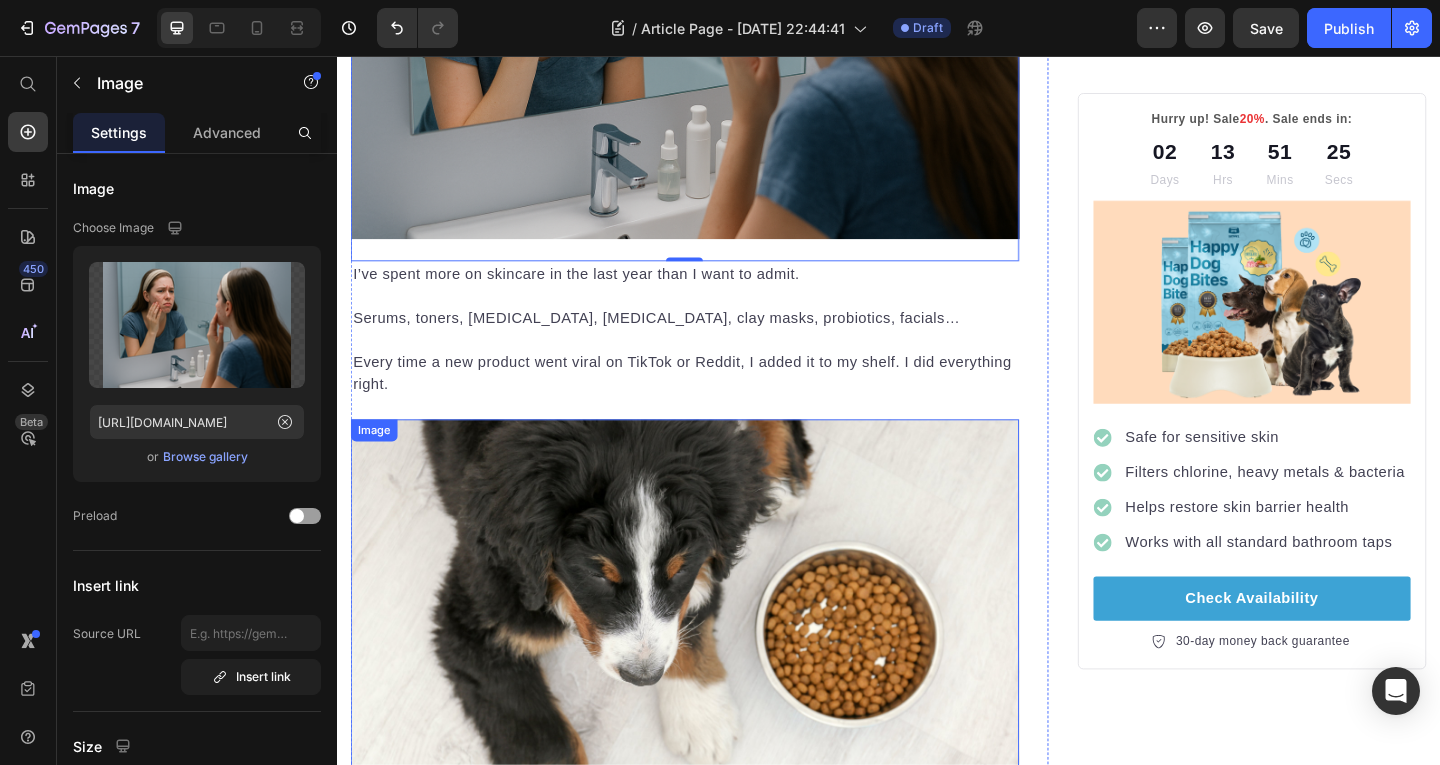 scroll, scrollTop: 759, scrollLeft: 0, axis: vertical 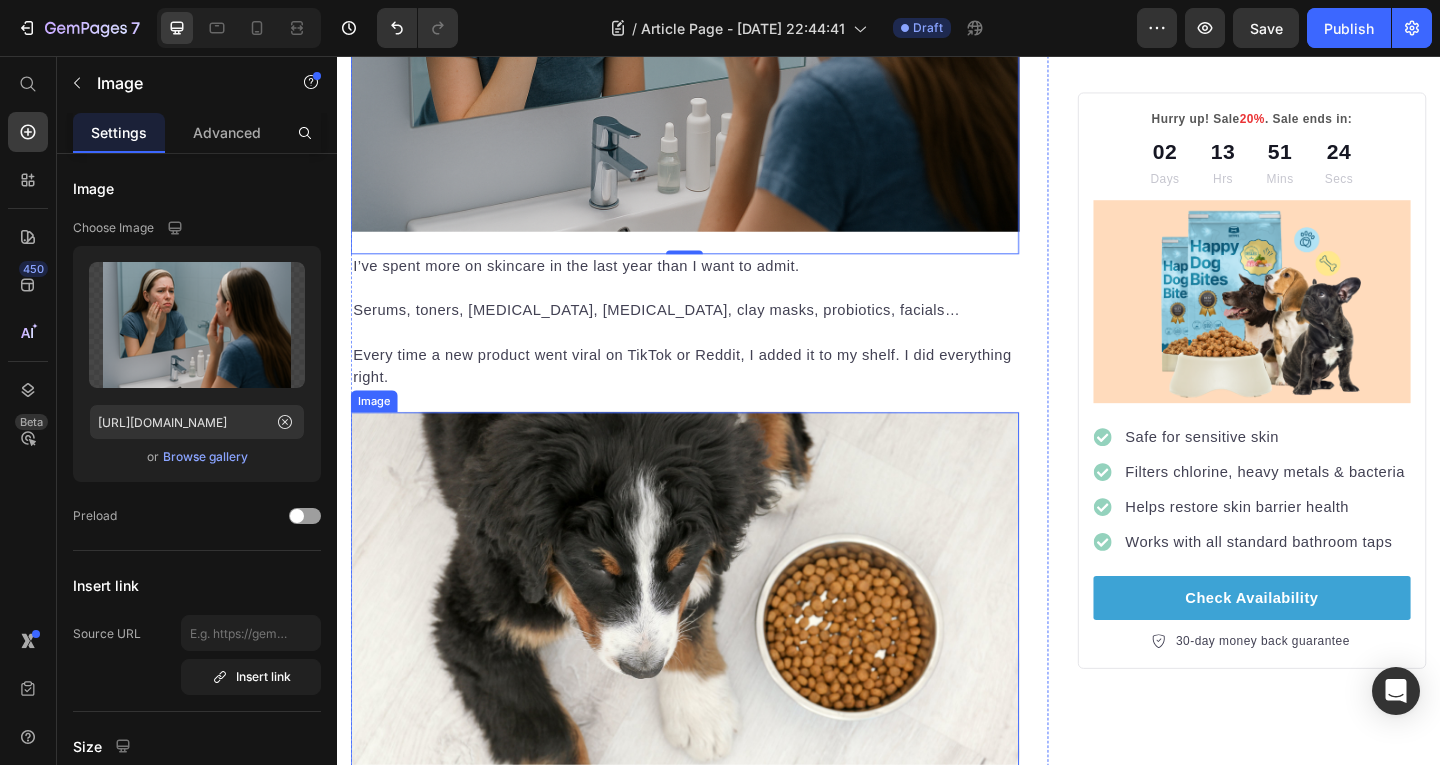 click at bounding box center (715, 652) 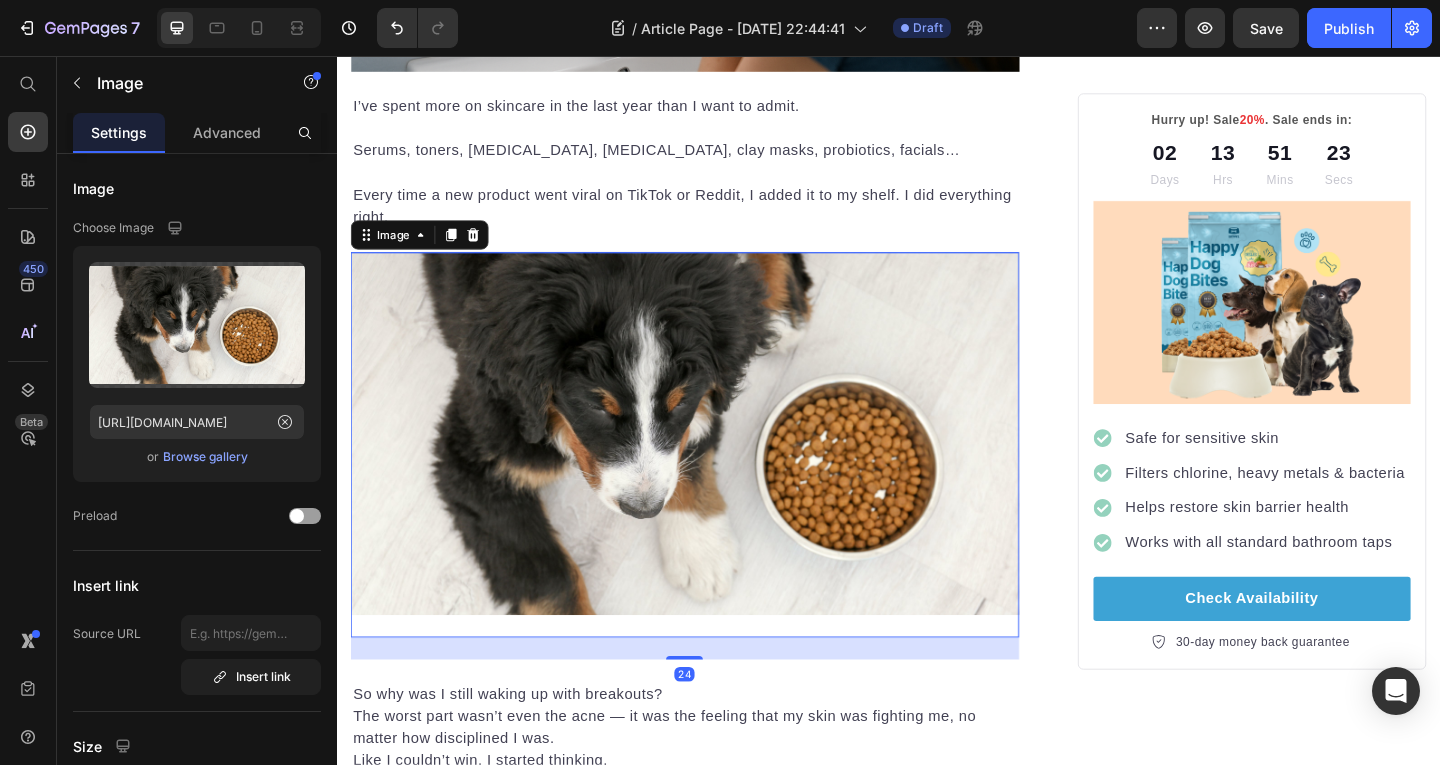 scroll, scrollTop: 934, scrollLeft: 0, axis: vertical 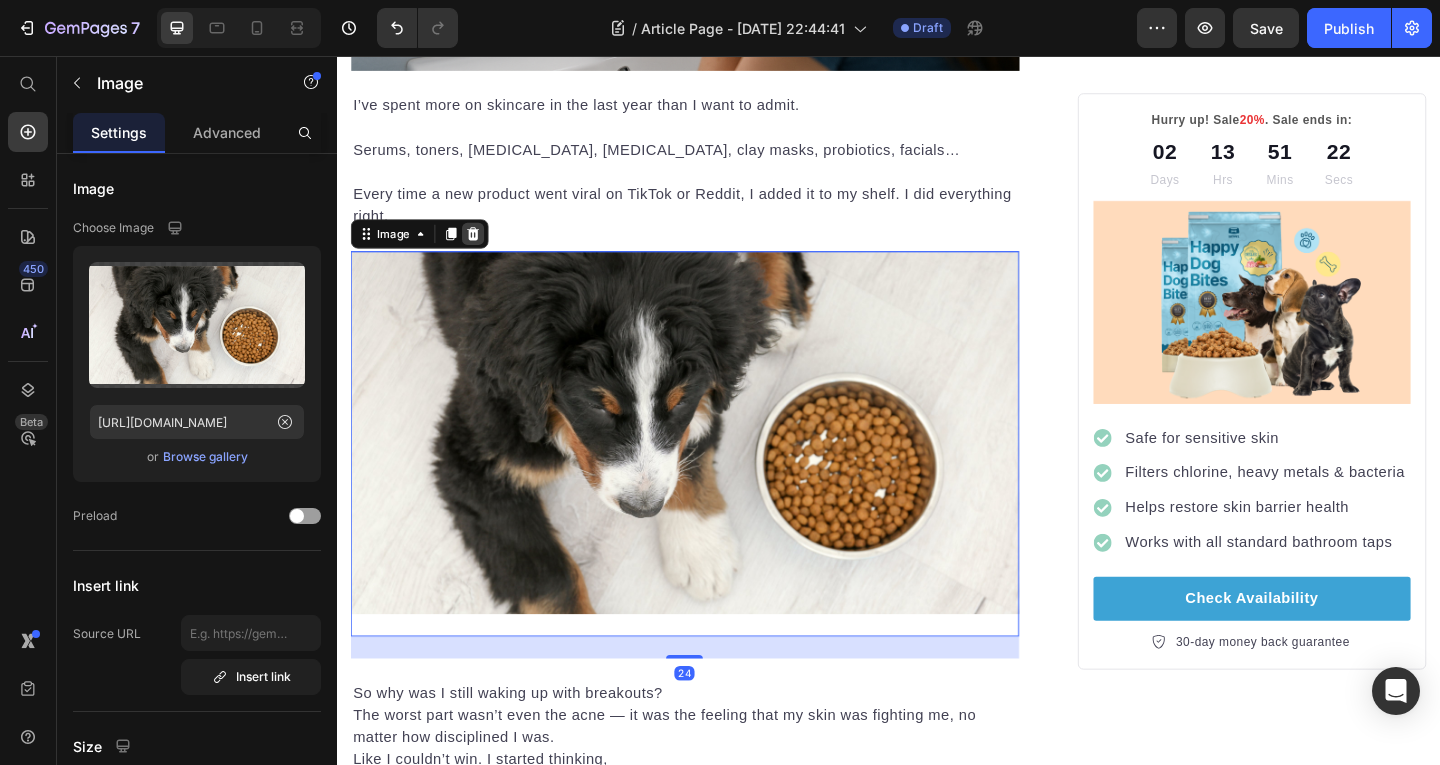 click 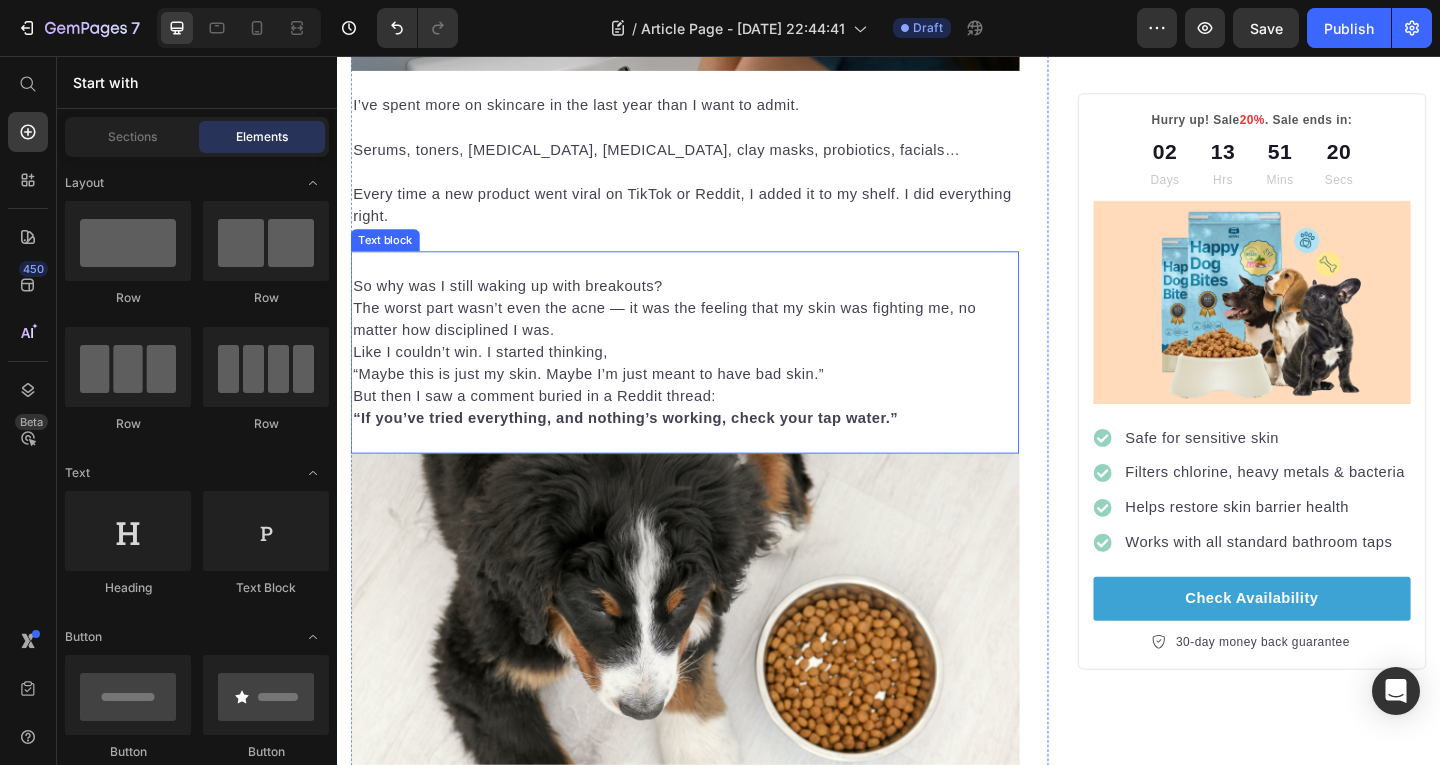 click on "So why was I still waking up with breakouts? The worst part wasn’t even the acne — it was the feeling that my skin was fighting me, no matter how disciplined I was. Like I couldn’t win. I started thinking, “Maybe this is just my skin. Maybe I’m just meant to have bad skin.” But then I saw a comment buried in a Reddit thread: “If you’ve tried everything, and nothing’s working, check your tap water.” Text block" at bounding box center (715, 378) 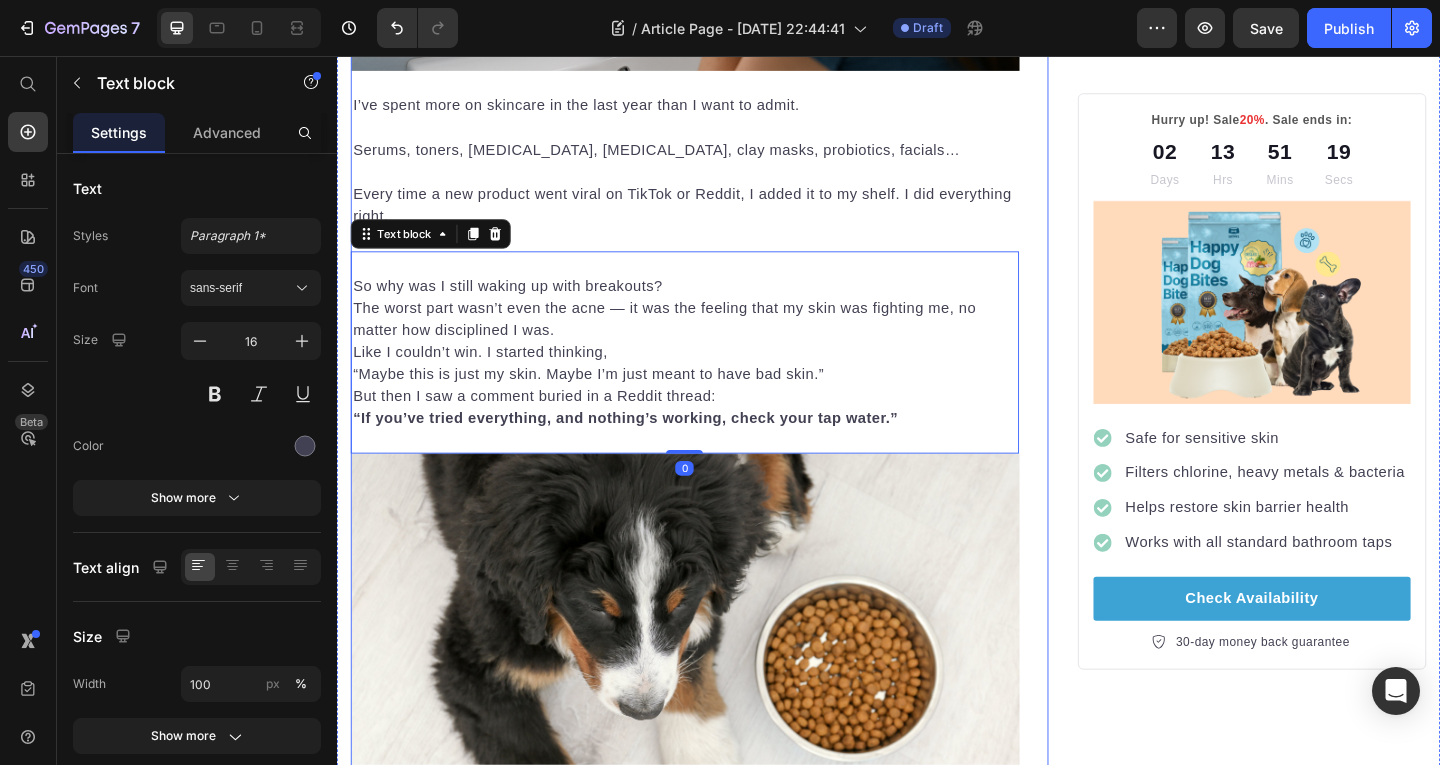 click on "“I Thought My Skincare Was Failing Me — But It Was Something Hiding in My Bathroom Sink” Heading Image By  Kim Fields Text block Advanced list Published:  Monday, January 8, 2024 Text block Row Image I’ve spent more on skincare in the last year than I want to admit. Serums, toners, retinol, hyaluronic acid, clay masks, probiotics, facials… Every time a new product went viral on TikTok or Reddit, I added it to my shelf. I did everything right. Text block So why was I still waking up with breakouts? The worst part wasn’t even the acne — it was the feeling that my skin was fighting me, no matter how disciplined I was. Like I couldn’t win. I started thinking, “Maybe this is just my skin. Maybe I’m just meant to have bad skin.” But then I saw a comment buried in a Reddit thread: “If you’ve tried everything, and nothing’s working, check your tap water.” Text block   0 Image Wait… what? Heading I’ve always focused on what I put  on  my skin. twice a day     Chlorine Hard minerals" at bounding box center (715, 1553) 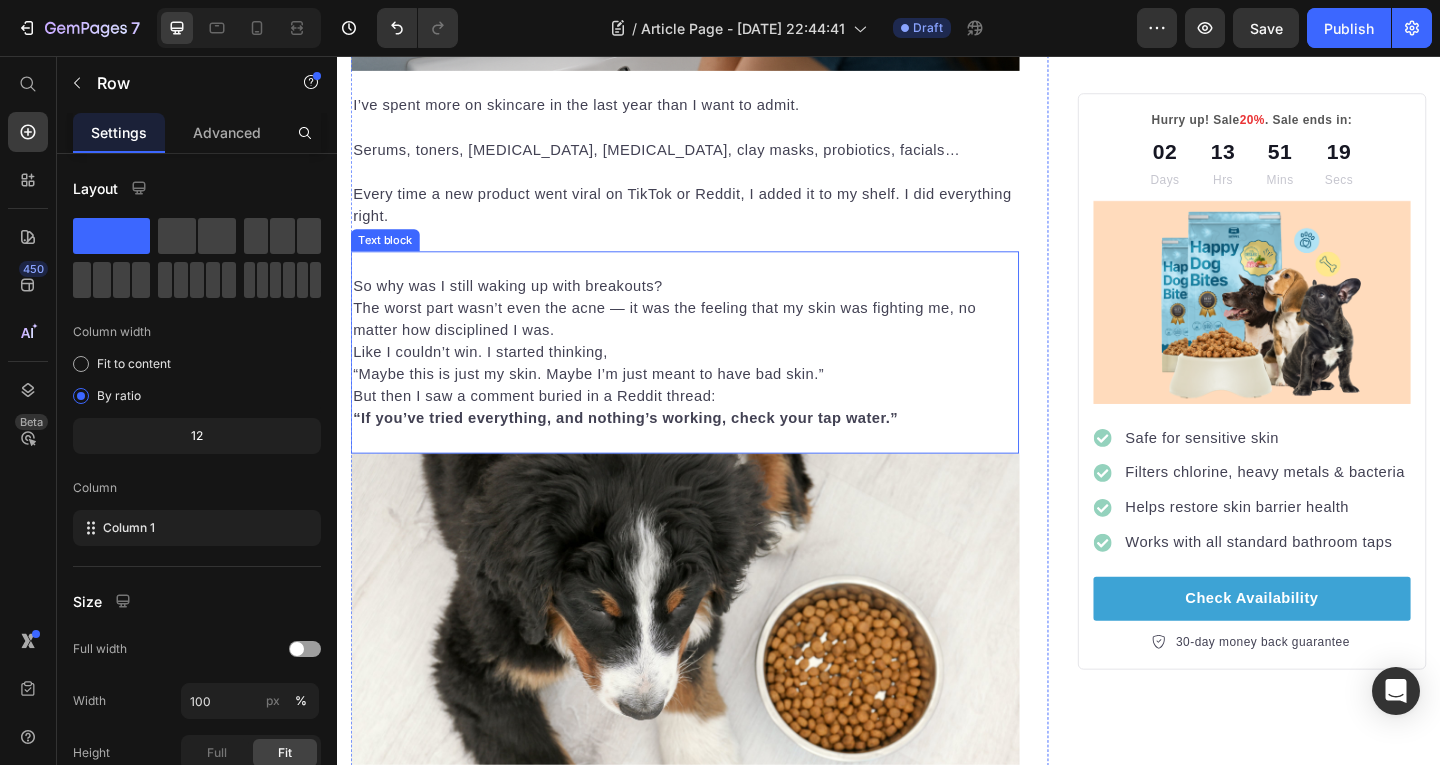 click on "So why was I still waking up with breakouts? The worst part wasn’t even the acne — it was the feeling that my skin was fighting me, no matter how disciplined I was. Like I couldn’t win. I started thinking, “Maybe this is just my skin. Maybe I’m just meant to have bad skin.”" at bounding box center [715, 354] 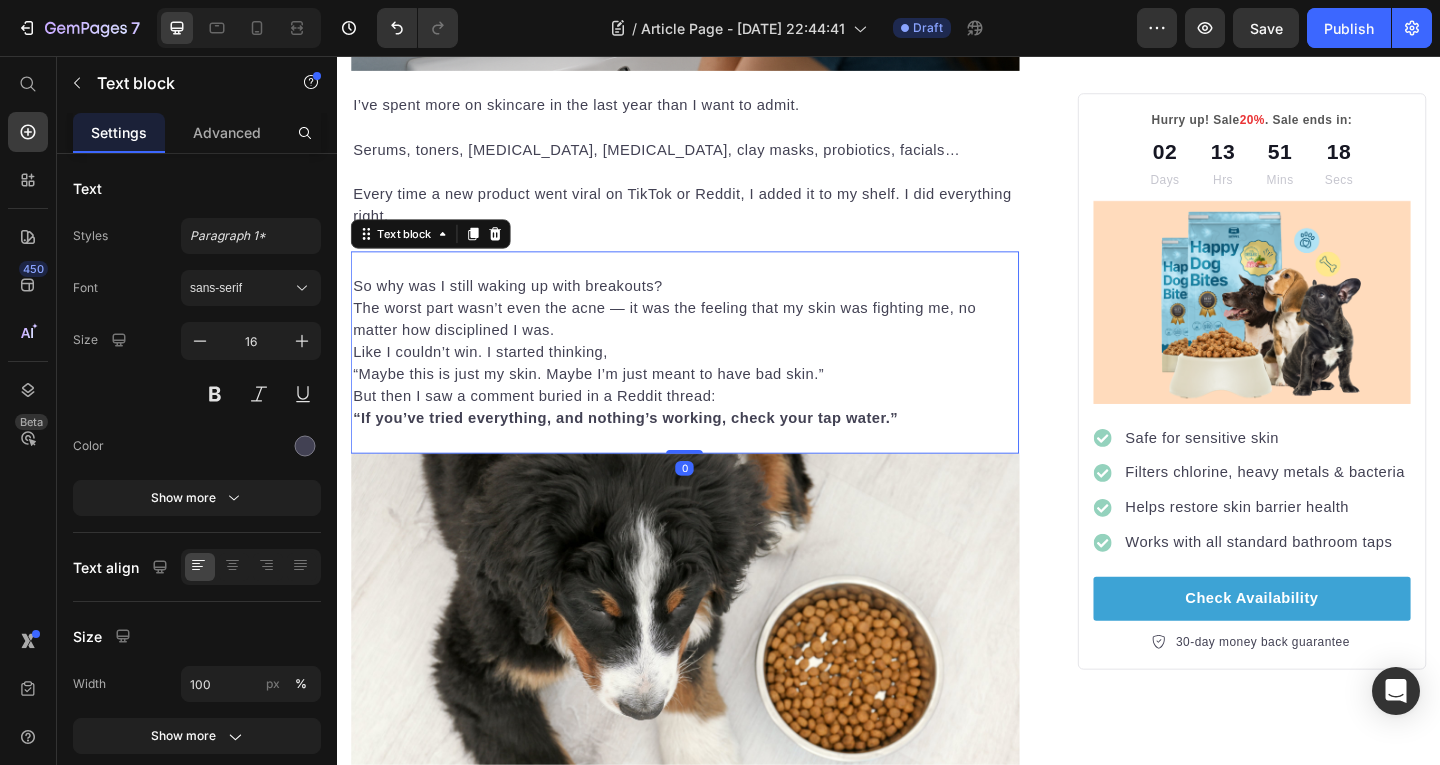 click on "So why was I still waking up with breakouts? The worst part wasn’t even the acne — it was the feeling that my skin was fighting me, no matter how disciplined I was. Like I couldn’t win. I started thinking, “Maybe this is just my skin. Maybe I’m just meant to have bad skin.”" at bounding box center [715, 354] 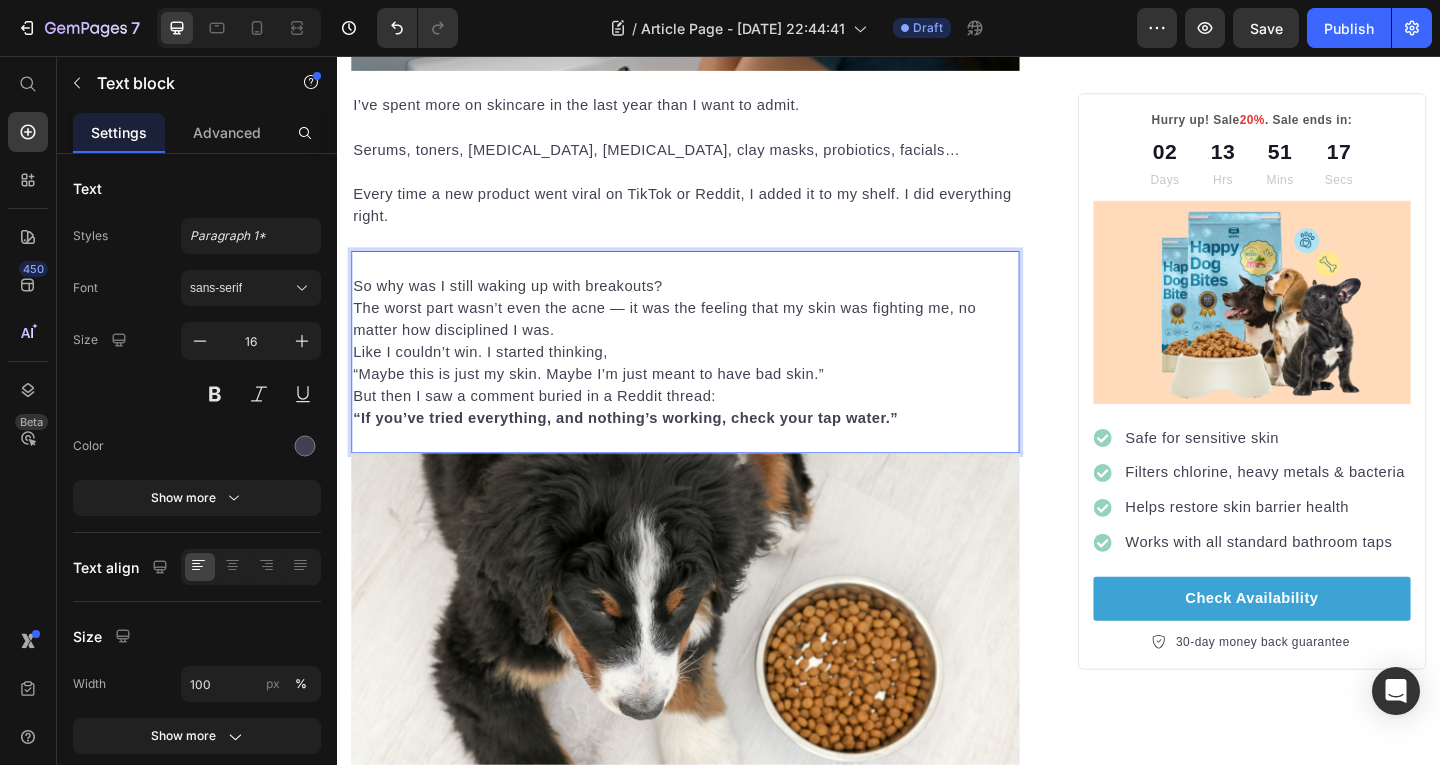 click on "So why was I still waking up with breakouts? The worst part wasn’t even the acne — it was the feeling that my skin was fighting me, no matter how disciplined I was. Like I couldn’t win. I started thinking, “Maybe this is just my skin. Maybe I’m just meant to have bad skin.”" at bounding box center (715, 354) 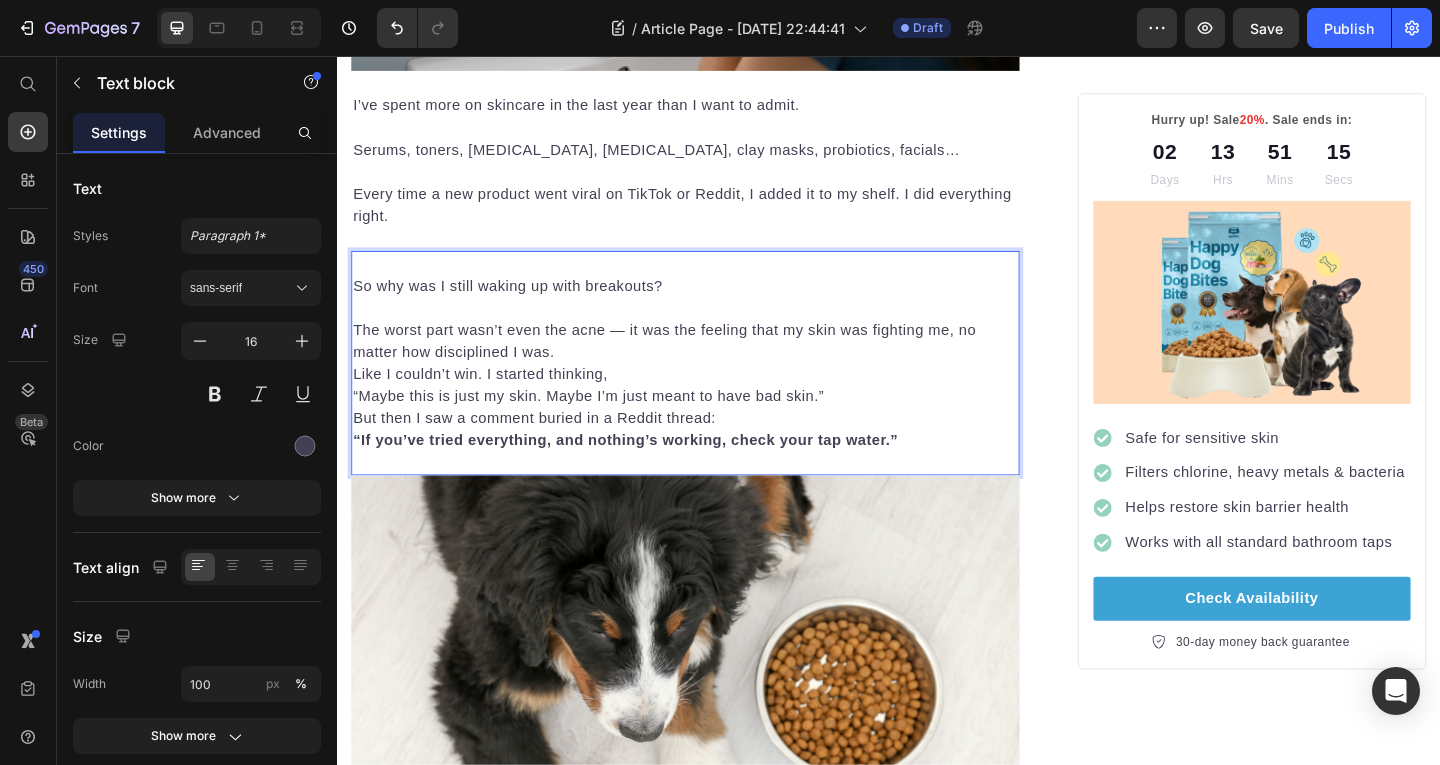 click on "⁠⁠⁠⁠⁠⁠⁠ The worst part wasn’t even the acne — it was the feeling that my skin was fighting me, no matter how disciplined I was. Like I couldn’t win. I started thinking, “Maybe this is just my skin. Maybe I’m just meant to have bad skin.”" at bounding box center [715, 378] 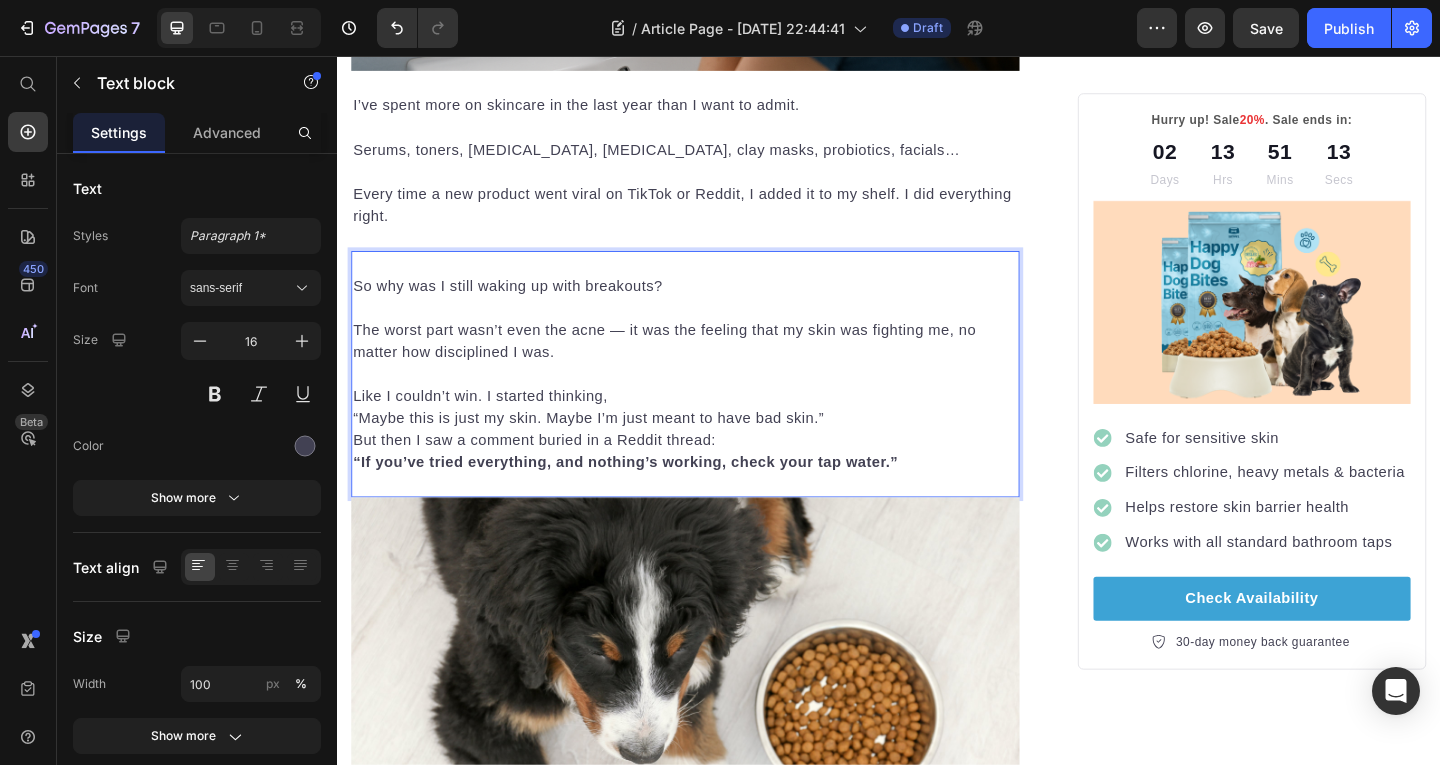 click on "⁠⁠⁠⁠⁠⁠⁠ Like I couldn’t win. I started thinking, “Maybe this is just my skin. Maybe I’m just meant to have bad skin.”" at bounding box center (715, 426) 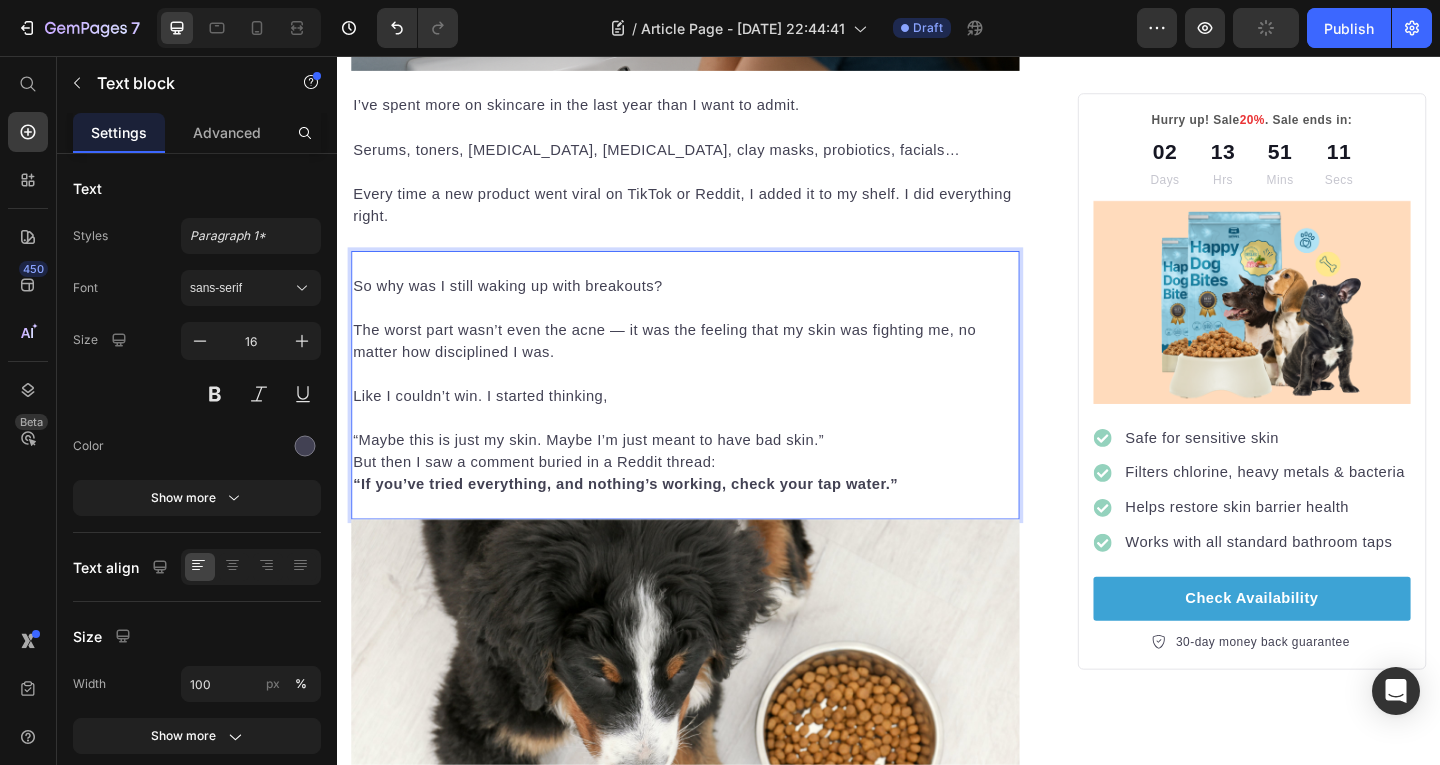 click on "So why was I still waking up with breakouts? The worst part wasn’t even the acne — it was the feeling that my skin was fighting me, no matter how disciplined I was. Like I couldn’t win. I started thinking, ⁠⁠⁠⁠⁠⁠⁠ “Maybe this is just my skin. Maybe I’m just meant to have bad skin.” But then I saw a comment buried in a Reddit thread: “If you’ve tried everything, and nothing’s working, check your tap water.”" at bounding box center [715, 414] 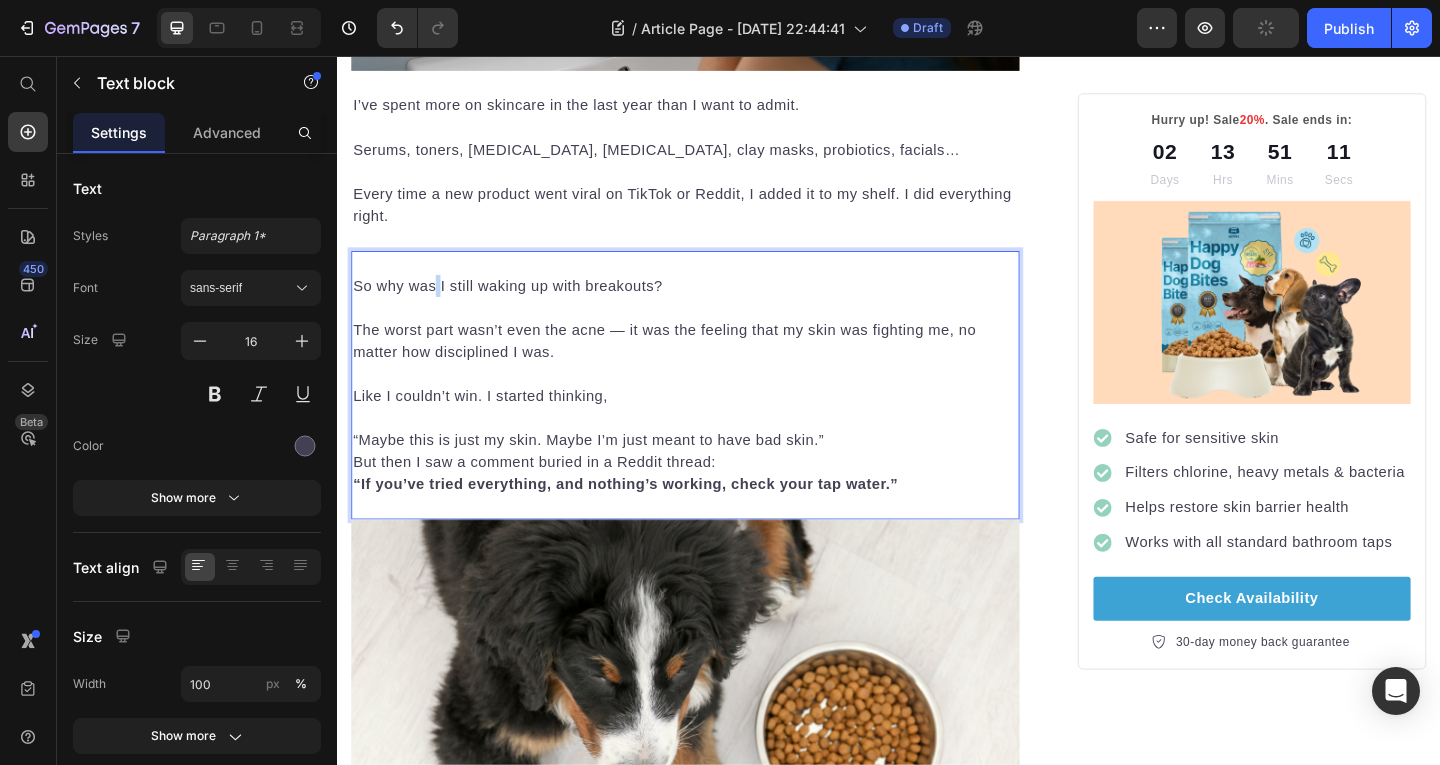 click on "So why was I still waking up with breakouts? The worst part wasn’t even the acne — it was the feeling that my skin was fighting me, no matter how disciplined I was. Like I couldn’t win. I started thinking, “Maybe this is just my skin. Maybe I’m just meant to have bad skin.” But then I saw a comment buried in a Reddit thread: “If you’ve tried everything, and nothing’s working, check your tap water.”" at bounding box center (715, 414) 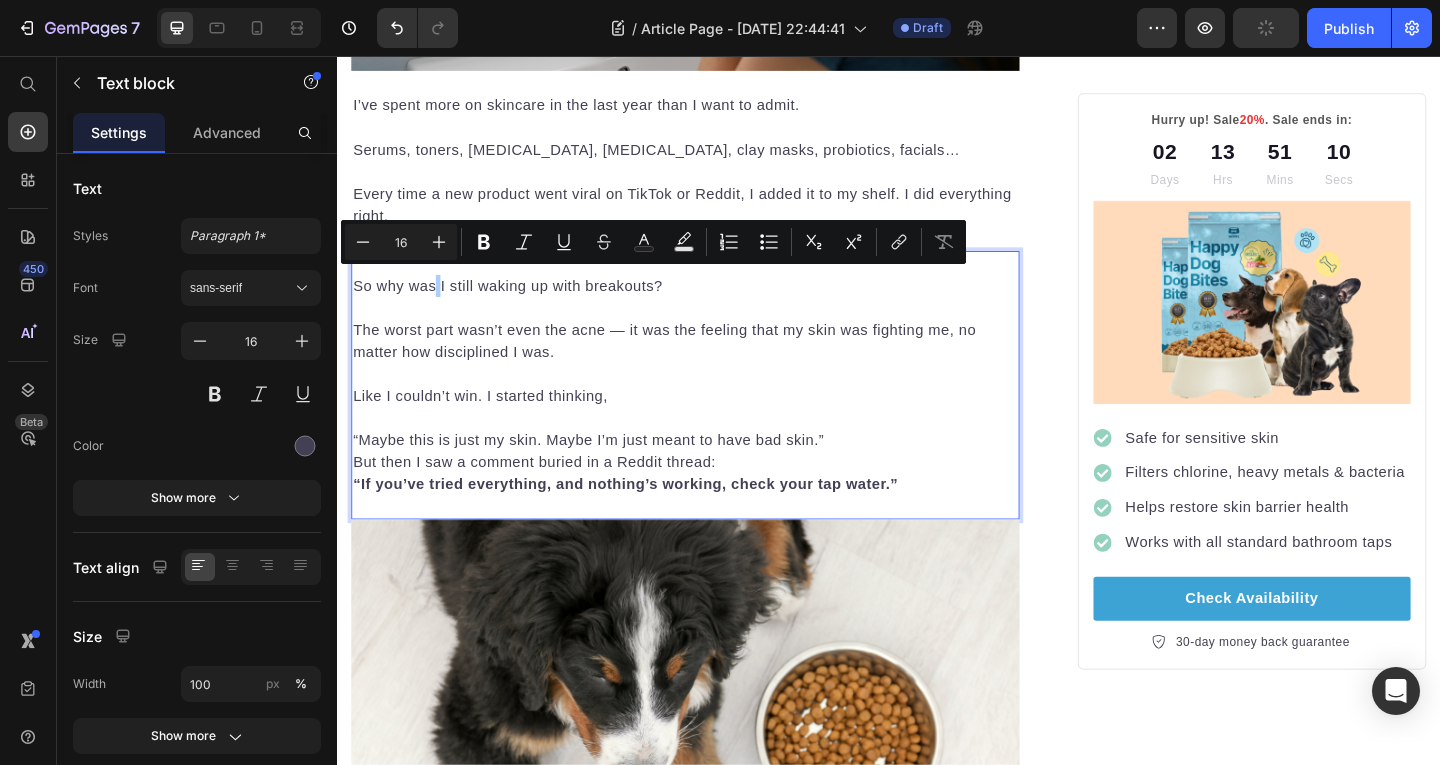 click on "16" at bounding box center (401, 242) 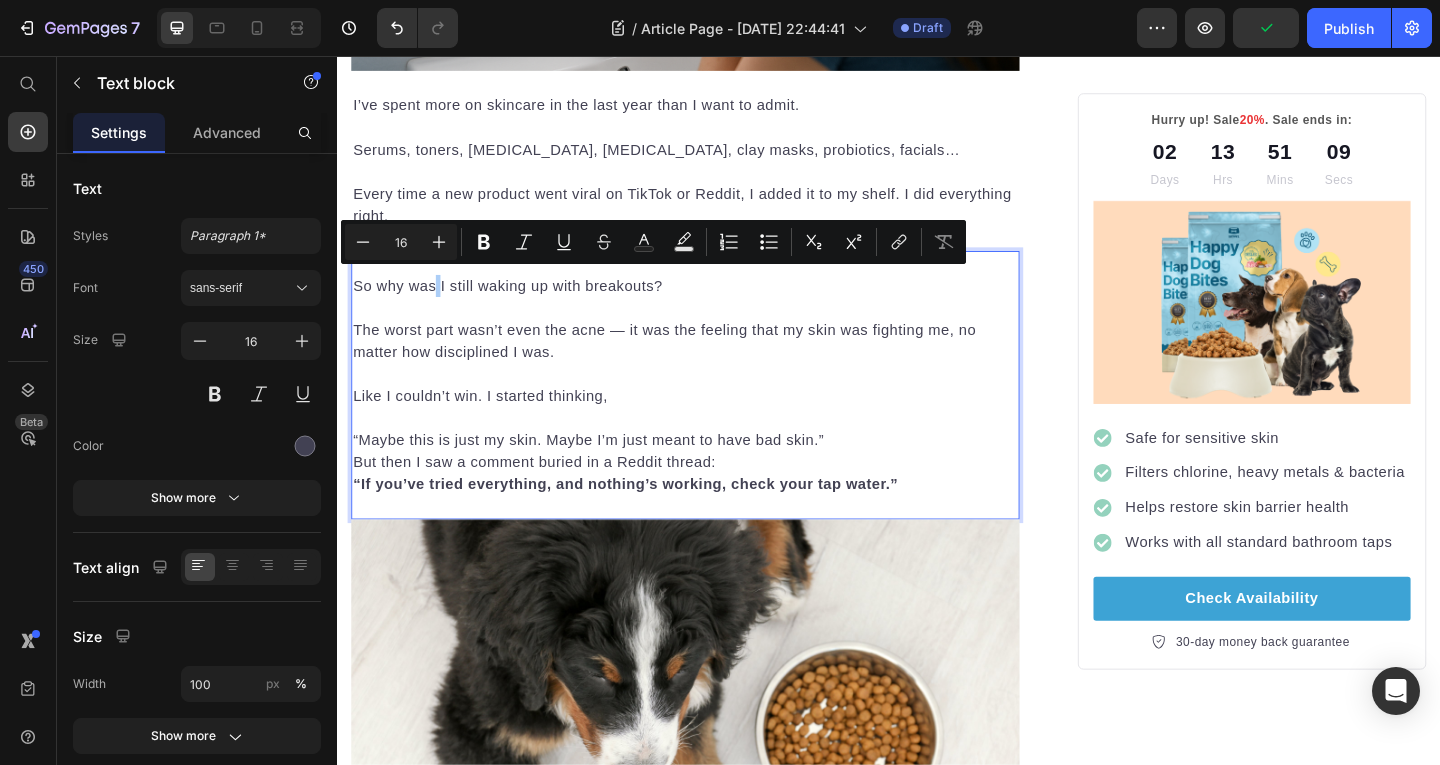 click on "16" at bounding box center [401, 242] 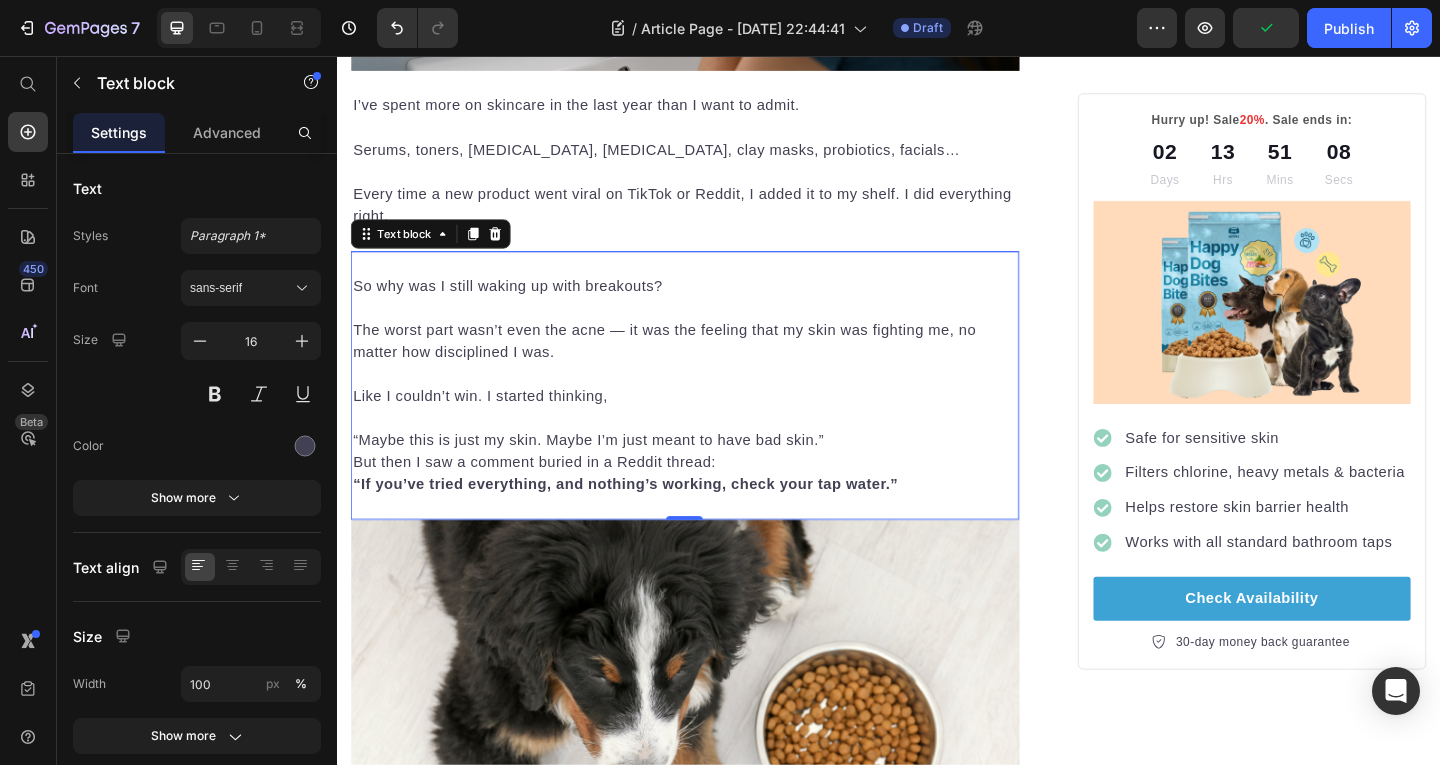click on "The worst part wasn’t even the acne — it was the feeling that my skin was fighting me, no matter how disciplined I was." at bounding box center [715, 354] 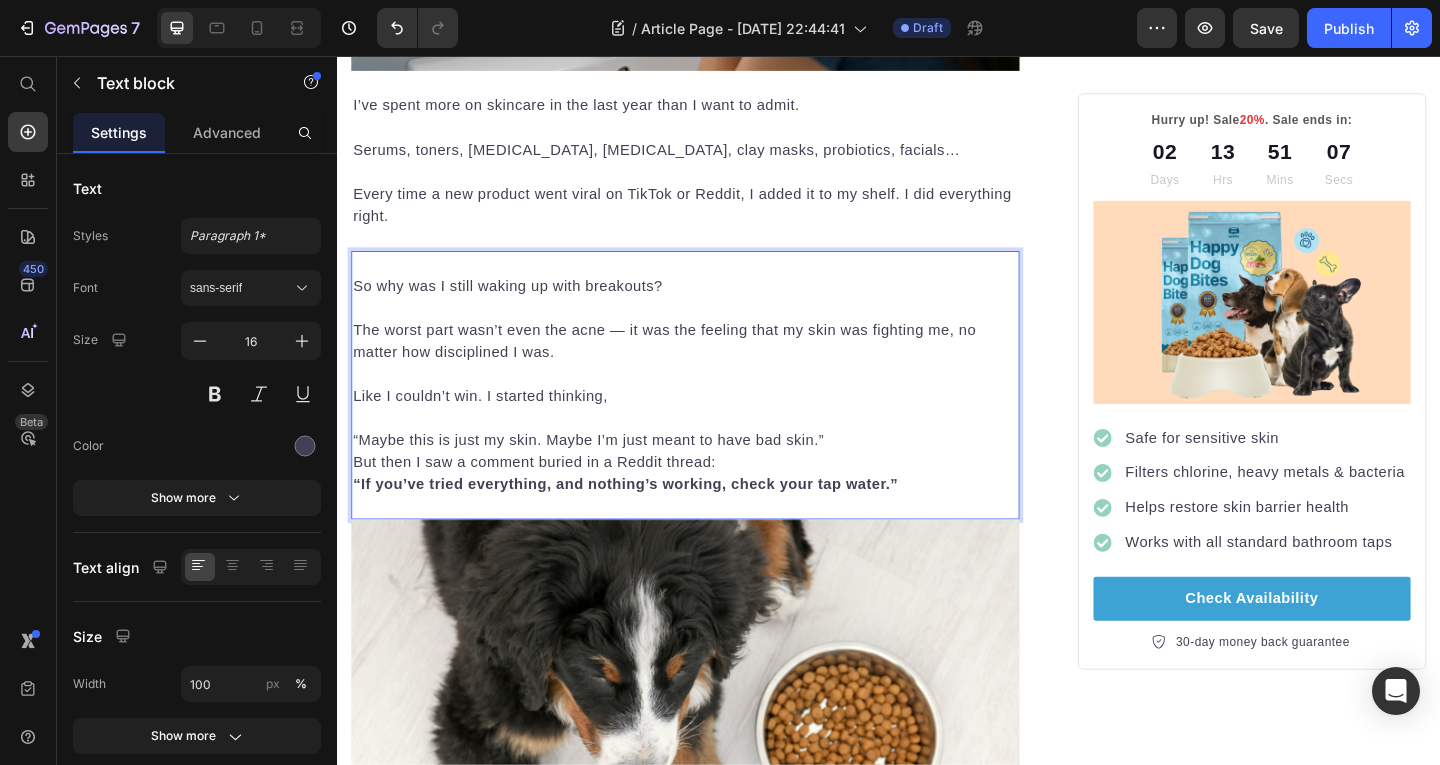 click on "But then I saw a comment buried in a Reddit thread: “If you’ve tried everything, and nothing’s working, check your tap water.”" at bounding box center [715, 510] 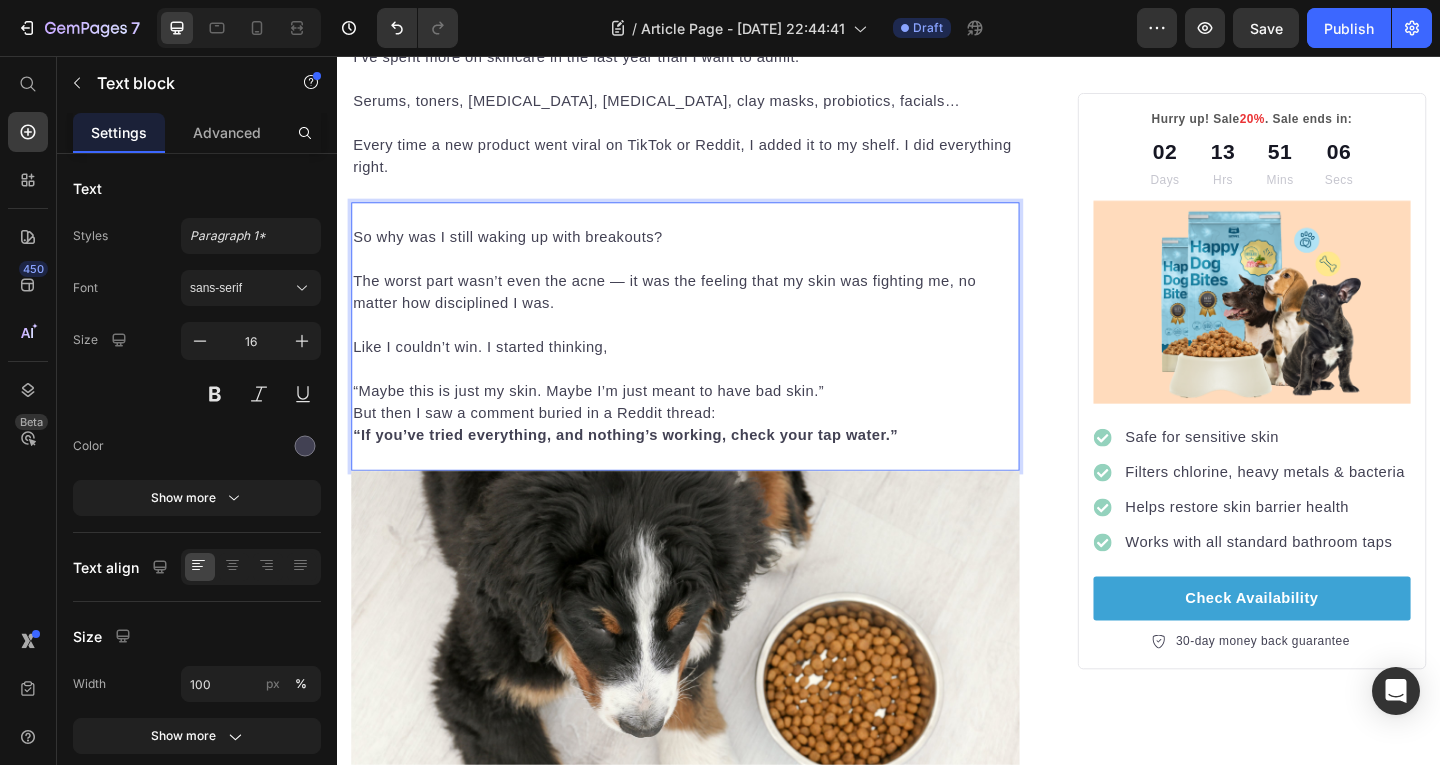 scroll, scrollTop: 988, scrollLeft: 0, axis: vertical 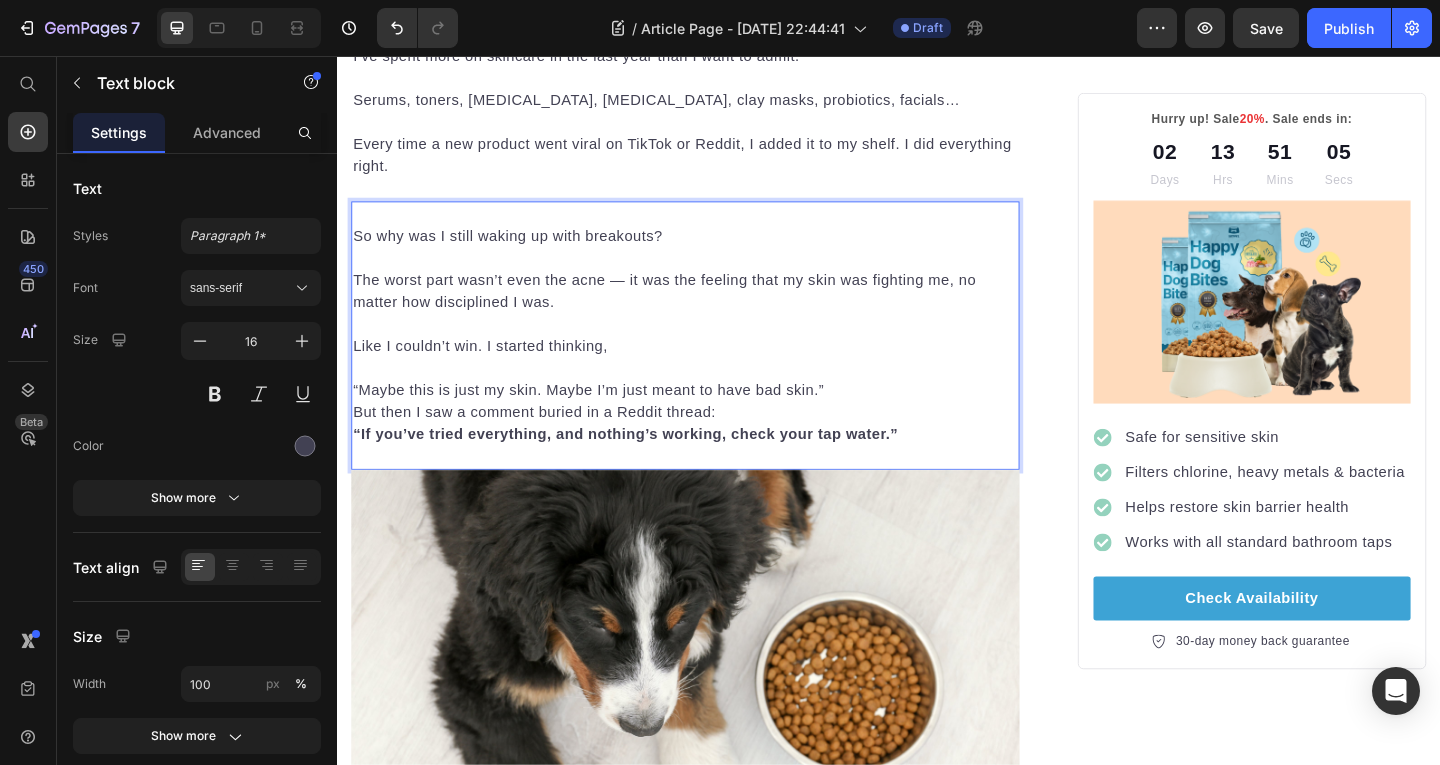 click on "“Maybe this is just my skin. Maybe I’m just meant to have bad skin.”" at bounding box center (715, 408) 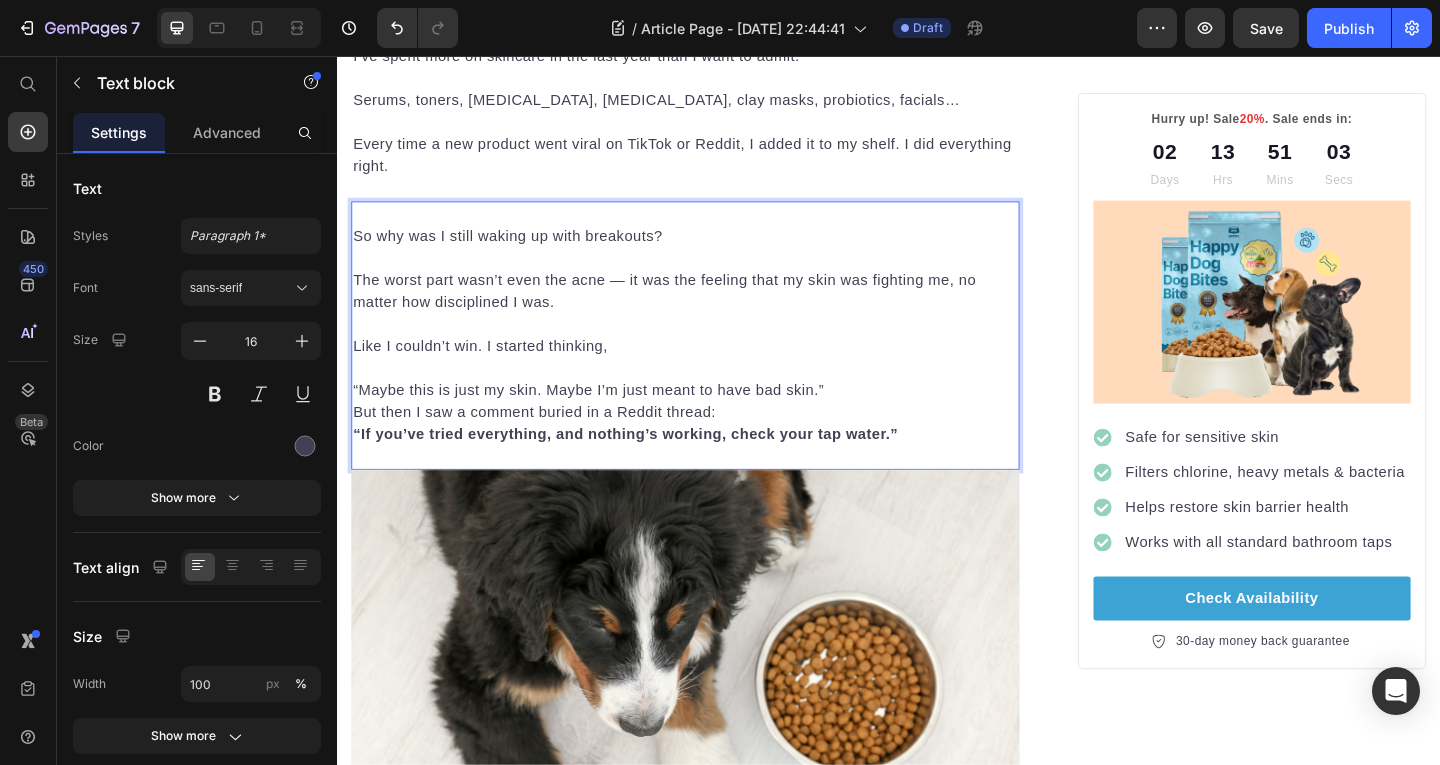 click on "But then I saw a comment buried in a Reddit thread: “If you’ve tried everything, and nothing’s working, check your tap water.”" at bounding box center [715, 456] 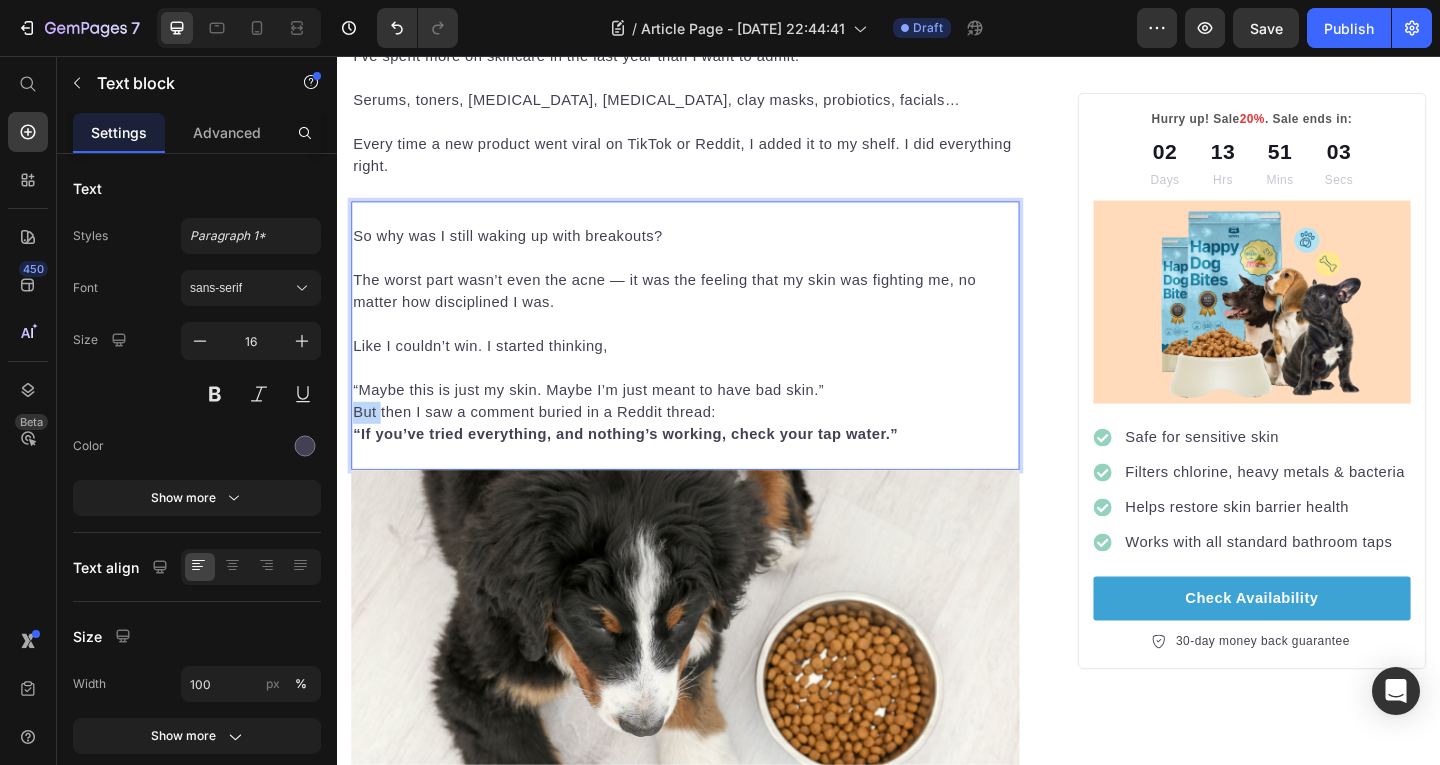 click on "But then I saw a comment buried in a Reddit thread: “If you’ve tried everything, and nothing’s working, check your tap water.”" at bounding box center (715, 456) 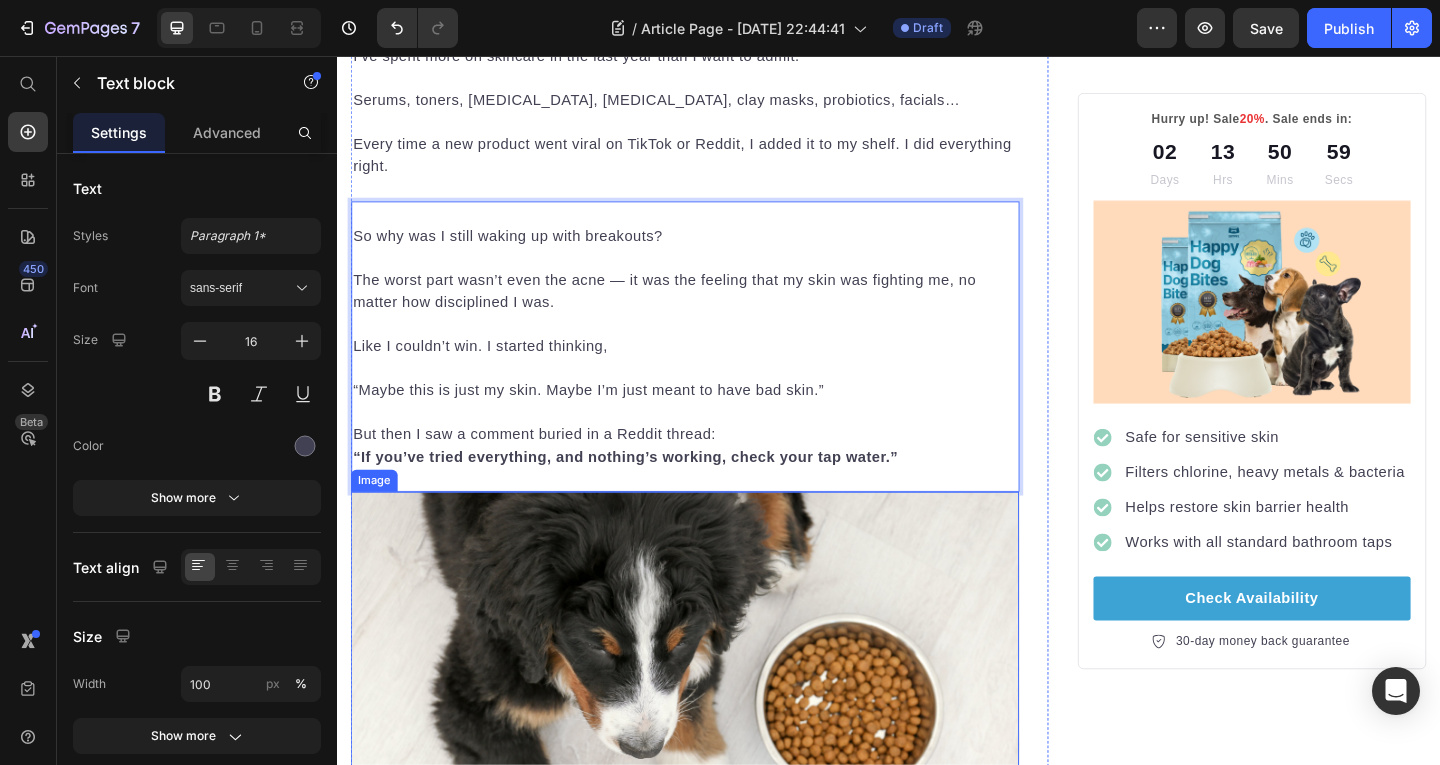 click at bounding box center [715, 739] 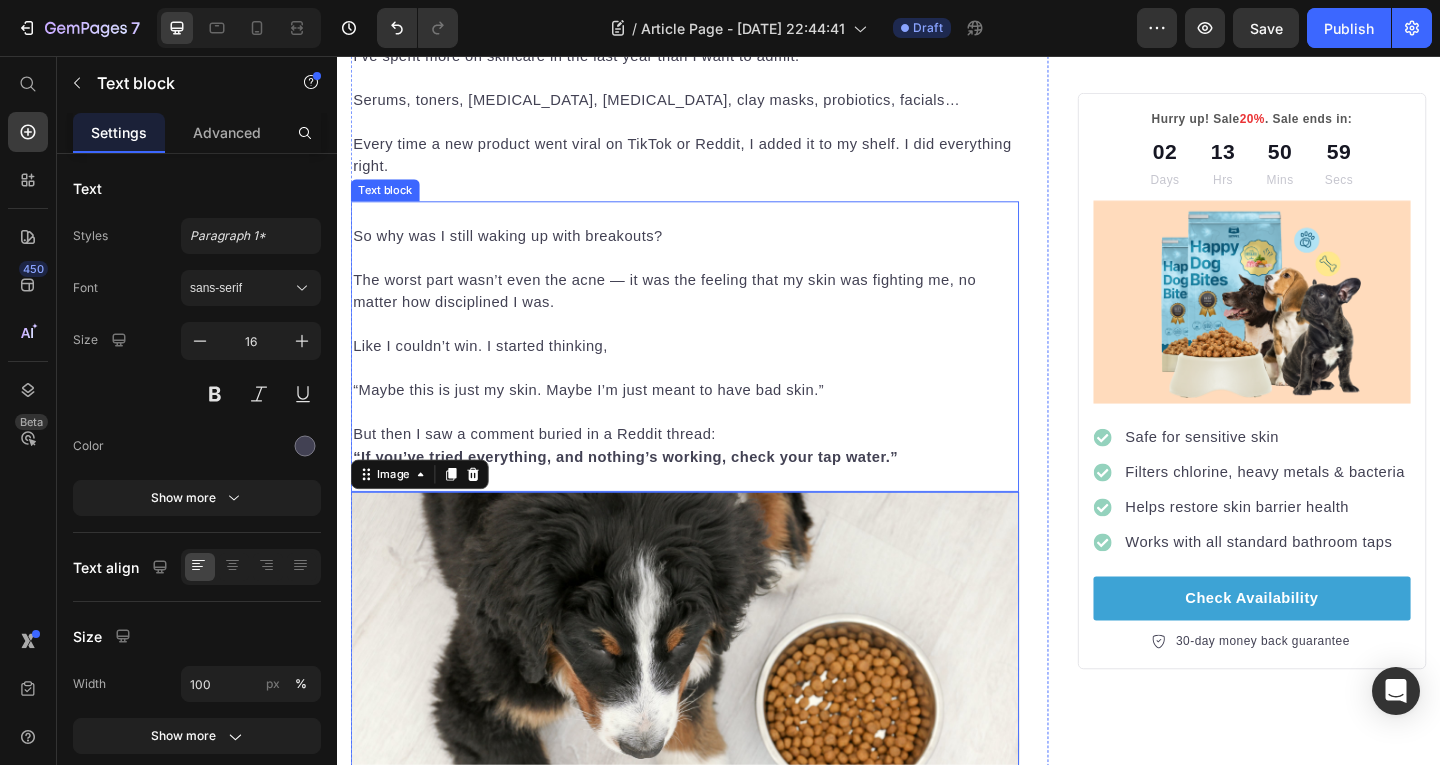 click on "But then I saw a comment buried in a Reddit thread: “If you’ve tried everything, and nothing’s working, check your tap water.”" at bounding box center [715, 480] 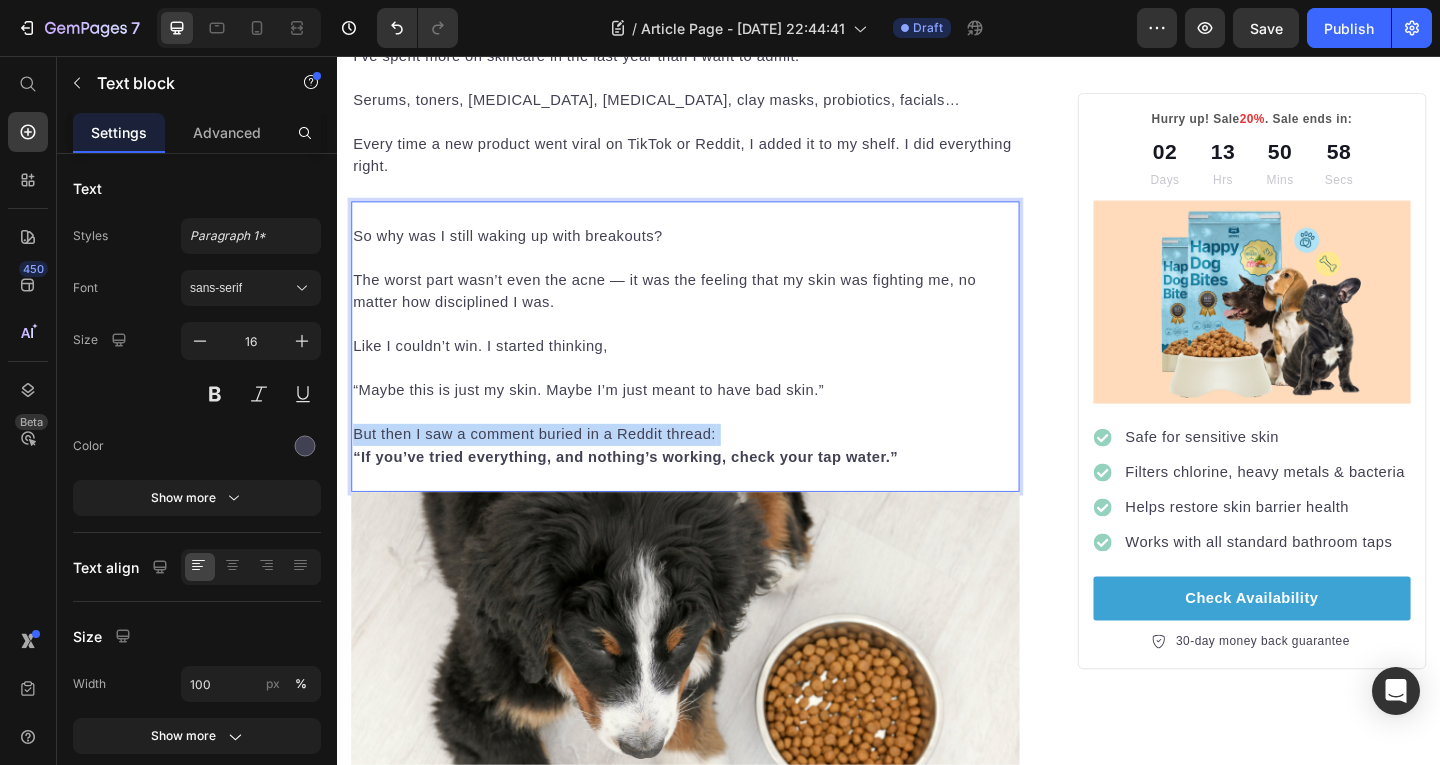 click on "But then I saw a comment buried in a Reddit thread: “If you’ve tried everything, and nothing’s working, check your tap water.”" at bounding box center (715, 480) 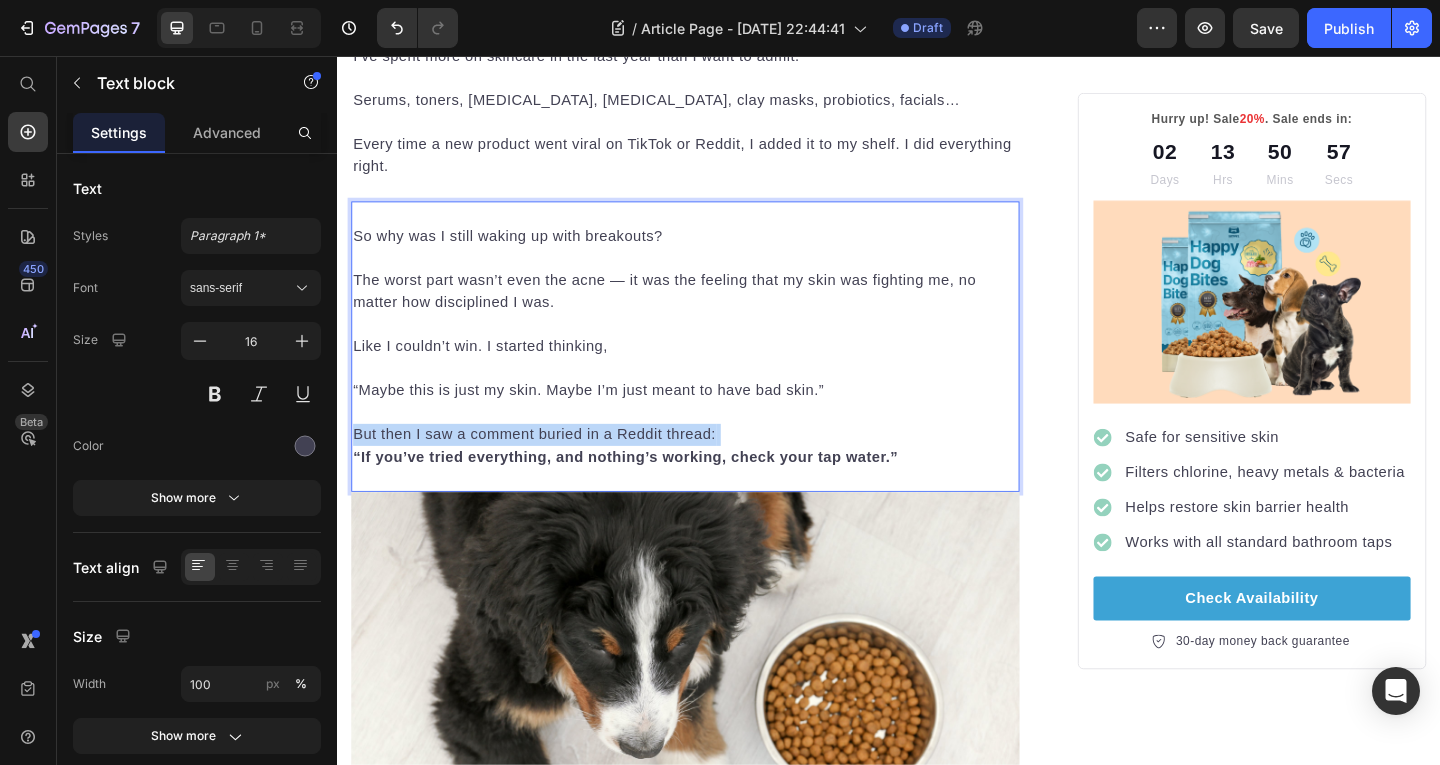 click on "But then I saw a comment buried in a Reddit thread: “If you’ve tried everything, and nothing’s working, check your tap water.”" at bounding box center (715, 480) 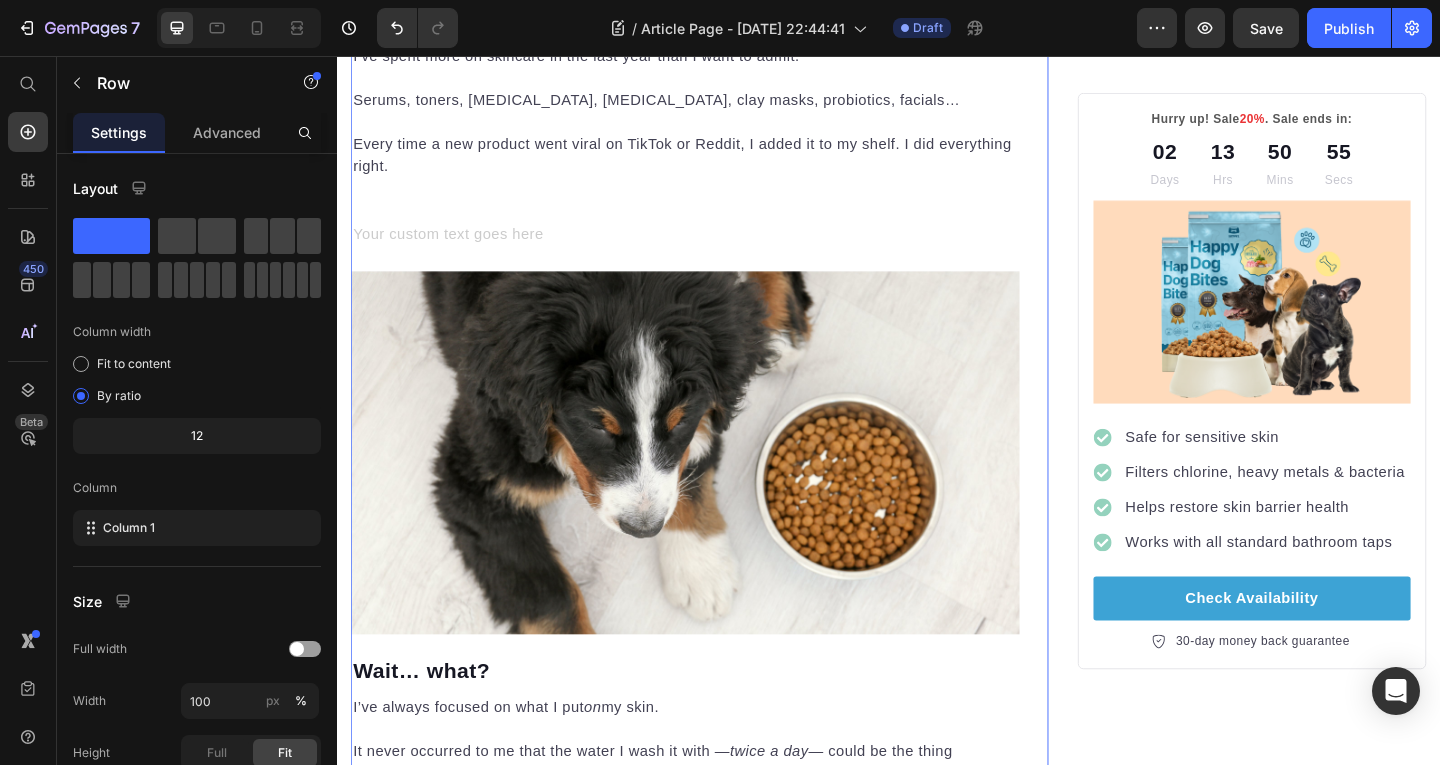 click on "“I Thought My Skincare Was Failing Me — But It Was Something Hiding in My Bathroom Sink” Heading Image By  Kim Fields Text block Advanced list Published:  Monday, January 8, 2024 Text block Row Image I’ve spent more on skincare in the last year than I want to admit. Serums, toners, retinol, hyaluronic acid, clay masks, probiotics, facials… Every time a new product went viral on TikTok or Reddit, I added it to my shelf. I did everything right. Text block Text block Image Wait… what? Heading I’ve always focused on what I put  on  my skin. It never occurred to me that the water I wash it with —  twice a day  — could be the thing sabotaging it.   Turns out, most tap water (even if it’s “safe”) still contains things like:   Chlorine Hard minerals Heavy metals Copper Bacteria residue   And these can wreck your skin’s barrier — without you ever noticing. Text block Image Joint Care and Mobility Support Heading So even if your skincare routine is perfect…   Text block Heading Image" at bounding box center [715, 1427] 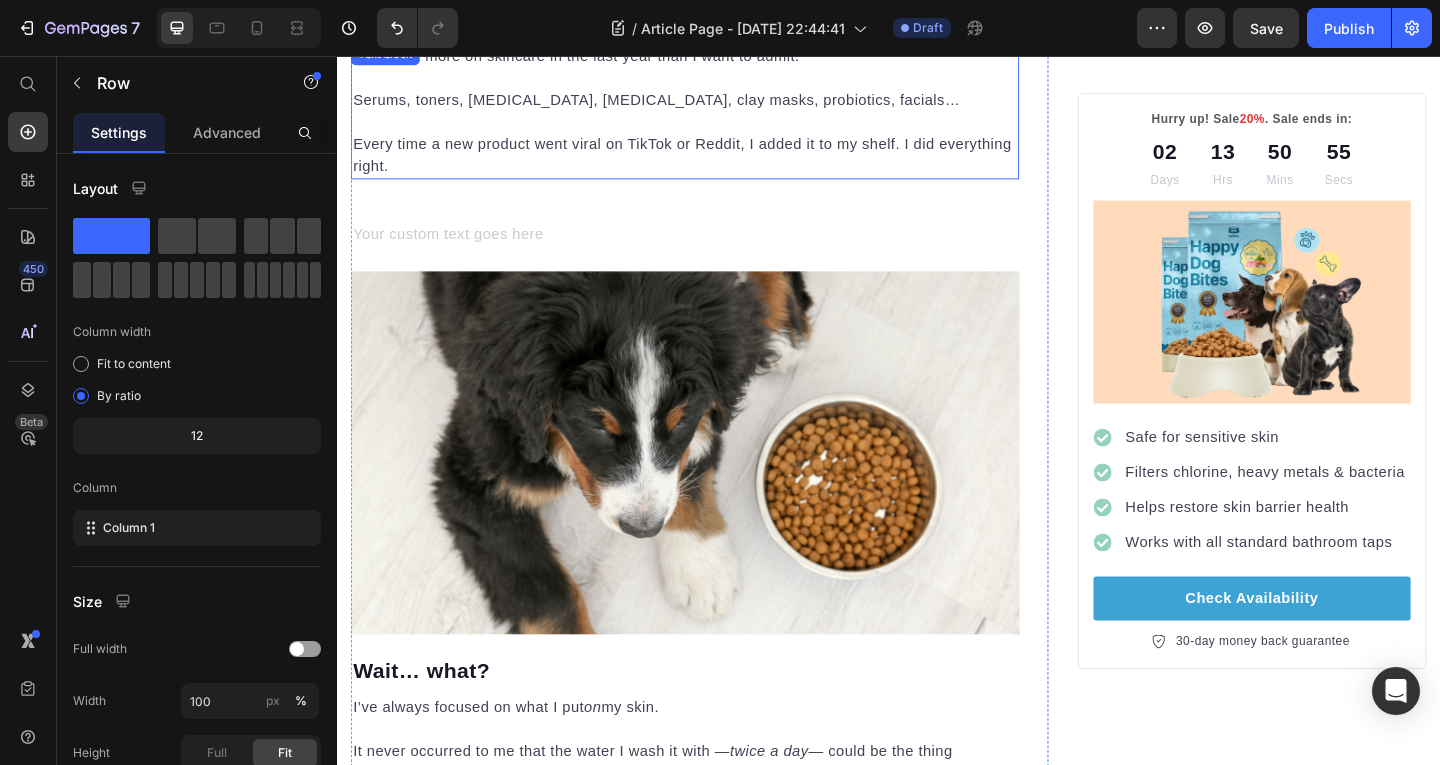 click on "Every time a new product went viral on TikTok or Reddit, I added it to my shelf. I did everything right." at bounding box center (715, 152) 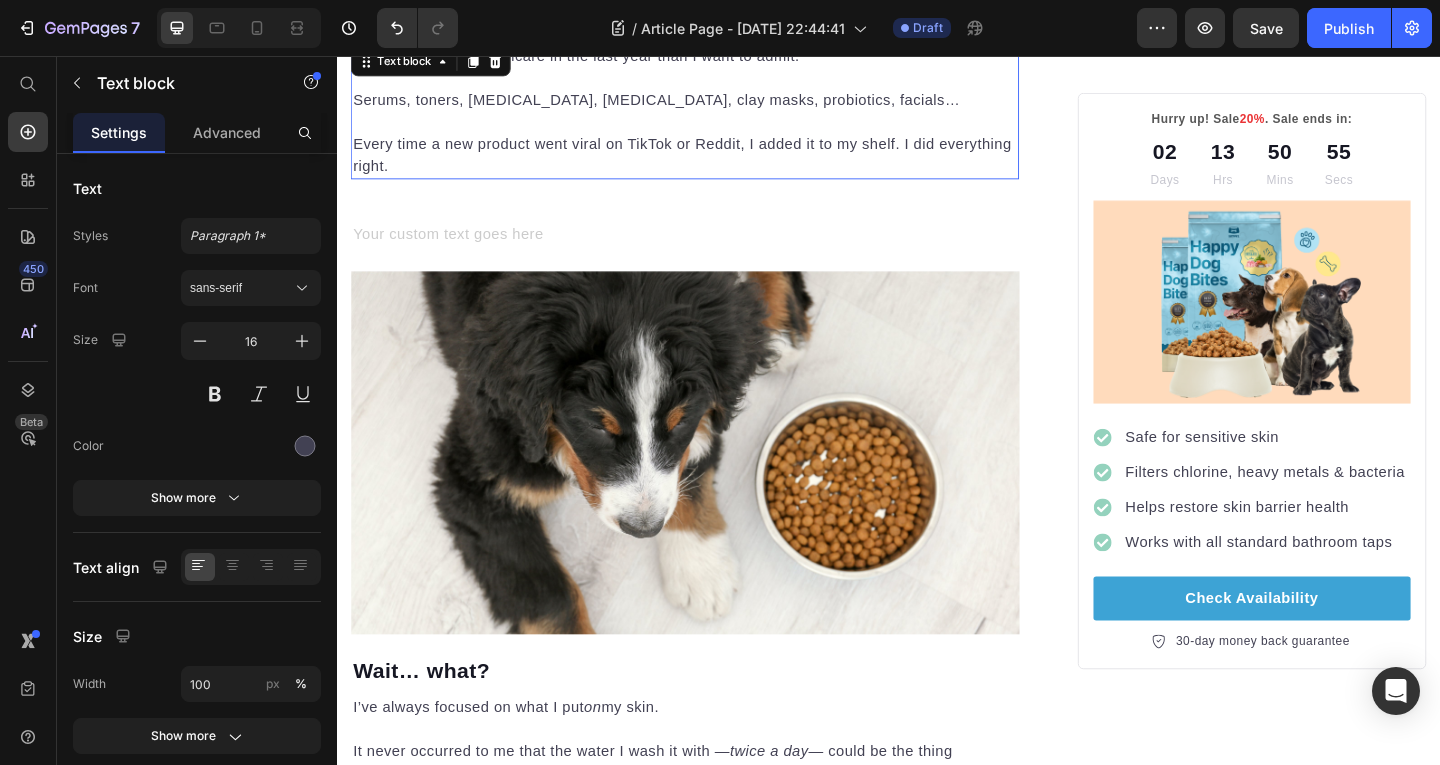 click on "Every time a new product went viral on TikTok or Reddit, I added it to my shelf. I did everything right." at bounding box center (715, 152) 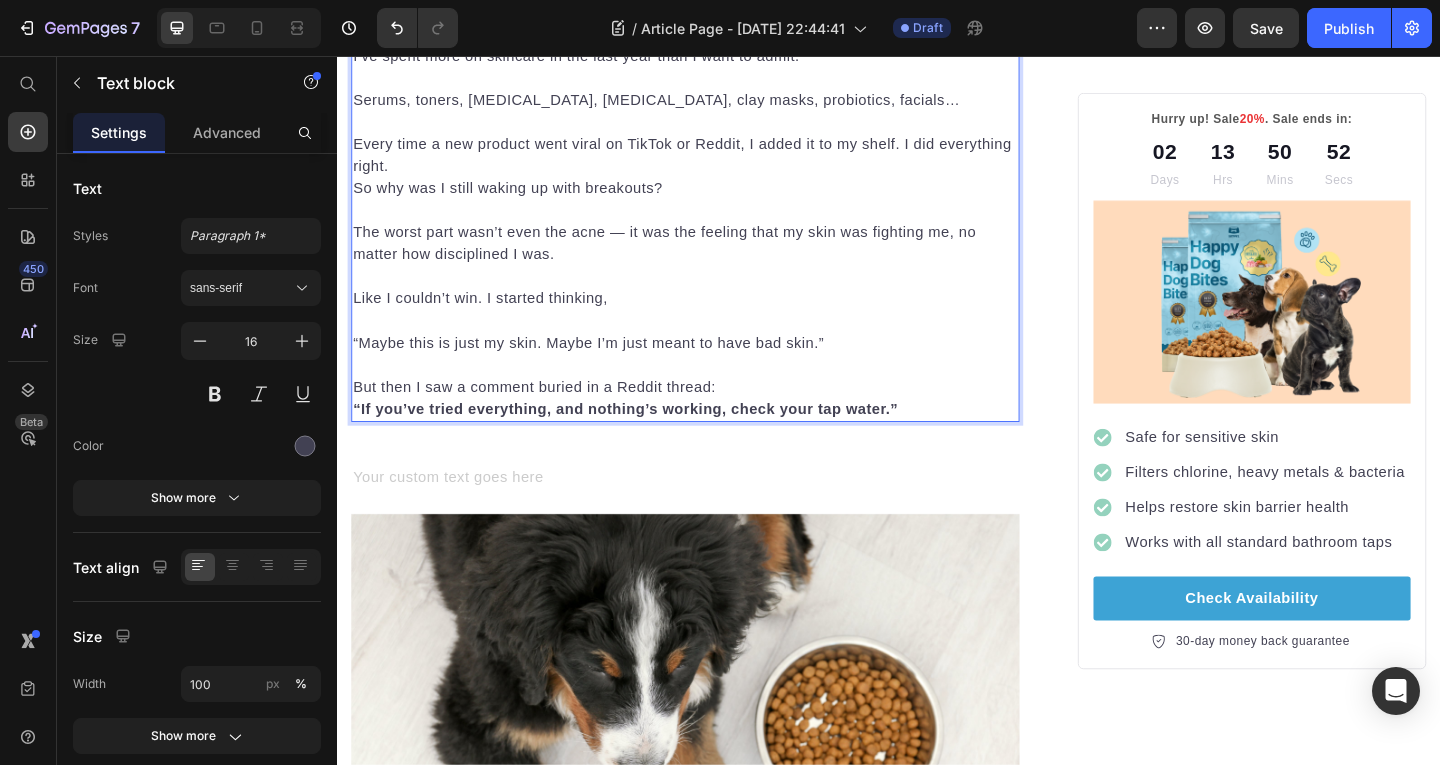 click on "So why was I still waking up with breakouts?" at bounding box center [715, 200] 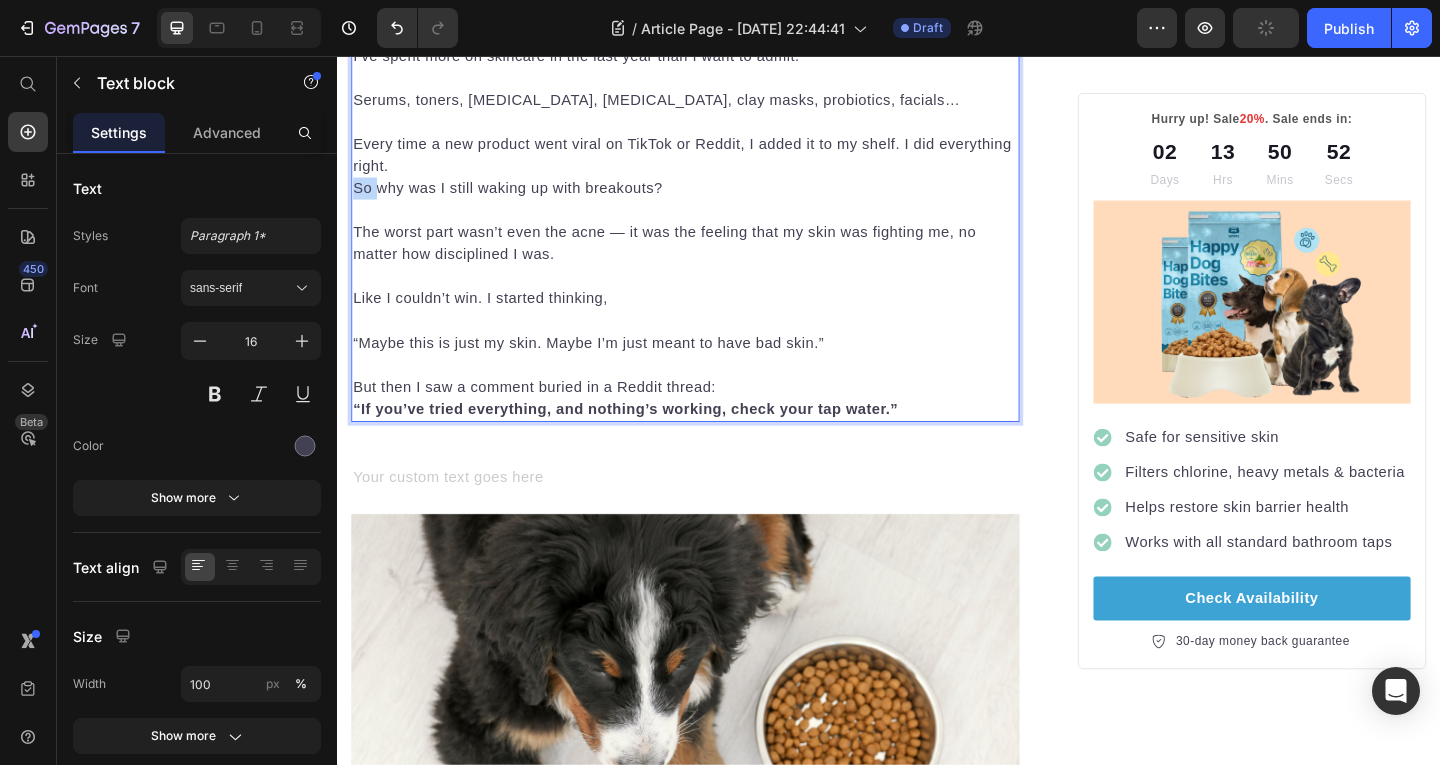 click on "So why was I still waking up with breakouts?" at bounding box center [715, 200] 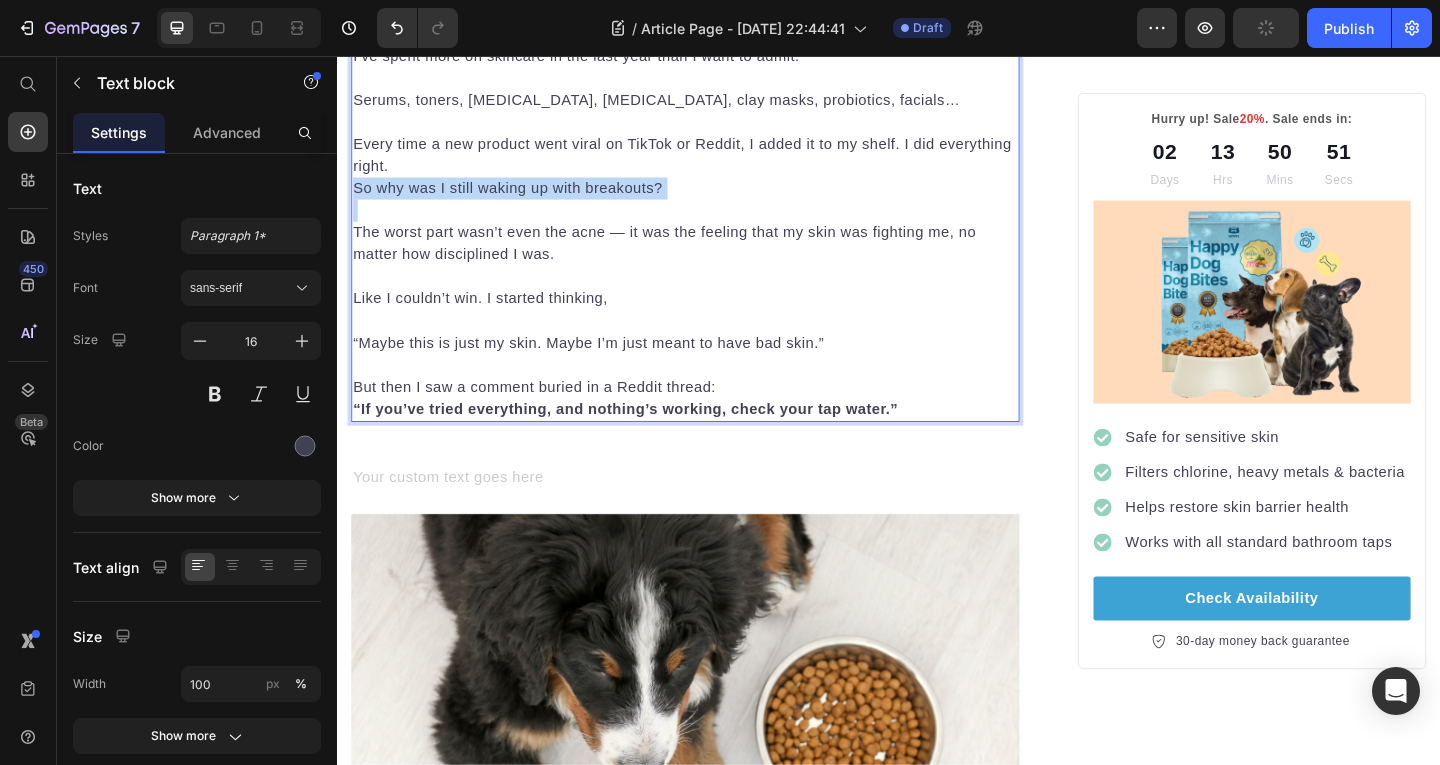 click on "So why was I still waking up with breakouts?" at bounding box center [715, 200] 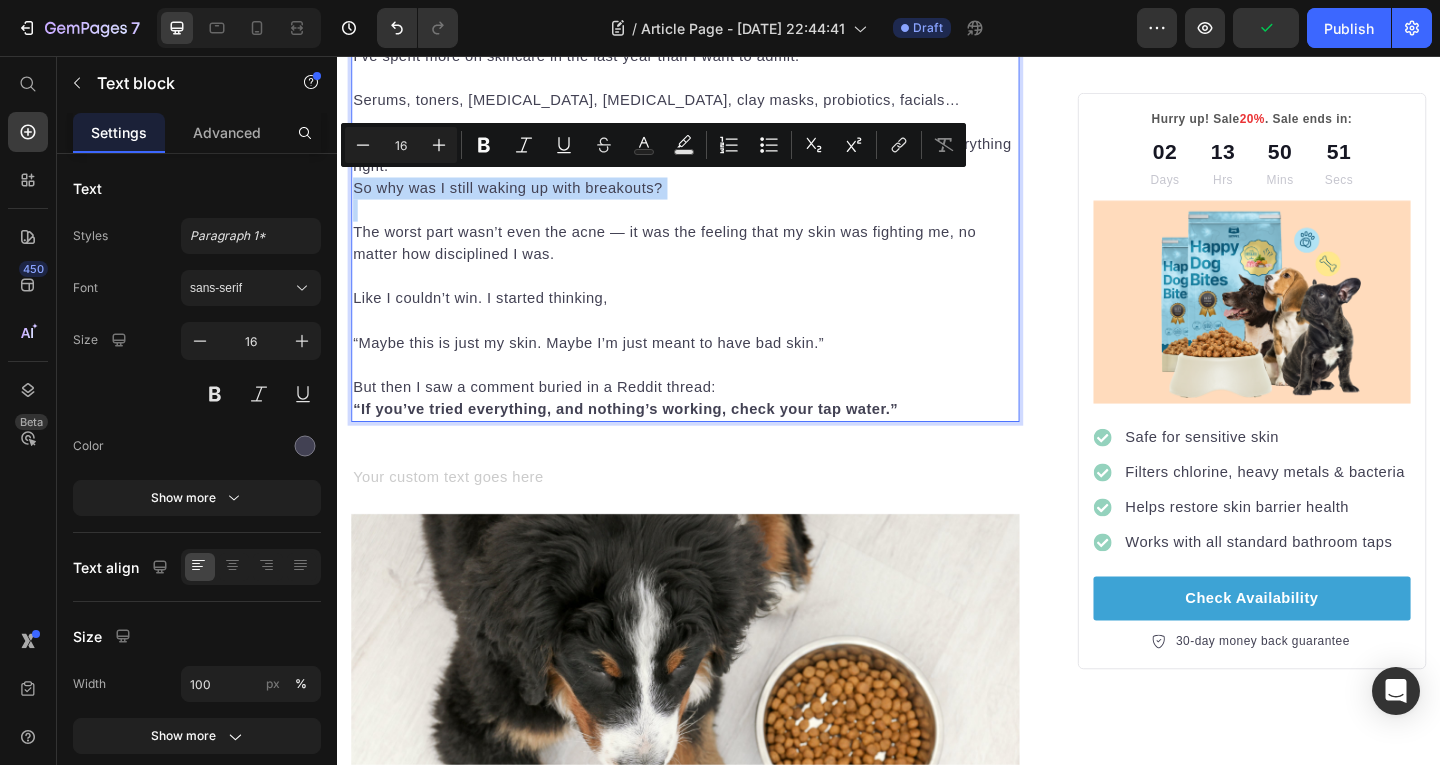 click on "The worst part wasn’t even the acne — it was the feeling that my skin was fighting me, no matter how disciplined I was." at bounding box center (715, 248) 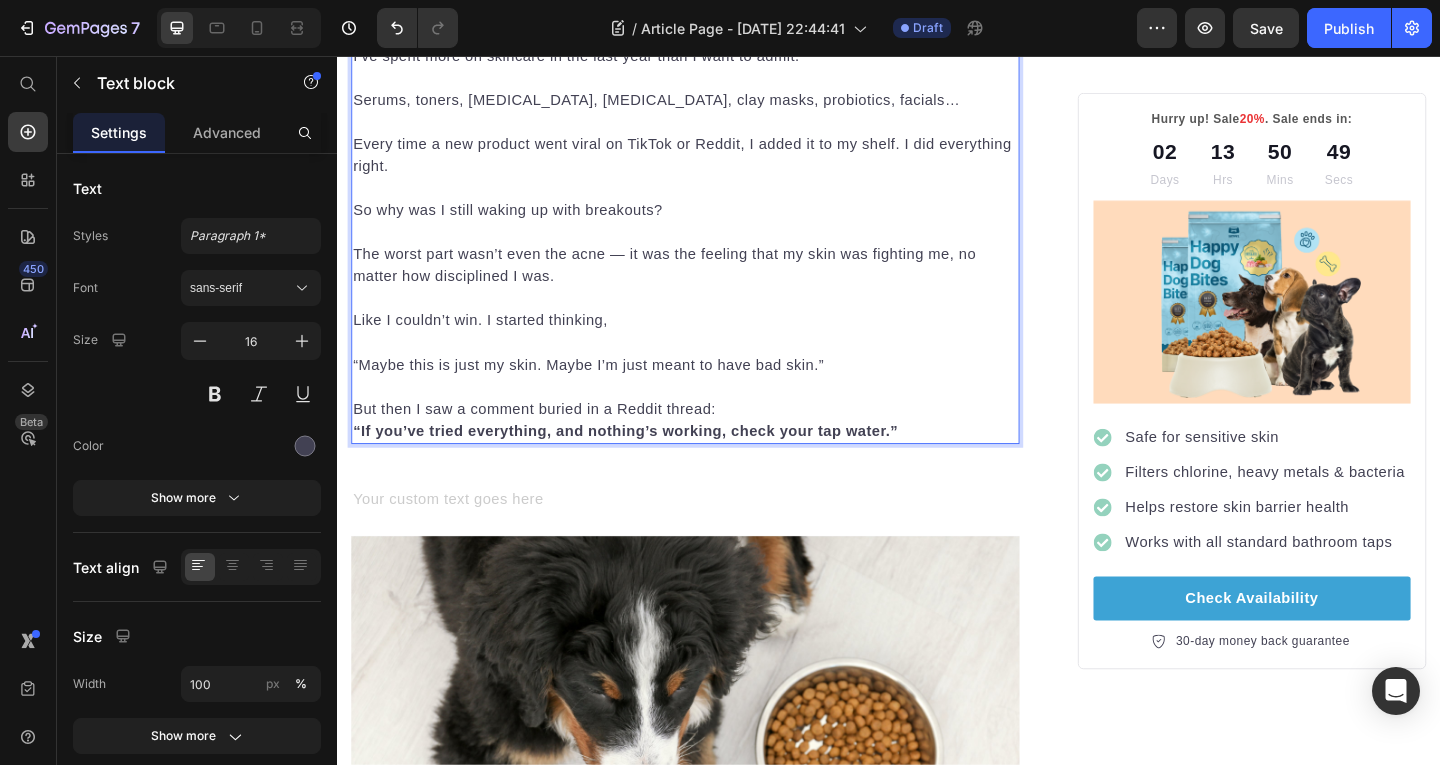 click on "The worst part wasn’t even the acne — it was the feeling that my skin was fighting me, no matter how disciplined I was." at bounding box center (715, 272) 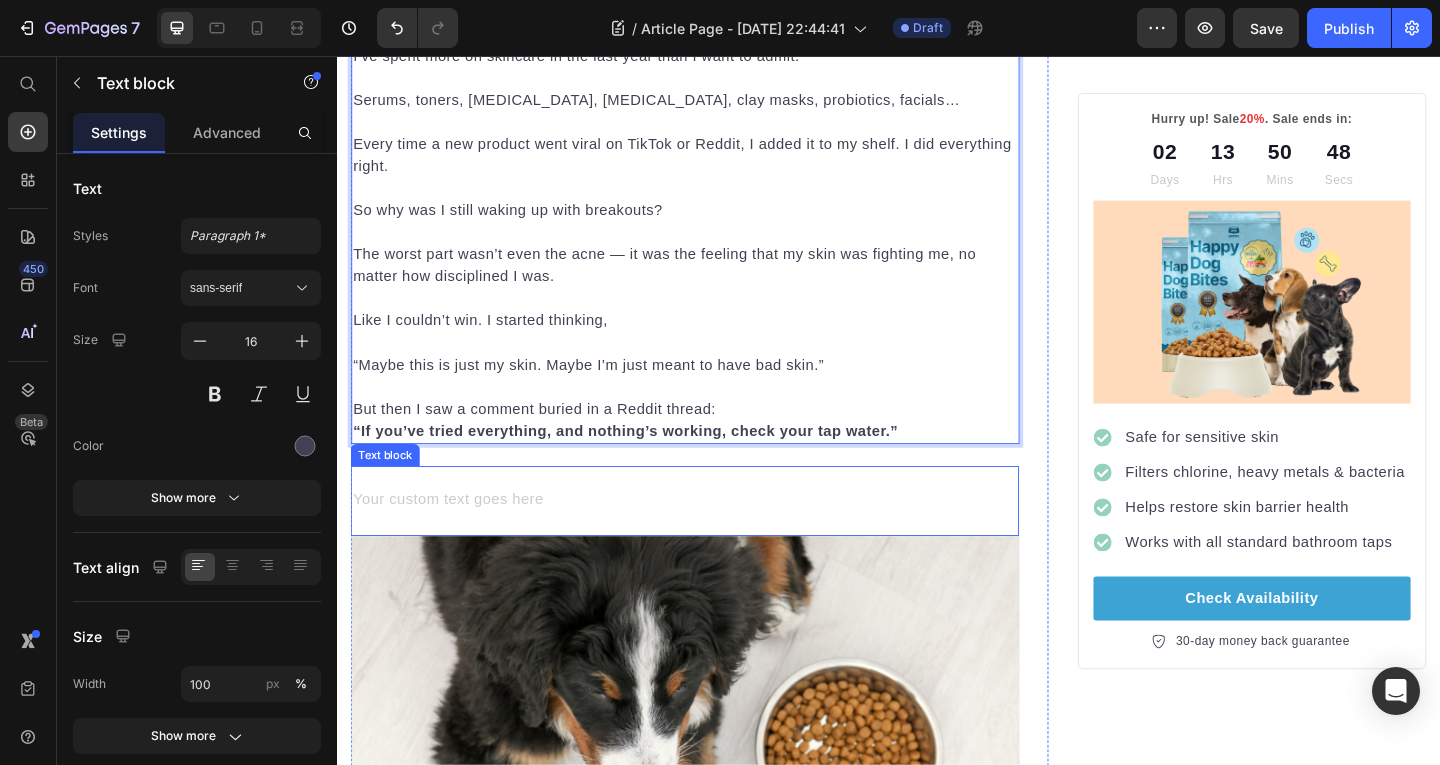 click on "Text block" at bounding box center [715, 540] 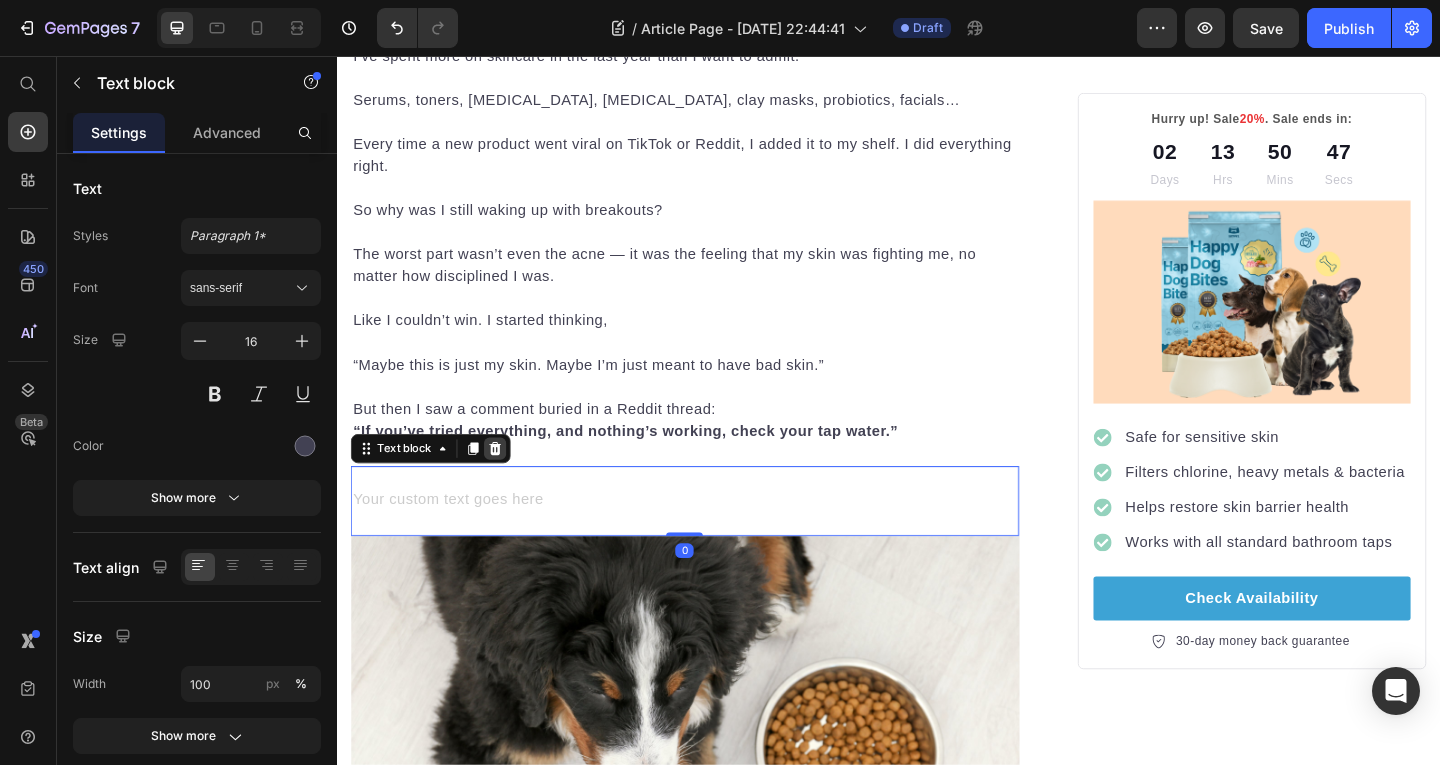 click 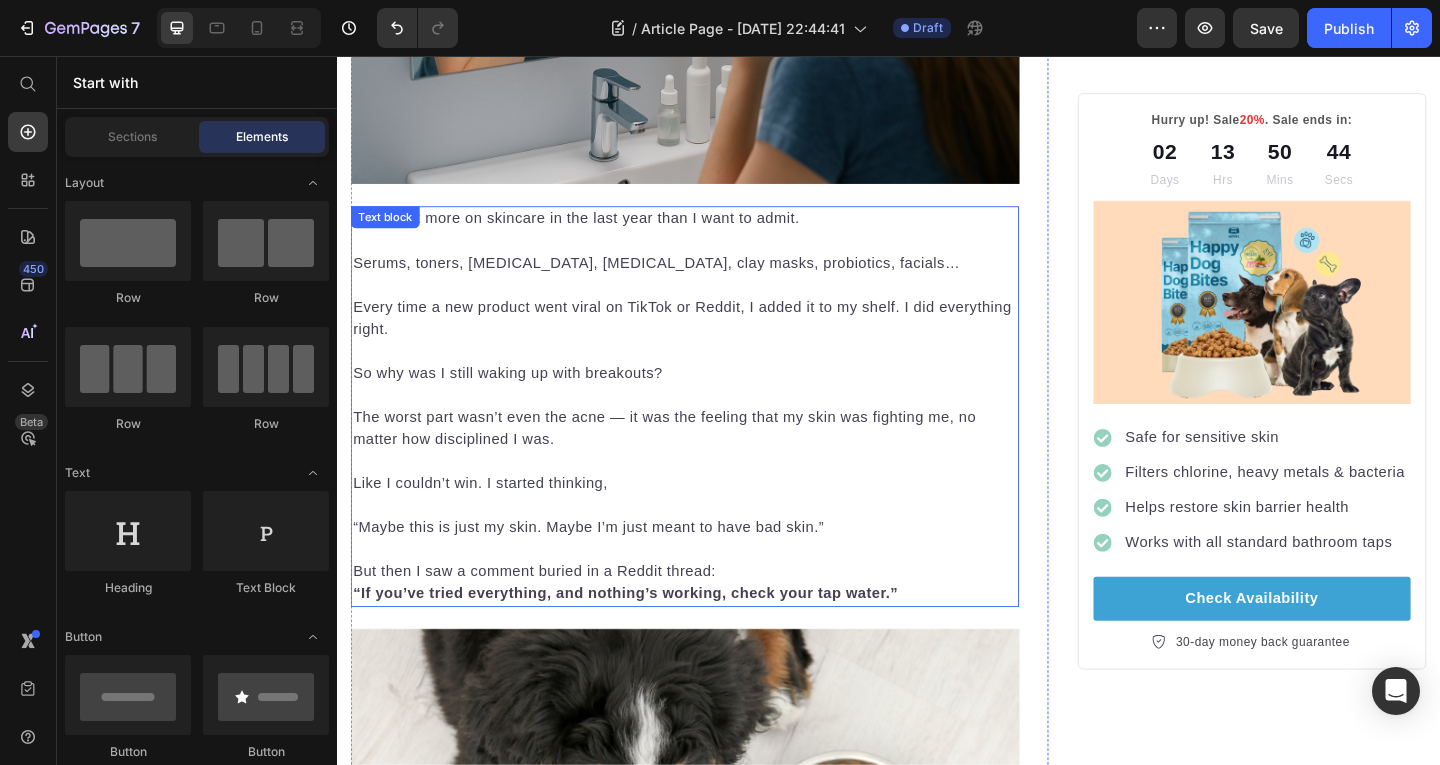scroll, scrollTop: 803, scrollLeft: 0, axis: vertical 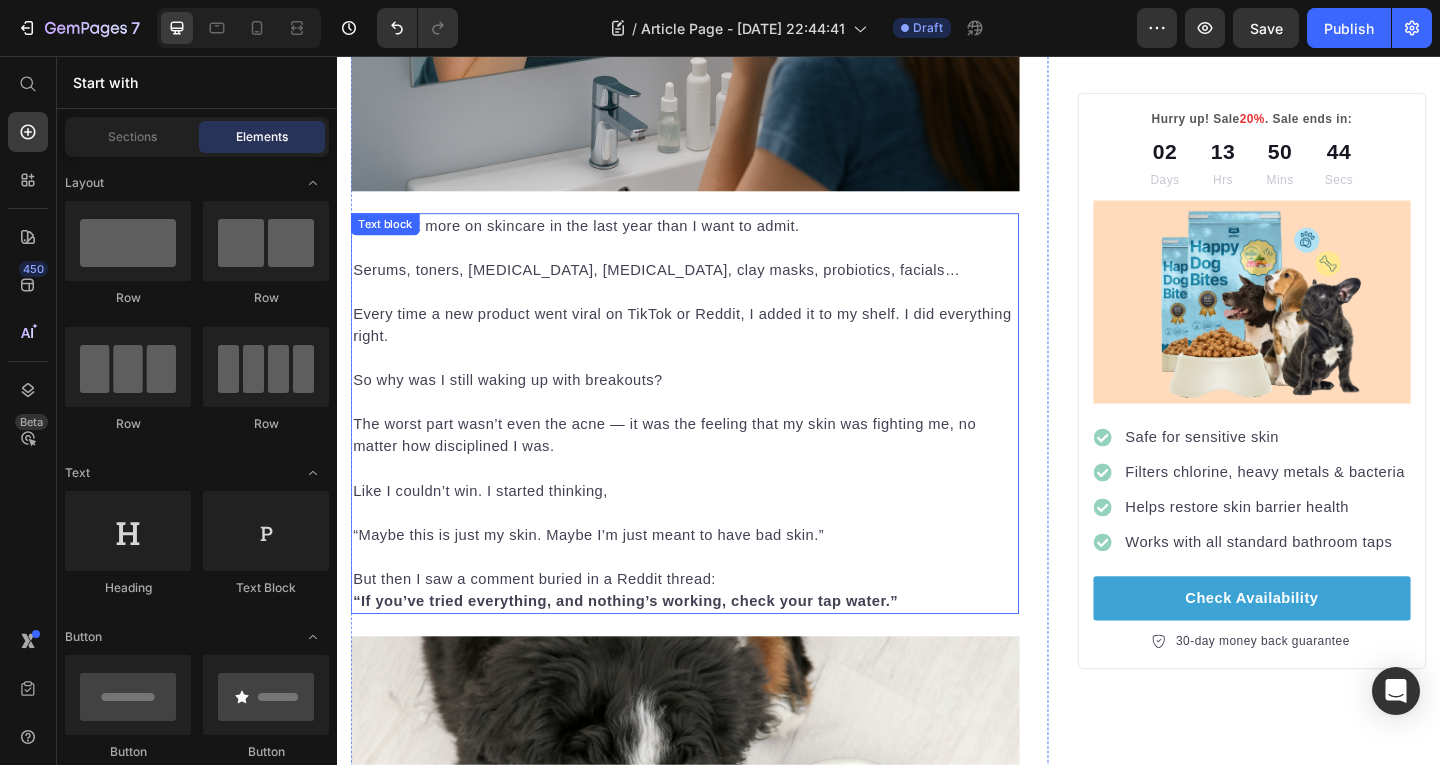 click on "Like I couldn’t win. I started thinking," at bounding box center [715, 517] 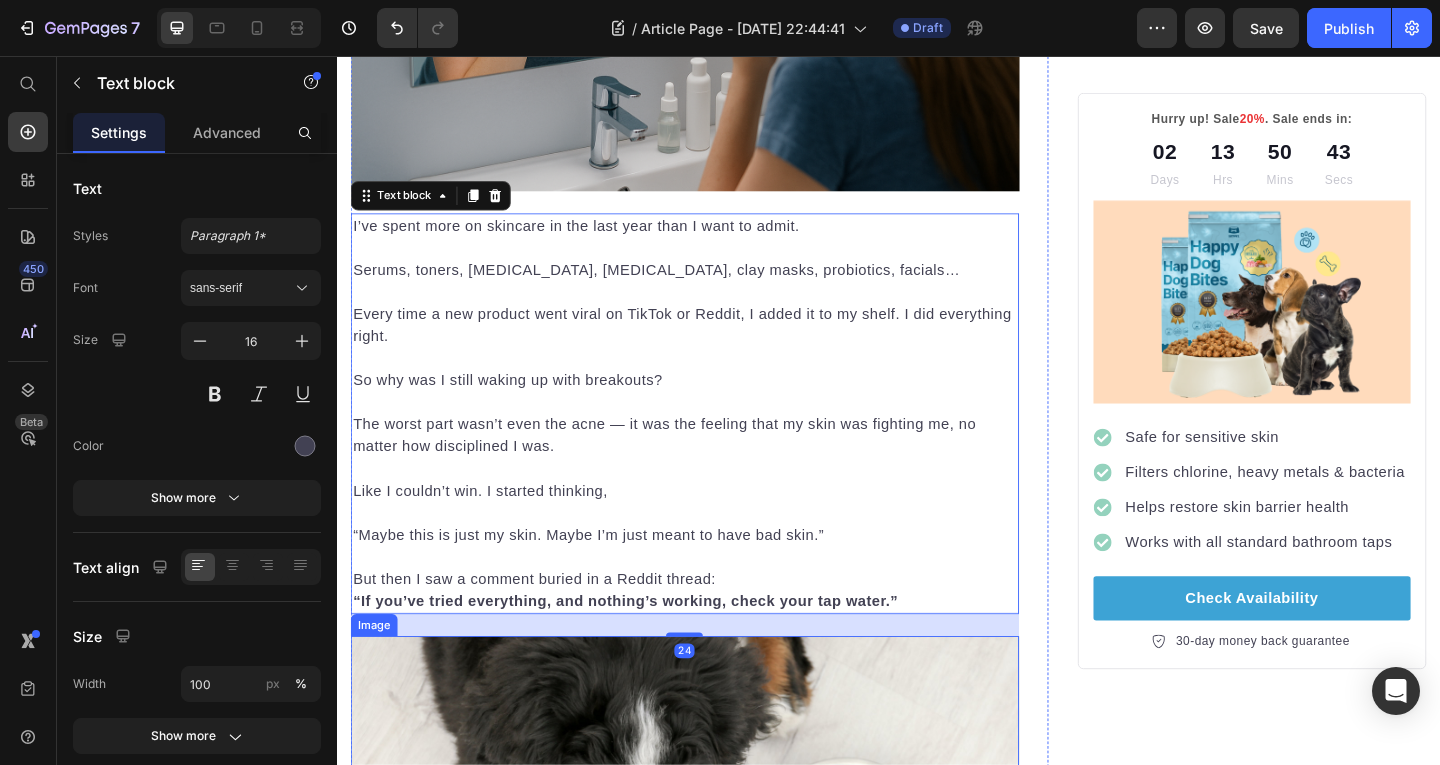 click at bounding box center [715, 896] 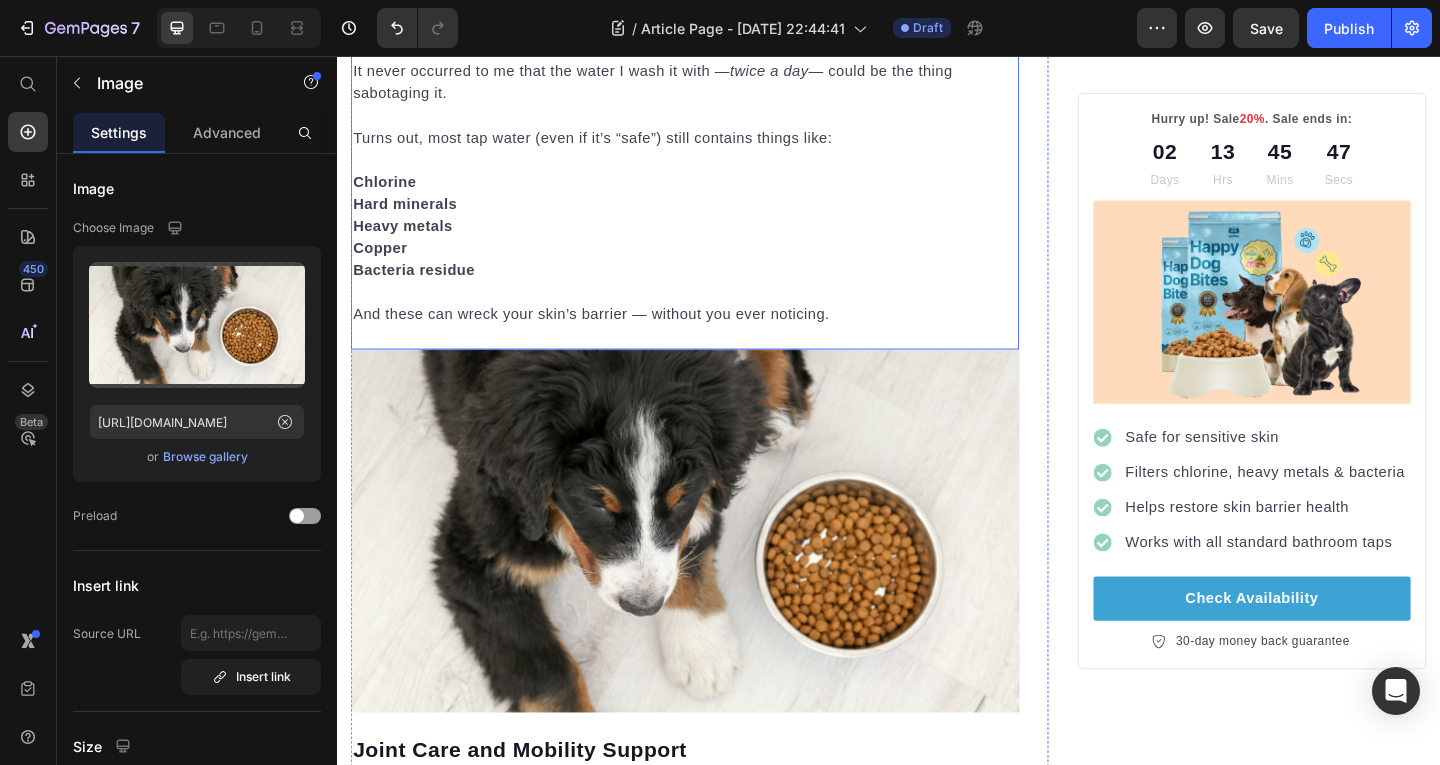 scroll, scrollTop: 2062, scrollLeft: 0, axis: vertical 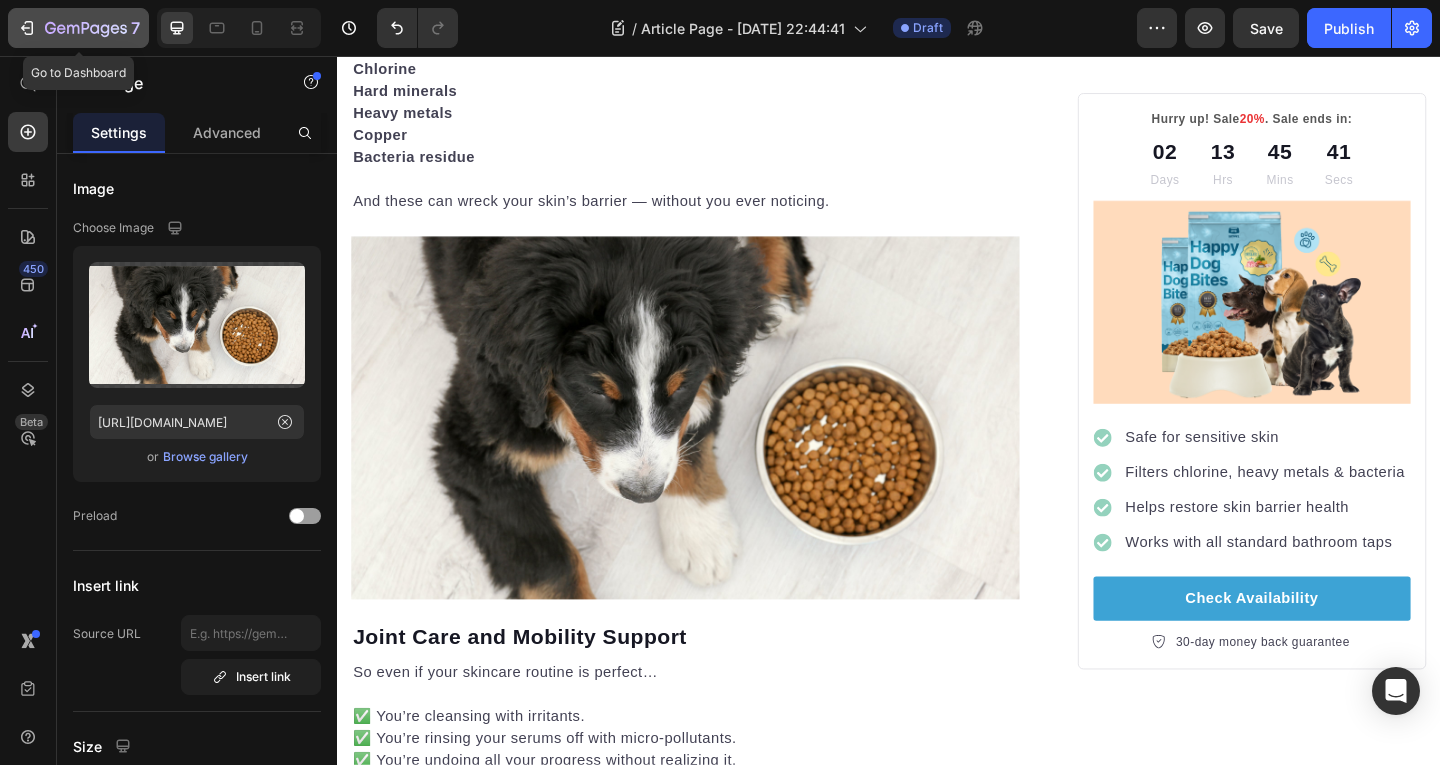 click 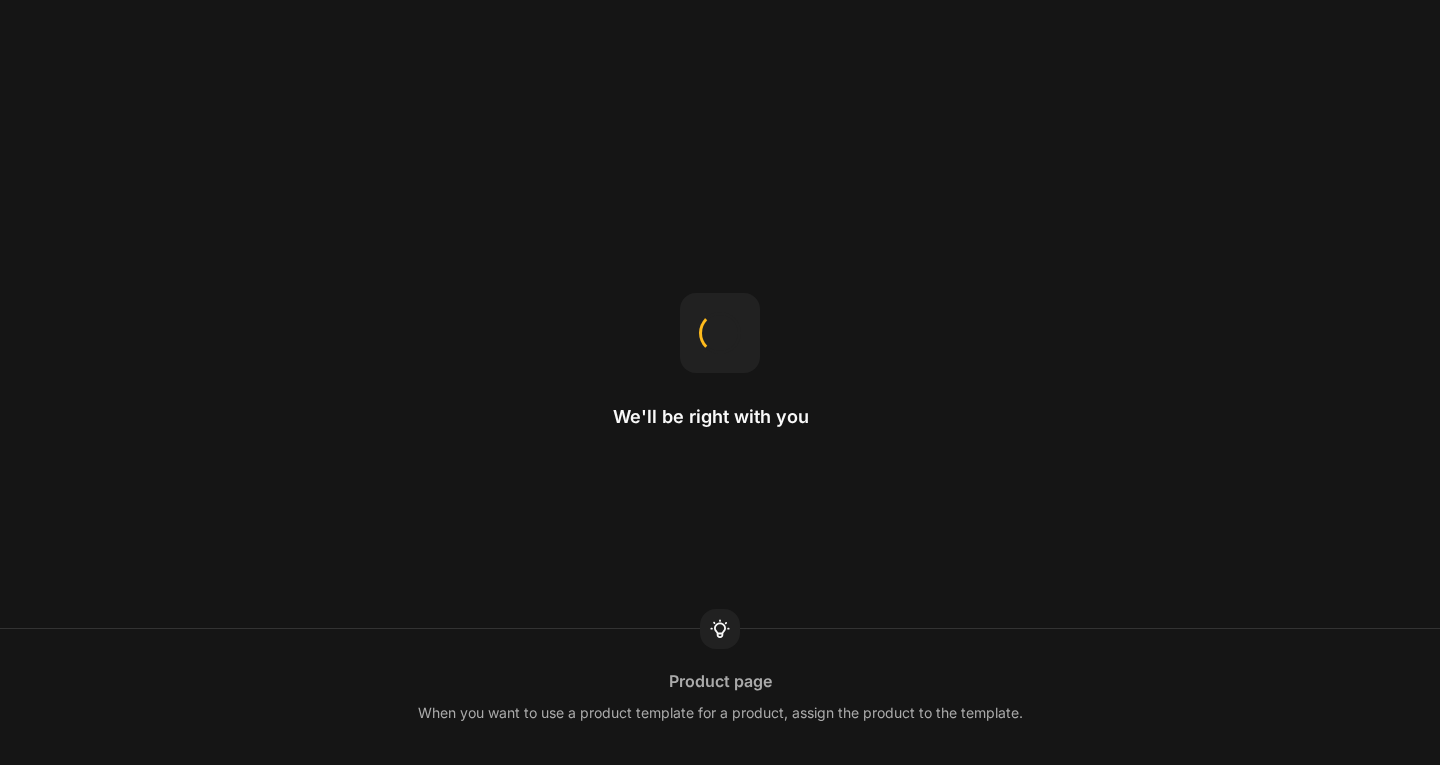 scroll, scrollTop: 0, scrollLeft: 0, axis: both 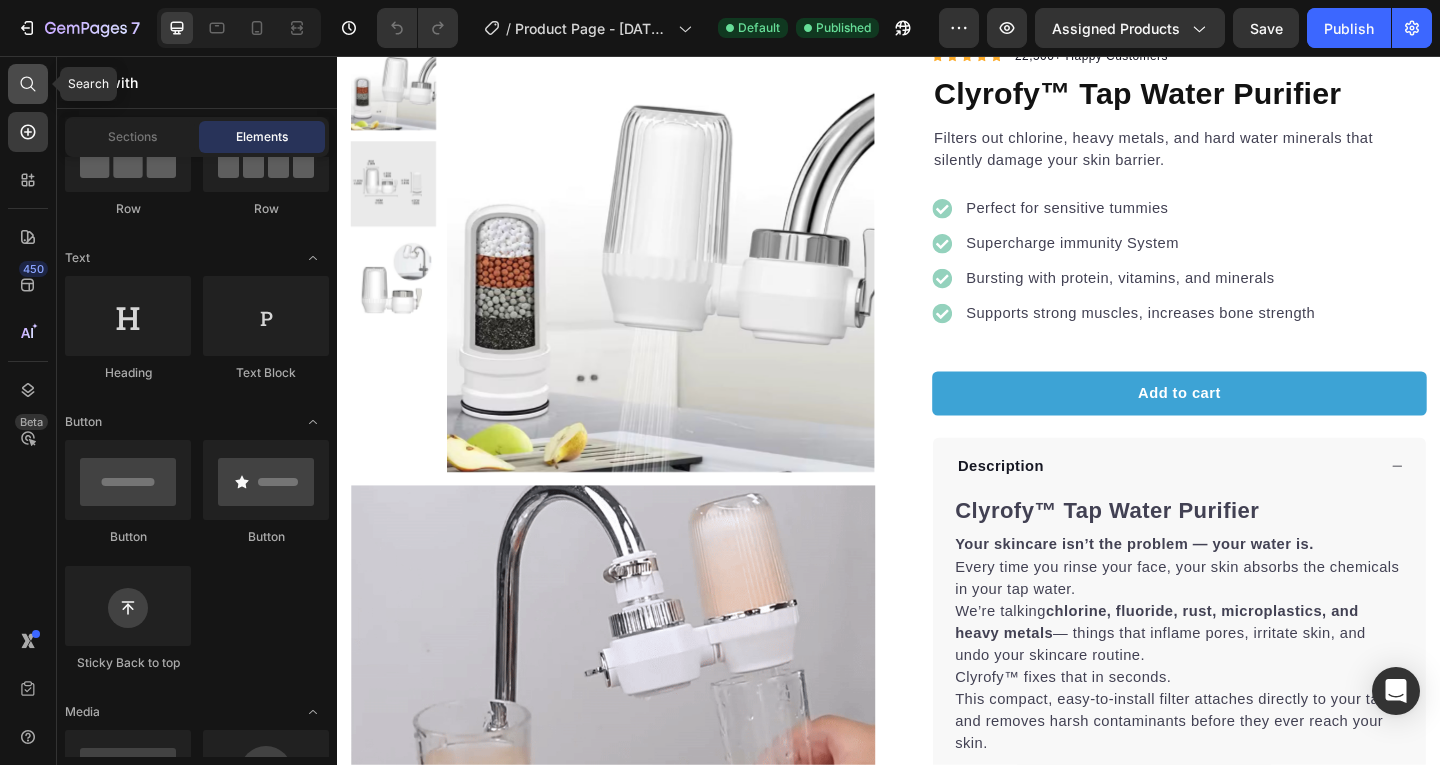 click 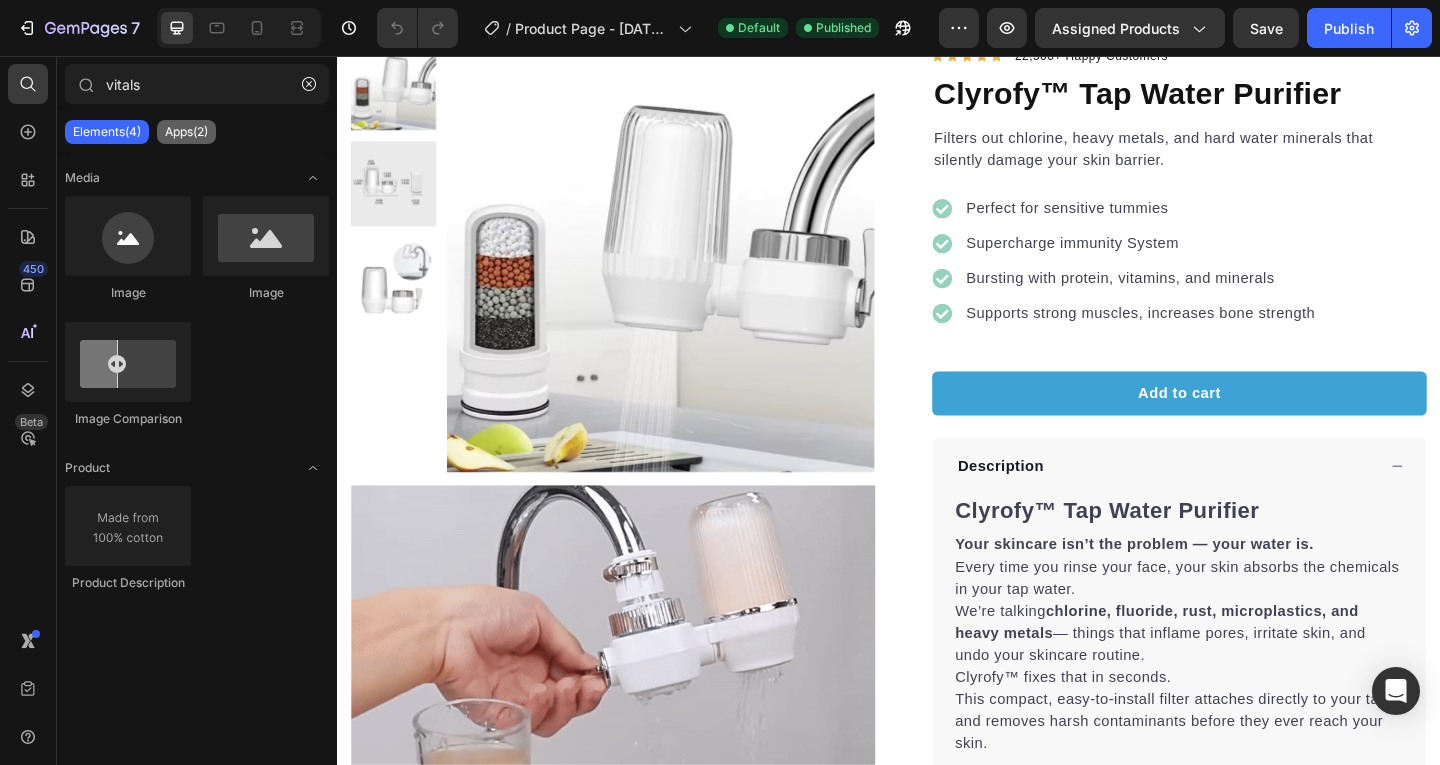 type on "vitals" 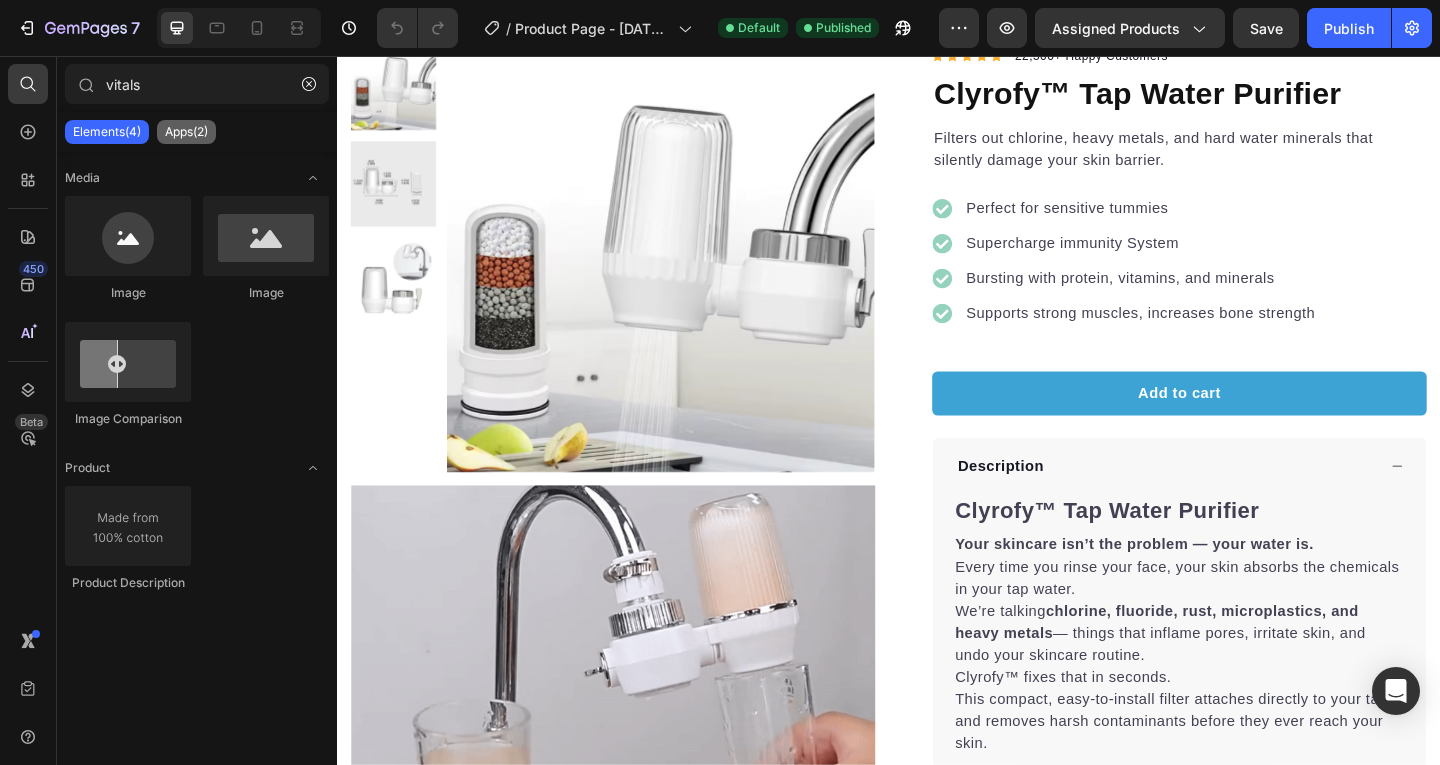 click on "Apps(2)" at bounding box center [186, 132] 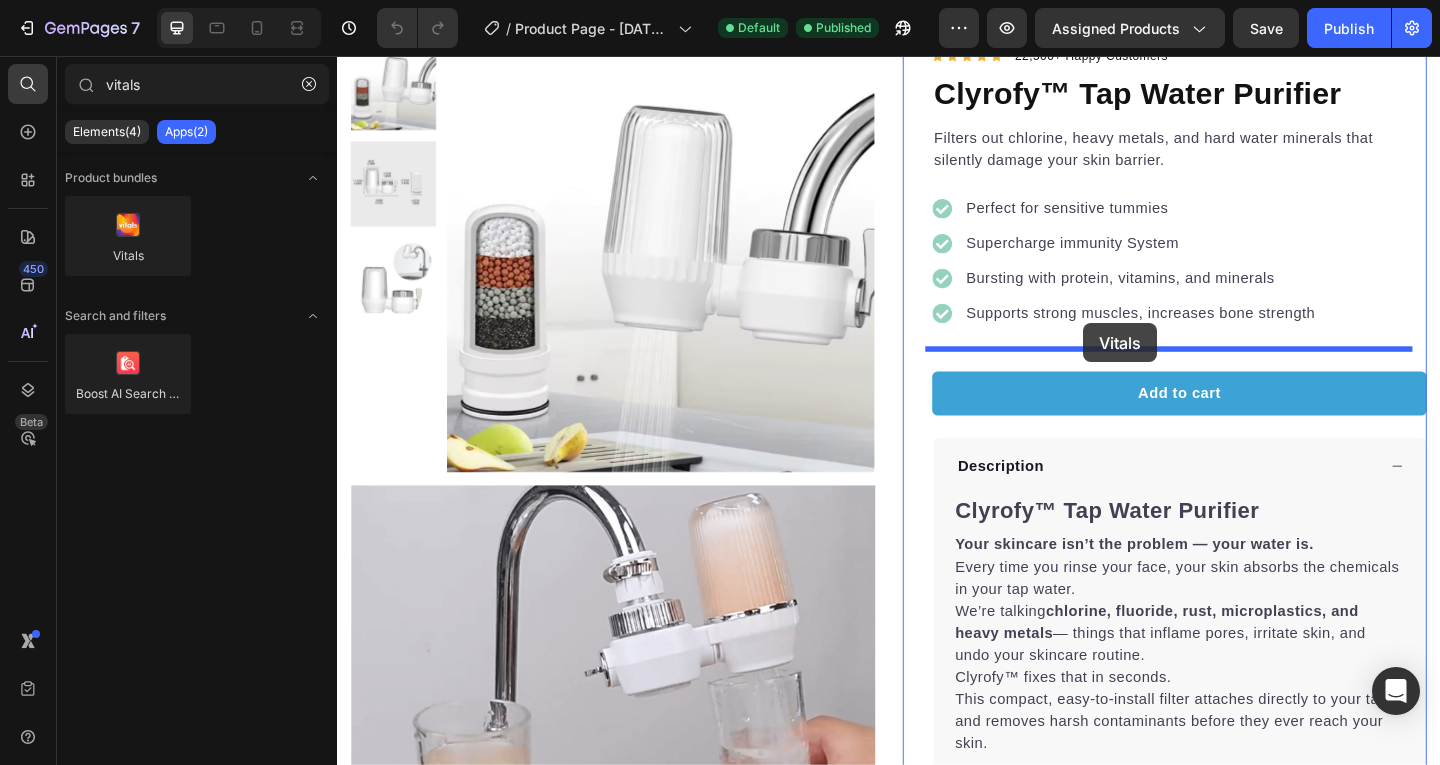 drag, startPoint x: 457, startPoint y: 316, endPoint x: 1132, endPoint y: 350, distance: 675.8558 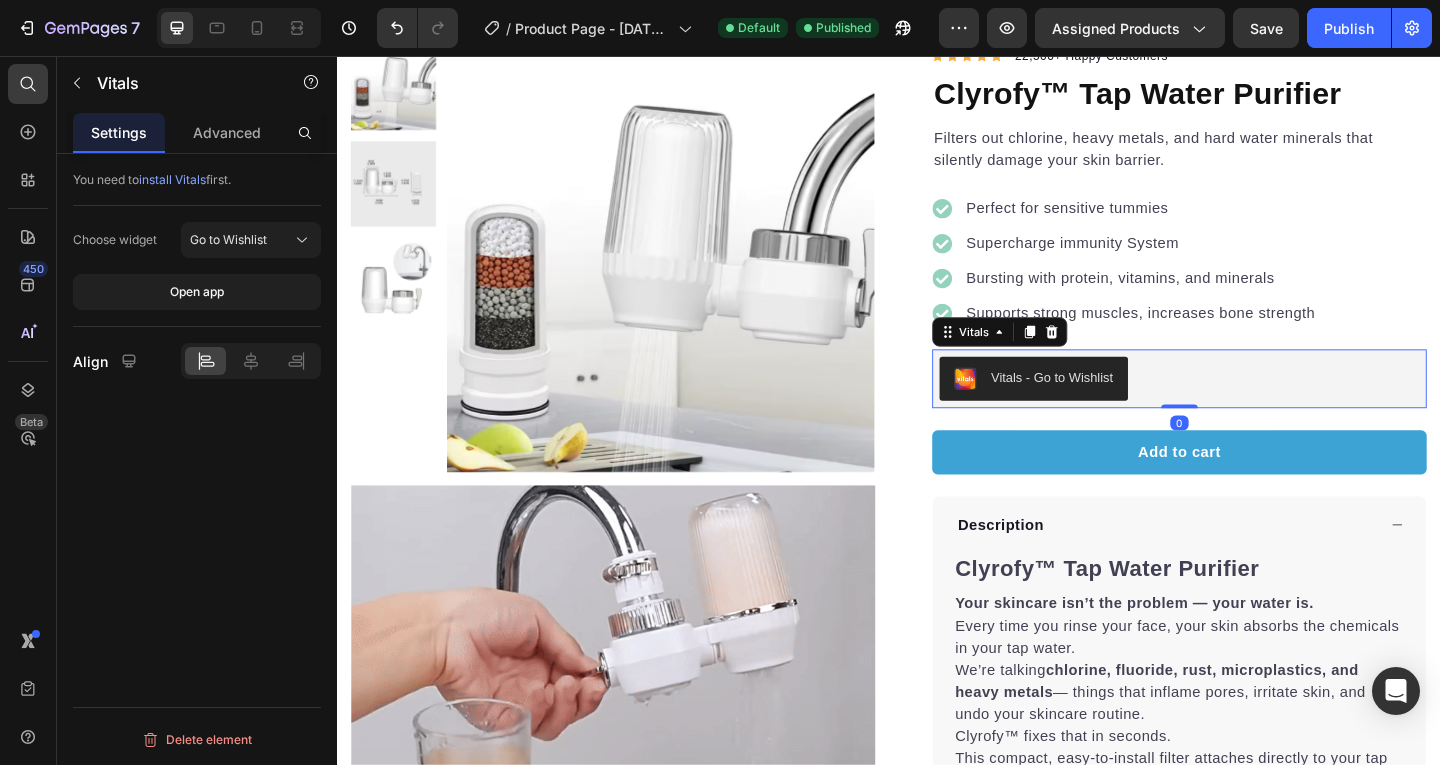click on "Vitals - Go to Wishlist" at bounding box center (1114, 405) 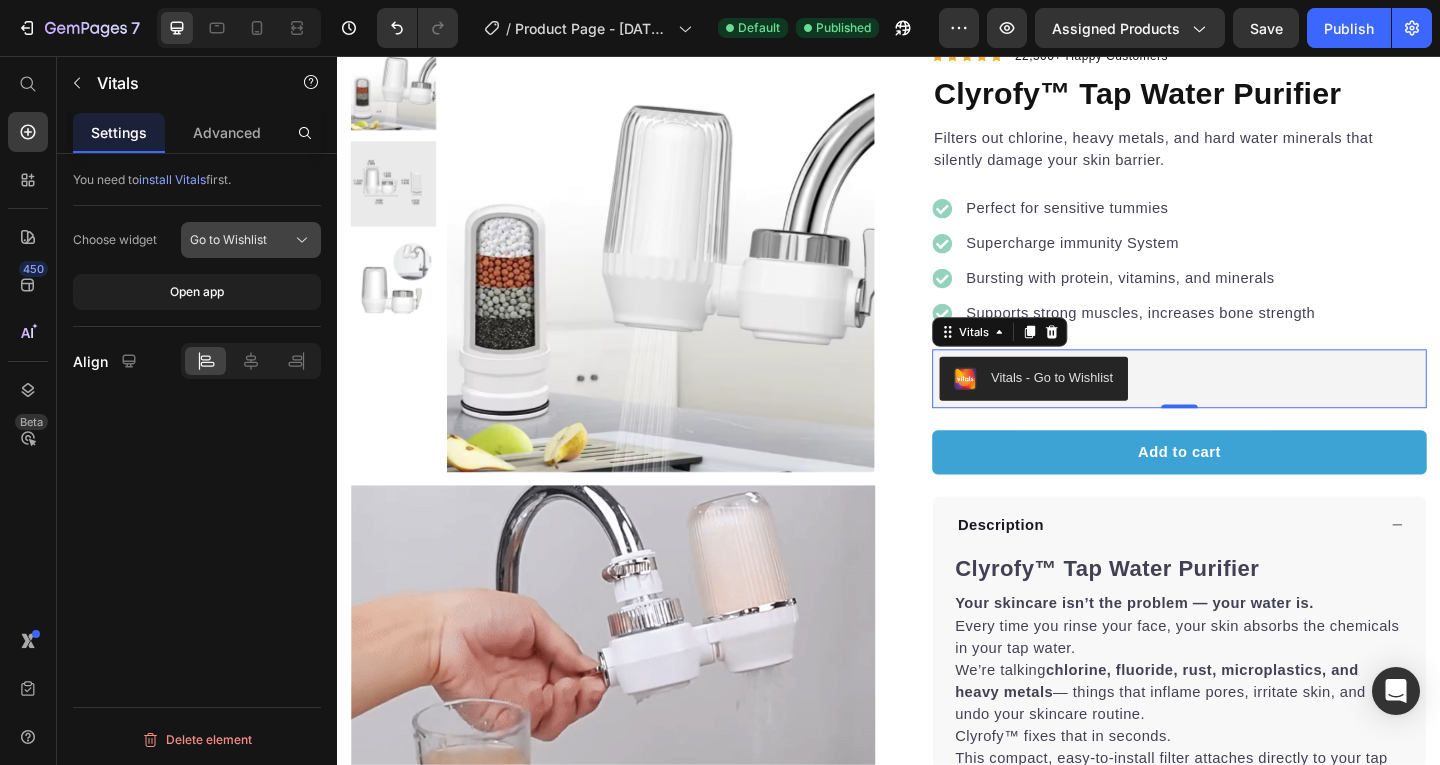 click on "Go to Wishlist" at bounding box center [251, 240] 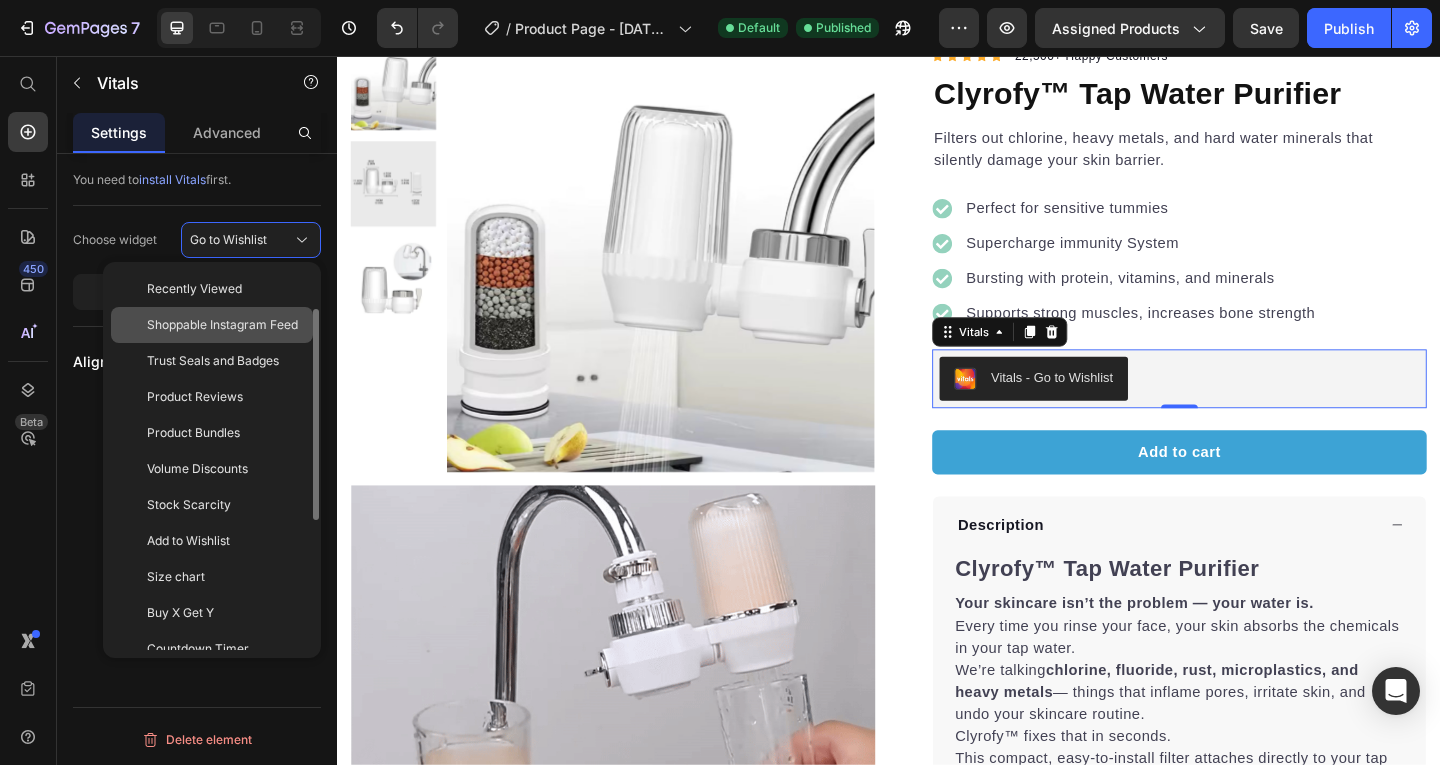 scroll, scrollTop: 72, scrollLeft: 0, axis: vertical 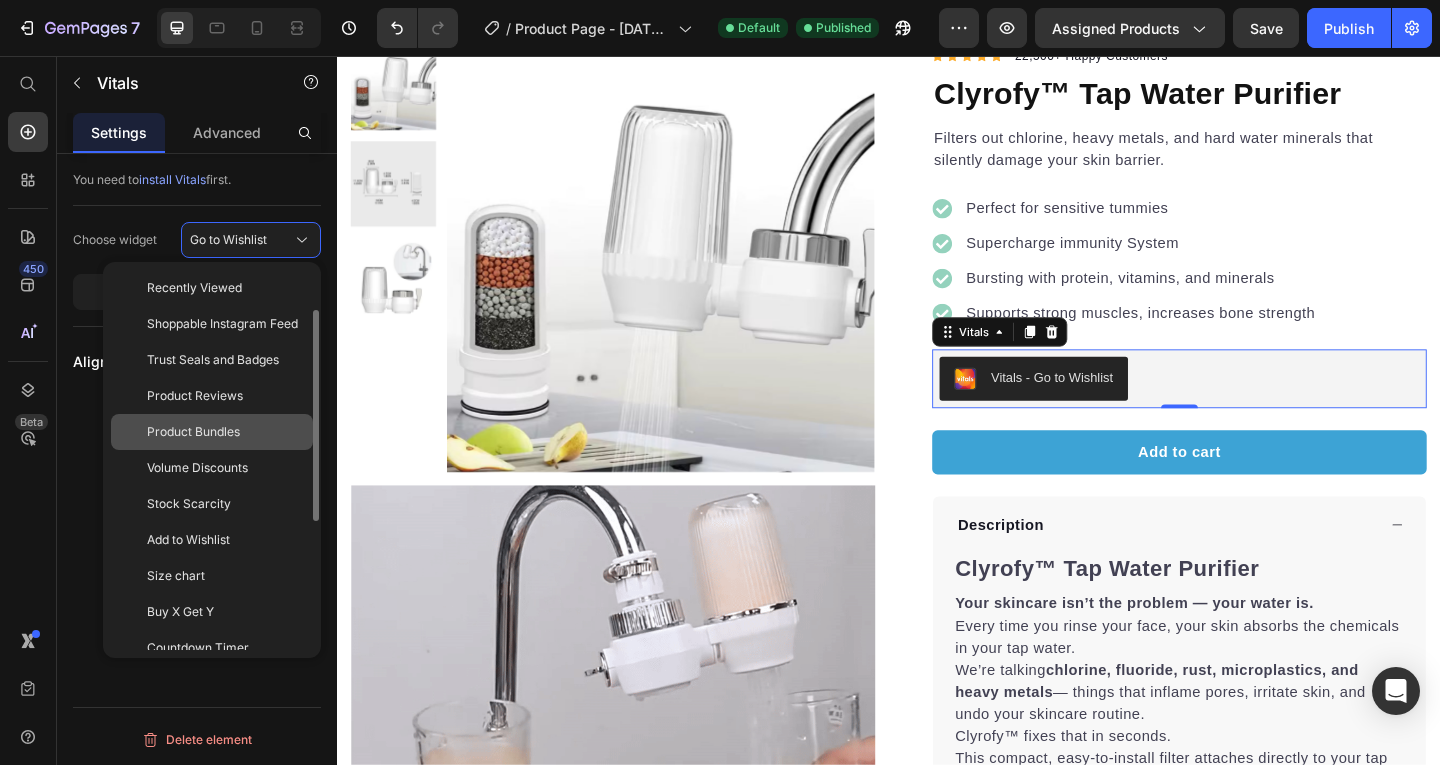 click on "Product Bundles" at bounding box center (226, 432) 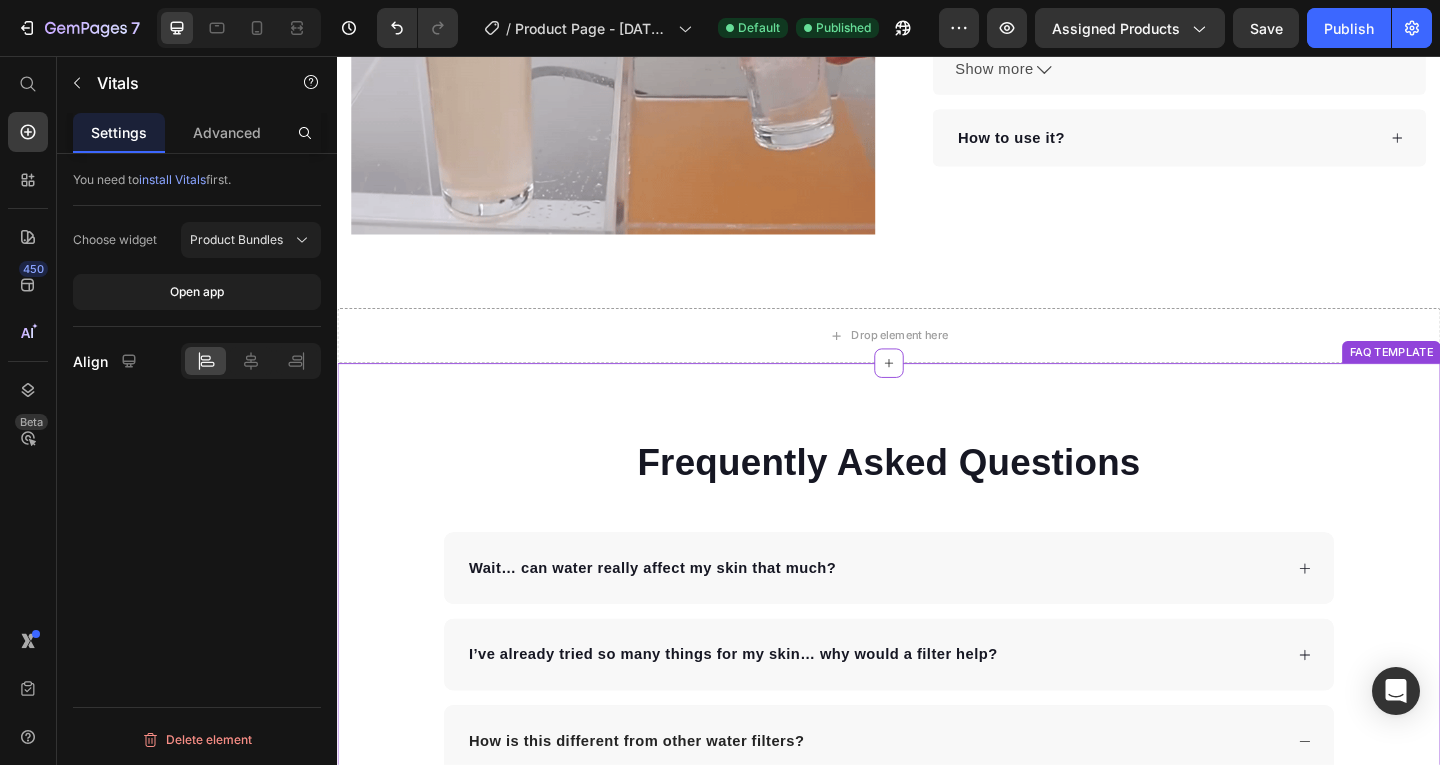 scroll, scrollTop: 945, scrollLeft: 0, axis: vertical 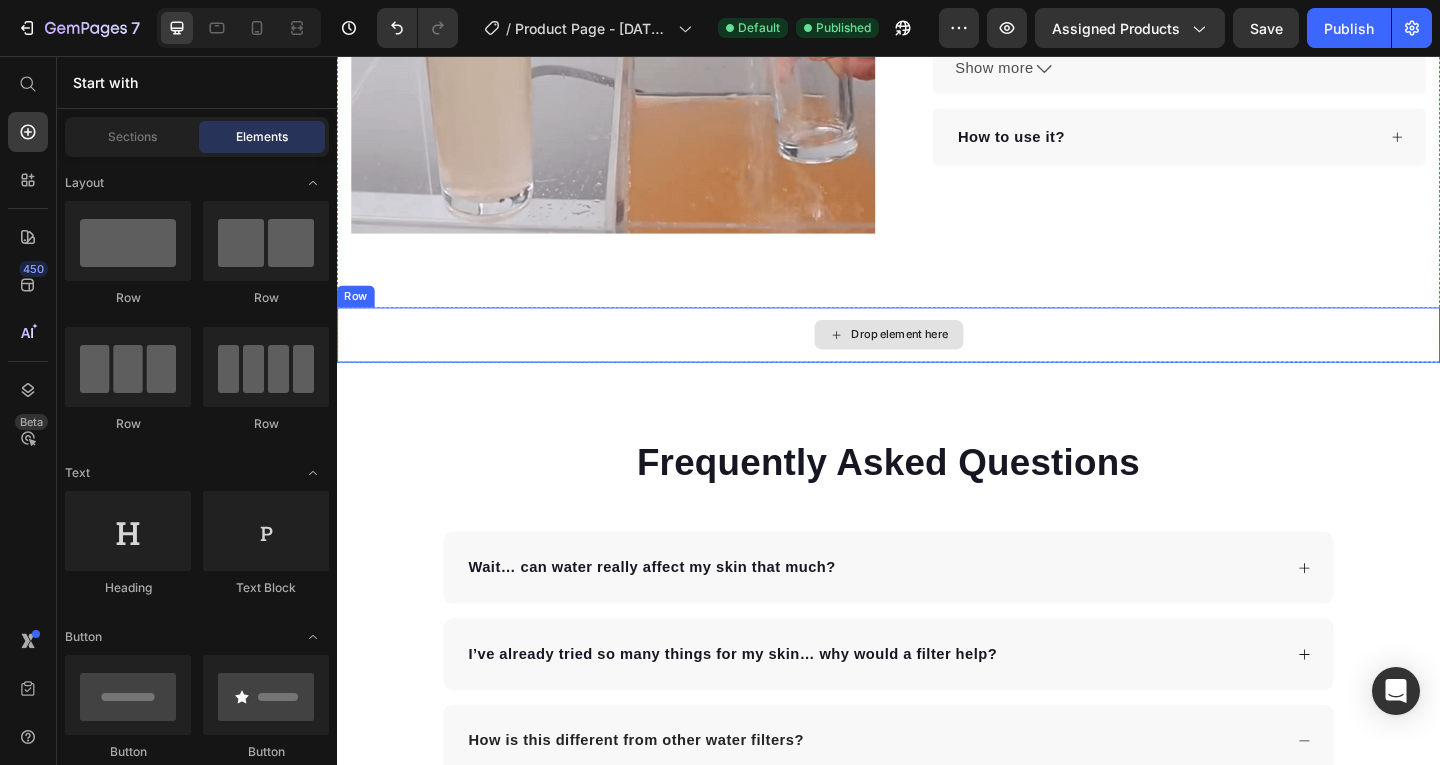 click on "Drop element here" at bounding box center (937, 359) 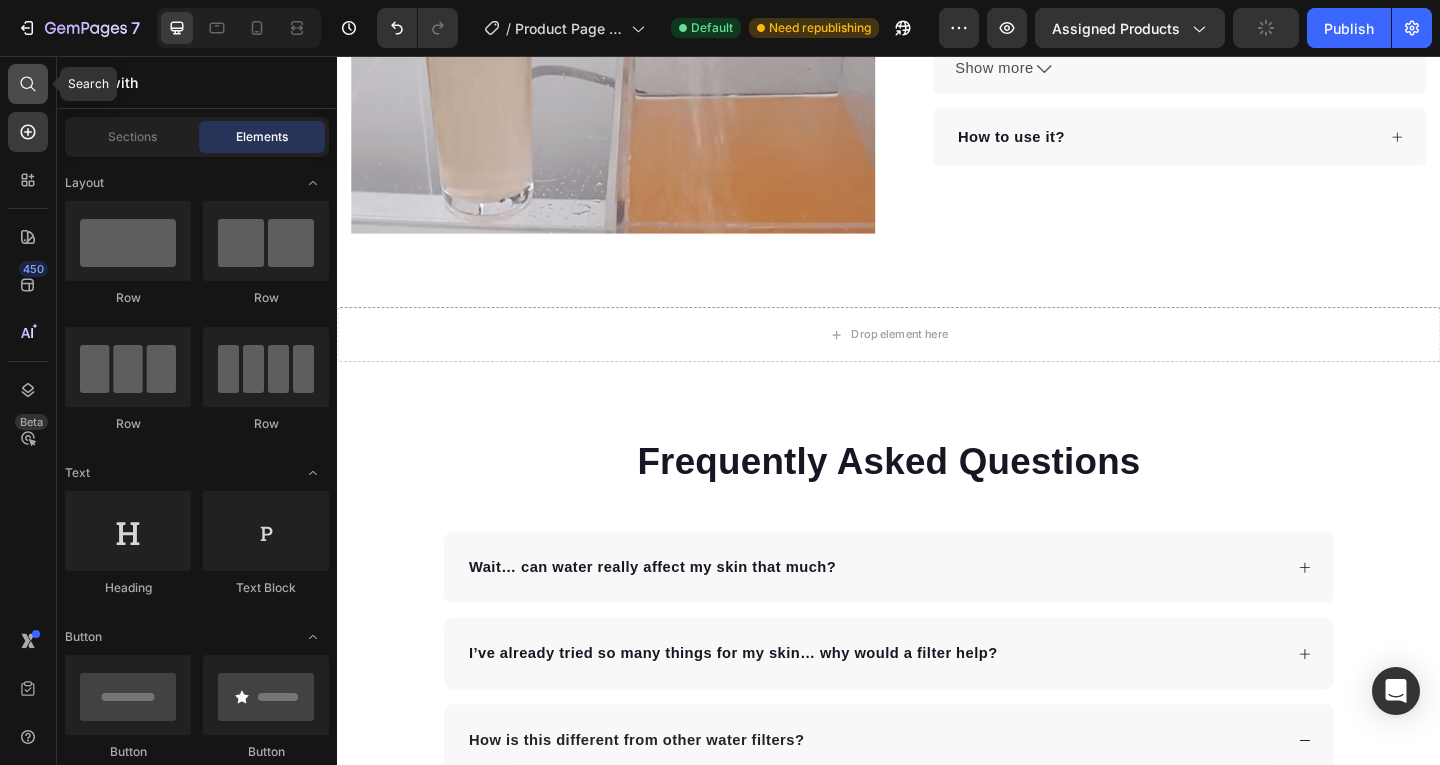 click 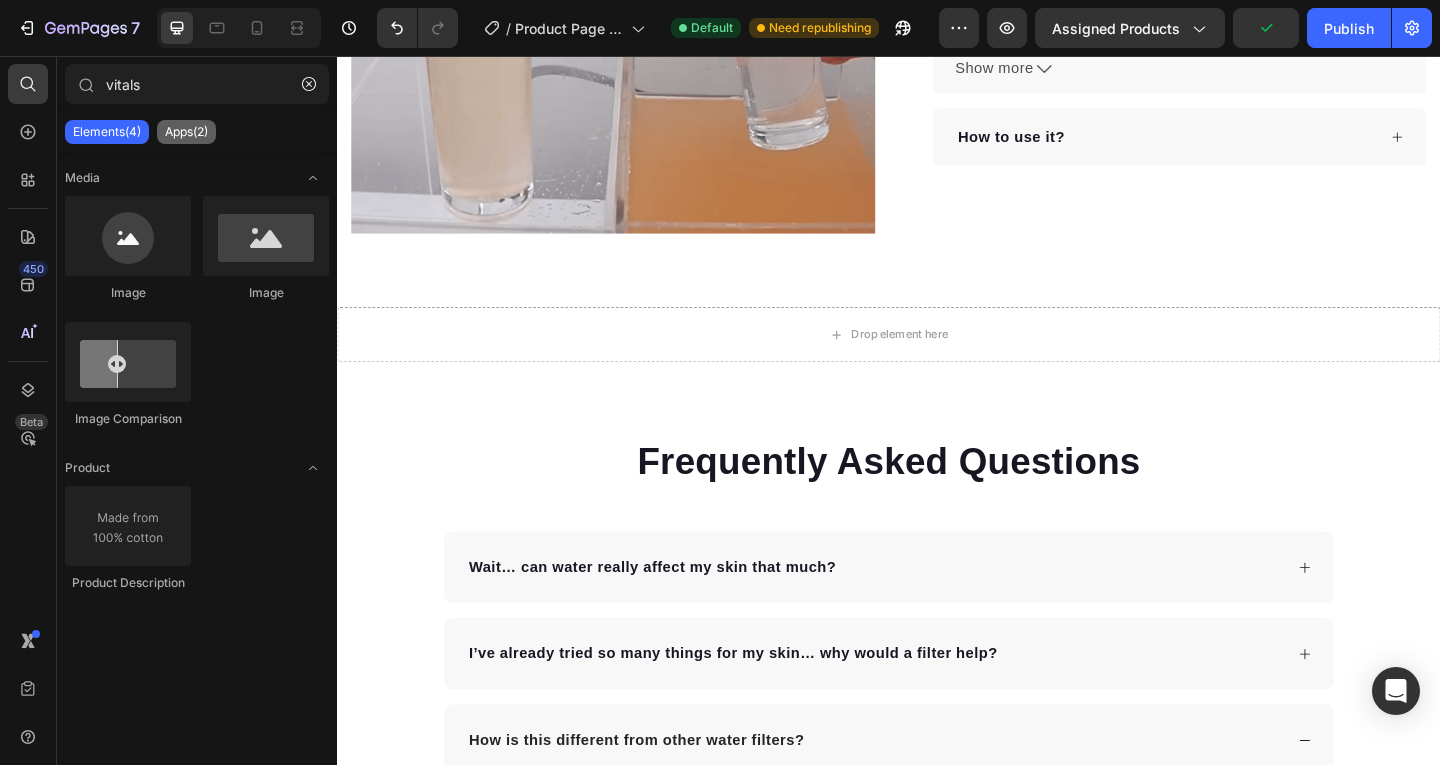 click on "Apps(2)" 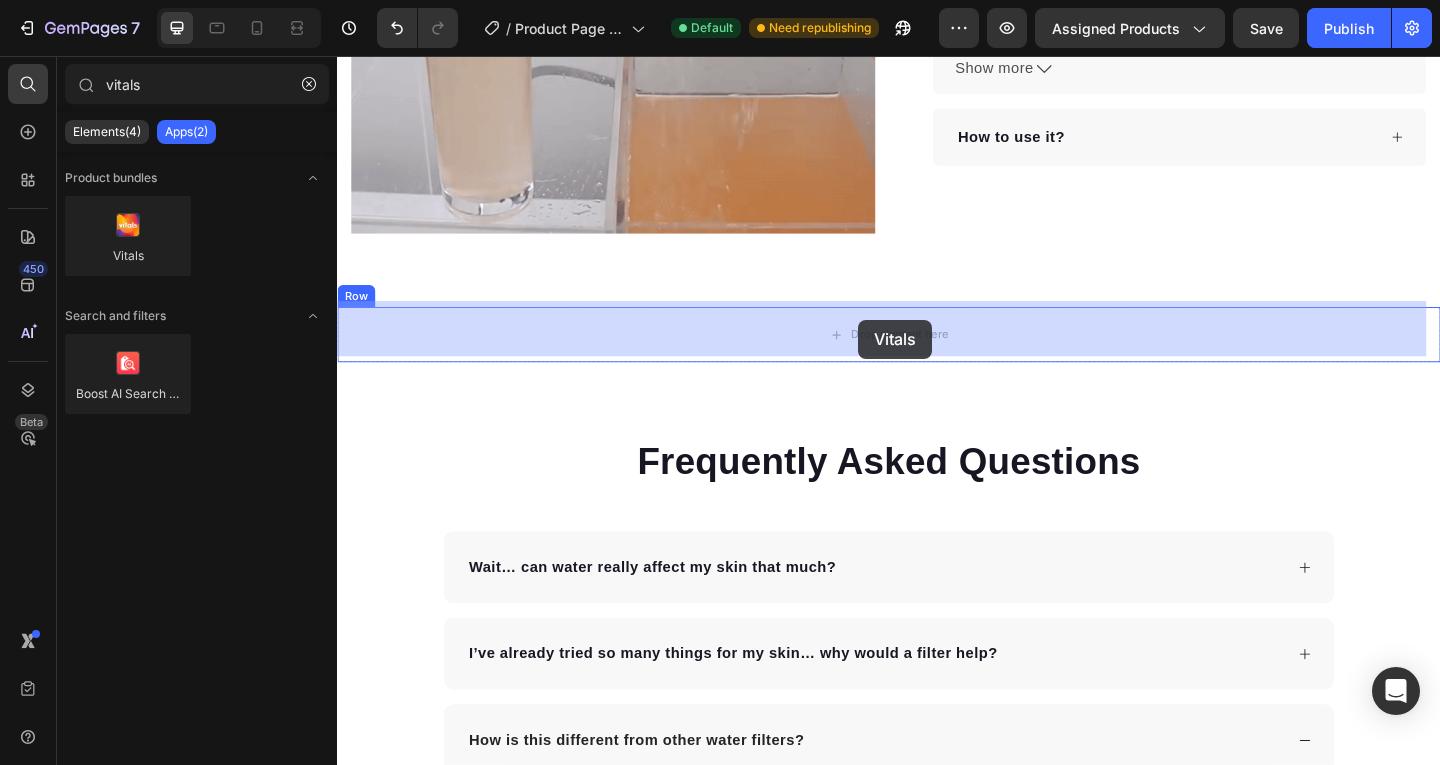 drag, startPoint x: 463, startPoint y: 310, endPoint x: 904, endPoint y: 343, distance: 442.23297 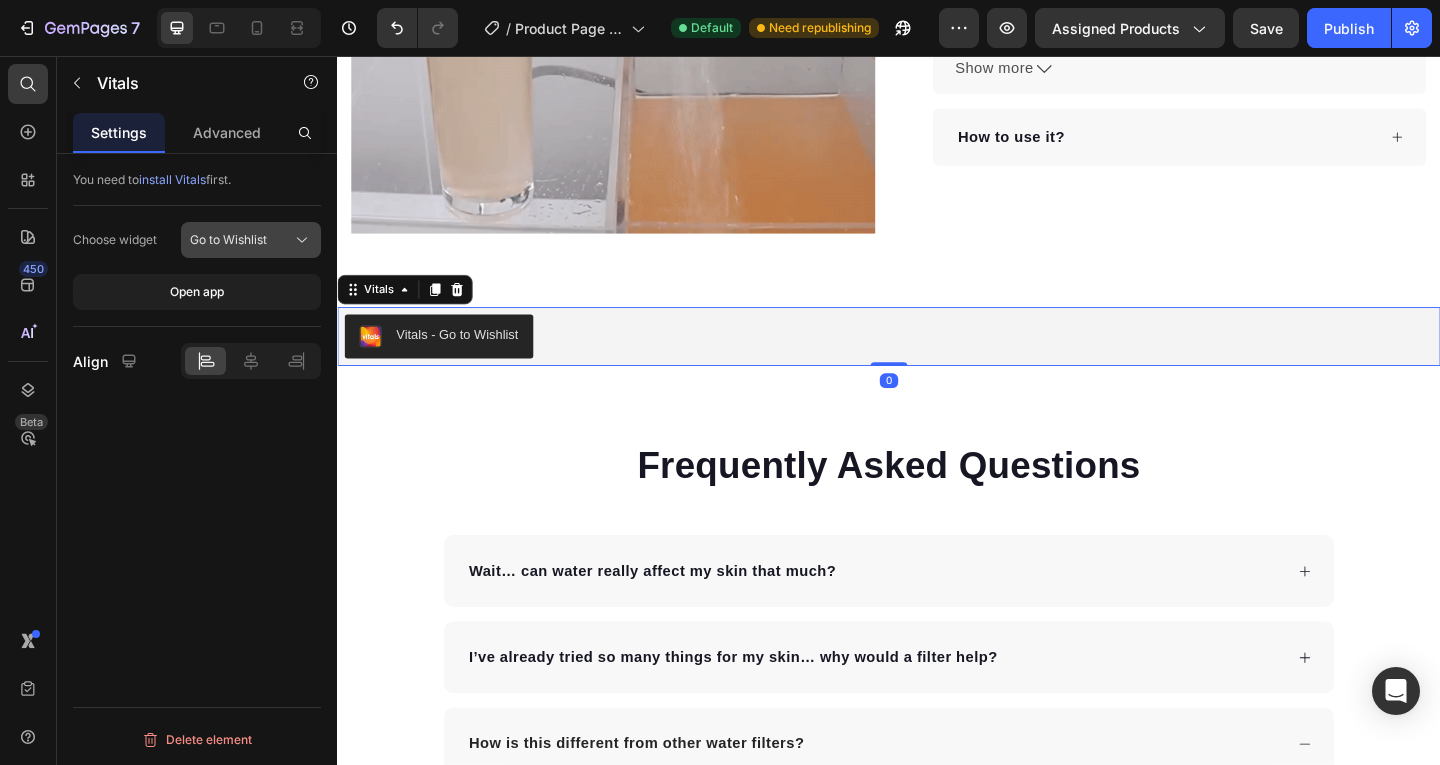 click on "Go to Wishlist" 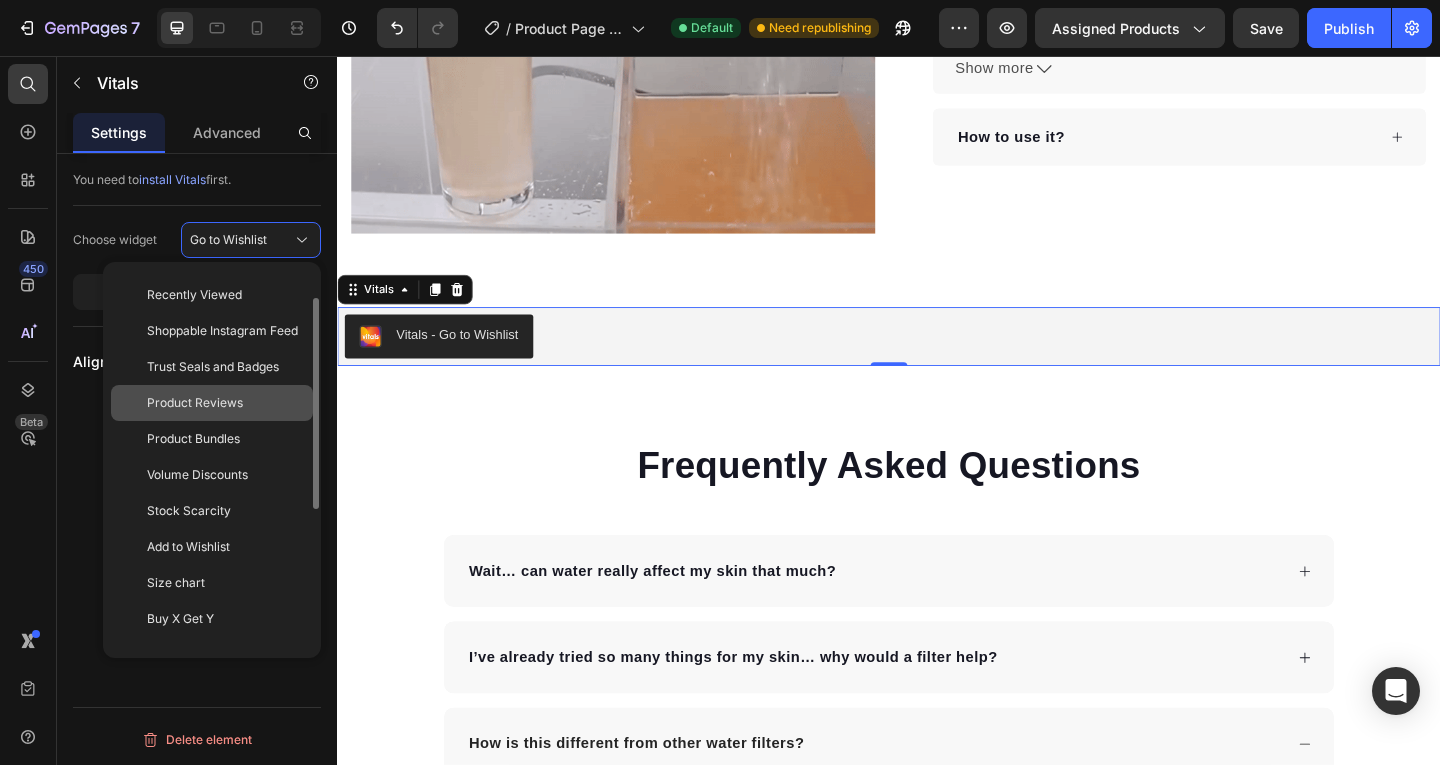 scroll, scrollTop: 66, scrollLeft: 0, axis: vertical 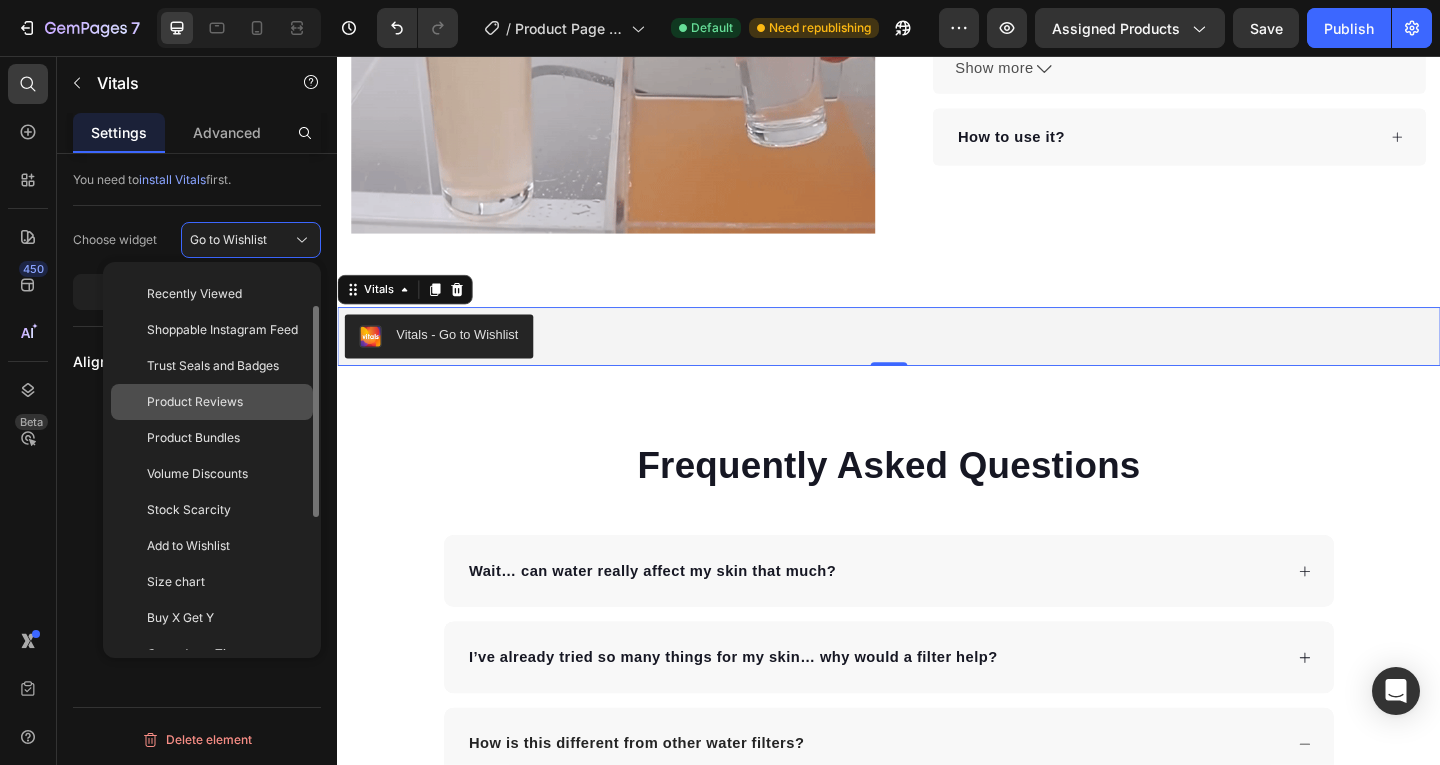 click on "Product Reviews" at bounding box center [195, 402] 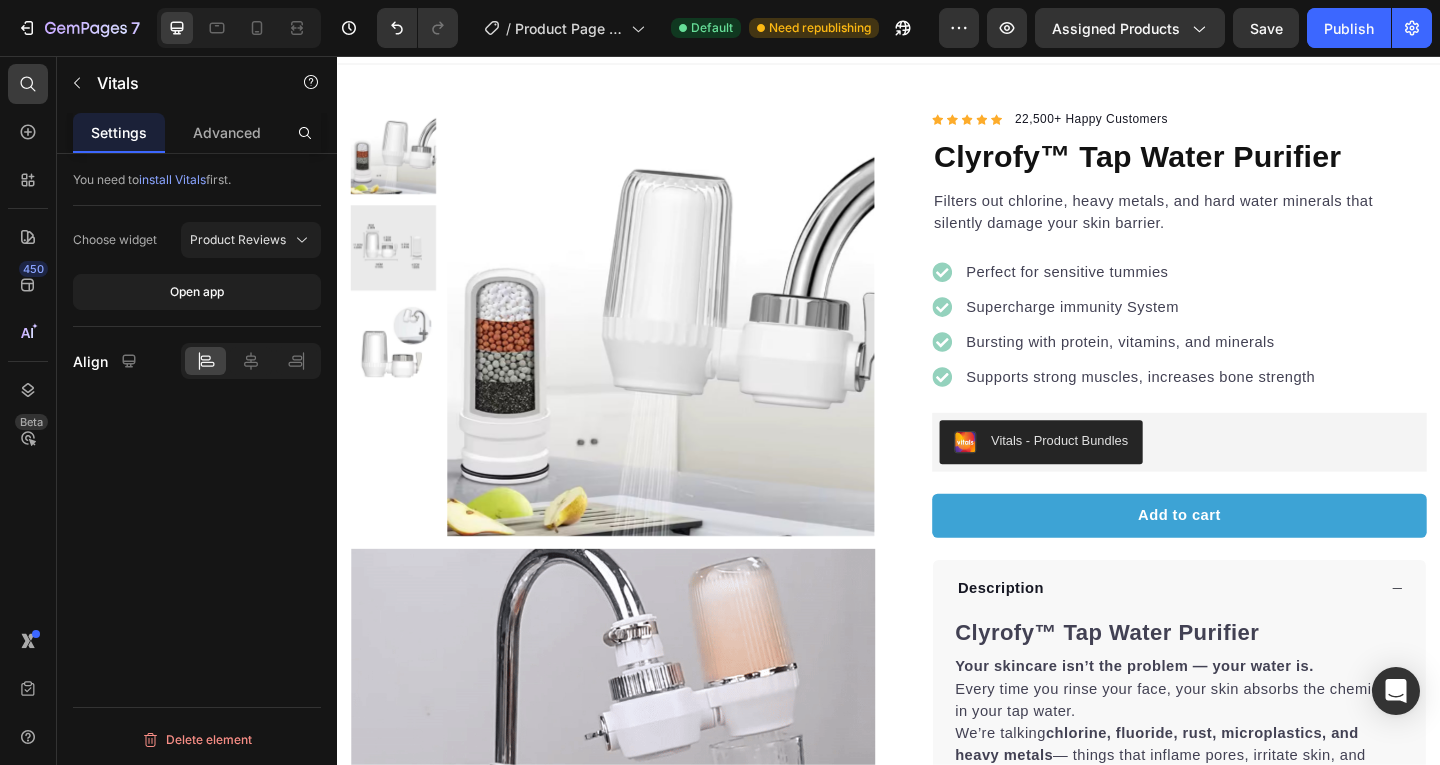 scroll, scrollTop: 0, scrollLeft: 0, axis: both 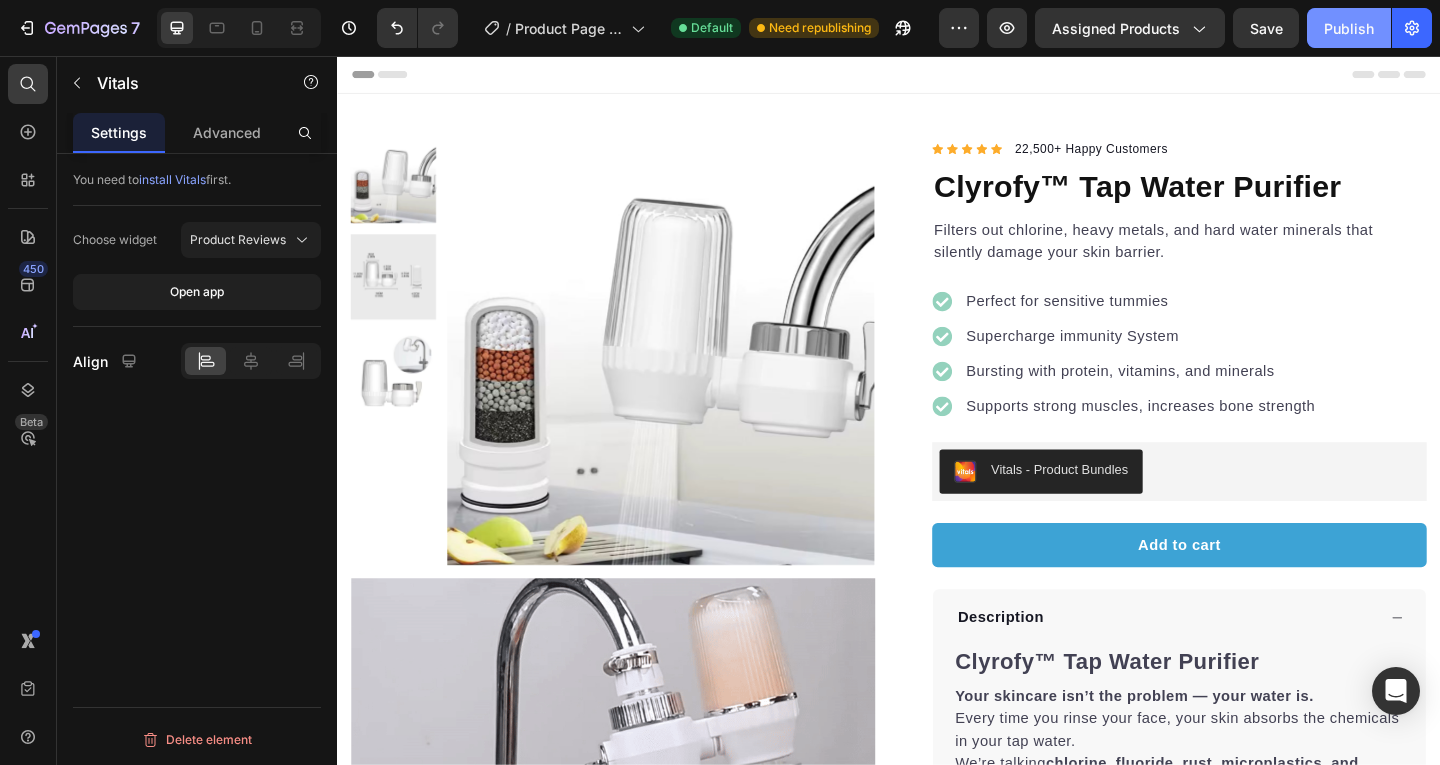 click on "Publish" at bounding box center (1349, 28) 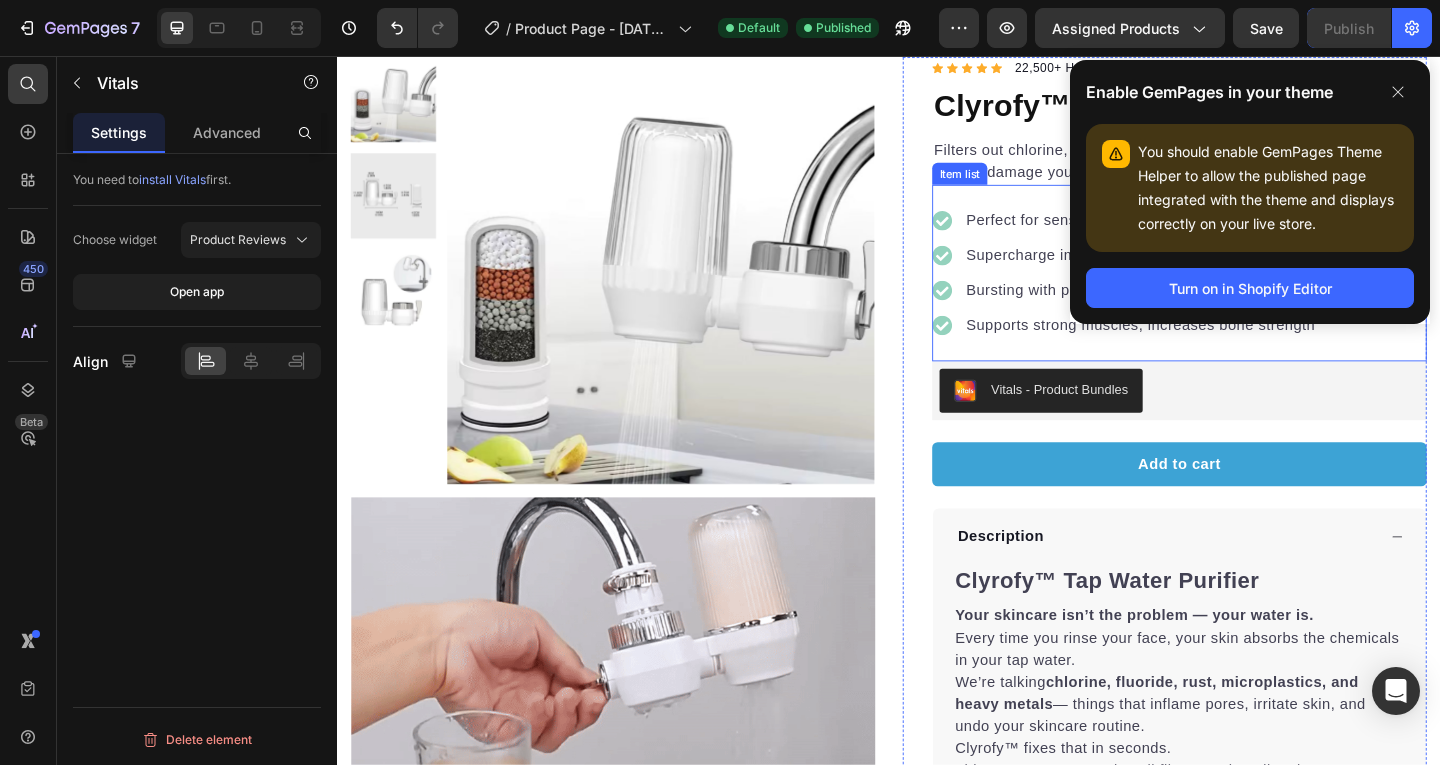 scroll, scrollTop: 90, scrollLeft: 0, axis: vertical 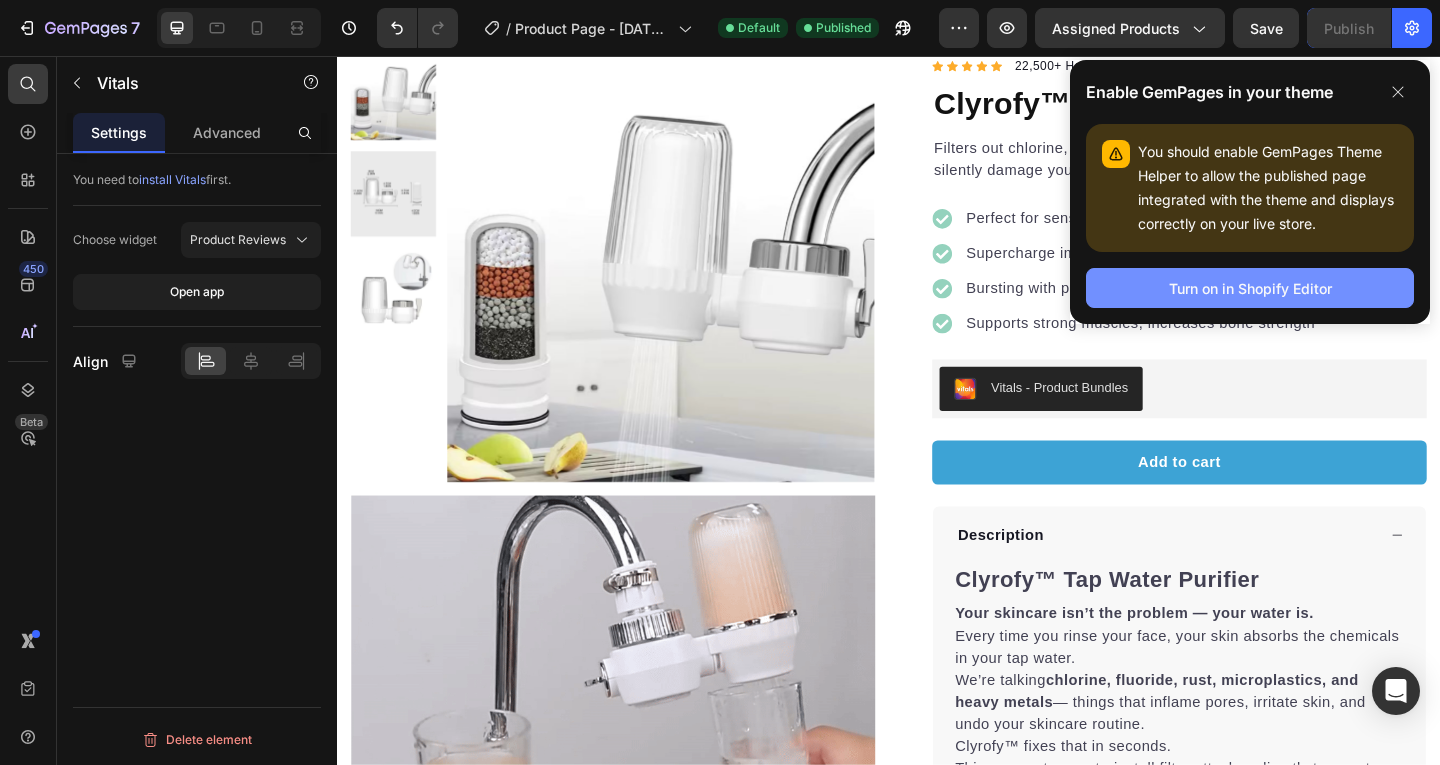 click on "Turn on in Shopify Editor" at bounding box center (1250, 288) 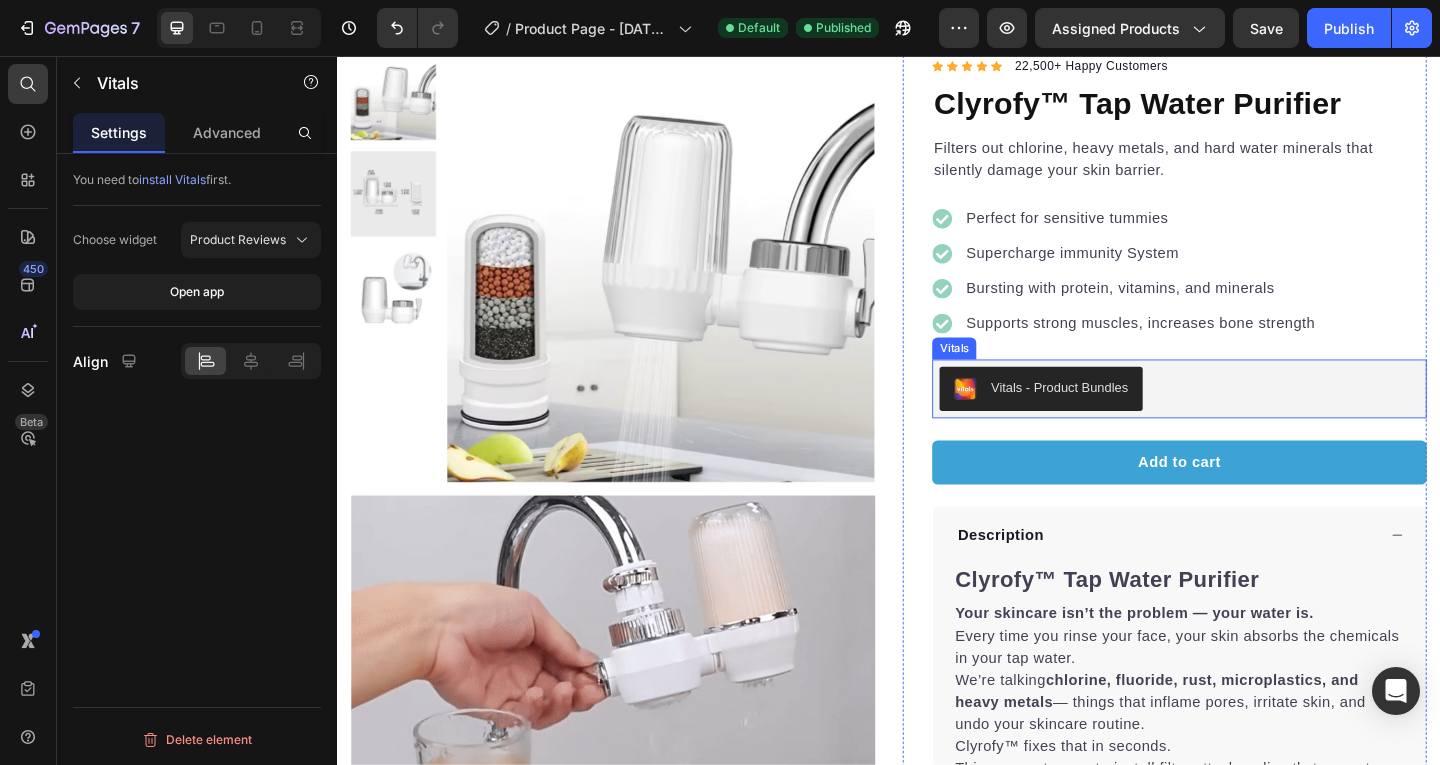 click on "Vitals - Product Bundles" at bounding box center (1102, 418) 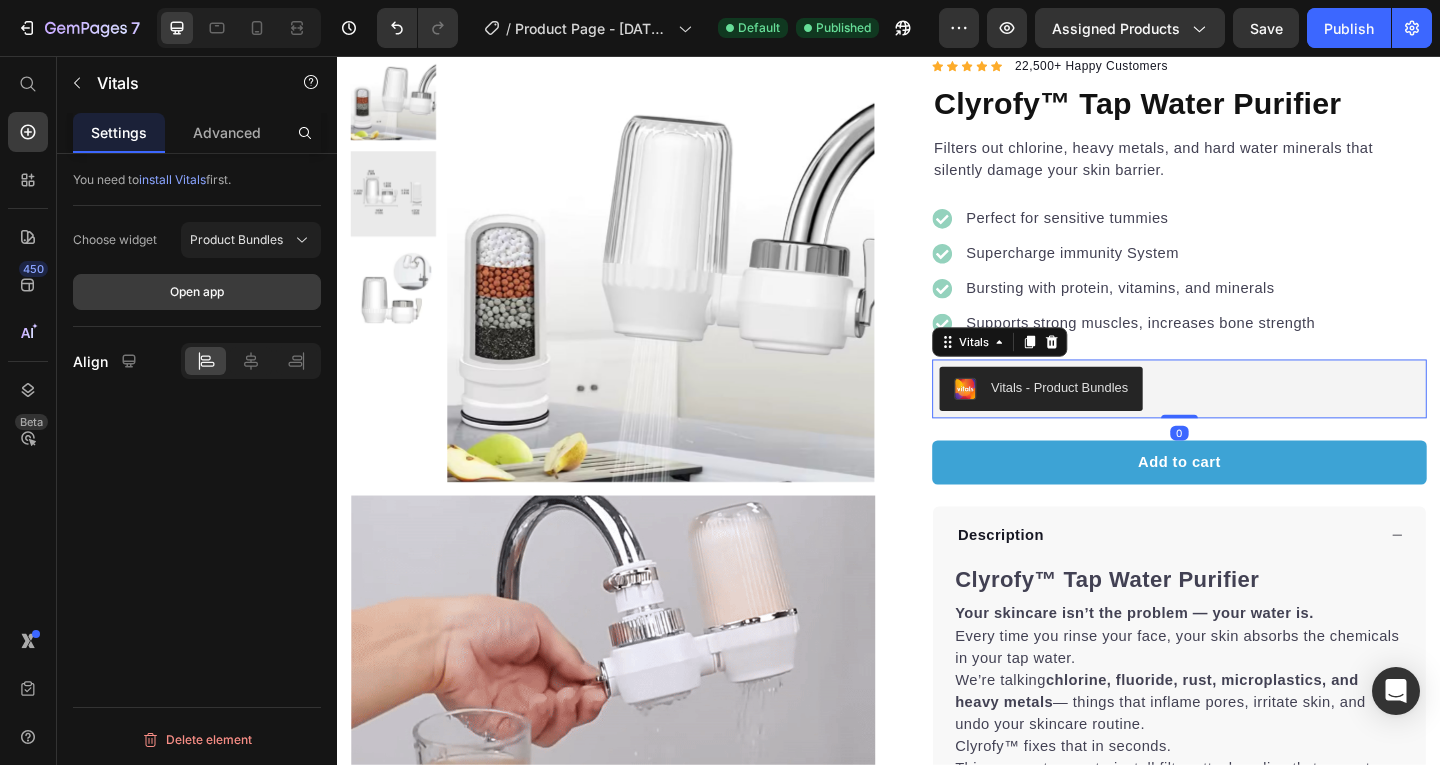 click on "Open app" at bounding box center (197, 292) 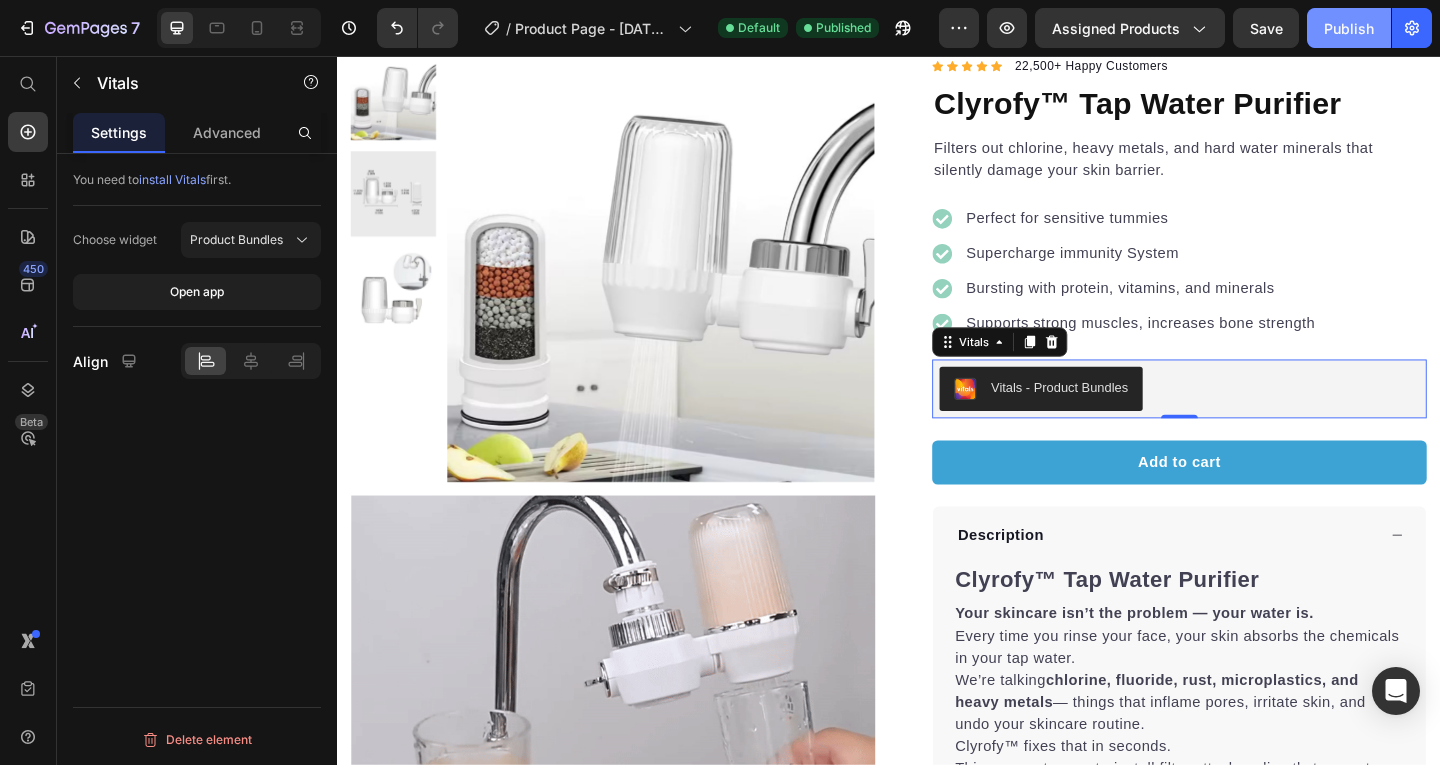 click on "Publish" 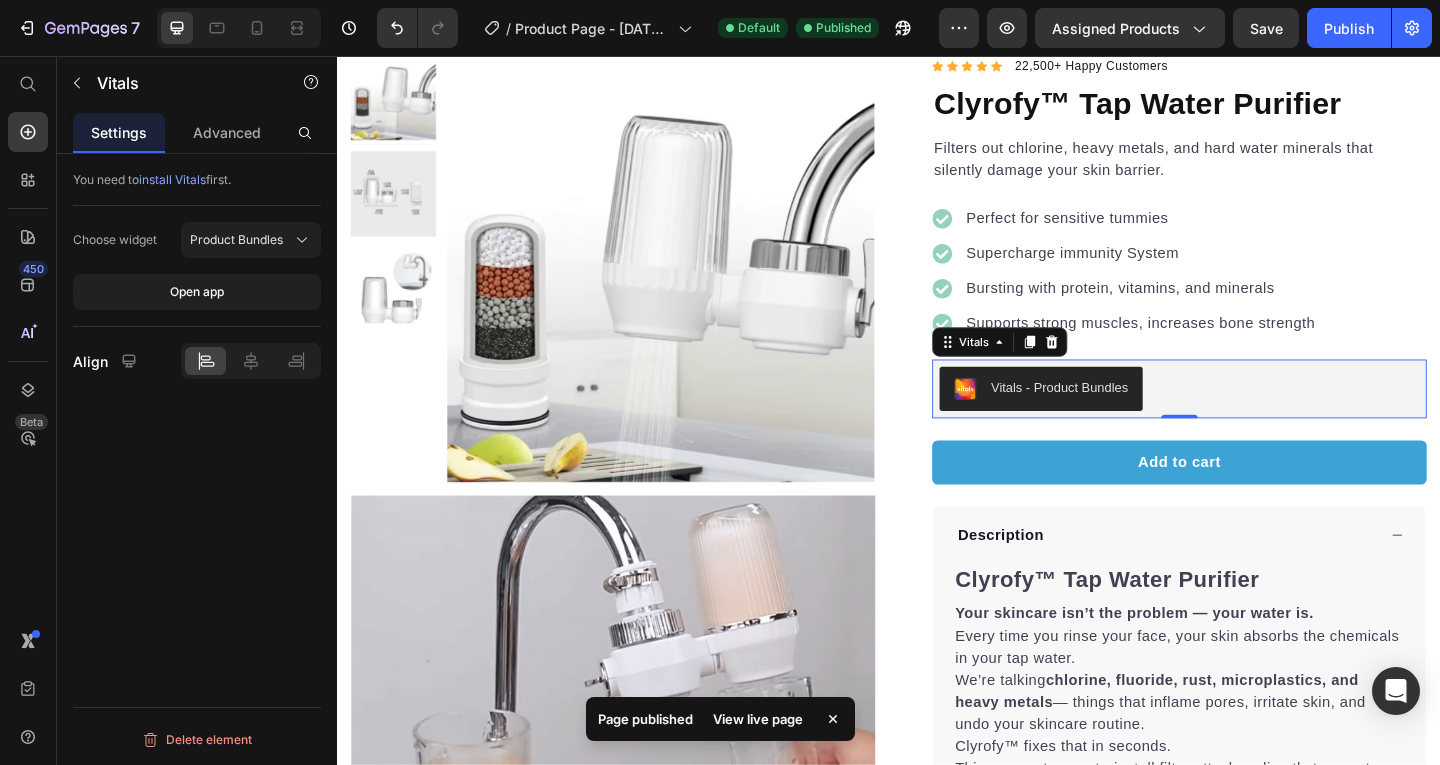 type 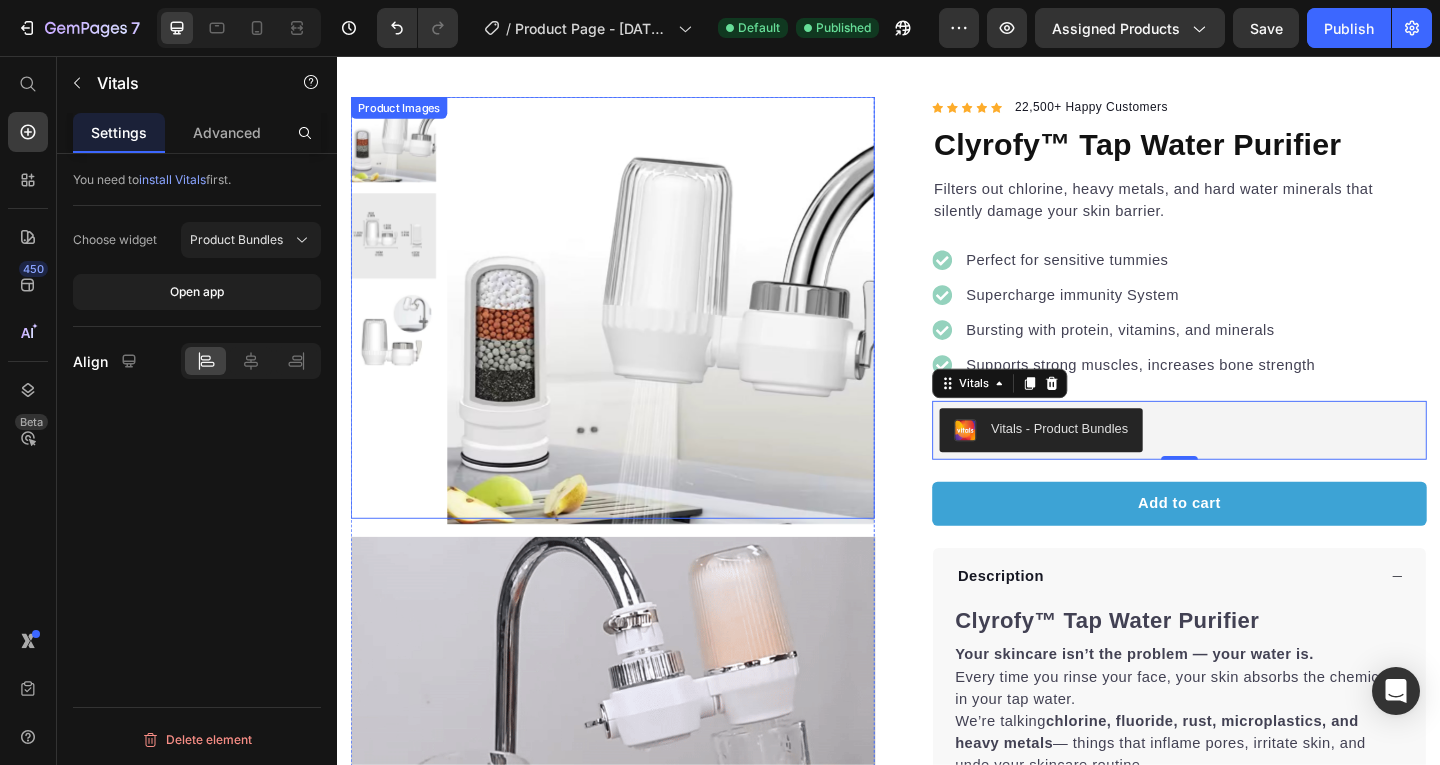scroll, scrollTop: 44, scrollLeft: 0, axis: vertical 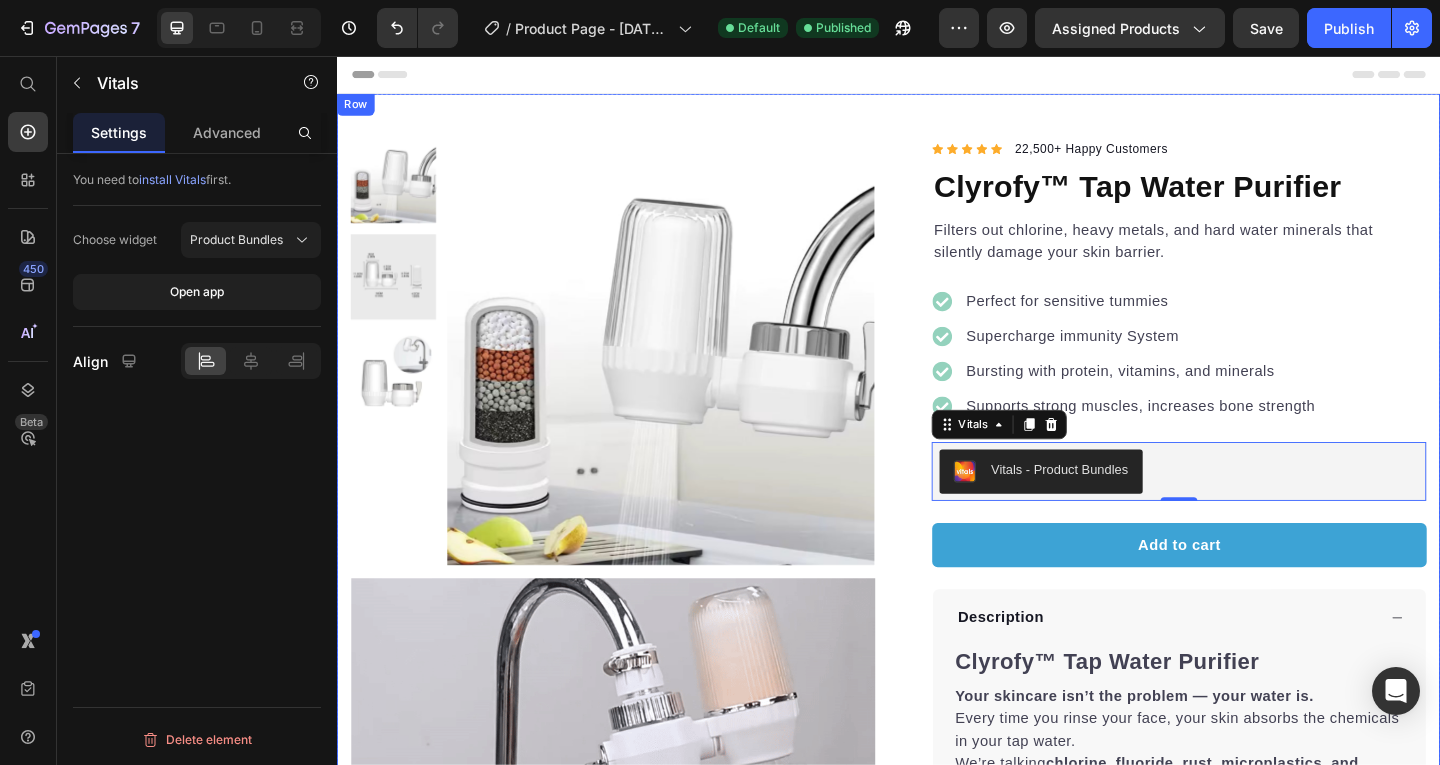 click on "Product Images Image Row Icon Icon Icon Icon Icon Icon List Hoz 22,500+ Happy Customers Text block Row Clyrofy™ Tap Water Purifier Product Title Filters out chlorine, heavy metals, and hard water minerals that silently damage your skin barrier. Text block Perfect for sensitive tummies Supercharge immunity System Bursting with protein, vitamins, and minerals Supports strong muscles, increases bone strength Item list Vitals - Product Bundles Vitals   0 Add to cart Product Cart Button Safe for sensitive skin Filters chlorine, heavy metals & bacteria Helps restore skin barrier health Works with all standard bathroom taps Item list
Description Clyrofy™ Tap Water Purifier
Your skincare isn’t the problem — your water is.
Every time you rinse your face, your skin absorbs the chemicals in your tap water. We’re talking  chlorine, fluoride, rust, microplastics, and heavy metals  — things that inflame pores, irritate skin, and undo your skincare routine.
Clyrofy™ fixes that in seconds." at bounding box center [937, 685] 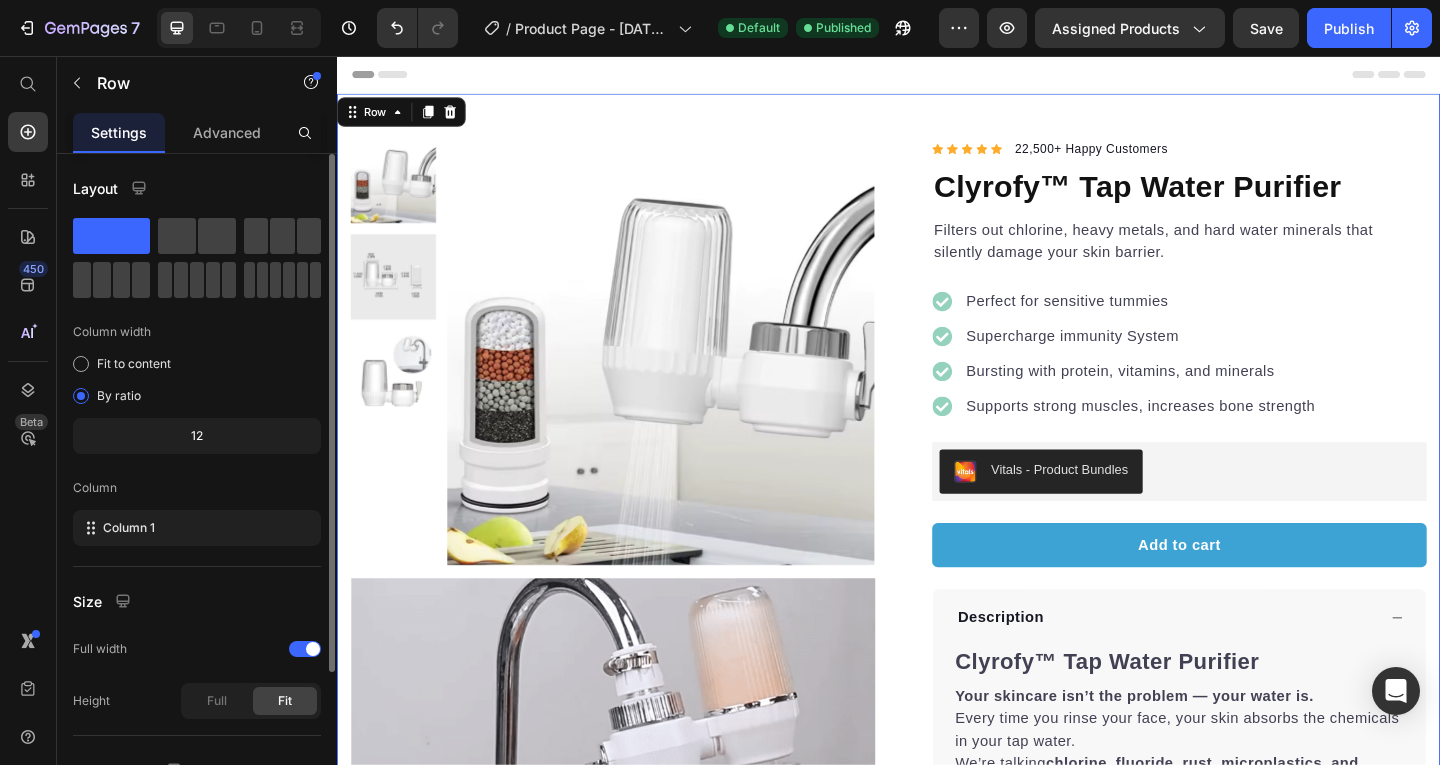 scroll, scrollTop: 192, scrollLeft: 0, axis: vertical 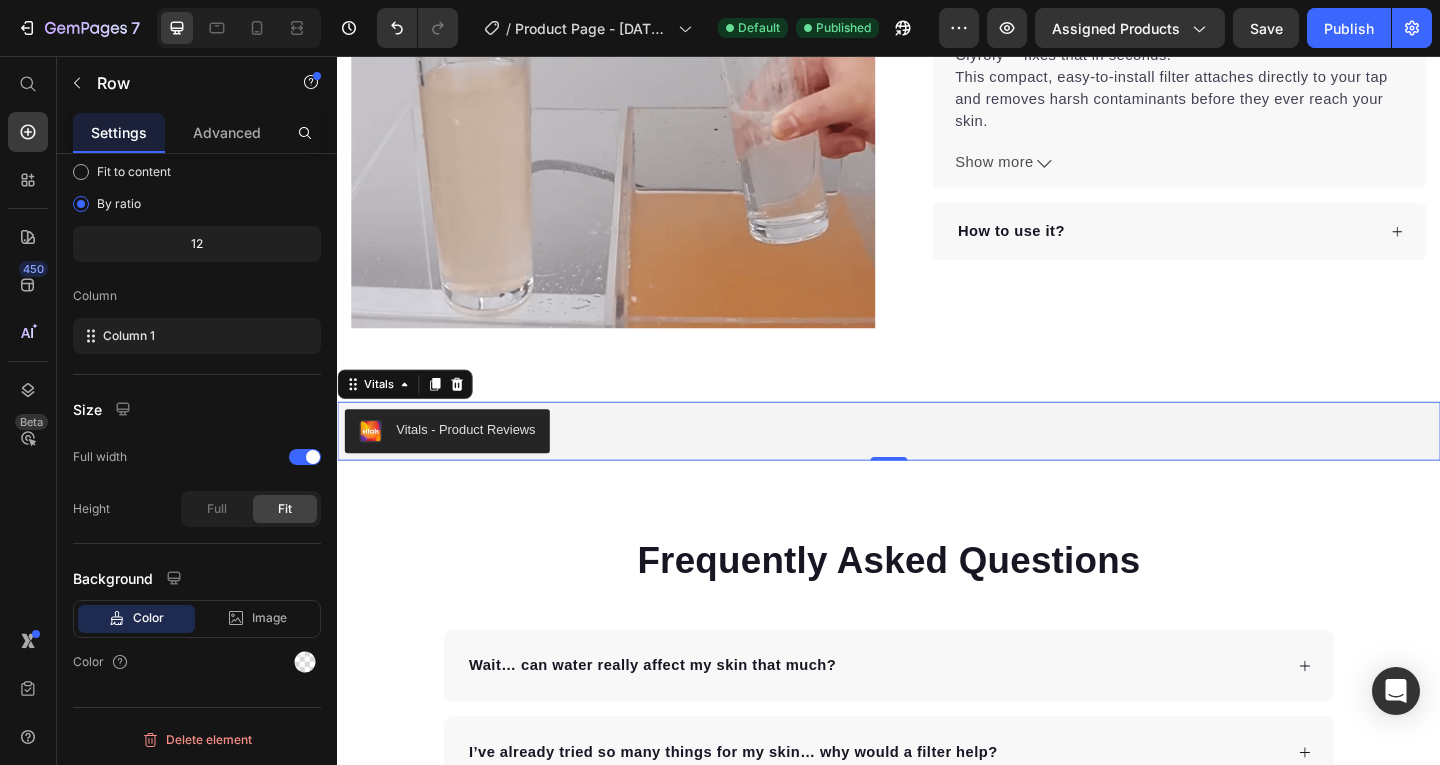 click on "Vitals - Product Reviews" at bounding box center [937, 464] 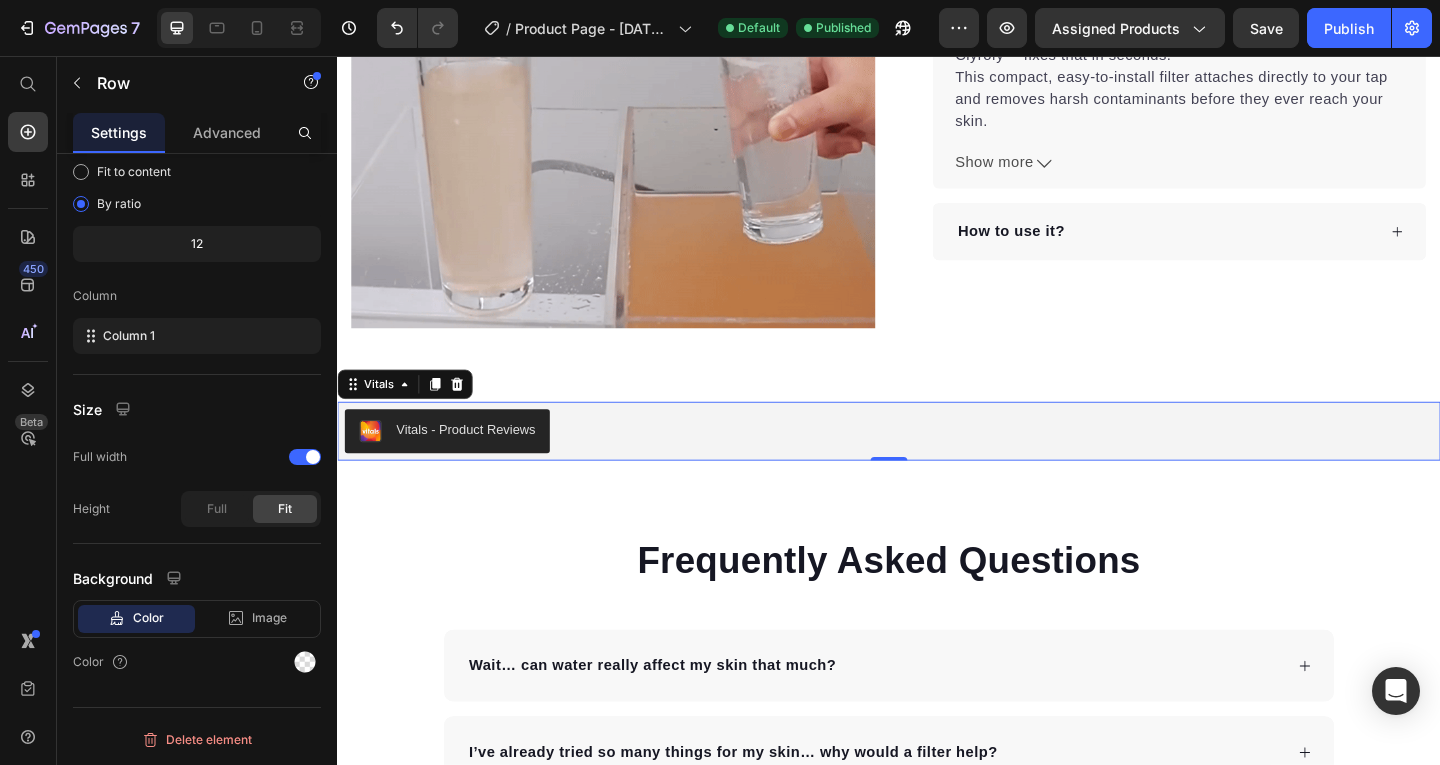 scroll, scrollTop: 0, scrollLeft: 0, axis: both 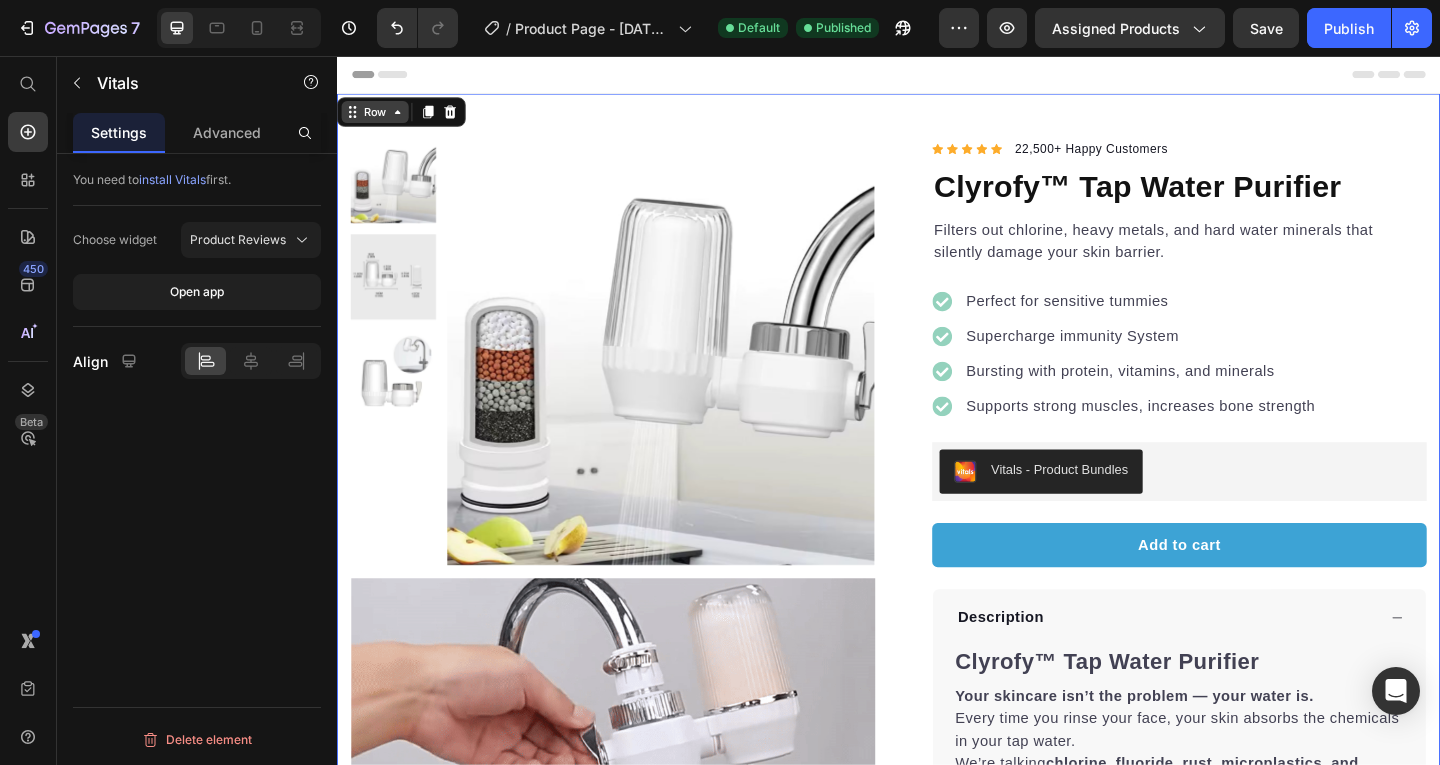 click on "Product Images Image Row Icon Icon Icon Icon Icon Icon List Hoz 22,500+ Happy Customers Text block Row Clyrofy™ Tap Water Purifier Product Title Filters out chlorine, heavy metals, and hard water minerals that silently damage your skin barrier. Text block Perfect for sensitive tummies Supercharge immunity System Bursting with protein, vitamins, and minerals Supports strong muscles, increases bone strength Item list Vitals - Product Bundles Vitals Add to cart Product Cart Button Safe for sensitive skin Filters chlorine, heavy metals & bacteria Helps restore skin barrier health Works with all standard bathroom taps Item list
Description Clyrofy™ Tap Water Purifier
Your skincare isn’t the problem — your water is.
Every time you rinse your face, your skin absorbs the chemicals in your tap water. We’re talking  chlorine, fluoride, rust, microplastics, and heavy metals  — things that inflame pores, irritate skin, and undo your skincare routine.
Clyrofy™ fixes that in seconds." at bounding box center [937, 685] 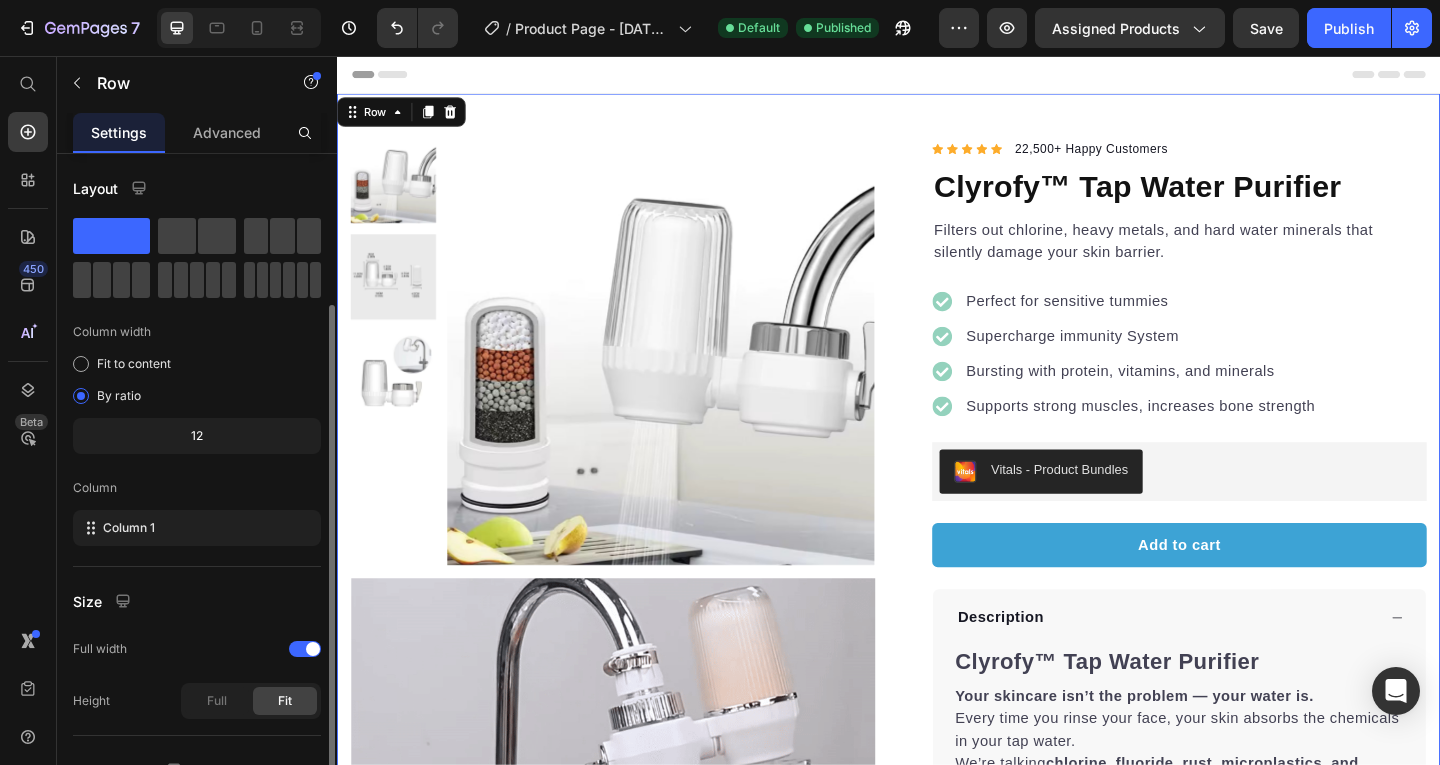 scroll, scrollTop: 192, scrollLeft: 0, axis: vertical 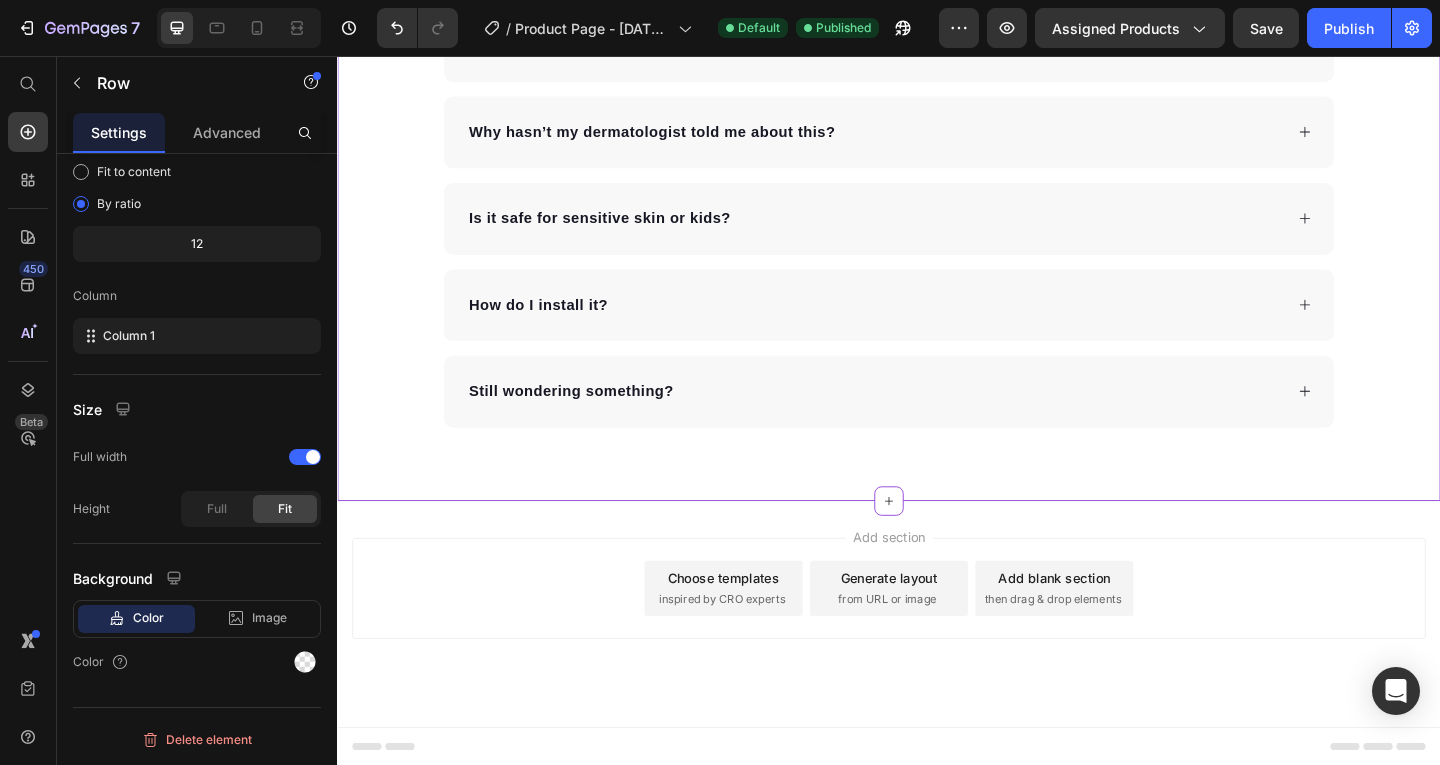 click on "Frequently Asked Questions Heading
Wait… can water really affect my skin that much?
I’ve already tried so many things for my skin… why would a filter help?
How is this different from other water filters? Clyrofy was built for your skin — not your drinking glass. Typical water filters focus on taste or basic purification. But we focus on removing  skin disruptors  like chlorine, VOCs, and acne-triggering metals. Most filters don’t touch those. Clyrofy installs in under two minutes, doesn’t need a plumber, and is specifically made for people like you — who care deeply about what touches their face. Text block
Will it fit my faucet?
Is there any maintenance?
What if I don’t see any results?
How long does it take to notice a difference?
Why hasn’t my dermatologist told me about this?
Is it safe for sensitive skin or kids?" at bounding box center [937, -175] 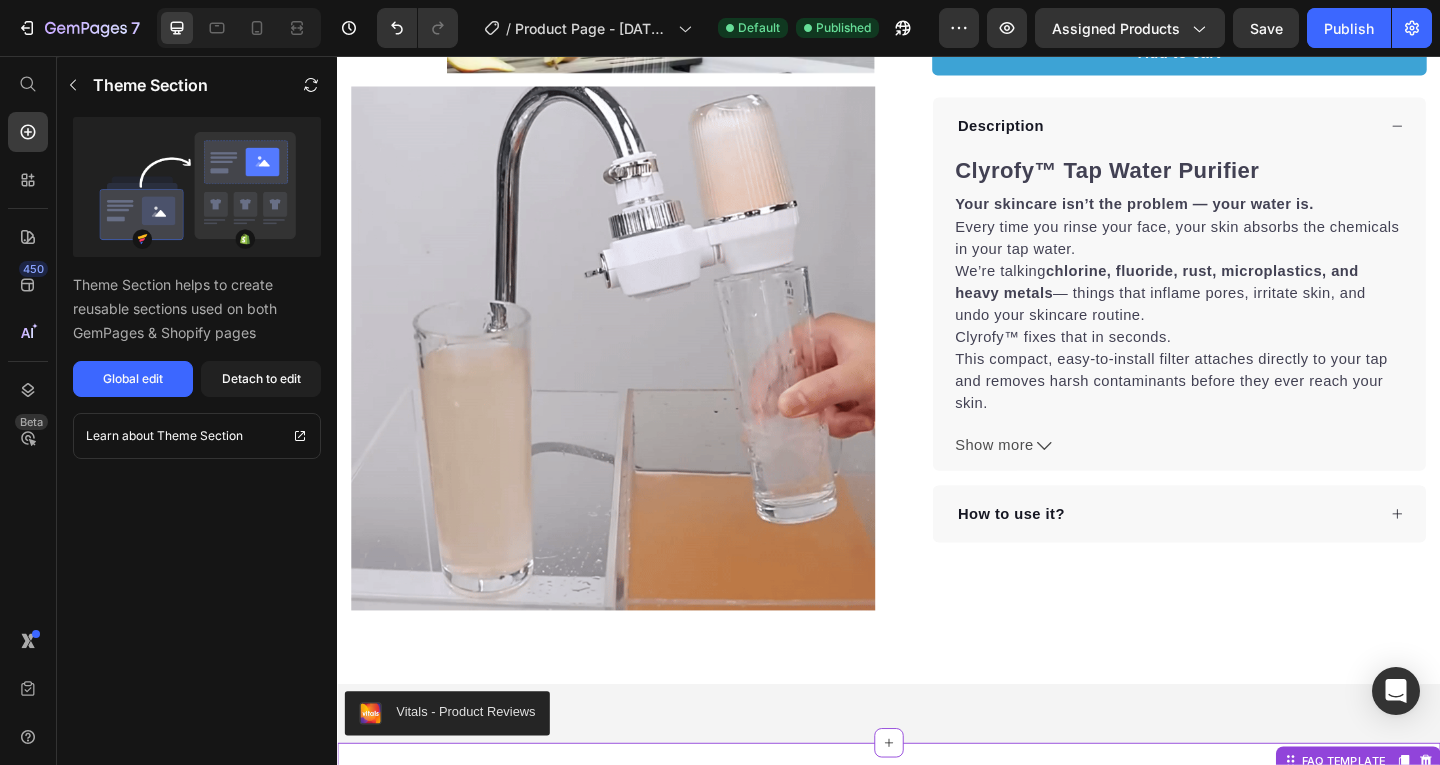 scroll, scrollTop: 500, scrollLeft: 0, axis: vertical 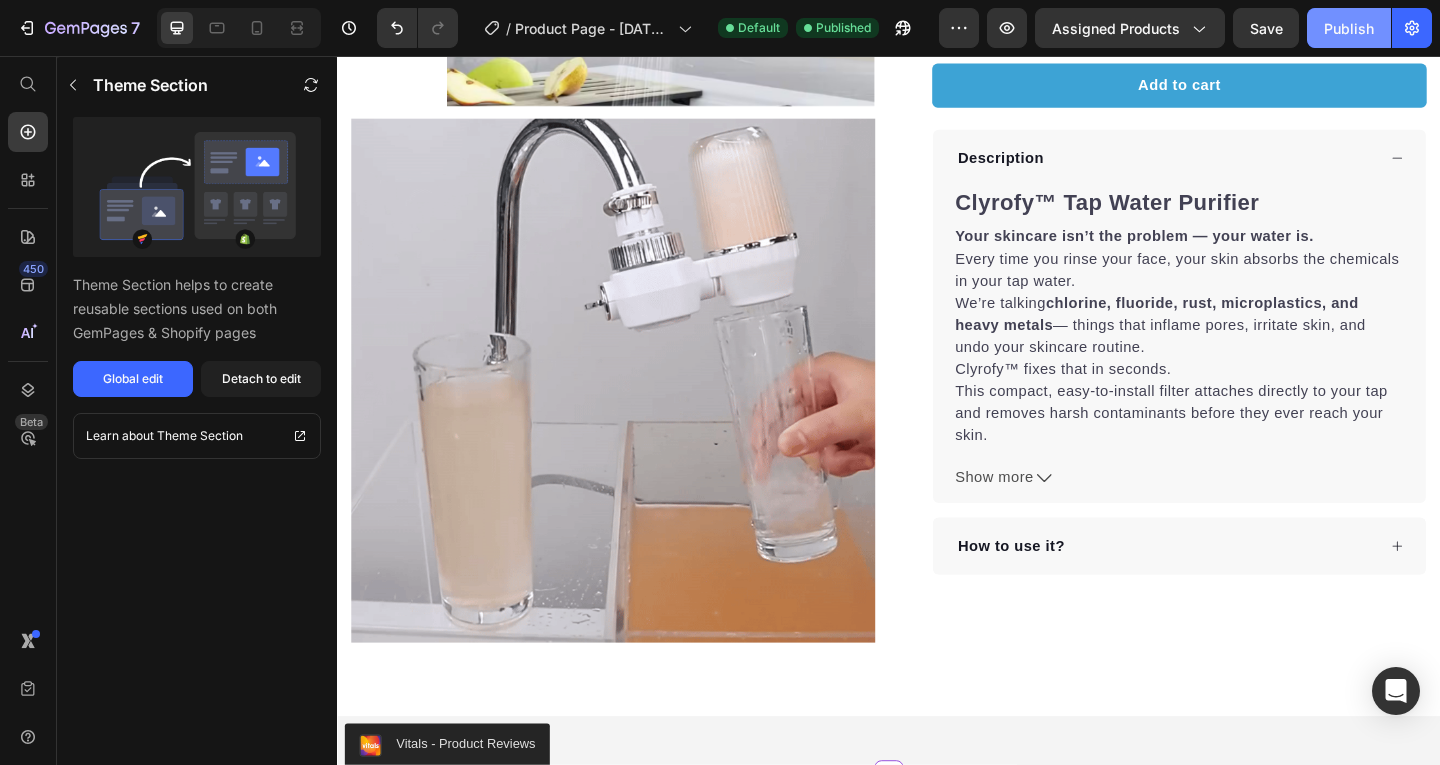 click on "Publish" 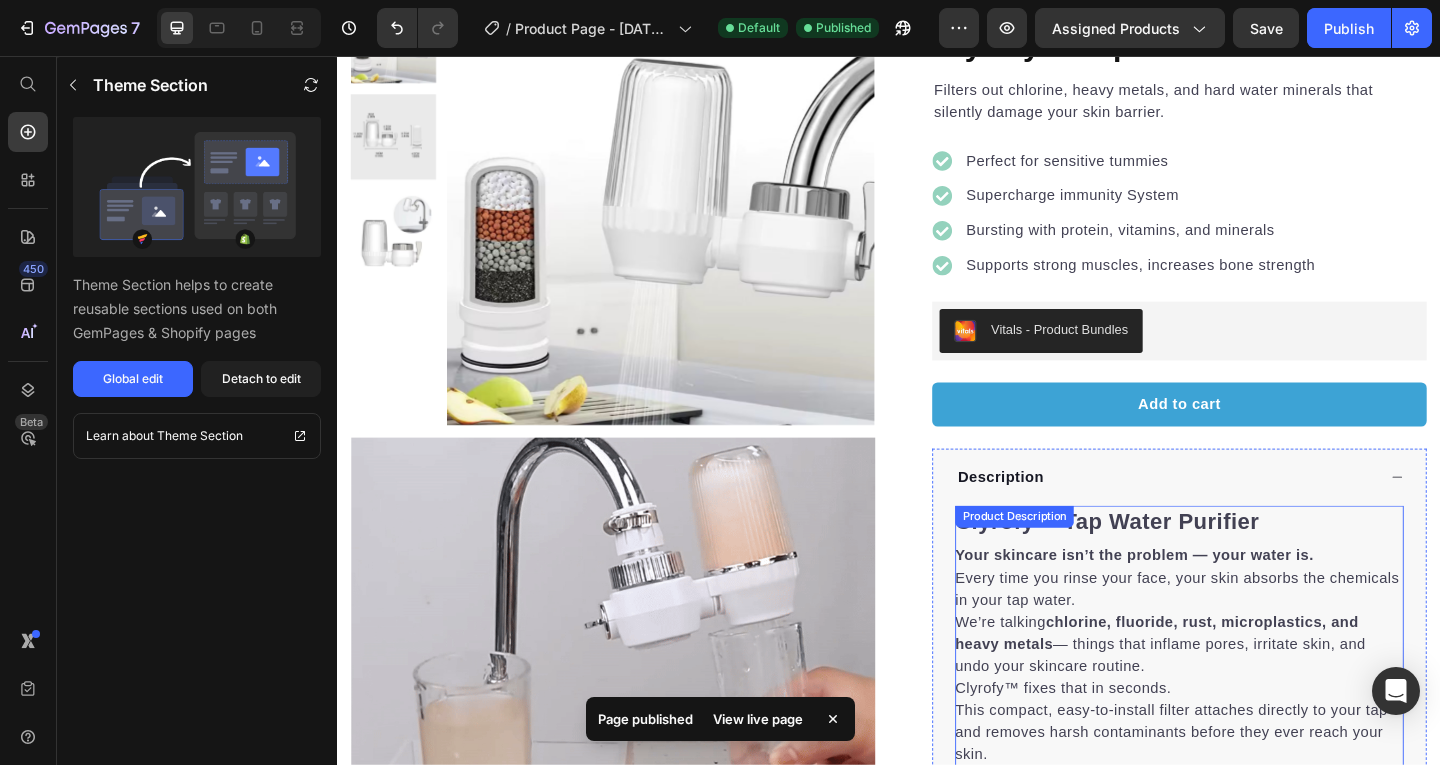 scroll, scrollTop: 152, scrollLeft: 0, axis: vertical 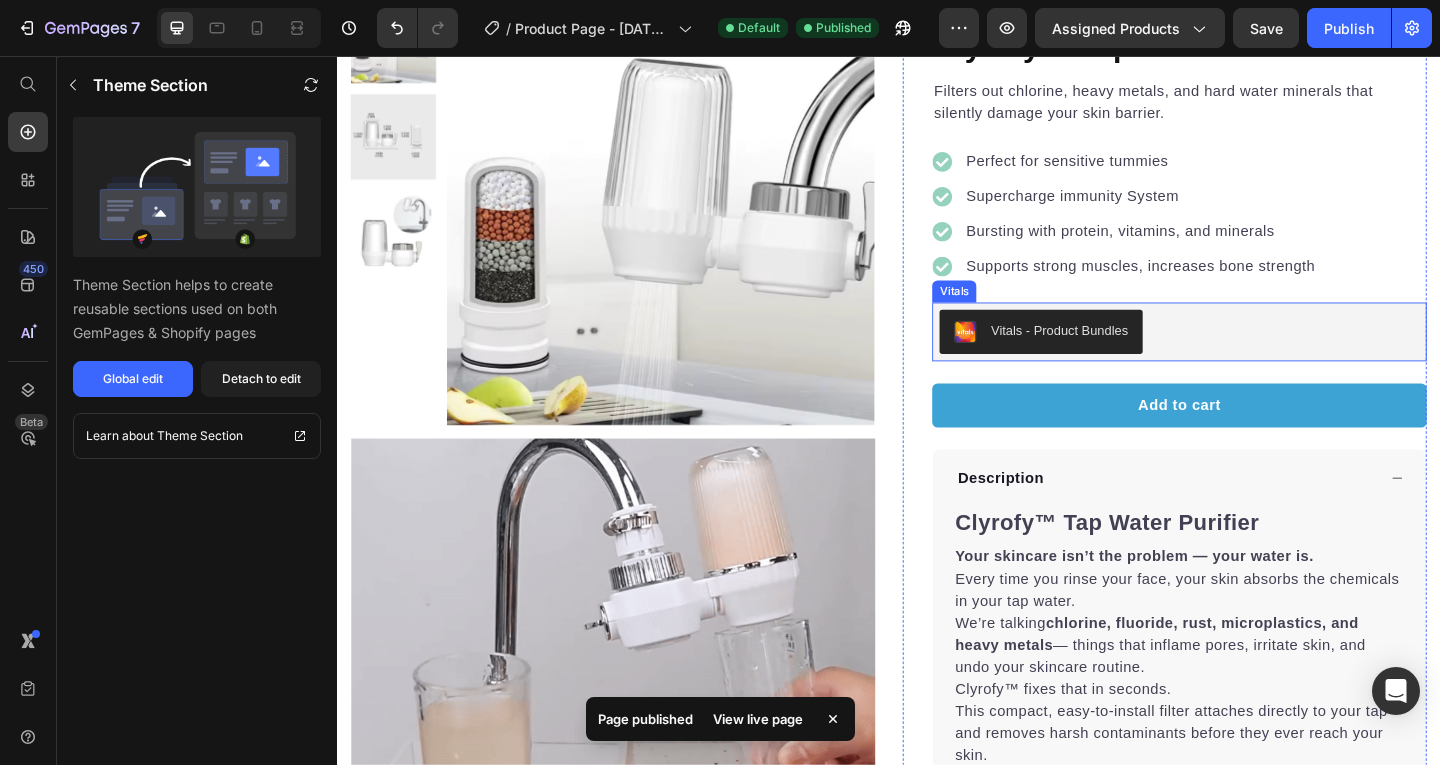 click on "Vitals - Product Bundles" at bounding box center [1253, 356] 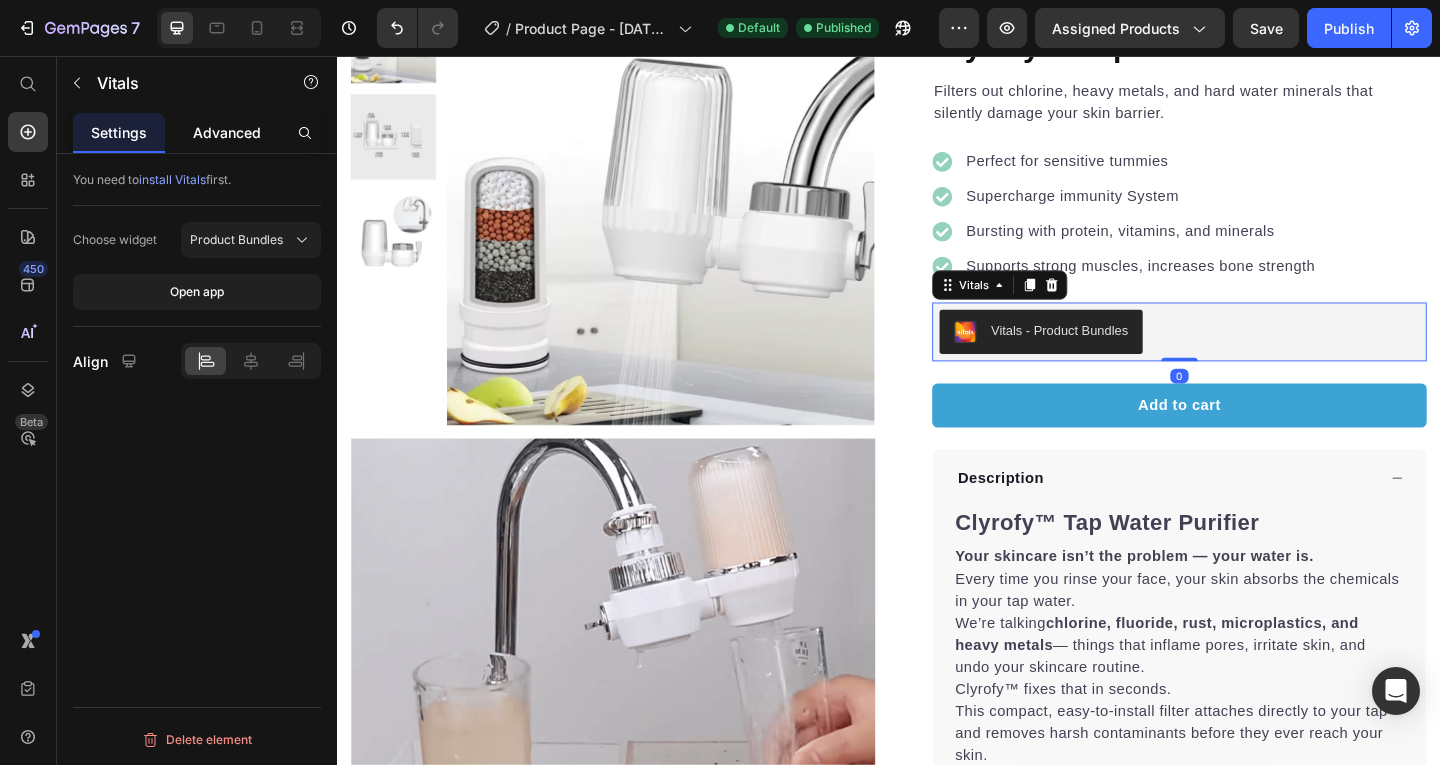click on "Advanced" 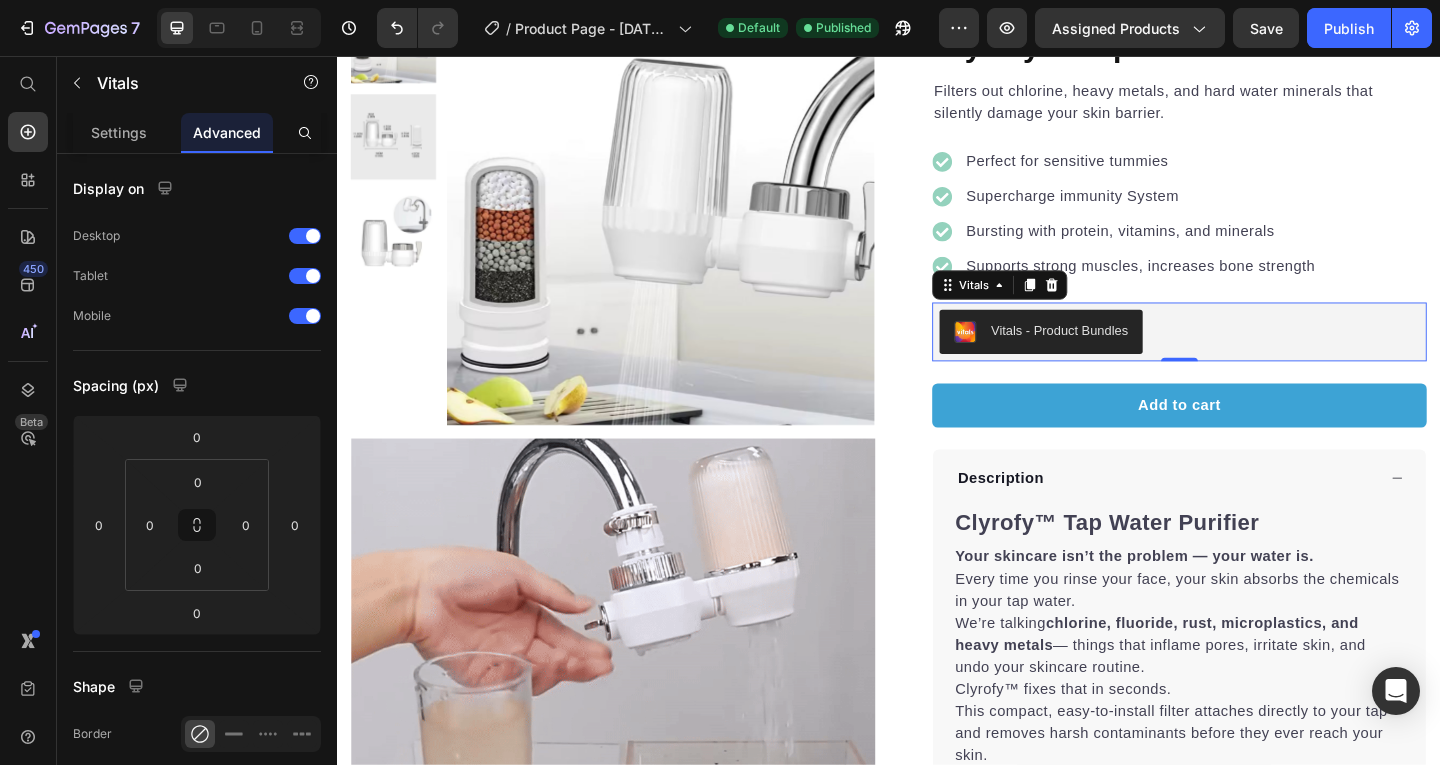 click on "Bursting with protein, vitamins, and minerals" at bounding box center (1211, 247) 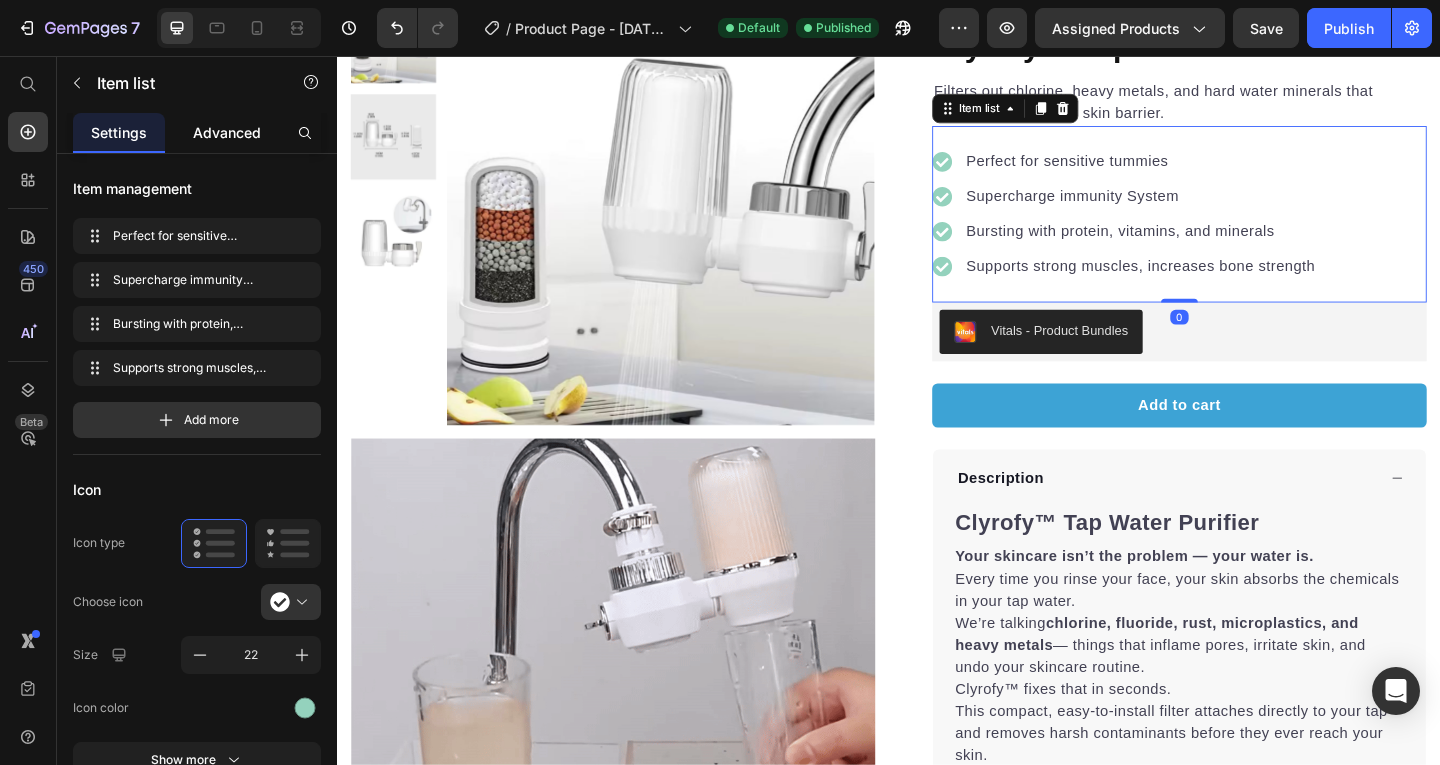 click on "Advanced" 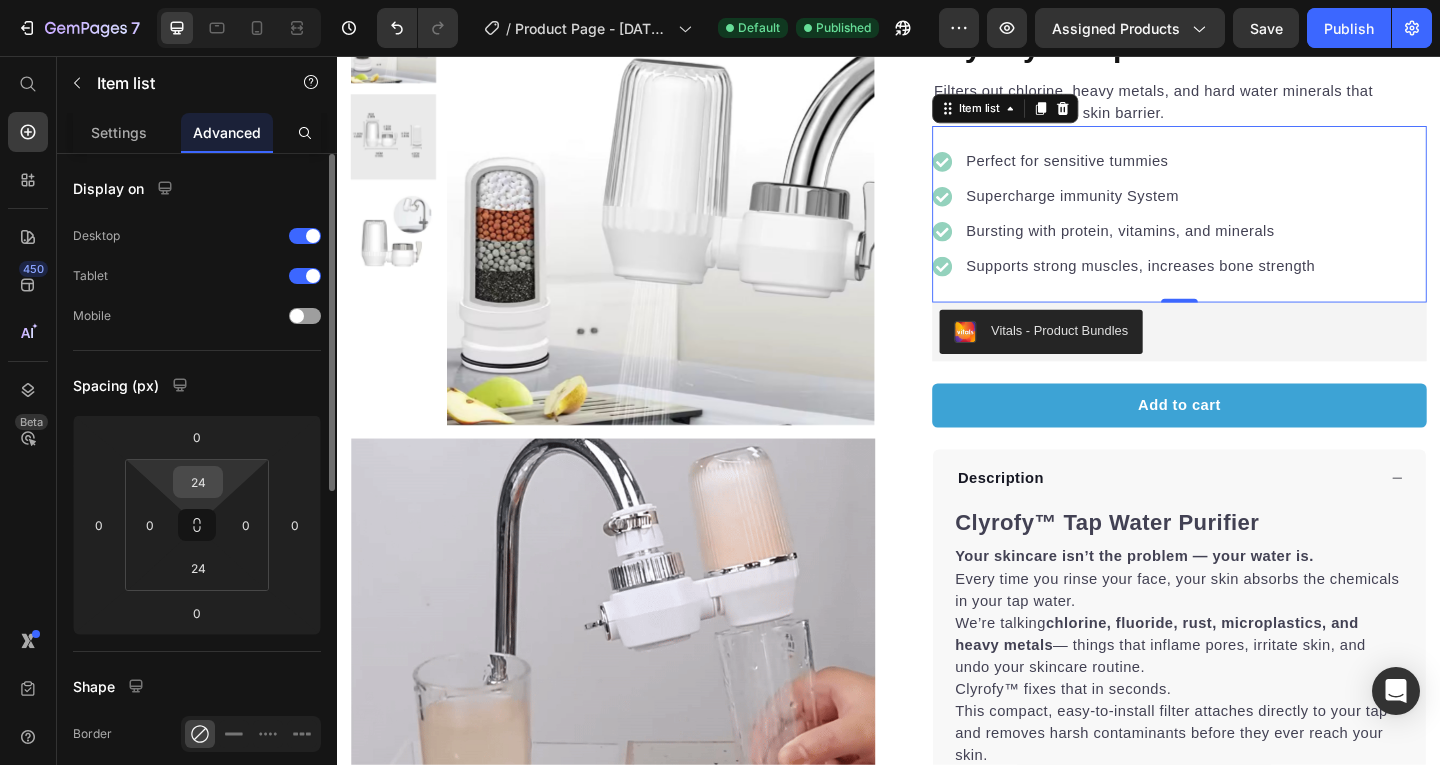 click on "24" at bounding box center (198, 482) 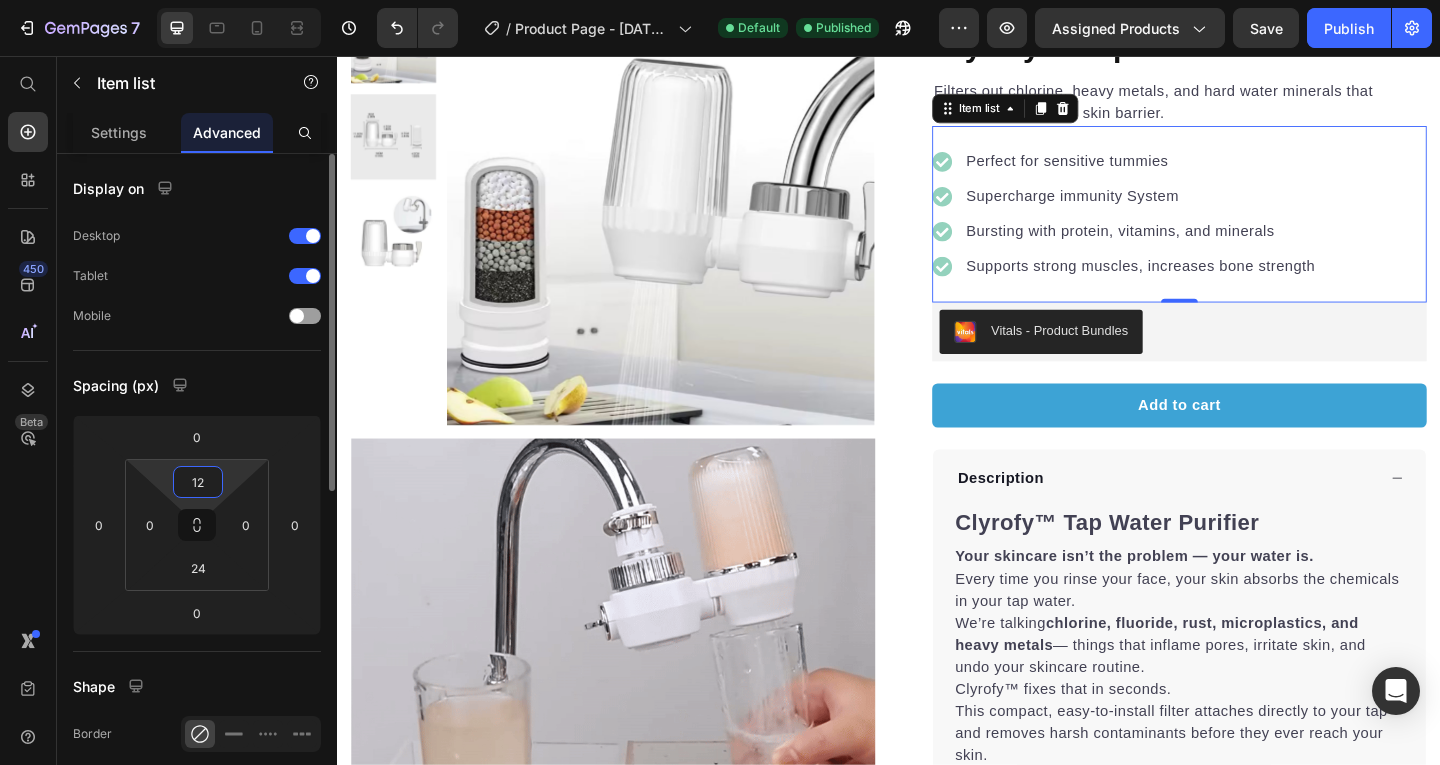 type on "12" 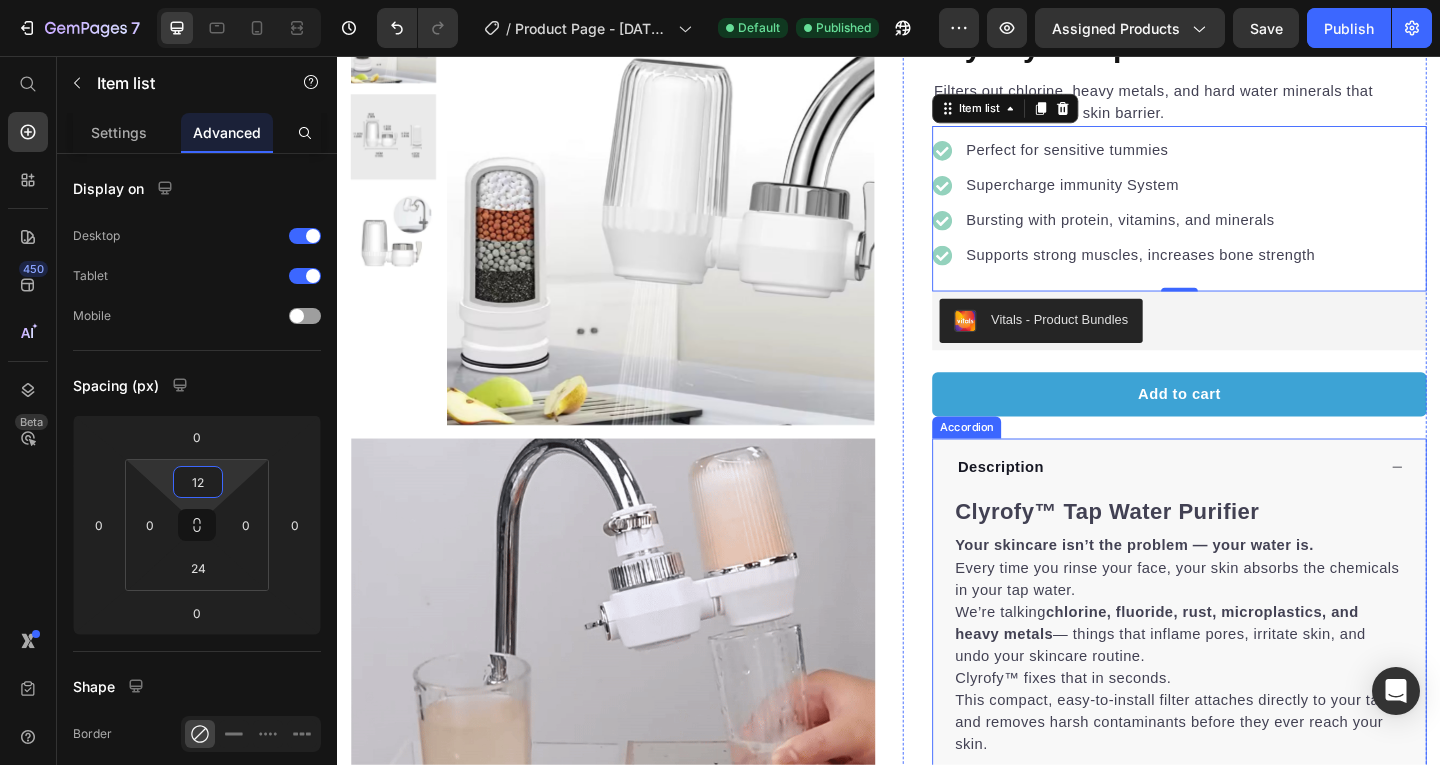 click on "Clyrofy™ Tap Water Purifier
Your skincare isn’t the problem — your water is.
Every time you rinse your face, your skin absorbs the chemicals in your tap water. We’re talking  chlorine, fluoride, rust, microplastics, and heavy metals  — things that inflame pores, irritate skin, and undo your skincare routine.
Clyrofy™ fixes that in seconds.
This compact, easy-to-install filter attaches directly to your tap and removes harsh contaminants before they ever reach your skin.
✅ What’s Inside
✔️ 1x Clyrofy™ Tap Water Purifier ✔️ 2x Free Replacement Filters  (automatically included) 🔒 30-Day Money-Back Guarantee
💡 How It Helps Your Skin
Filters out chemicals linked to breakouts, redness, and irritation
Supports your skincare routine instead of sabotaging it
Makes your water feel softer and cleaner on contact
No tools or plumber needed — installs in under 30 second
⚠️  Special Launch Offer:" at bounding box center (1253, 678) 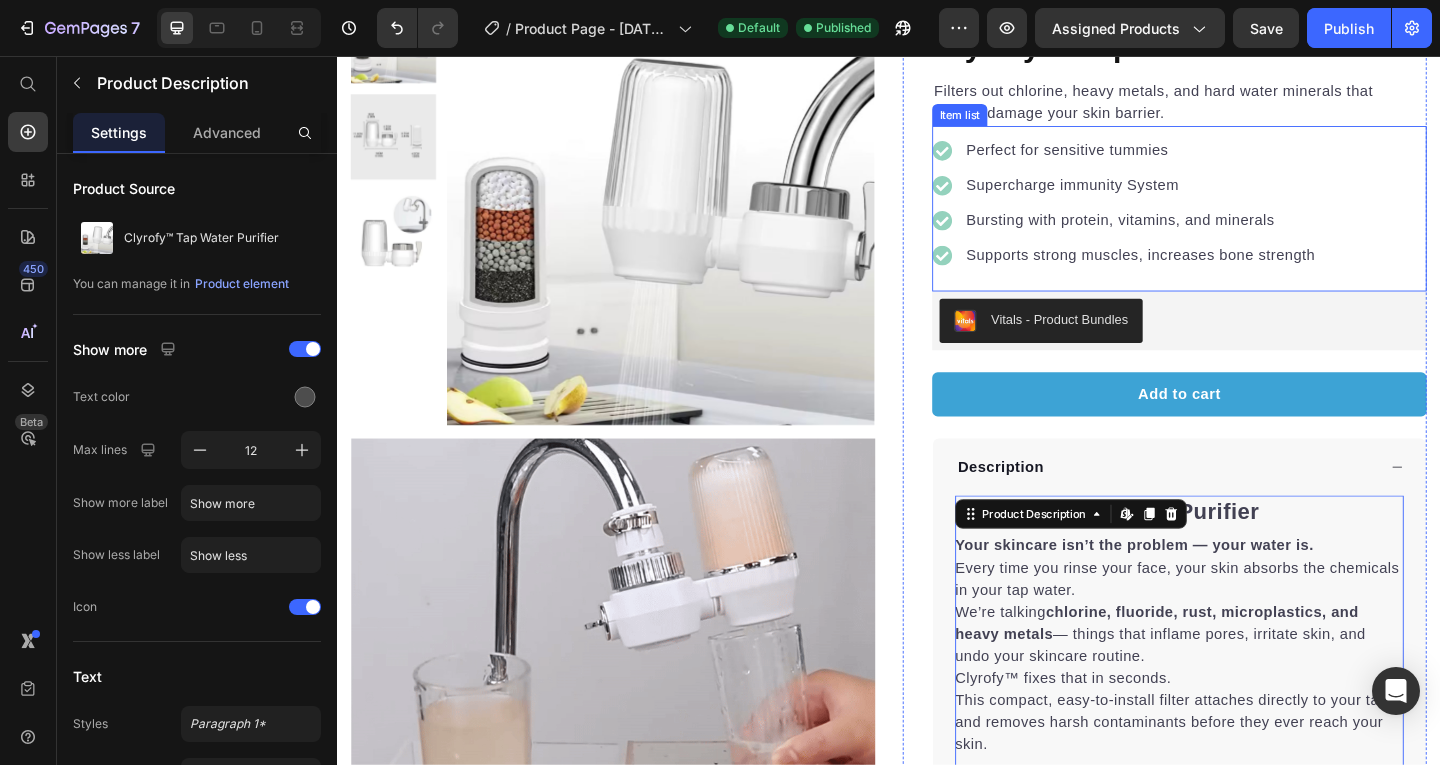 click on "Perfect for sensitive tummies Supercharge immunity System Bursting with protein, vitamins, and minerals Supports strong muscles, increases bone strength" at bounding box center (1253, 222) 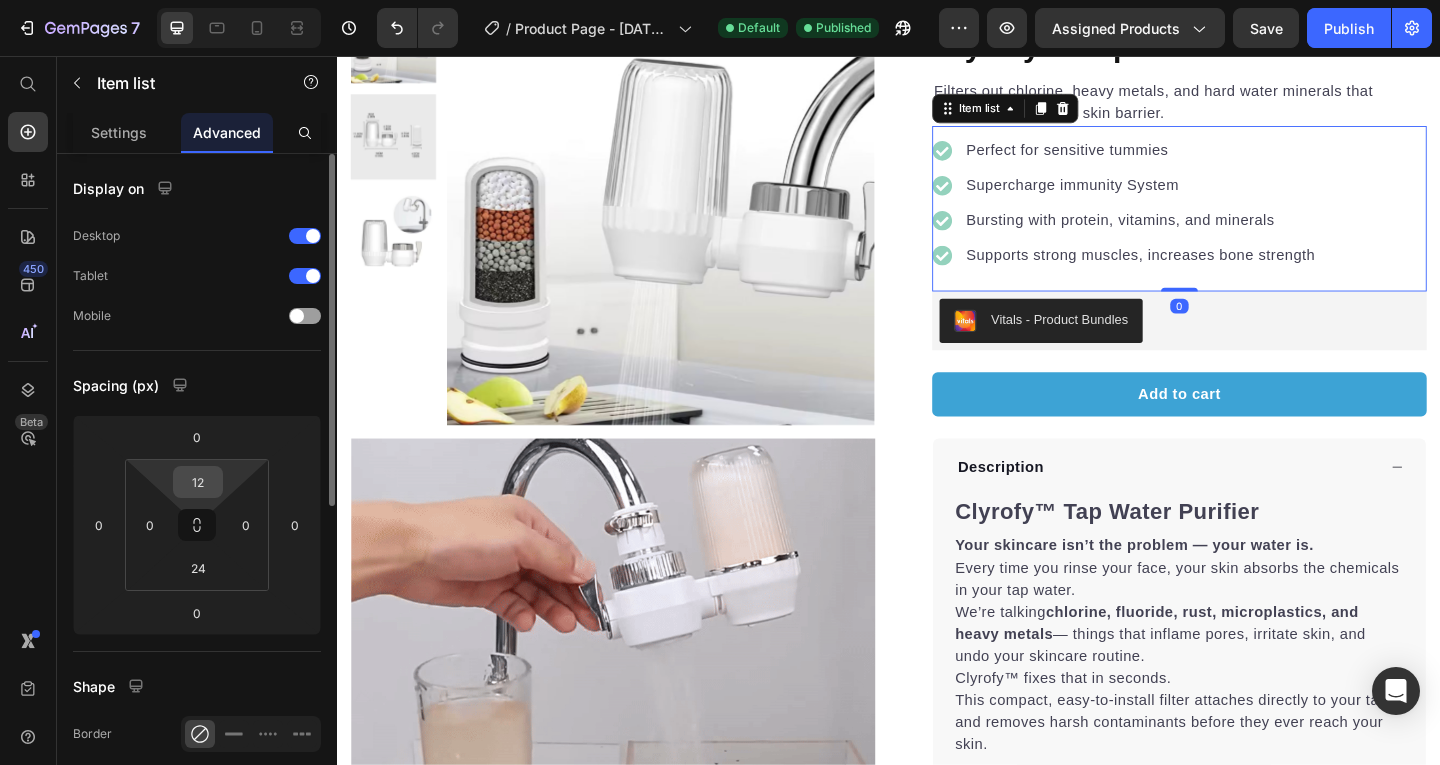 click on "12" at bounding box center (198, 482) 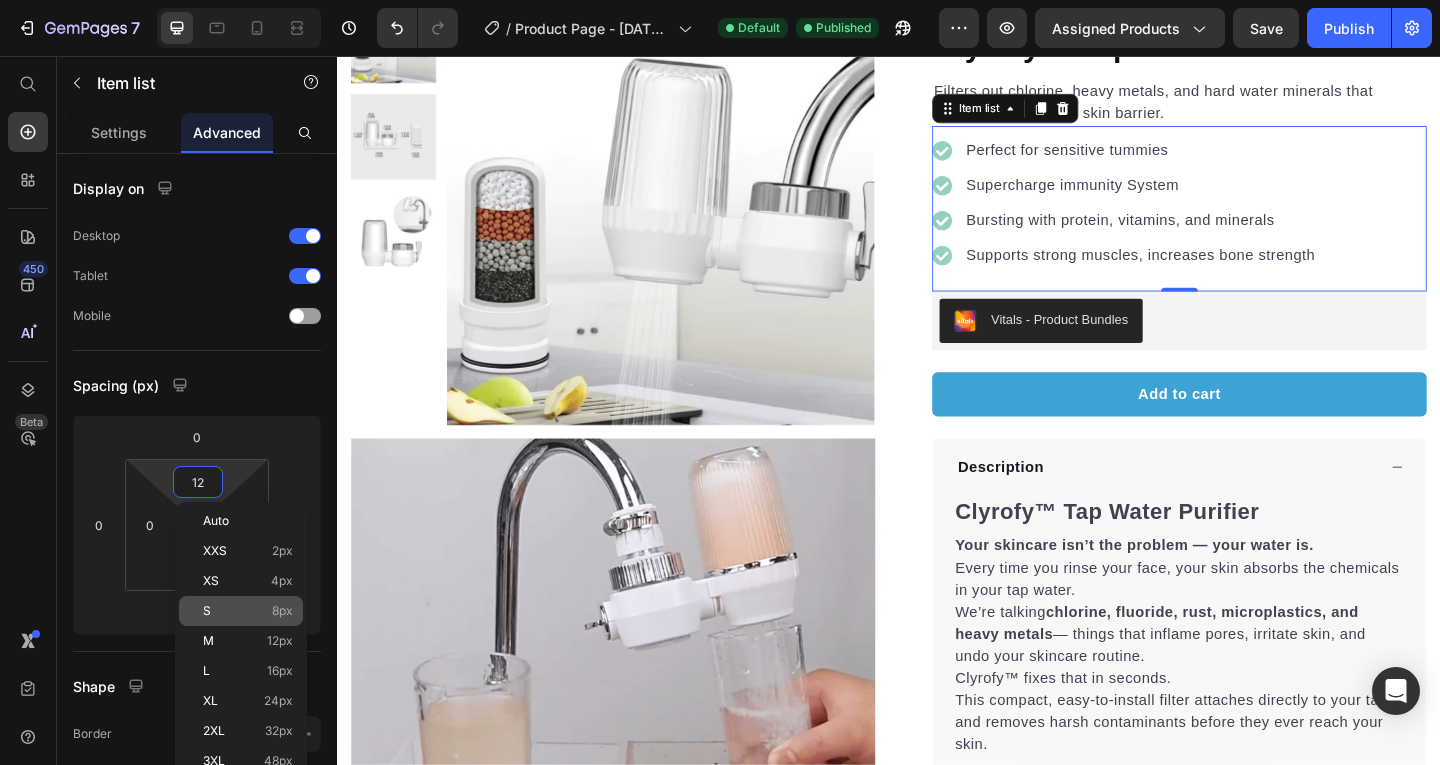 click on "S 8px" at bounding box center [248, 611] 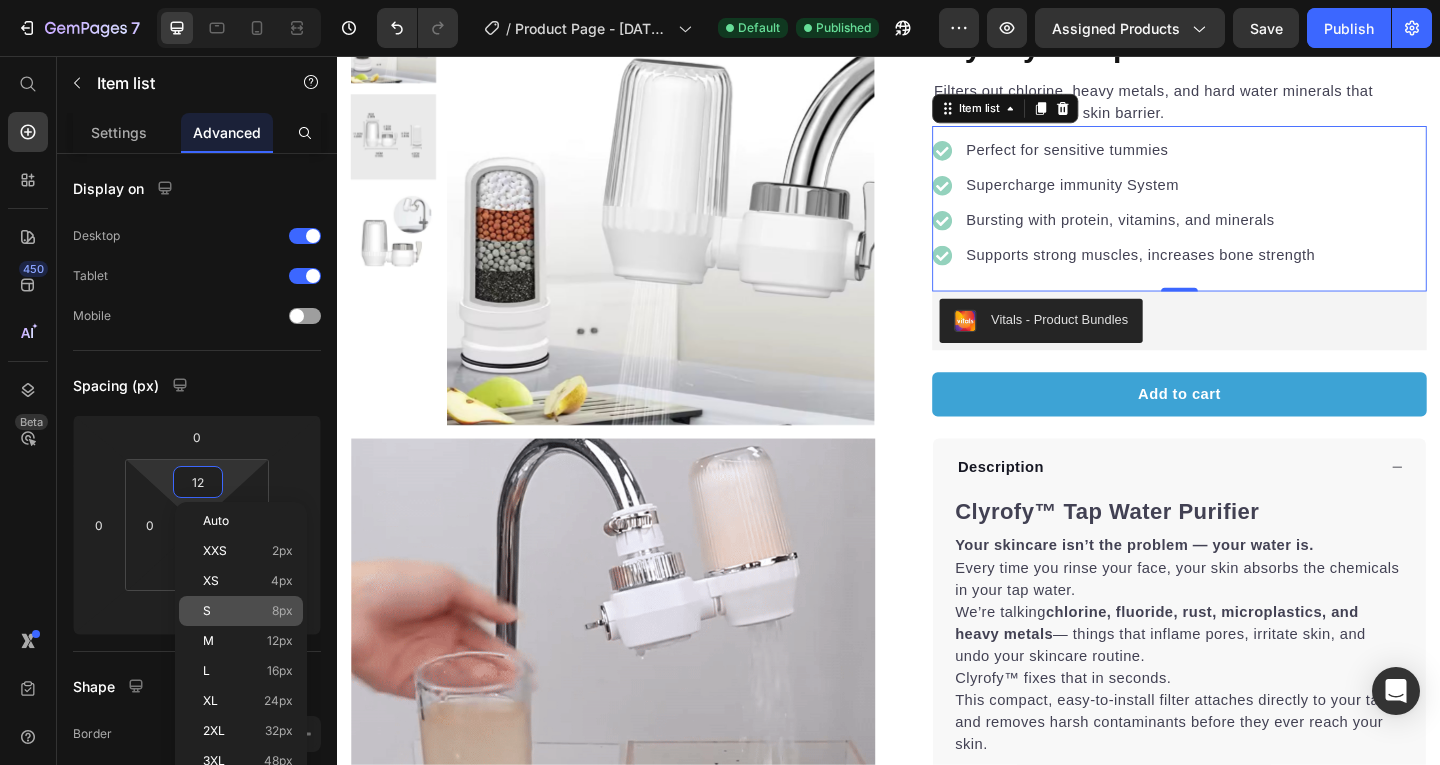 type on "8" 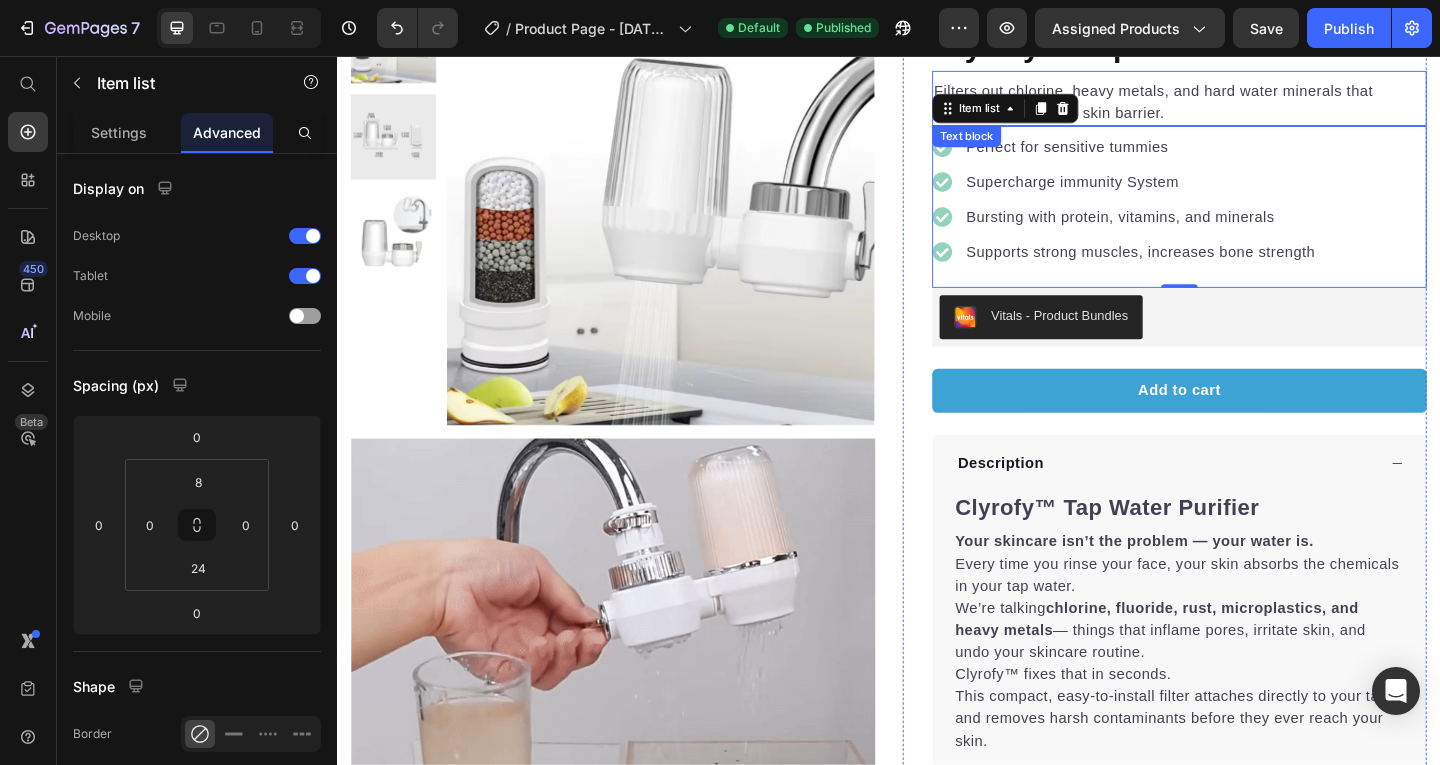 click on "Filters out chlorine, heavy metals, and hard water minerals that silently damage your skin barrier." at bounding box center (1253, 106) 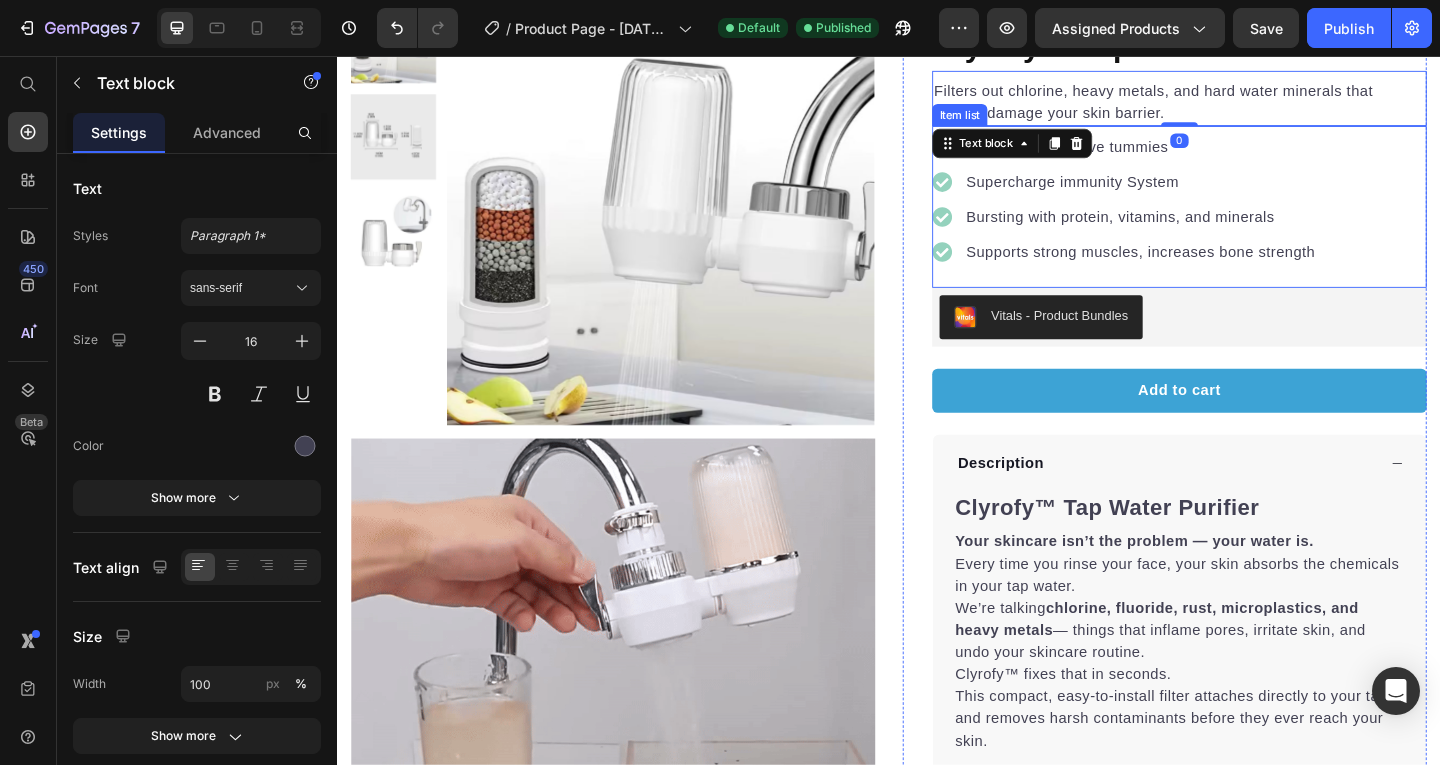 click on "Perfect for sensitive tummies Supercharge immunity System Bursting with protein, vitamins, and minerals Supports strong muscles, increases bone strength" at bounding box center (1194, 212) 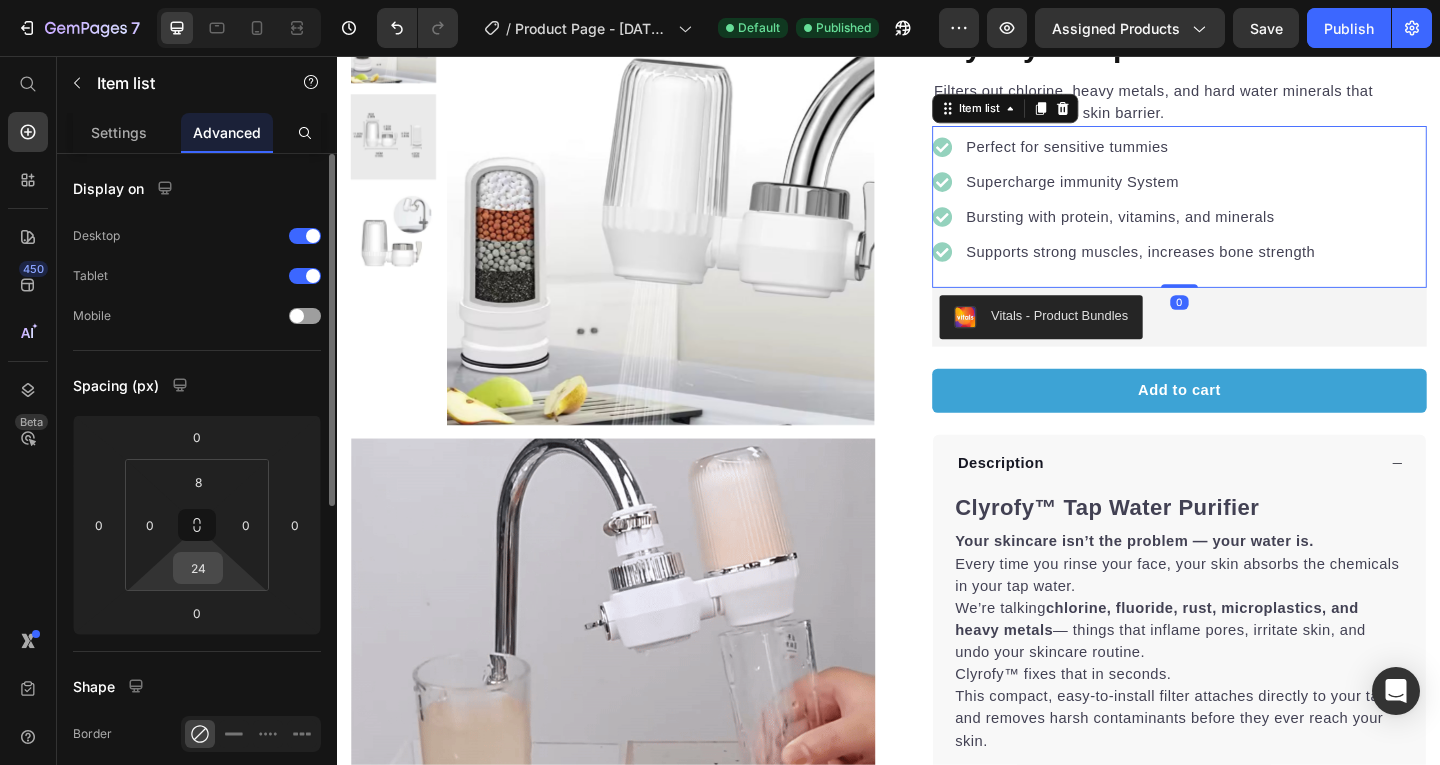 click on "24" at bounding box center (198, 568) 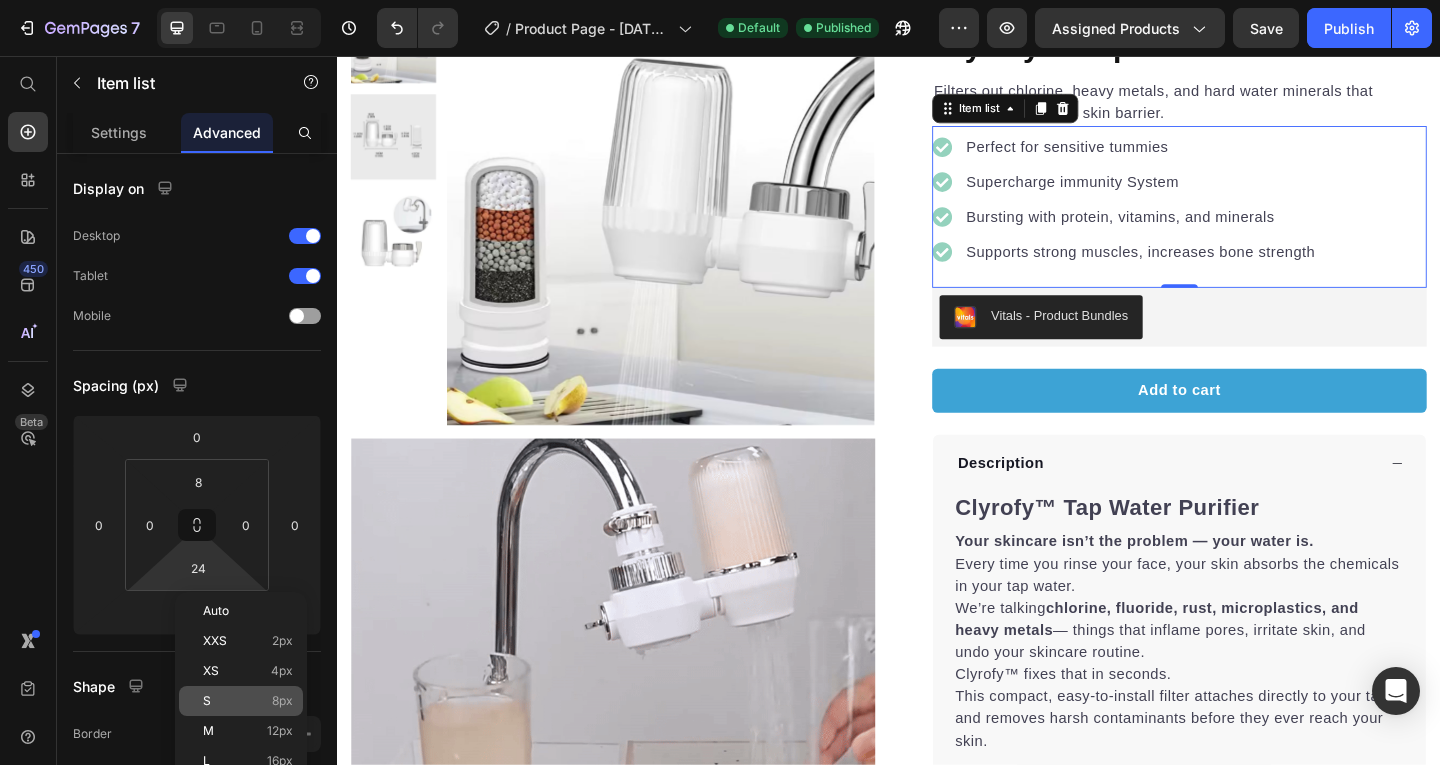 click on "S 8px" at bounding box center (248, 701) 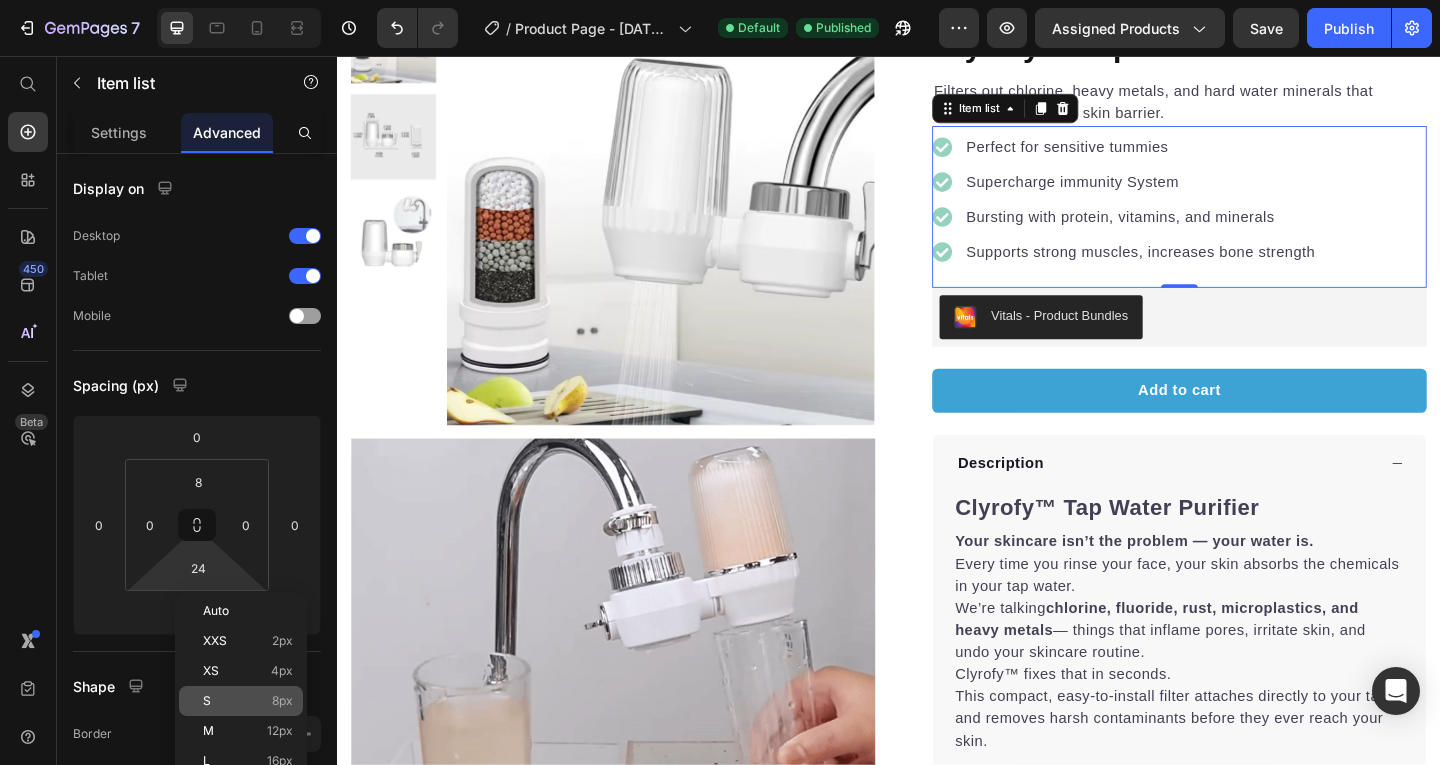 type on "8" 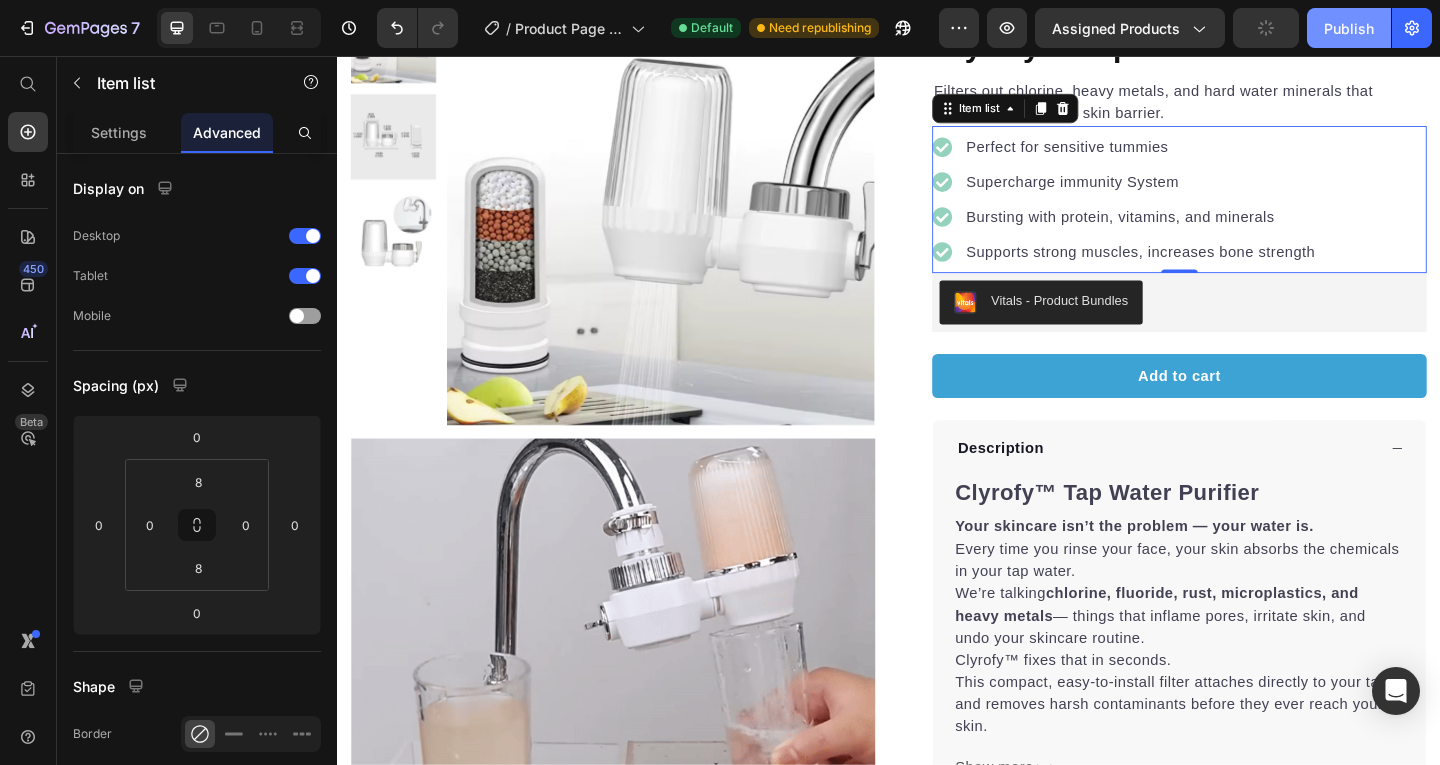 click on "Publish" at bounding box center (1349, 28) 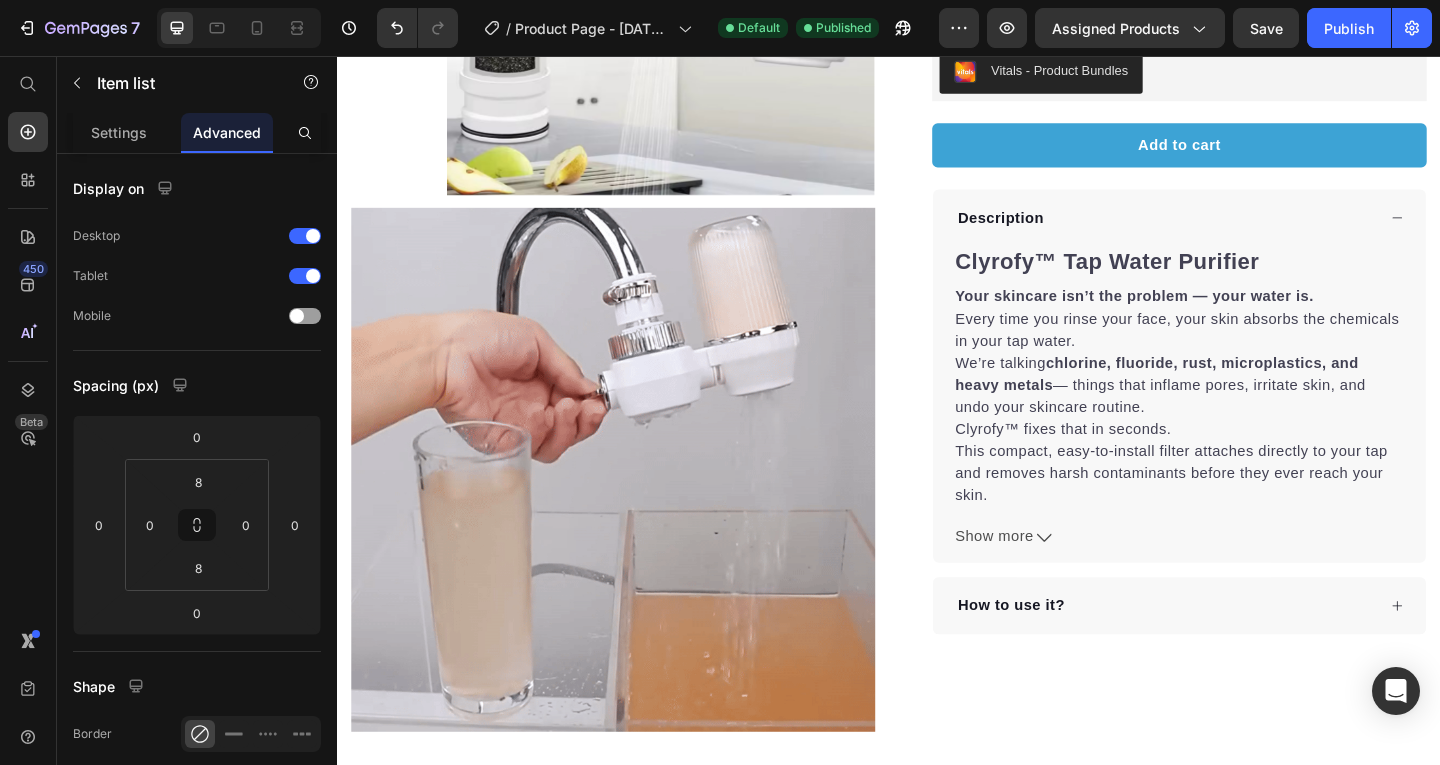scroll, scrollTop: 0, scrollLeft: 0, axis: both 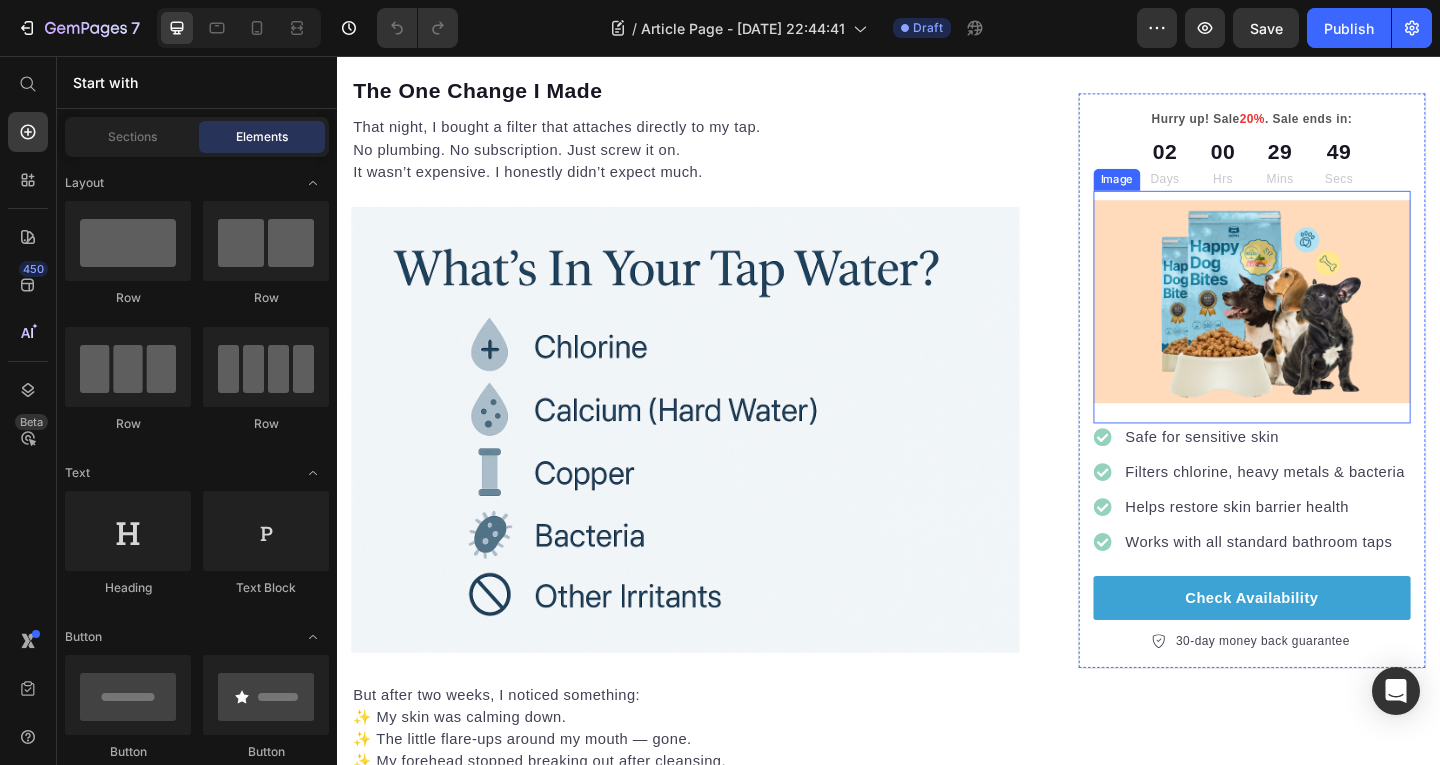 click at bounding box center (1332, 330) 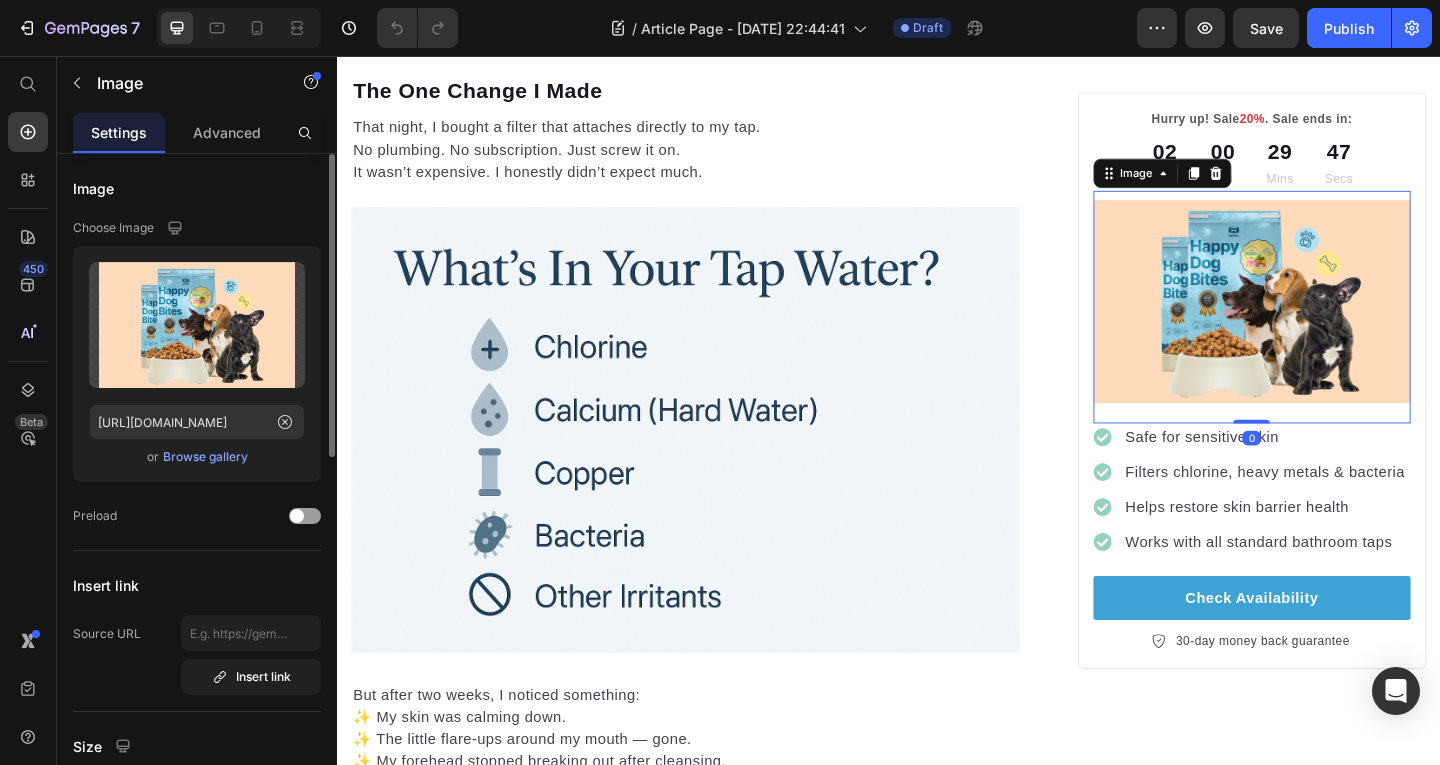 click on "Browse gallery" at bounding box center [205, 457] 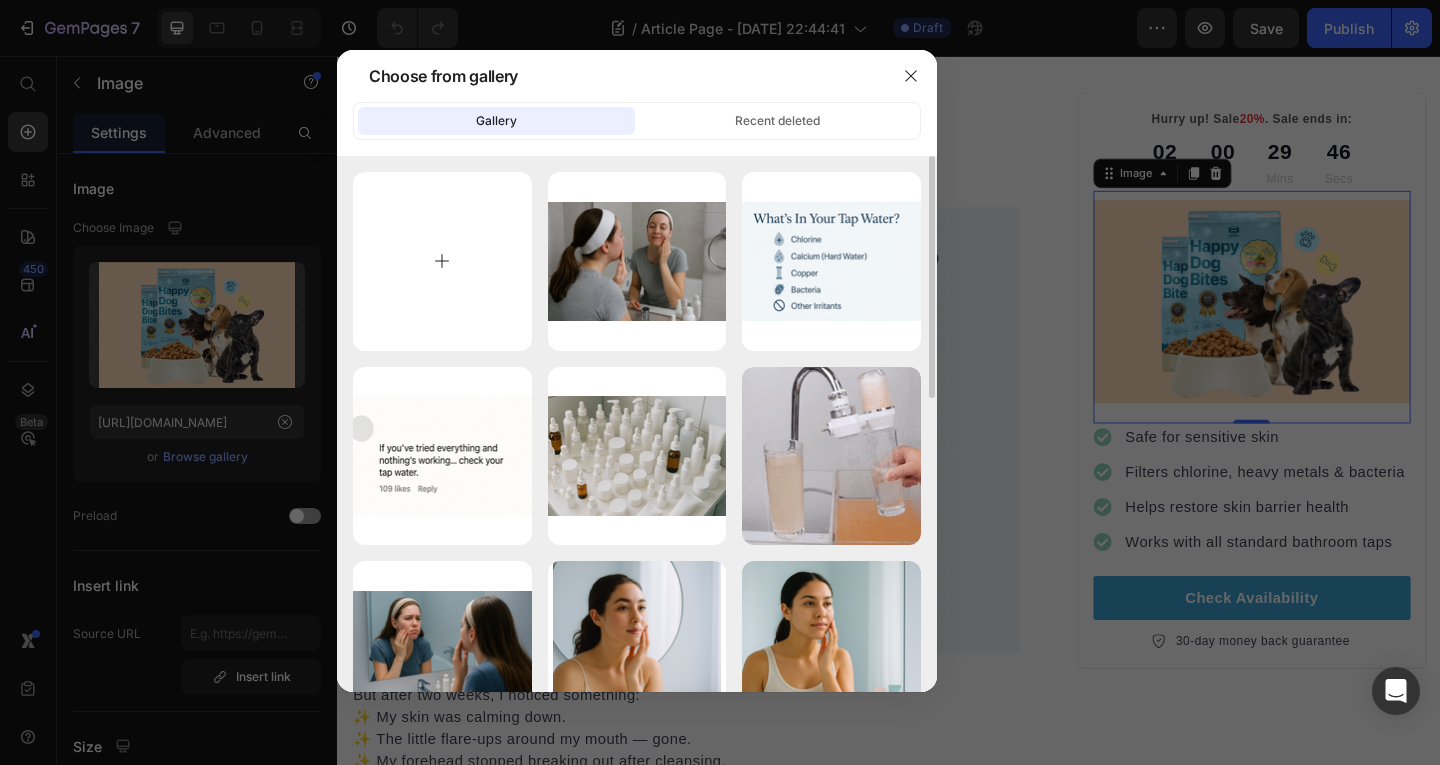 click at bounding box center (442, 261) 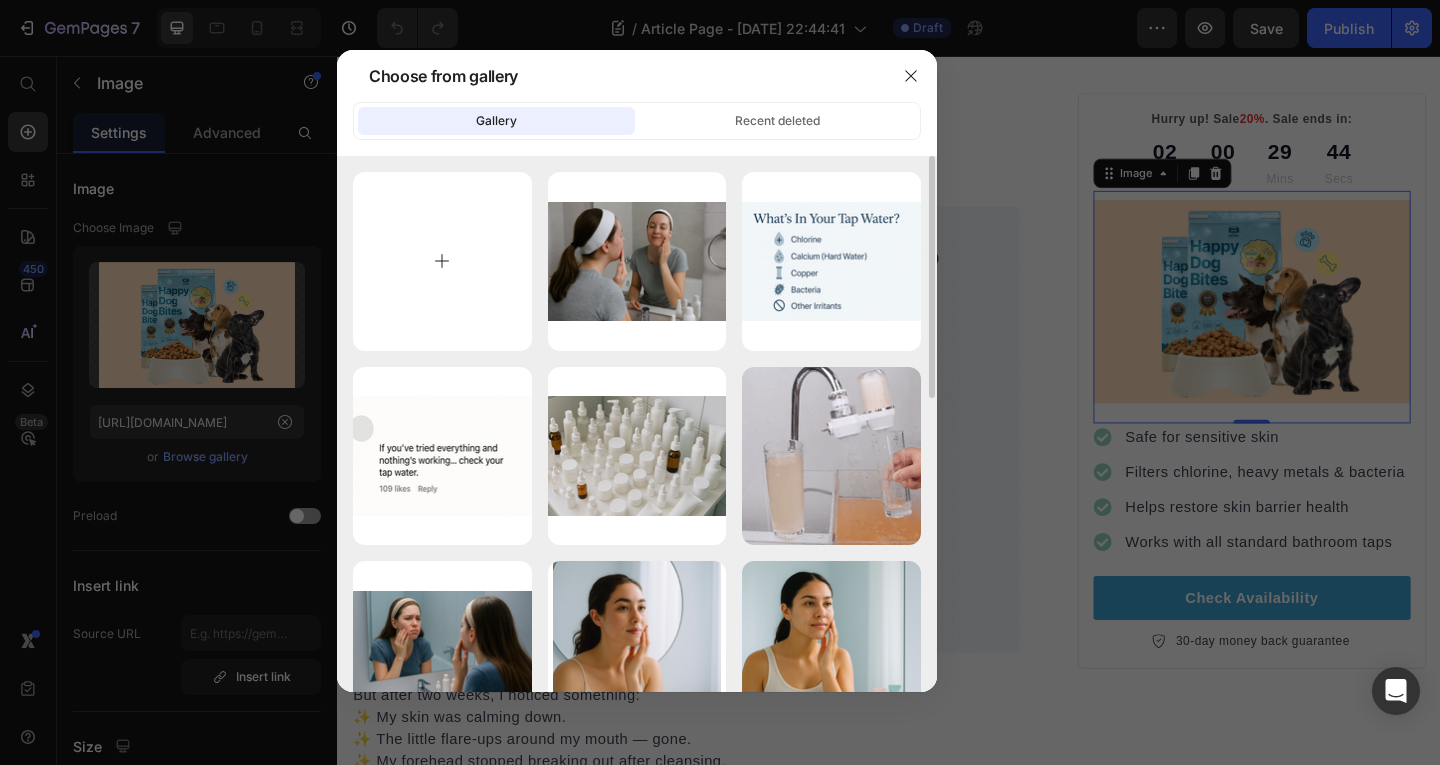 type on "C:\fakepath\ChatGPT Image [DATE], 12_19_24 PM.png" 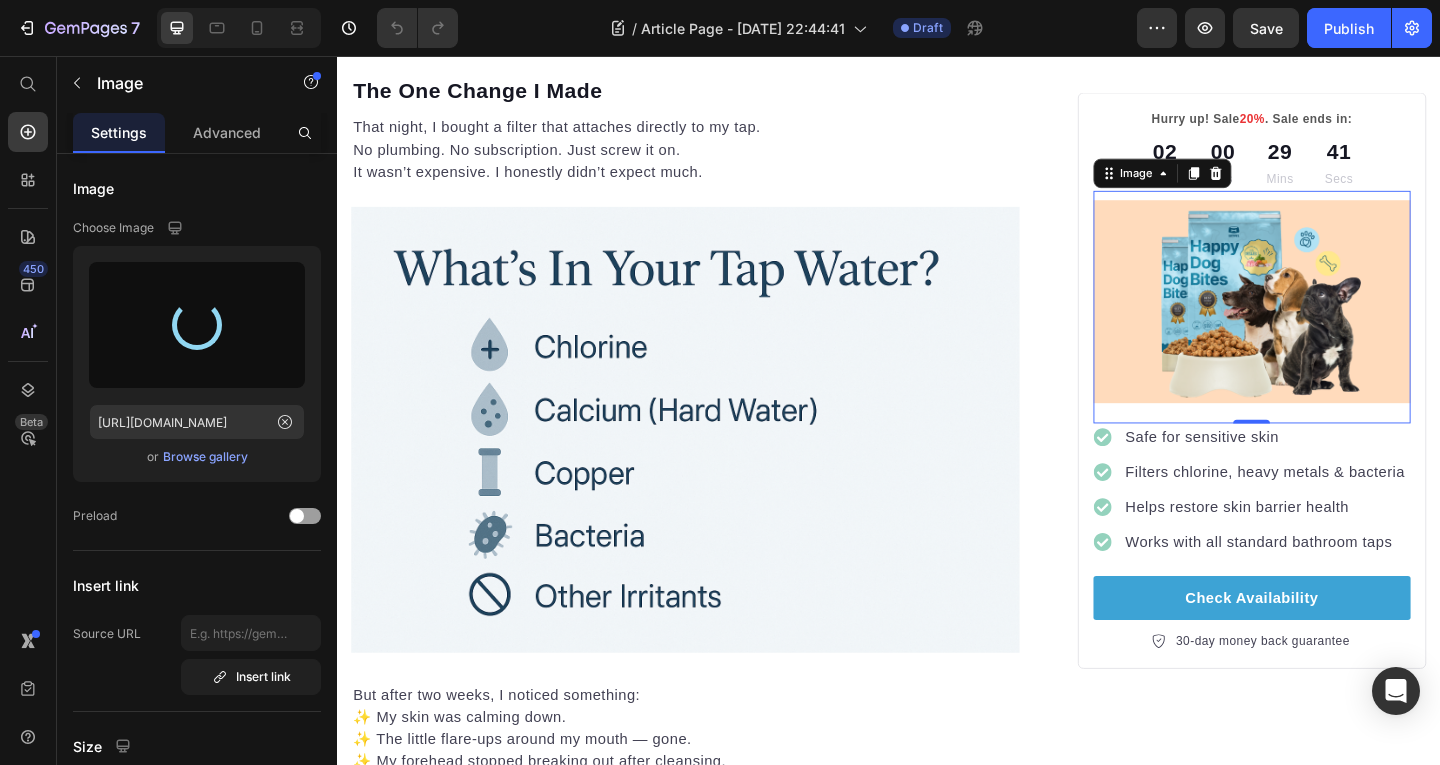 type on "[URL][DOMAIN_NAME]" 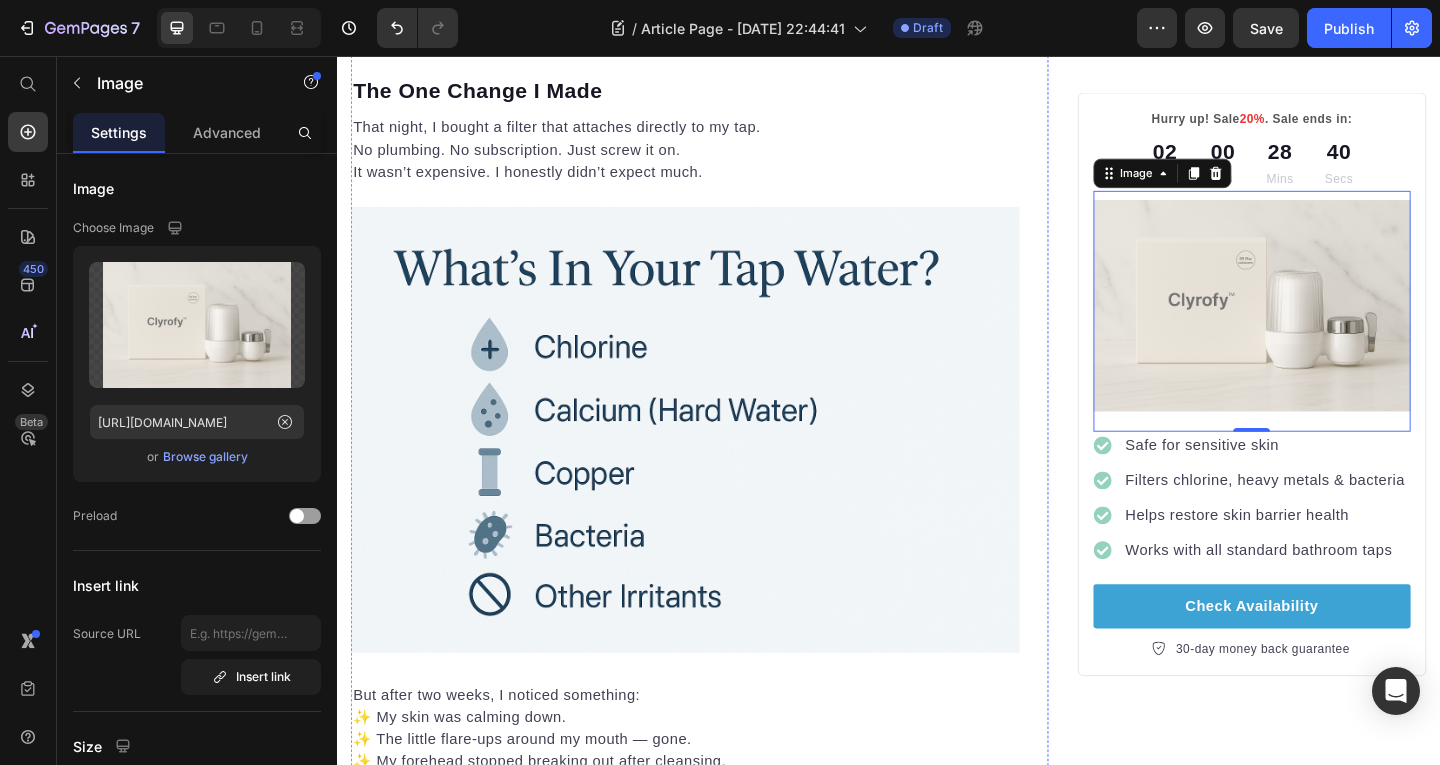 click at bounding box center (715, -162) 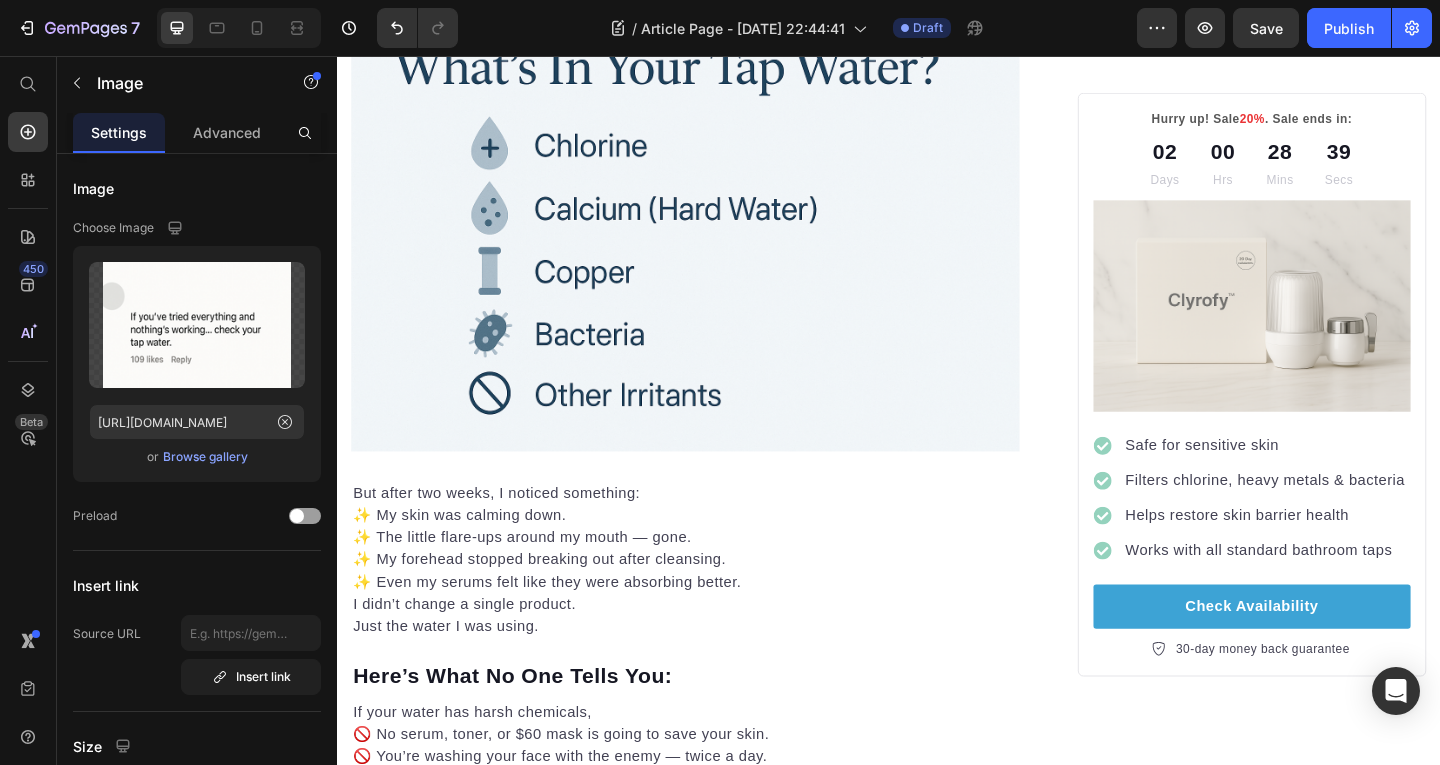 scroll, scrollTop: 2320, scrollLeft: 0, axis: vertical 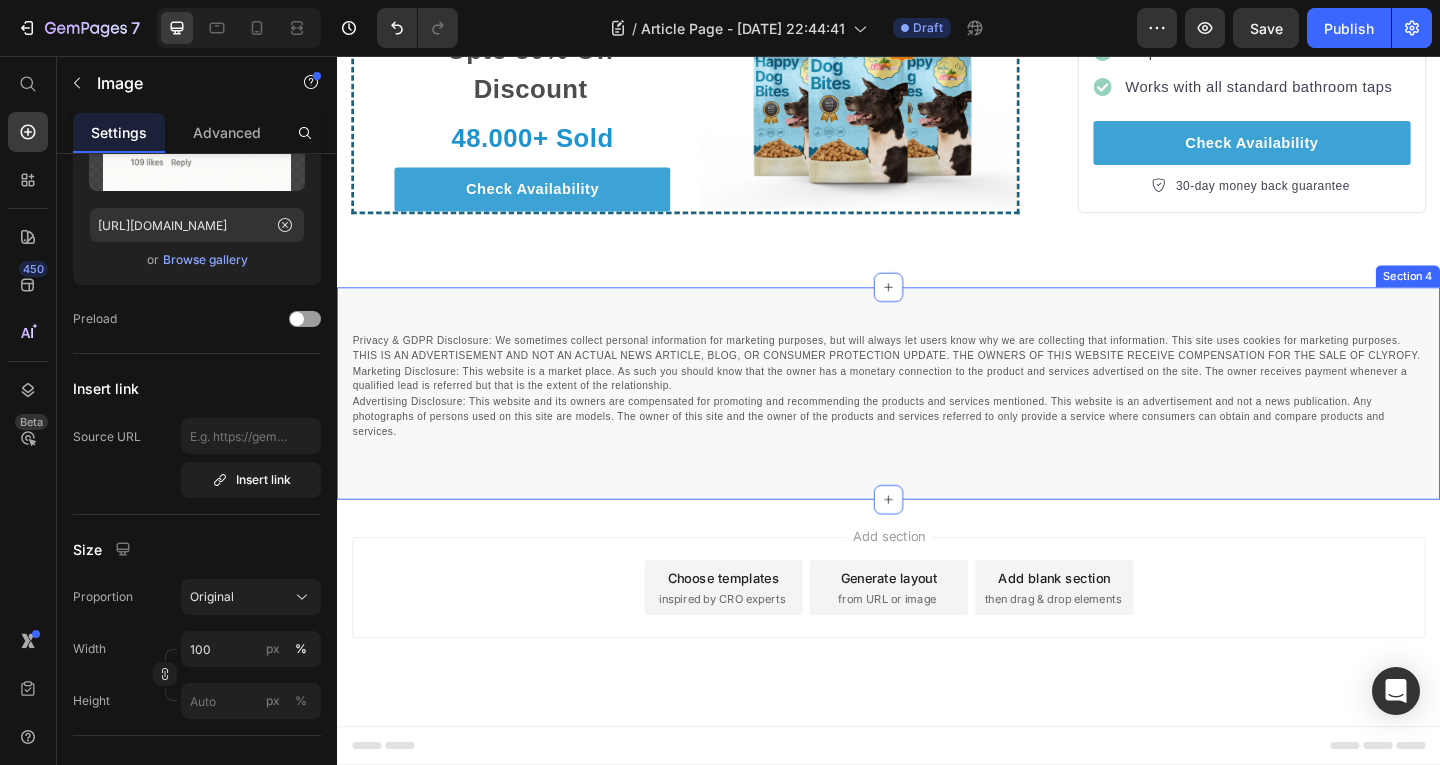 click at bounding box center (903, 97) 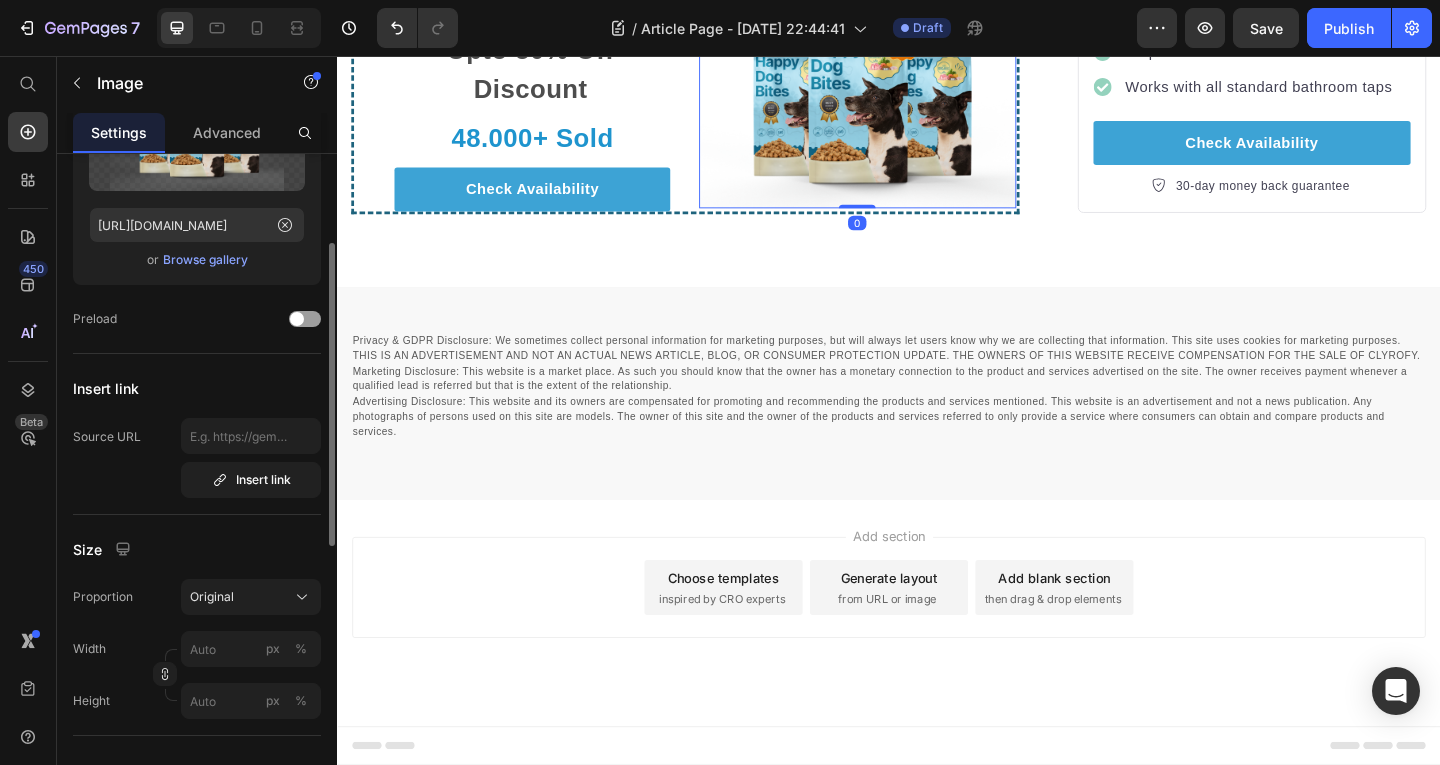 click on "Upload Image [URL][DOMAIN_NAME]  or   Browse gallery" 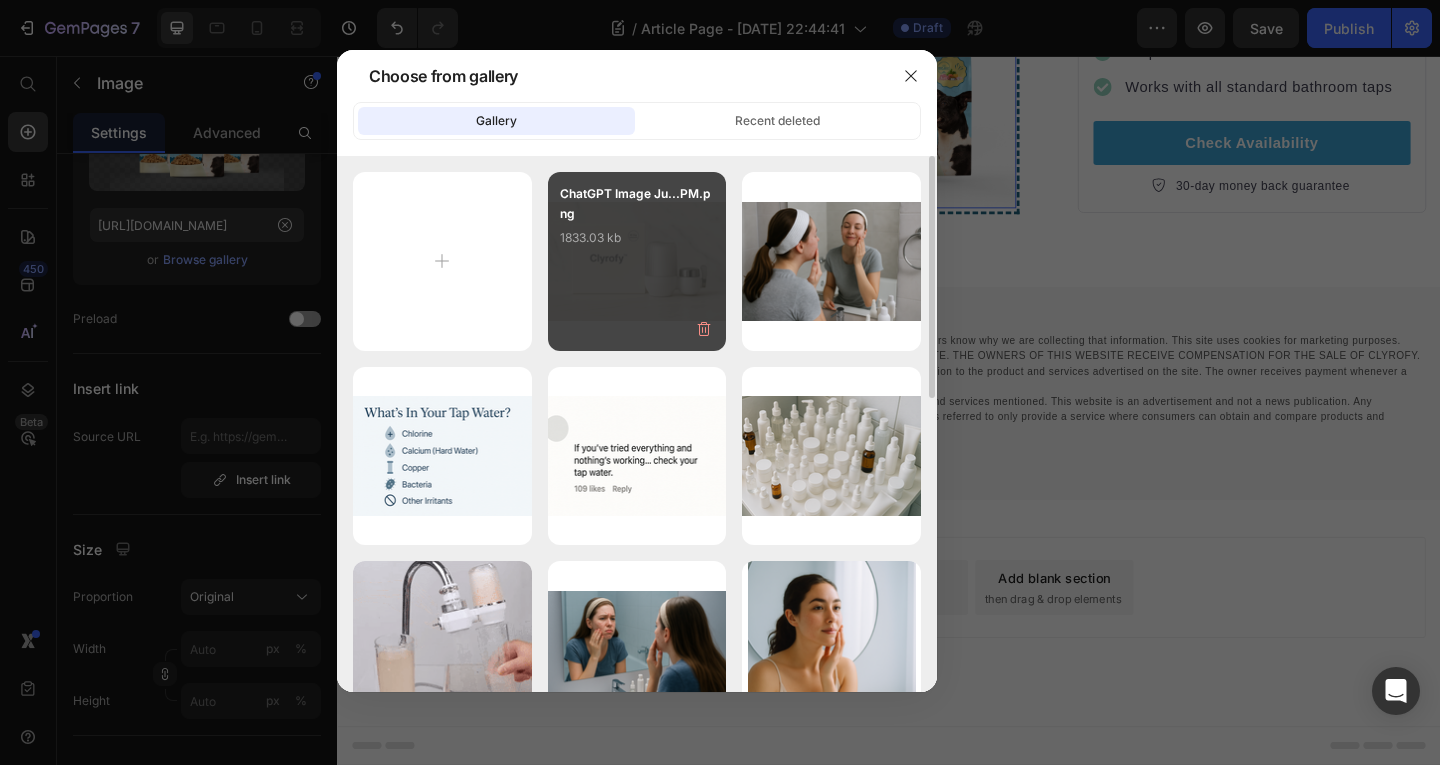 click on "ChatGPT Image Ju...PM.png 1833.03 kb" at bounding box center [637, 224] 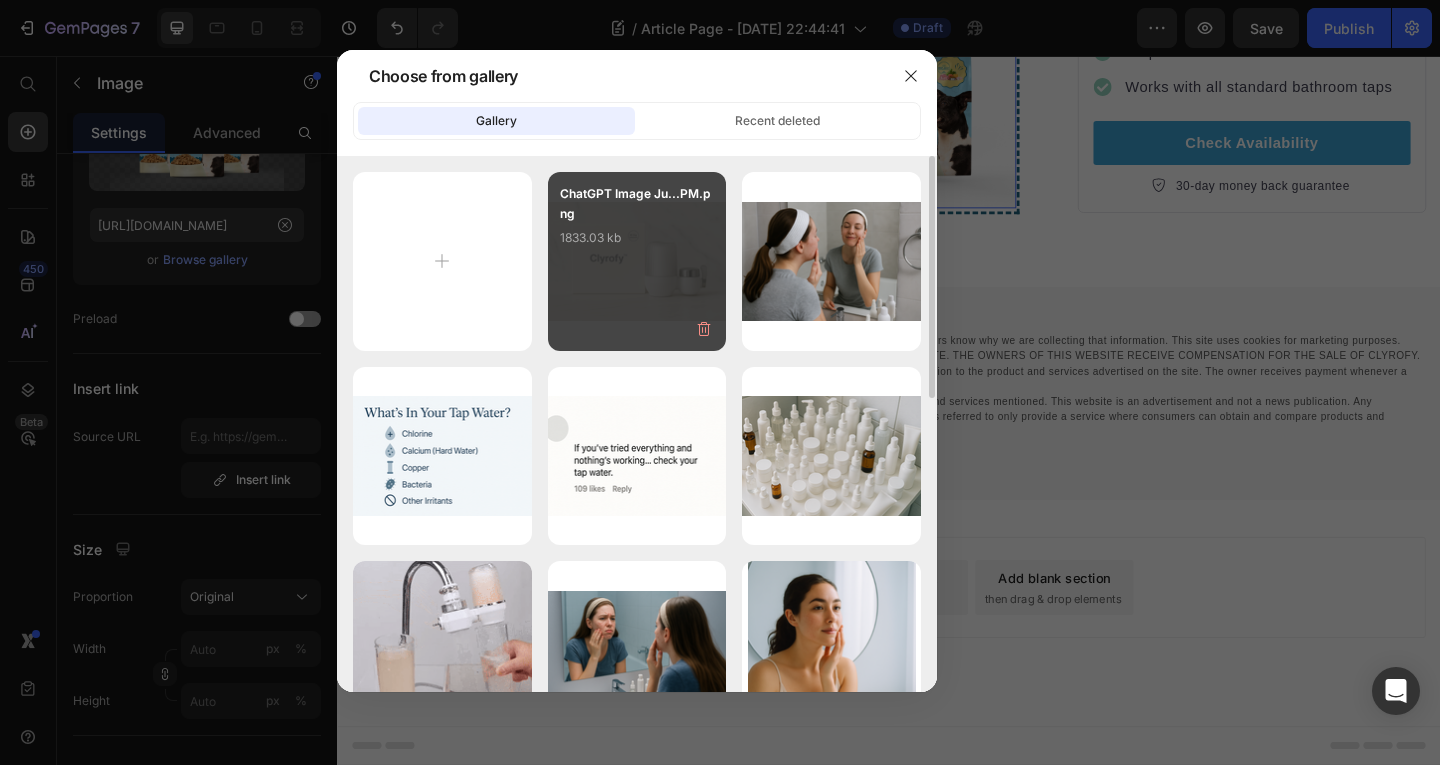 type on "[URL][DOMAIN_NAME]" 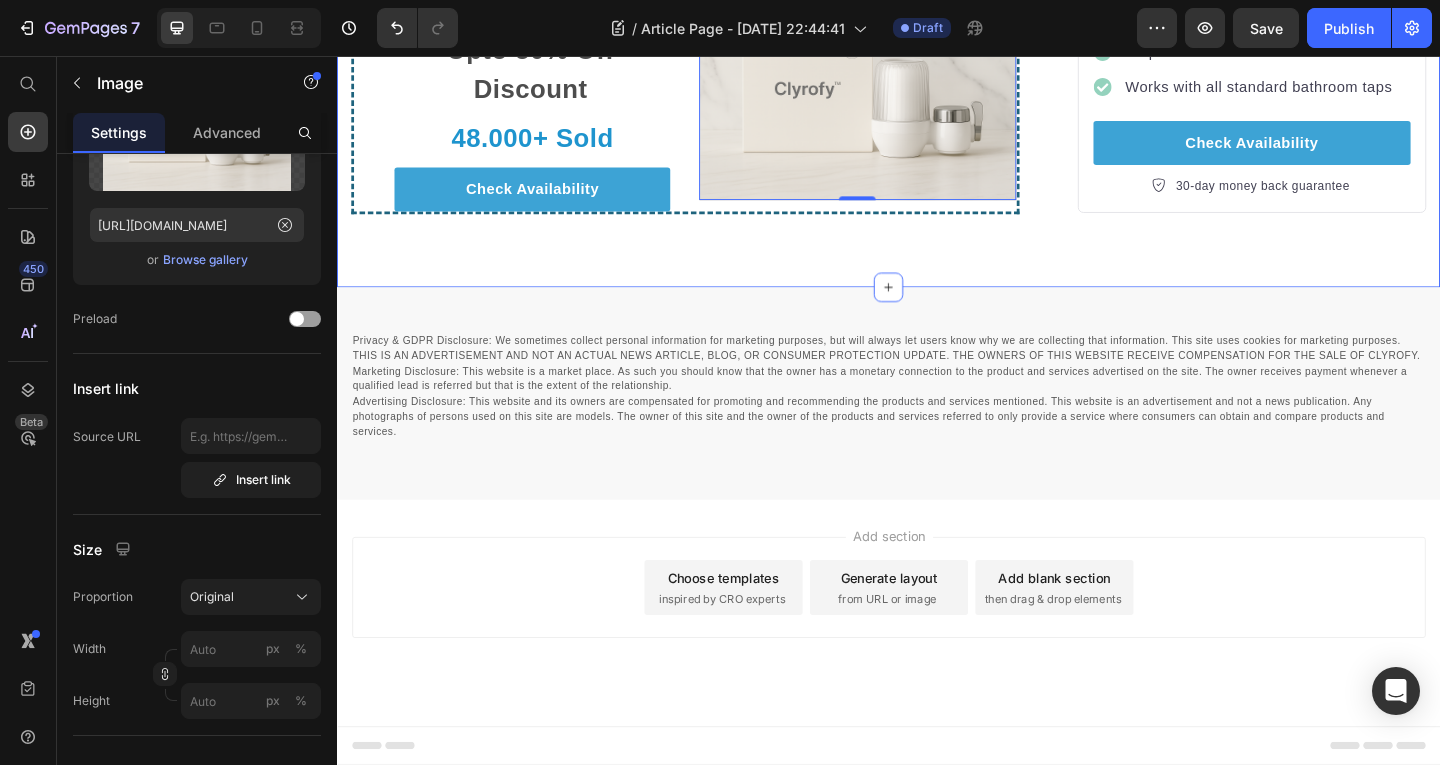 click on "“I Thought My Skincare Was Failing Me — But It Was Something Hiding in My Bathroom Sink” Heading Image By  [PERSON_NAME] Text block Advanced list Published:  [DATE] Text block Row Image I’ve spent more on skincare in the last year than I want to admit. Serums, toners, [MEDICAL_DATA], [MEDICAL_DATA], clay masks, probiotics, facials… Every time a new product went viral on TikTok or Reddit, I added it to my shelf. I did everything right.   So why was I still waking up with breakouts? The worst part wasn’t even the acne — it was the feeling that my skin was fighting me, no matter how disciplined I was. Like I couldn’t win. I started thinking, “Maybe this is just my skin. Maybe I’m just meant to have bad skin.”   But then I saw a comment buried in a Reddit thread: “If you’ve tried everything, and nothing’s working, check your tap water.” Text block Image Wait… what? Heading I’ve always focused on what I put  on  my skin. twice a day  — could be the thing sabotaging it." at bounding box center [937, -1708] 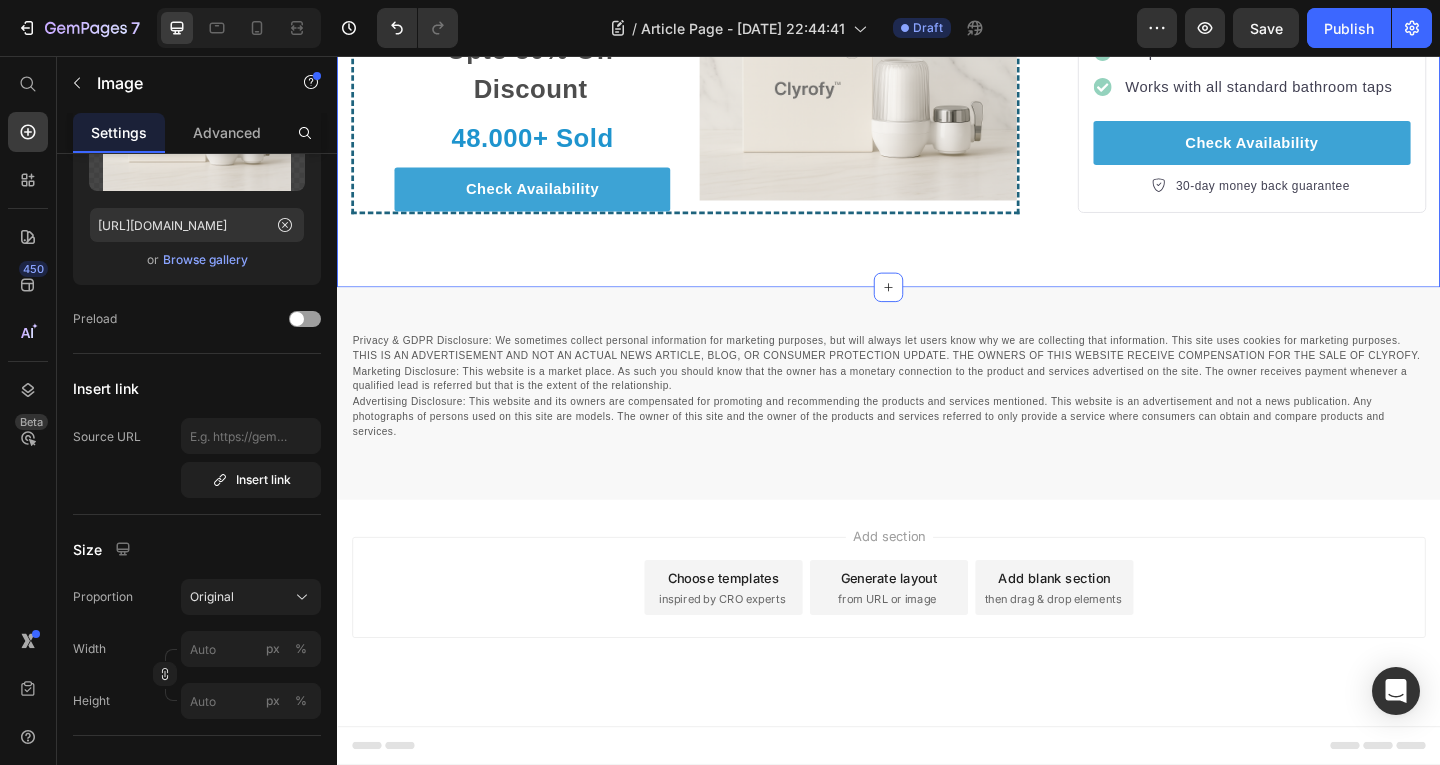 scroll, scrollTop: 0, scrollLeft: 0, axis: both 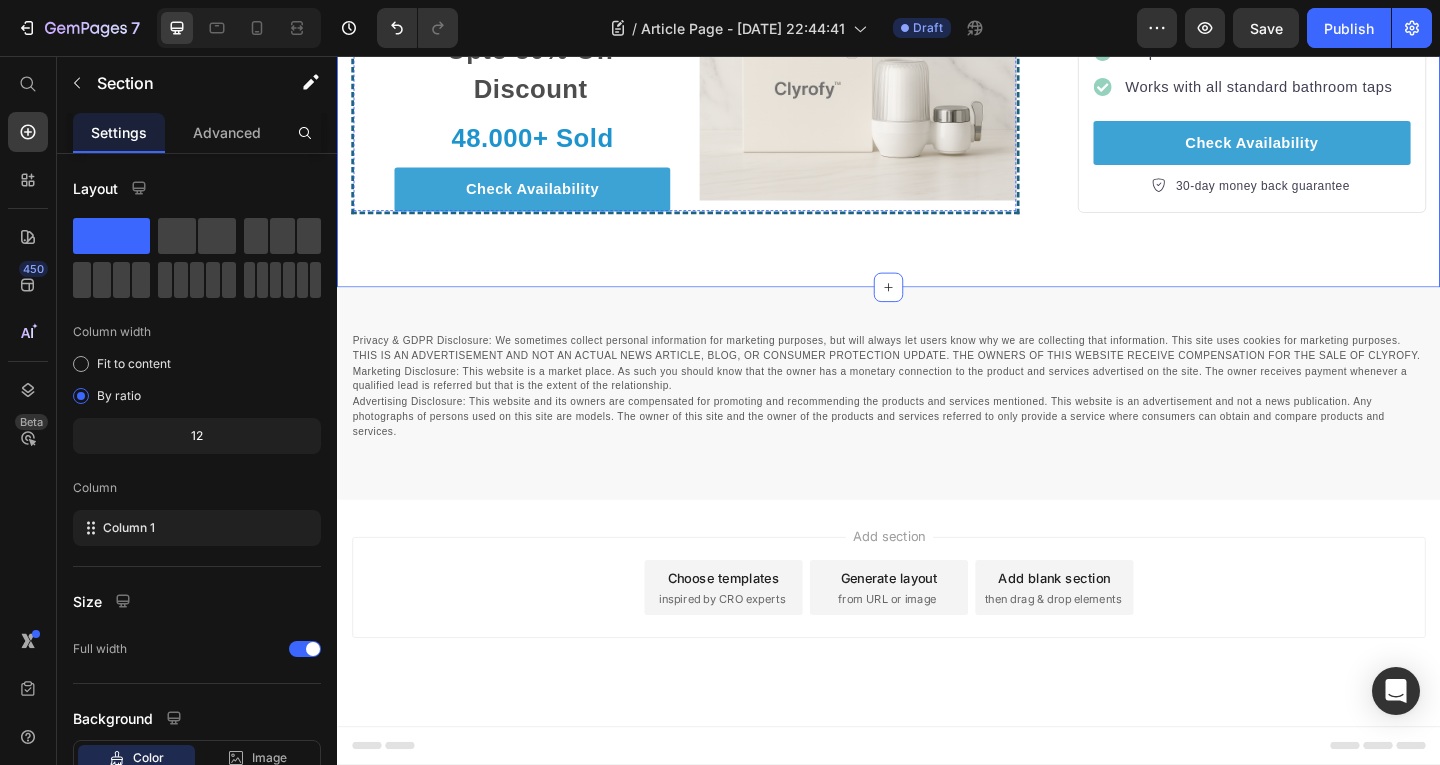 click on "Happy Dog Bites" at bounding box center (549, -2) 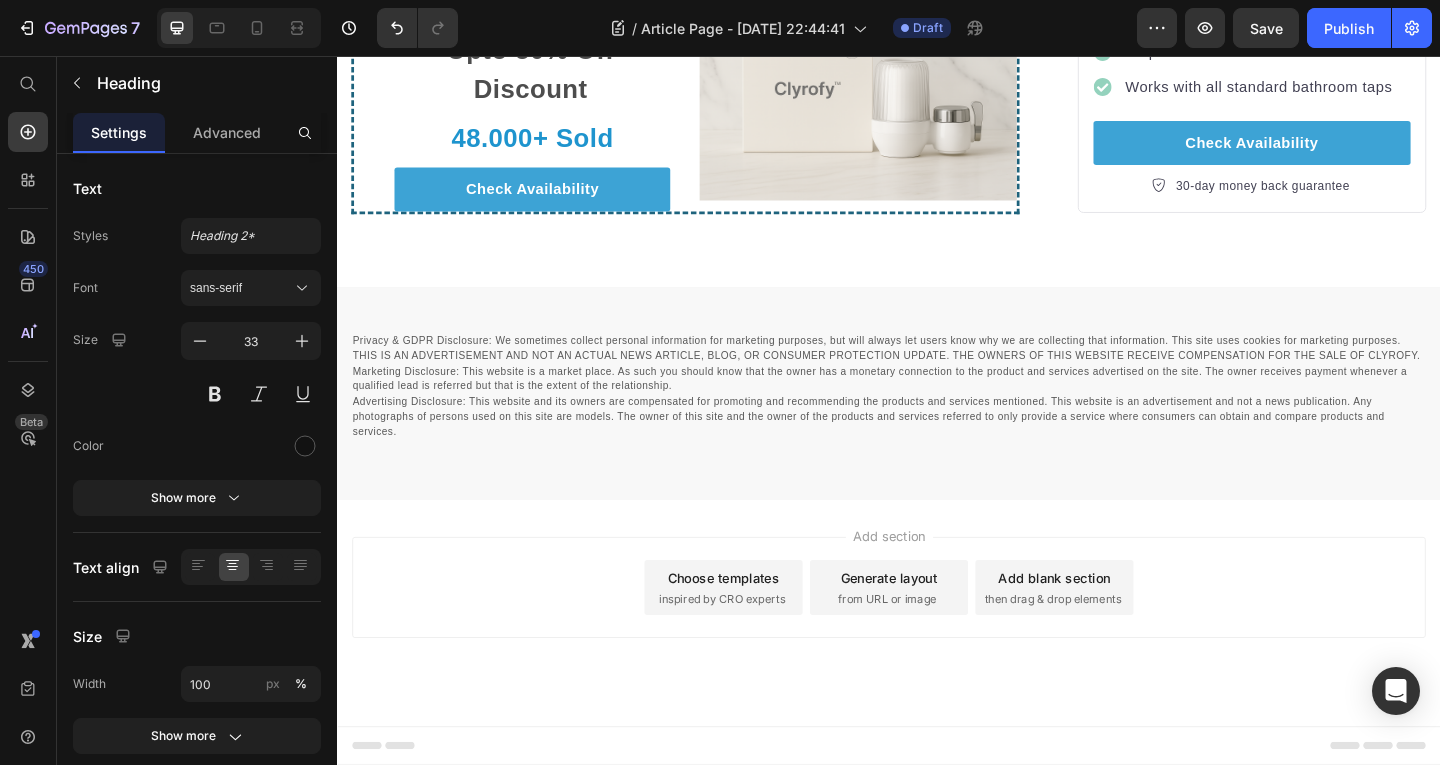 click on "Happy Dog Bites" at bounding box center (549, -2) 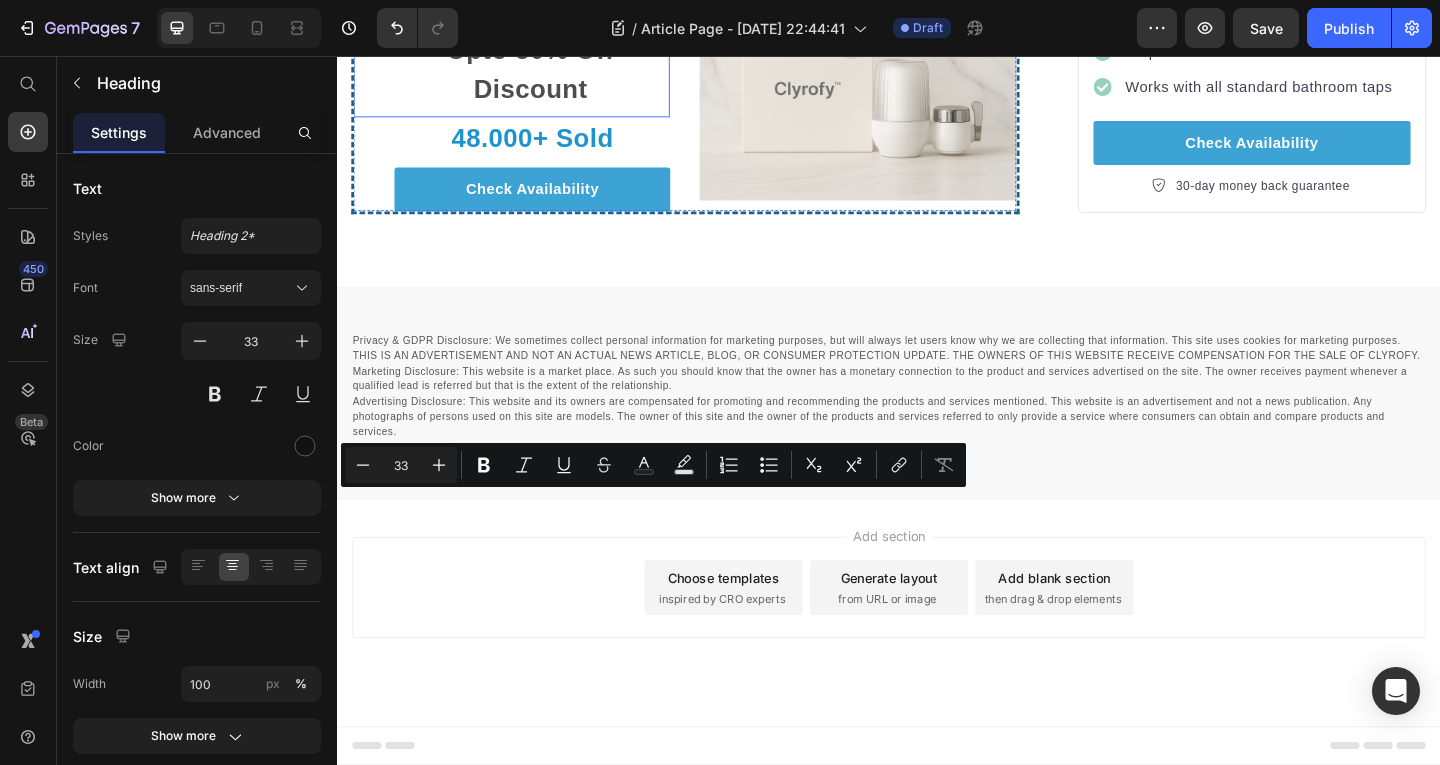 click on "Upto 50% Off Discount" at bounding box center (547, 71) 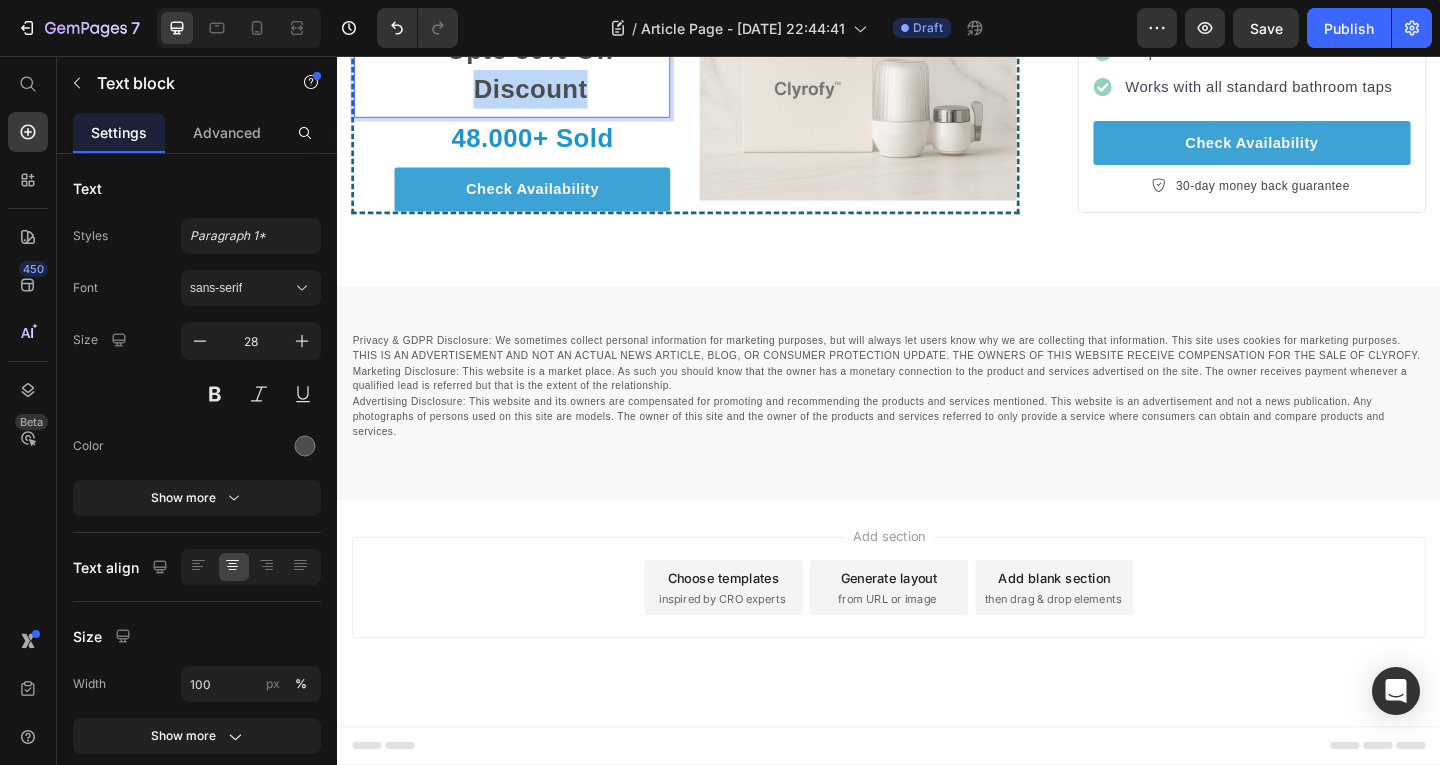 click on "Upto 50% Off Discount" at bounding box center [547, 71] 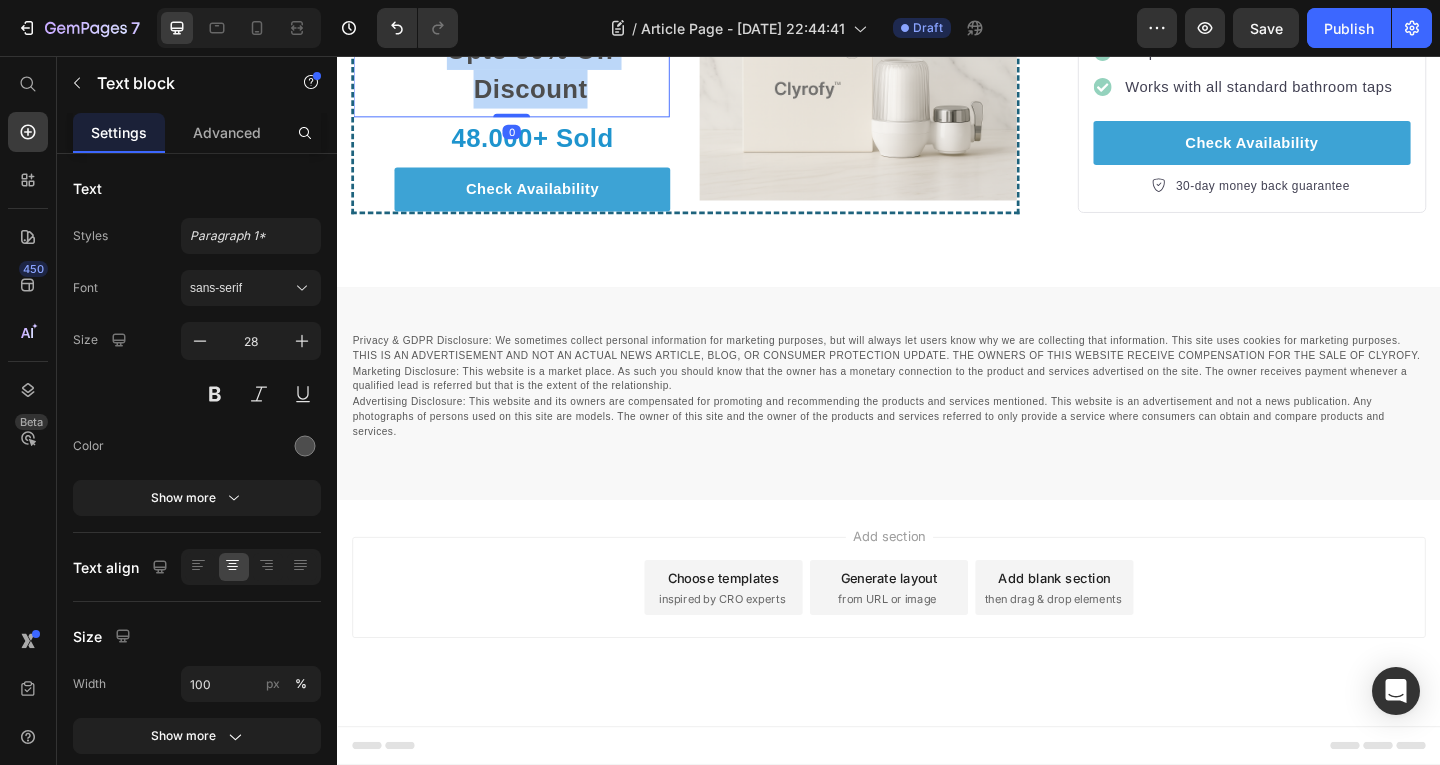 click on "Upto 50% Off Discount" at bounding box center [547, 71] 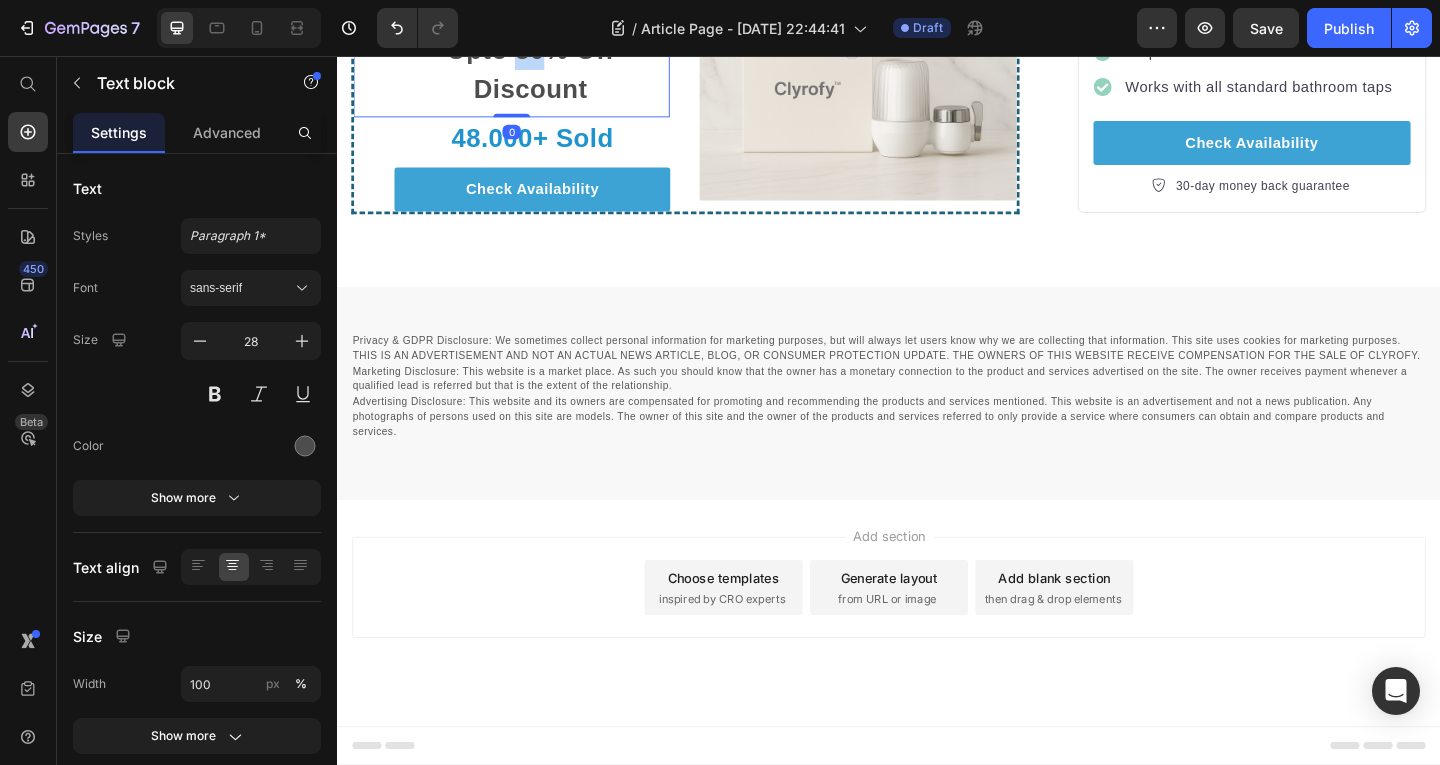 click on "Upto 50% Off Discount" at bounding box center [547, 71] 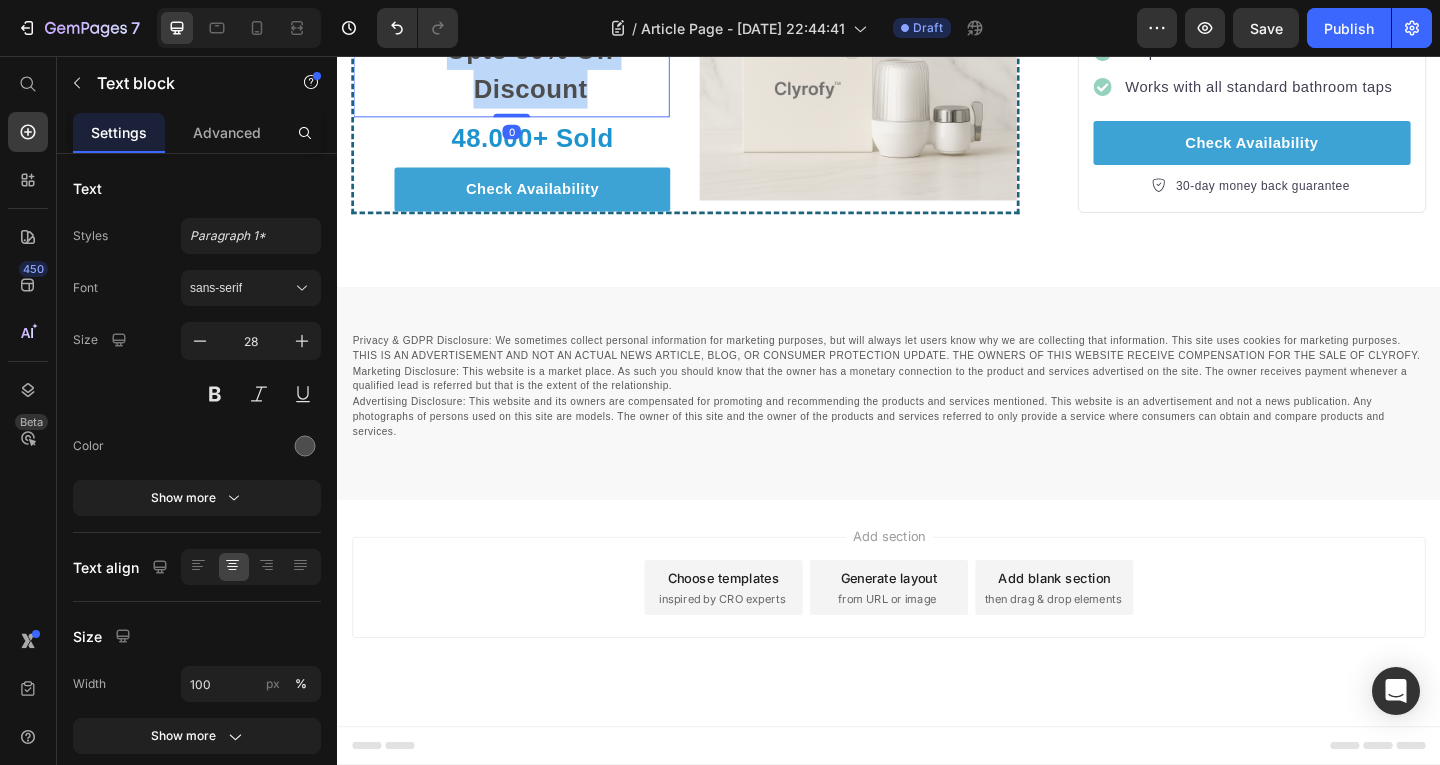 click on "Upto 50% Off Discount" at bounding box center (547, 71) 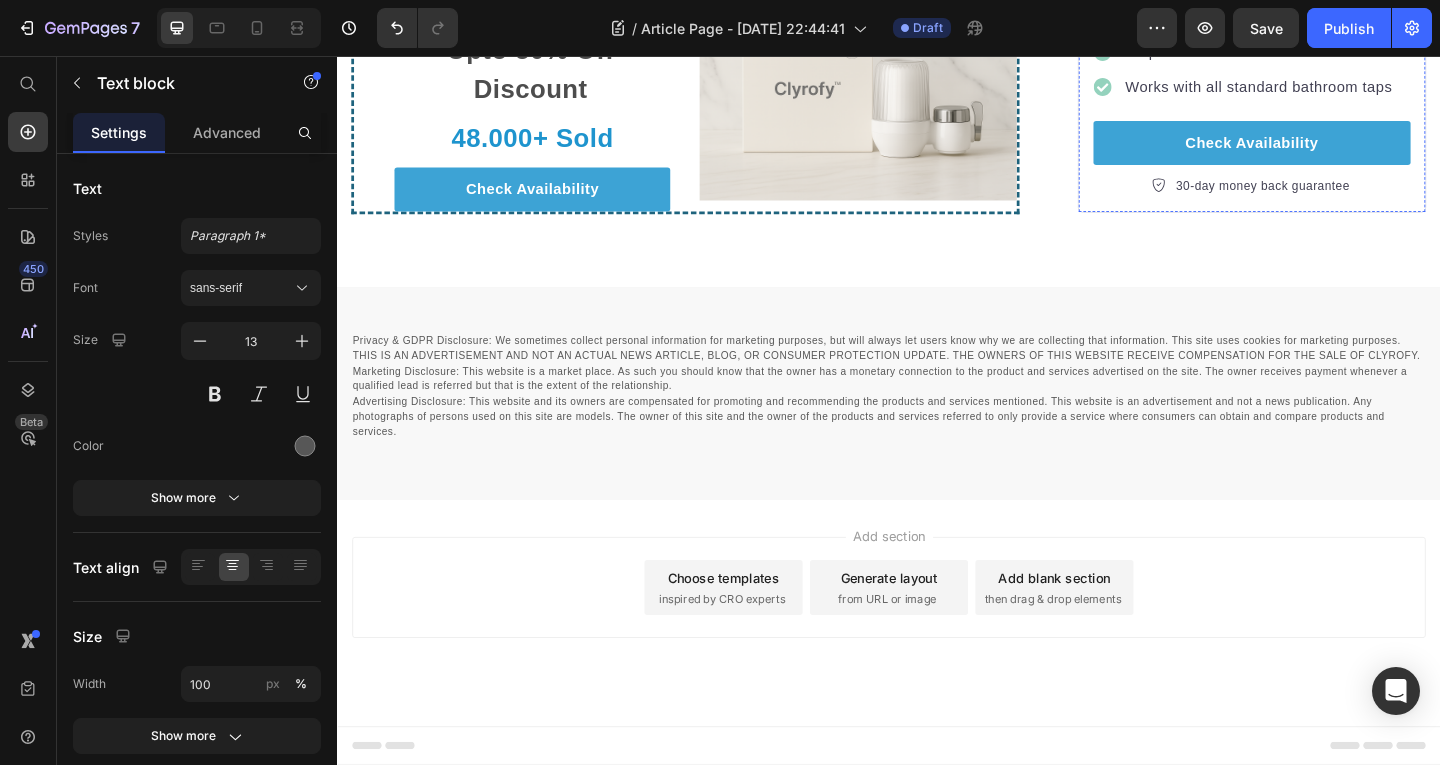 click on "23 Secs" at bounding box center [1427, -332] 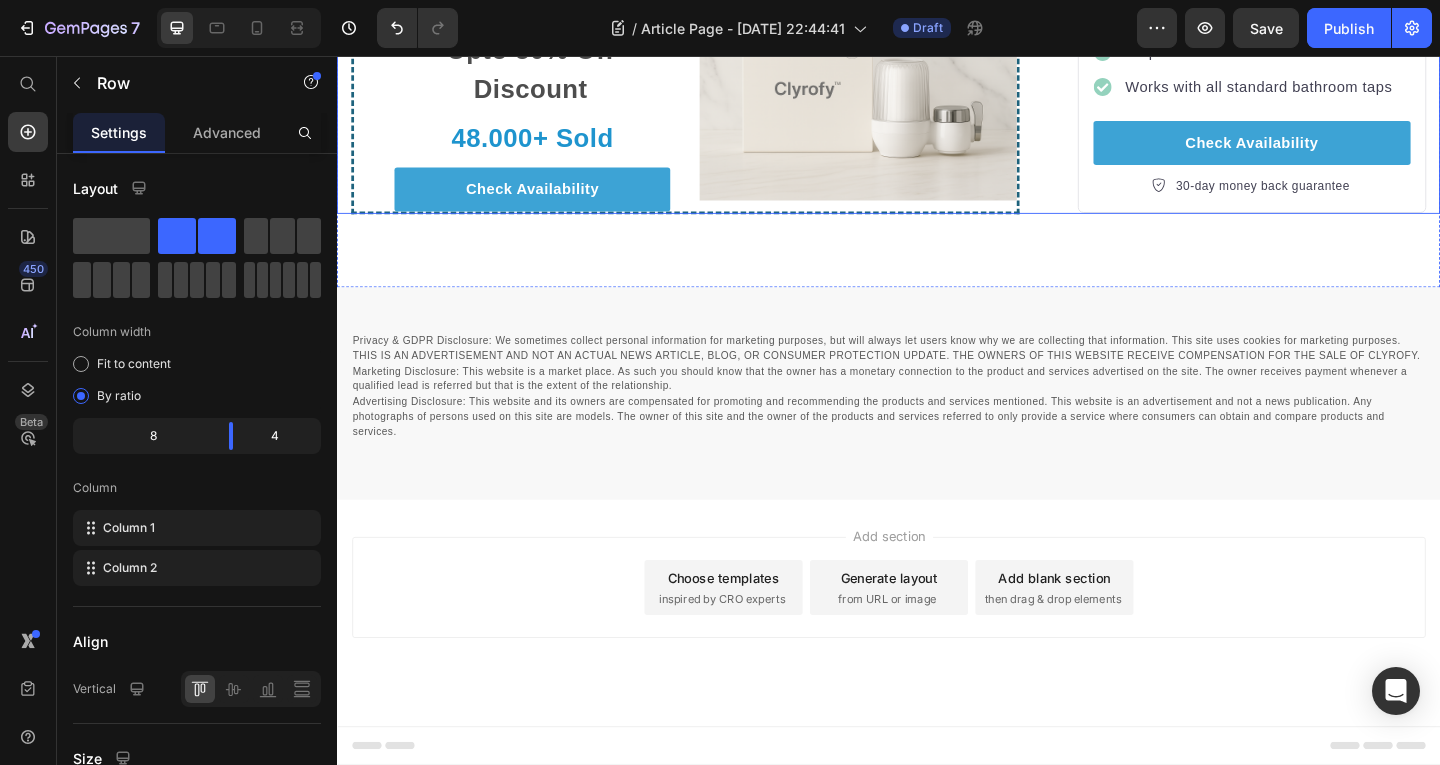 click on "Hurry up! Sale  20% . Sale ends in: Text block 02 Days 00 Hrs 25 Mins 21 Secs Countdown Timer   0 Image Safe [MEDICAL_DATA] Filters chlorine, heavy metals & bacteria Helps restore skin barrier health Works with all standard bathroom taps Item list Check Availability Button
30-day money back guarantee Item list Row" at bounding box center [1332, -1724] 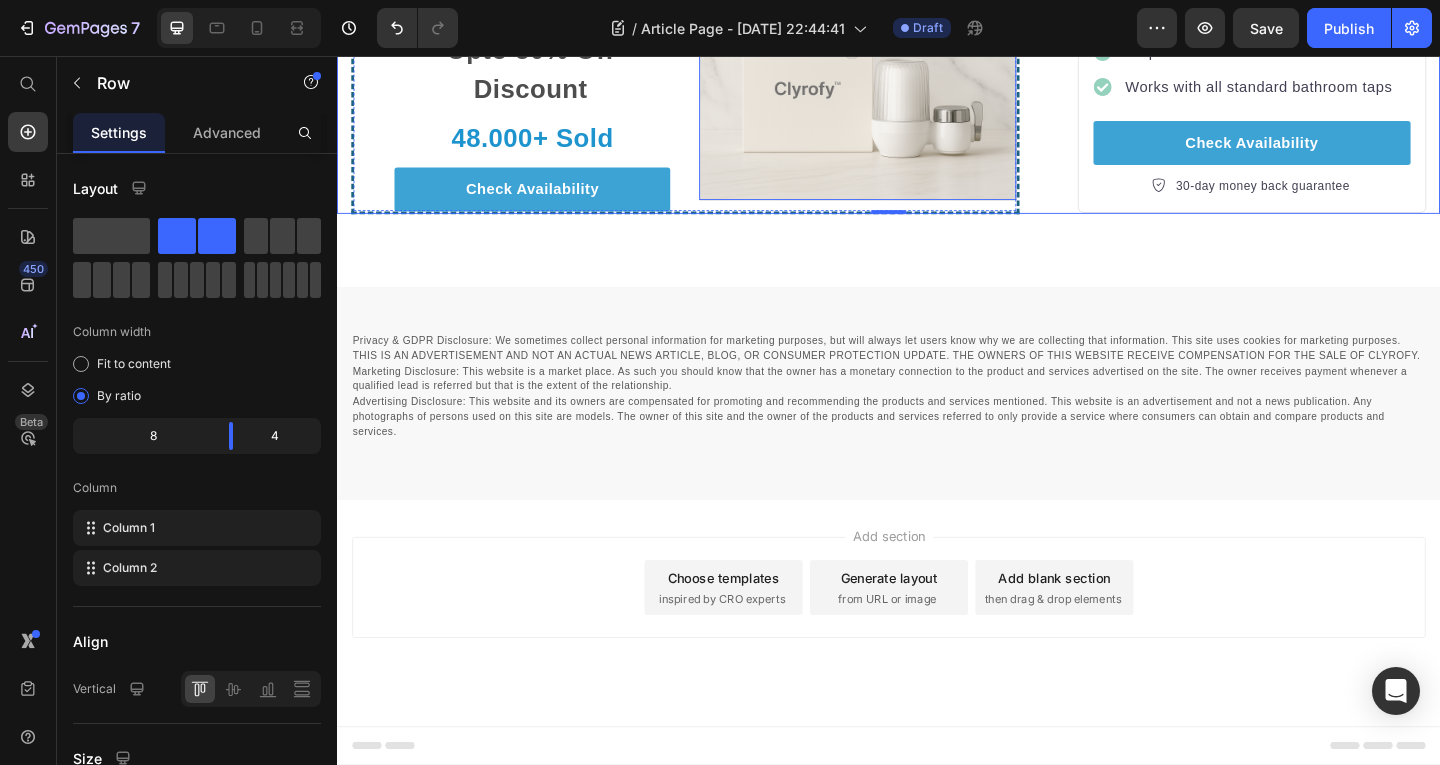 scroll, scrollTop: 4399, scrollLeft: 0, axis: vertical 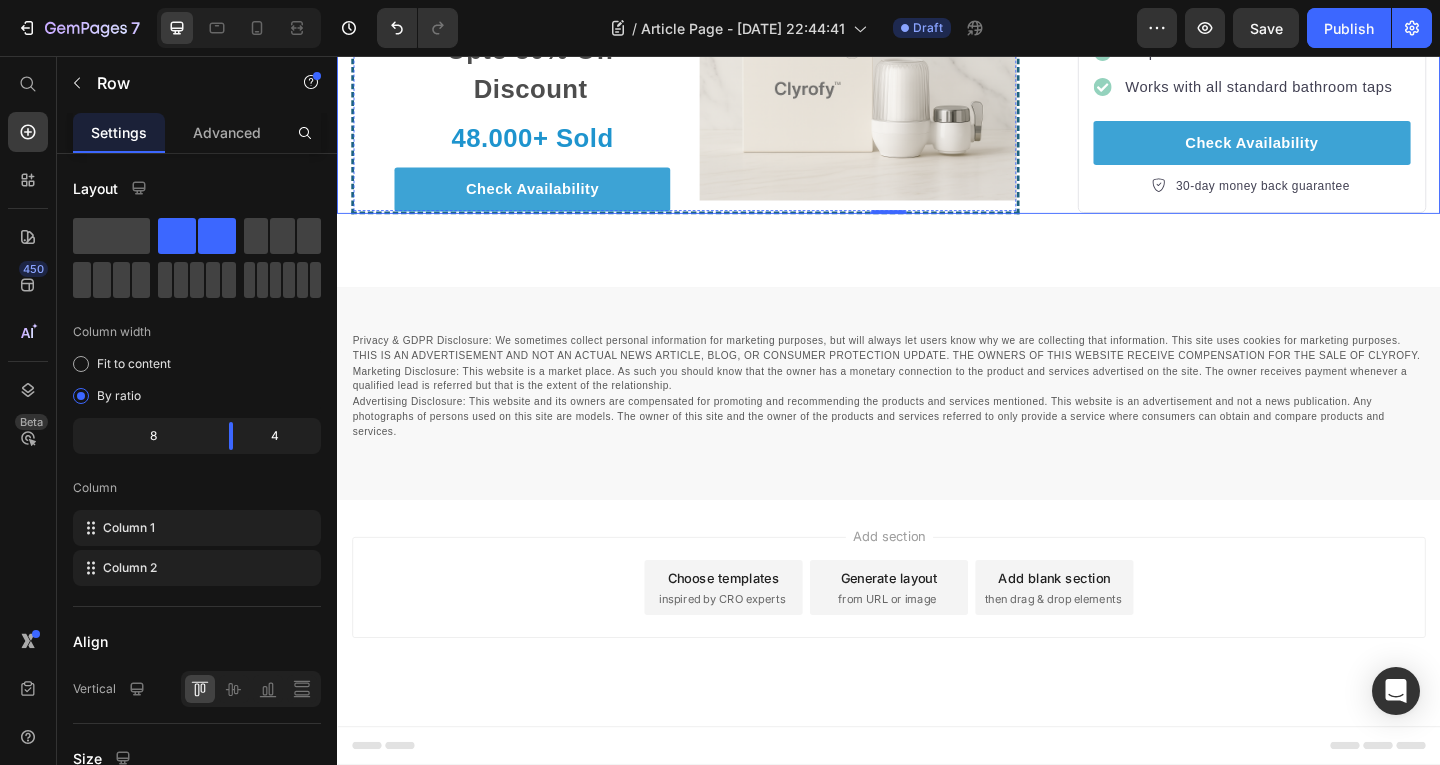 click on "Happy Dog Bites" at bounding box center (549, -2) 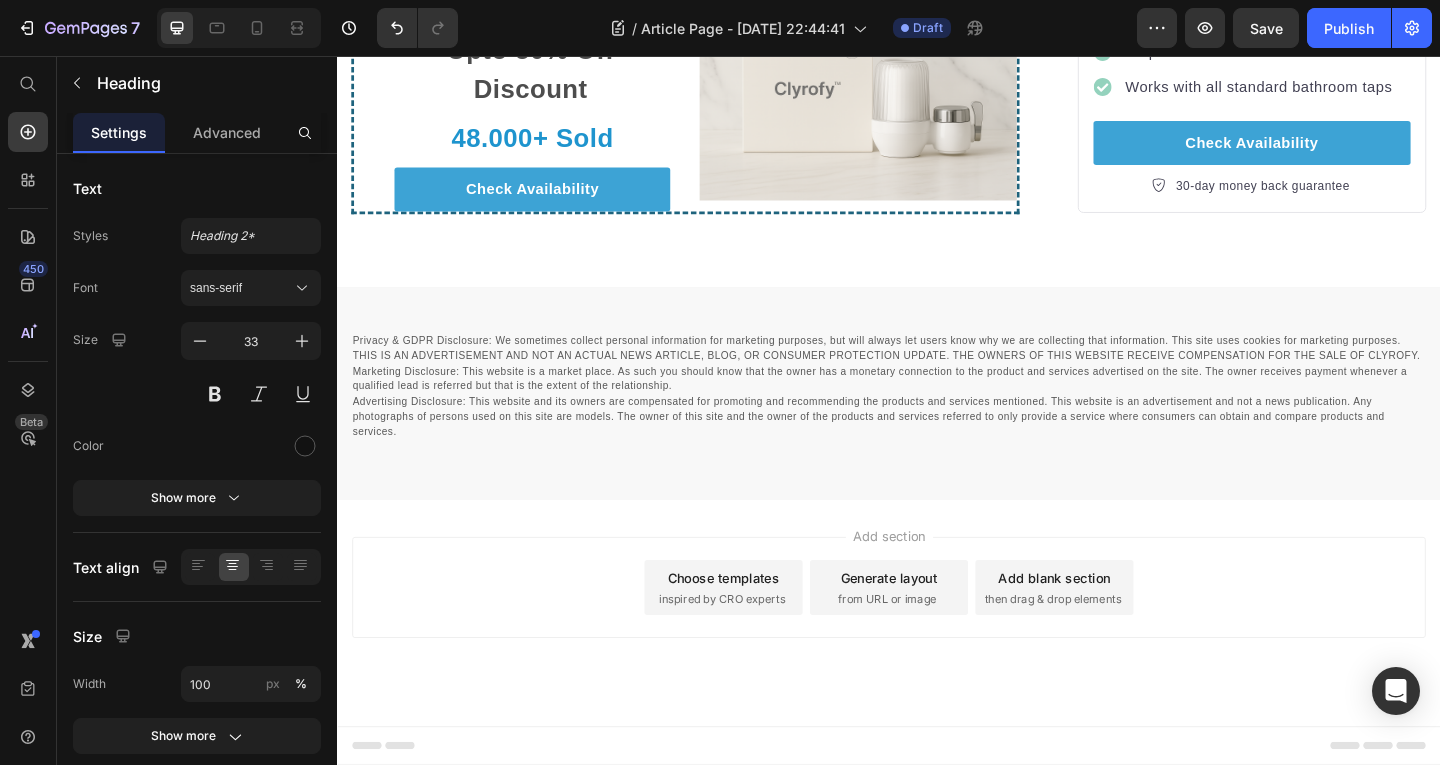 click on "Happy Dog Bites" at bounding box center [549, -2] 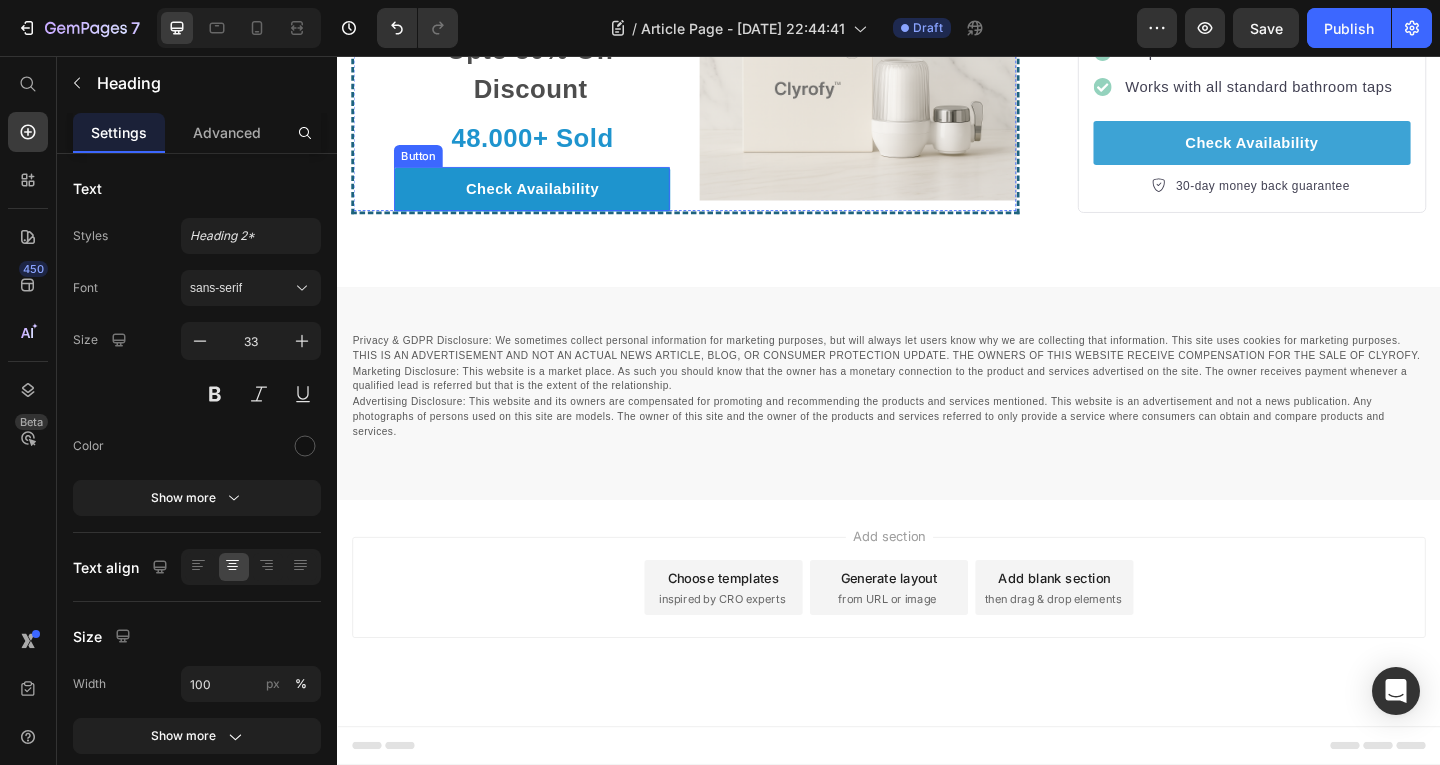 click on "Check Availability" at bounding box center (549, 201) 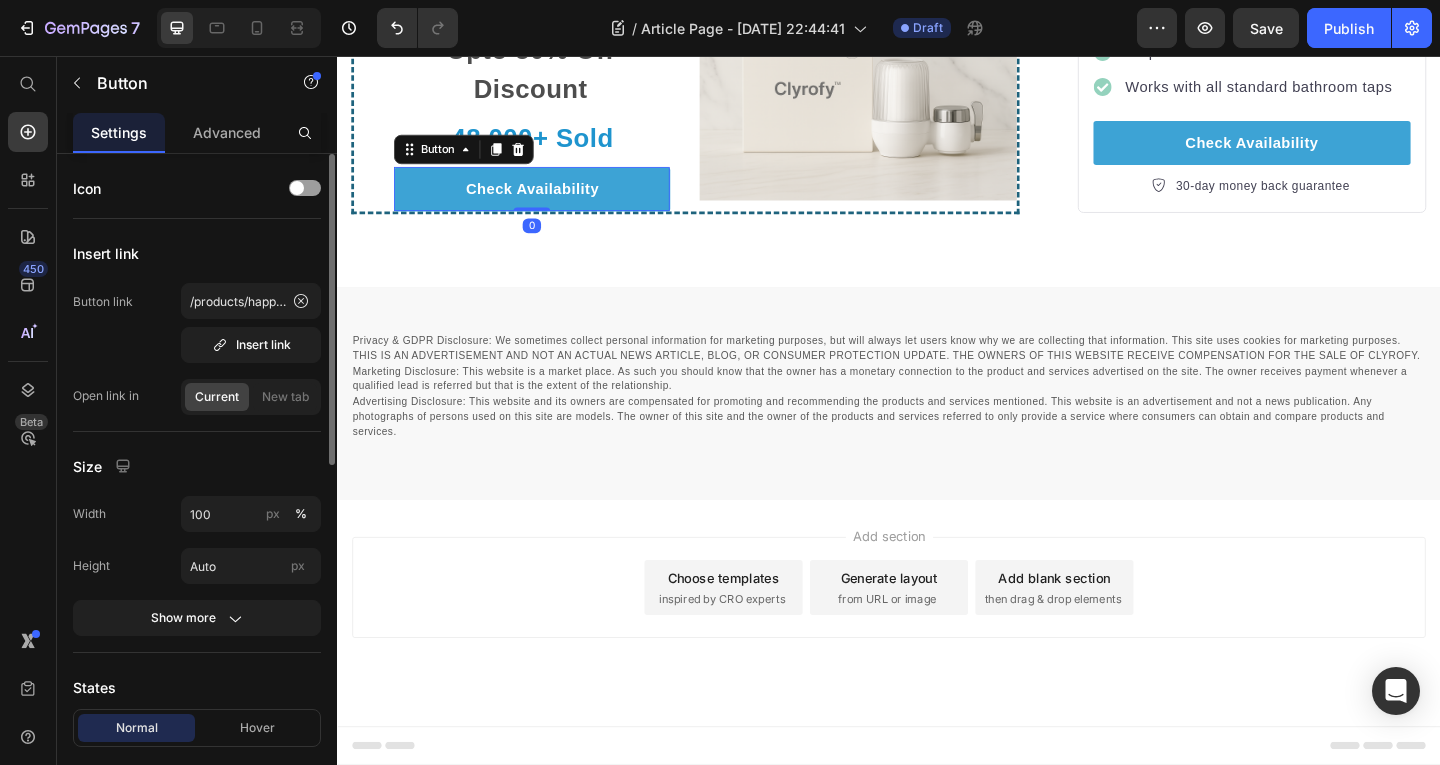 scroll, scrollTop: 4535, scrollLeft: 0, axis: vertical 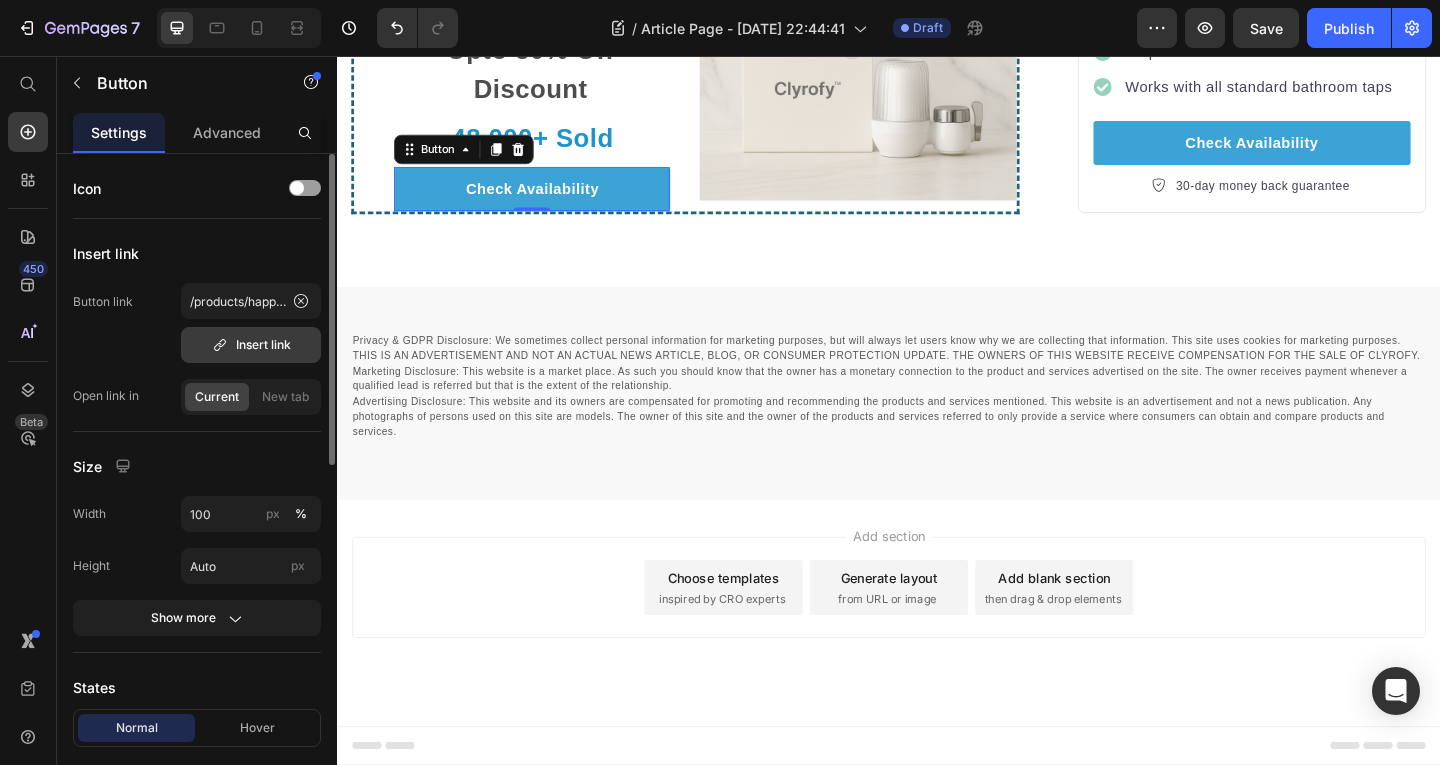 click on "Insert link" at bounding box center [251, 345] 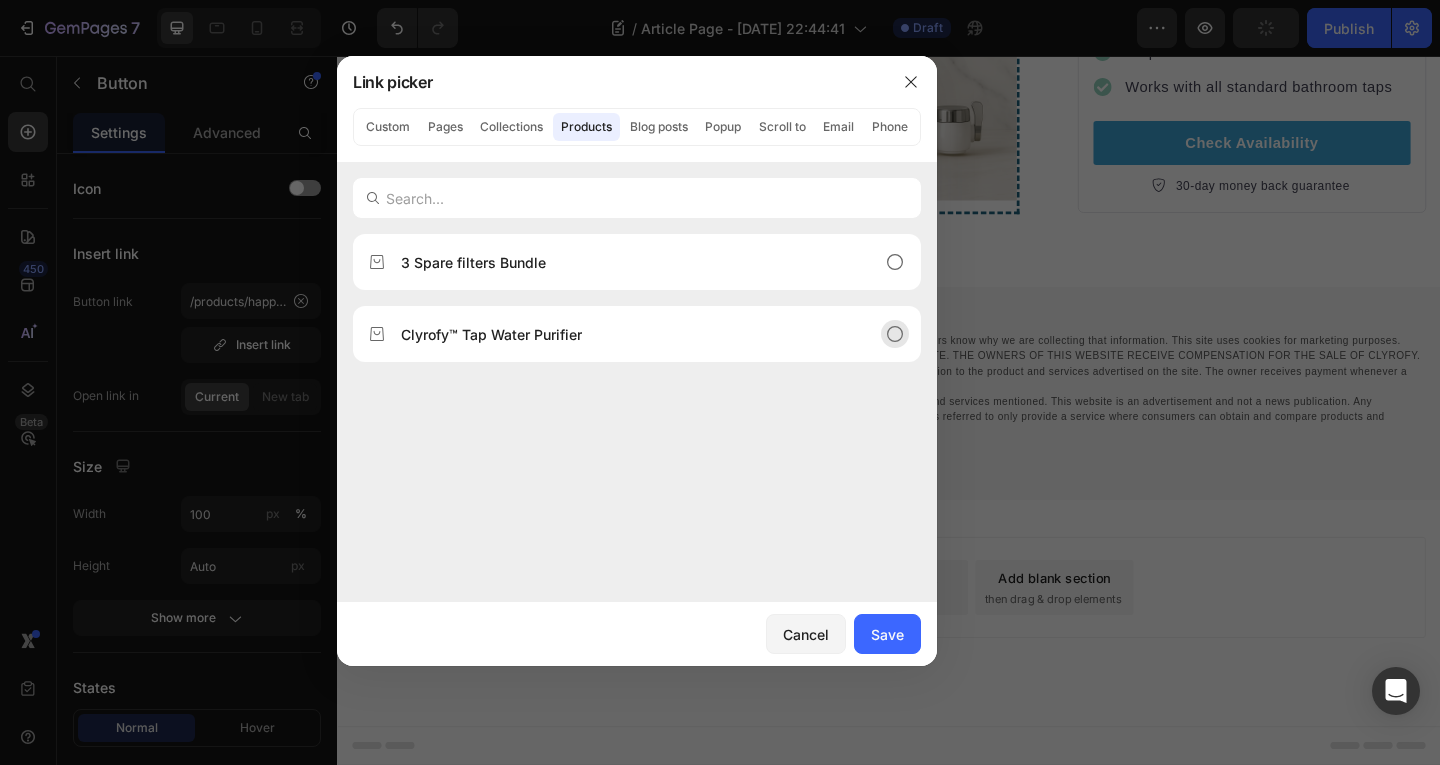 click on "Clyrofy™ Tap Water Purifier" 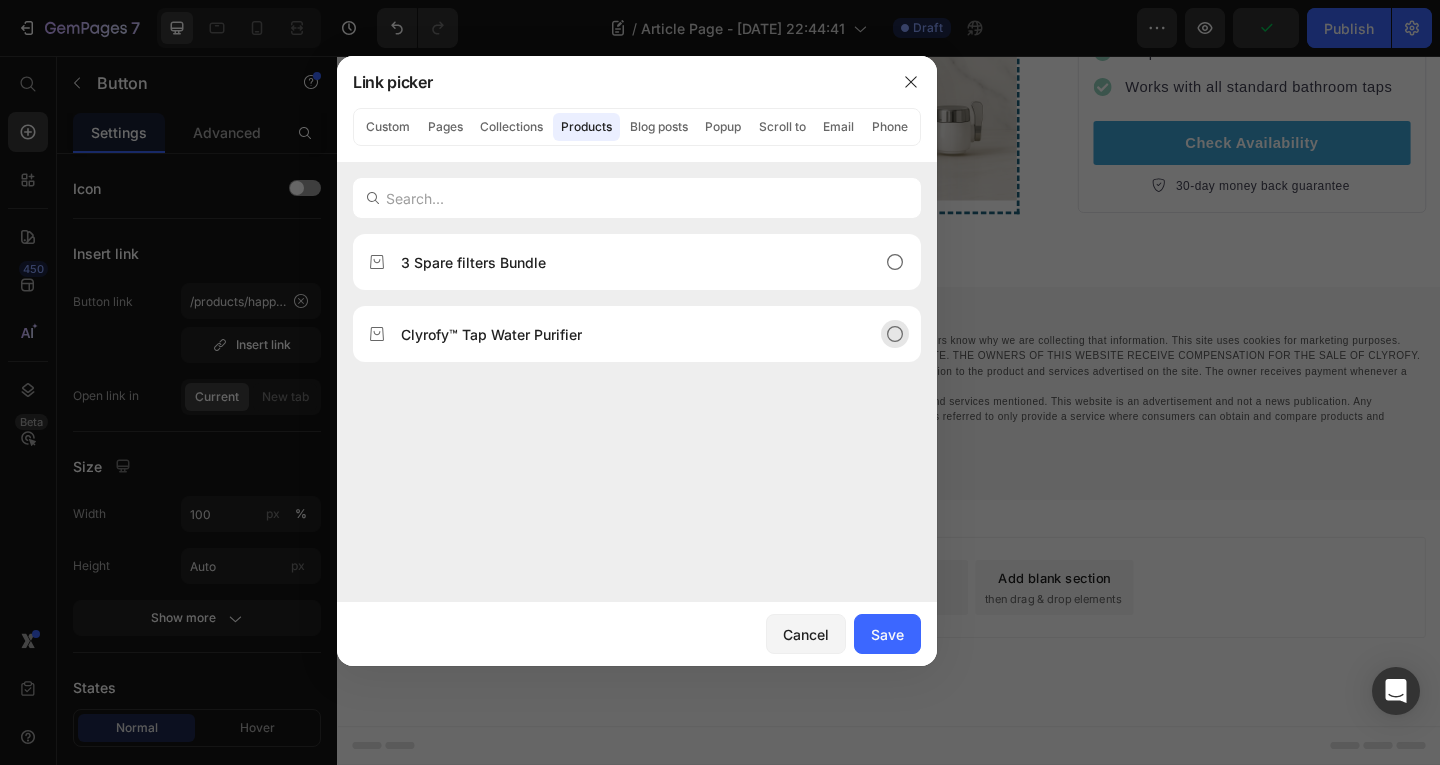 click on "Clyrofy™ Tap Water Purifier" 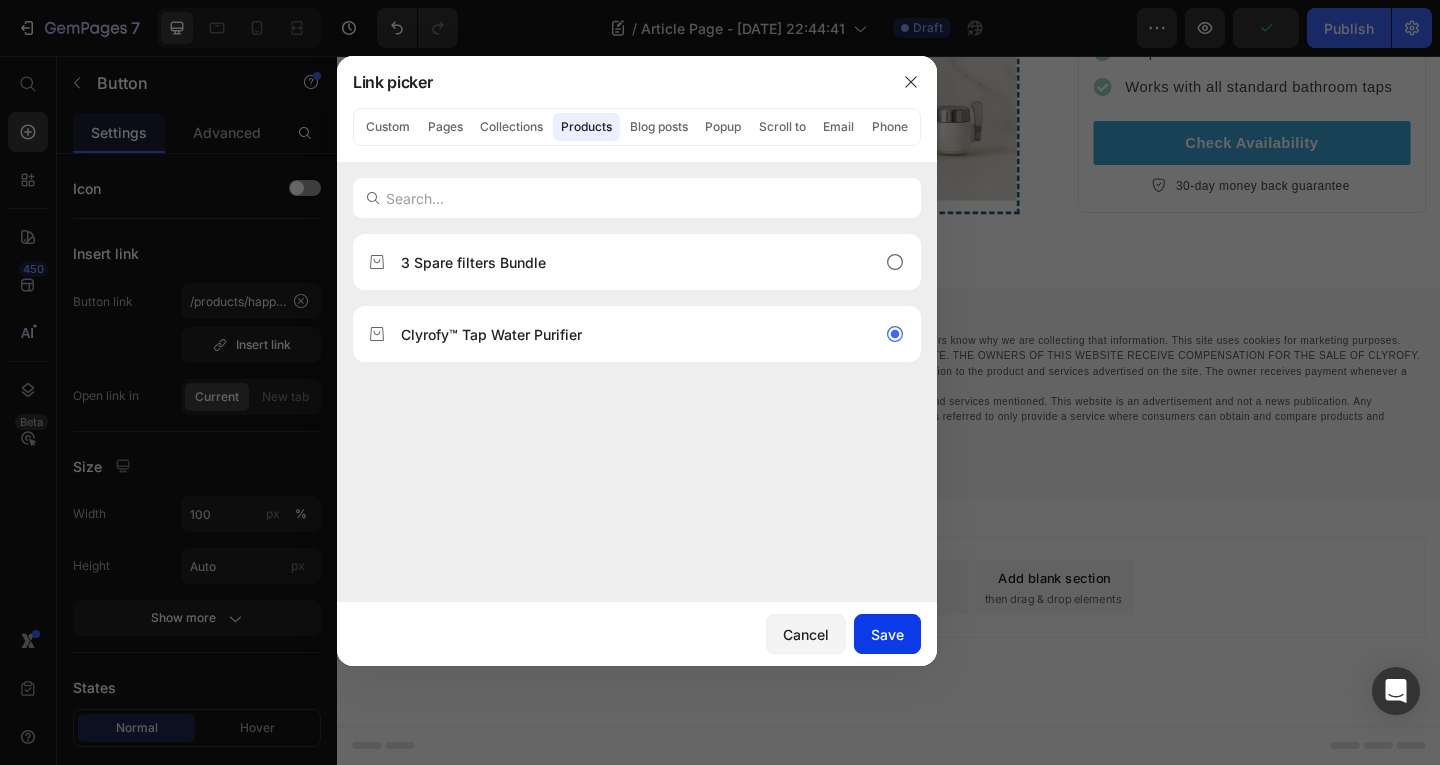 click on "Save" at bounding box center (887, 634) 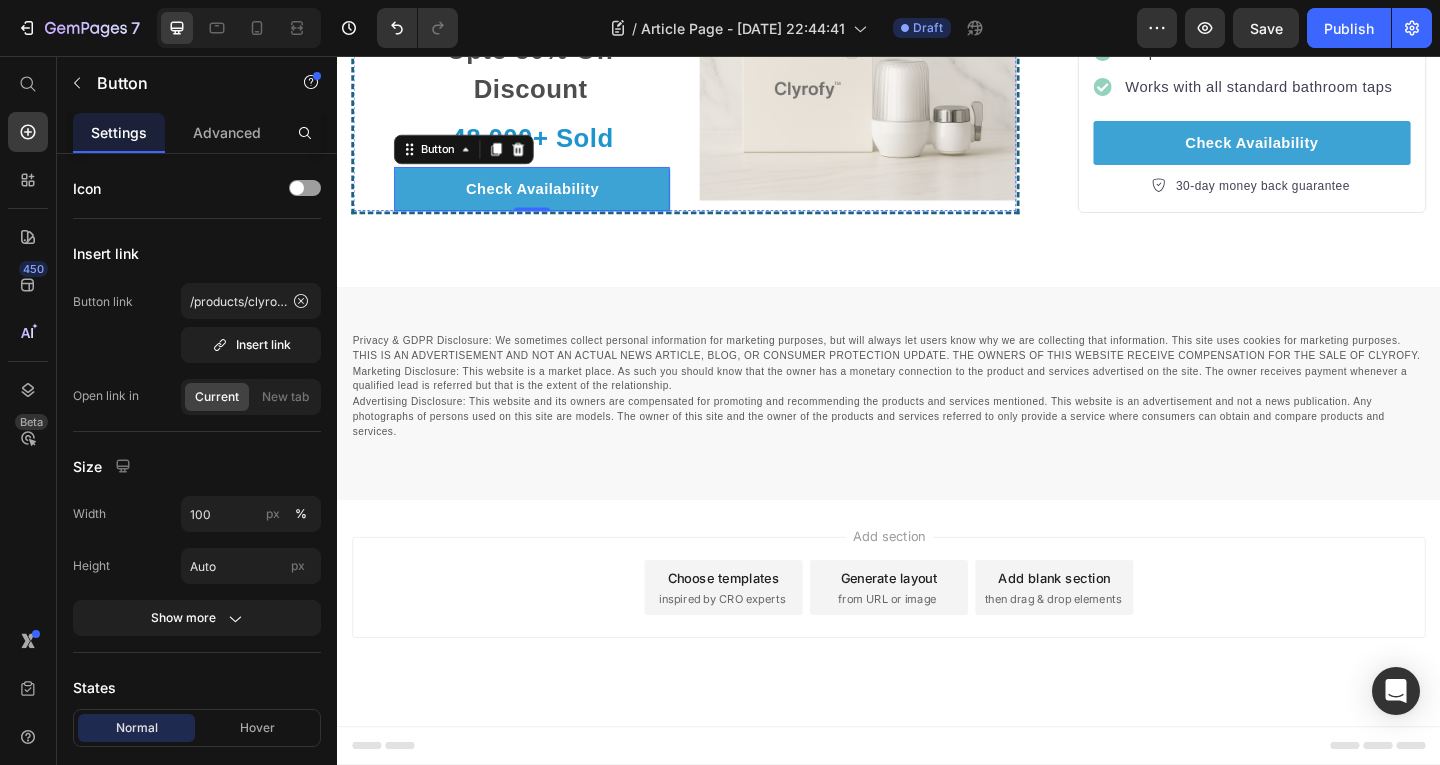 click on "Cl" at bounding box center (549, -2) 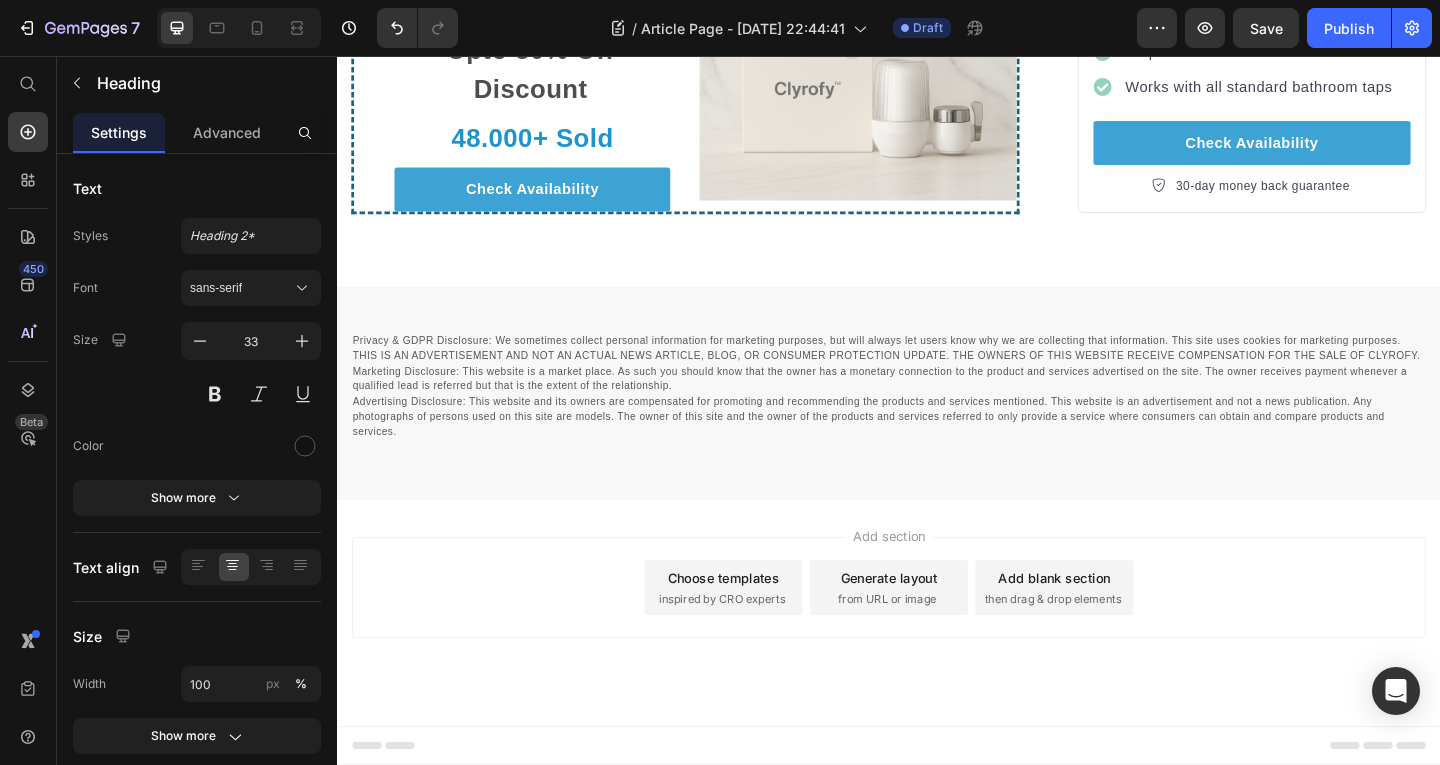 click on "Cl" at bounding box center [549, -2] 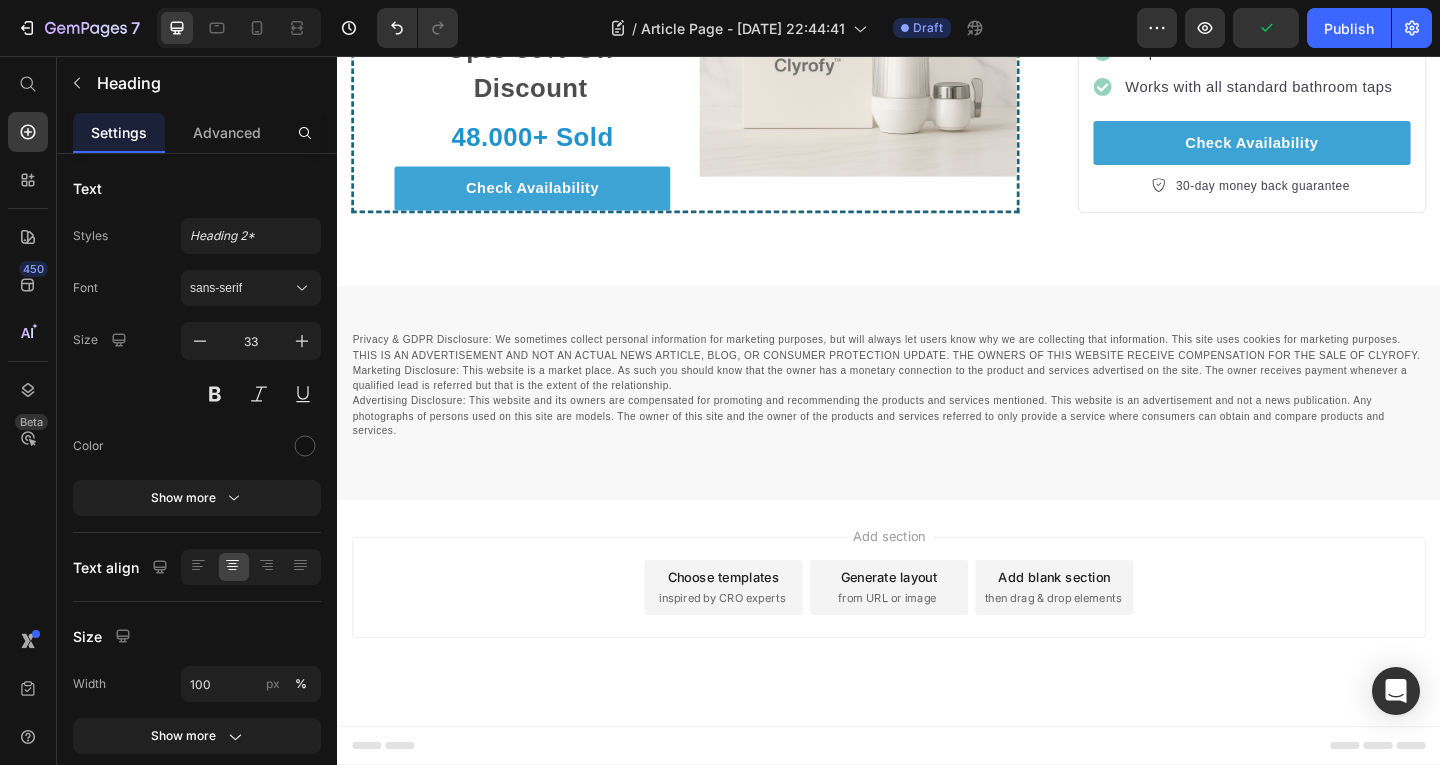 drag, startPoint x: 600, startPoint y: 360, endPoint x: 463, endPoint y: 360, distance: 137 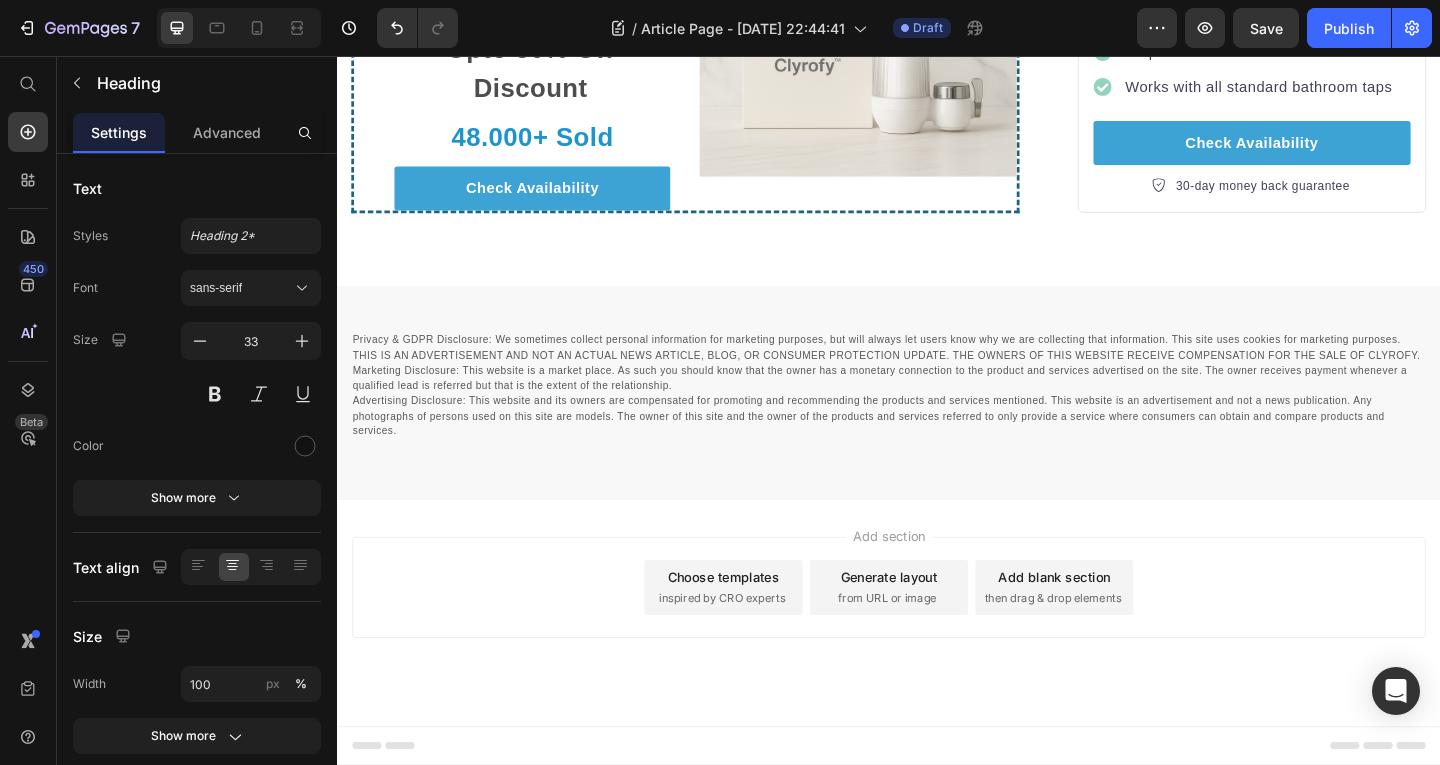 click on "Clrofy Water purifier" at bounding box center (549, -28) 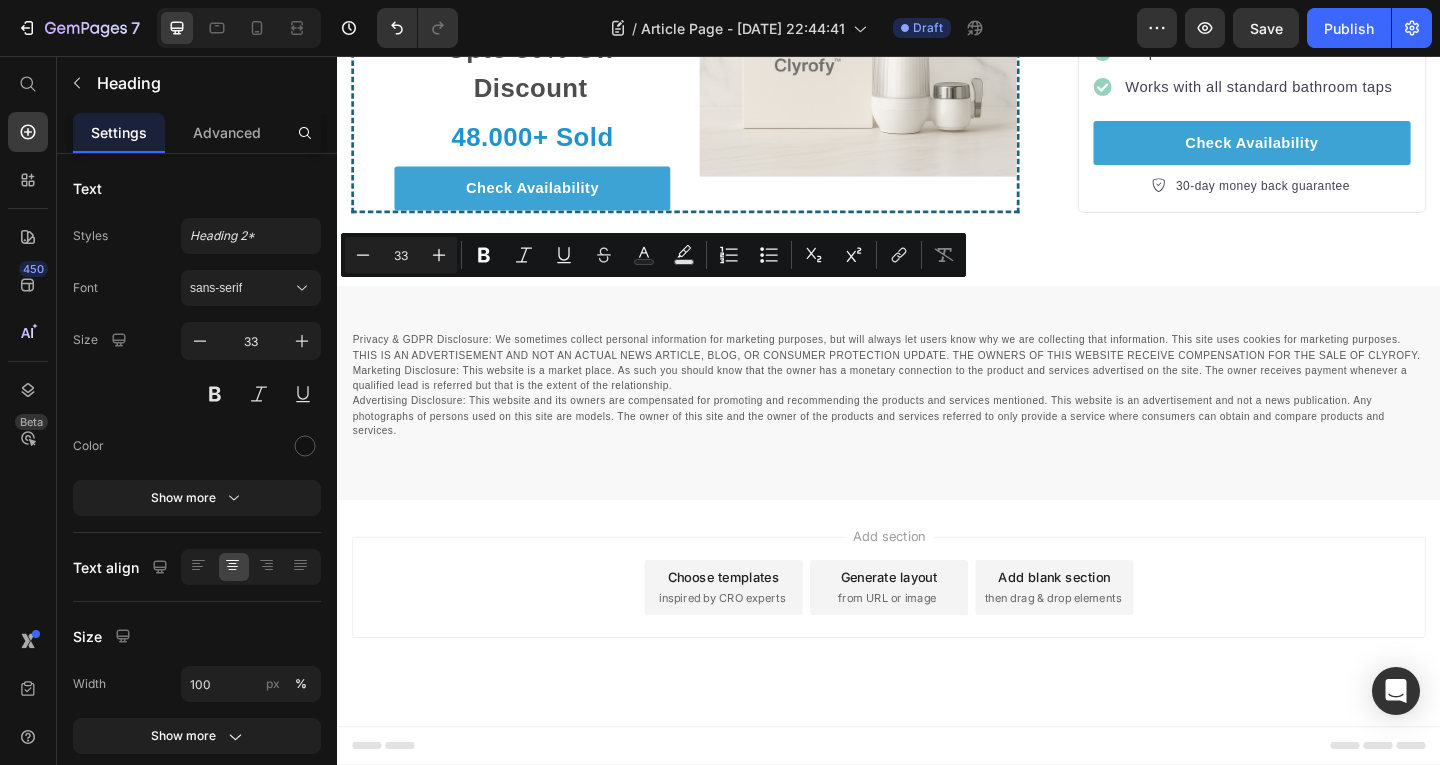 click on "Clrofy Water Purifier" at bounding box center (549, -28) 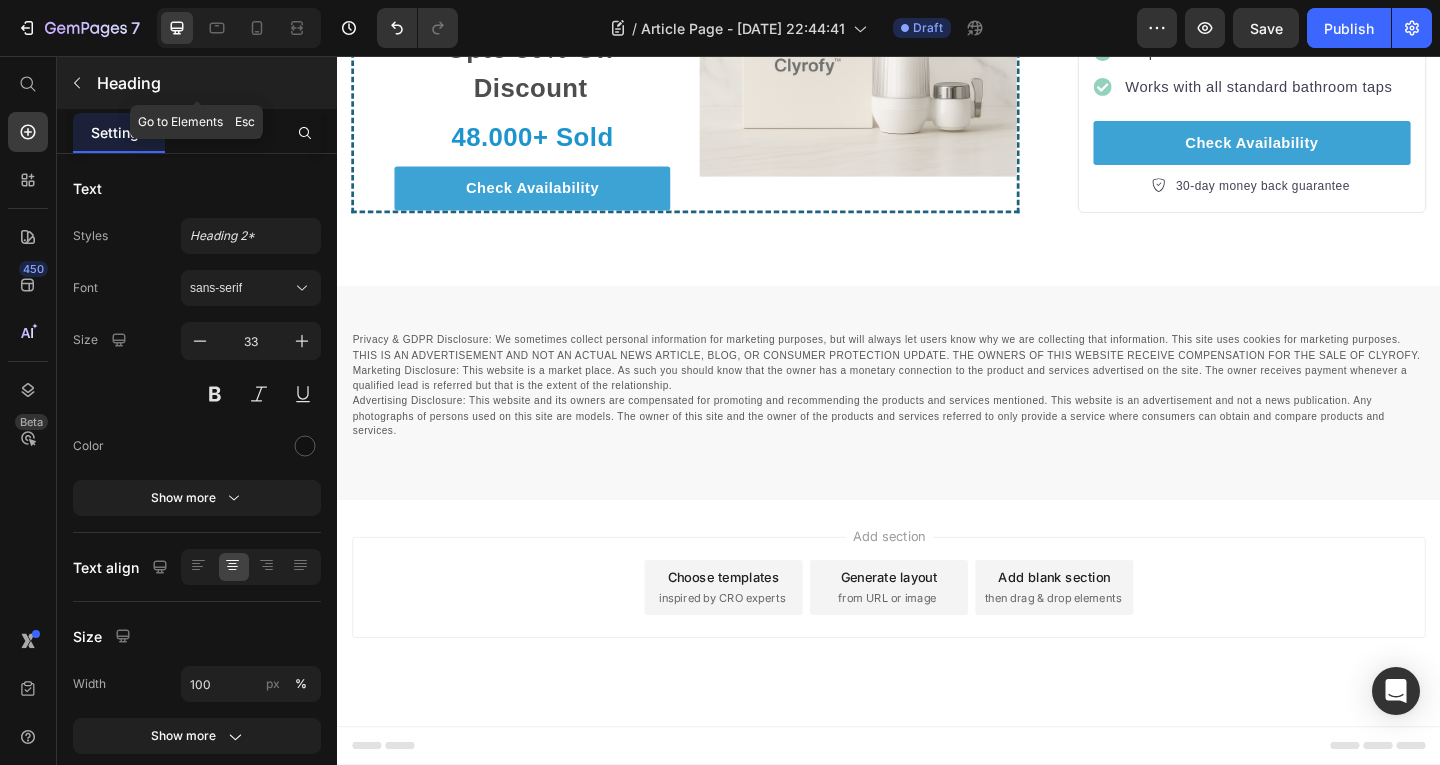 click on "Heading" at bounding box center (197, 83) 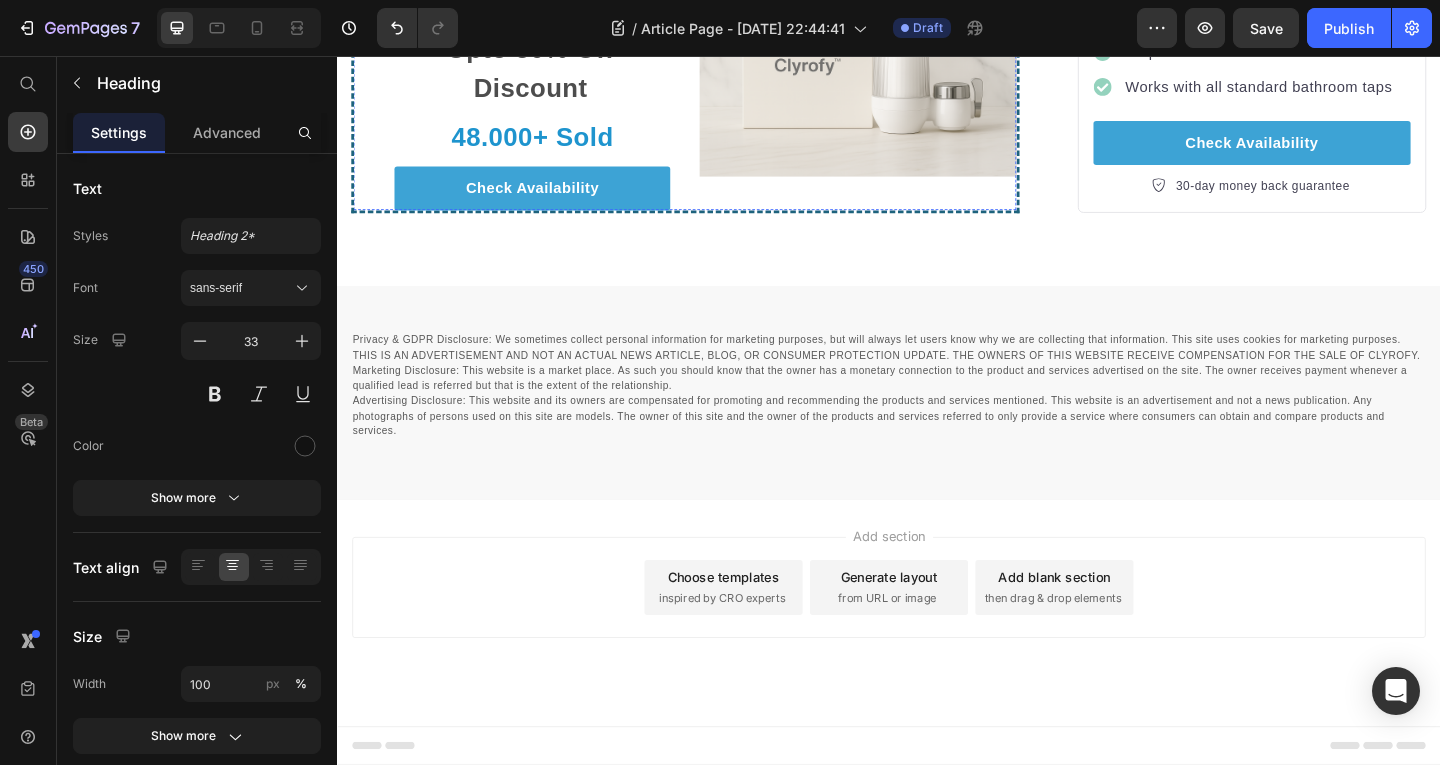 click on "Clrofy Water Purifier" at bounding box center [549, -28] 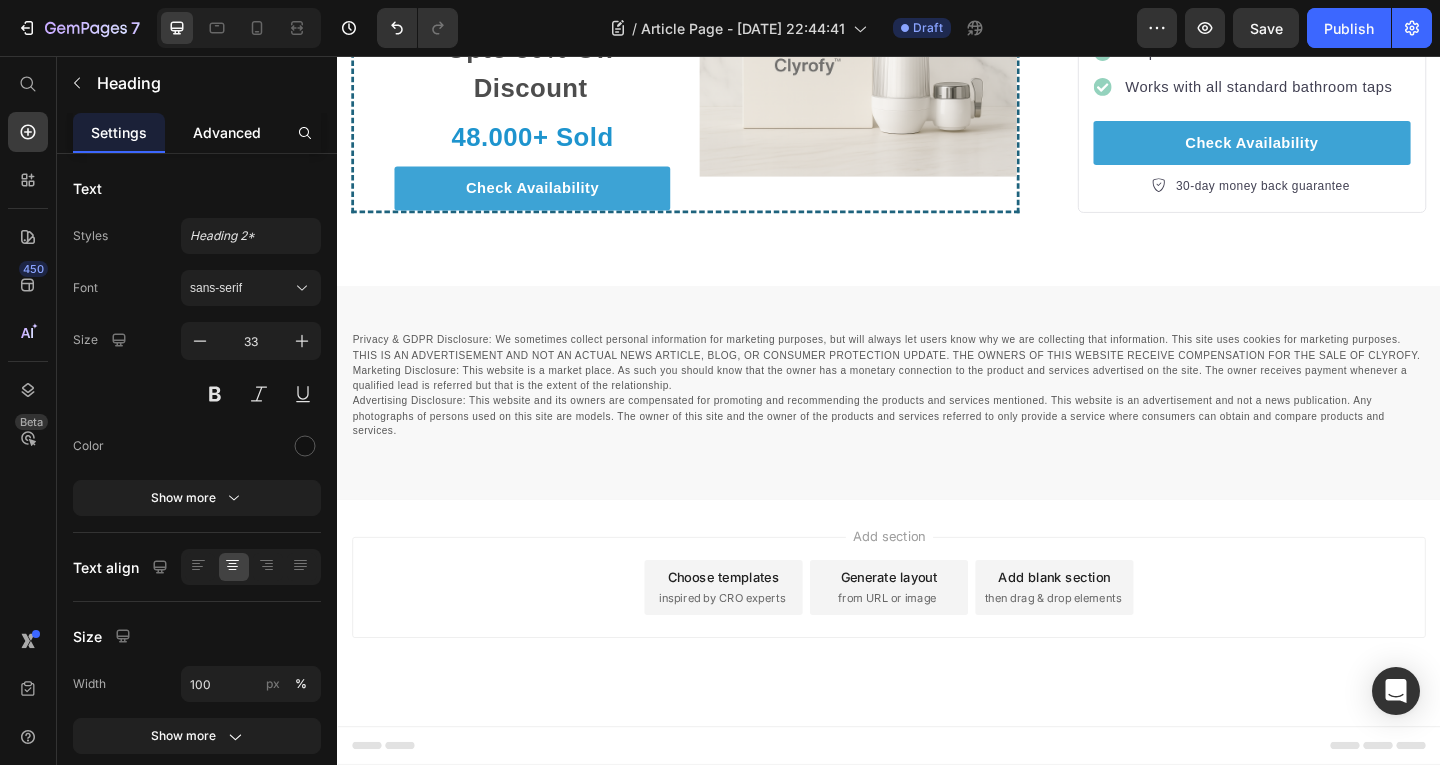 click on "Advanced" at bounding box center [227, 132] 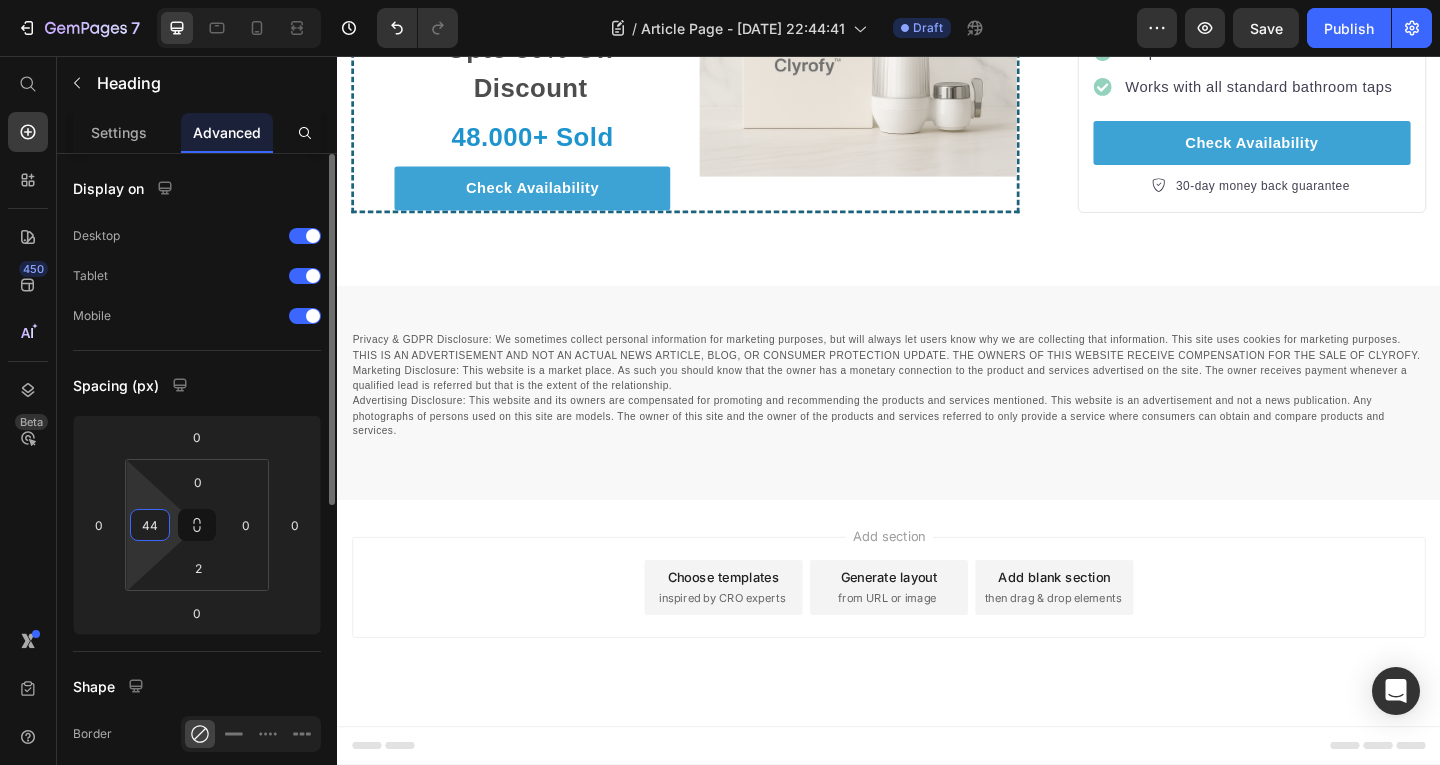 click on "44" at bounding box center [150, 525] 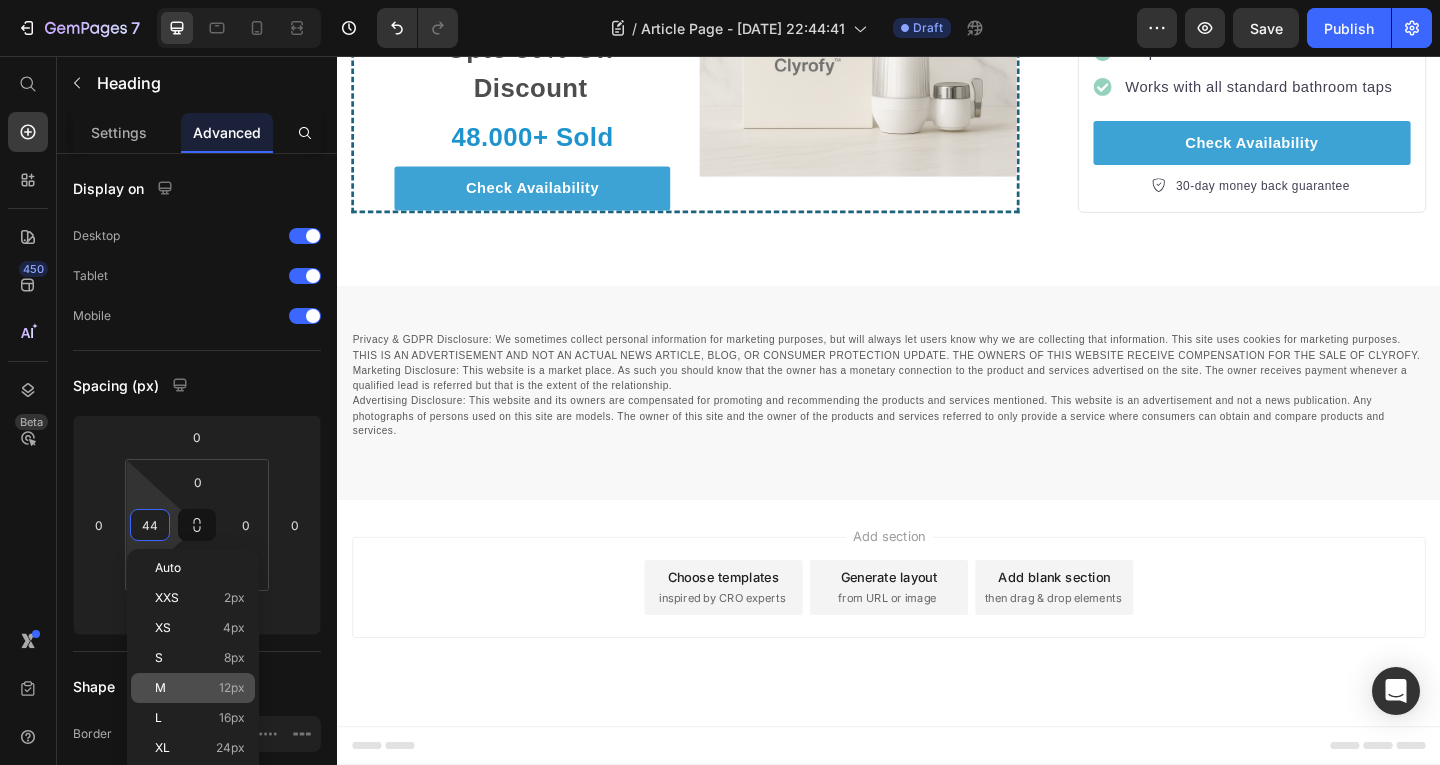 click on "M 12px" at bounding box center (200, 688) 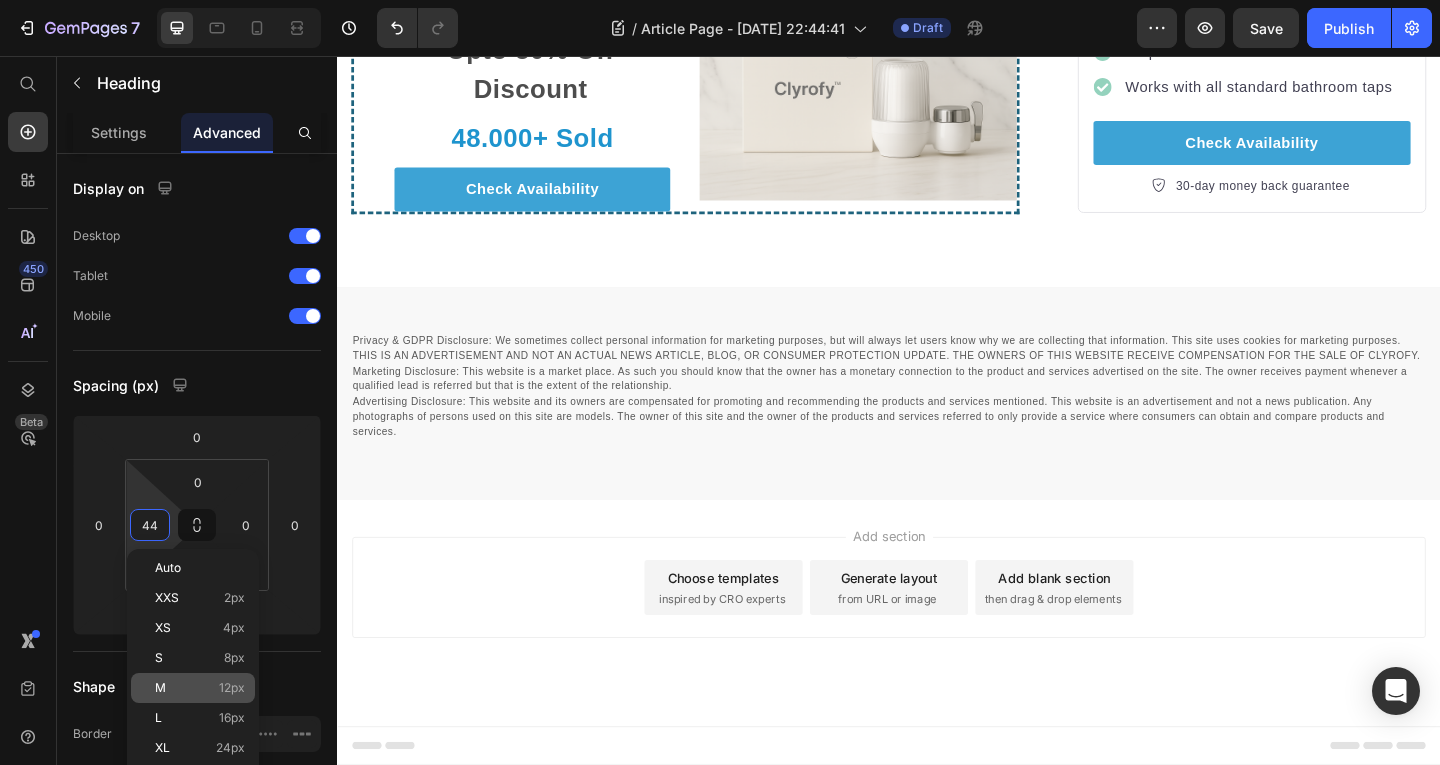 type on "12" 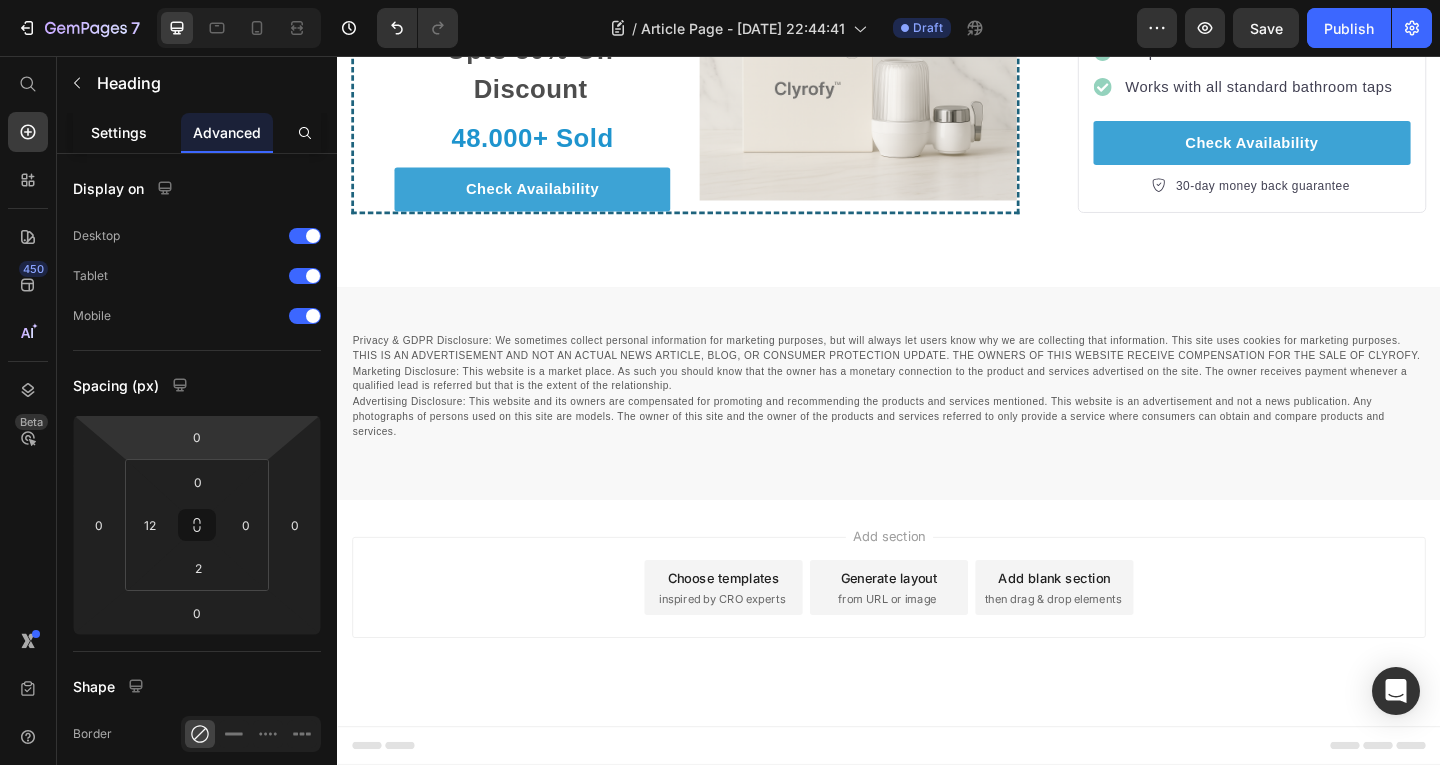 click on "Settings" at bounding box center [119, 132] 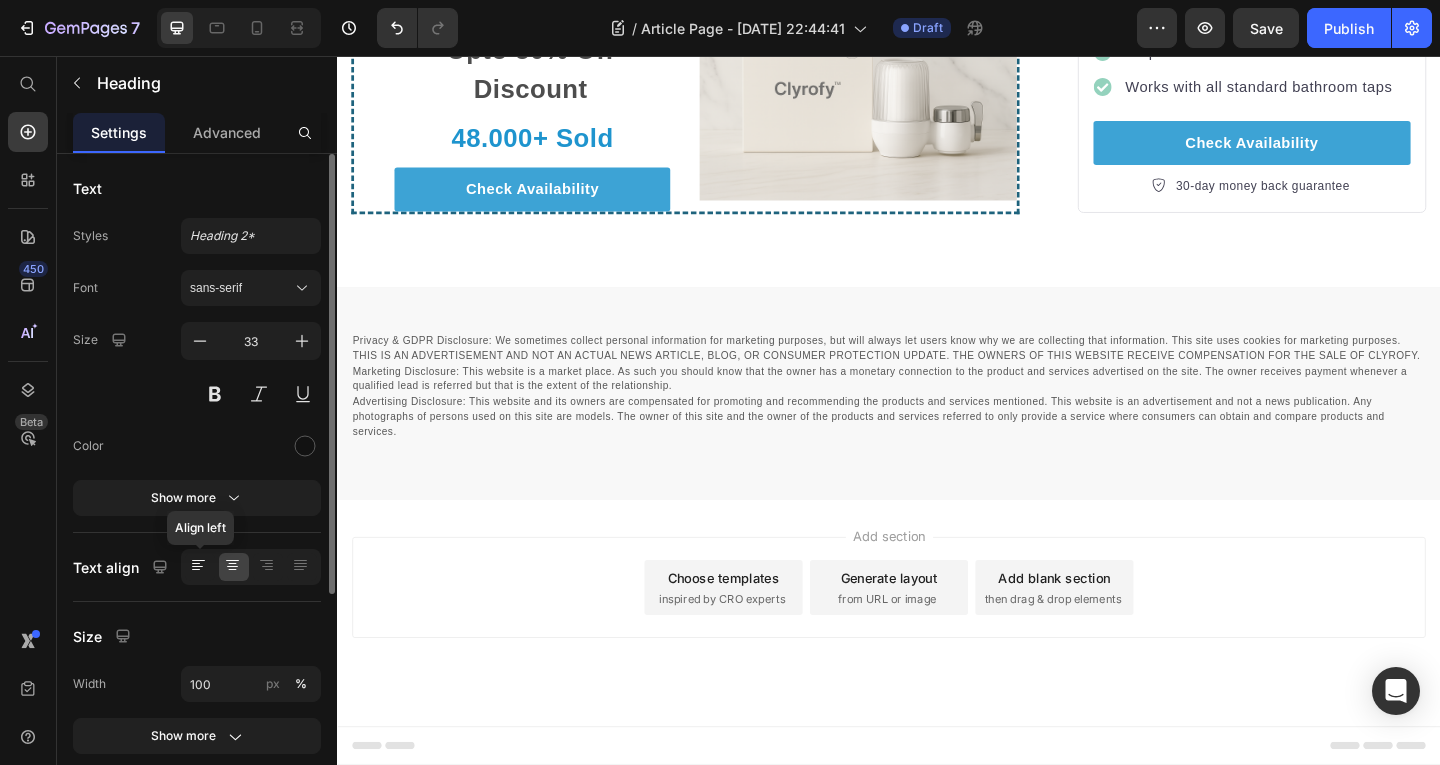 click 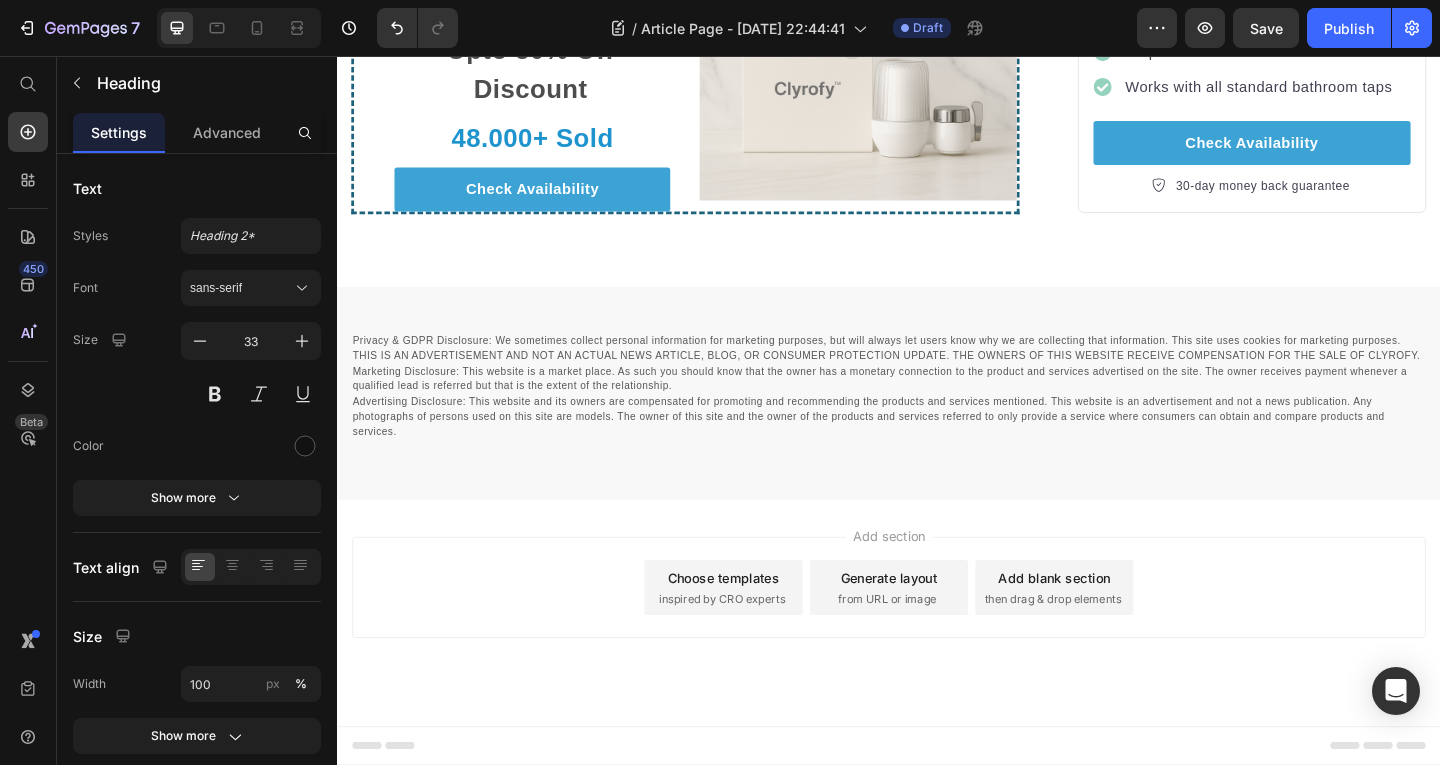 click on "Clrofy Water Purifier" at bounding box center (533, -2) 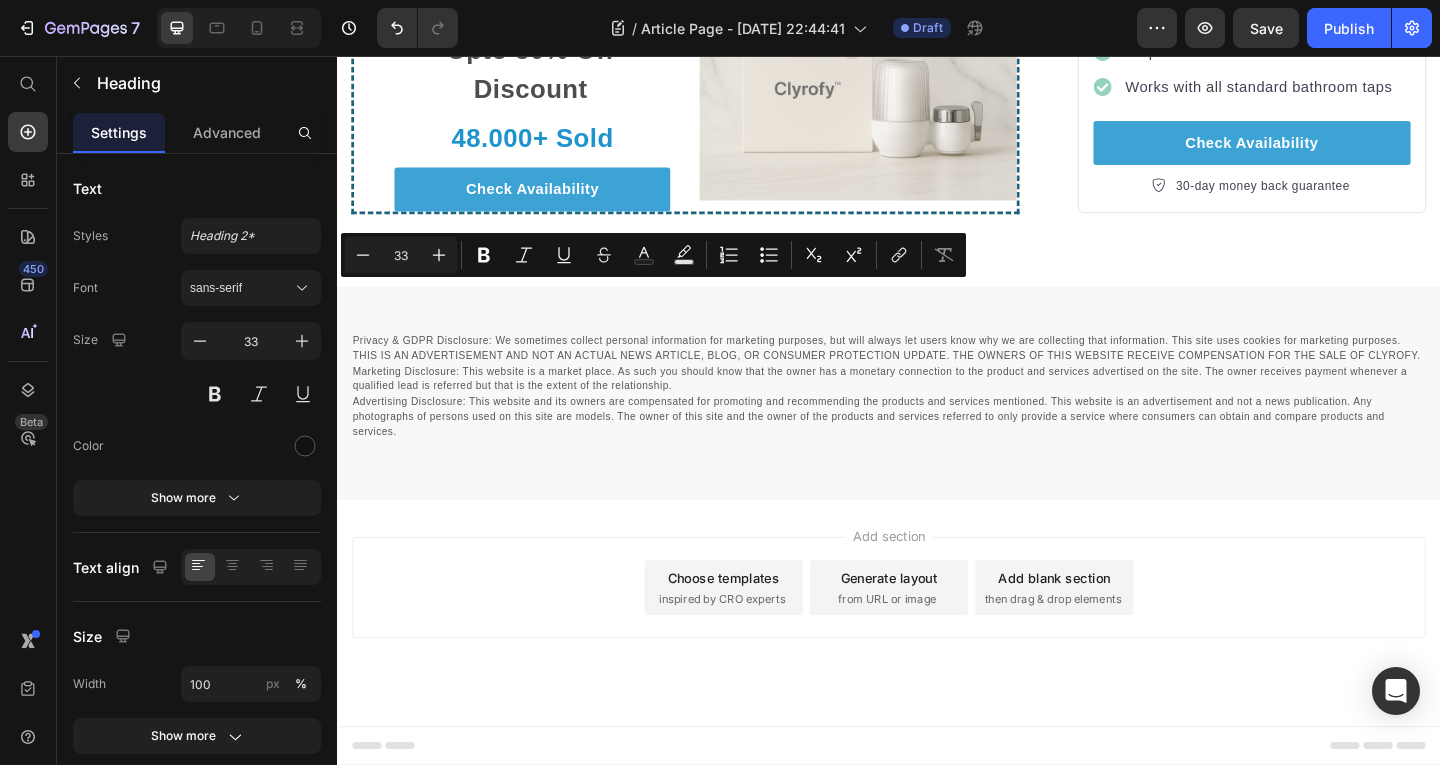 click on "Clrofy Water Purifier  Heading   0" at bounding box center (527, -1) 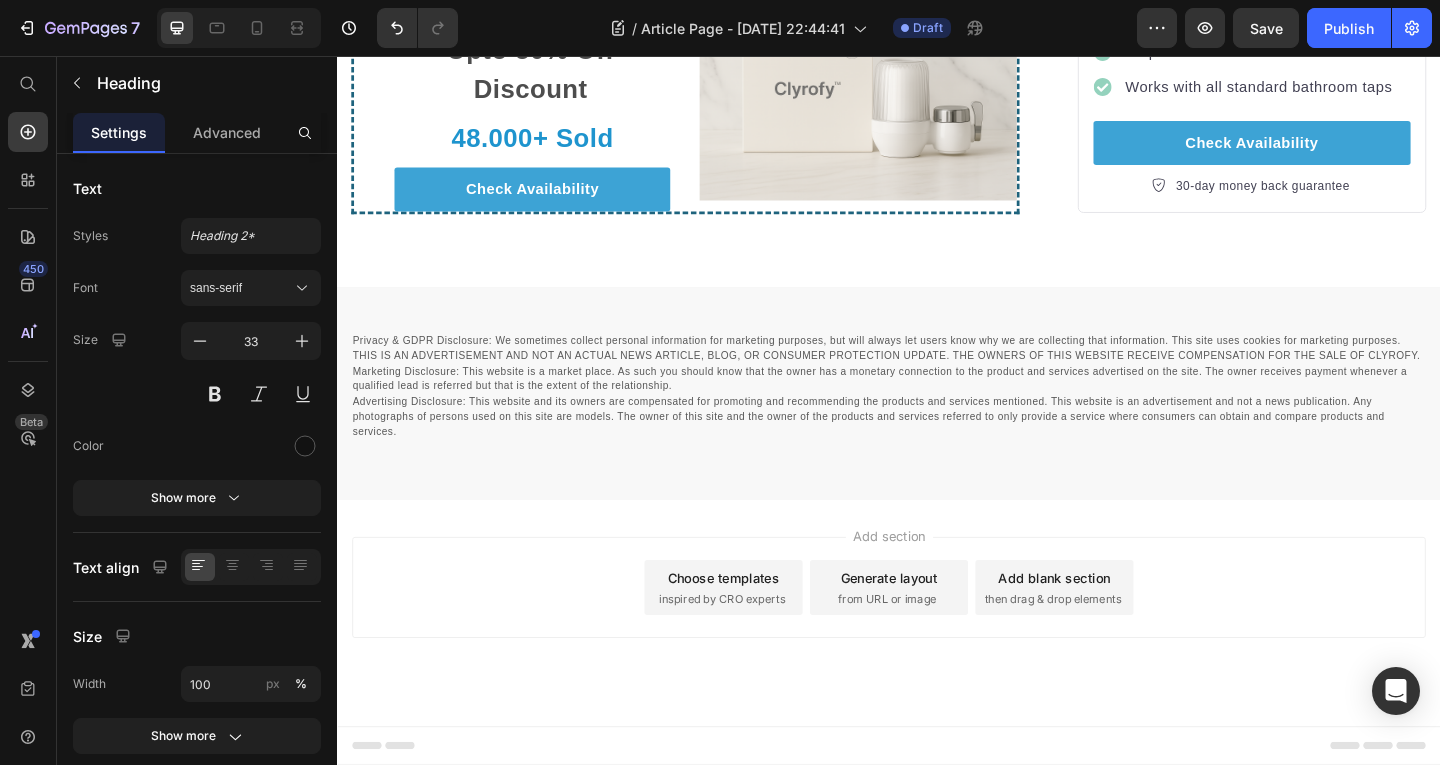 click on "Clrofy Water Purifier" at bounding box center (533, -2) 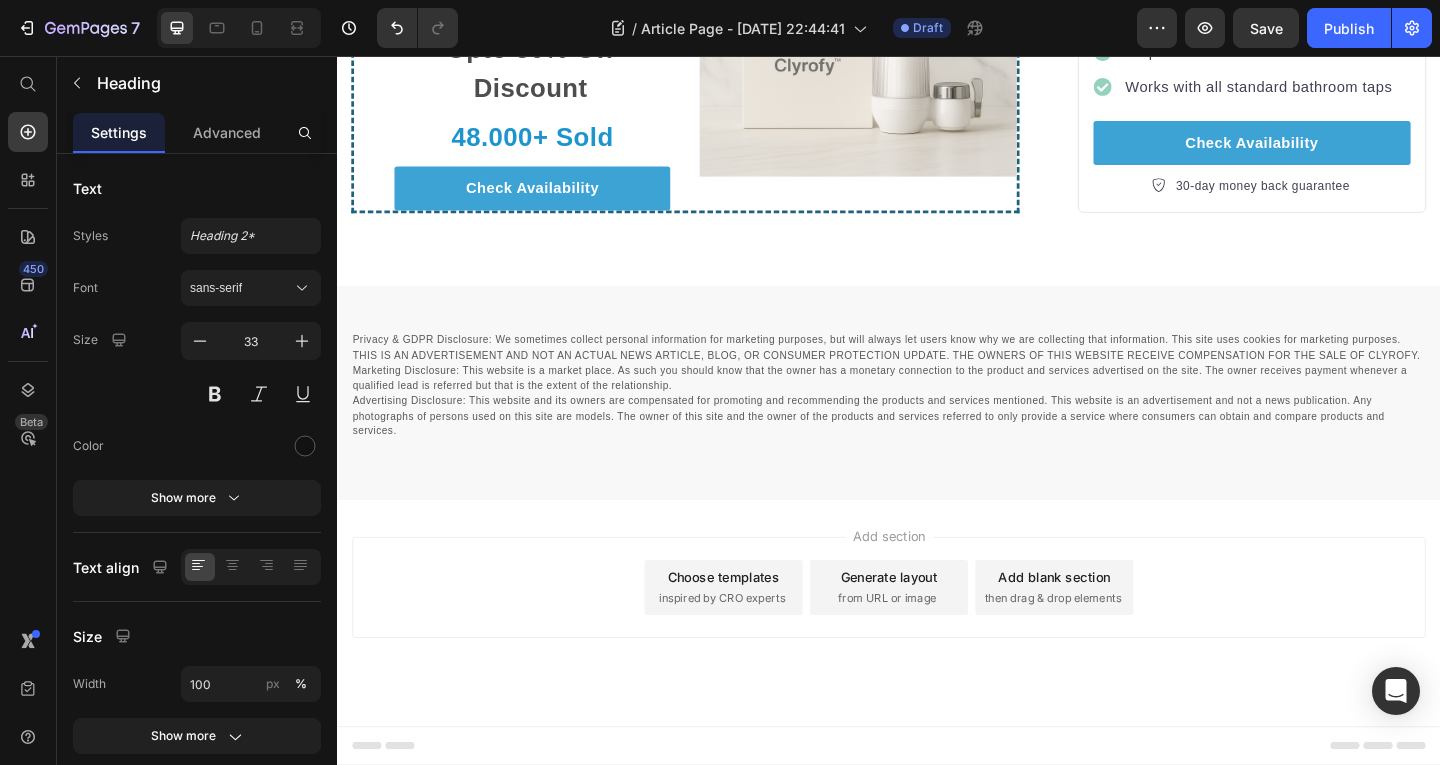 click on "Clyrofy Water Purifier" at bounding box center (533, -28) 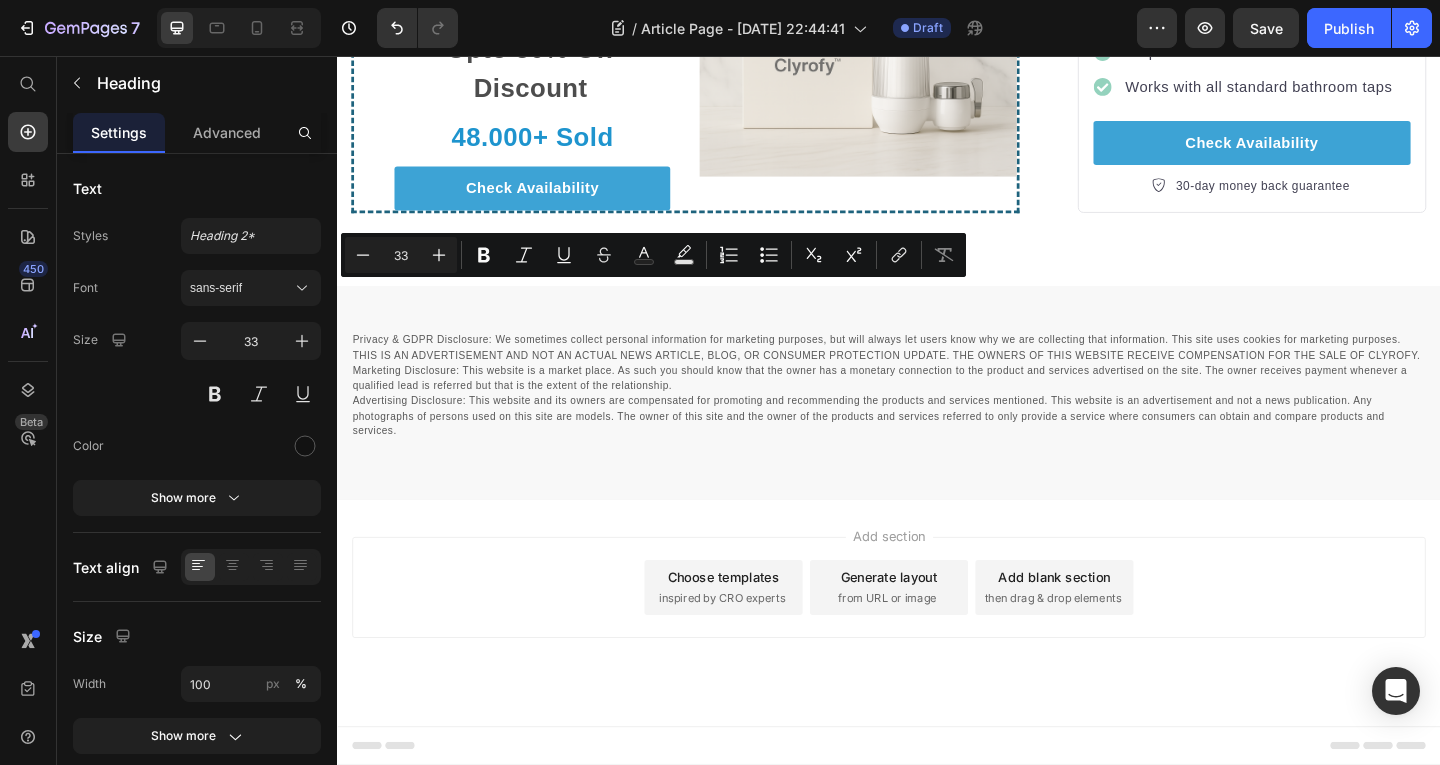 click on "Clyrofy Water Purifier" at bounding box center [533, -28] 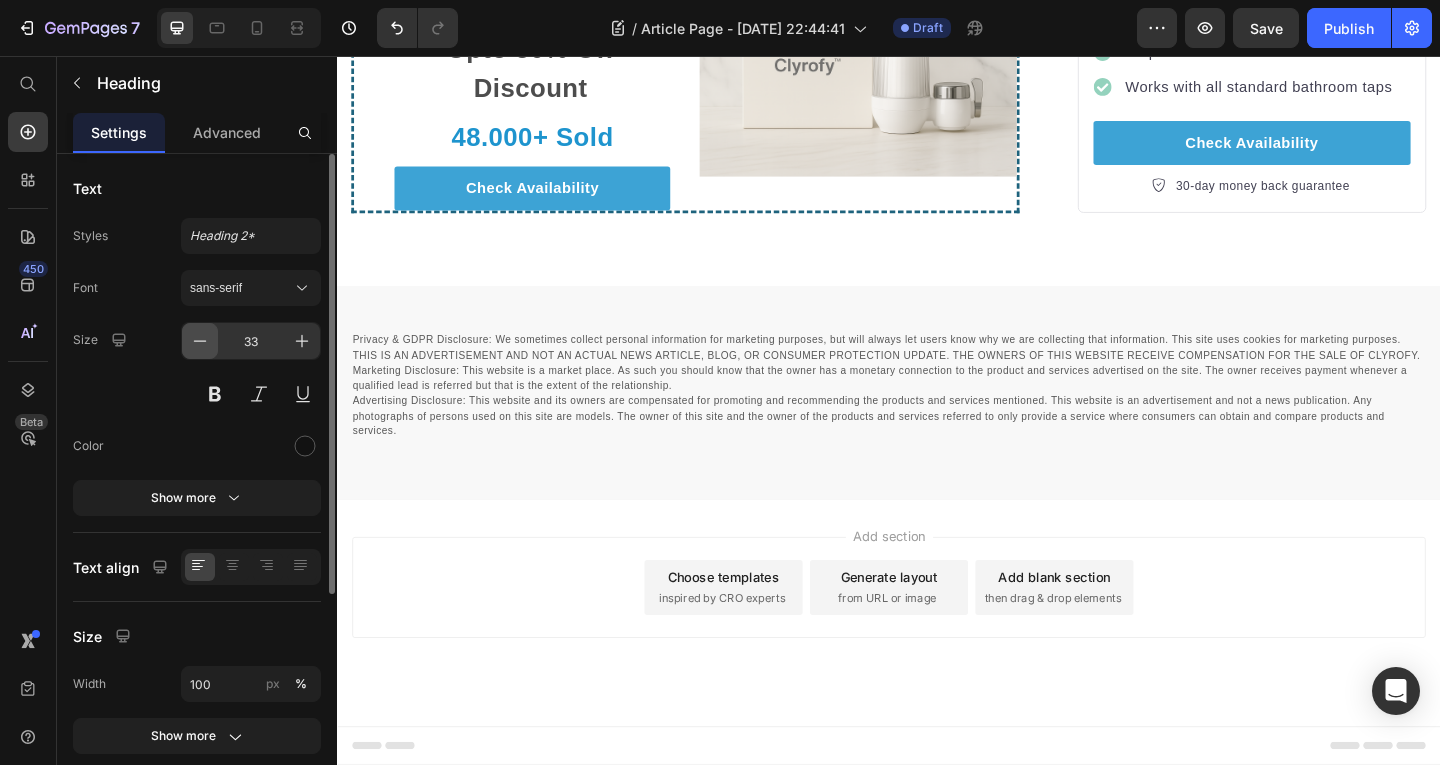 click 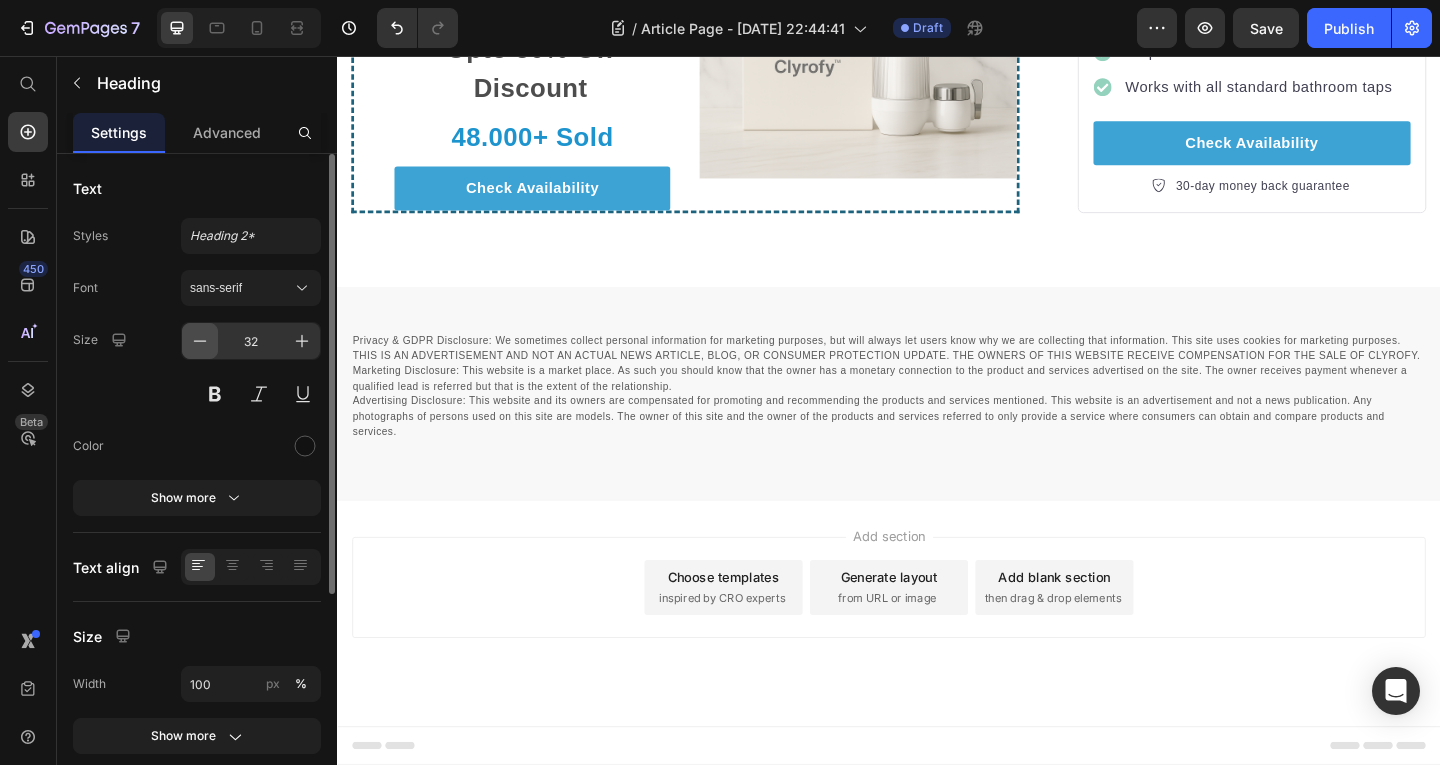 click 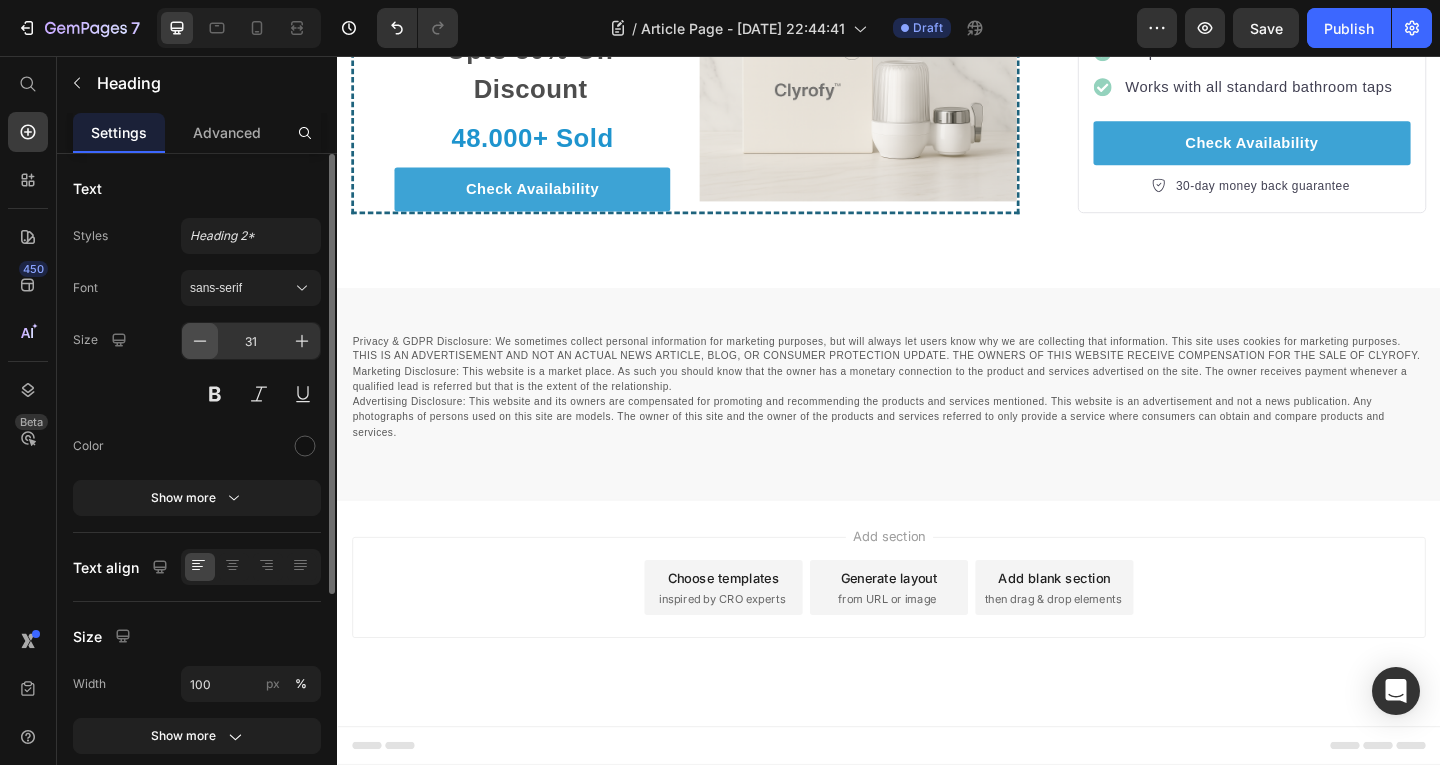 click 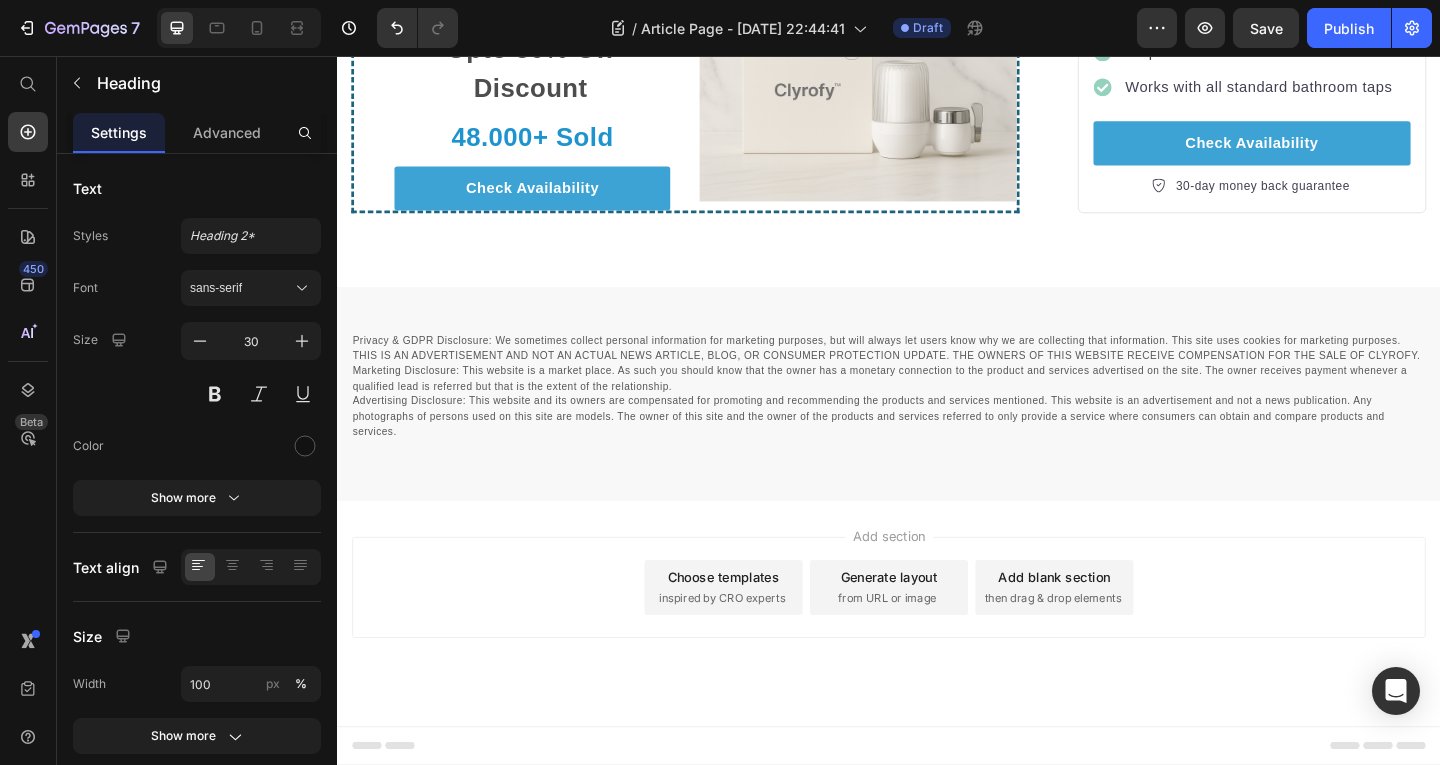 click on "Clyrofy Water Purifier" at bounding box center [533, -1] 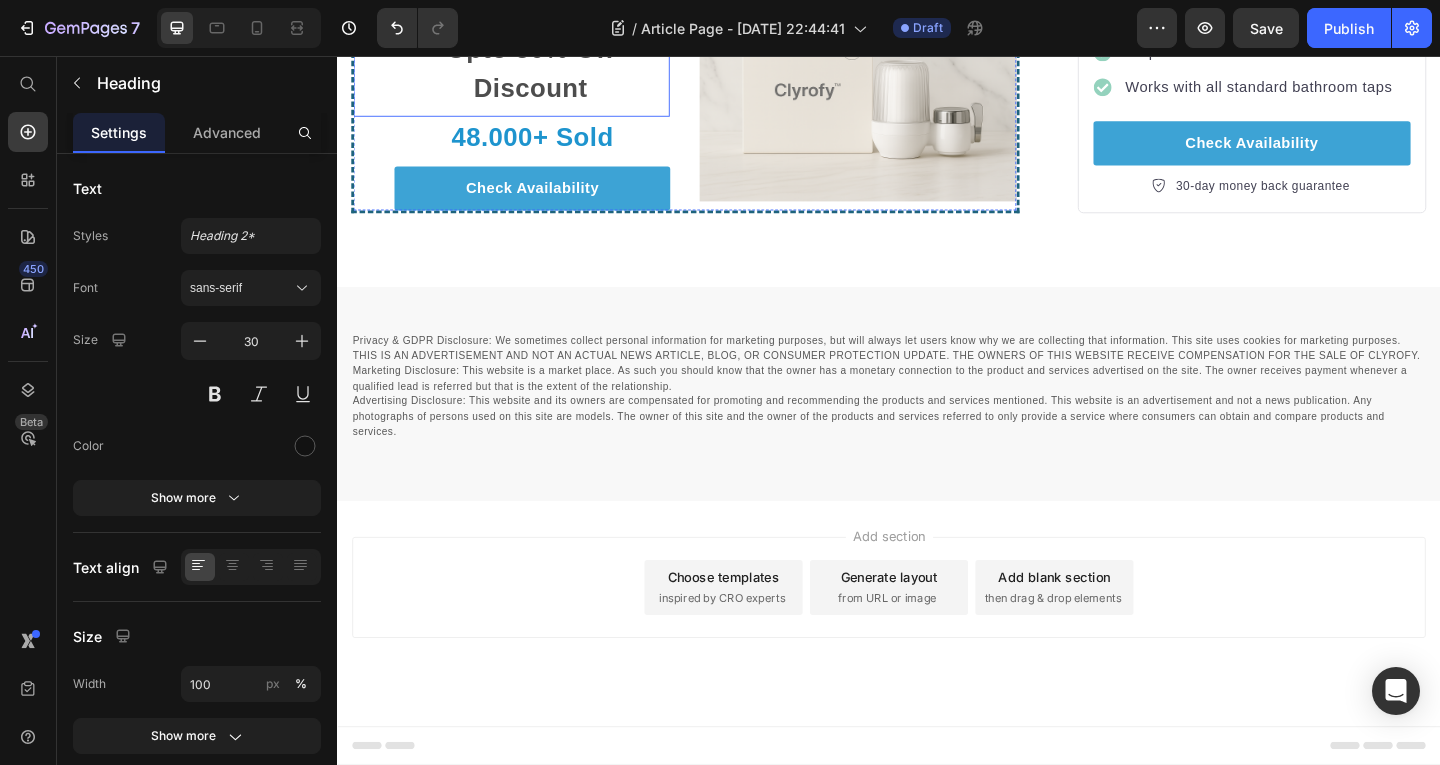 click on "Upto 50% Off Discount" at bounding box center [547, 70] 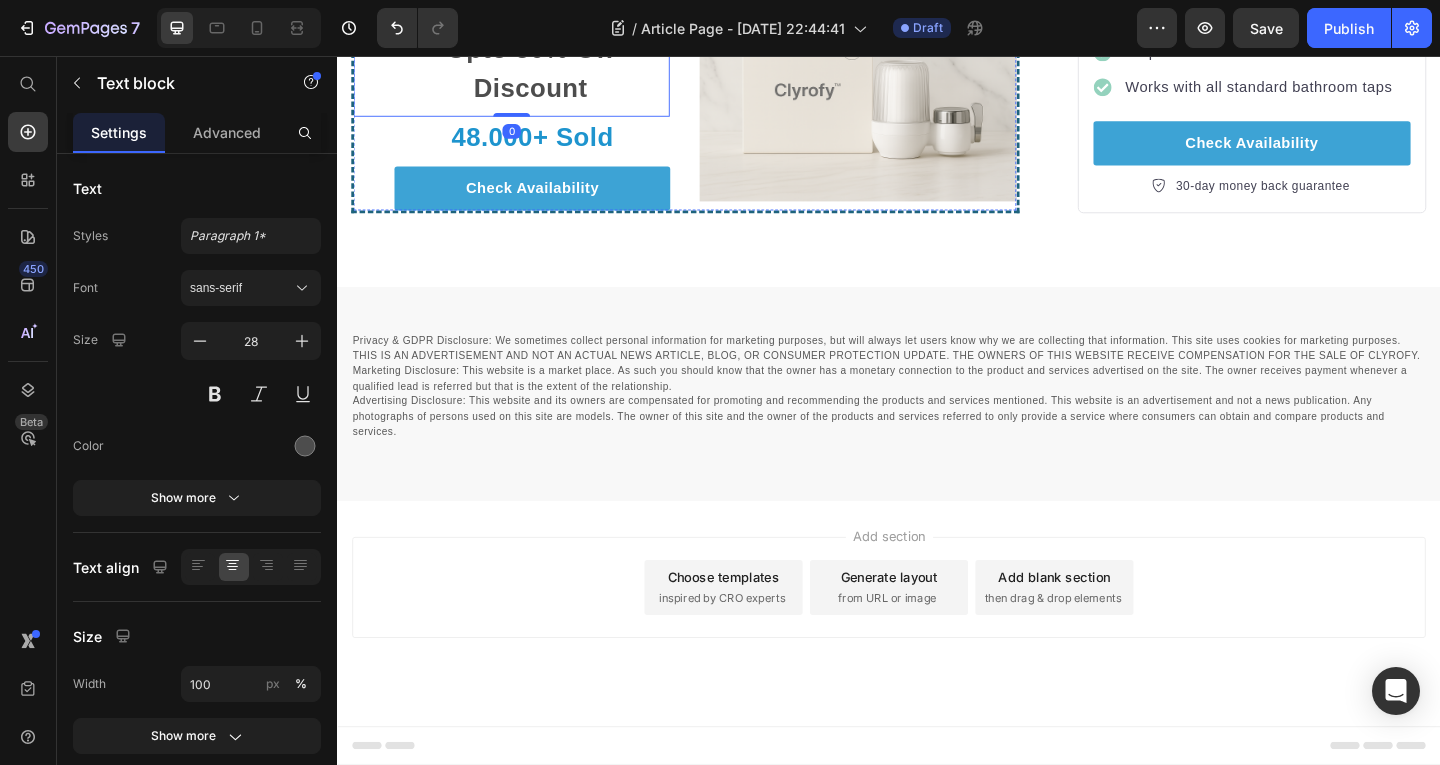 click on "Clyrofy Water Purifier" at bounding box center (533, -1) 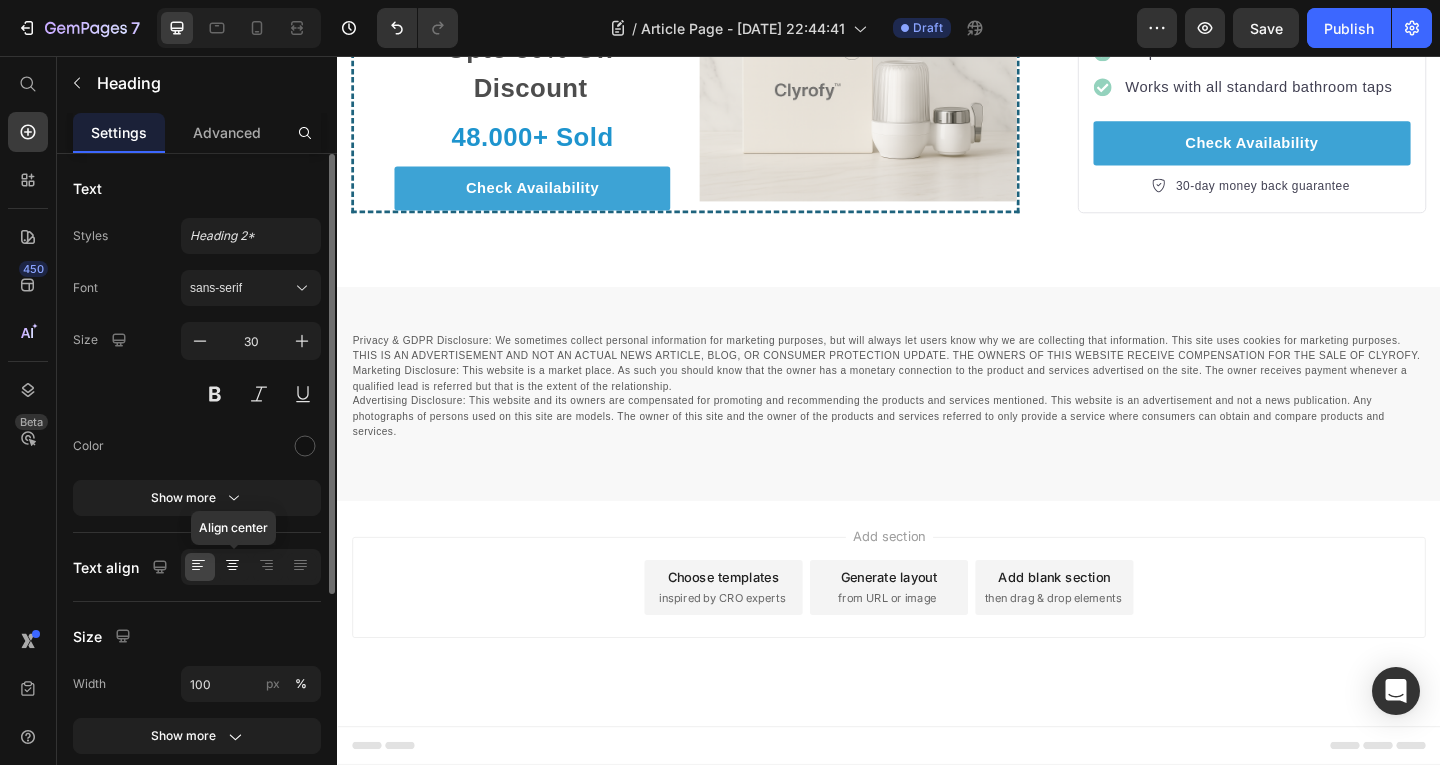 click 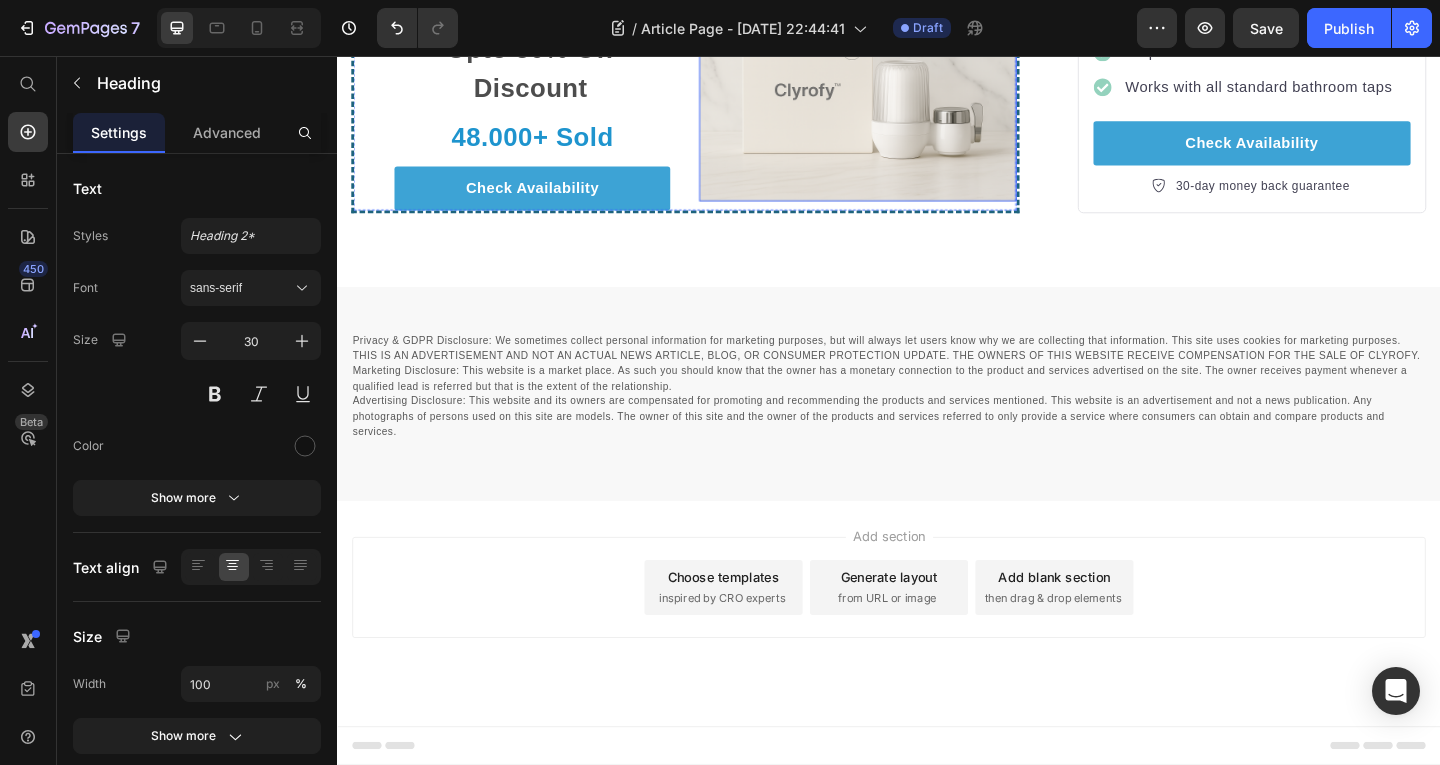 scroll, scrollTop: 4473, scrollLeft: 0, axis: vertical 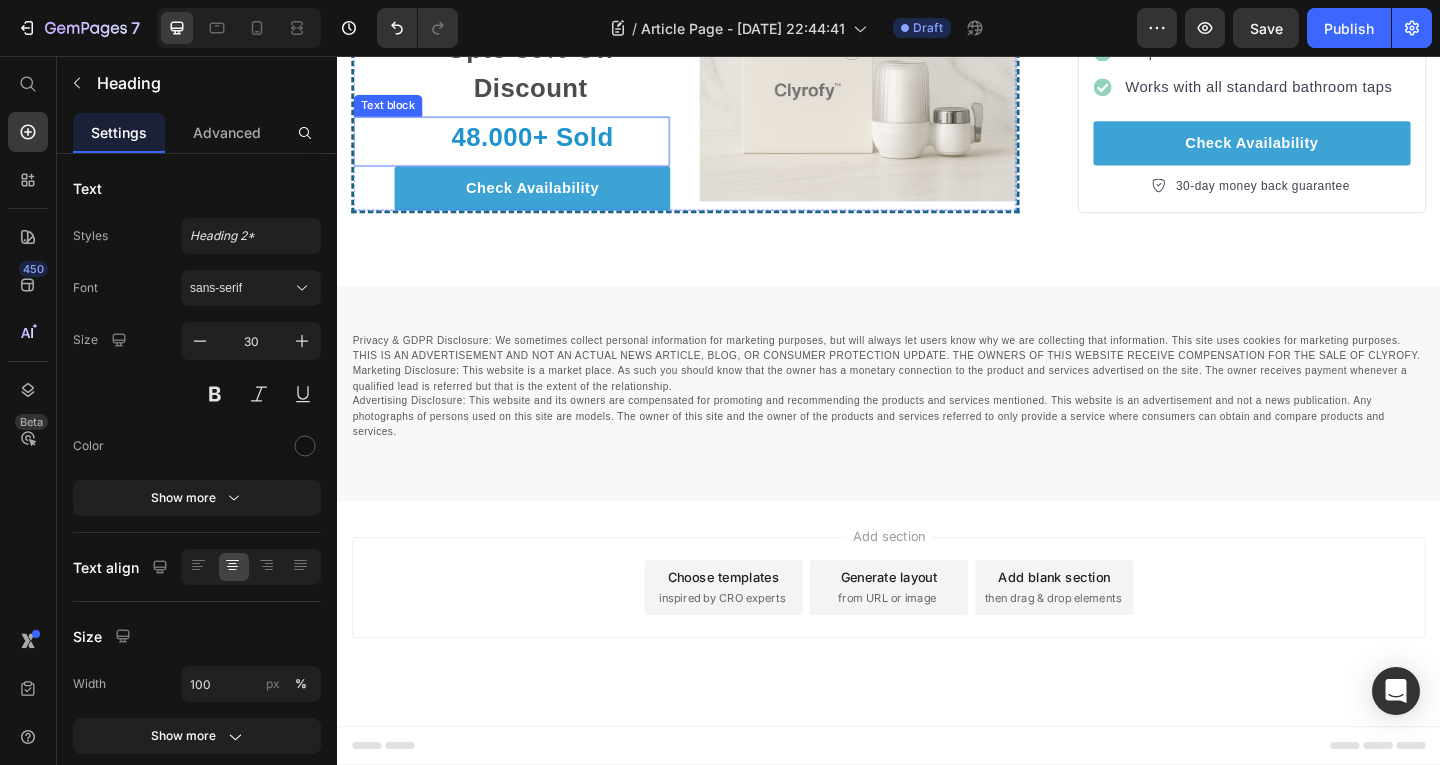 click on "Upto 50% Off Discount" at bounding box center (547, 70) 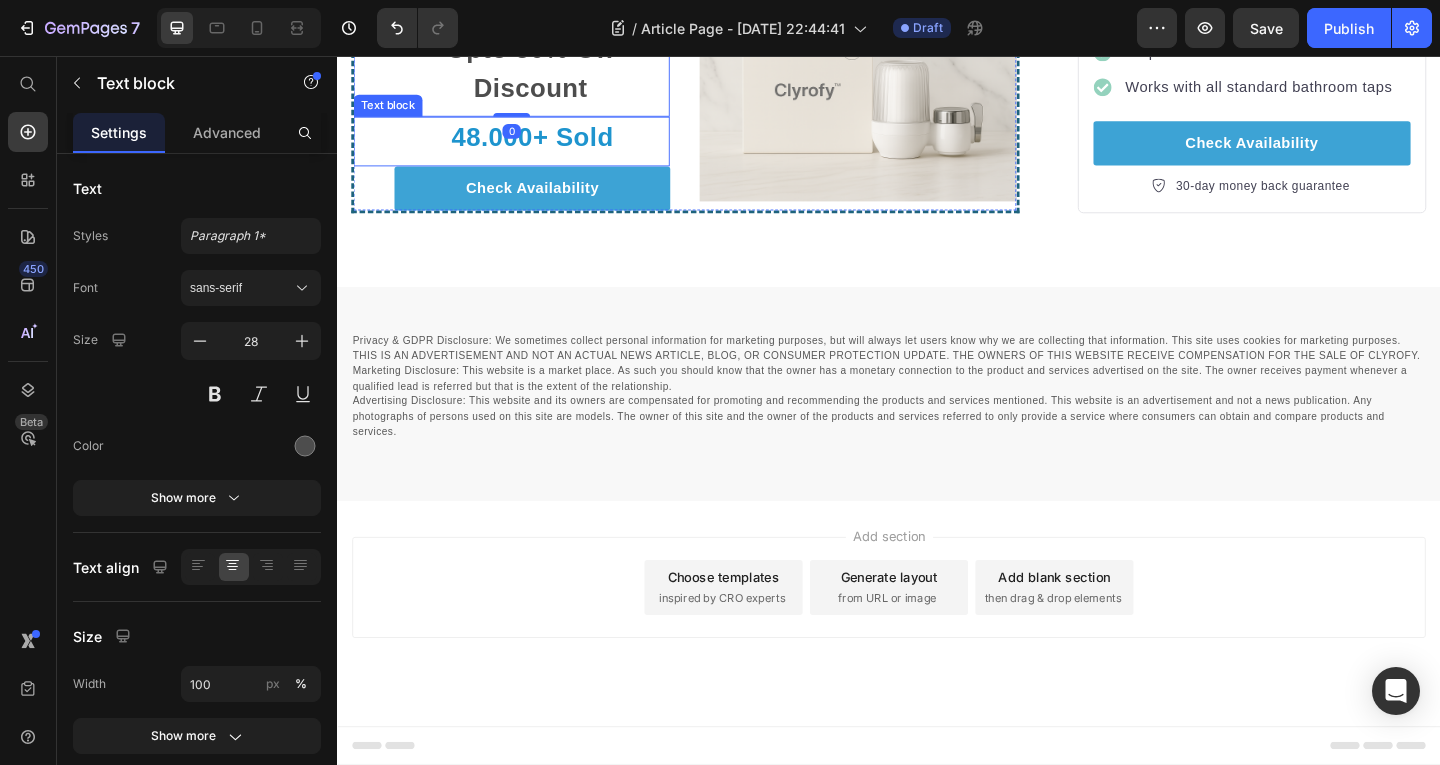 click on "48.000+ Sold" at bounding box center (549, 145) 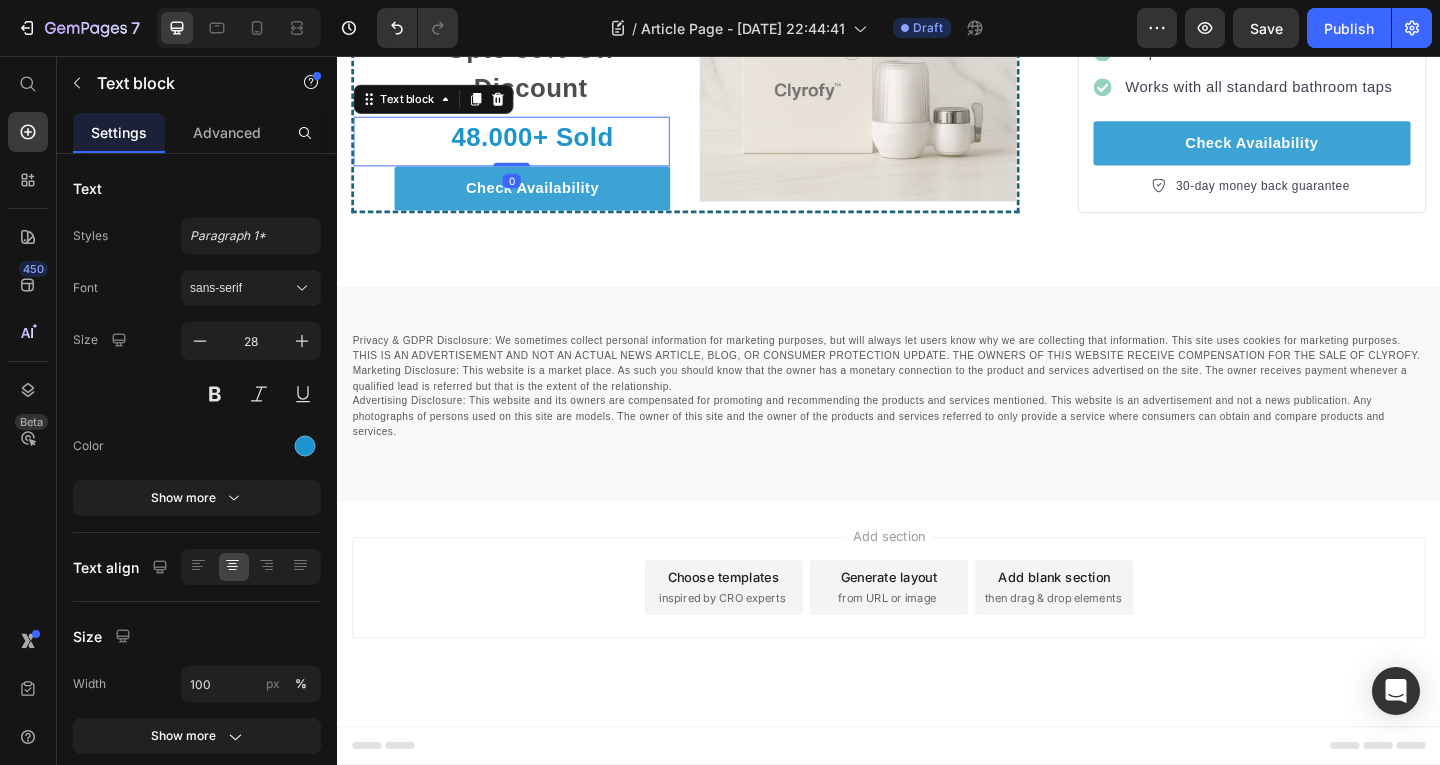 click on "48.000+ Sold" at bounding box center (549, 145) 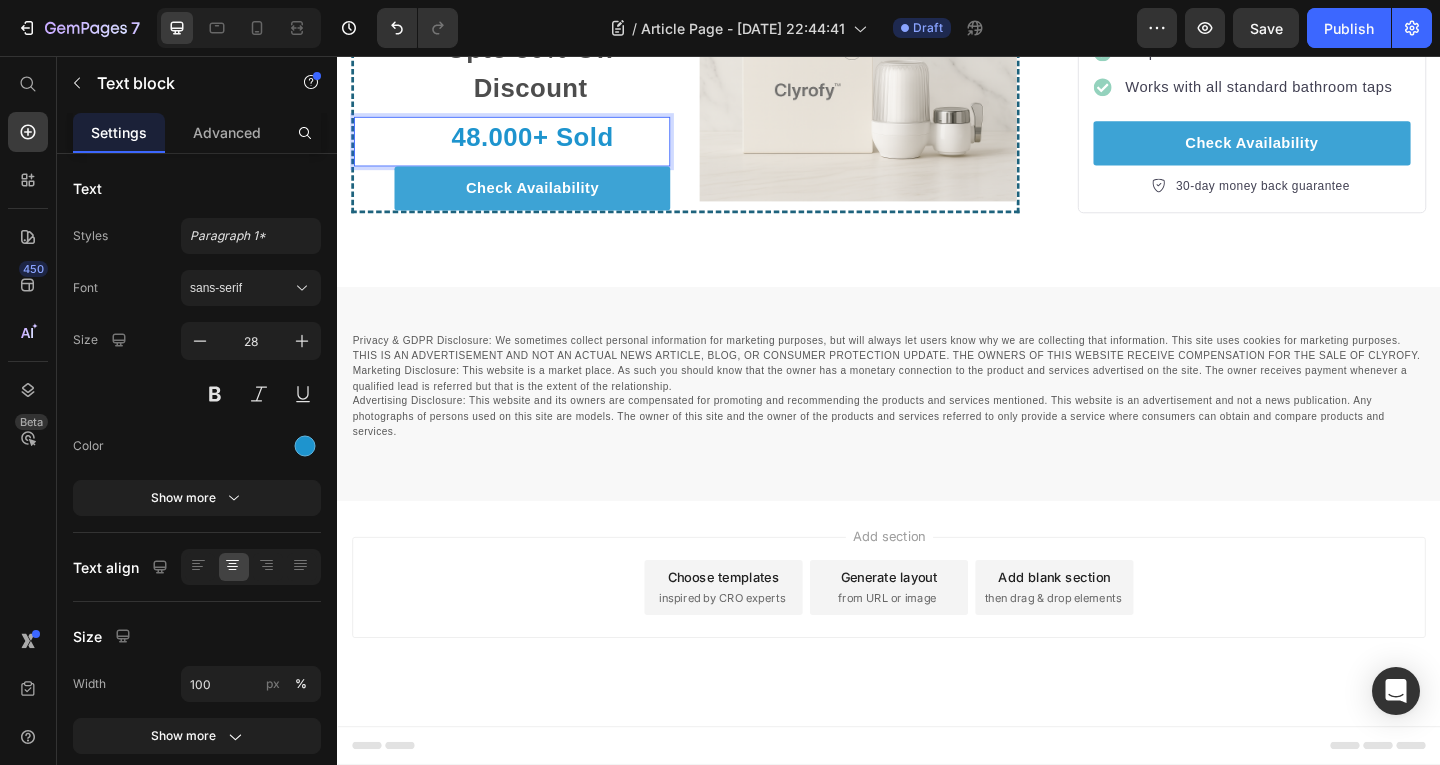 click on "48.000+ Sold" at bounding box center [549, 145] 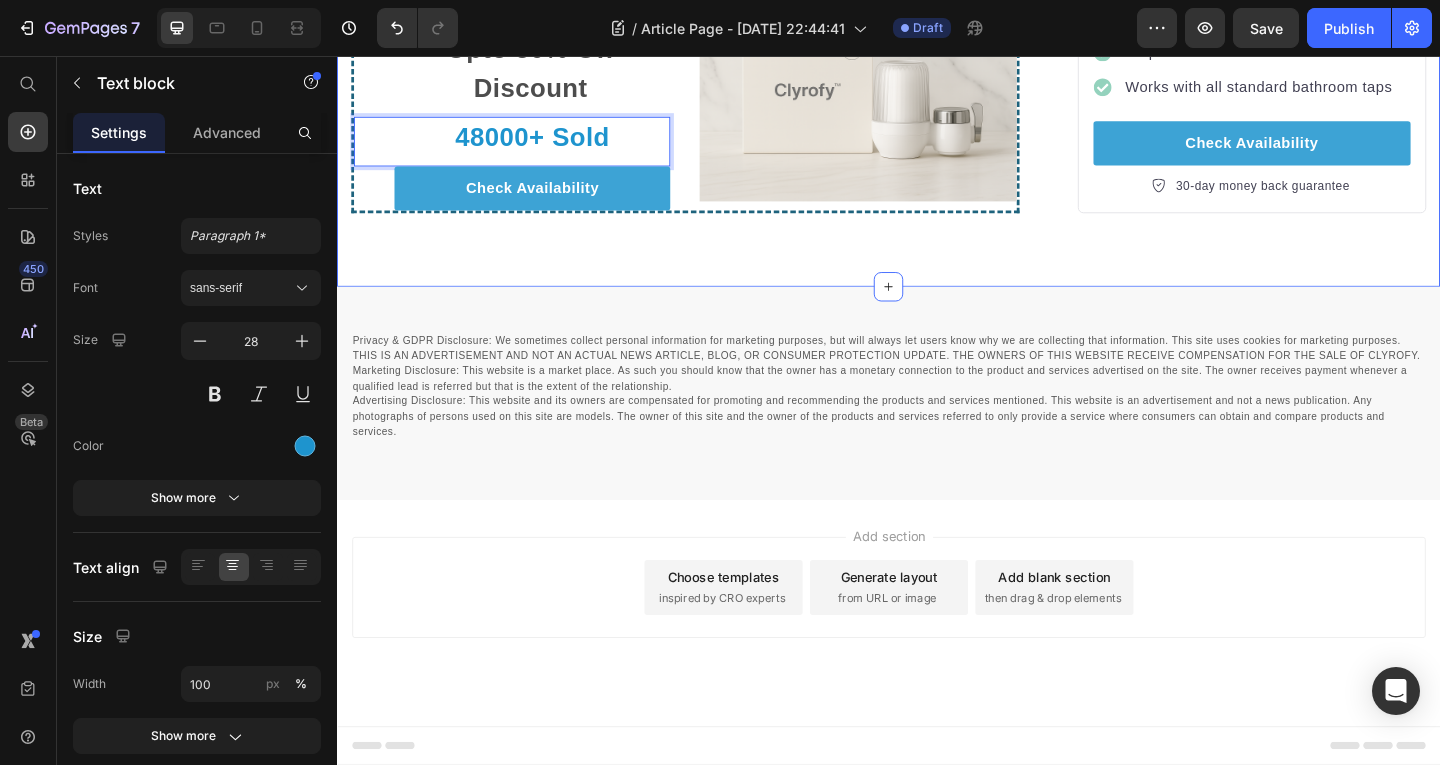 click on "Privacy & GDPR Disclosure: We sometimes collect personal information for marketing purposes, but will always let users know why we are collecting that information. This site uses cookies for marketing purposes. THIS IS AN ADVERTISEMENT AND NOT AN ACTUAL NEWS ARTICLE, BLOG, OR CONSUMER PROTECTION UPDATE. THE OWNERS OF THIS WEBSITE RECEIVE COMPENSATION FOR THE SALE OF CLYROFY. Marketing Disclosure: This website is a market place. As such you should know that the owner has a monetary connection to the product and services advertised on the site. The owner receives payment whenever a qualified lead is referred but that is the extent of the relationship. Text block Row Section 4" at bounding box center [937, 423] 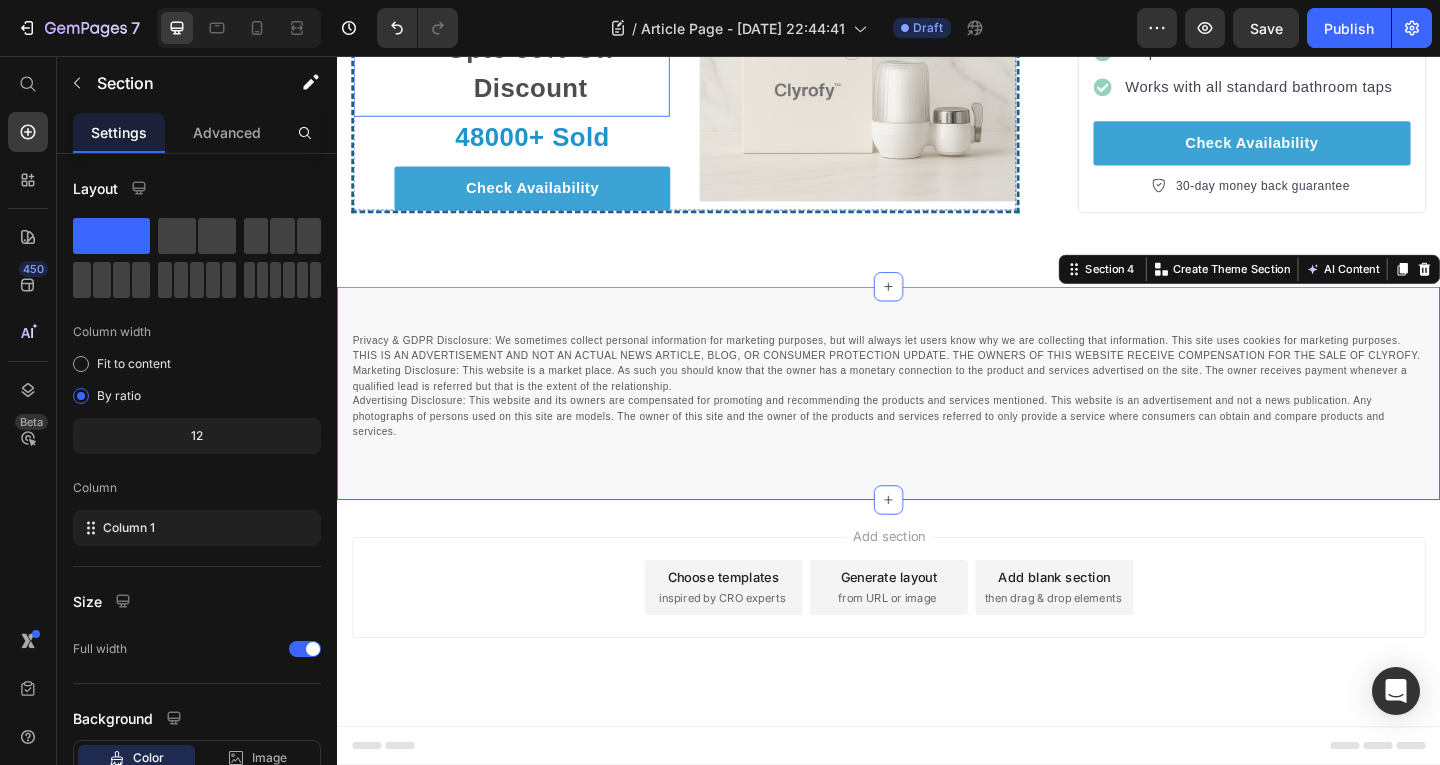 click on "Upto 50% Off Discount" at bounding box center (547, 70) 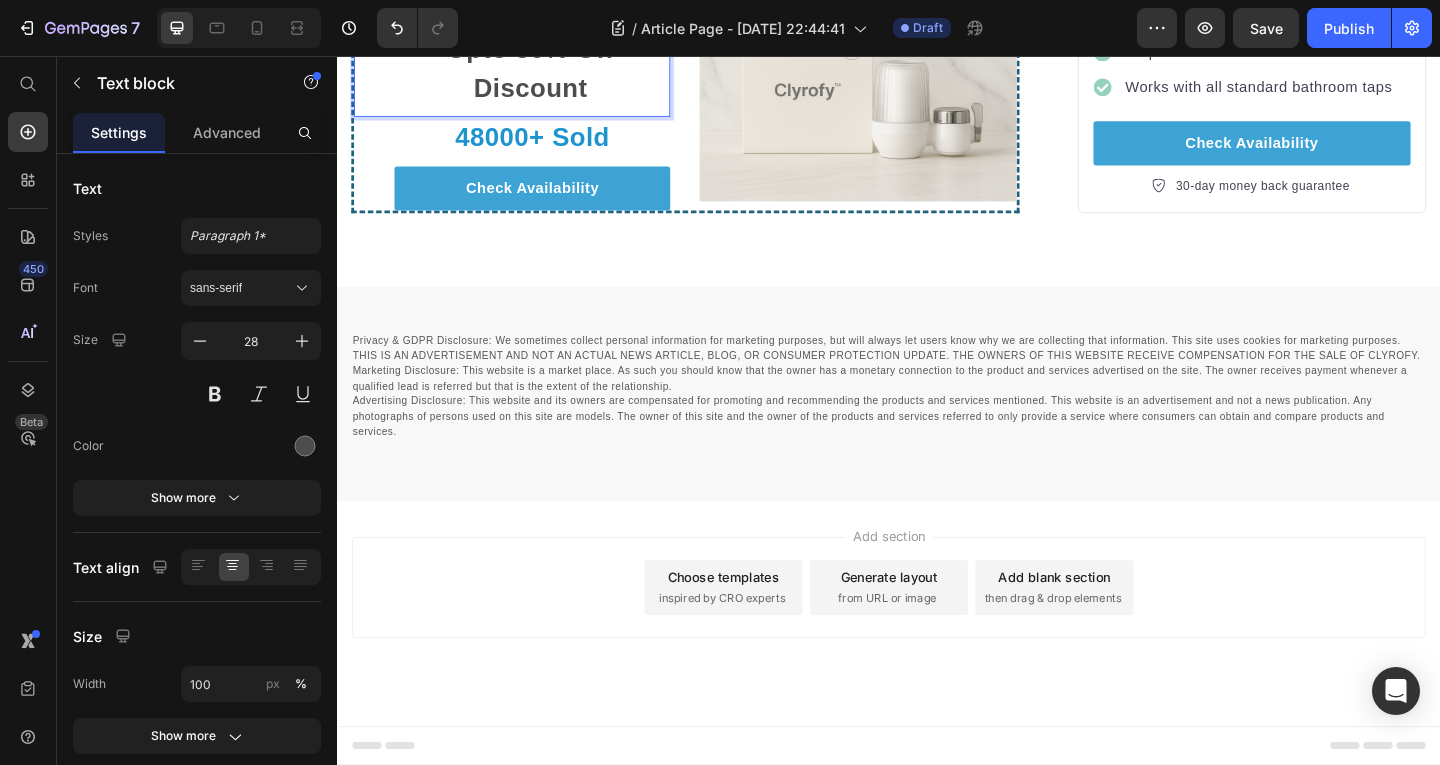 click on "Upto 50% Off Discount" at bounding box center [547, 70] 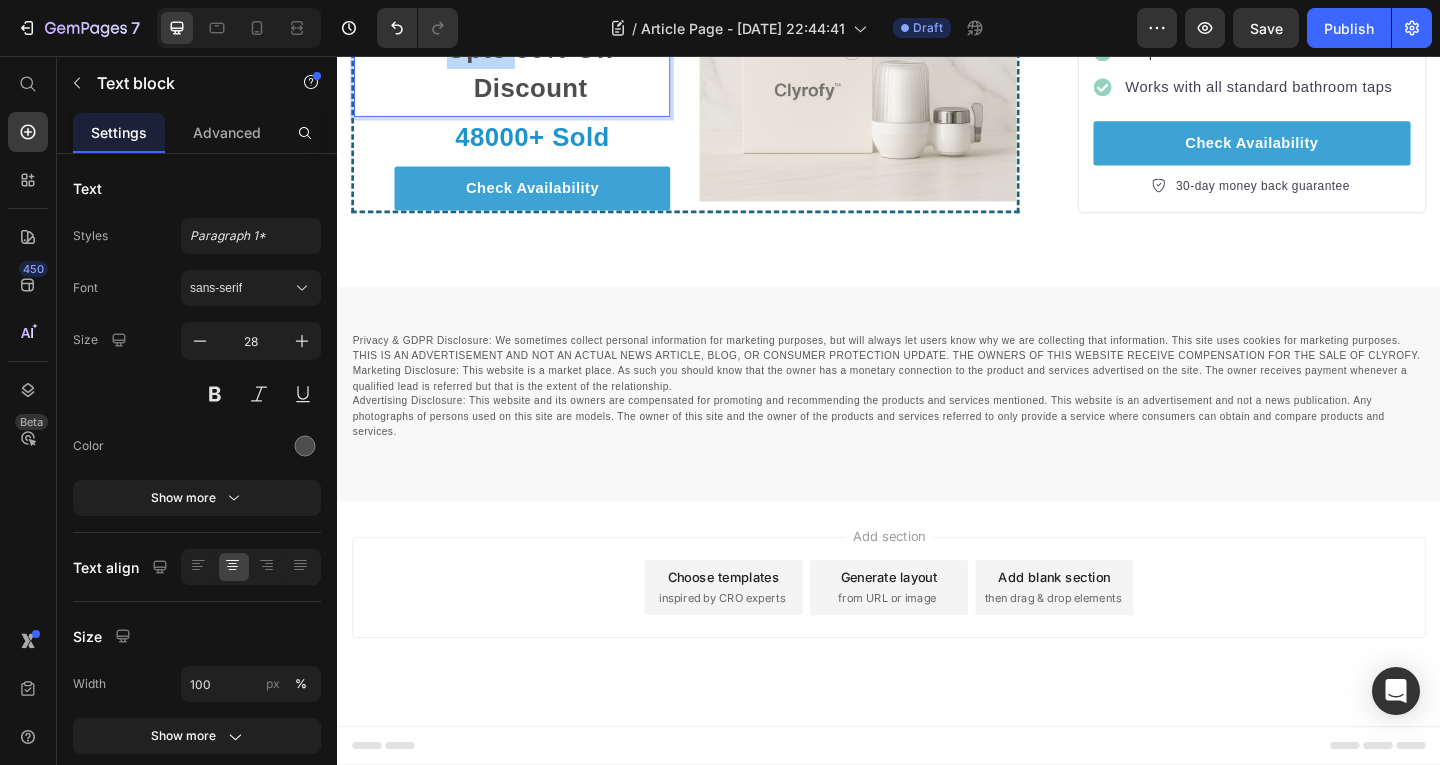 click on "Upto 50% Off Discount" at bounding box center (547, 70) 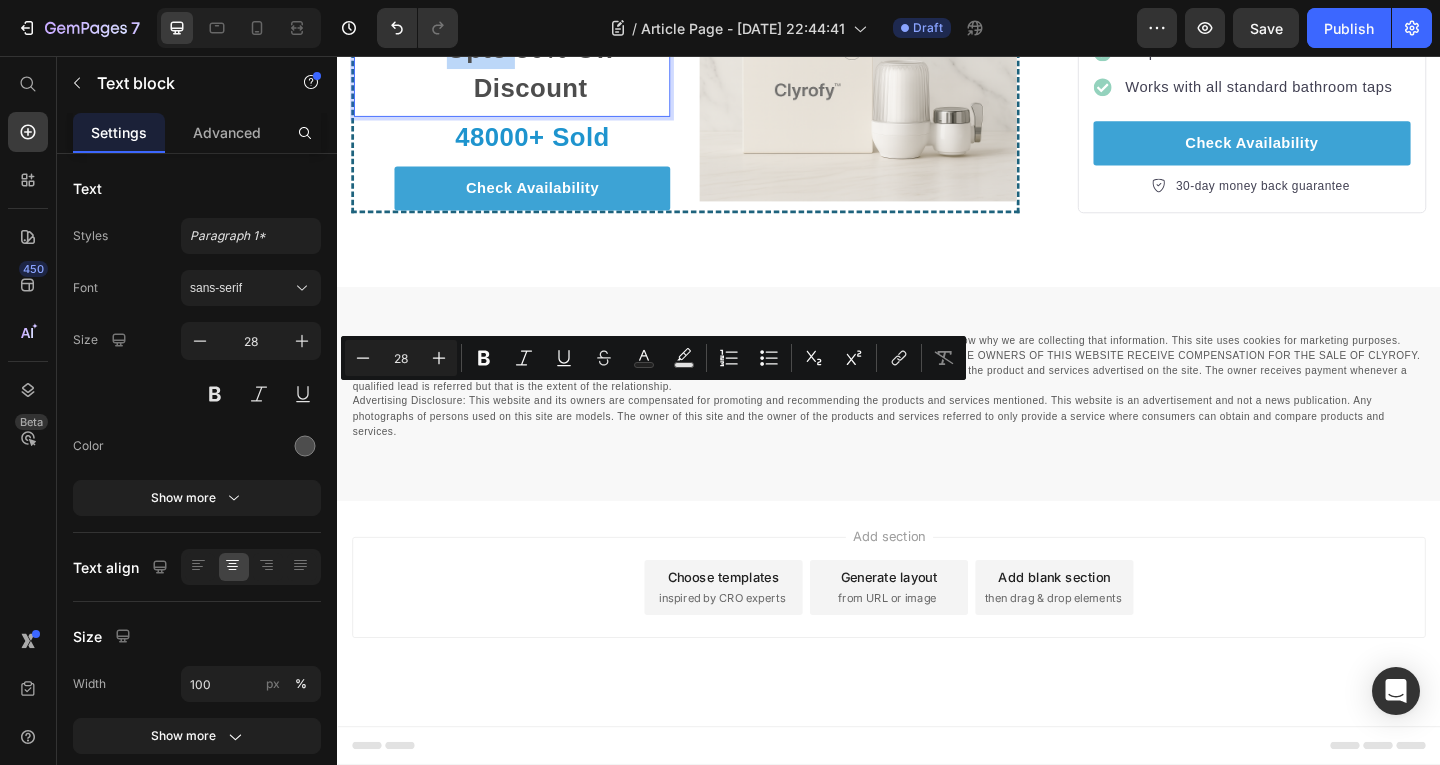 click on "“I Thought My Skincare Was Failing Me — But It Was Something Hiding in My Bathroom Sink” Heading Image By  Kim Fields Text block Advanced list Published:  Monday, January 8, 2024 Text block Row Image I’ve spent more on skincare in the last year than I want to admit. Serums, toners, retinol, hyaluronic acid, clay masks, probiotics, facials… Every time a new product went viral on TikTok or Reddit, I added it to my shelf. I did everything right.   So why was I still waking up with breakouts? The worst part wasn’t even the acne — it was the feeling that my skin was fighting me, no matter how disciplined I was. Like I couldn’t win. I started thinking, “Maybe this is just my skin. Maybe I’m just meant to have bad skin.”   But then I saw a comment buried in a Reddit thread: “If you’ve tried everything, and nothing’s working, check your tap water.” Text block Image Wait… what? Heading I’ve always focused on what I put  on  my skin. twice a day  — could be the thing sabotaging it." at bounding box center [937, -1707] 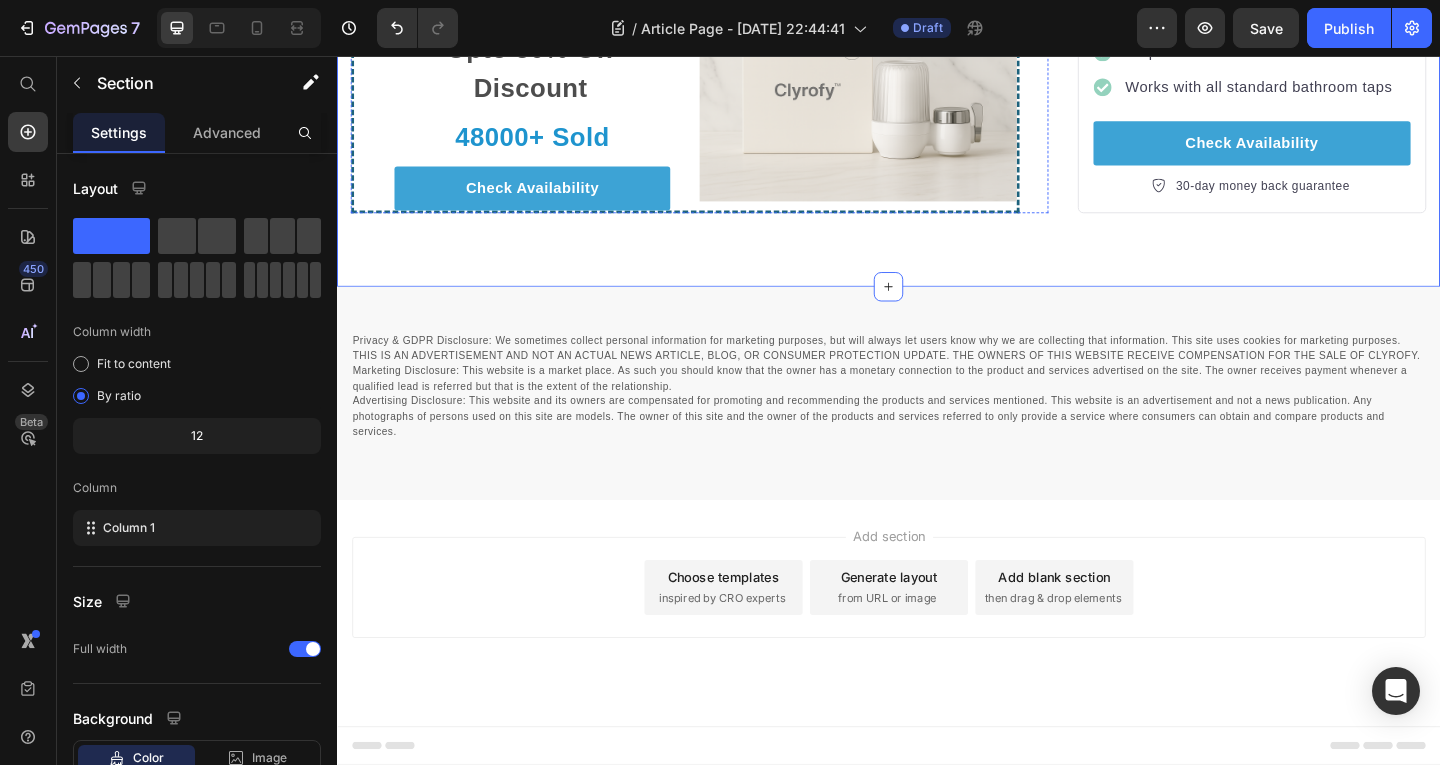 click on "Clyrofy Water Purifier" at bounding box center (533, -1) 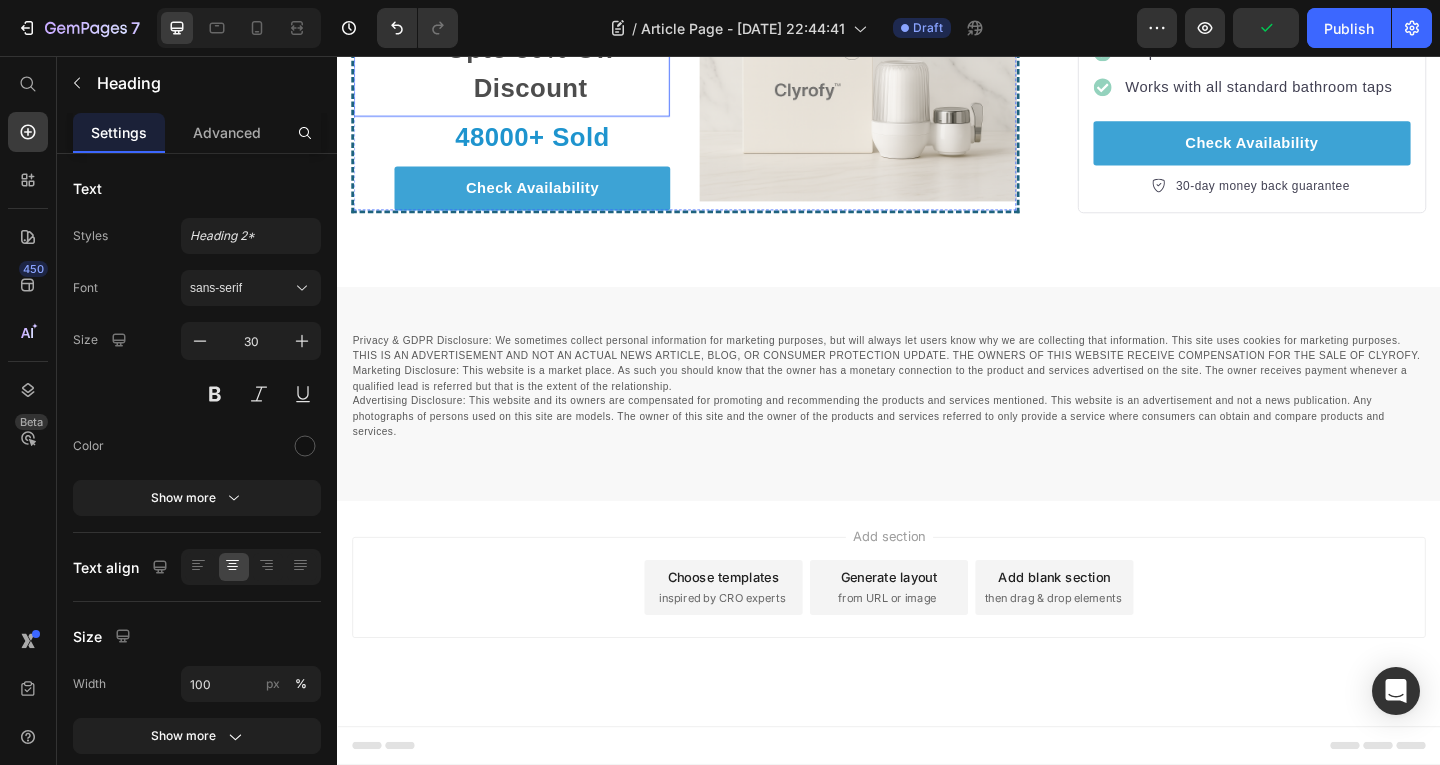 click on "Upto 50% Off Discount" at bounding box center (547, 70) 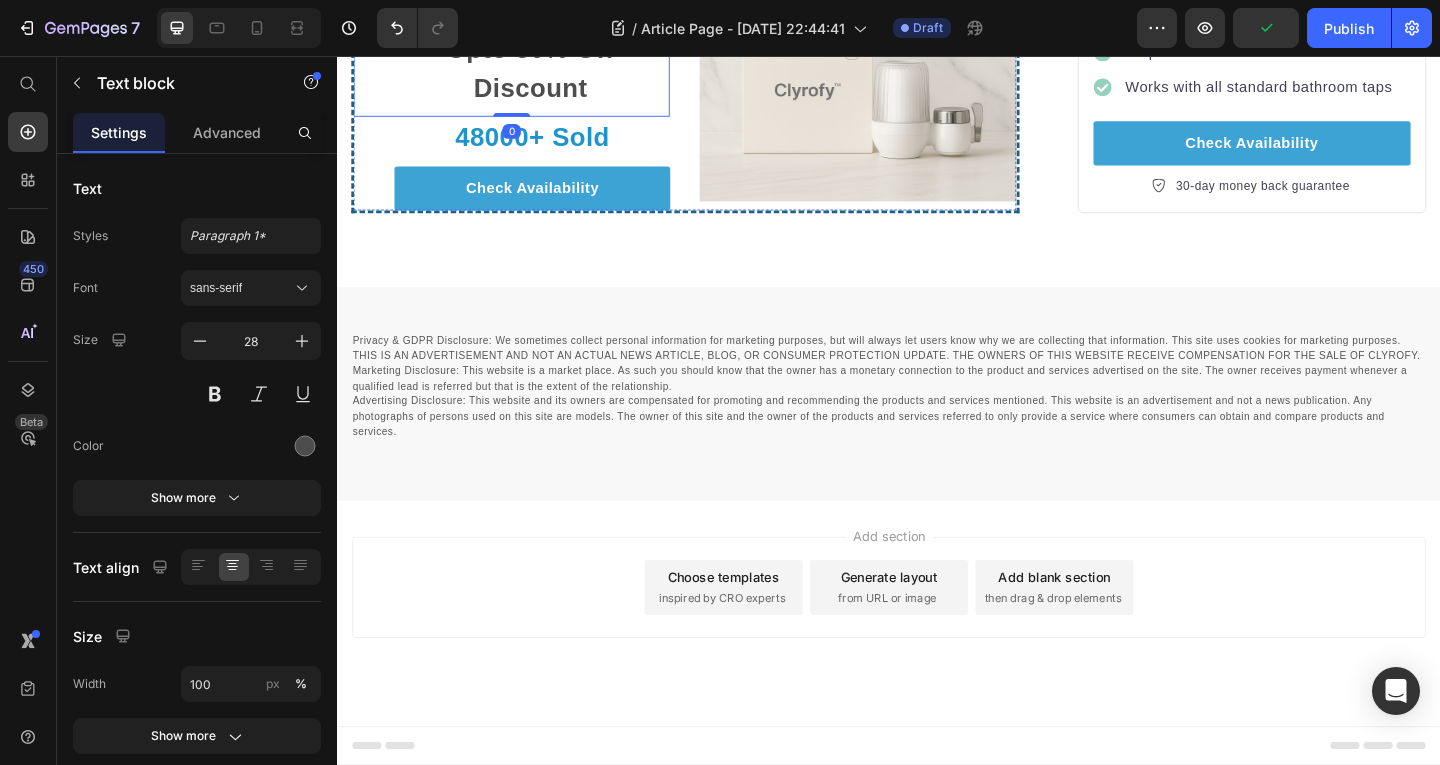 click on "Clyrofy Water Purifier" at bounding box center [533, -1] 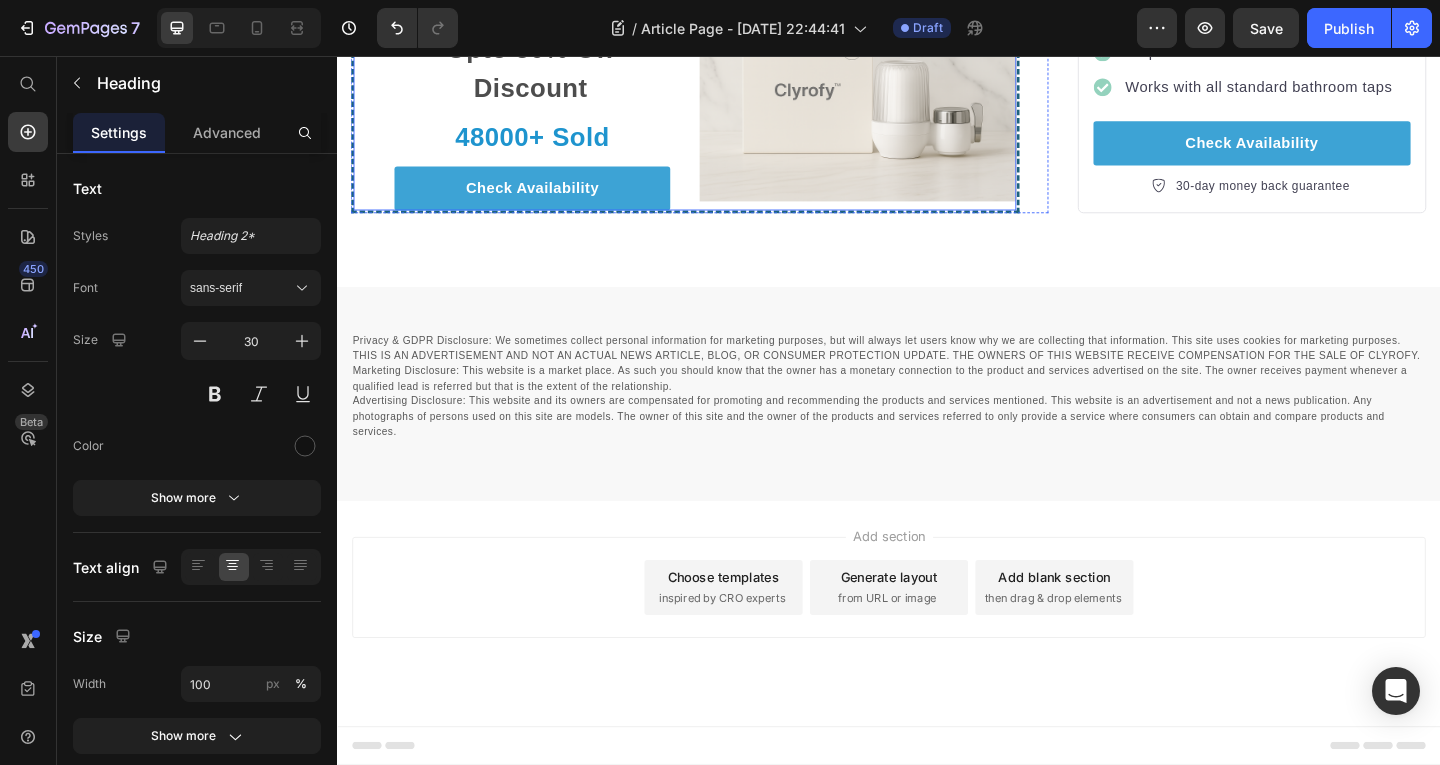 click on "Clyrofy Water Purifier  Heading   0 Upto 50% Off Discount Text block 48000+ Sold Text block Check Availability Button Image Row" at bounding box center (715, 99) 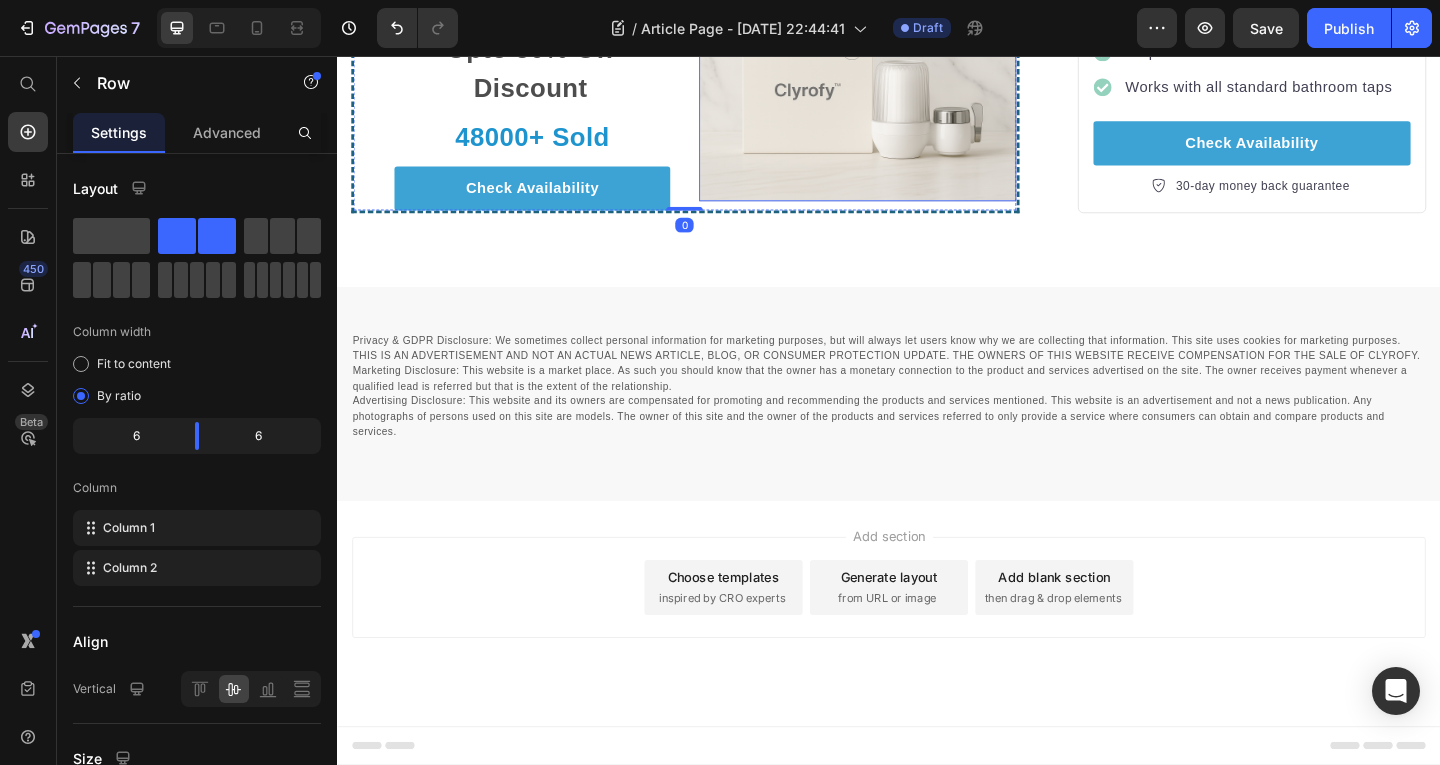 click at bounding box center [903, 100] 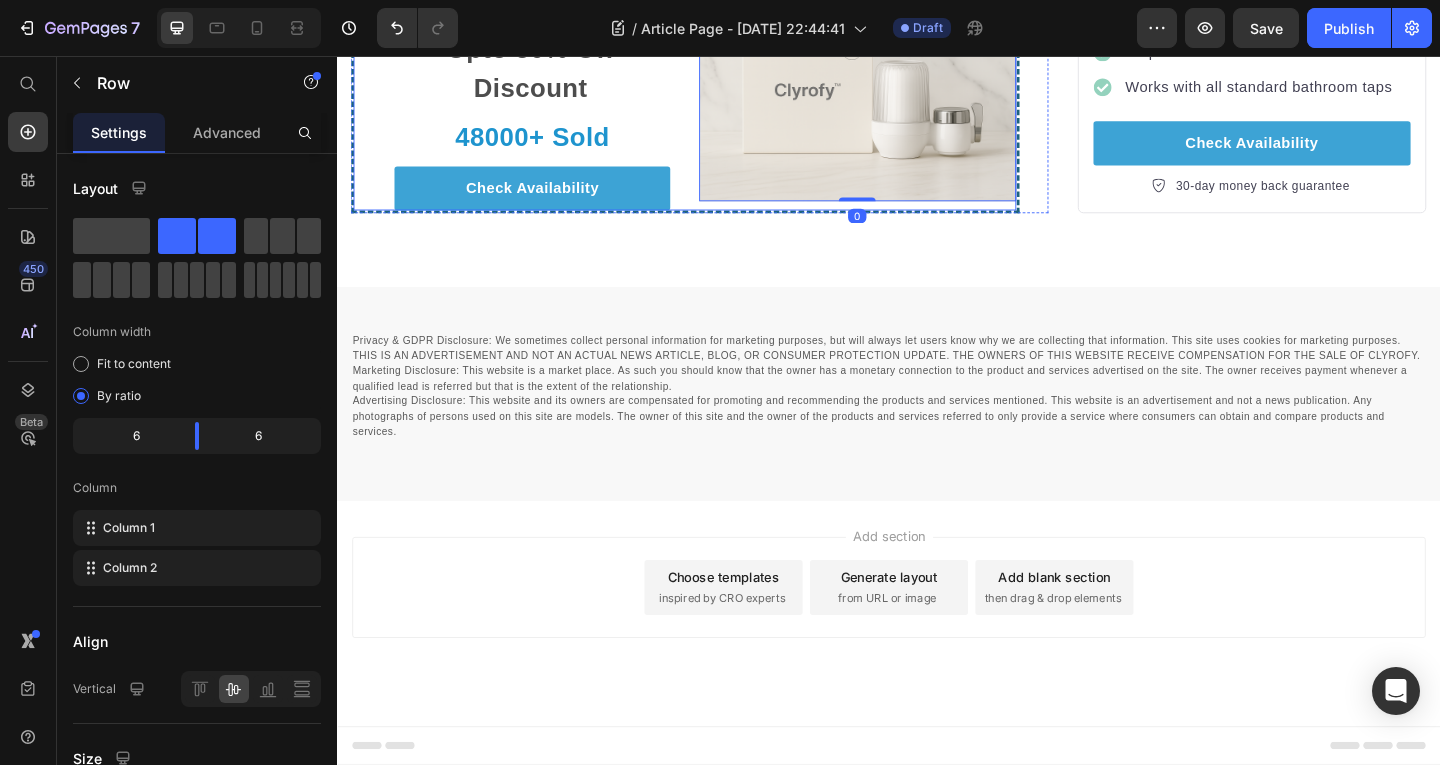 click on "Clyrofy Water Purifier  Heading Upto 50% Off Discount Text block 48000+ Sold Text block Check Availability Button Image   0 Row" at bounding box center [715, 99] 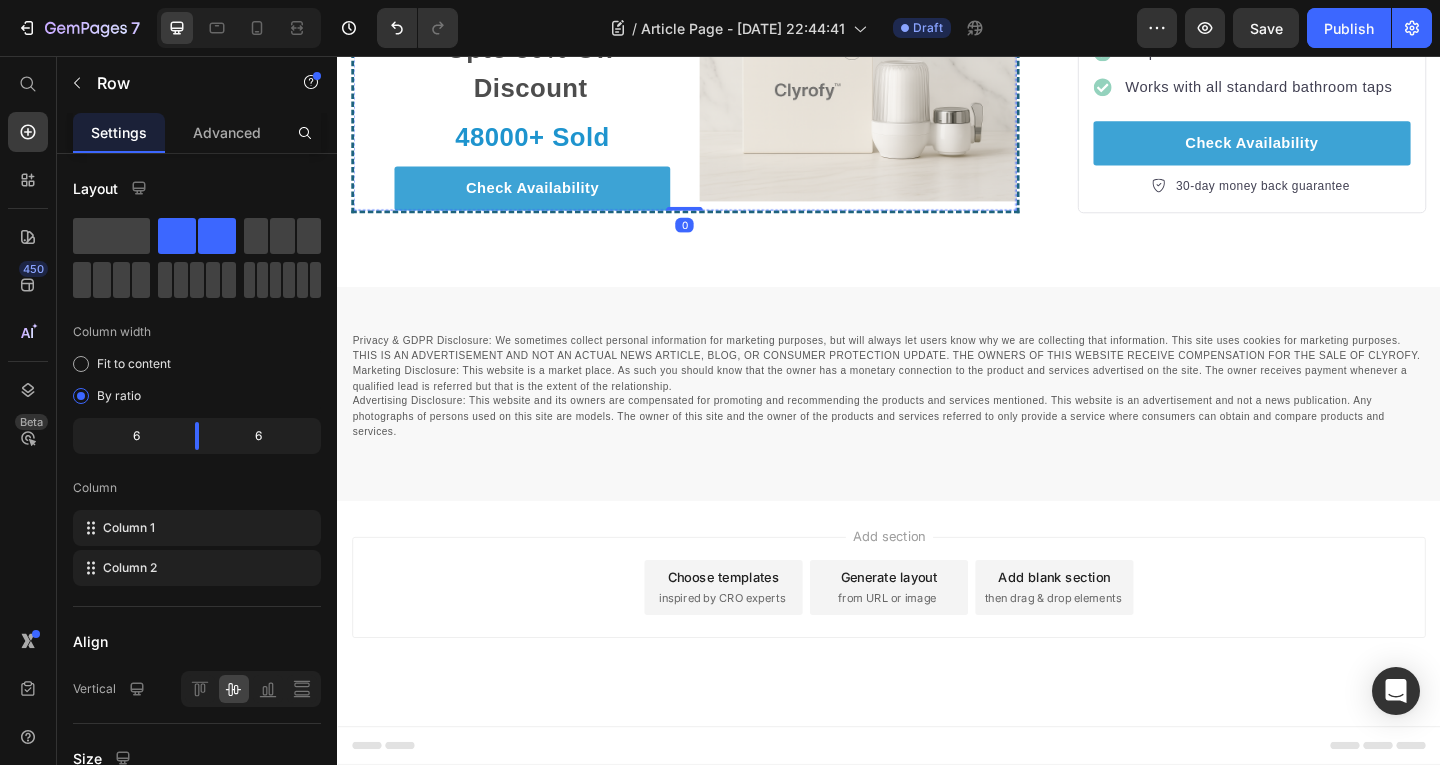 click on "Clyrofy Water Purifier" at bounding box center [533, -1] 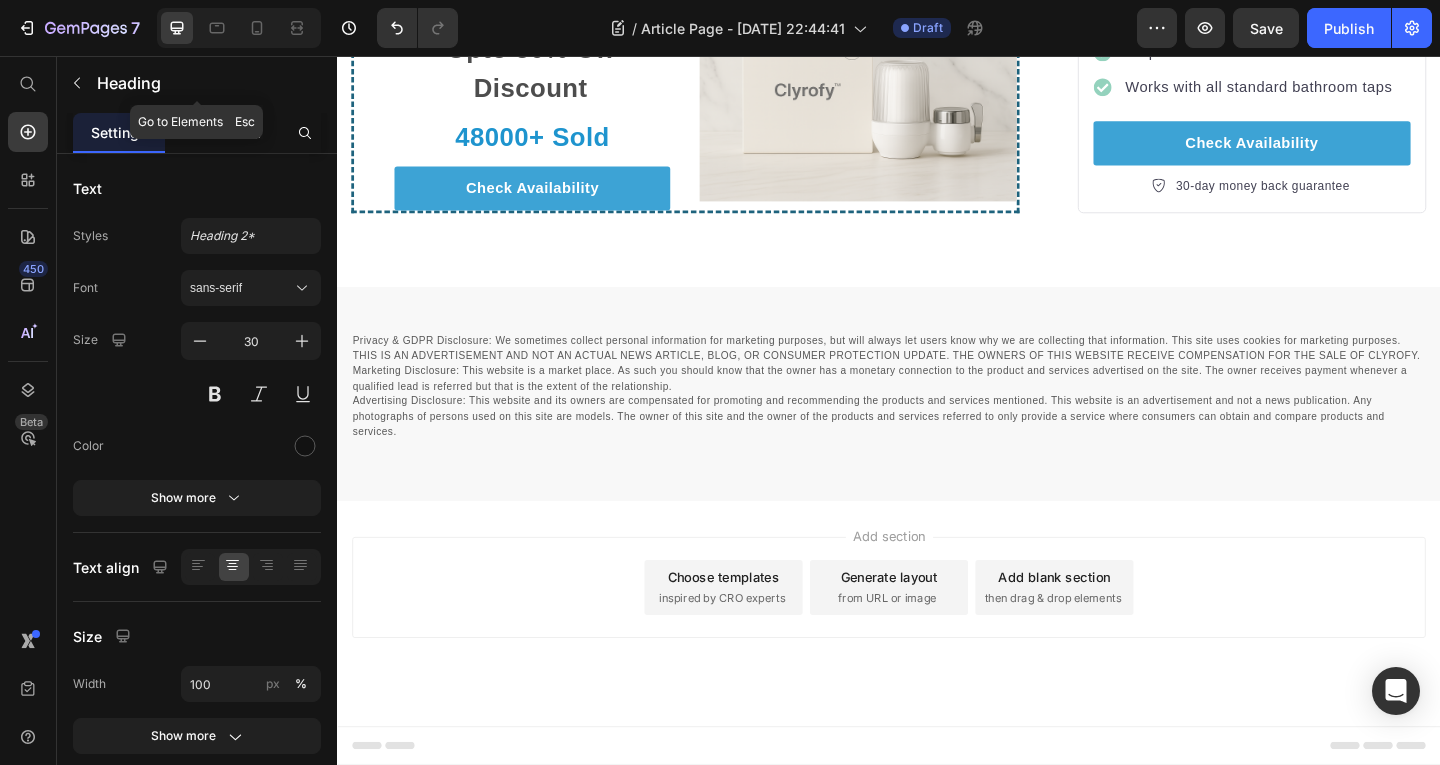 click on "Advanced" at bounding box center (227, 132) 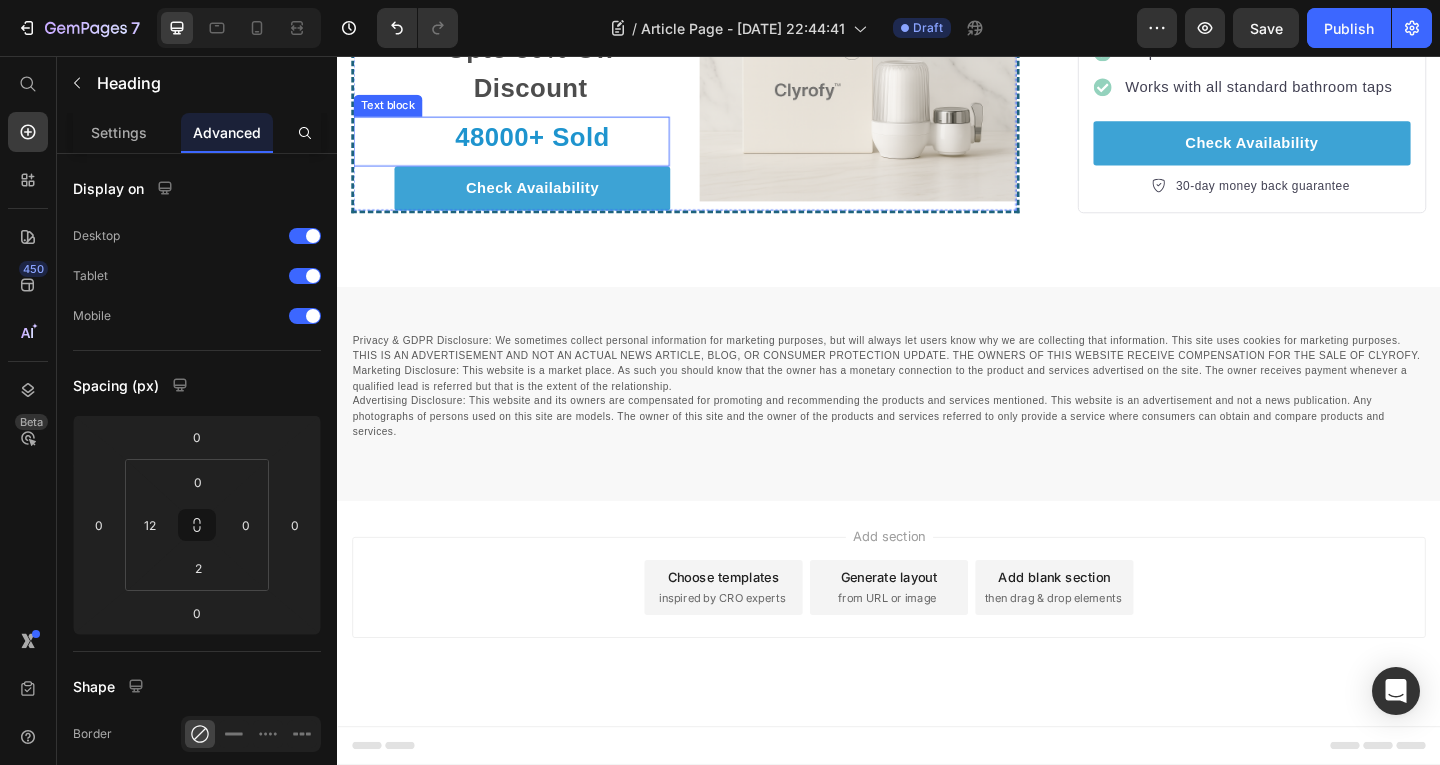 click on "Upto 50% Off Discount Text block" at bounding box center [527, 74] 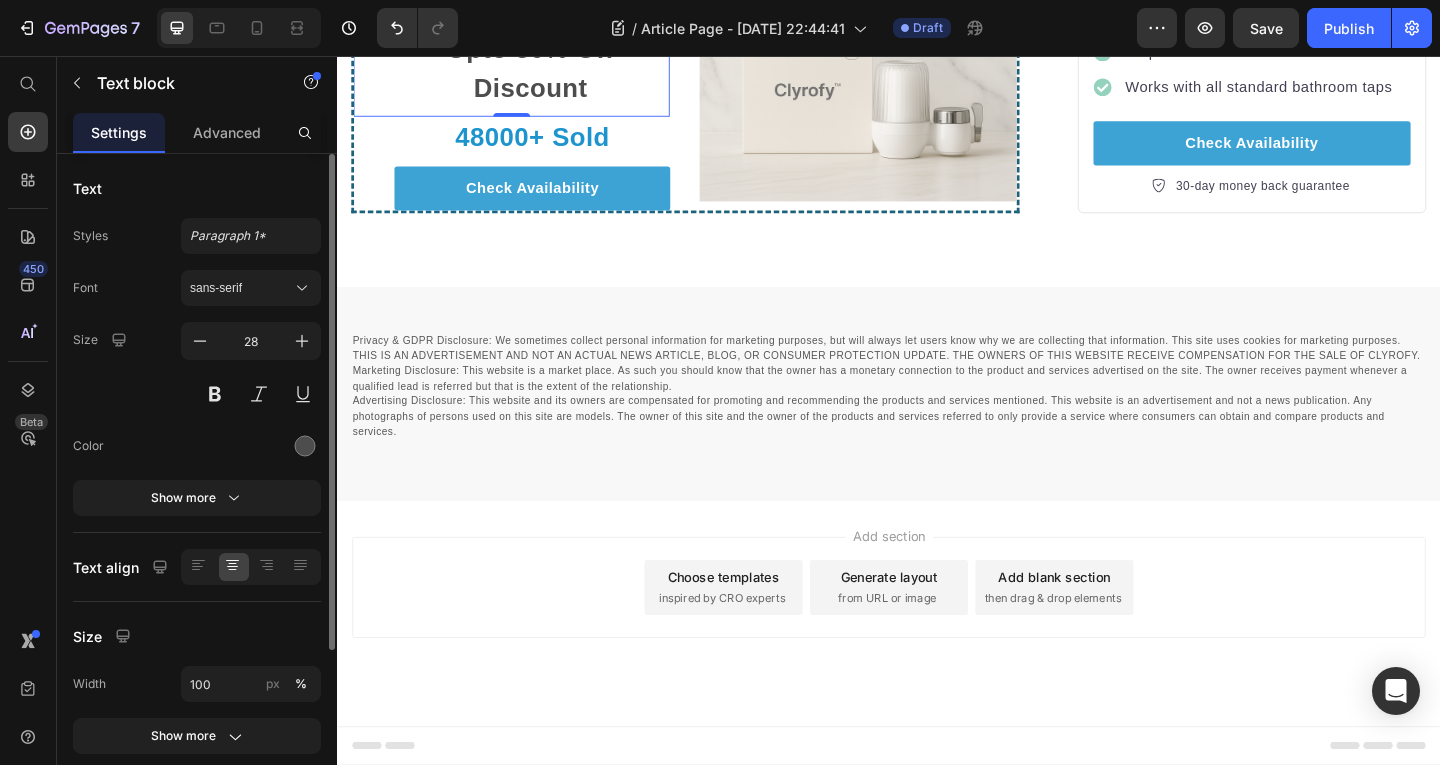 click on "Text Styles Paragraph 1* Font sans-serif Size 28 Color Show more Text align Size Width 100 px % Show more Background Color Image Video  Color   Delete element" at bounding box center (197, 601) 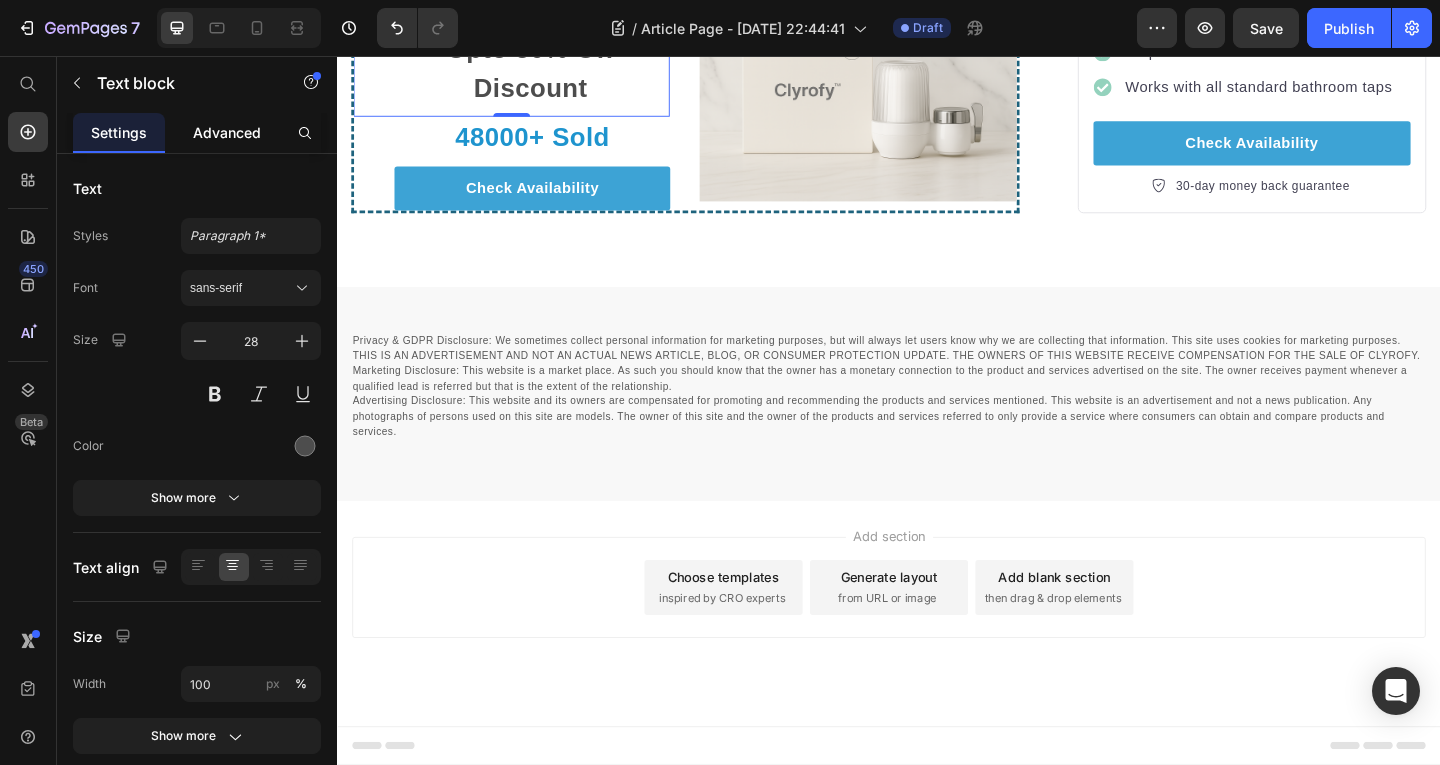 click on "Advanced" 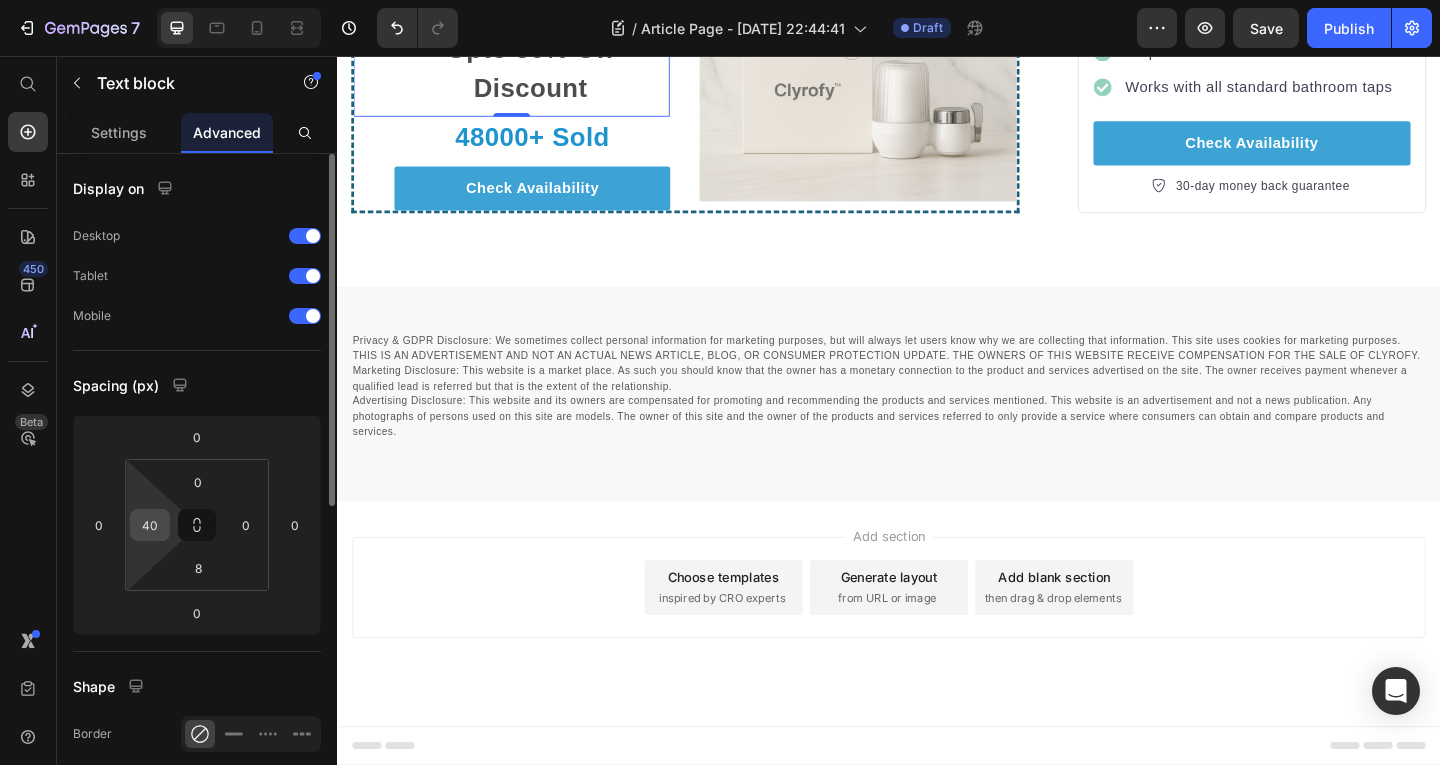 click on "40" at bounding box center [150, 525] 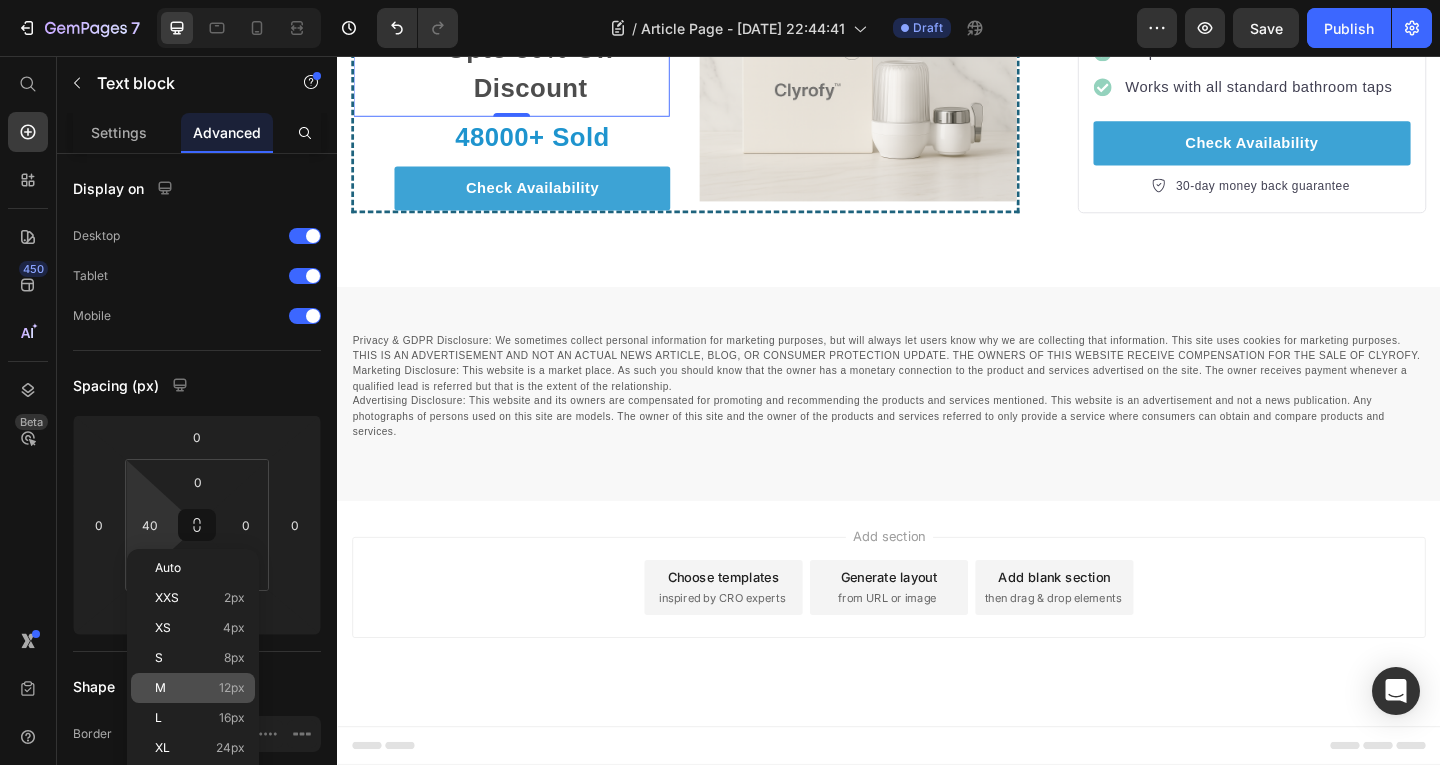 click on "M 12px" at bounding box center [200, 688] 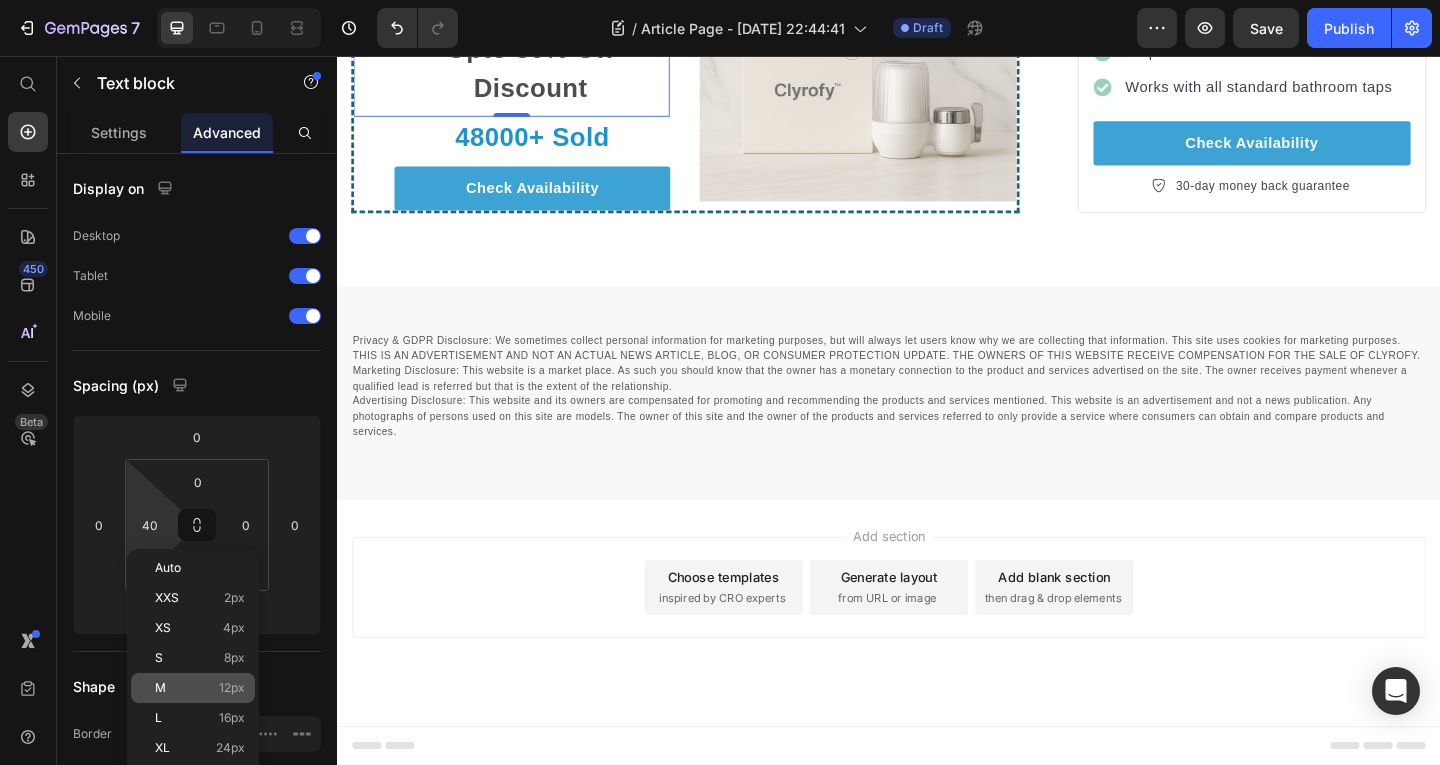 type on "12" 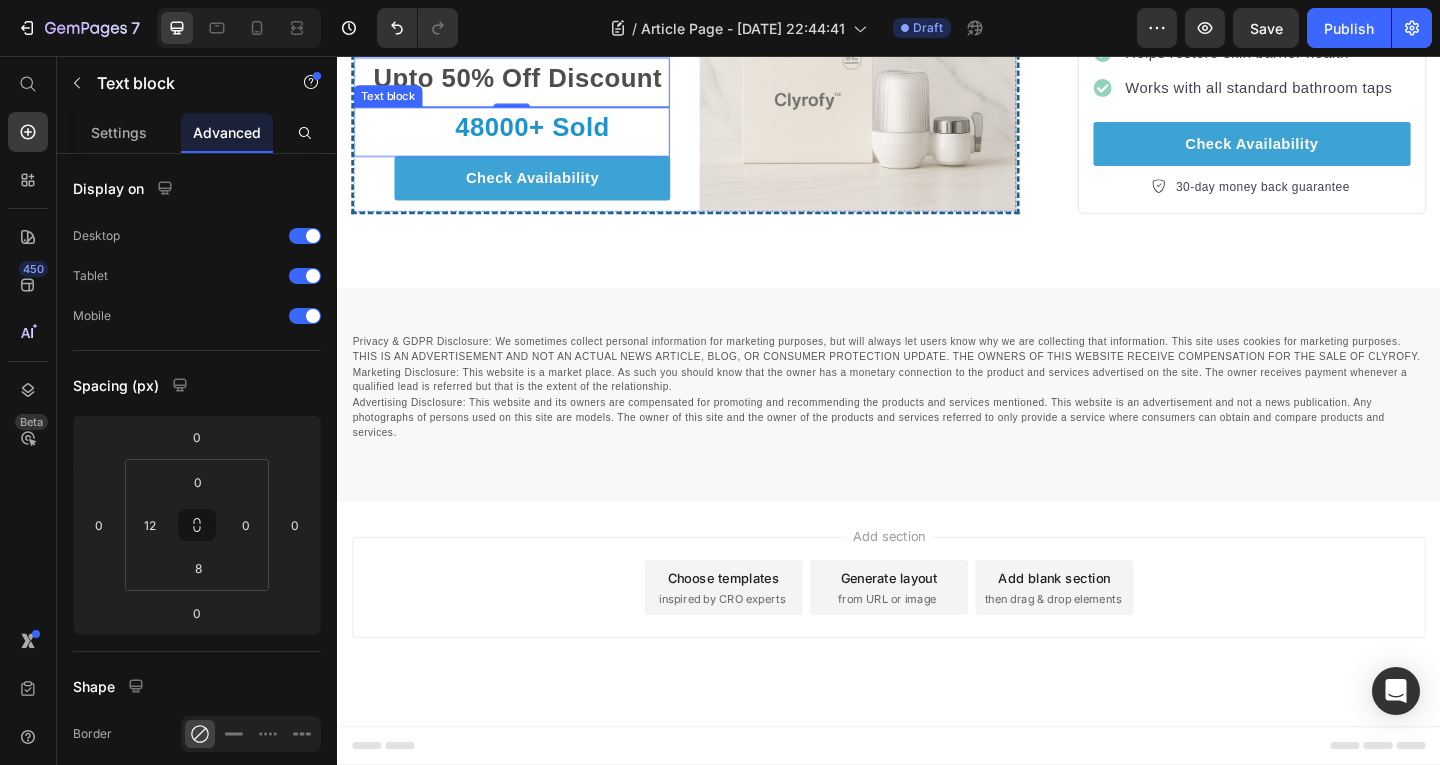 click on "48000+ Sold" at bounding box center (549, 134) 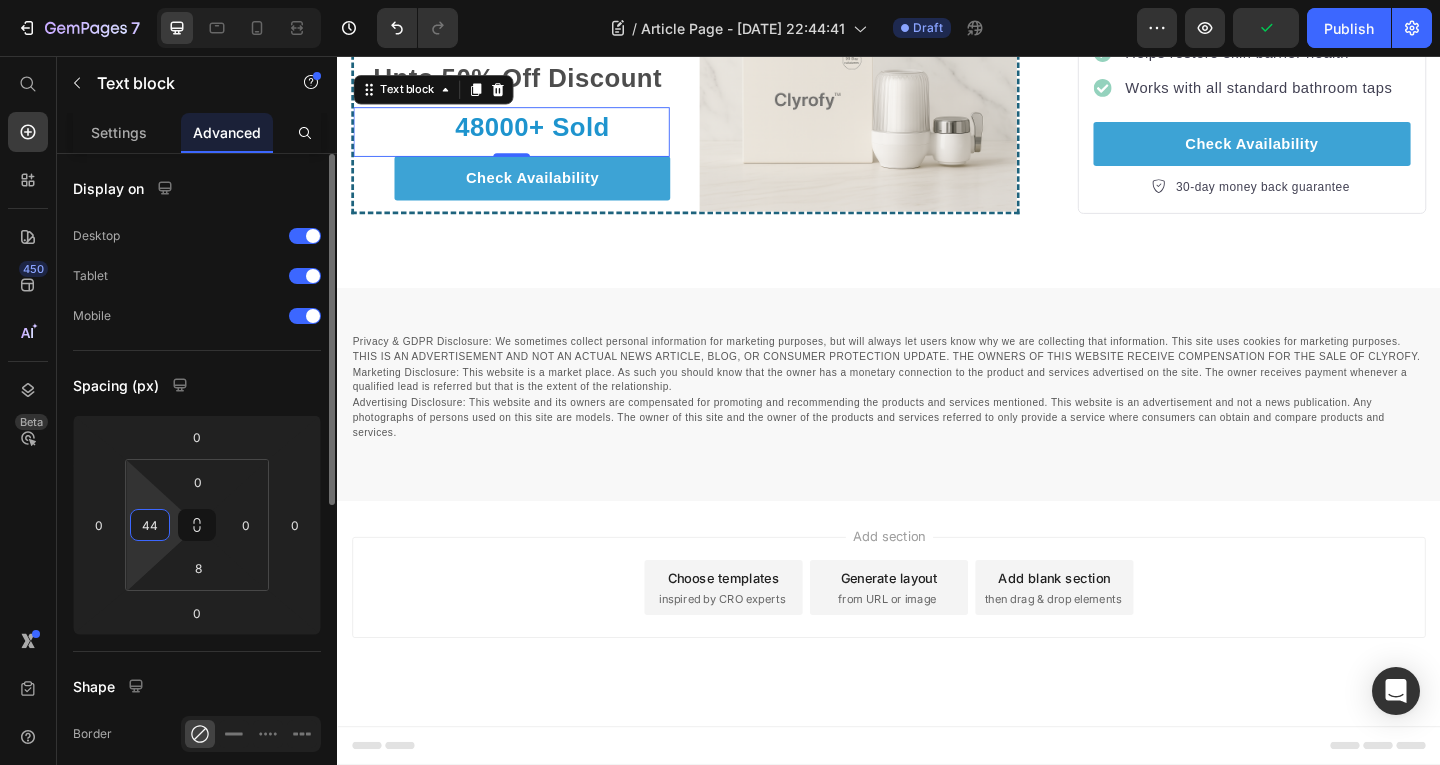 click on "44" at bounding box center [150, 525] 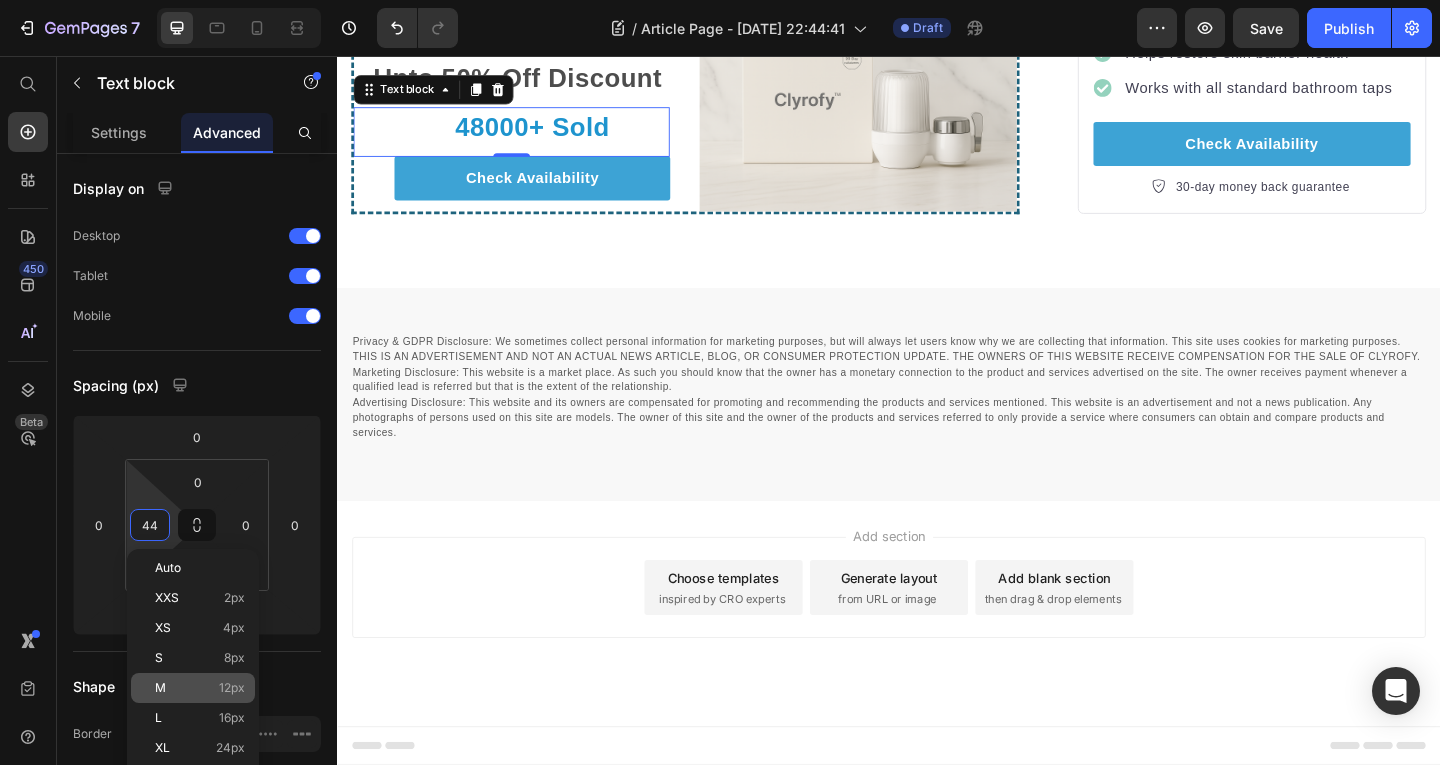 click on "M 12px" 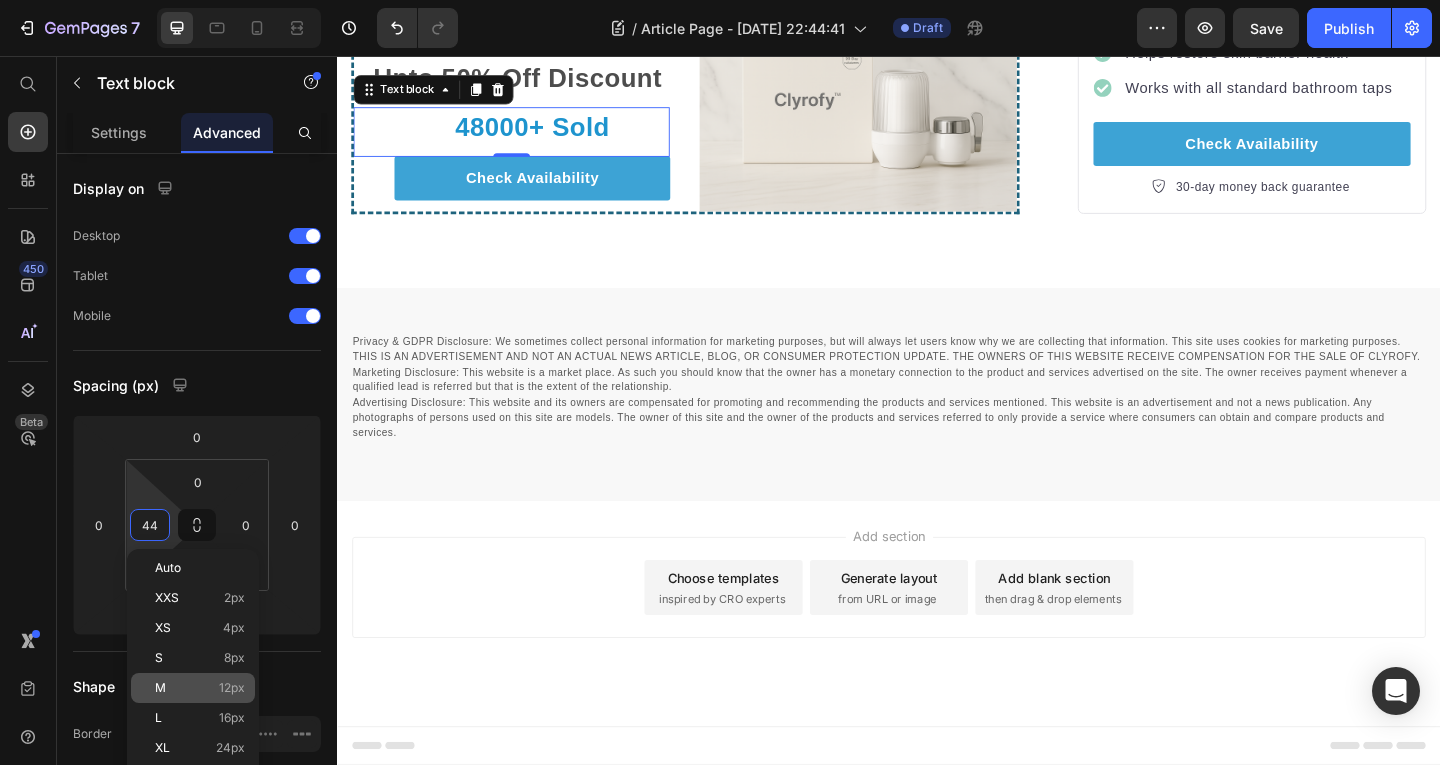 type on "12" 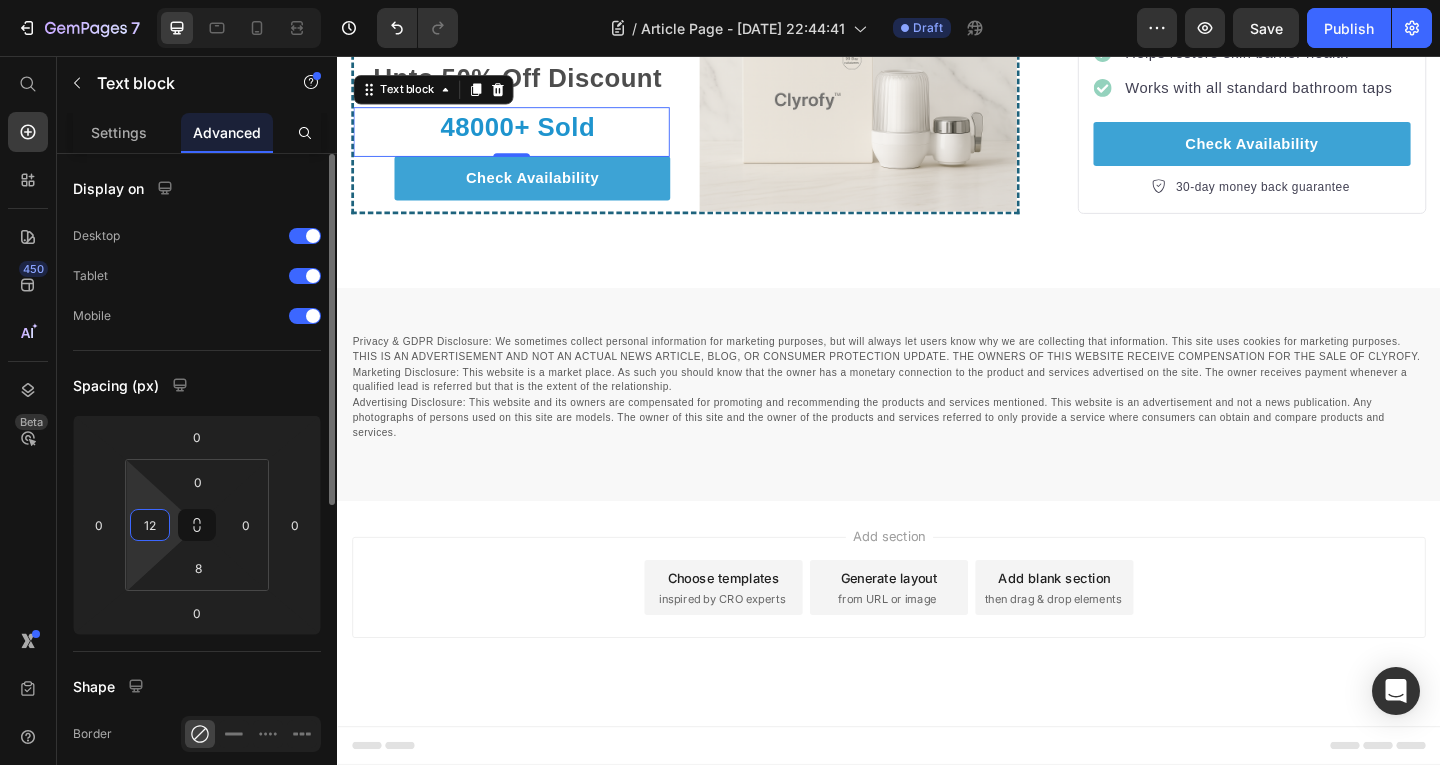 click on "12" at bounding box center (150, 525) 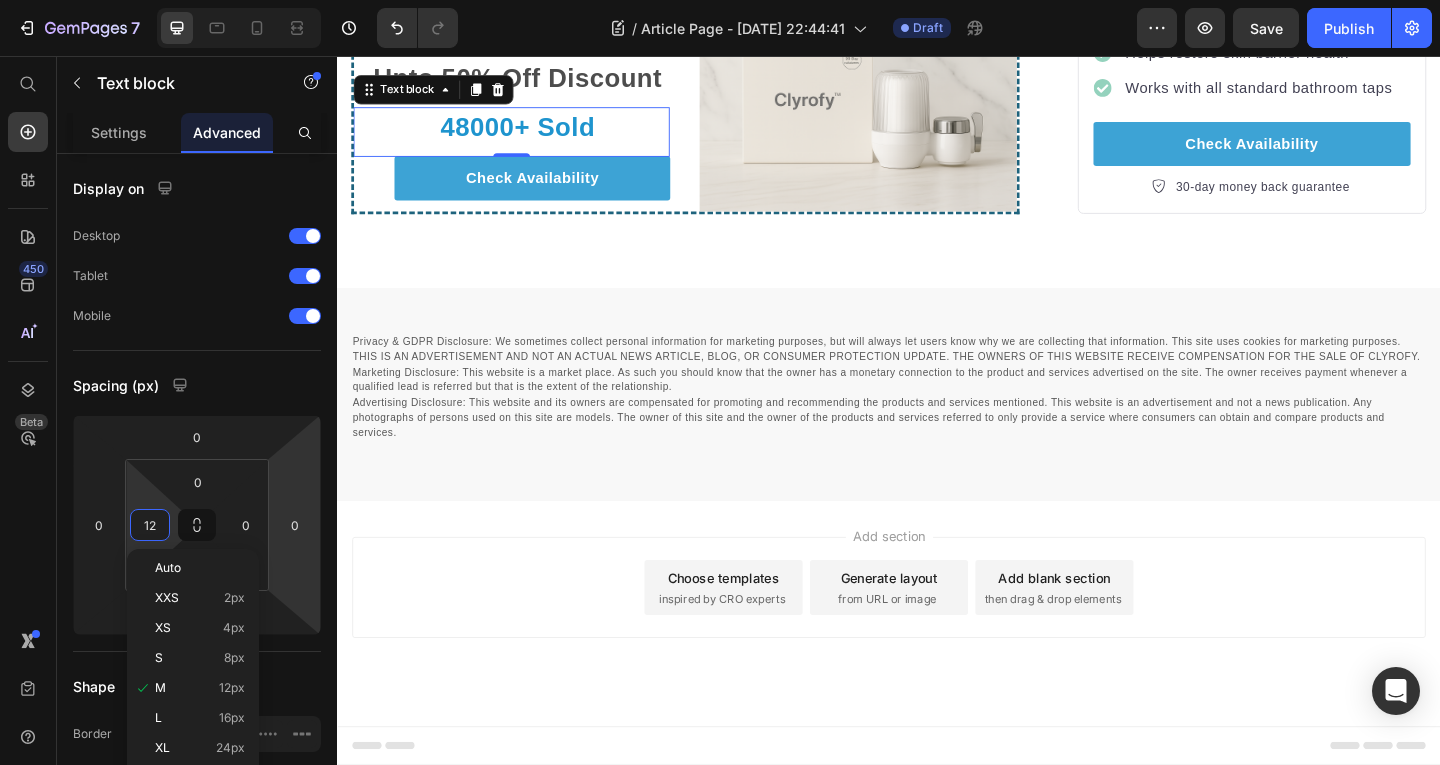 click on "0" at bounding box center (527, 181) 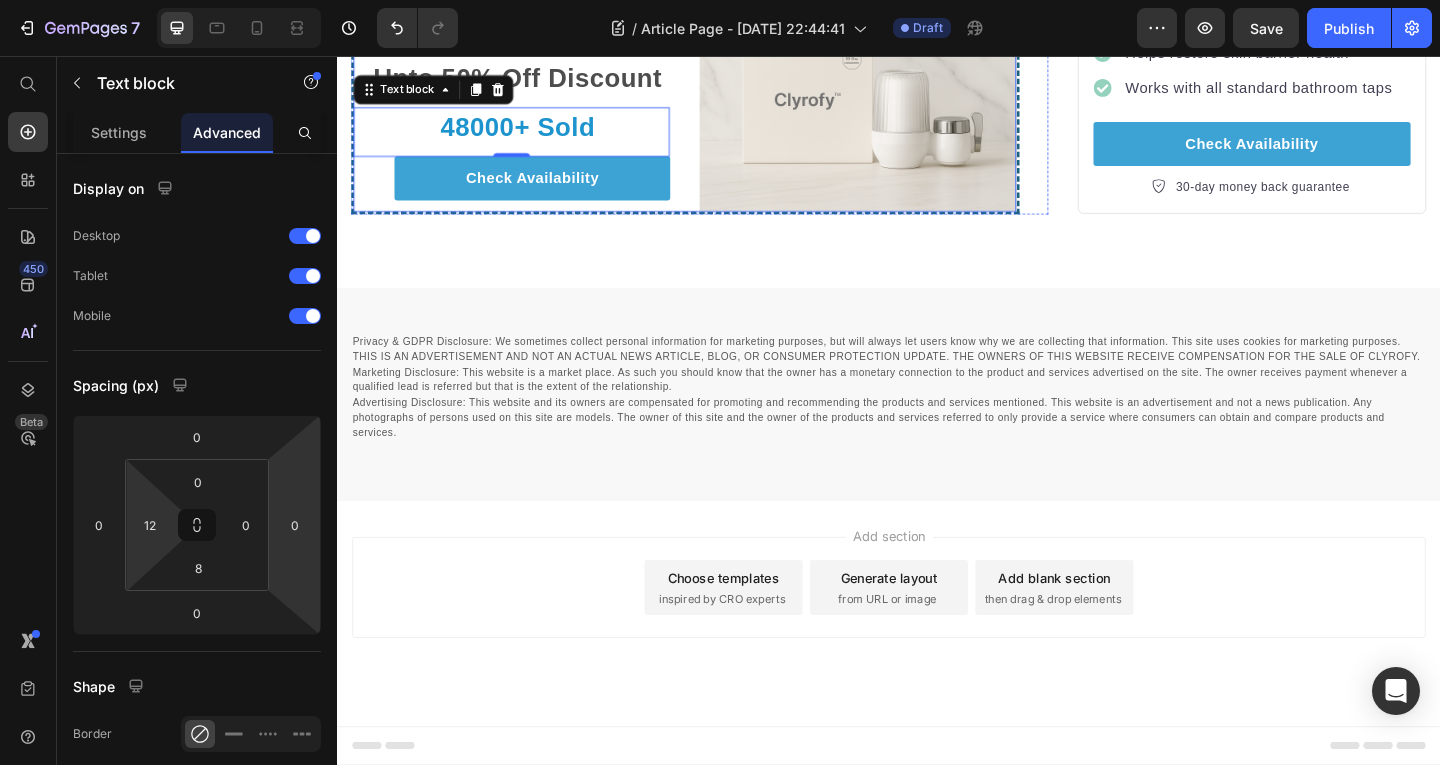 click on "Clyrofy Water Purifier  Heading Upto 50% Off Discount Text block 48000+ Sold Text block   0 Check Availability Button" at bounding box center (527, 110) 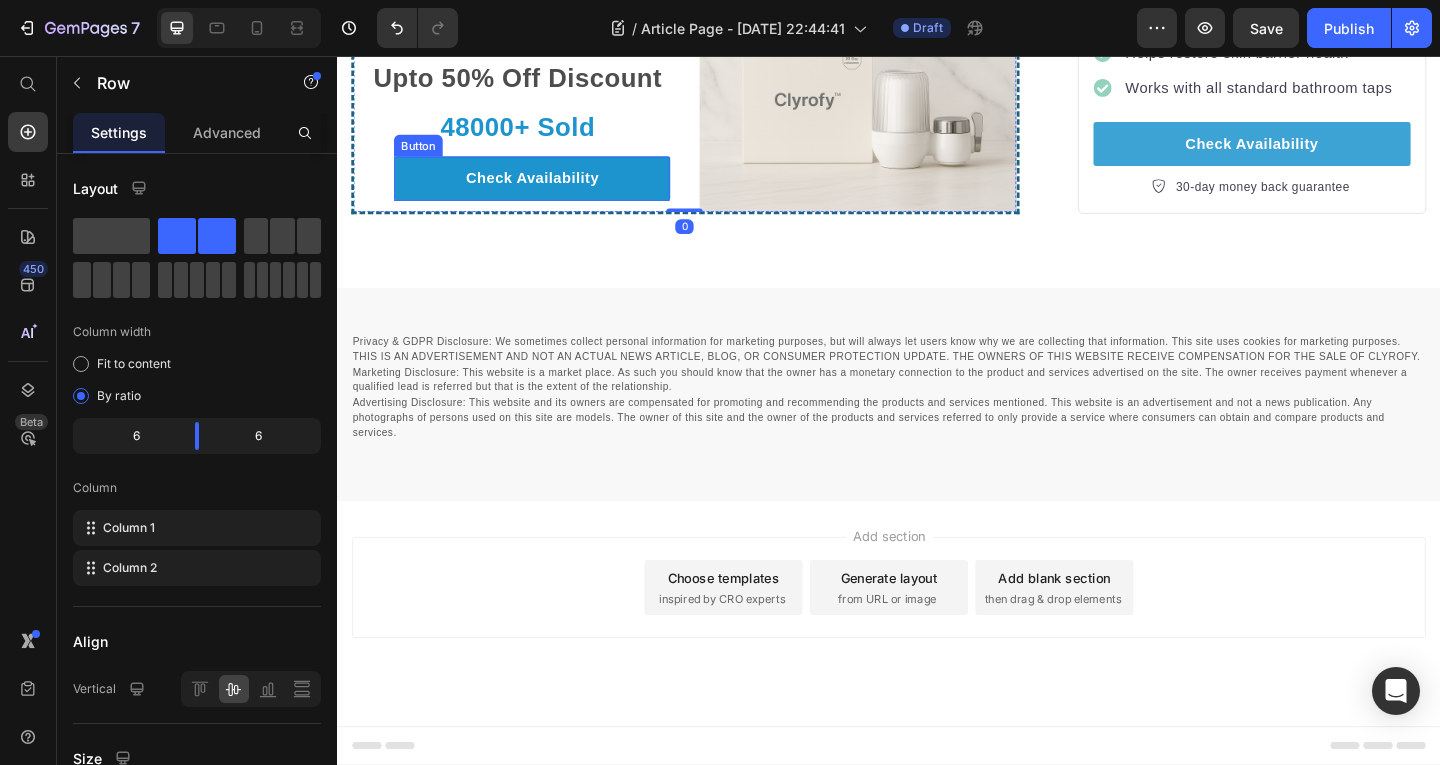 click on "Check Availability" at bounding box center [549, 189] 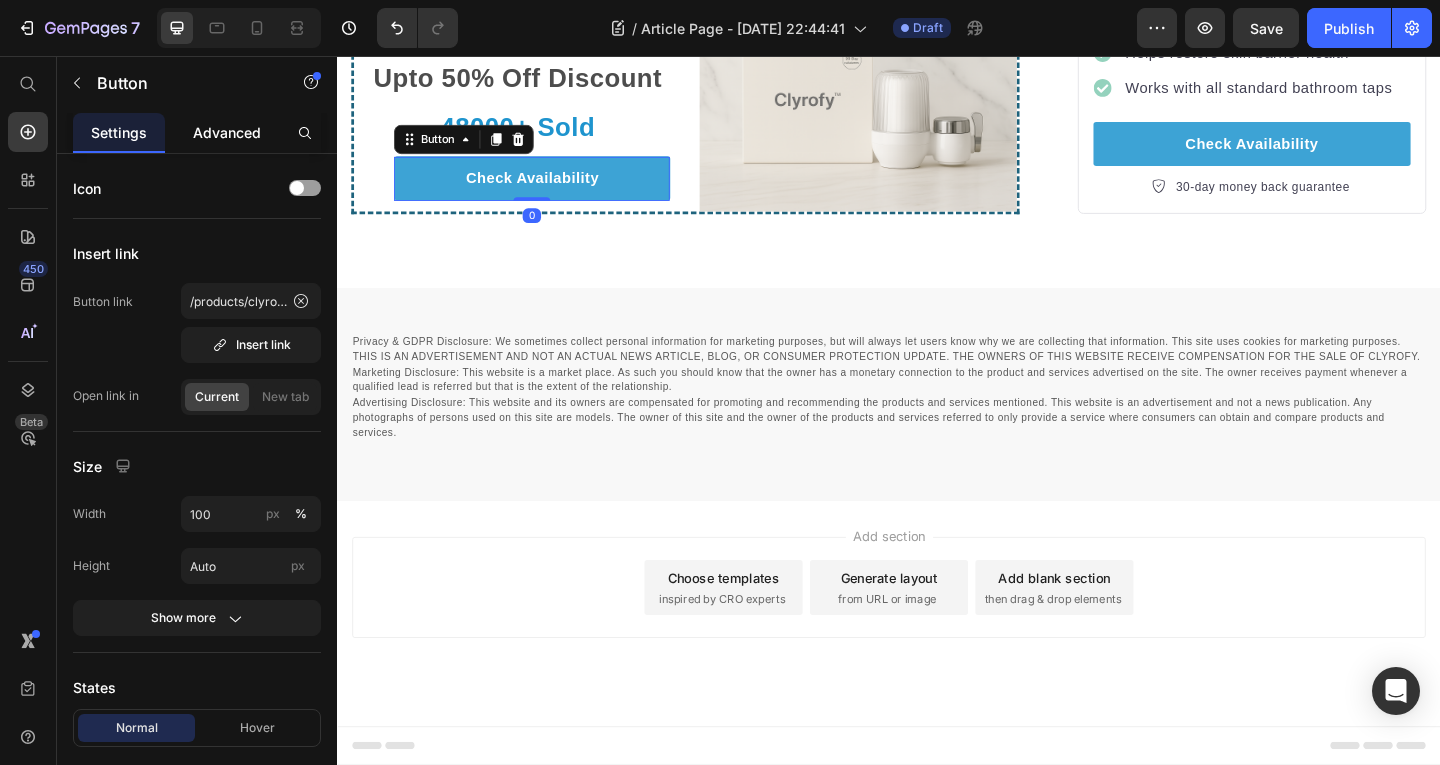 click on "Advanced" at bounding box center (227, 132) 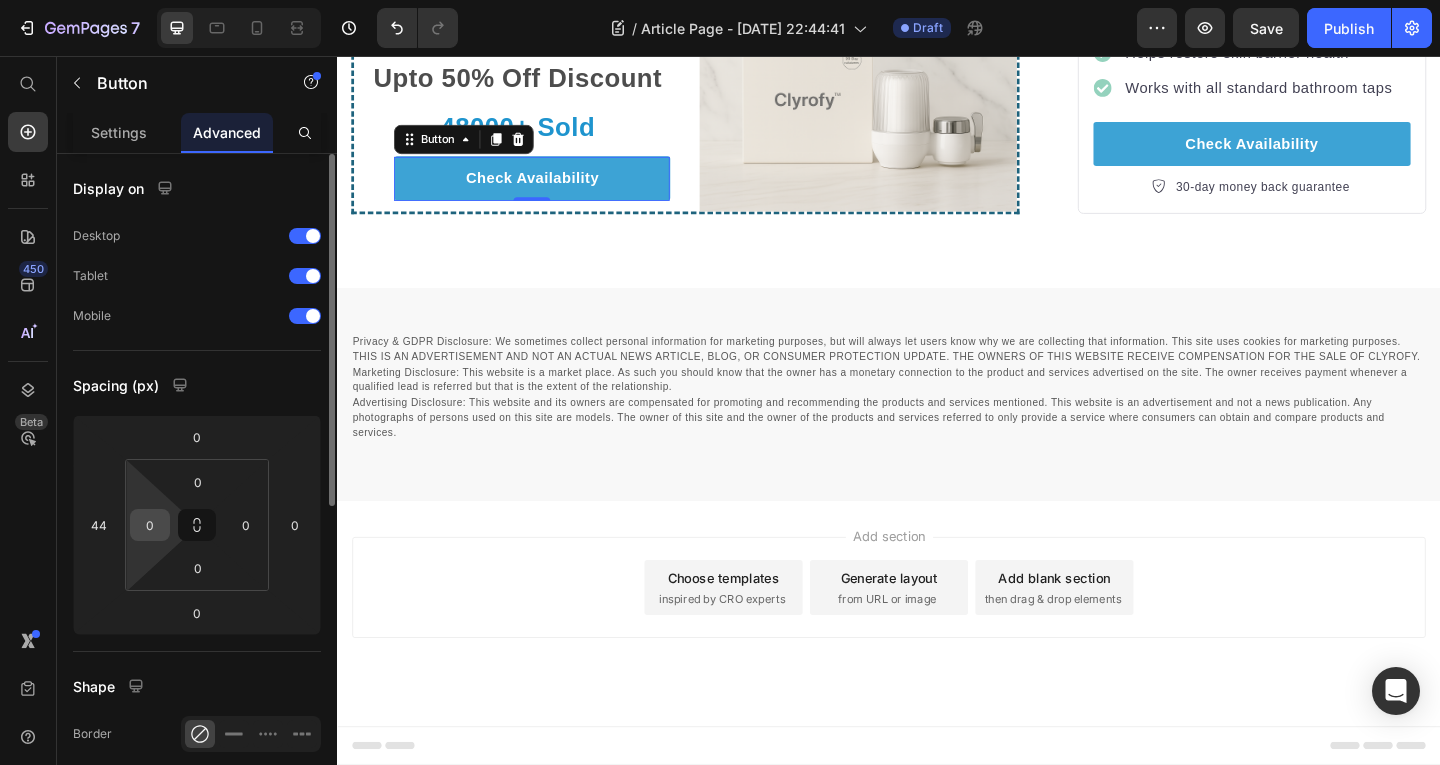 click on "0" at bounding box center [150, 525] 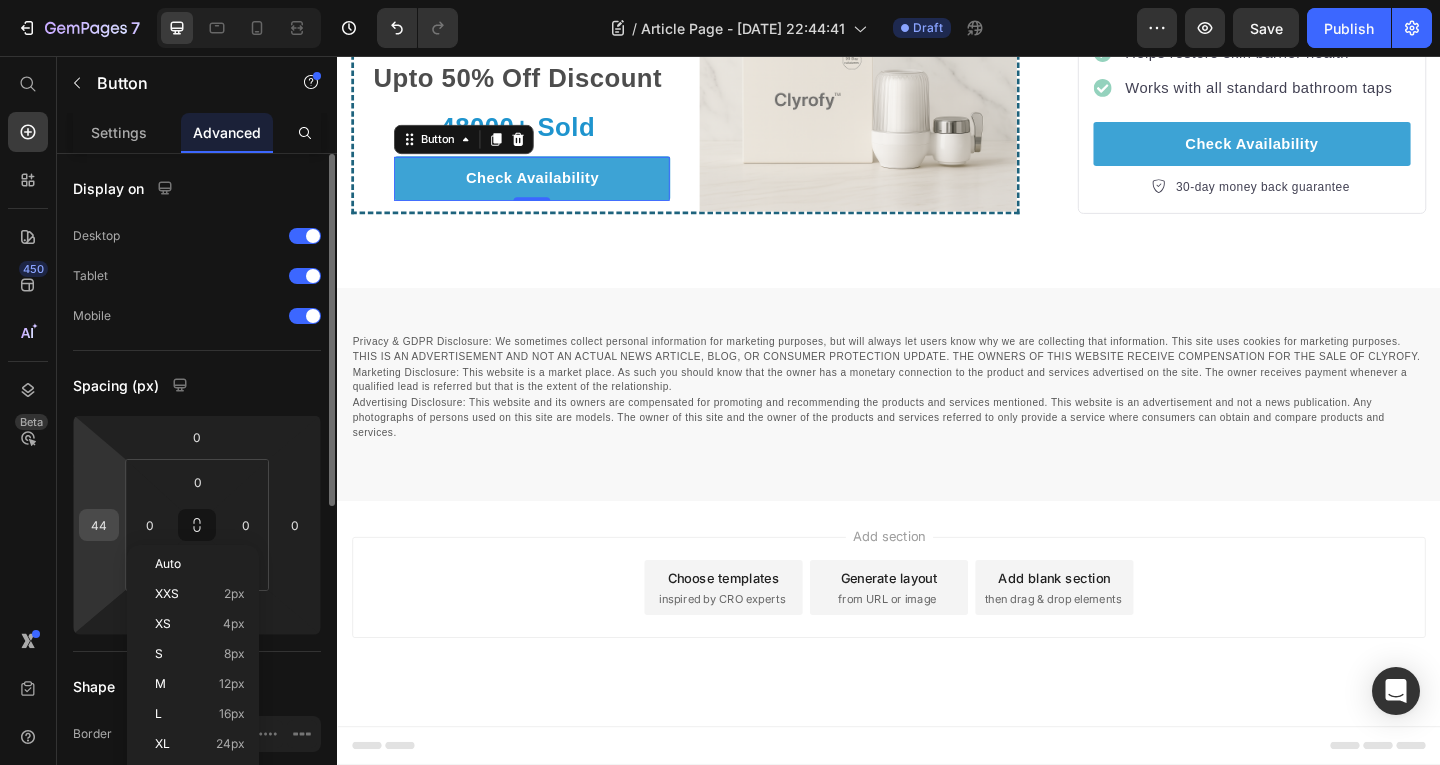 click on "44" at bounding box center (99, 525) 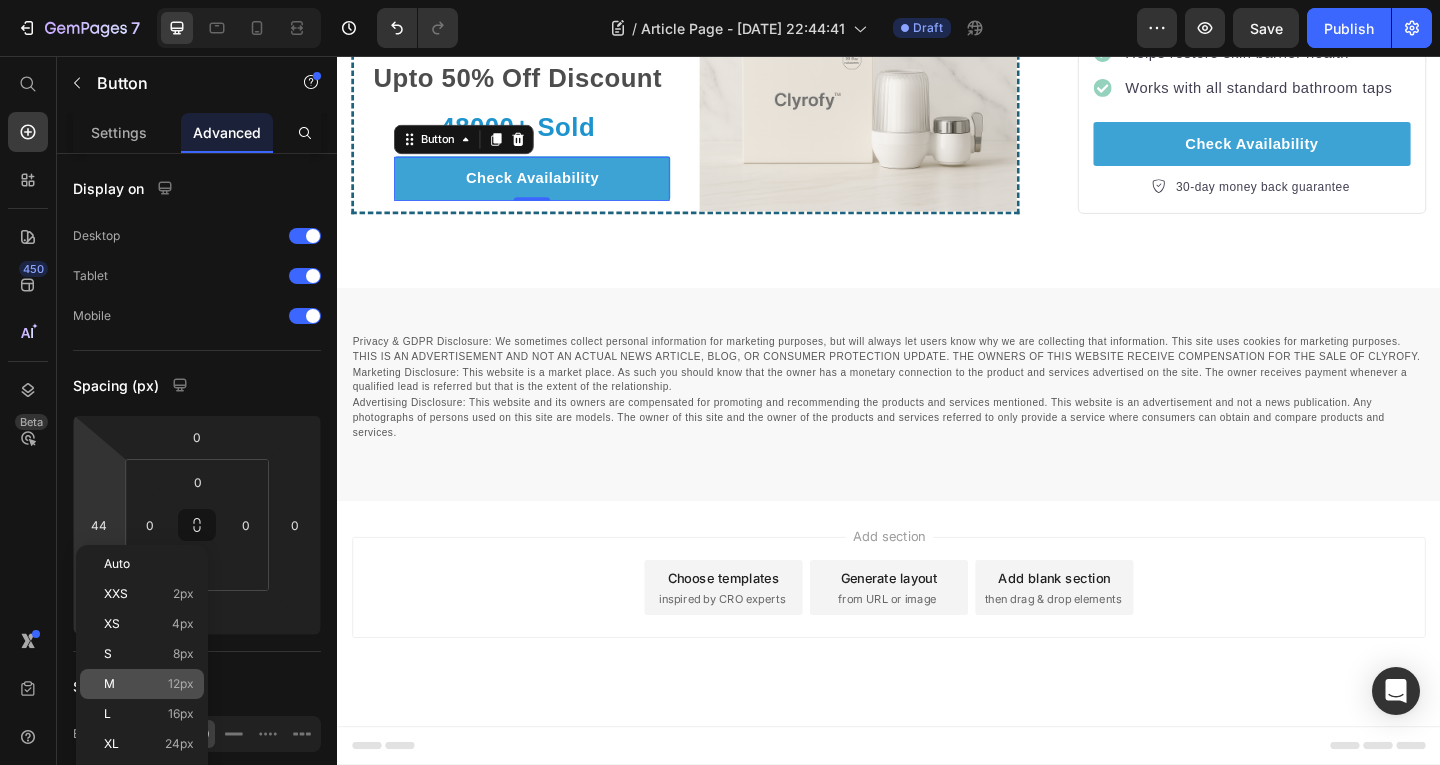 click on "M 12px" at bounding box center [149, 684] 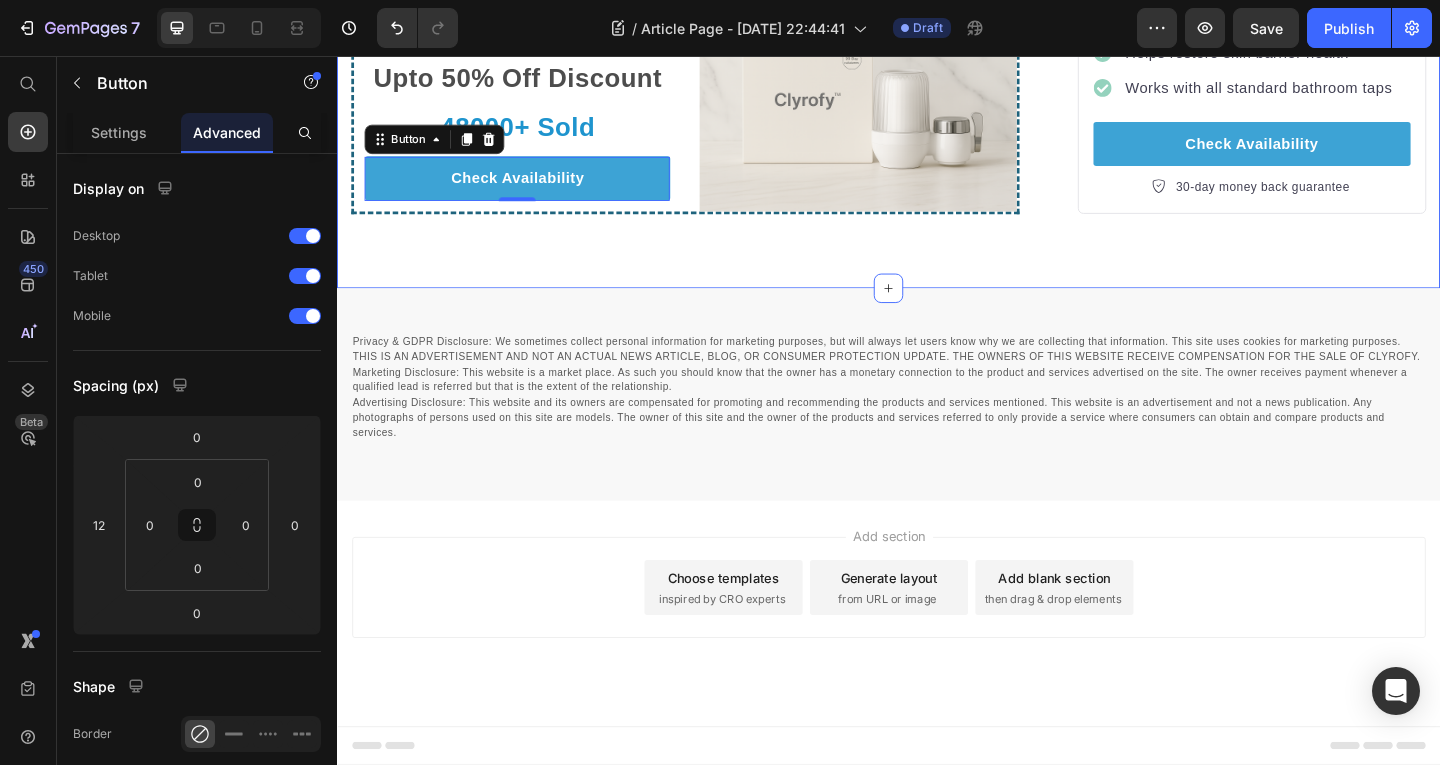 click on "“I Thought My Skincare Was Failing Me — But It Was Something Hiding in My Bathroom Sink” Heading Image By  Kim Fields Text block Advanced list Published:  Monday, January 8, 2024 Text block Row Image I’ve spent more on skincare in the last year than I want to admit. Serums, toners, retinol, hyaluronic acid, clay masks, probiotics, facials… Every time a new product went viral on TikTok or Reddit, I added it to my shelf. I did everything right.   So why was I still waking up with breakouts? The worst part wasn’t even the acne — it was the feeling that my skin was fighting me, no matter how disciplined I was. Like I couldn’t win. I started thinking, “Maybe this is just my skin. Maybe I’m just meant to have bad skin.”   But then I saw a comment buried in a Reddit thread: “If you’ve tried everything, and nothing’s working, check your tap water.” Text block Image Wait… what? Heading I’ve always focused on what I put  on  my skin. twice a day  — could be the thing sabotaging it." at bounding box center [937, -1696] 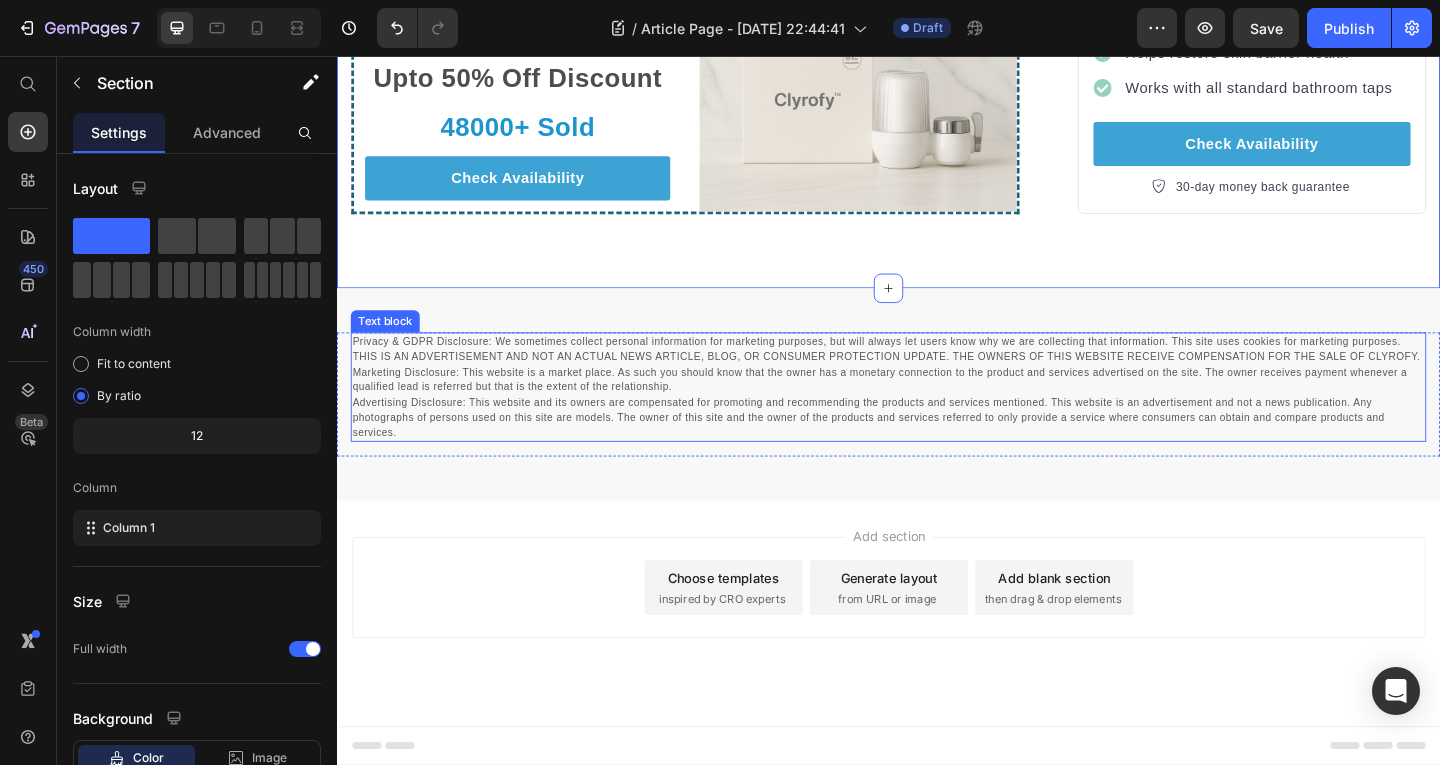 click on "Privacy & GDPR Disclosure: We sometimes collect personal information for marketing purposes, but will always let users know why we are collecting that information. This site uses cookies for marketing purposes. THIS IS AN ADVERTISEMENT AND NOT AN ACTUAL NEWS ARTICLE, BLOG, OR CONSUMER PROTECTION UPDATE. THE OWNERS OF THIS WEBSITE RECEIVE COMPENSATION FOR THE SALE OF CLYROFY. Marketing Disclosure: This website is a market place. As such you should know that the owner has a monetary connection to the product and services advertised on the site. The owner receives payment whenever a qualified lead is referred but that is the extent of the relationship." at bounding box center [937, 416] 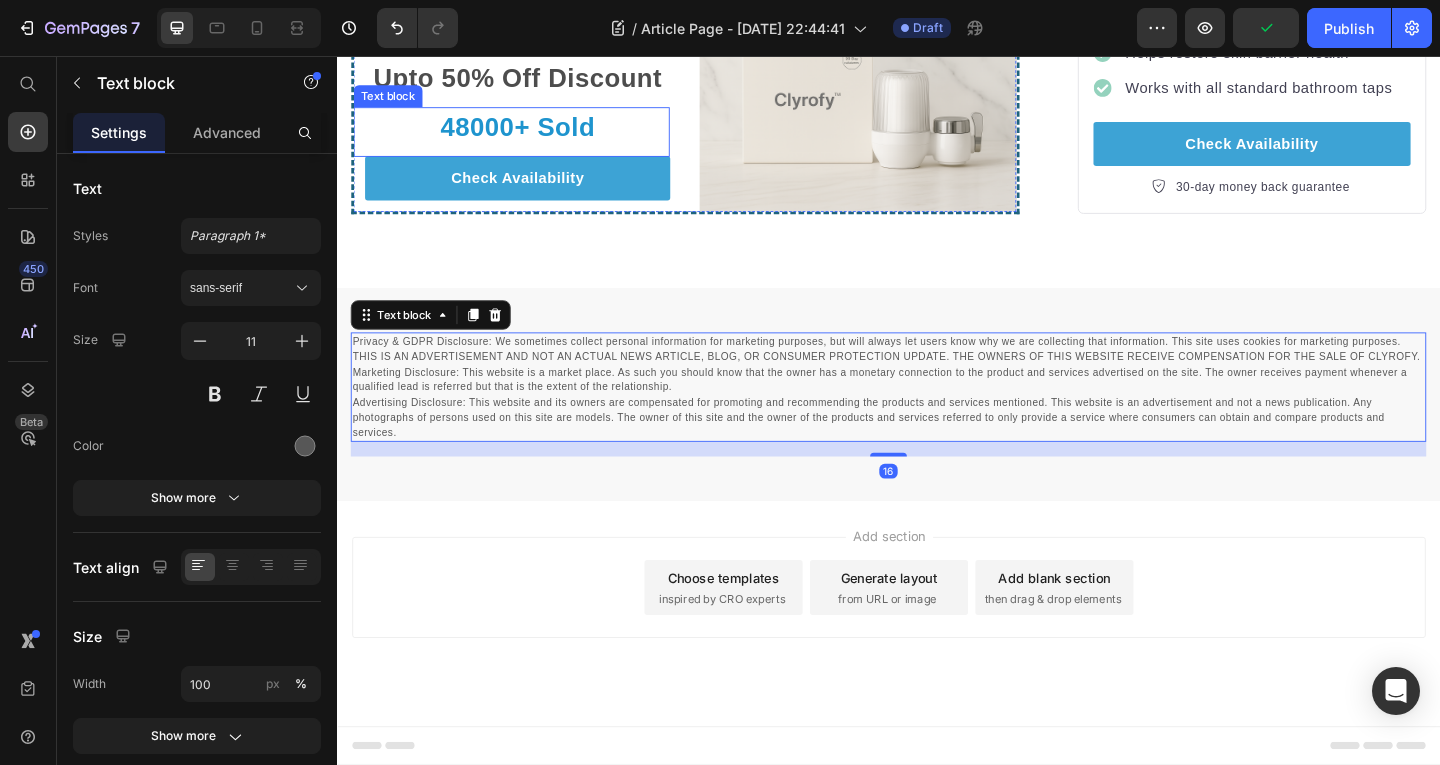 click on "48000+ Sold" at bounding box center (533, 134) 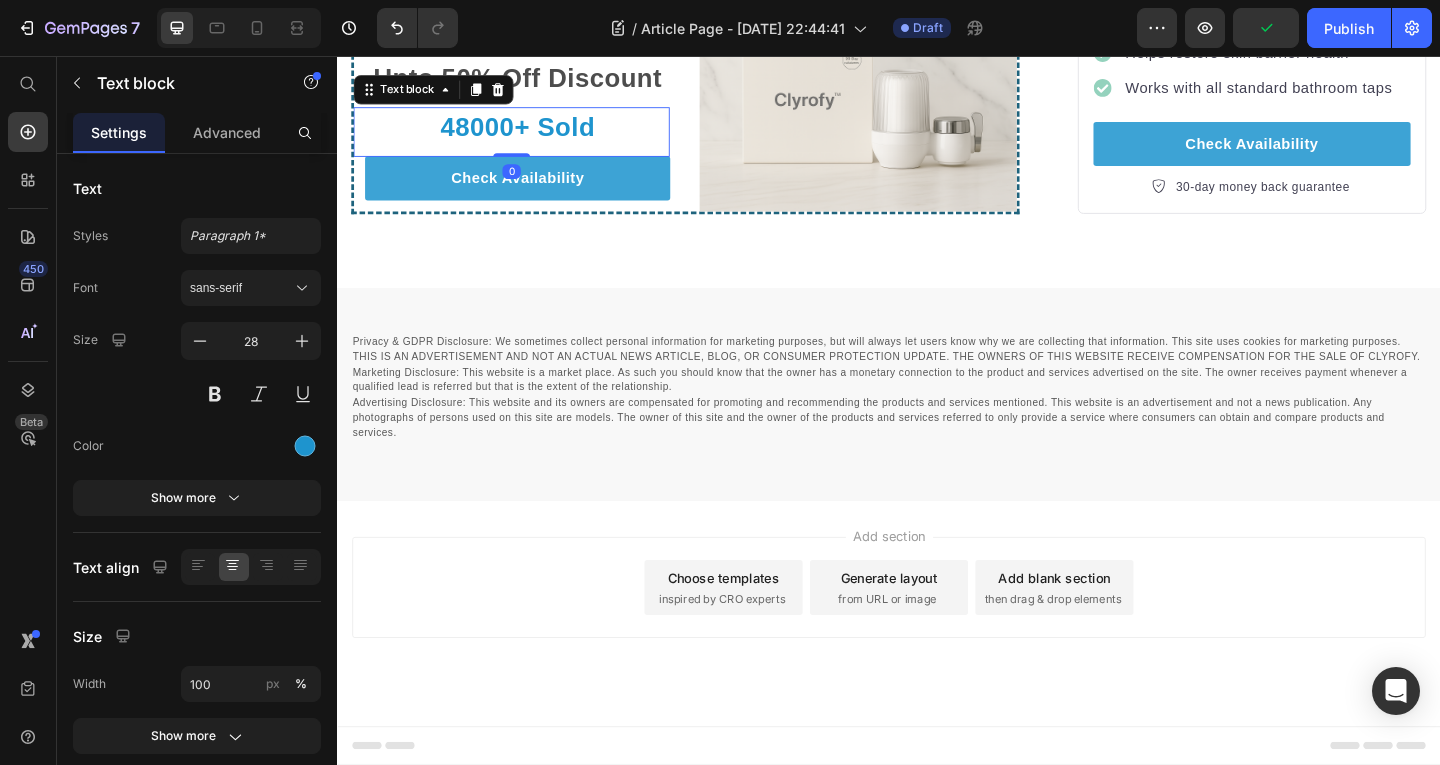 click at bounding box center (715, -262) 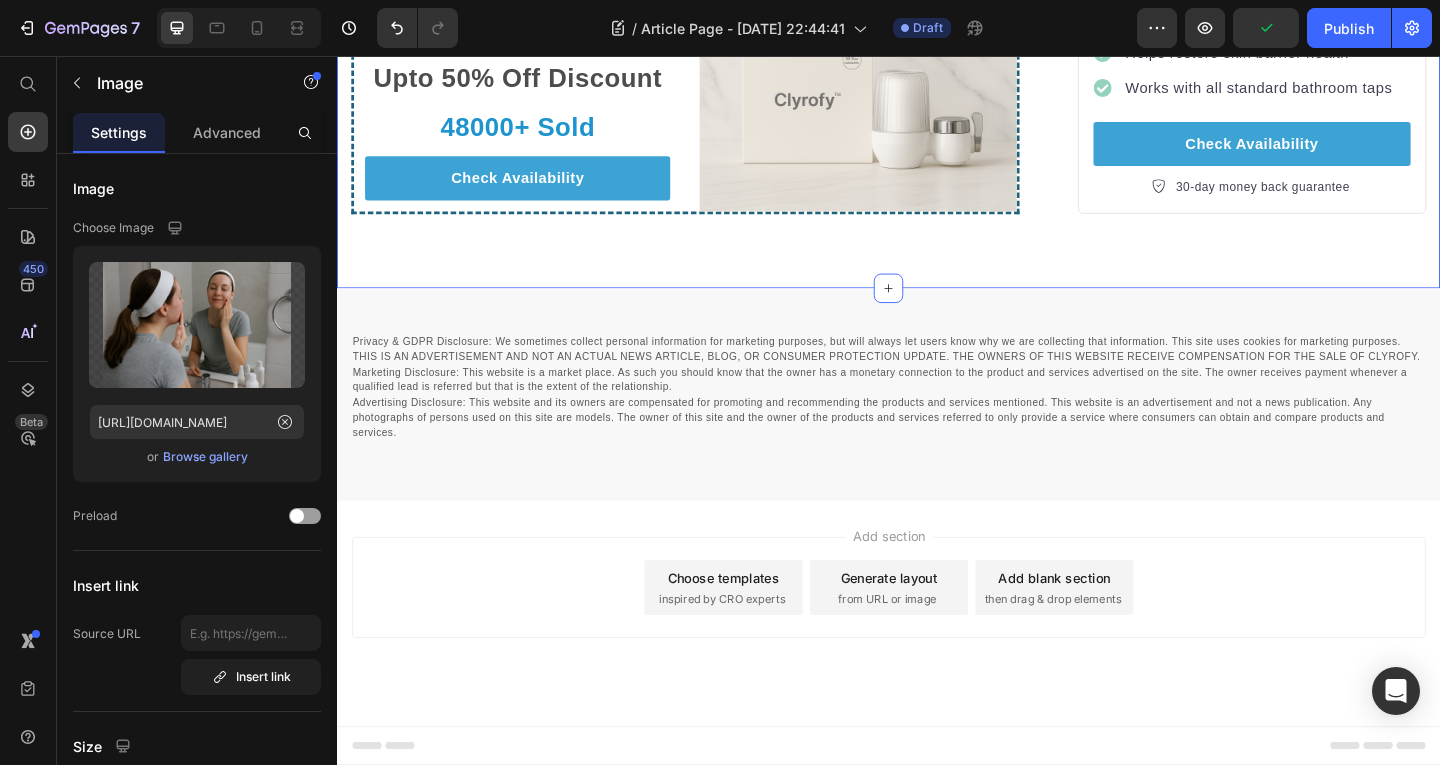 click on "Privacy & GDPR Disclosure: We sometimes collect personal information for marketing purposes, but will always let users know why we are collecting that information. This site uses cookies for marketing purposes. THIS IS AN ADVERTISEMENT AND NOT AN ACTUAL NEWS ARTICLE, BLOG, OR CONSUMER PROTECTION UPDATE. THE OWNERS OF THIS WEBSITE RECEIVE COMPENSATION FOR THE SALE OF CLYROFY. Marketing Disclosure: This website is a market place. As such you should know that the owner has a monetary connection to the product and services advertised on the site. The owner receives payment whenever a qualified lead is referred but that is the extent of the relationship." at bounding box center (937, 416) 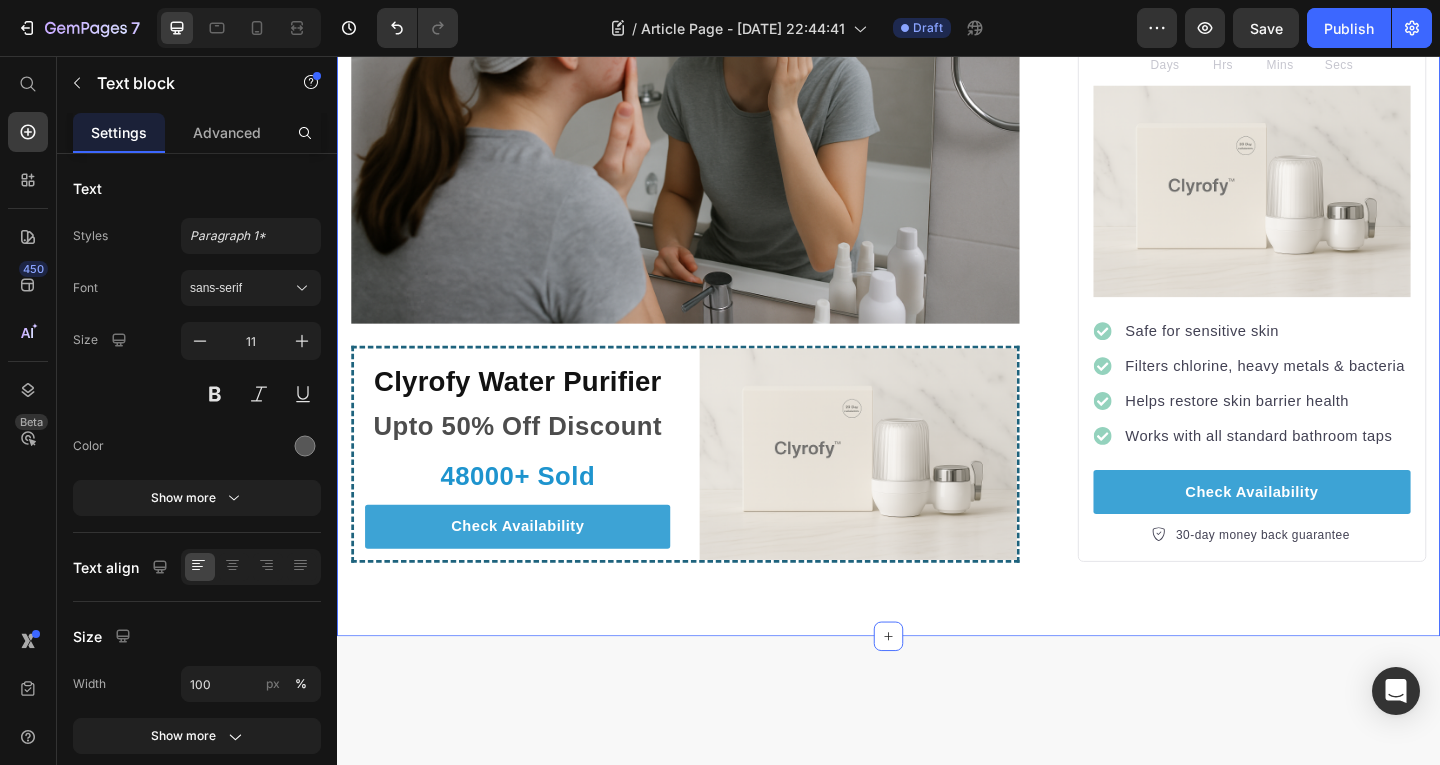 scroll, scrollTop: 3514, scrollLeft: 0, axis: vertical 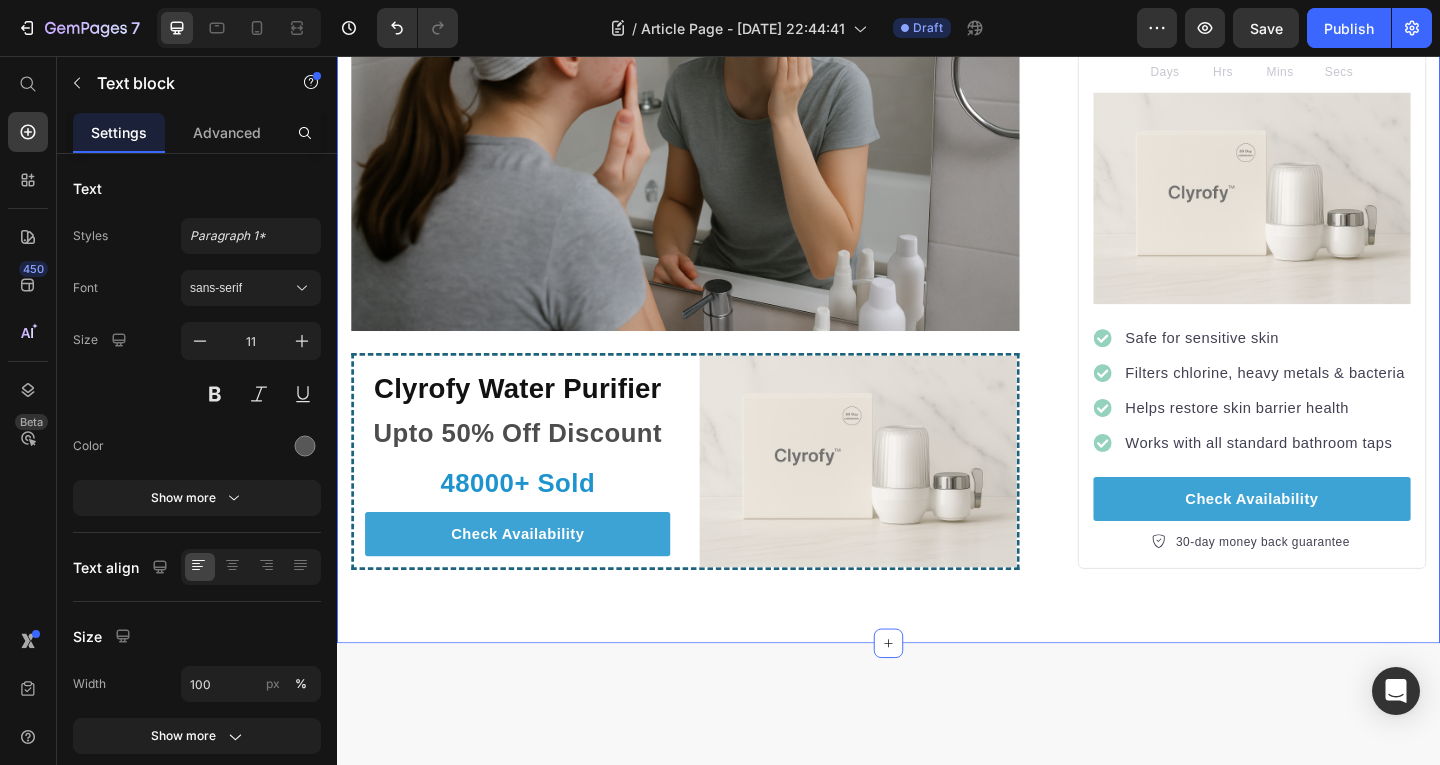 click on "Here’s What No One Tells You:" at bounding box center [715, -470] 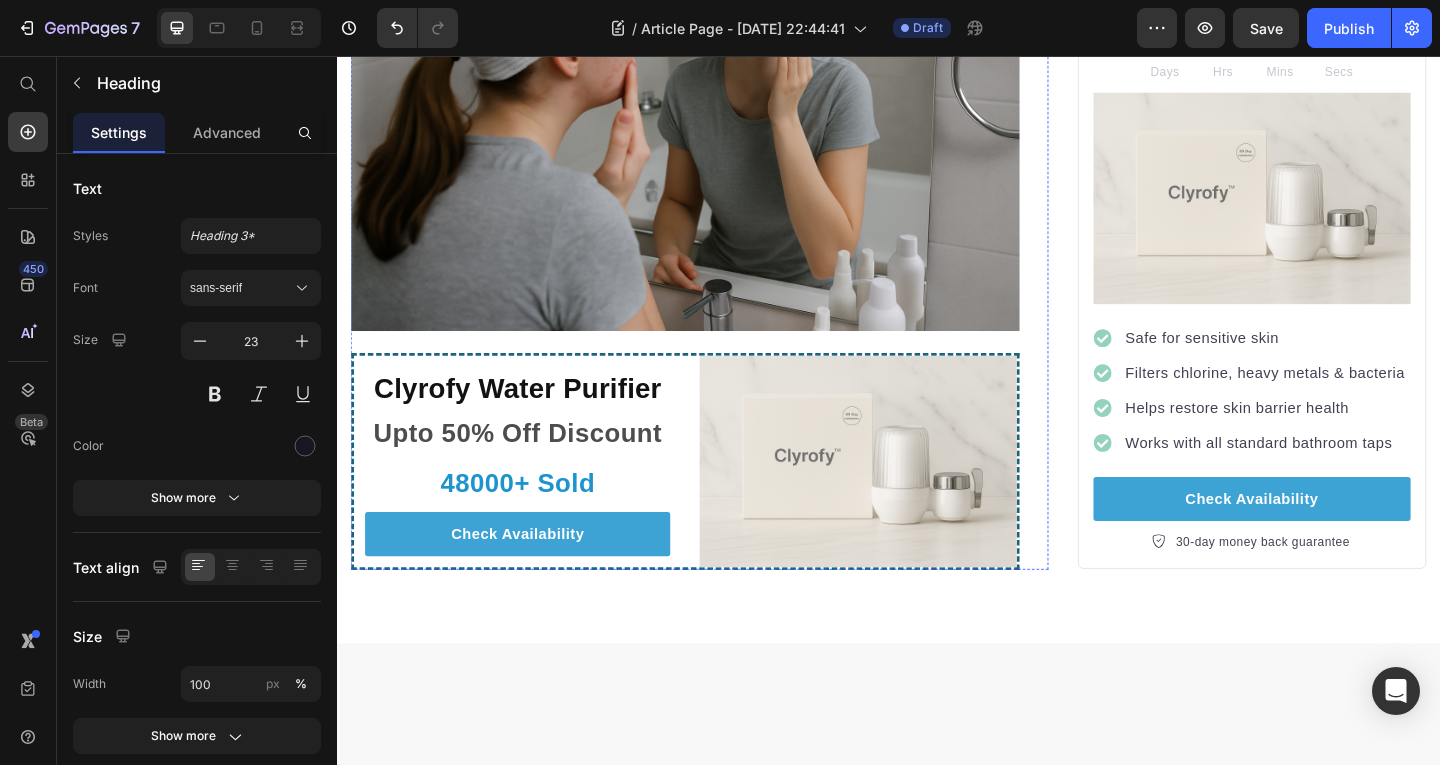 click on "I wish I had found this out sooner. It would’ve saved me hundreds… and months of frustration." at bounding box center (715, -323) 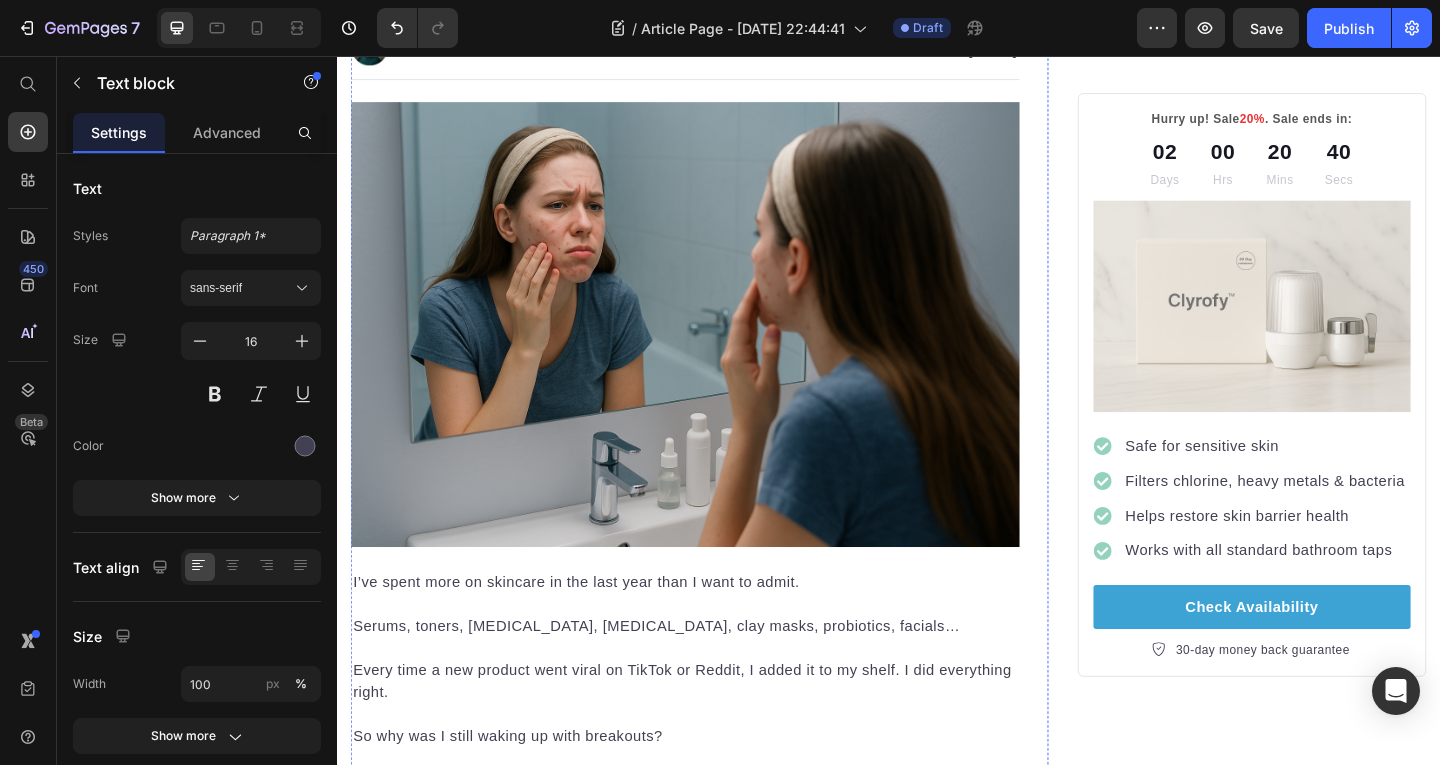scroll, scrollTop: 0, scrollLeft: 0, axis: both 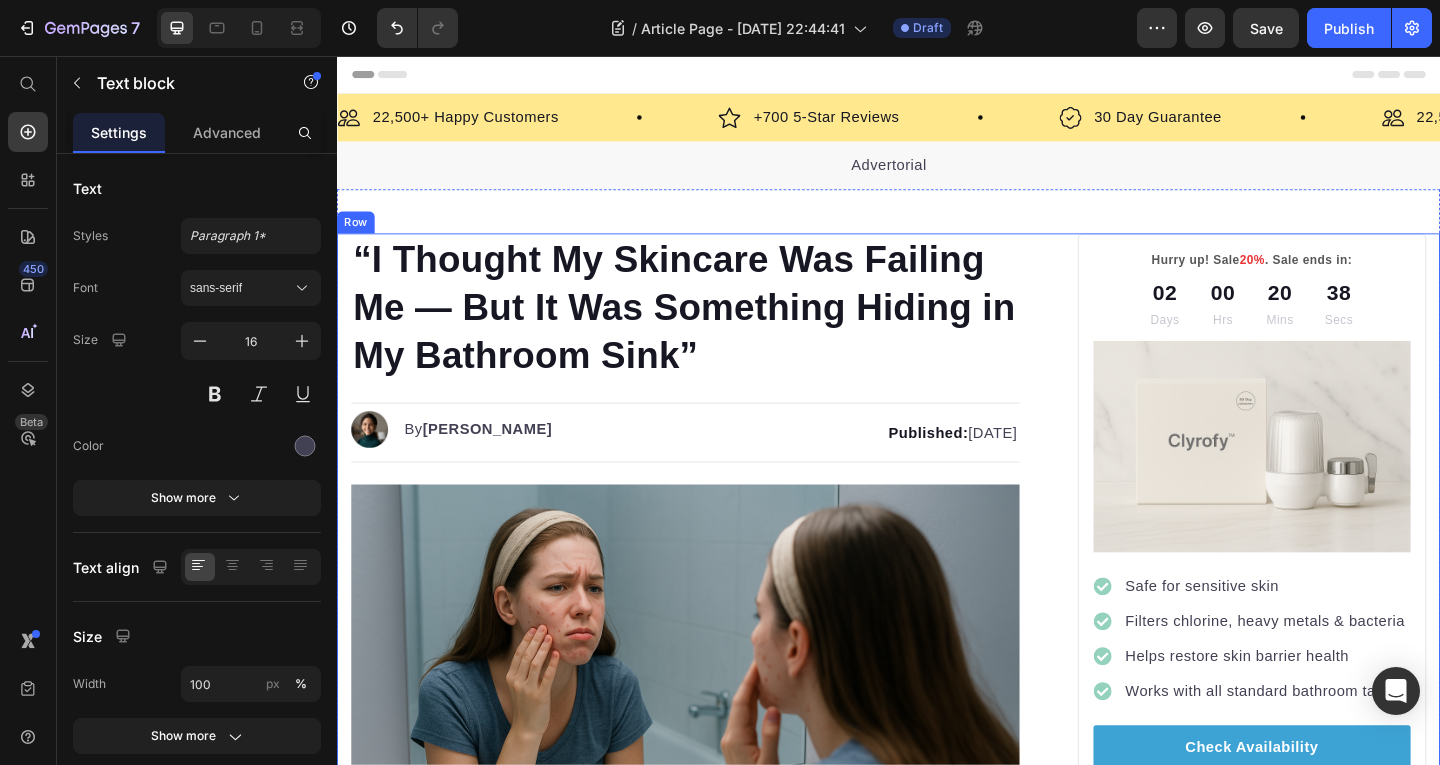 click on "“I Thought My Skincare Was Failing Me — But It Was Something Hiding in My Bathroom Sink” Heading" at bounding box center (715, 341) 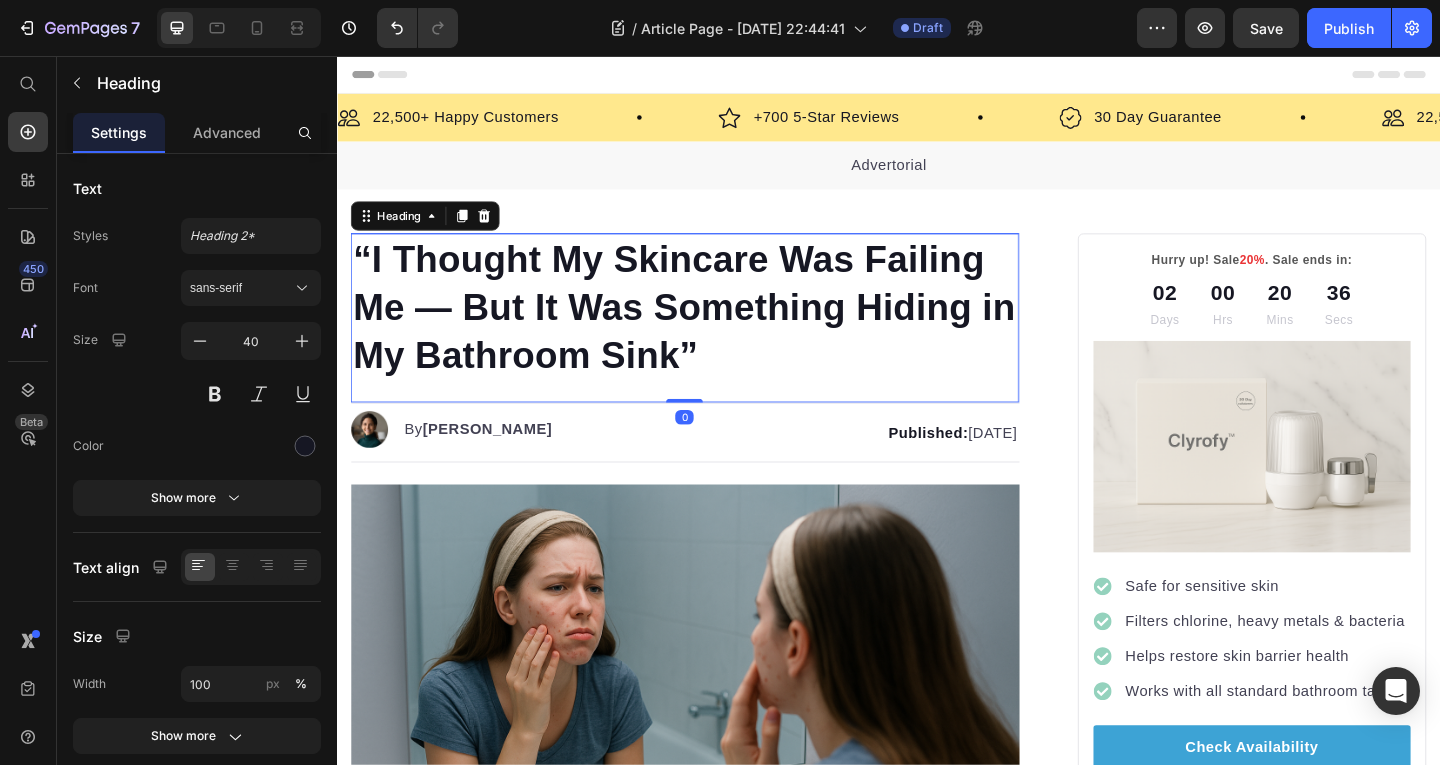 click on "“I Thought My Skincare Was Failing Me — But It Was Something Hiding in My Bathroom Sink”" at bounding box center [715, 329] 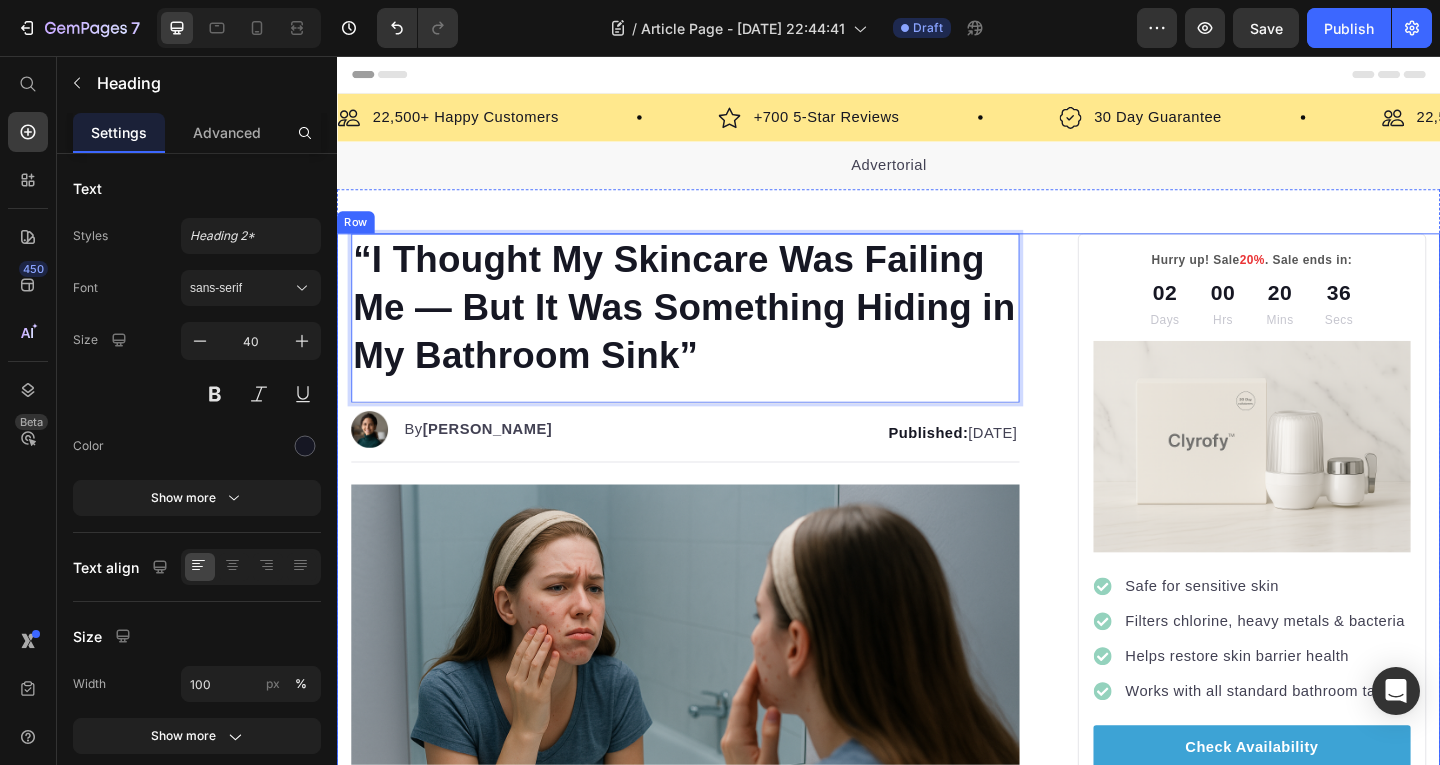 click on "“I Thought My Skincare Was Failing Me — But It Was Something Hiding in My Bathroom Sink” Heading   0 Image By  Kim Fields Text block Advanced list Published:  Monday, January 8, 2024 Text block Row Image I’ve spent more on skincare in the last year than I want to admit. Serums, toners, retinol, hyaluronic acid, clay masks, probiotics, facials… Every time a new product went viral on TikTok or Reddit, I added it to my shelf. I did everything right.   So why was I still waking up with breakouts? The worst part wasn’t even the acne — it was the feeling that my skin was fighting me, no matter how disciplined I was. Like I couldn’t win. I started thinking, “Maybe this is just my skin. Maybe I’m just meant to have bad skin.”   But then I saw a comment buried in a Reddit thread: “If you’ve tried everything, and nothing’s working, check your tap water.” Text block Image Wait… what? Heading I’ve always focused on what I put  on  my skin. twice a day     Chlorine Hard minerals" at bounding box center (937, 2189) 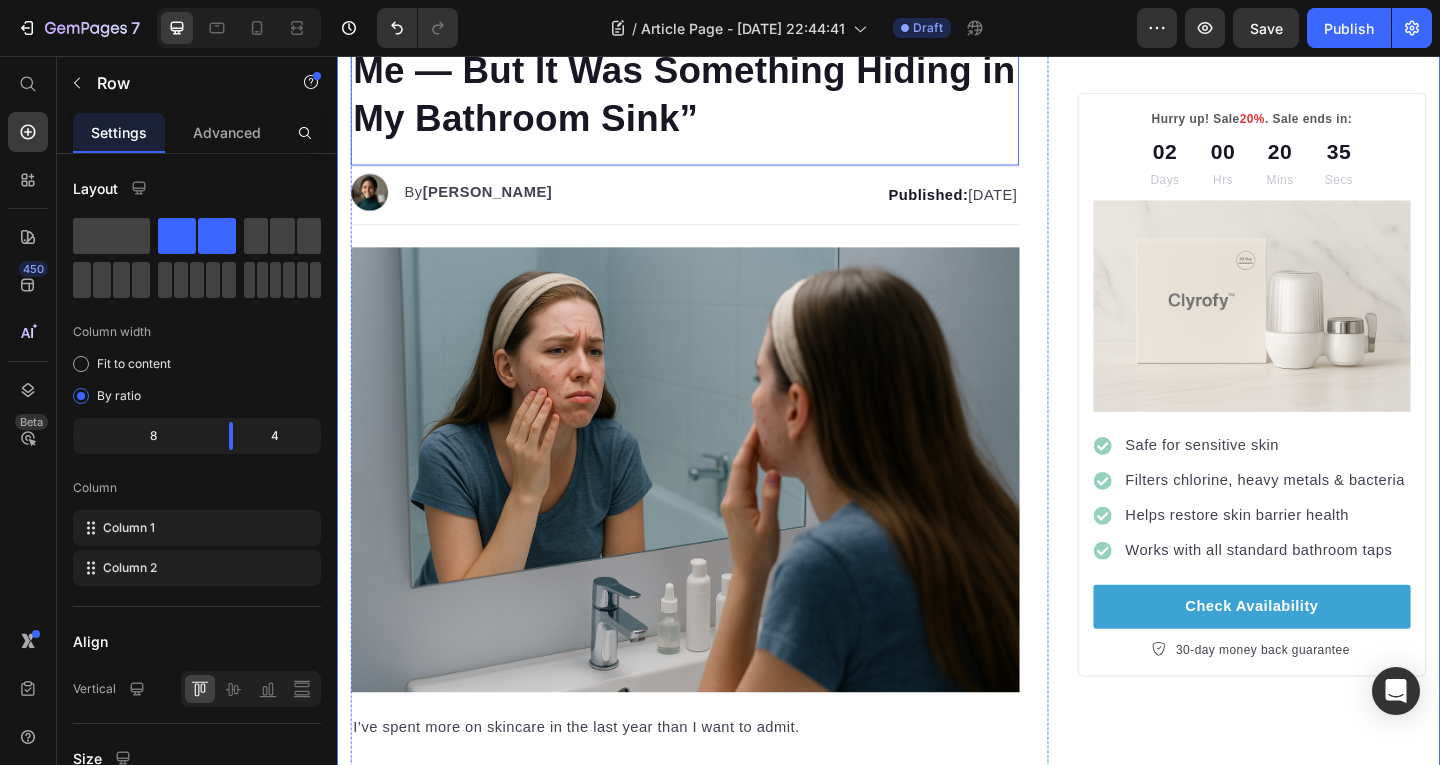 scroll, scrollTop: 259, scrollLeft: 0, axis: vertical 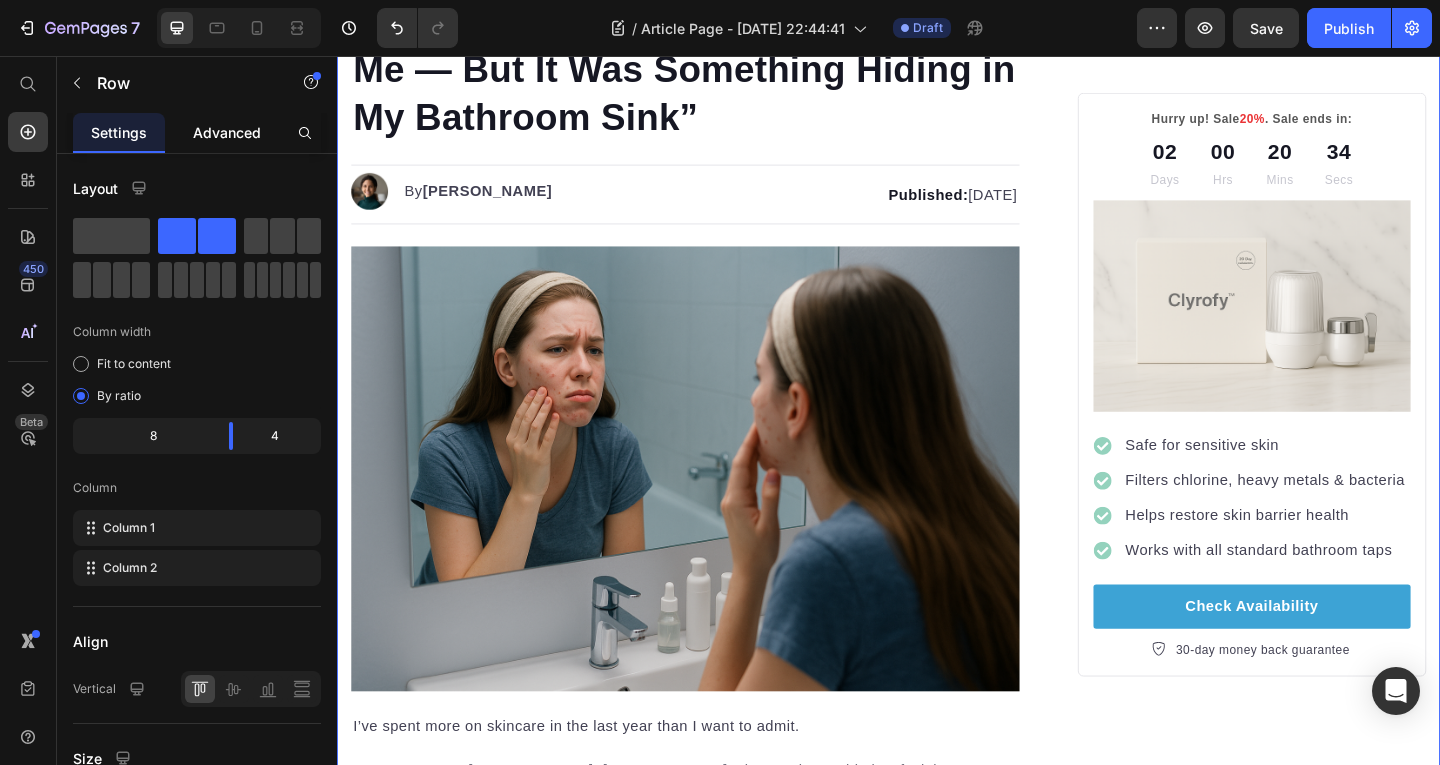 click on "Advanced" at bounding box center (227, 132) 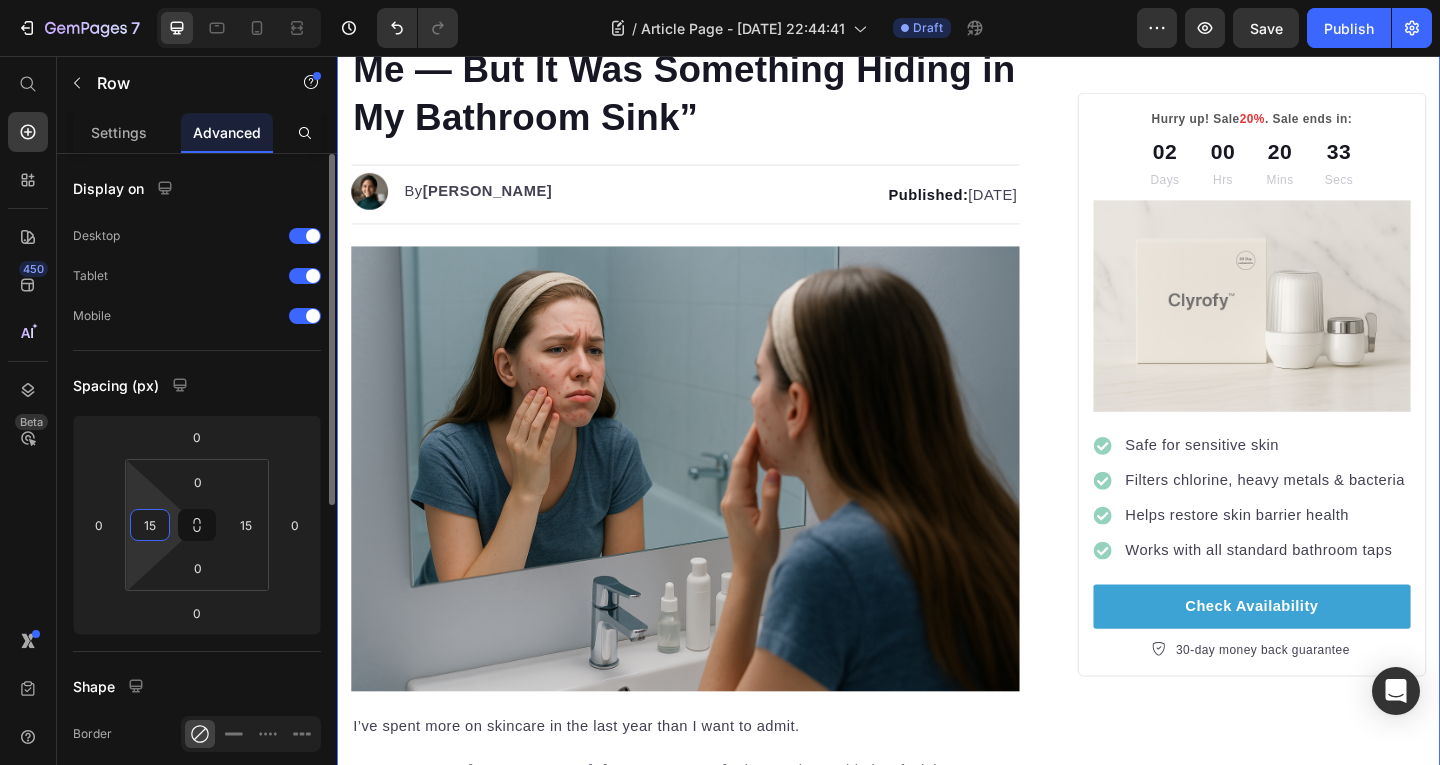 click on "15" at bounding box center (150, 525) 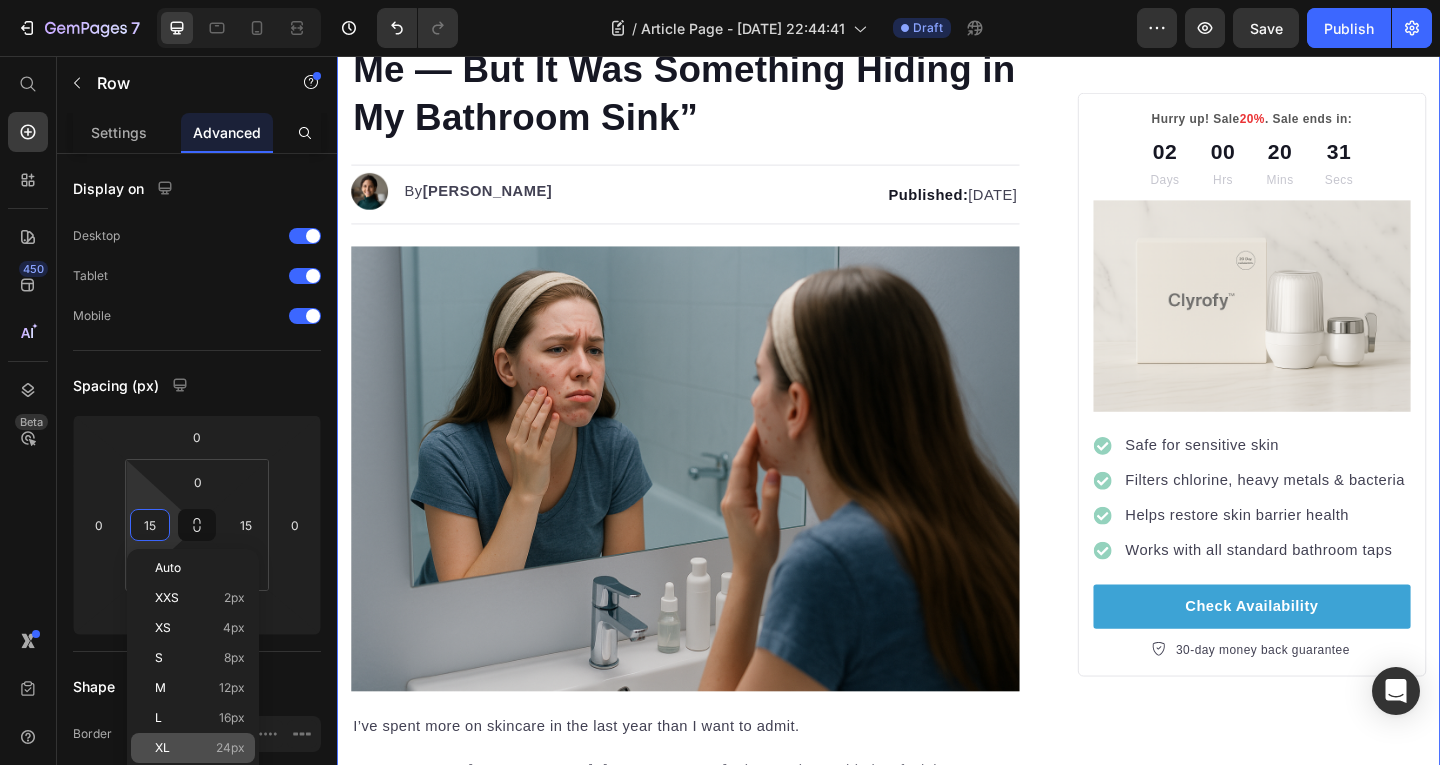 click on "XL 24px" 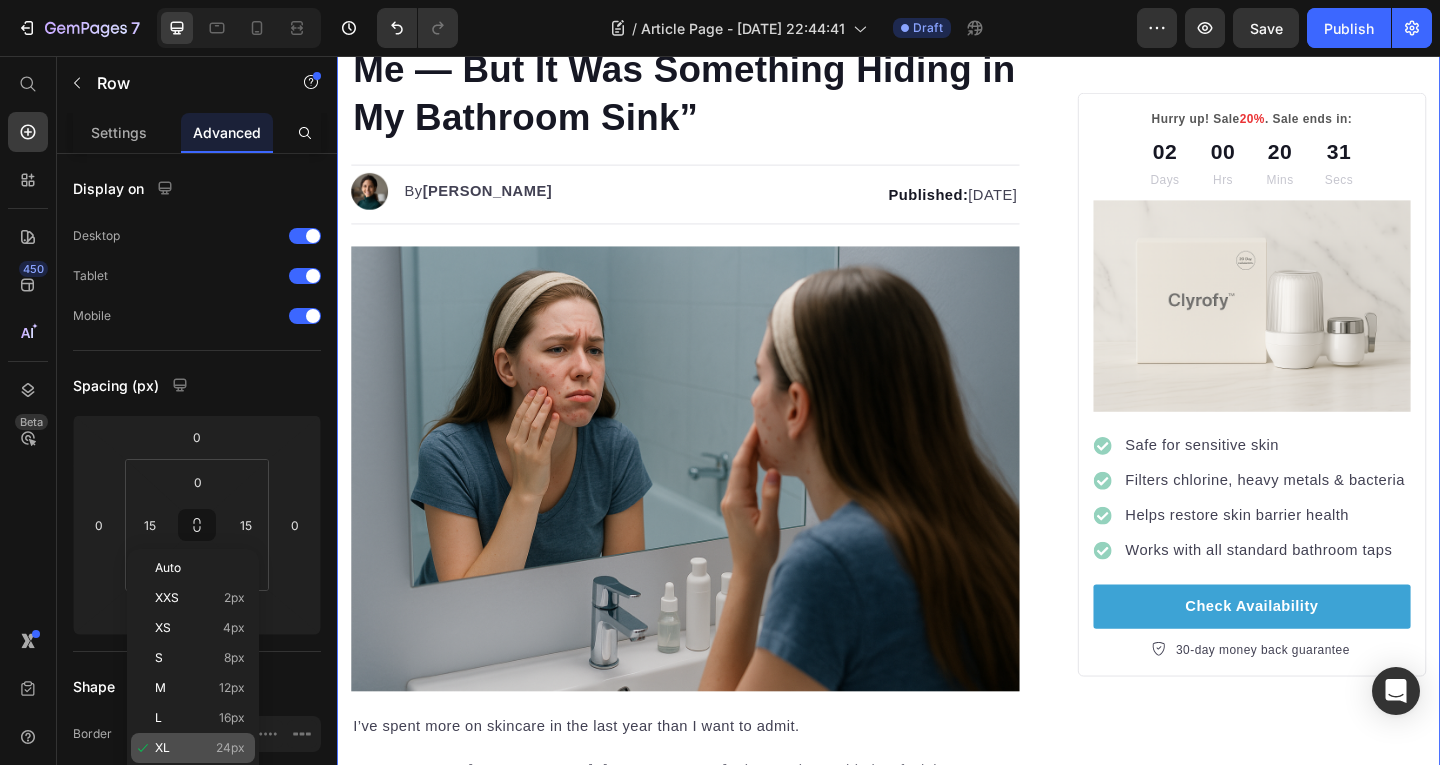 type on "24" 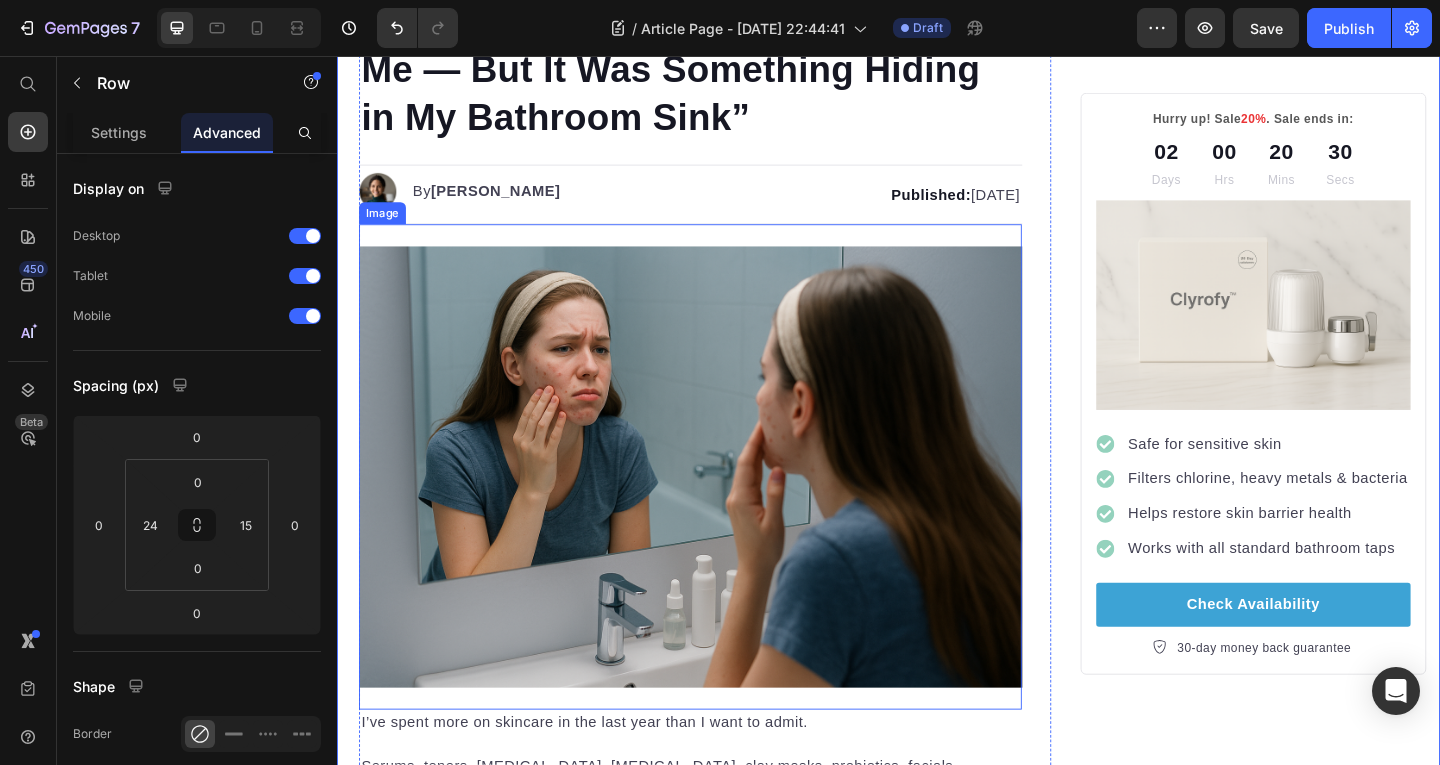 click at bounding box center [721, 503] 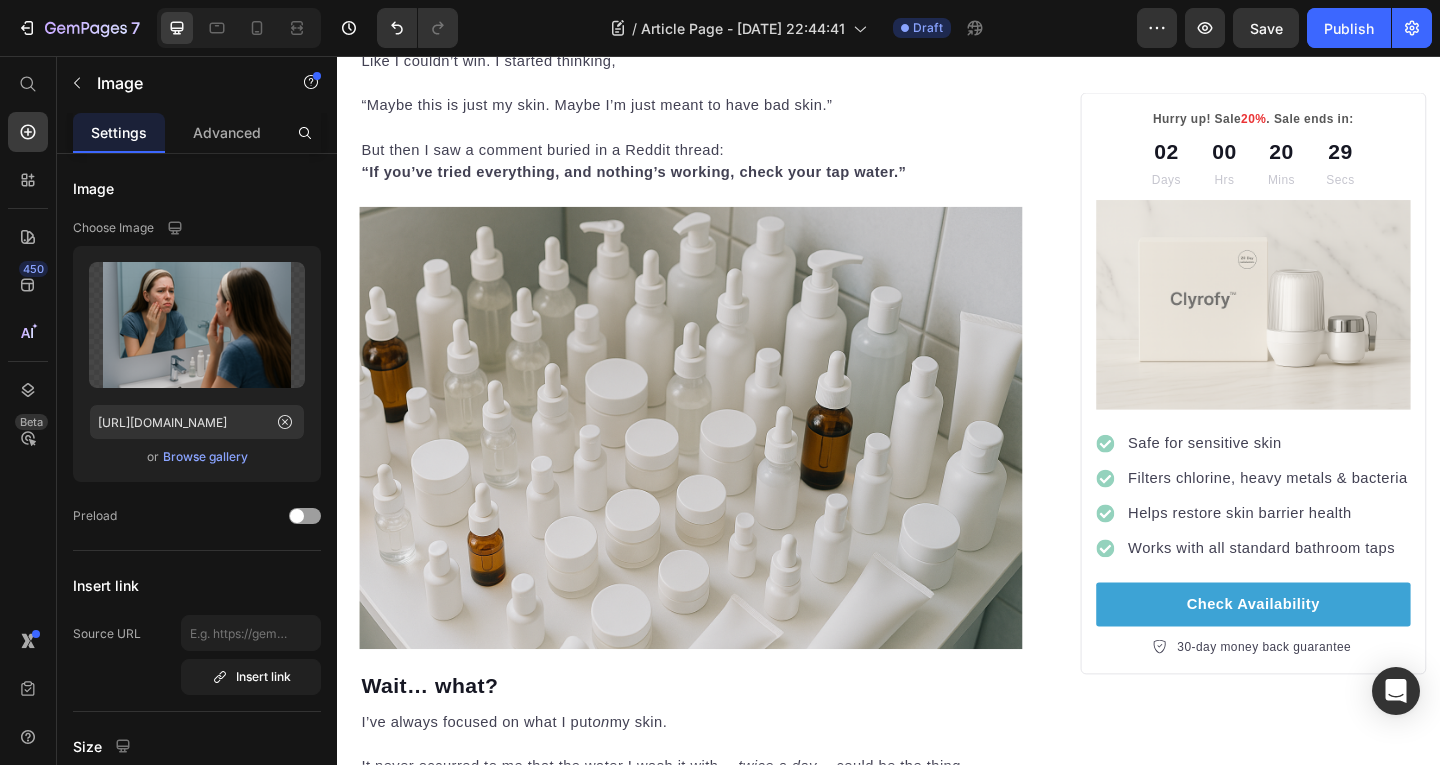 scroll, scrollTop: 1273, scrollLeft: 0, axis: vertical 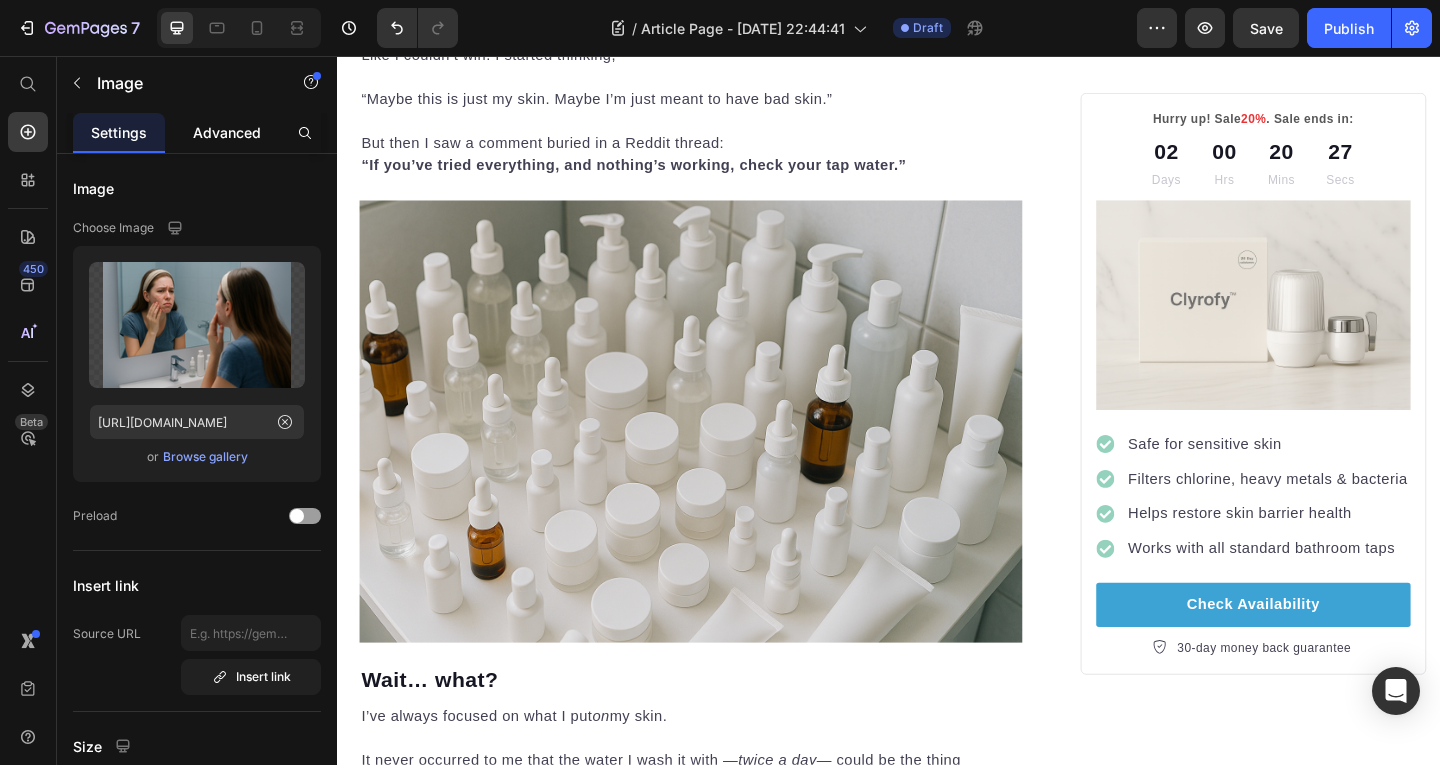click on "Advanced" at bounding box center (227, 132) 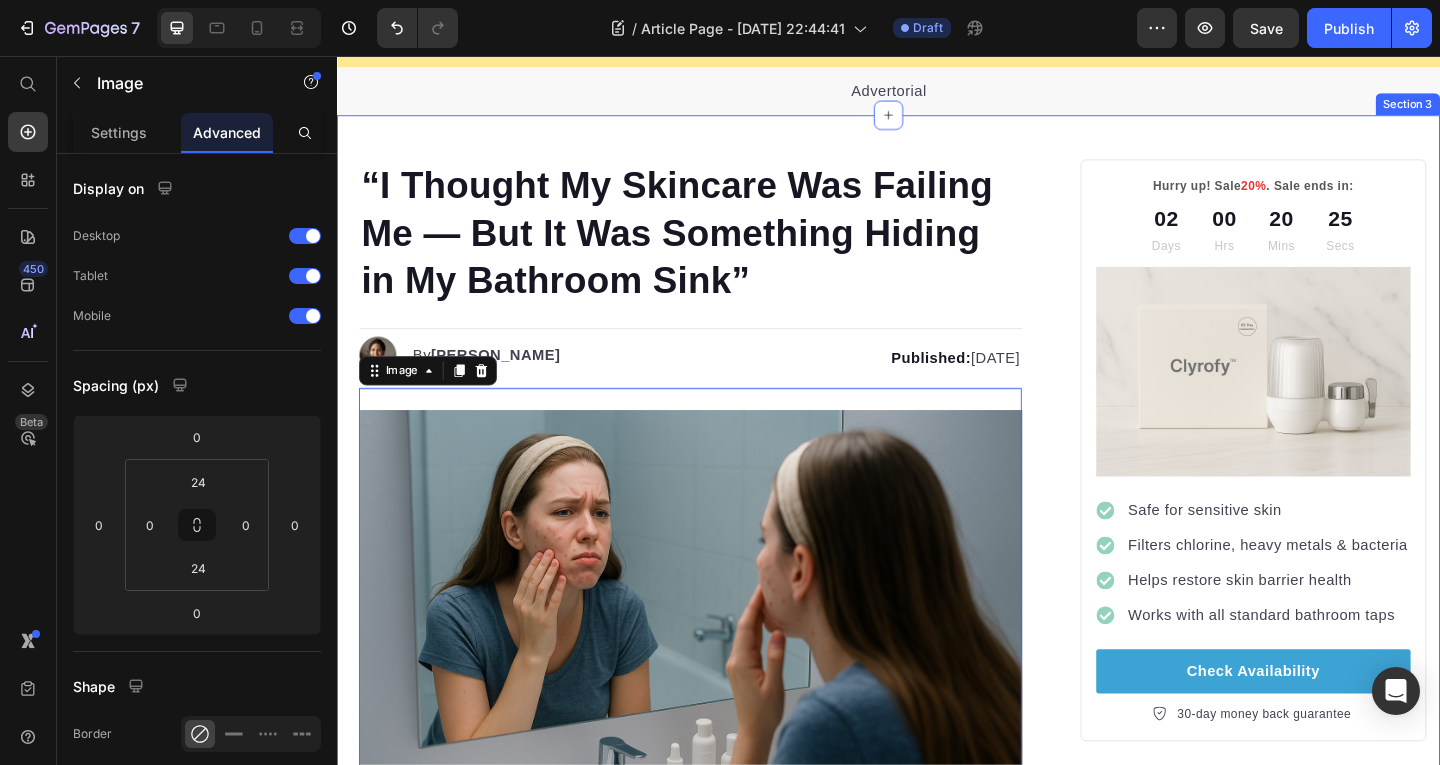 scroll, scrollTop: 24, scrollLeft: 0, axis: vertical 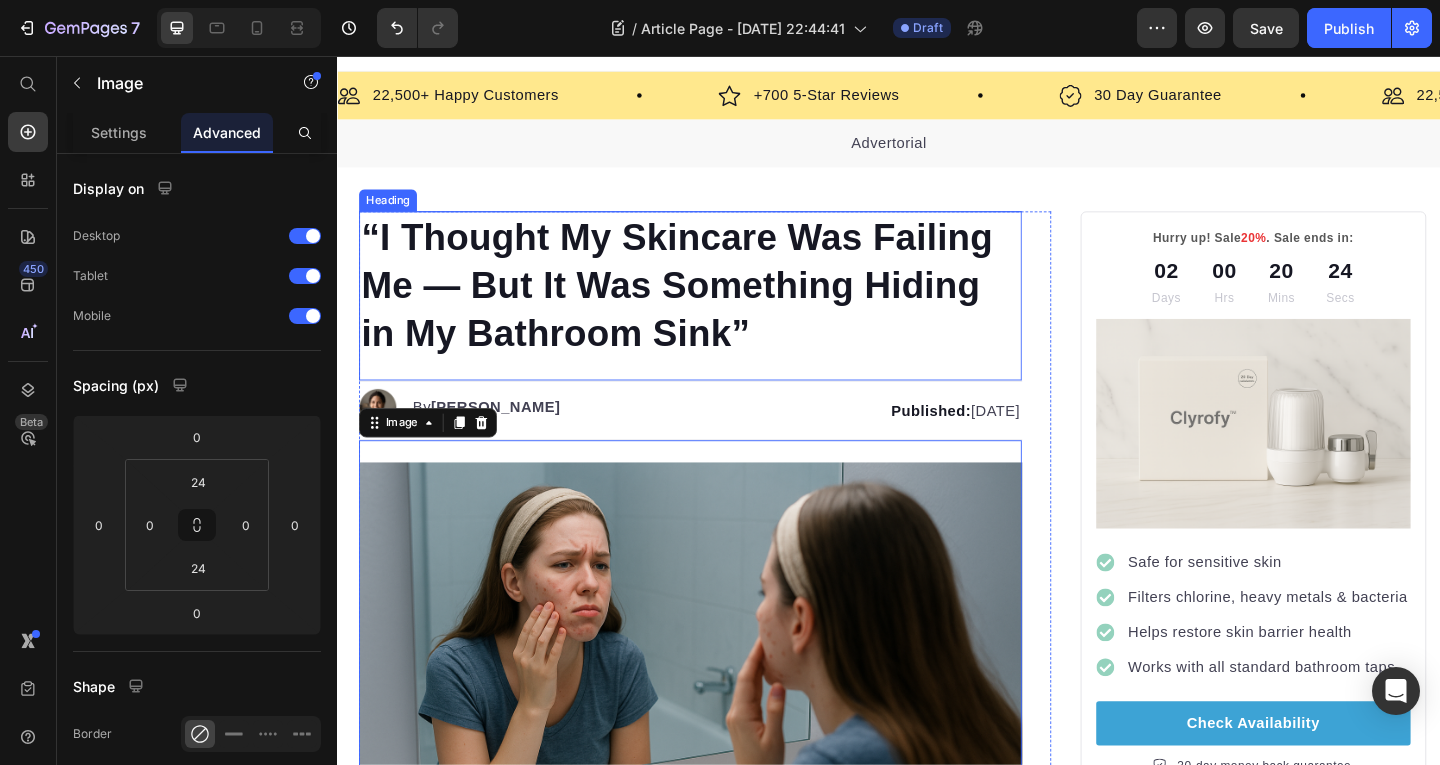 click on "“I Thought My Skincare Was Failing Me — But It Was Something Hiding in My Bathroom Sink”" at bounding box center [721, 305] 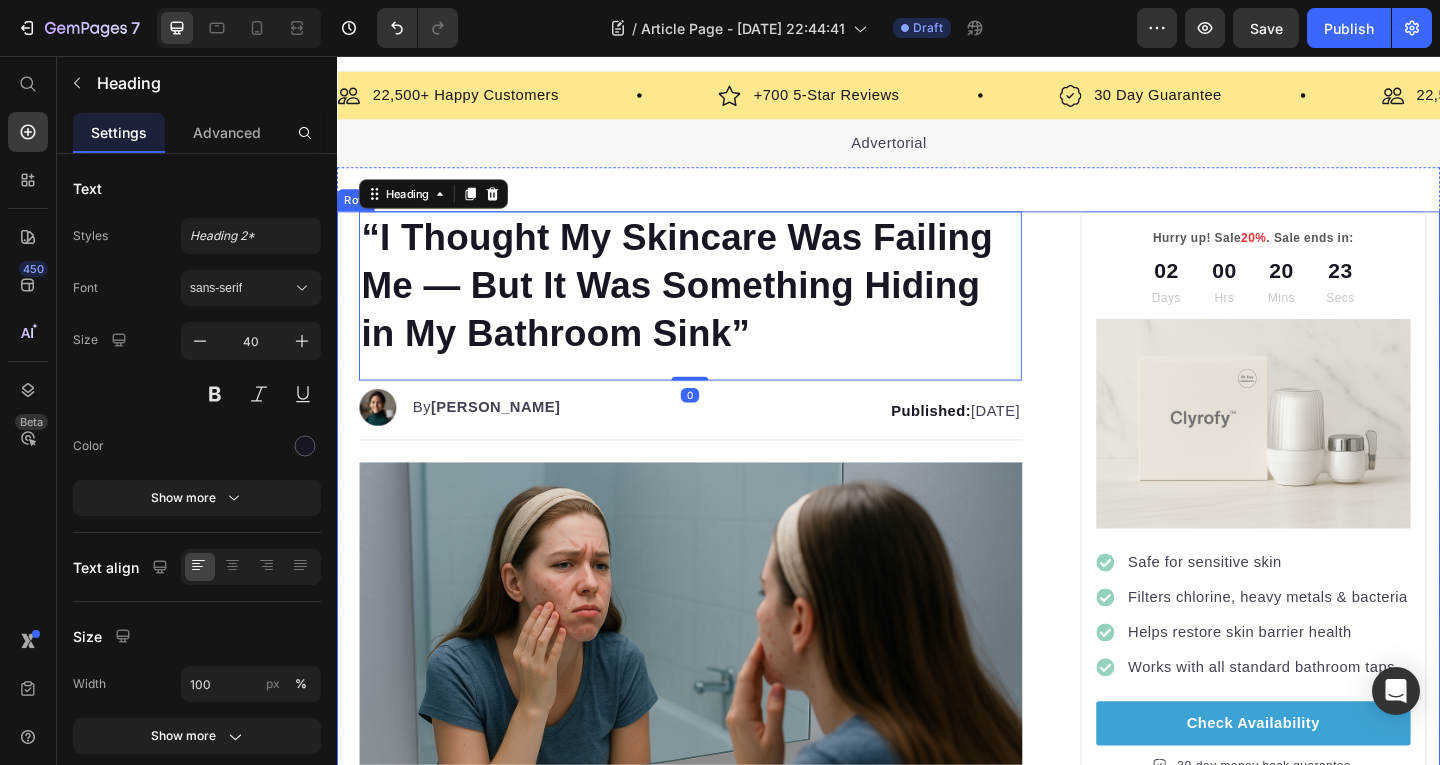 click on "“I Thought My Skincare Was Failing Me — But It Was Something Hiding in My Bathroom Sink” Heading   0 Image By  Kim Fields Text block Advanced list Published:  Monday, January 8, 2024 Text block Row Image I’ve spent more on skincare in the last year than I want to admit. Serums, toners, retinol, hyaluronic acid, clay masks, probiotics, facials… Every time a new product went viral on TikTok or Reddit, I added it to my shelf. I did everything right.   So why was I still waking up with breakouts? The worst part wasn’t even the acne — it was the feeling that my skin was fighting me, no matter how disciplined I was. Like I couldn’t win. I started thinking, “Maybe this is just my skin. Maybe I’m just meant to have bad skin.”   But then I saw a comment buried in a Reddit thread: “If you’ve tried everything, and nothing’s working, check your tap water.” Text block Image Wait… what? Heading I’ve always focused on what I put  on  my skin. twice a day     Chlorine Hard minerals" at bounding box center (937, 2638) 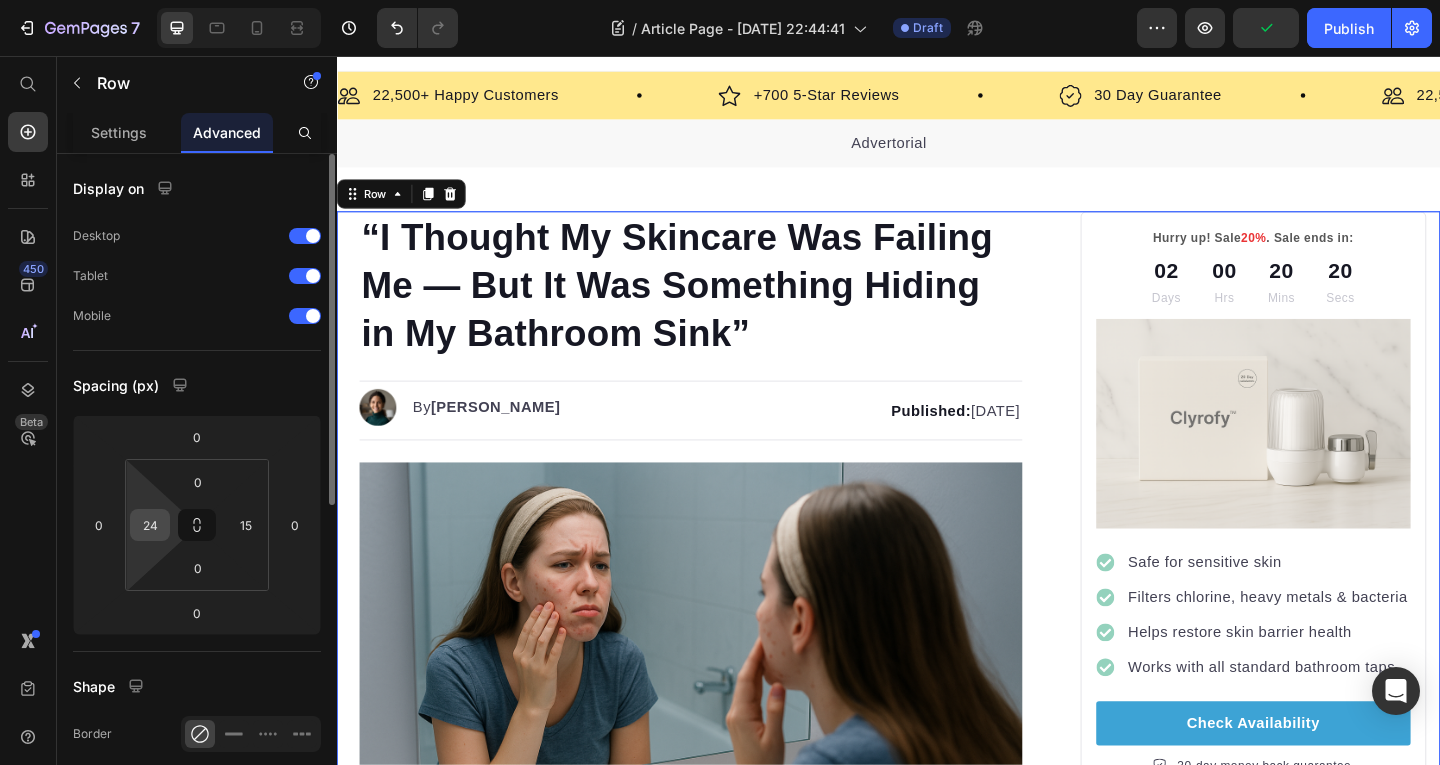 click on "24" at bounding box center (150, 525) 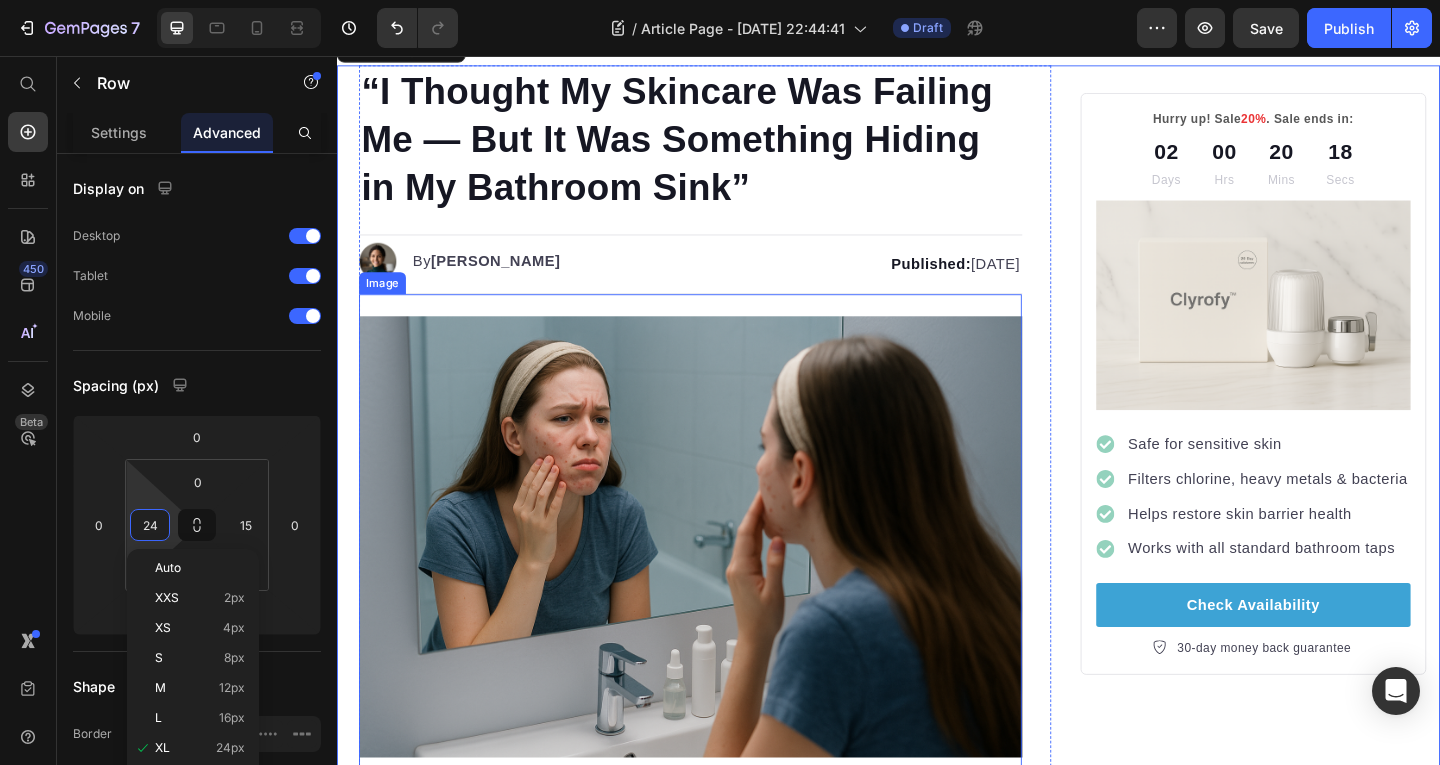 scroll, scrollTop: 184, scrollLeft: 0, axis: vertical 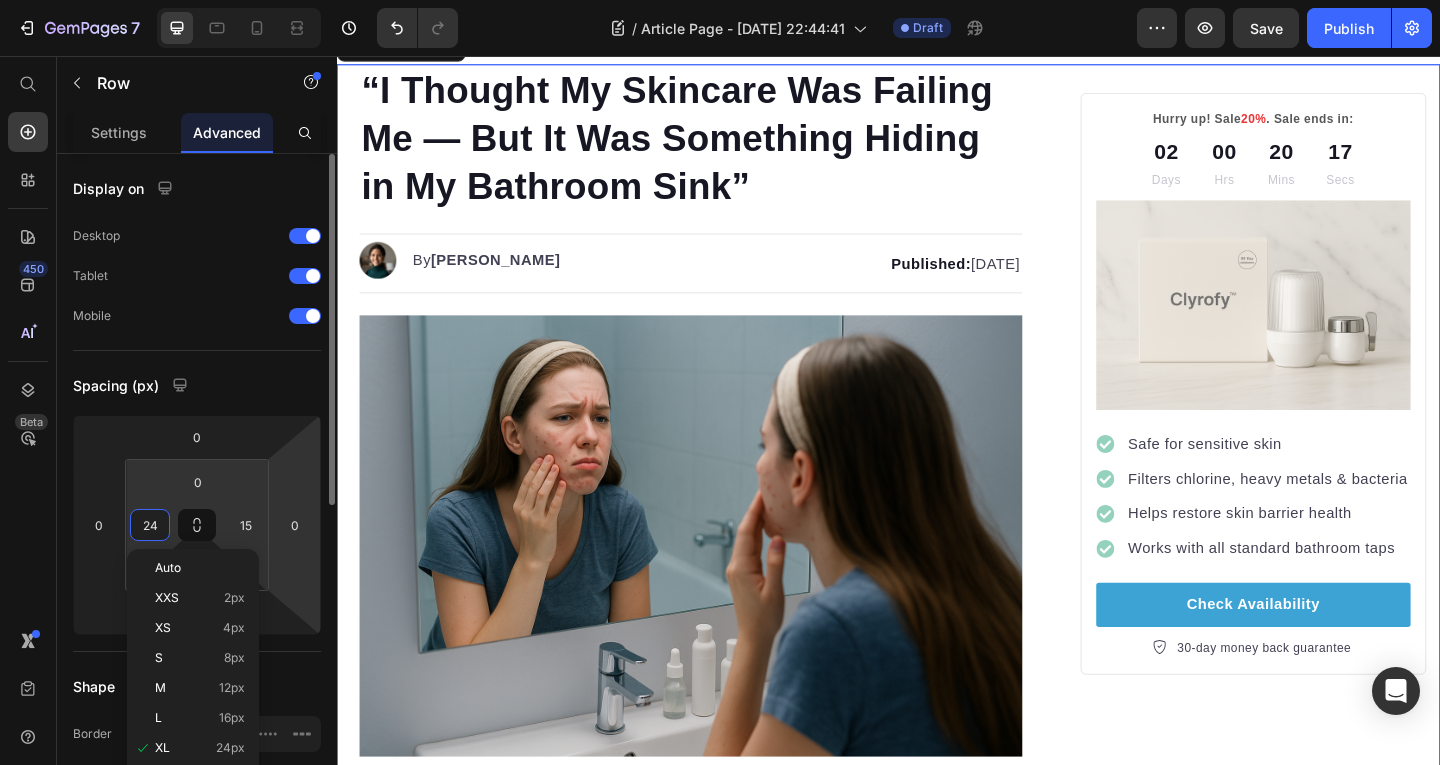 click on "7  Version history  /  Article Page - Jul 10, 22:44:41 Draft Preview  Save   Publish  450 Beta Start with Sections Elements Hero Section Product Detail Brands Trusted Badges Guarantee Product Breakdown How to use Testimonials Compare Bundle FAQs Social Proof Brand Story Product List Collection Blog List Contact Sticky Add to Cart Custom Footer Browse Library 450 Layout
Row
Row
Row
Row Text
Heading
Text Block Button
Button
Button
Sticky Back to top Media
Image Image" at bounding box center [720, 0] 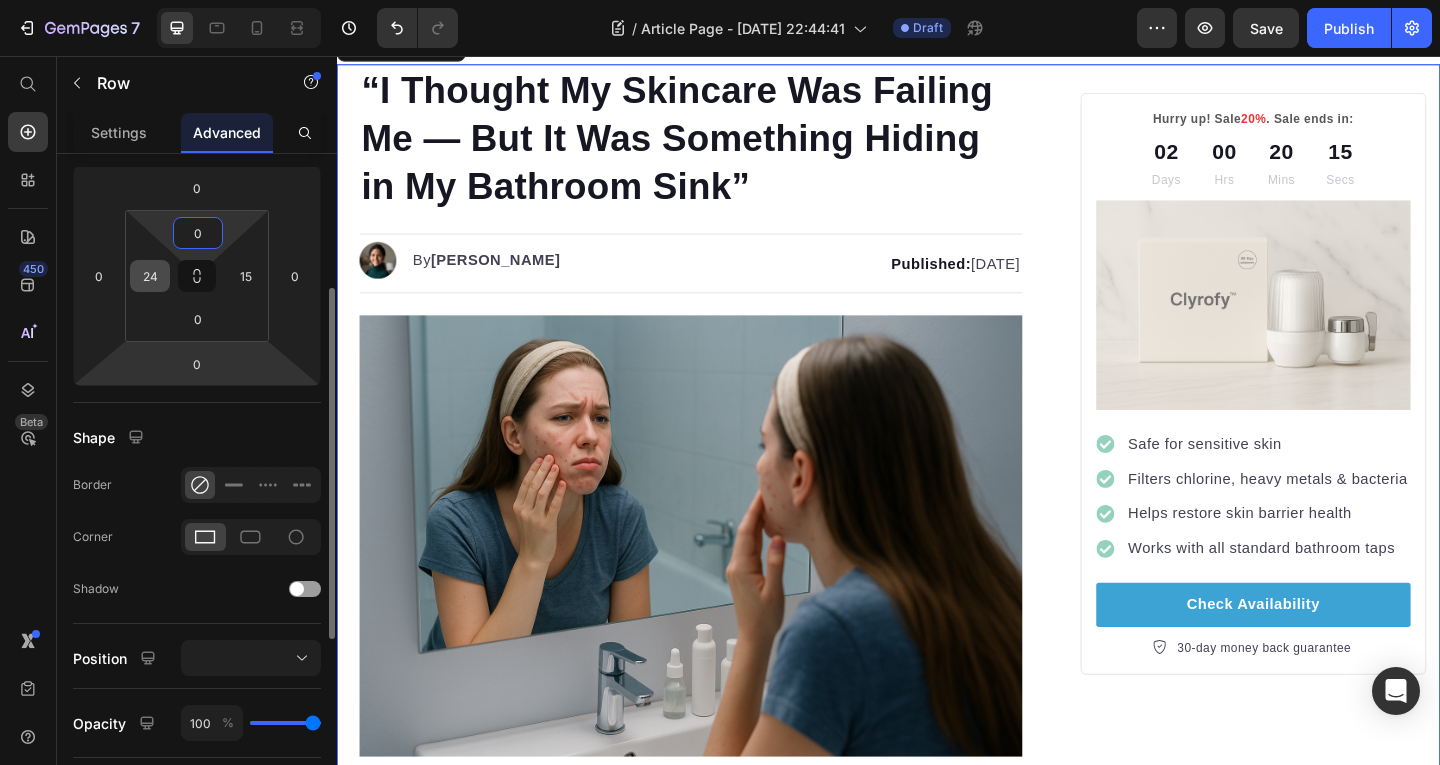 scroll, scrollTop: 251, scrollLeft: 0, axis: vertical 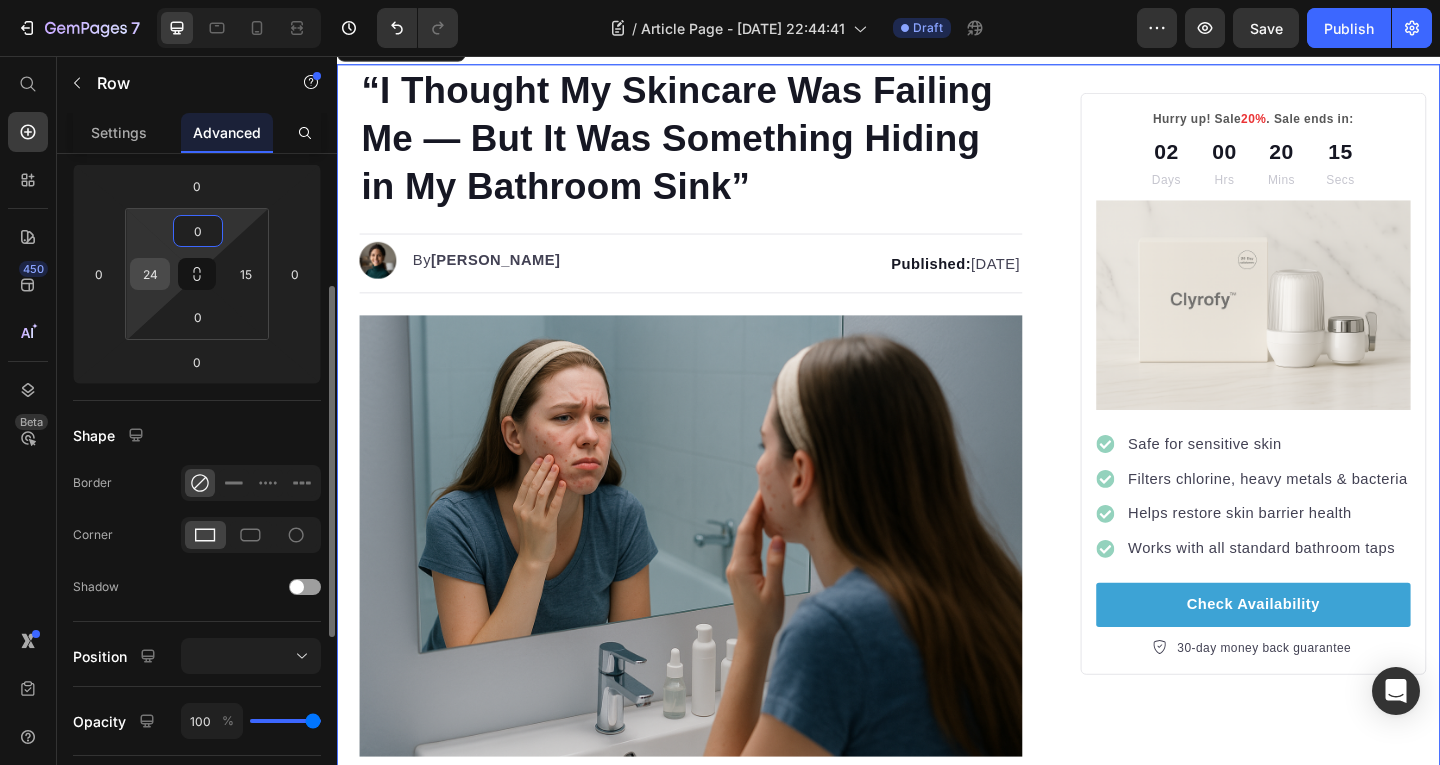 click on "24" at bounding box center (150, 274) 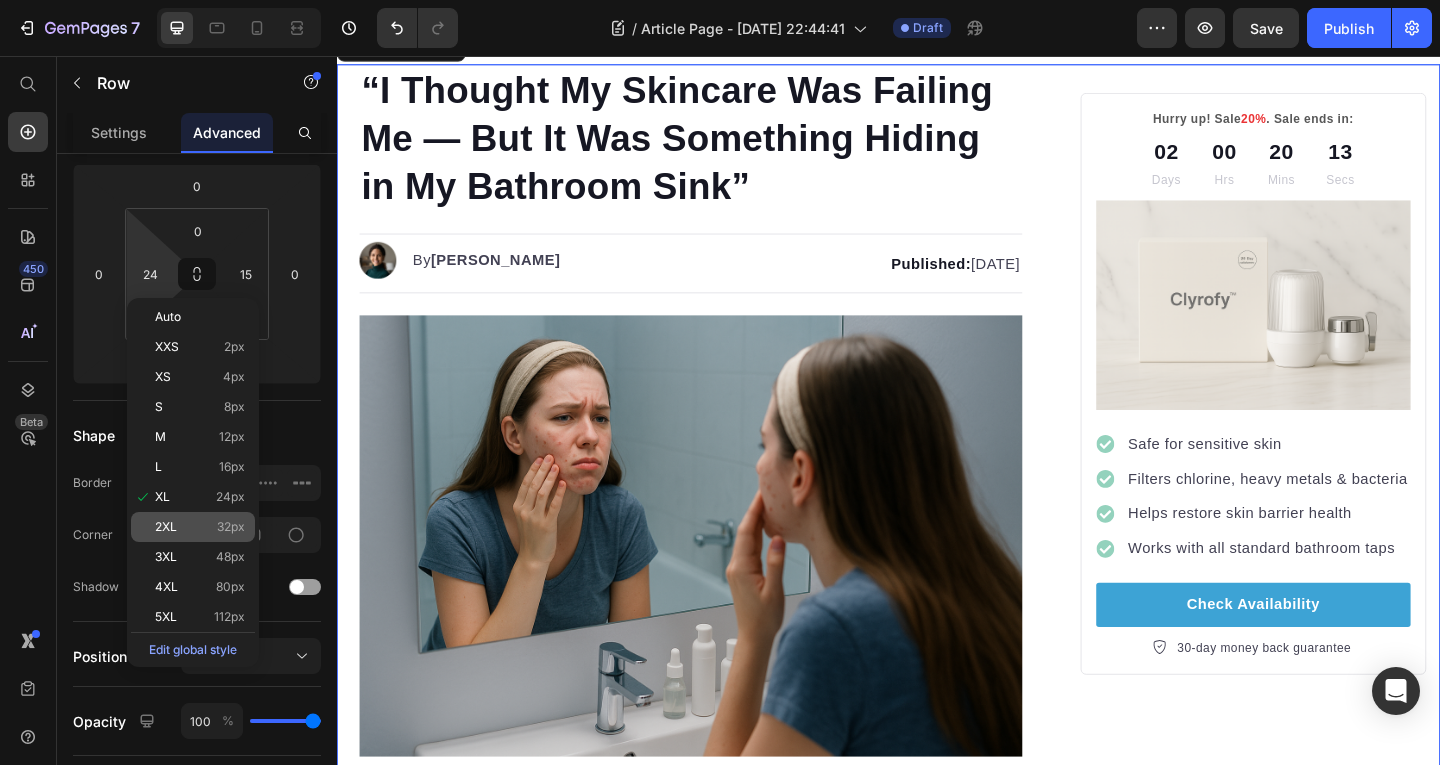 click on "2XL 32px" 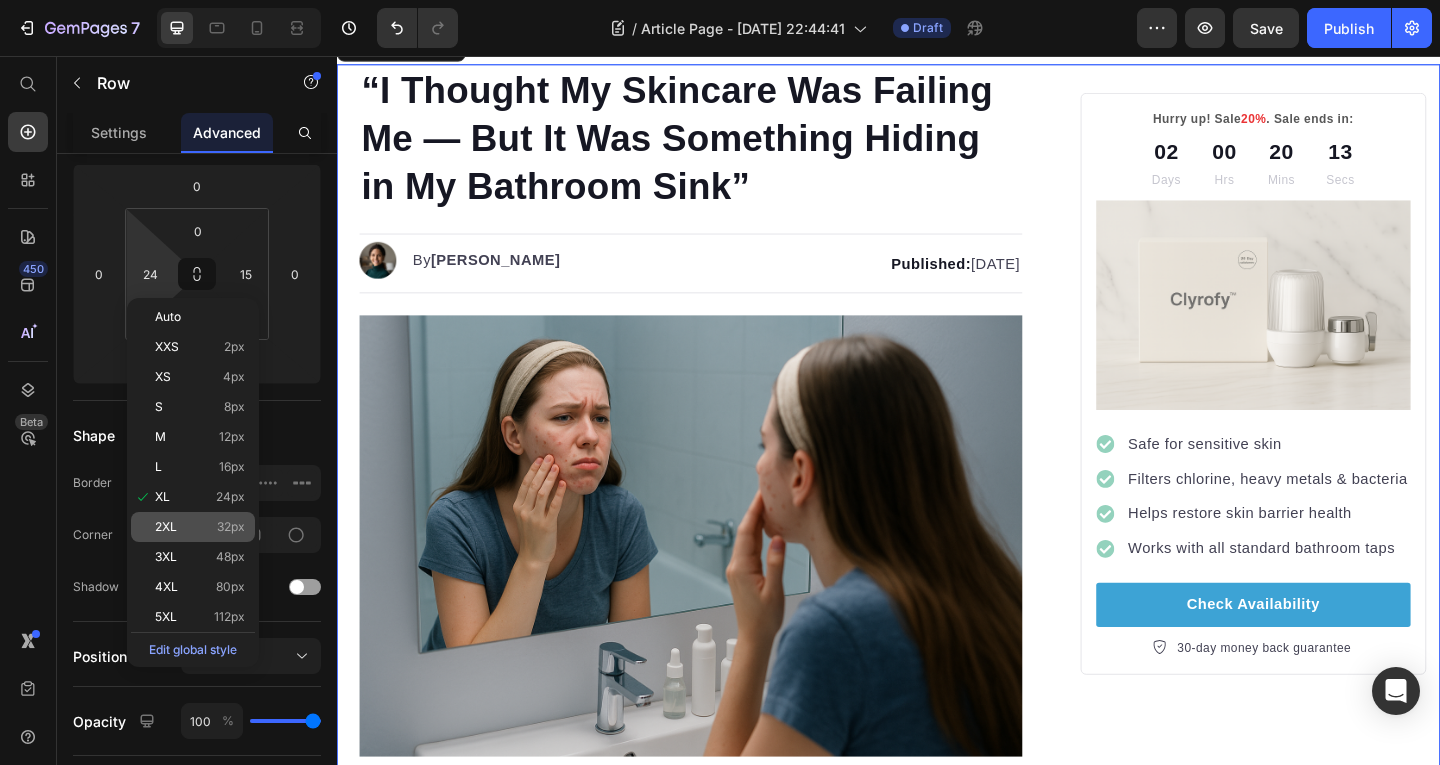 type on "32" 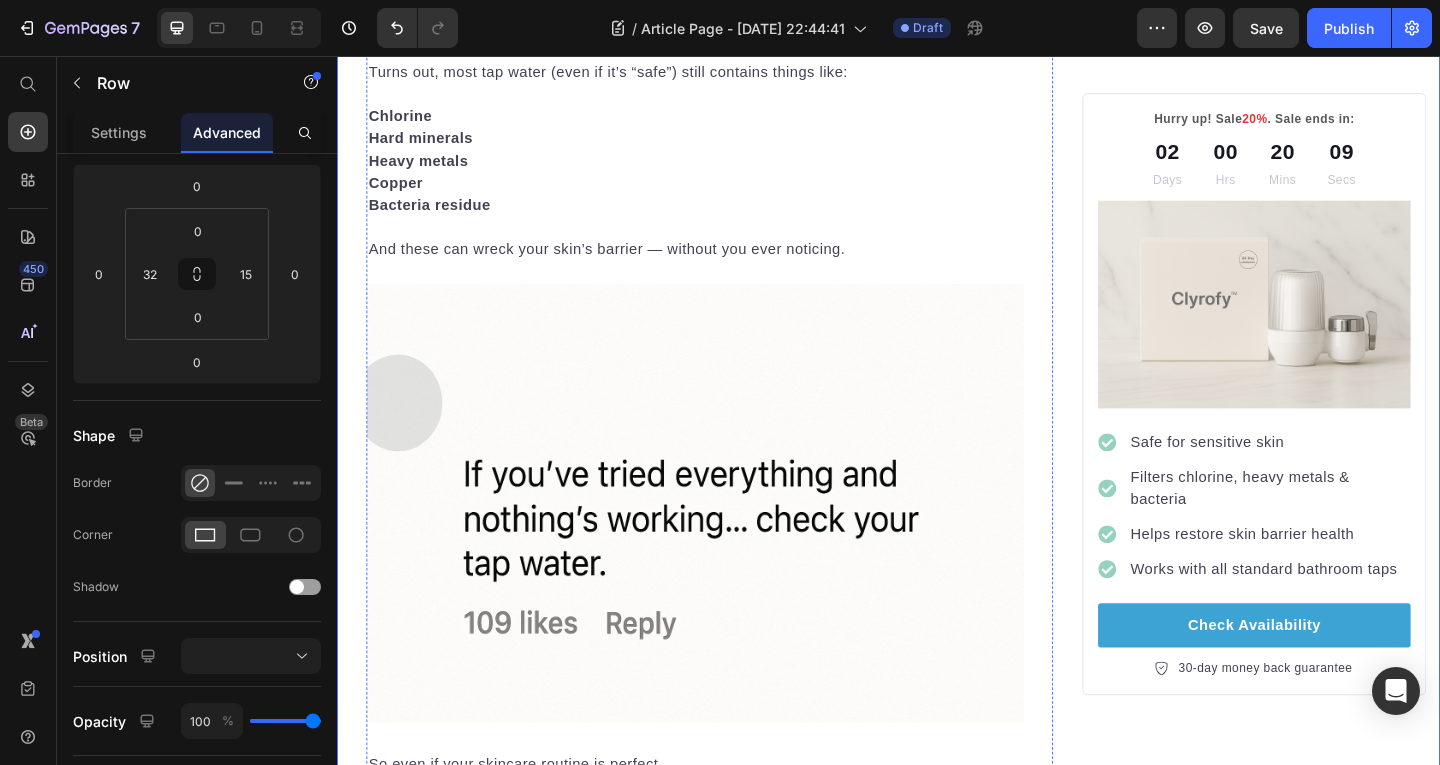 scroll, scrollTop: 2088, scrollLeft: 0, axis: vertical 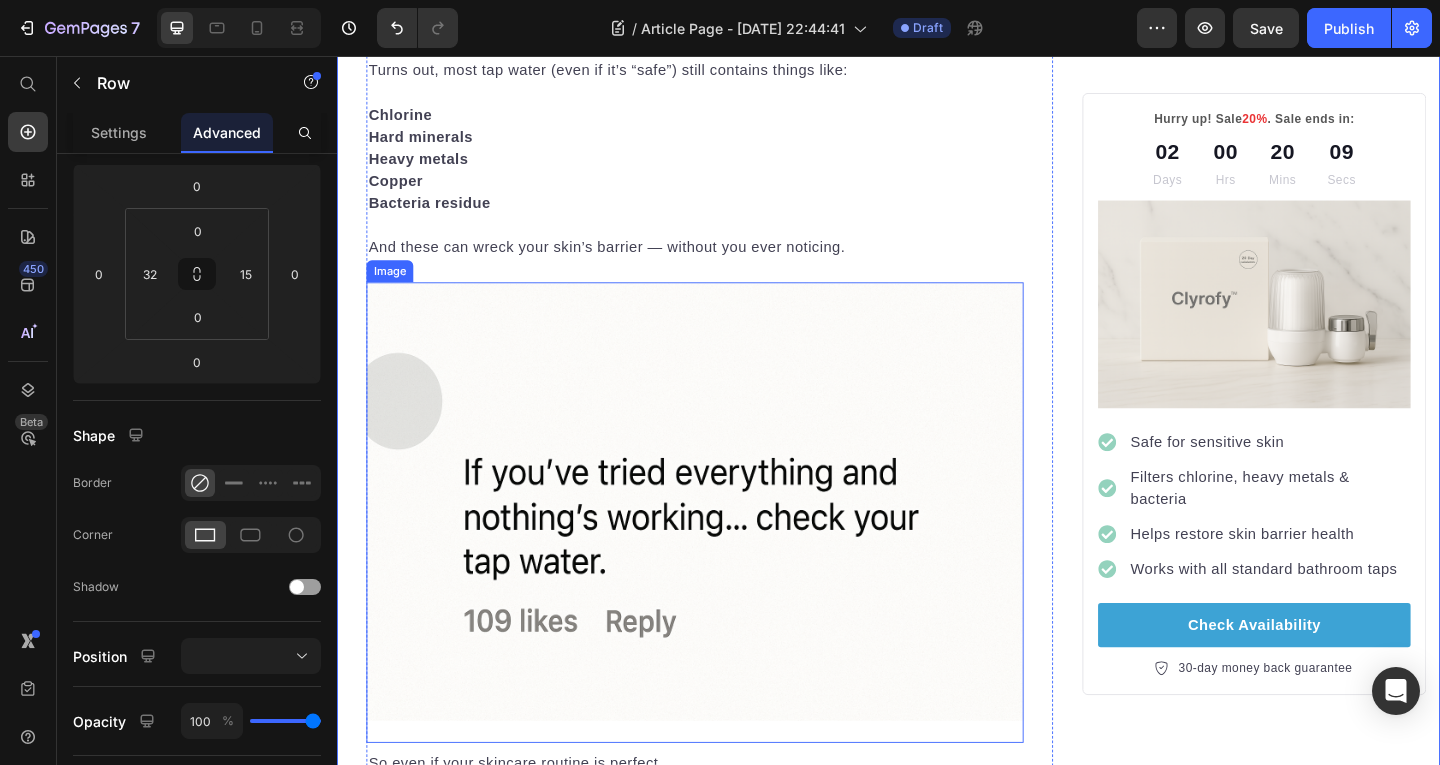 click at bounding box center (726, 552) 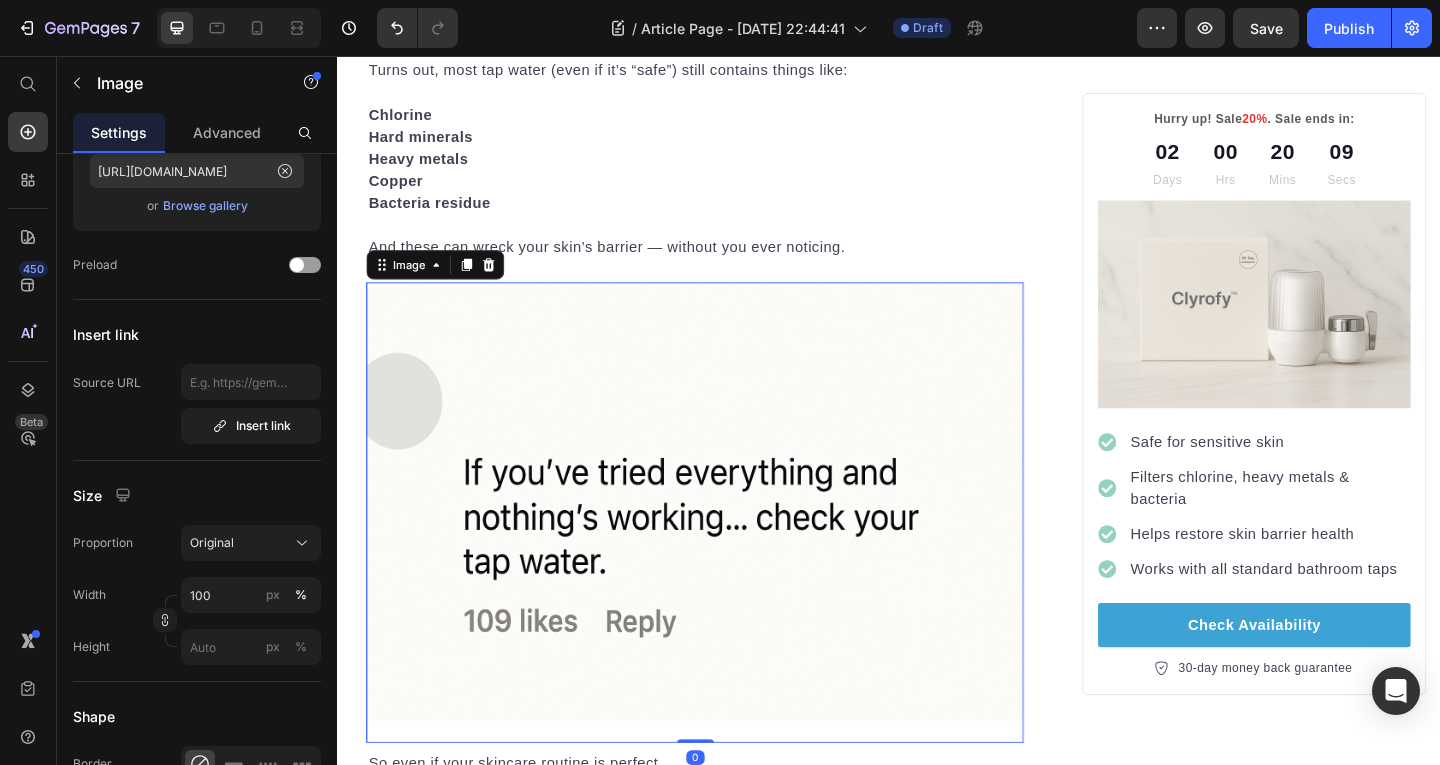 scroll, scrollTop: 0, scrollLeft: 0, axis: both 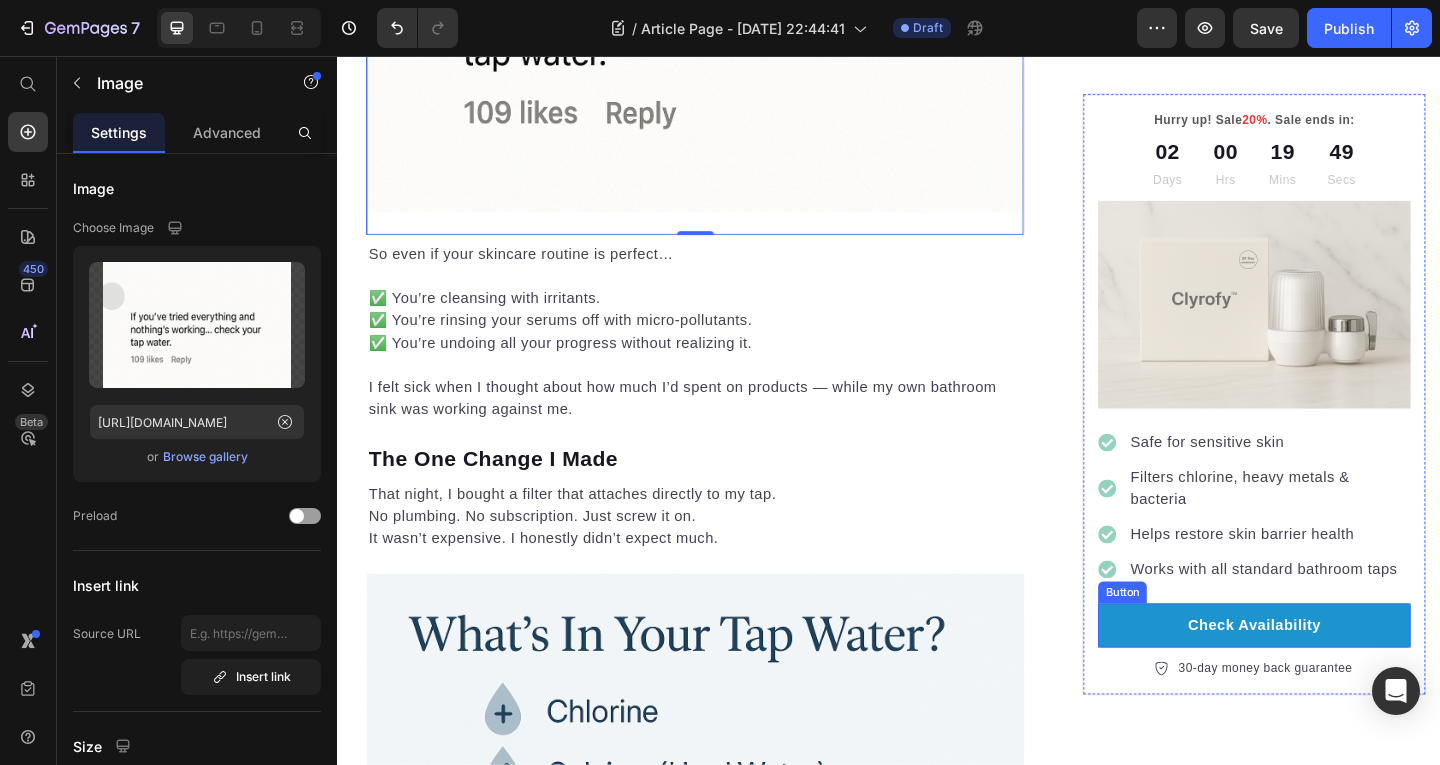 click on "Check Availability" at bounding box center (1335, 675) 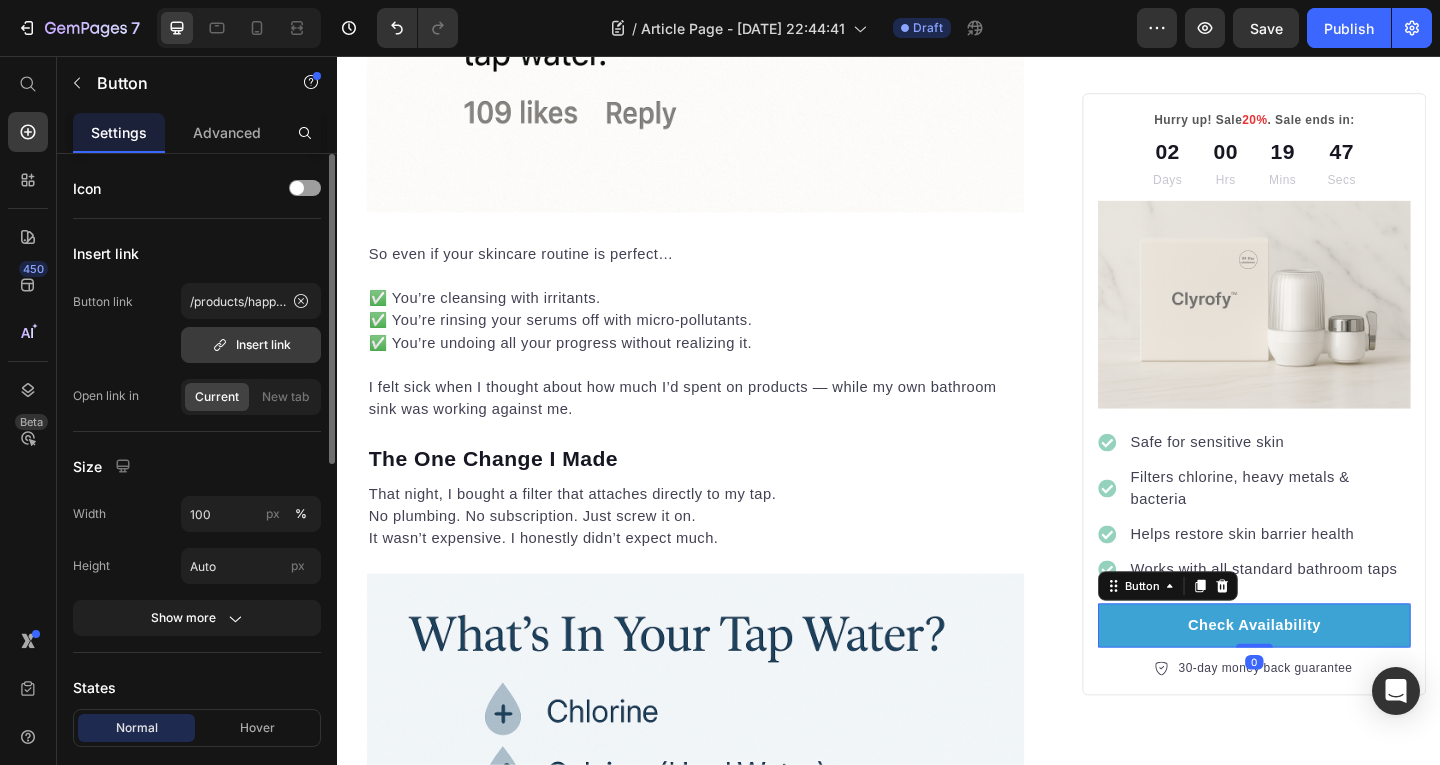 click on "Insert link" at bounding box center (251, 345) 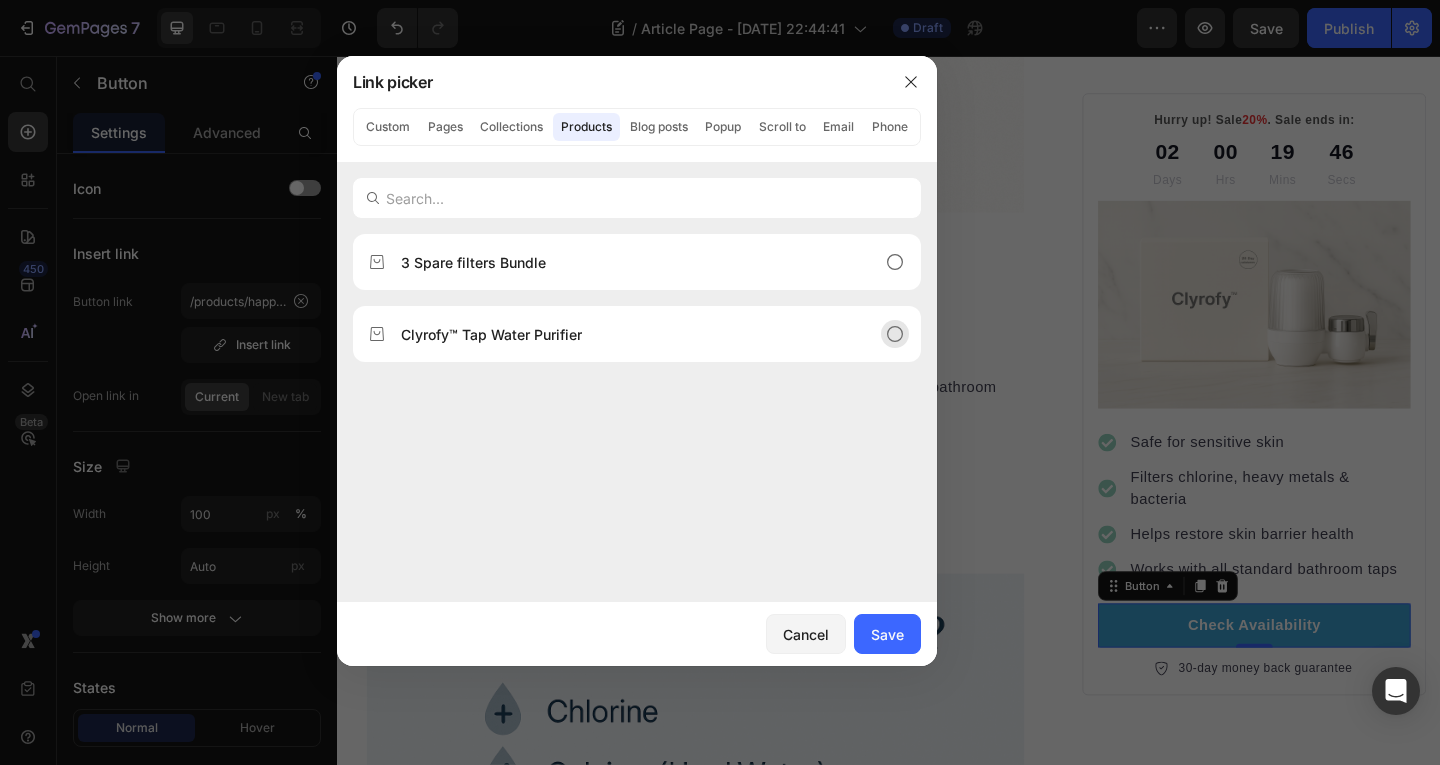 click 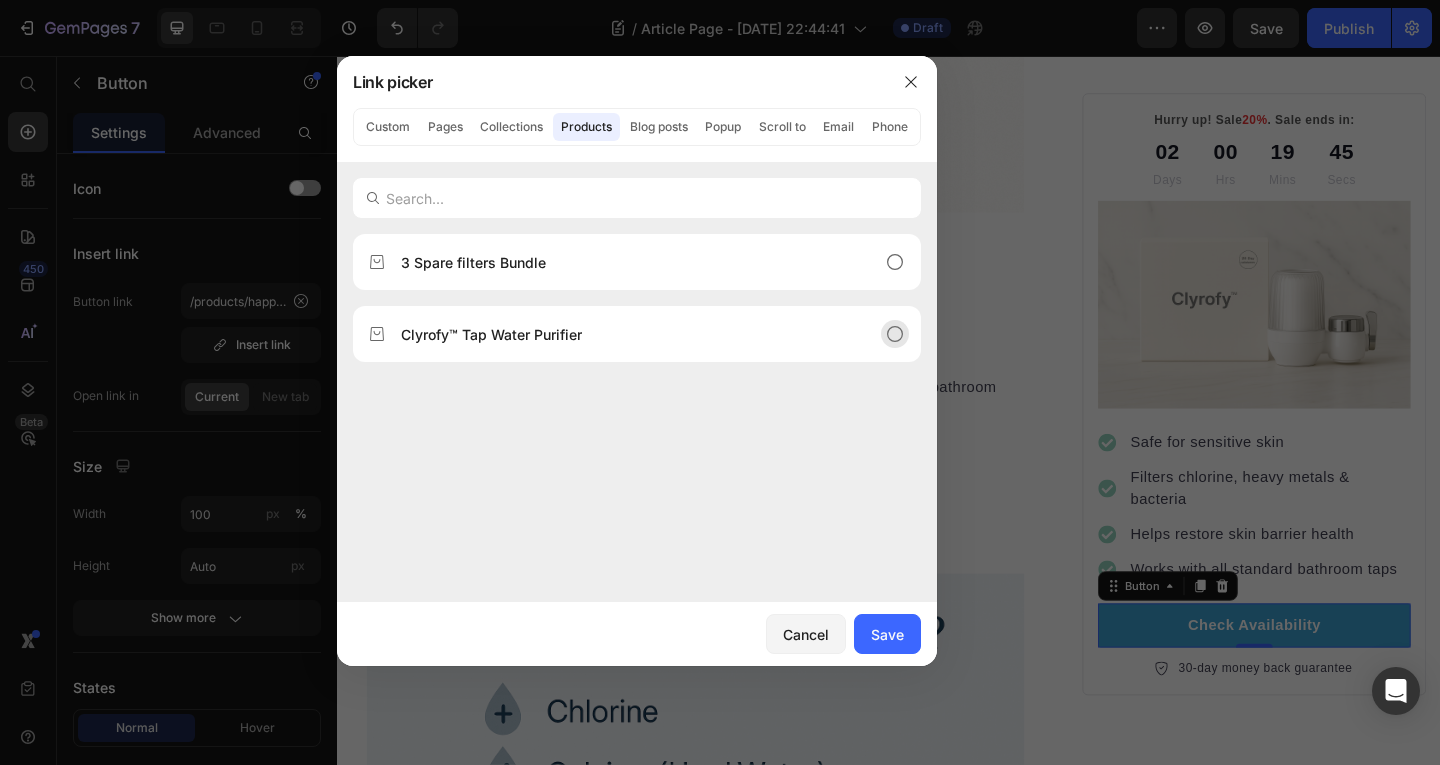 click on "Clyrofy™ Tap Water Purifier" 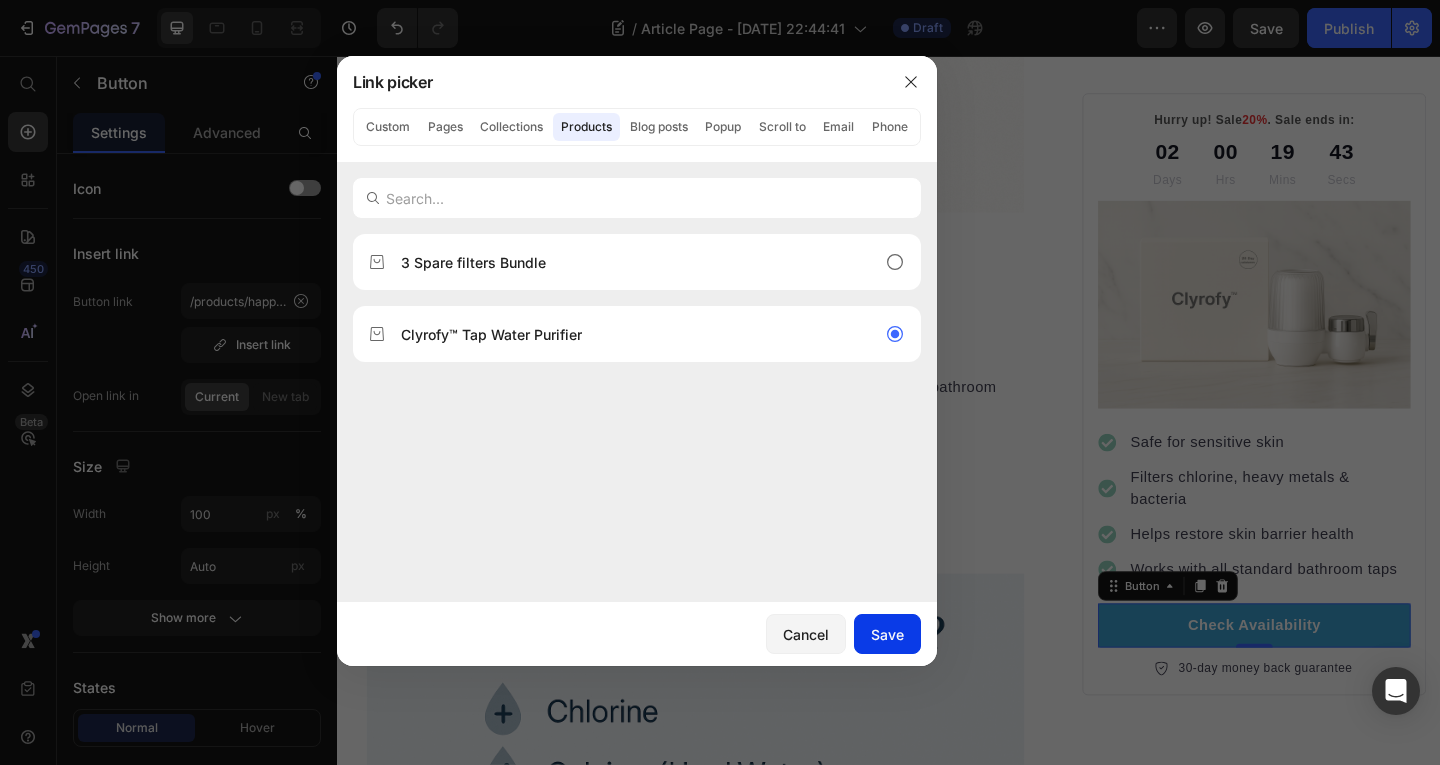 click on "Save" at bounding box center [887, 634] 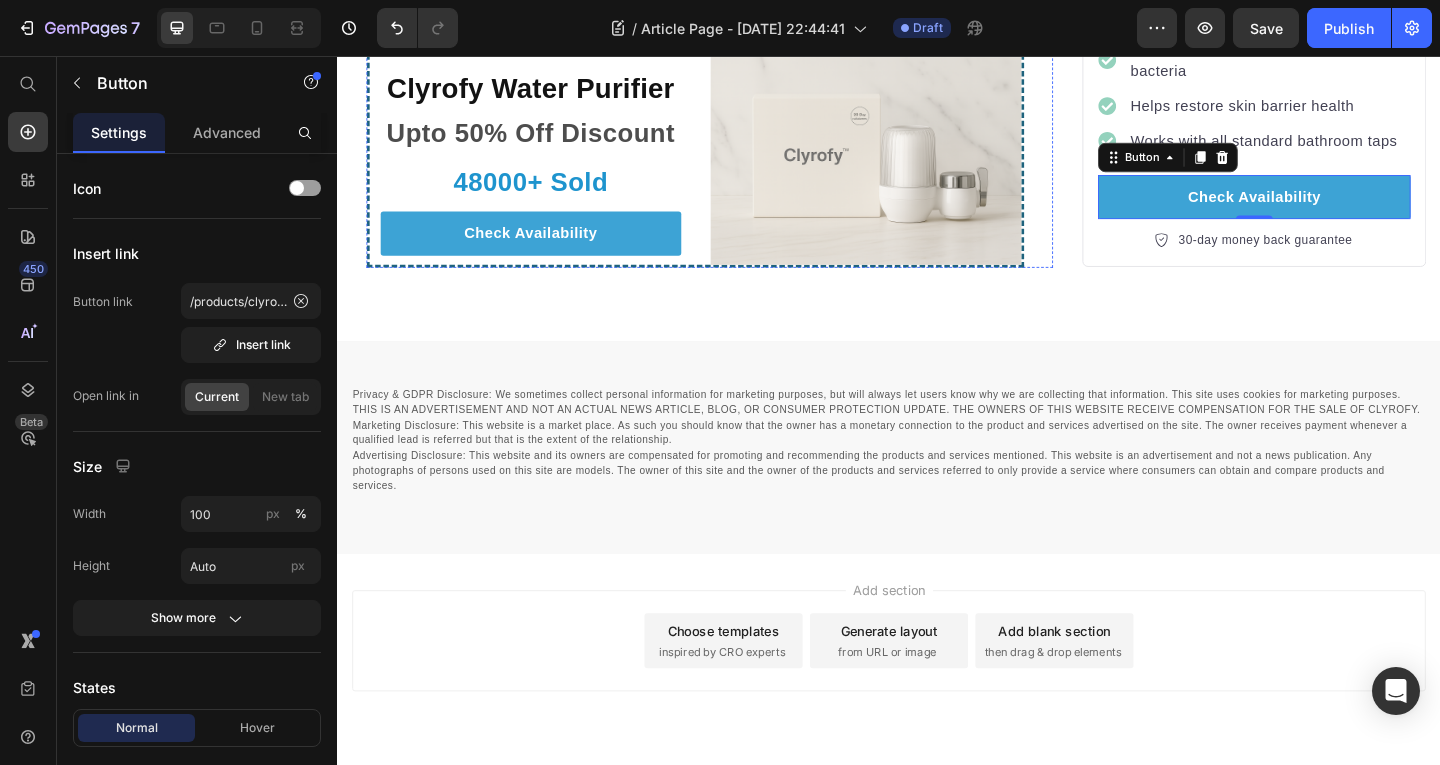 scroll, scrollTop: 4837, scrollLeft: 0, axis: vertical 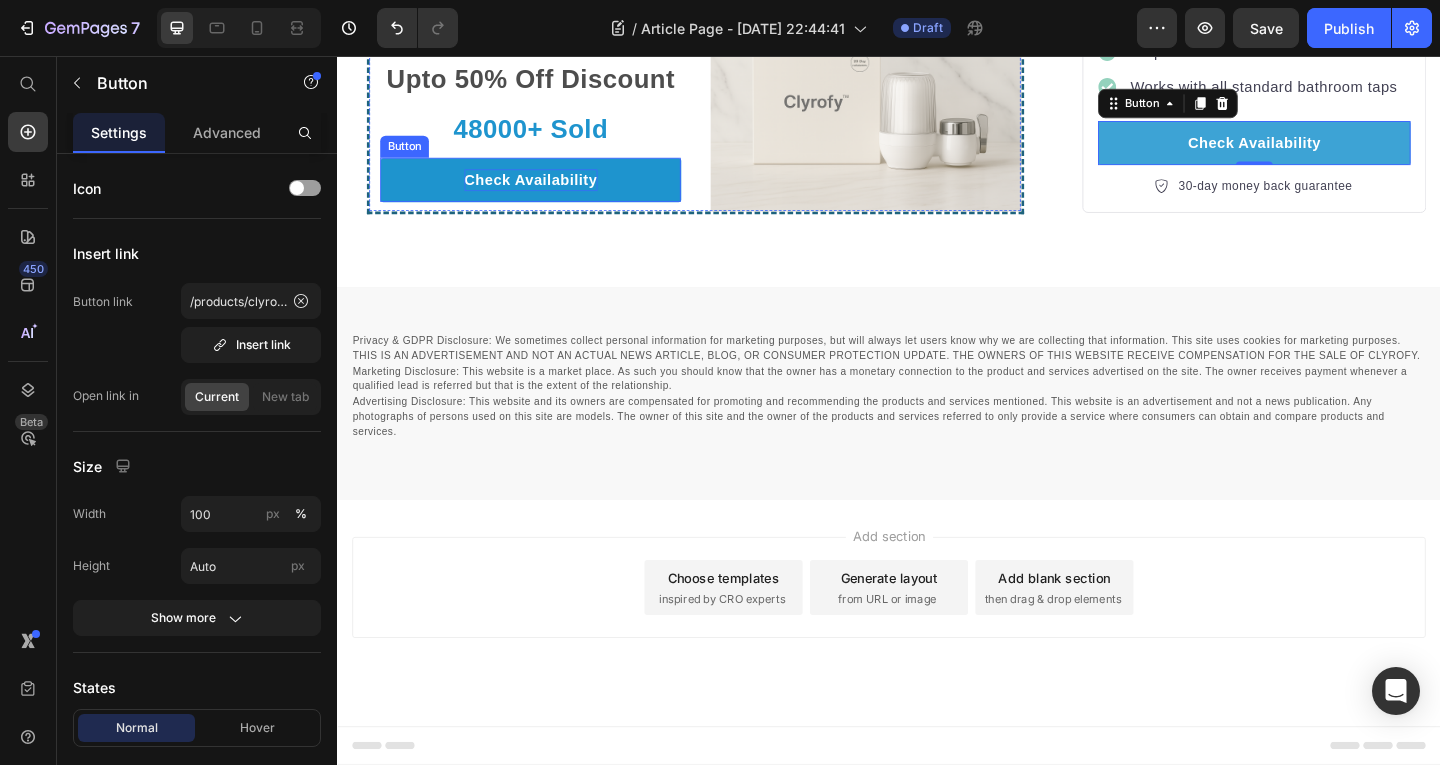 click on "Check Availability" at bounding box center [547, 191] 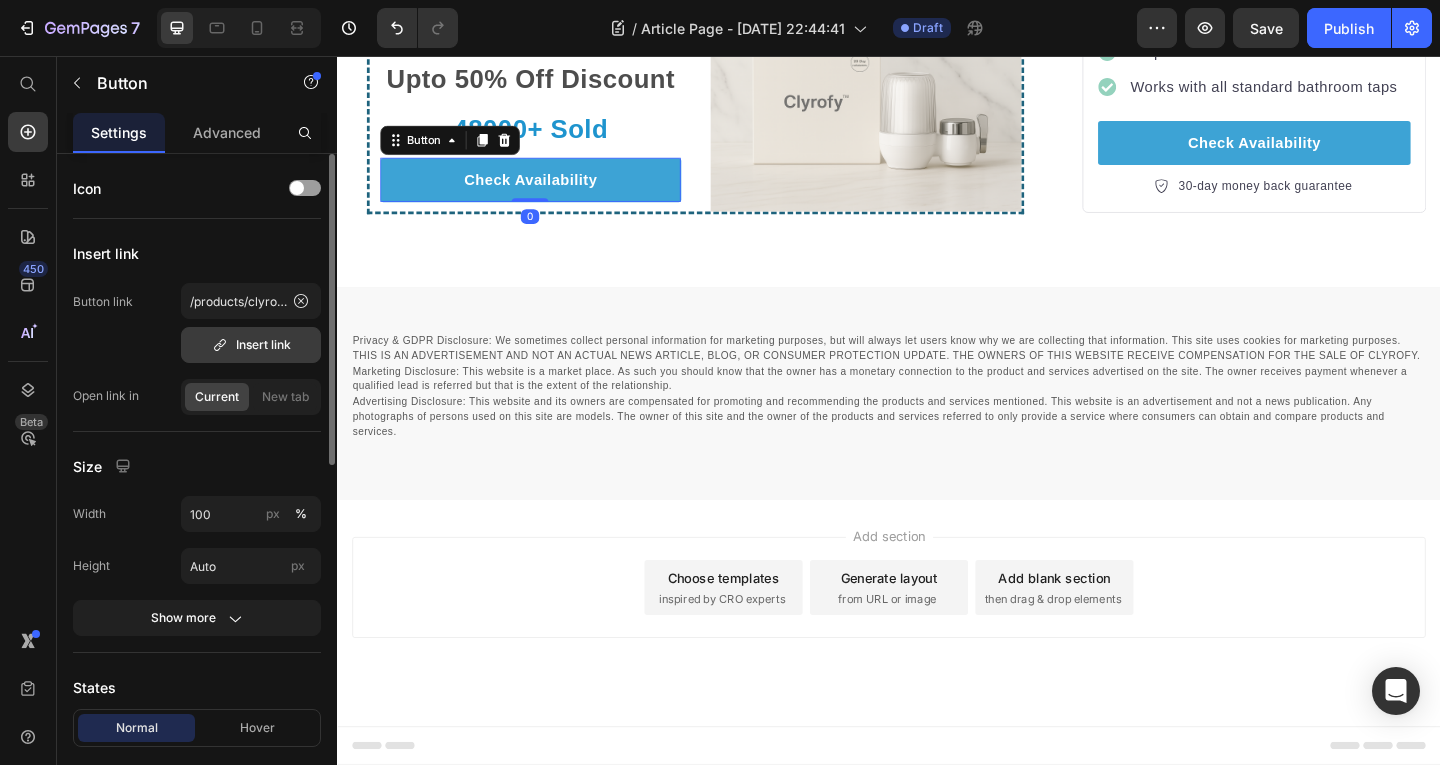 click on "Insert link" at bounding box center (251, 345) 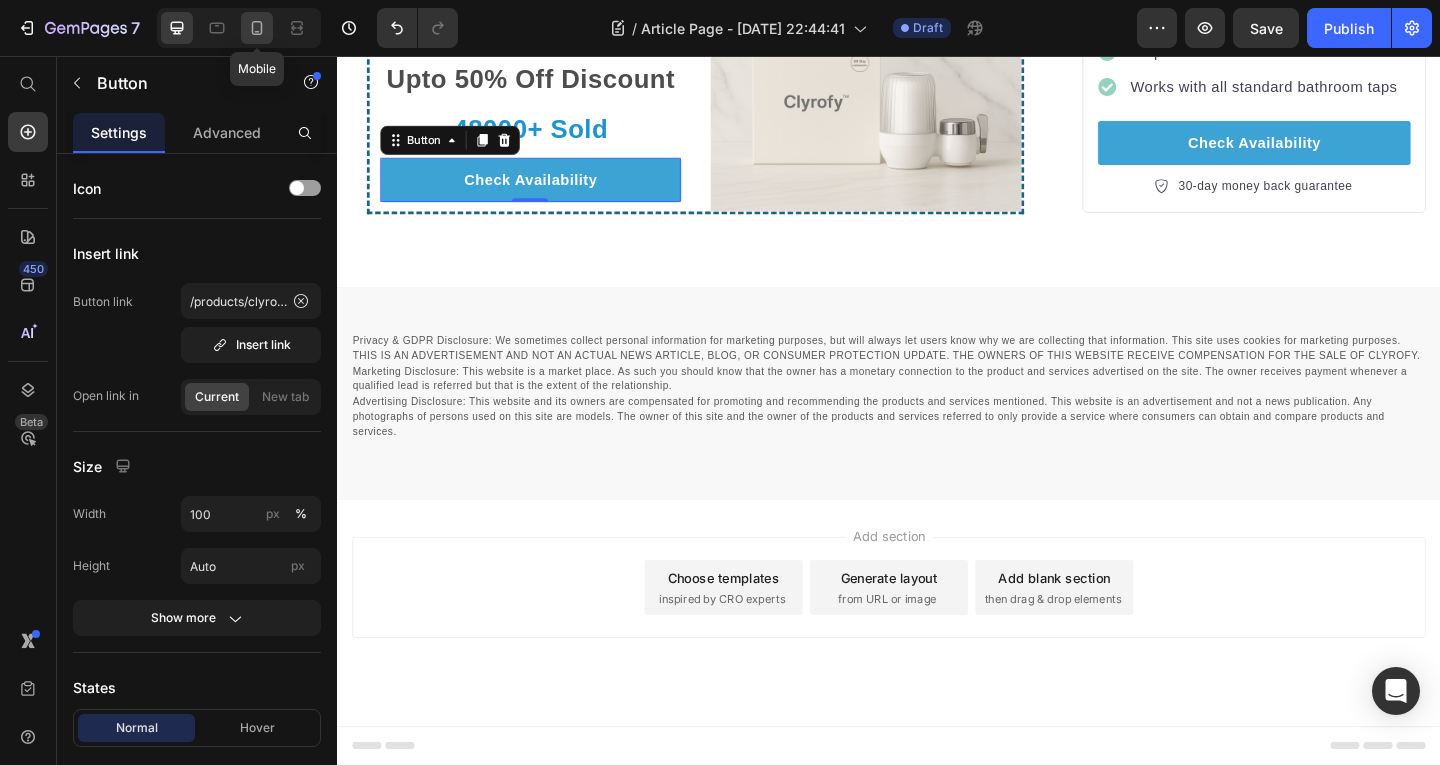 click 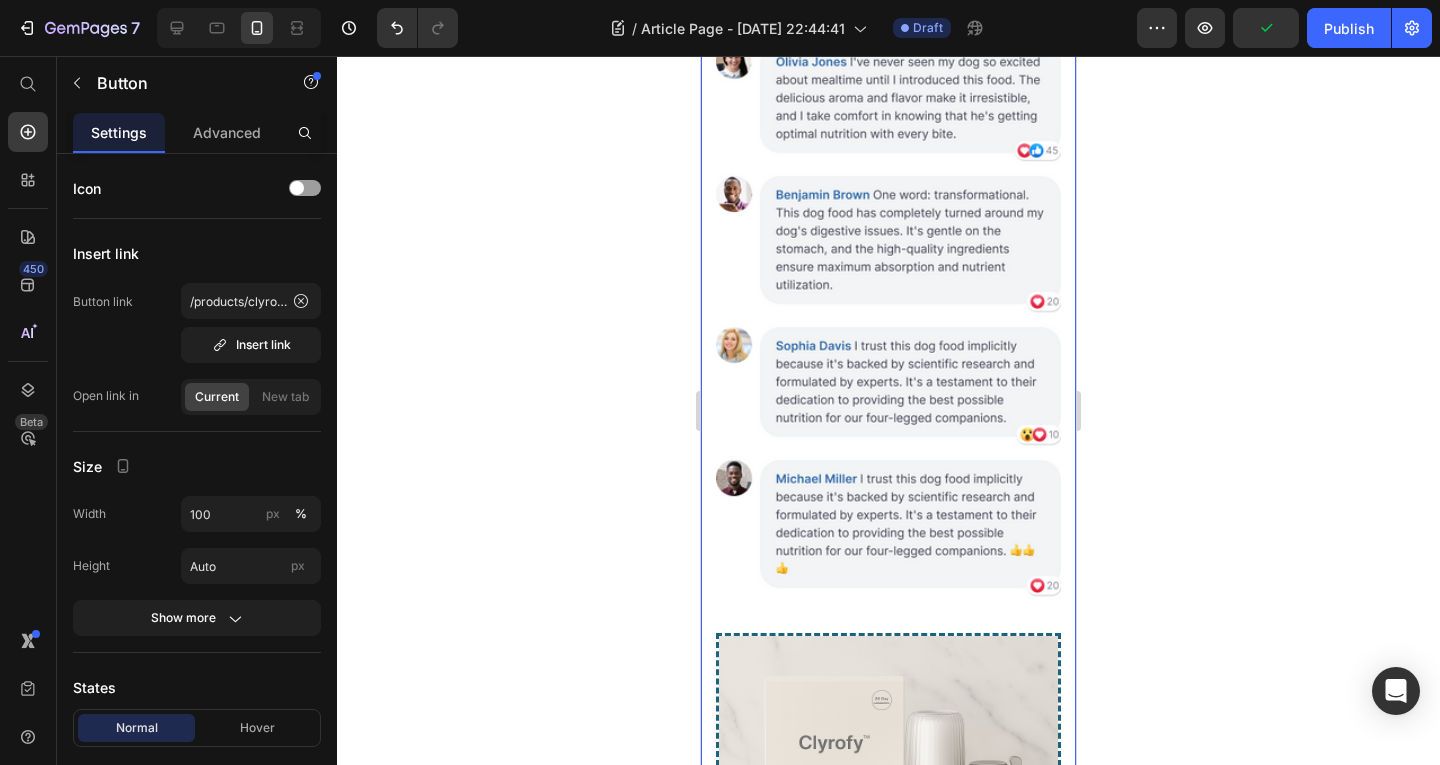 scroll, scrollTop: 3774, scrollLeft: 0, axis: vertical 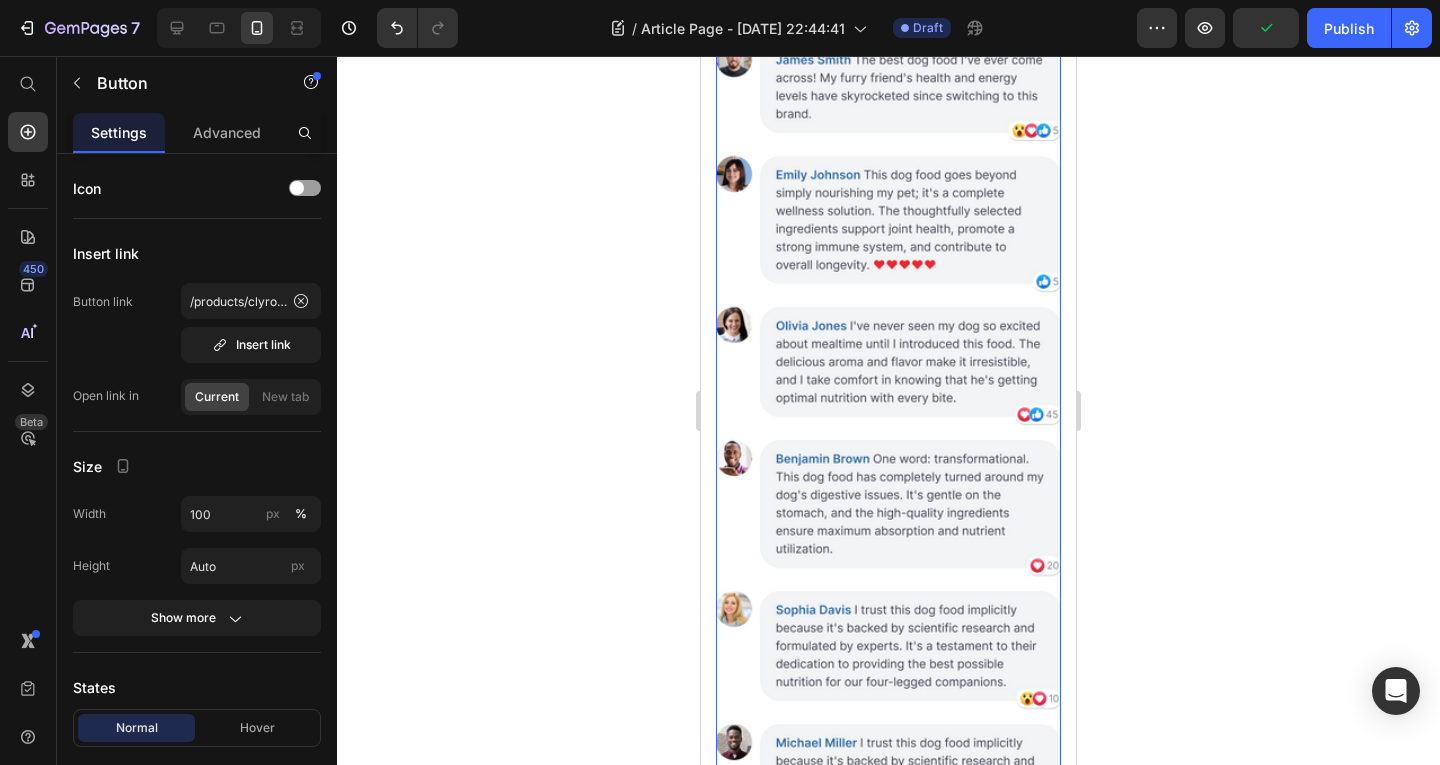 click at bounding box center (888, 457) 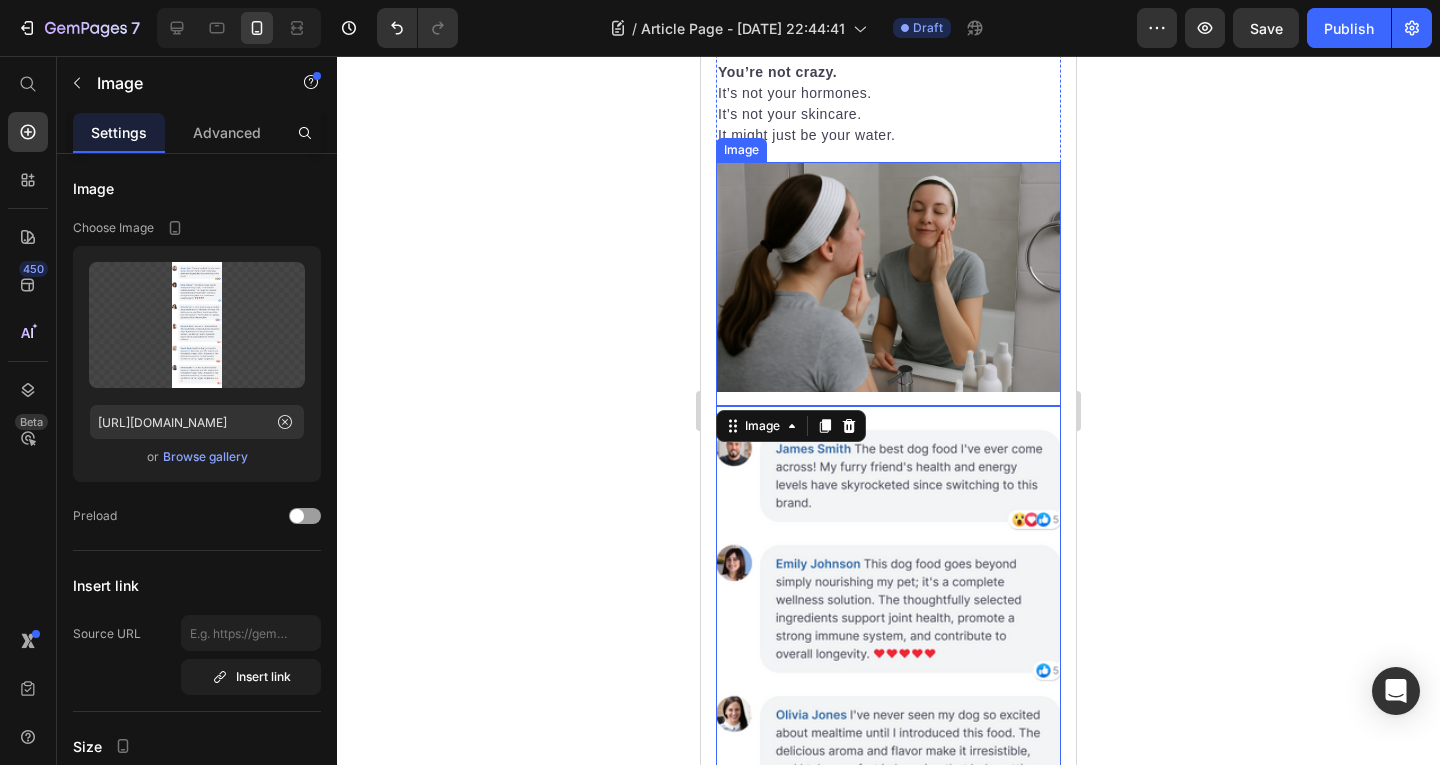 scroll, scrollTop: 3392, scrollLeft: 0, axis: vertical 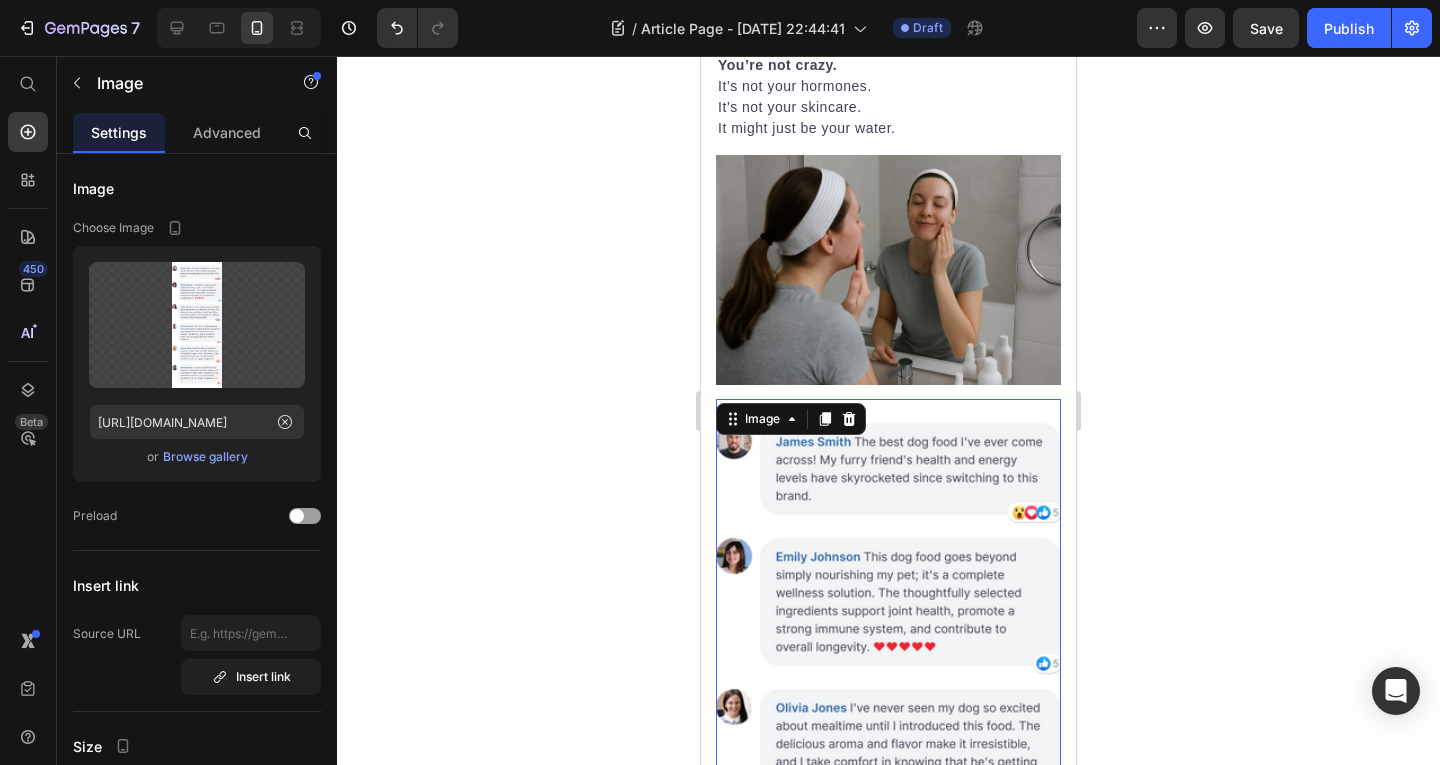click 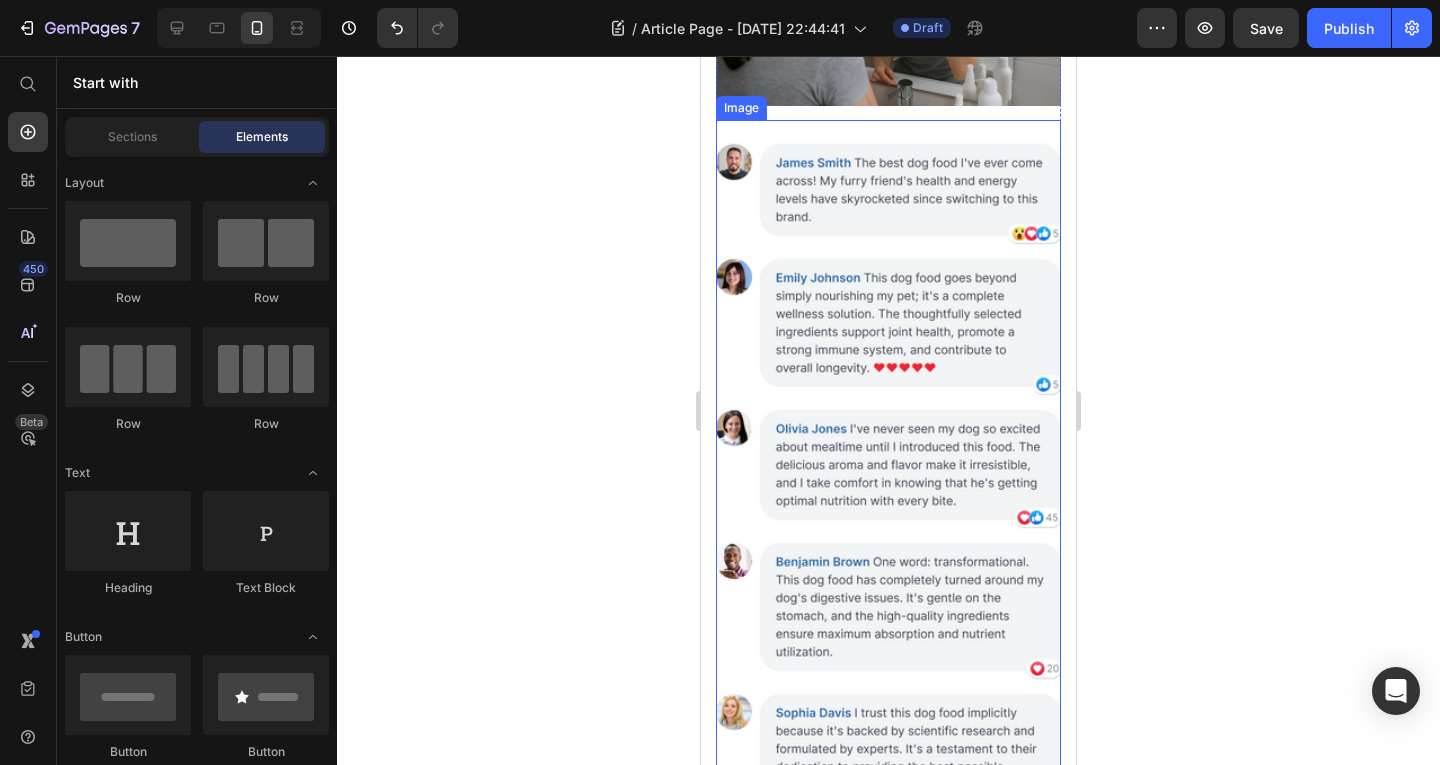 scroll, scrollTop: 3672, scrollLeft: 0, axis: vertical 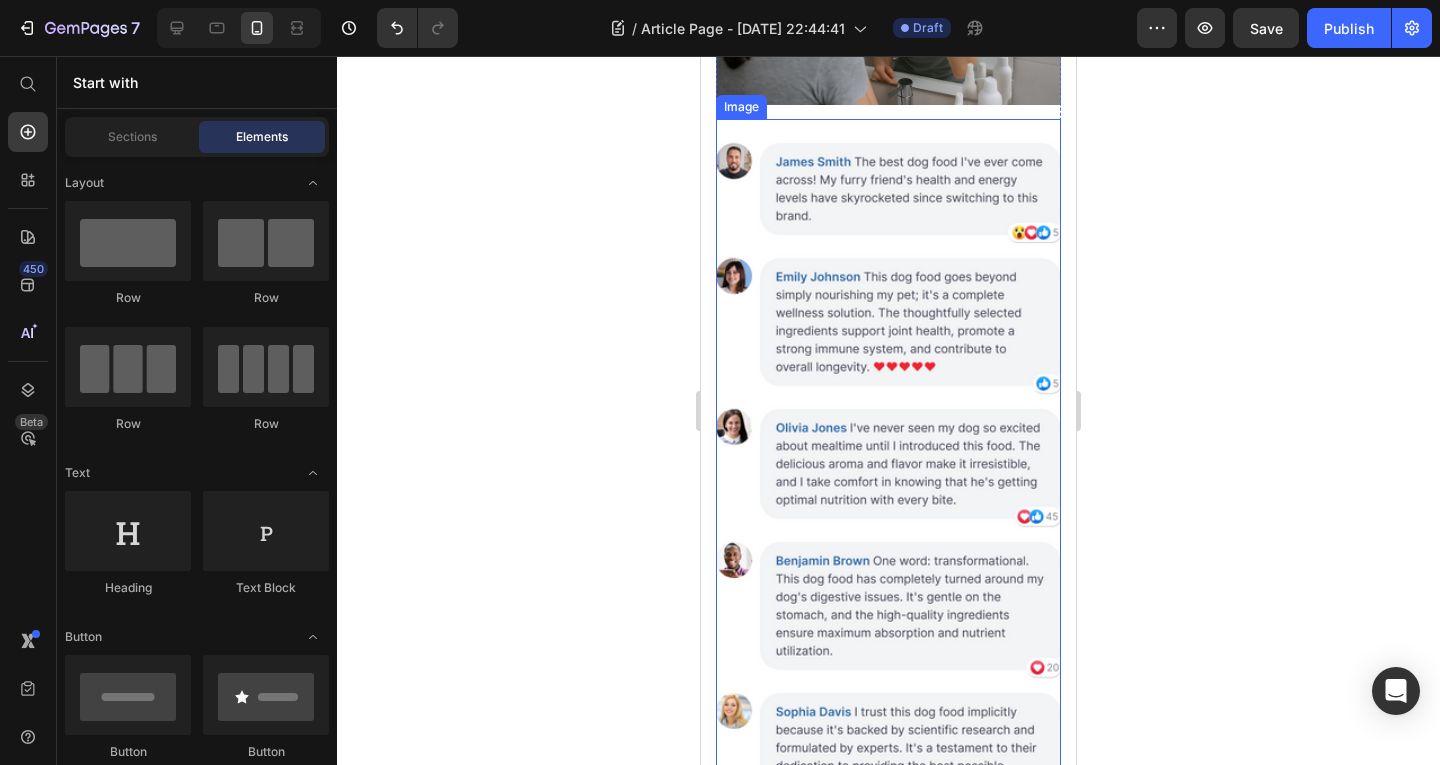 click at bounding box center (888, 559) 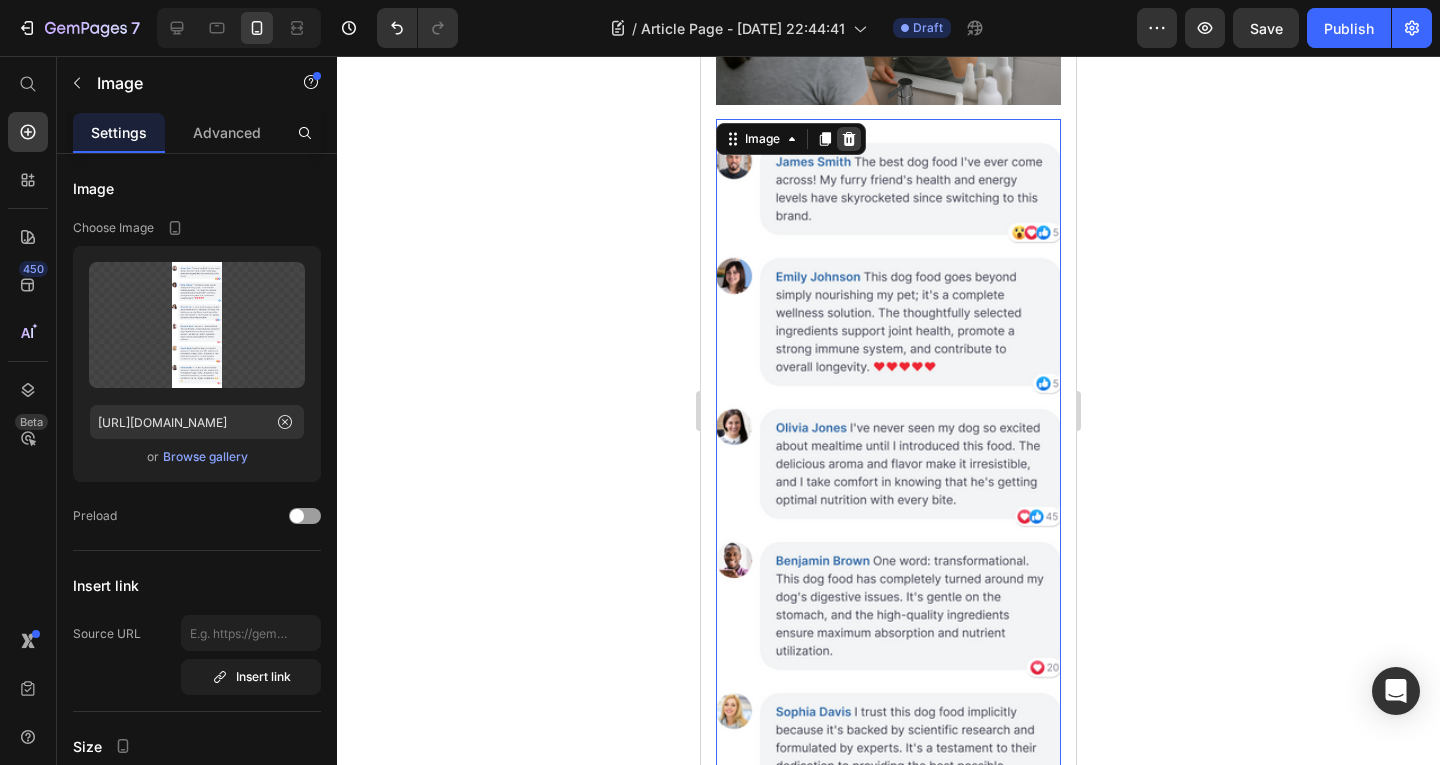 click at bounding box center [849, 139] 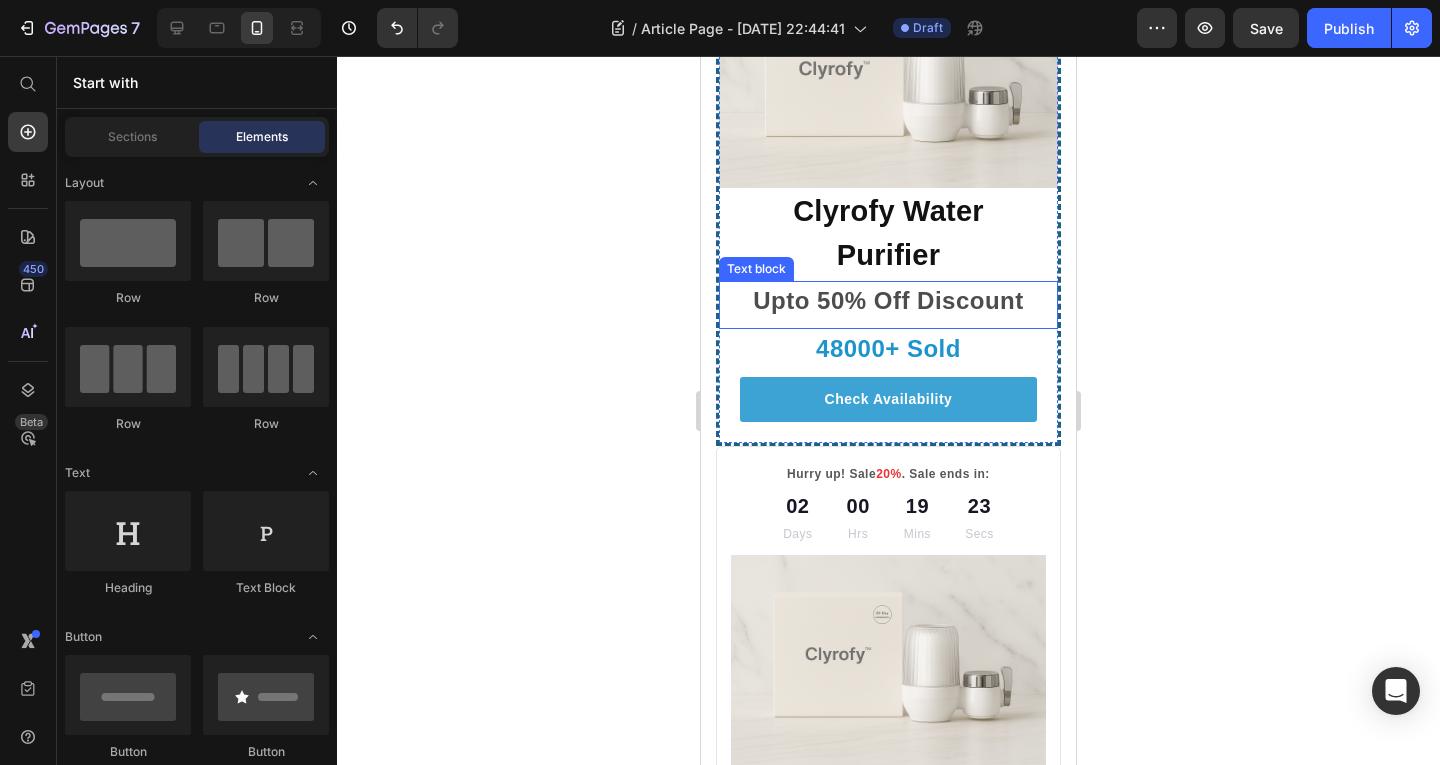 scroll, scrollTop: 3830, scrollLeft: 0, axis: vertical 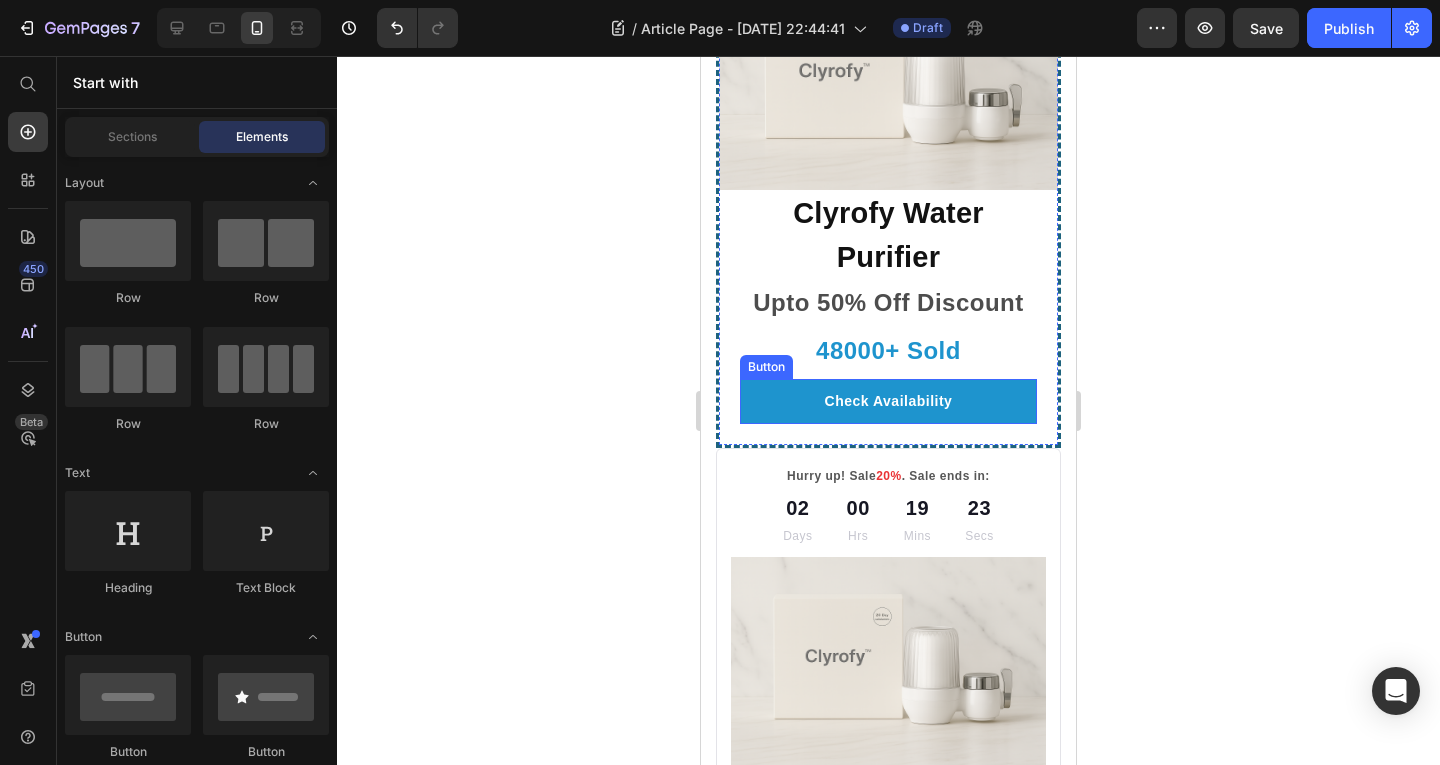 click on "Check Availability" at bounding box center [888, 401] 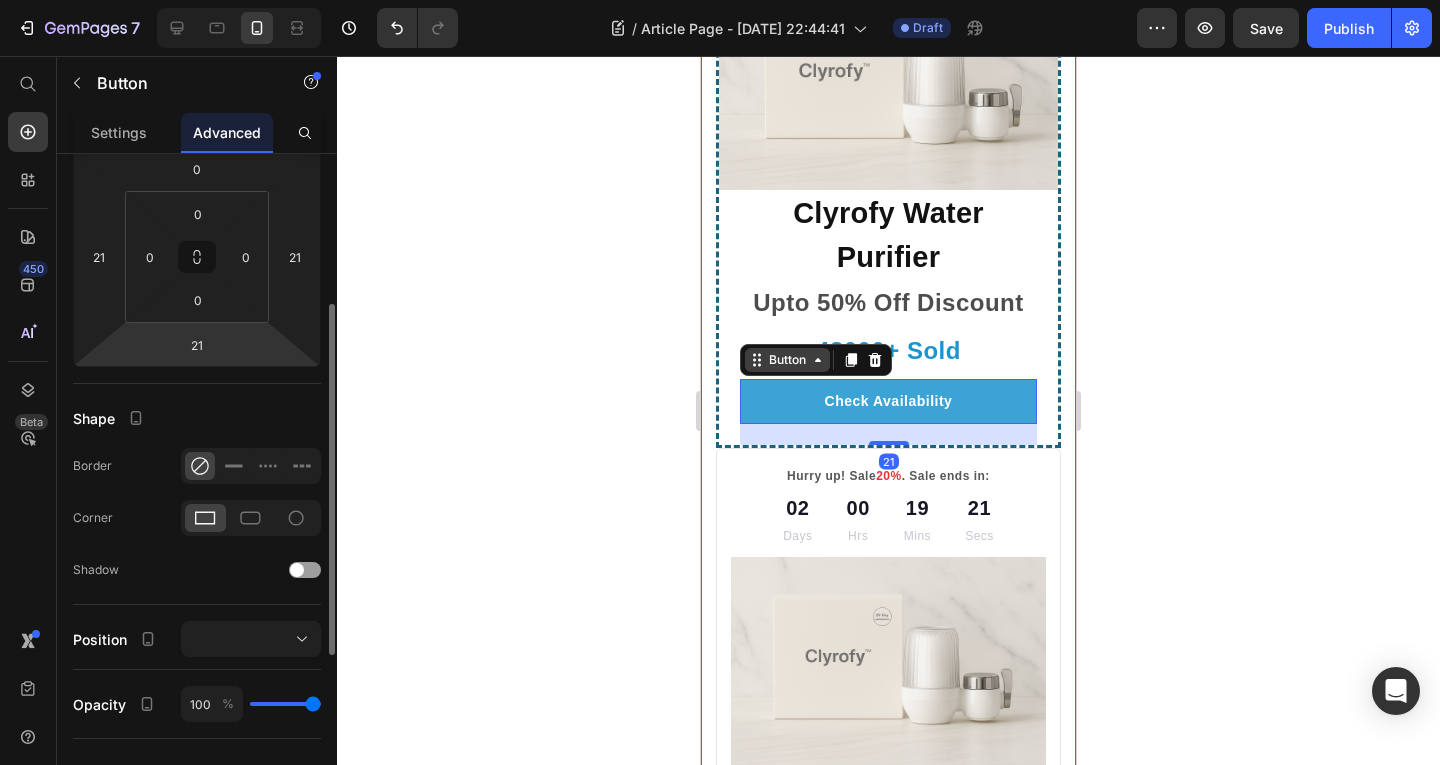 scroll, scrollTop: 274, scrollLeft: 0, axis: vertical 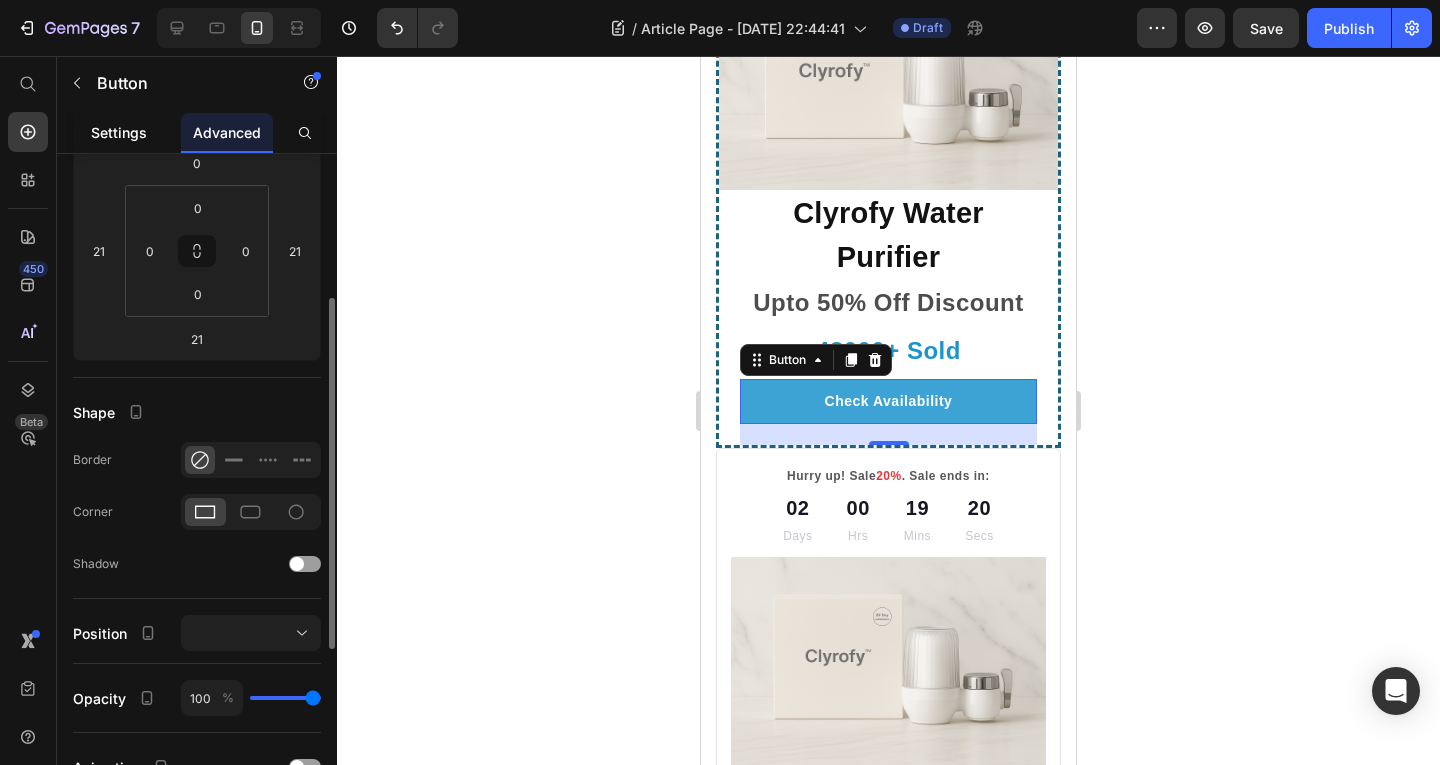 click on "Settings" 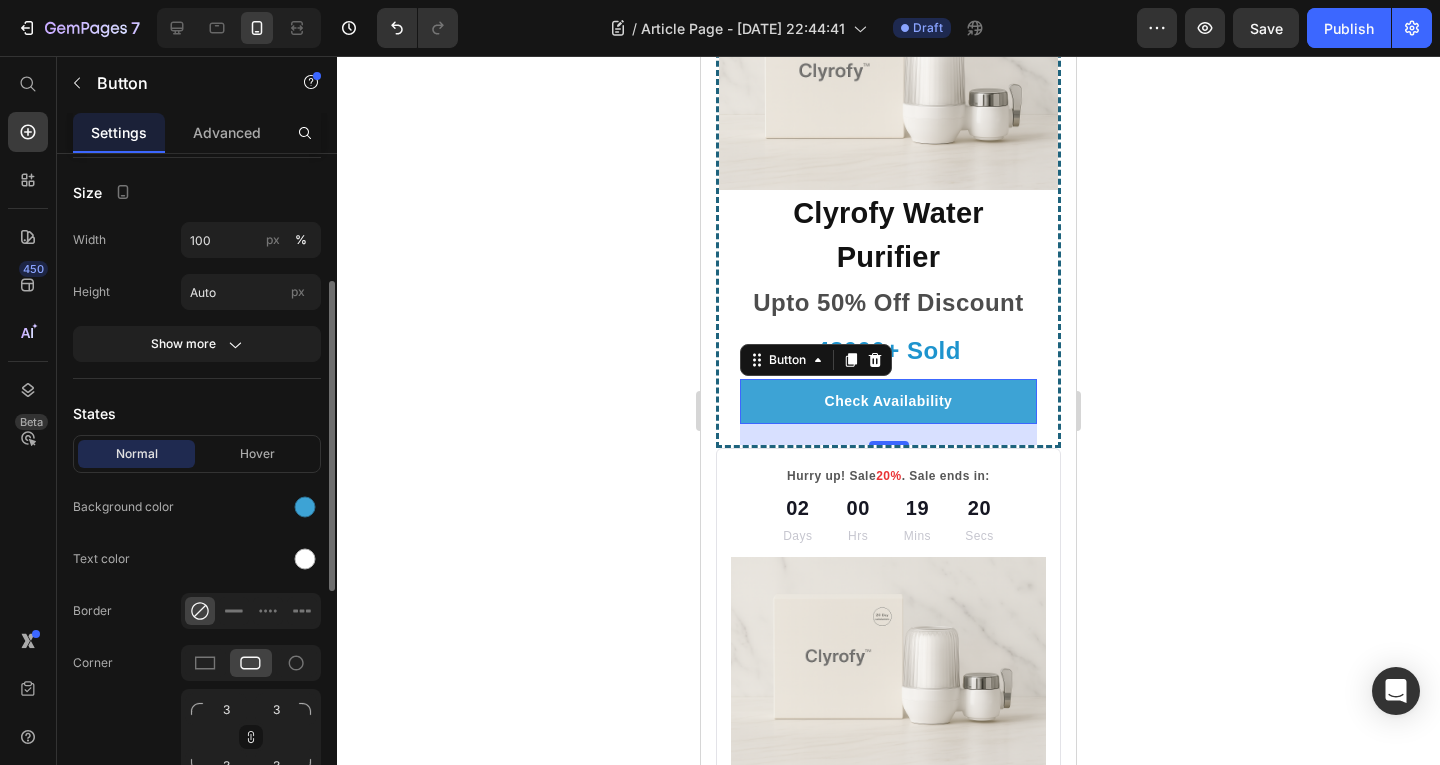 scroll, scrollTop: 0, scrollLeft: 0, axis: both 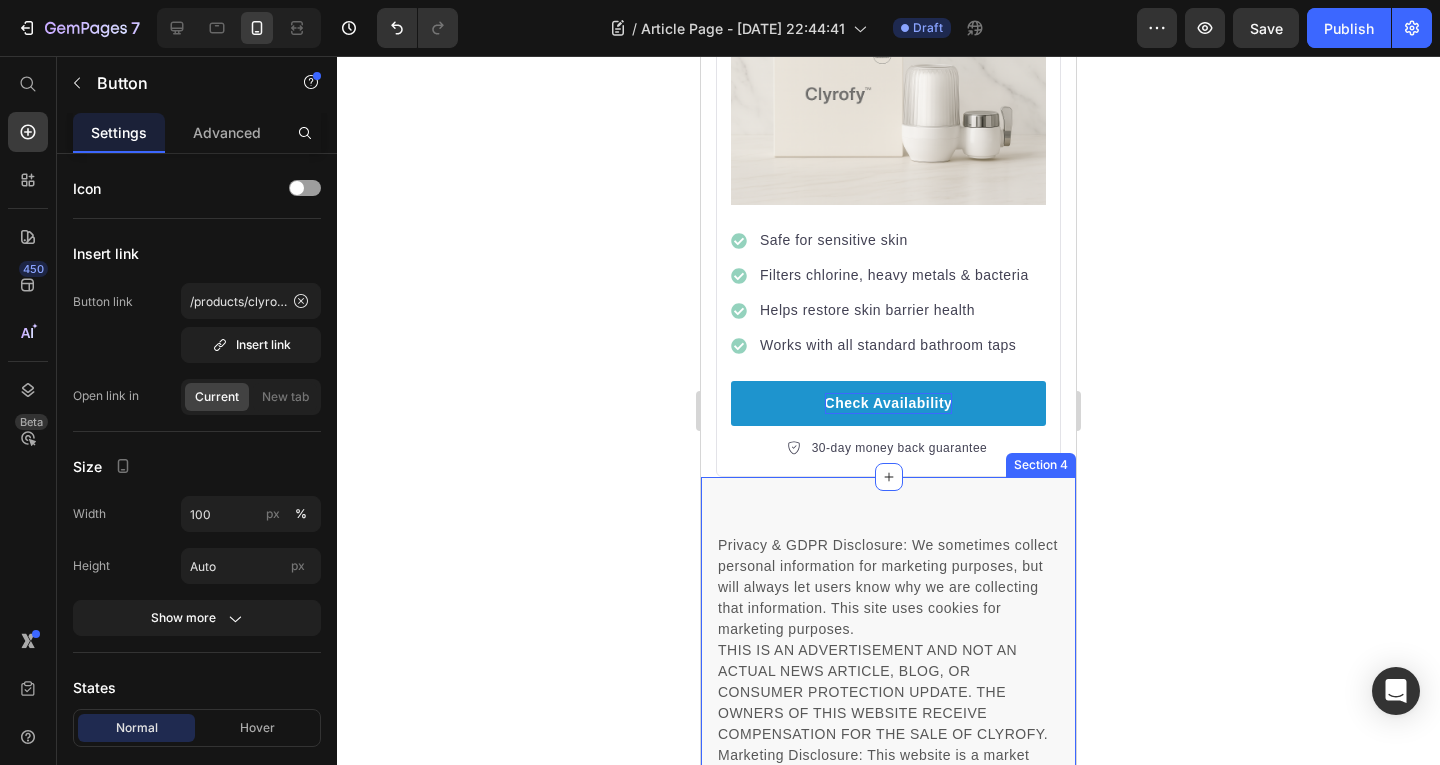 click on "Check Availability" at bounding box center [889, 403] 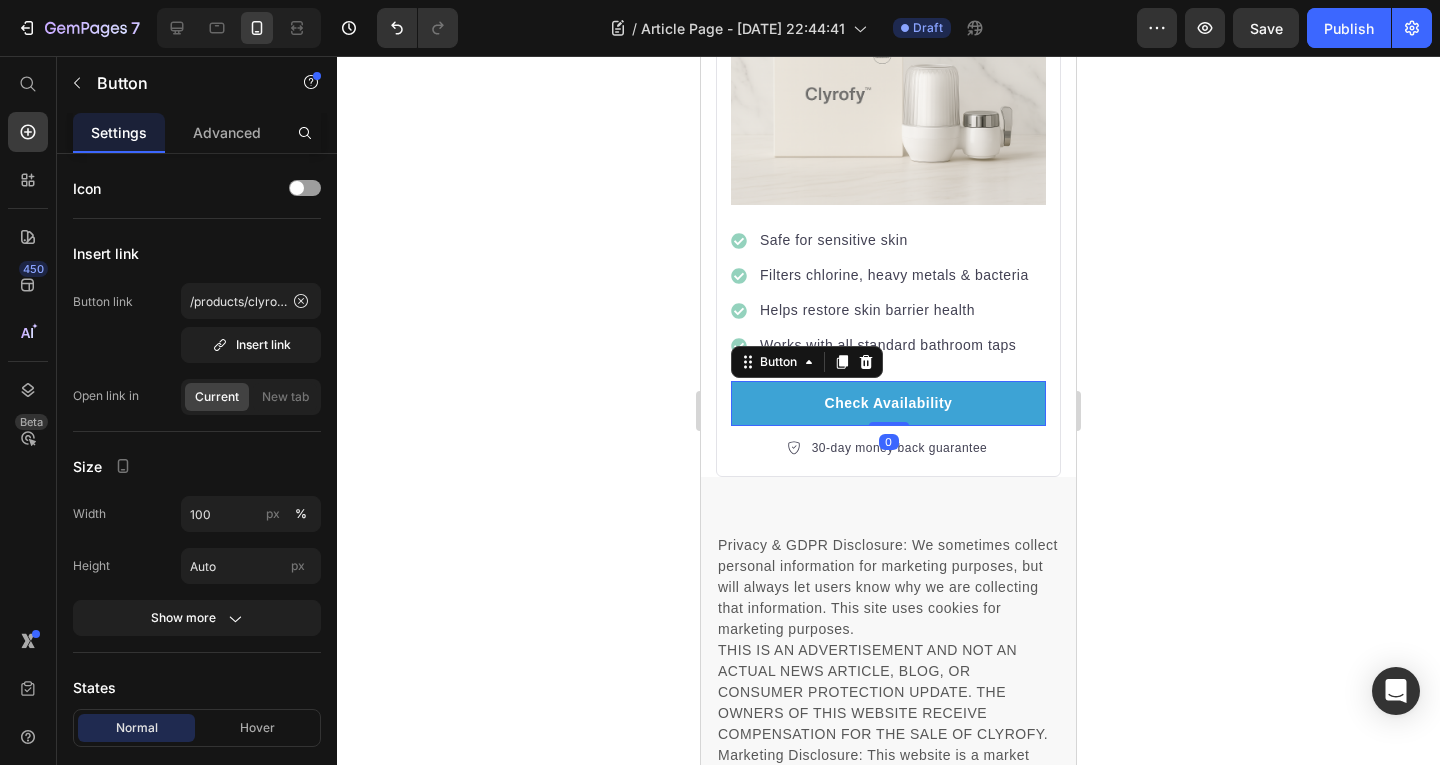 click on "Privacy & GDPR Disclosure: We sometimes collect personal information for marketing purposes, but will always let users know why we are collecting that information. This site uses cookies for marketing purposes. THIS IS AN ADVERTISEMENT AND NOT AN ACTUAL NEWS ARTICLE, BLOG, OR CONSUMER PROTECTION UPDATE. THE OWNERS OF THIS WEBSITE RECEIVE COMPENSATION FOR THE SALE OF CLYROFY. Marketing Disclosure: This website is a market place. As such you should know that the owner has a monetary connection to the product and services advertised on the site. The owner receives payment whenever a qualified lead is referred but that is the extent of the relationship." at bounding box center [888, 808] 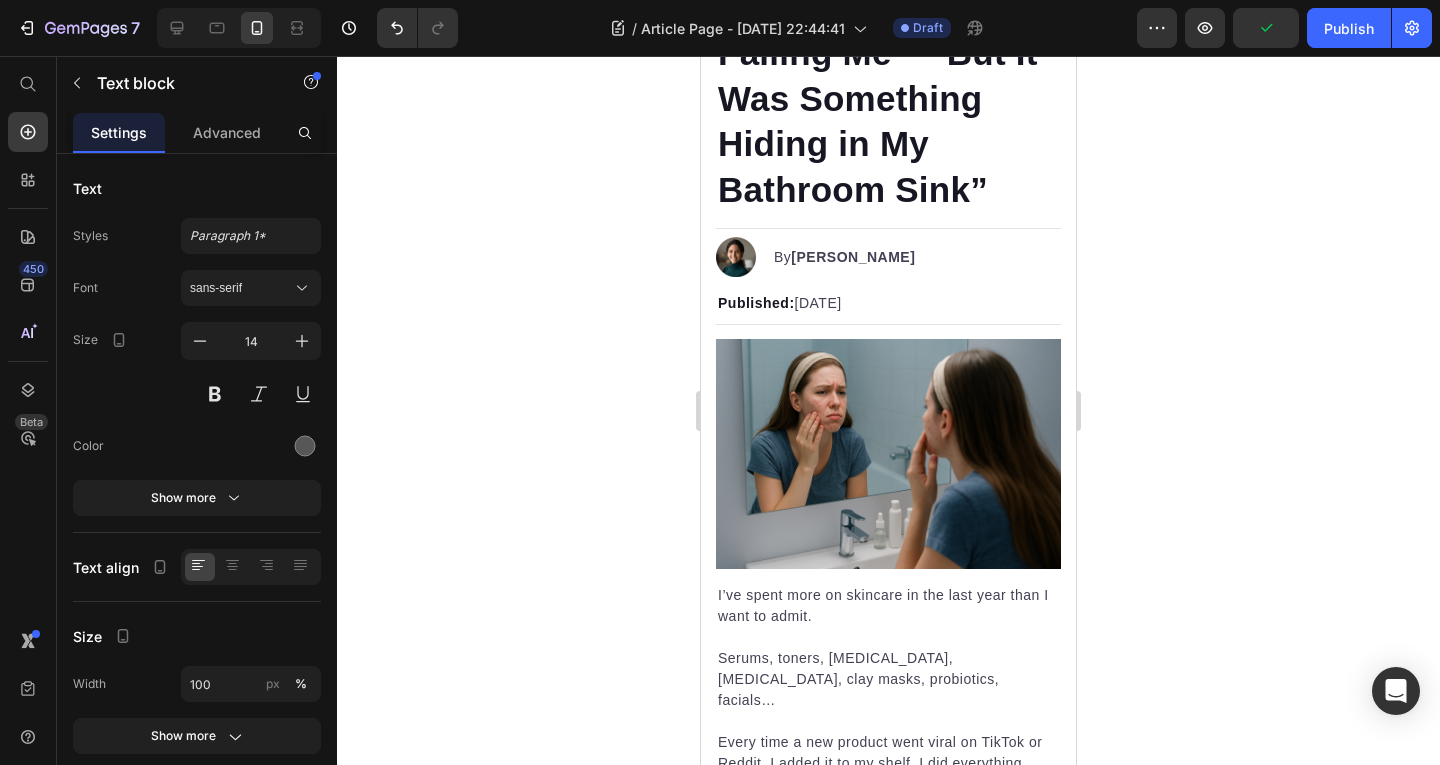 scroll, scrollTop: 0, scrollLeft: 0, axis: both 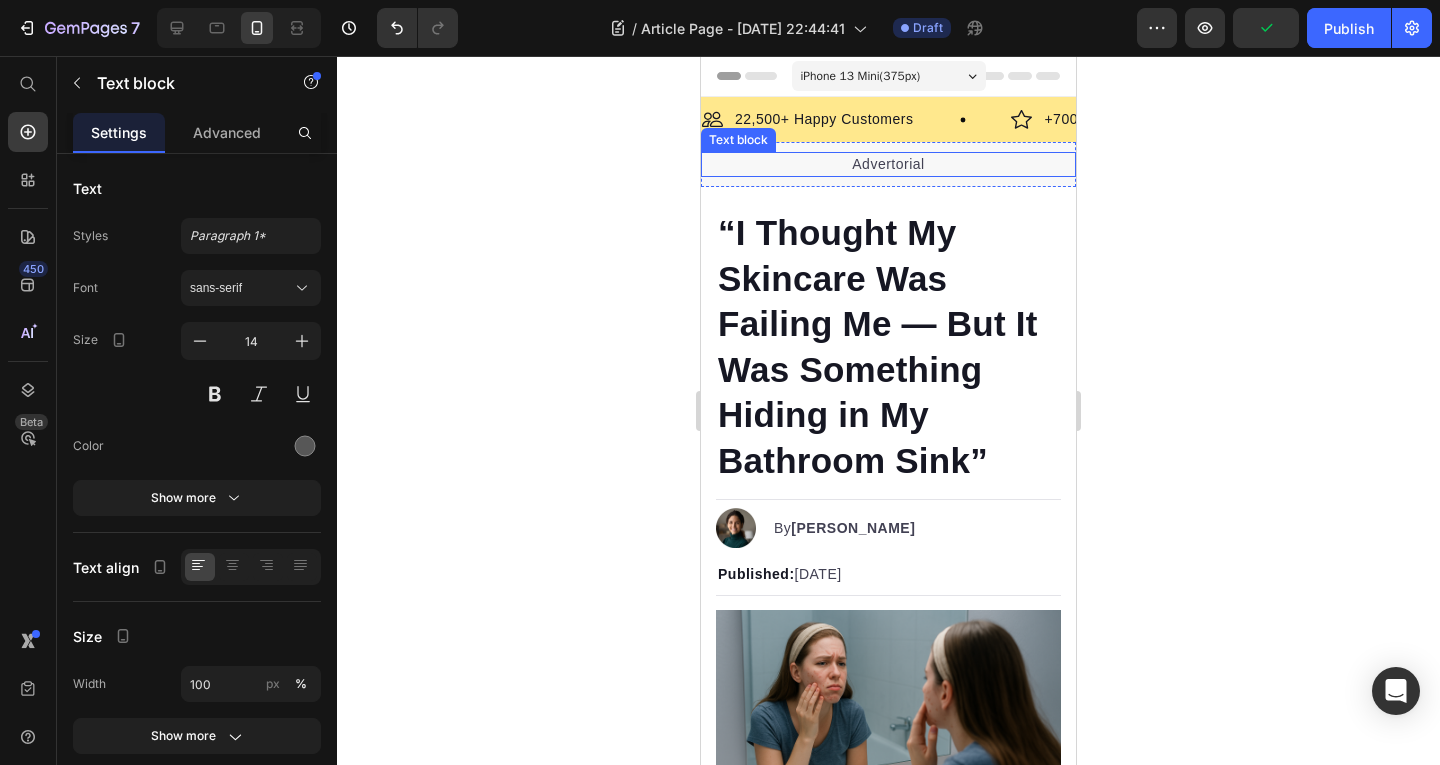 click on "Advertorial" at bounding box center (888, 164) 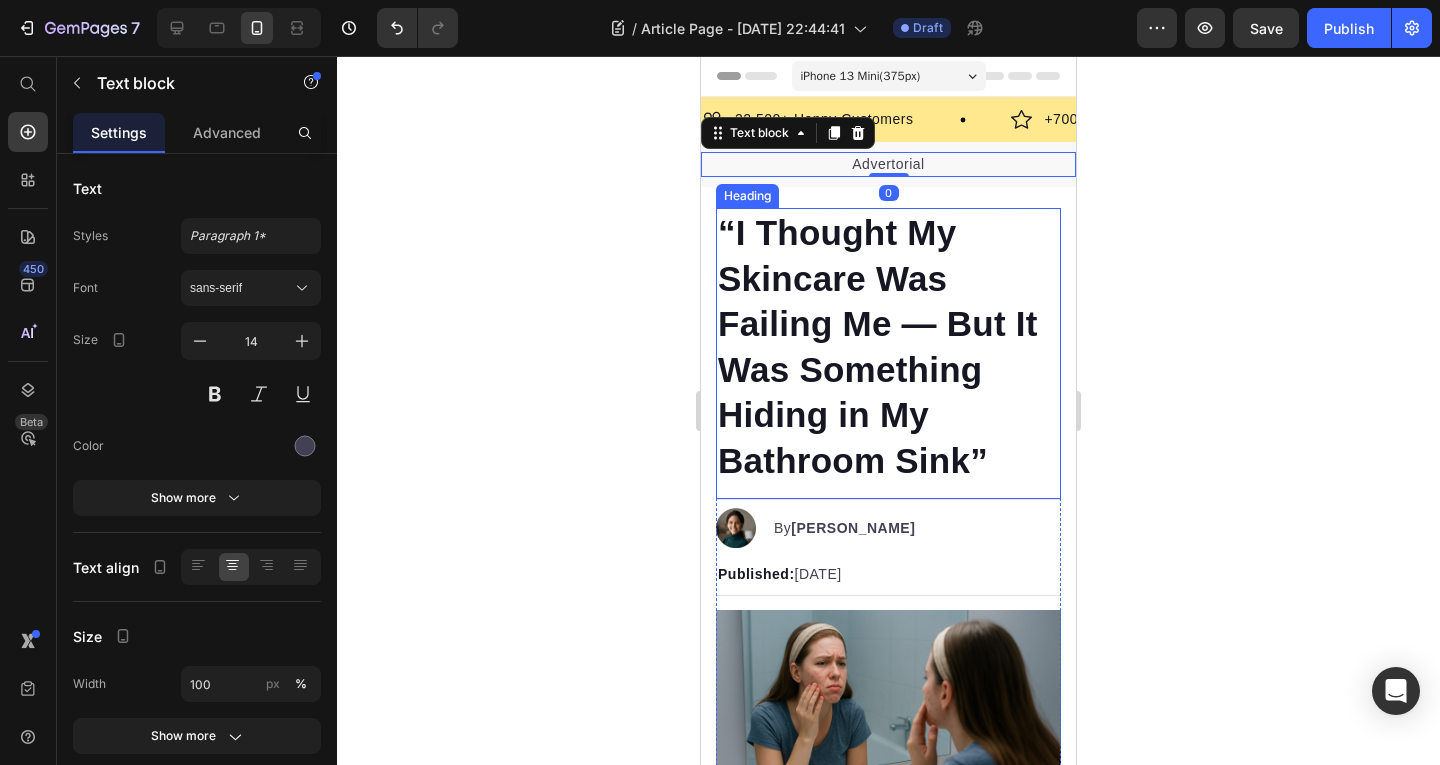 drag, startPoint x: 559, startPoint y: 336, endPoint x: 24, endPoint y: 332, distance: 535.01495 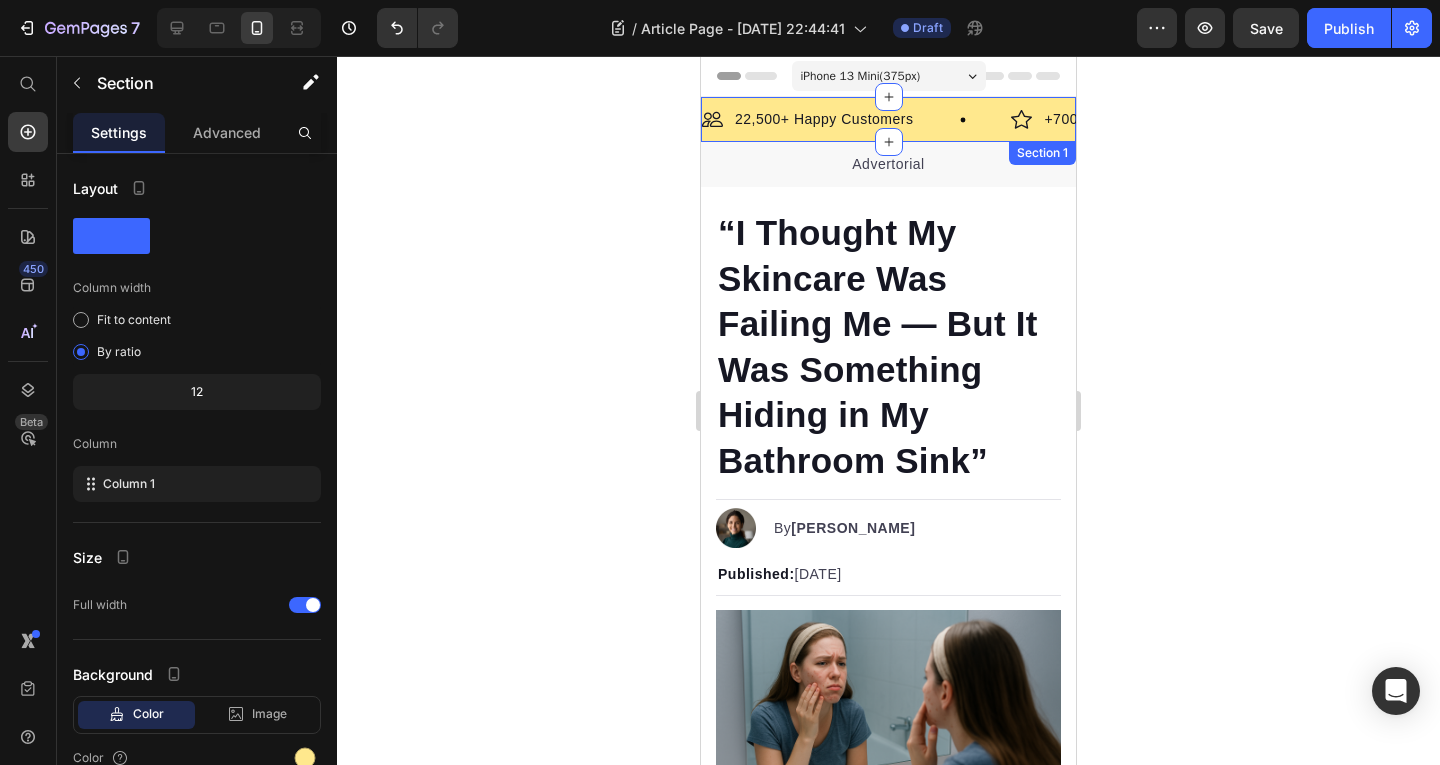 click on "Image 22,500+ Happy Customers Text Block Row
Image +700 5-Star Reviews Text Block Row
Image 30 Day Guarantee Text Block Row
Image 22,500+ Happy Customers Text Block Row
Image +700 5-Star Reviews Text Block Row
Image 30 Day Guarantee Text Block Row
Marquee Section 1" at bounding box center [888, 119] 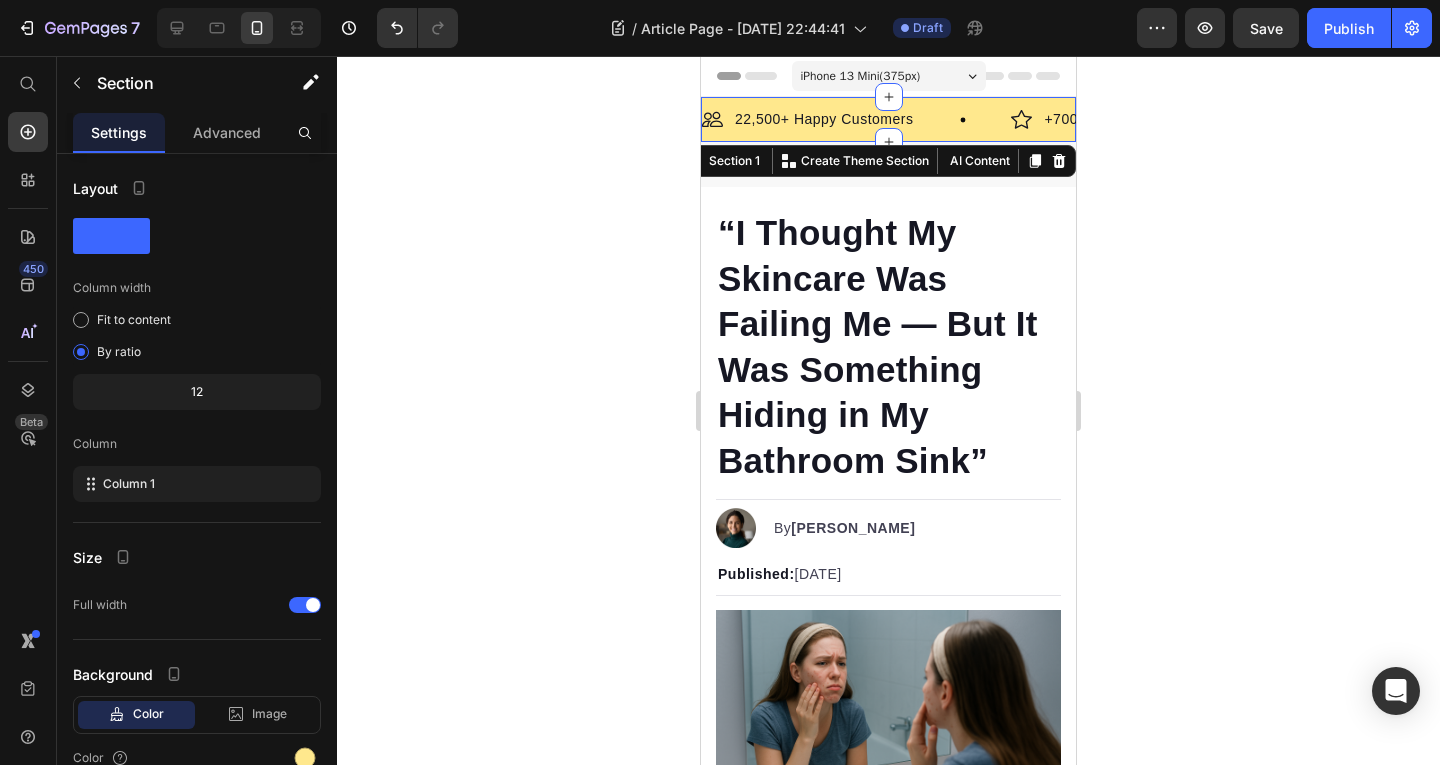 click 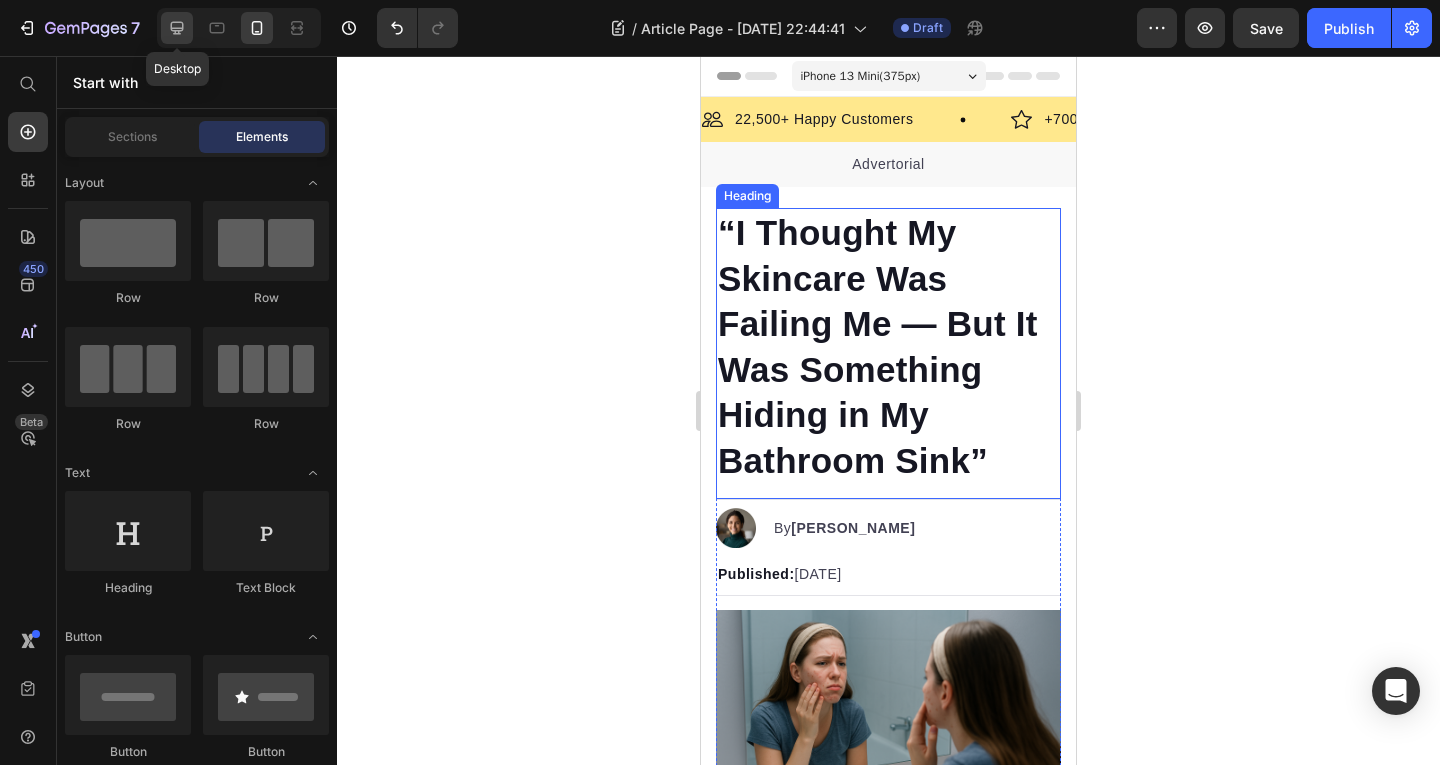 click 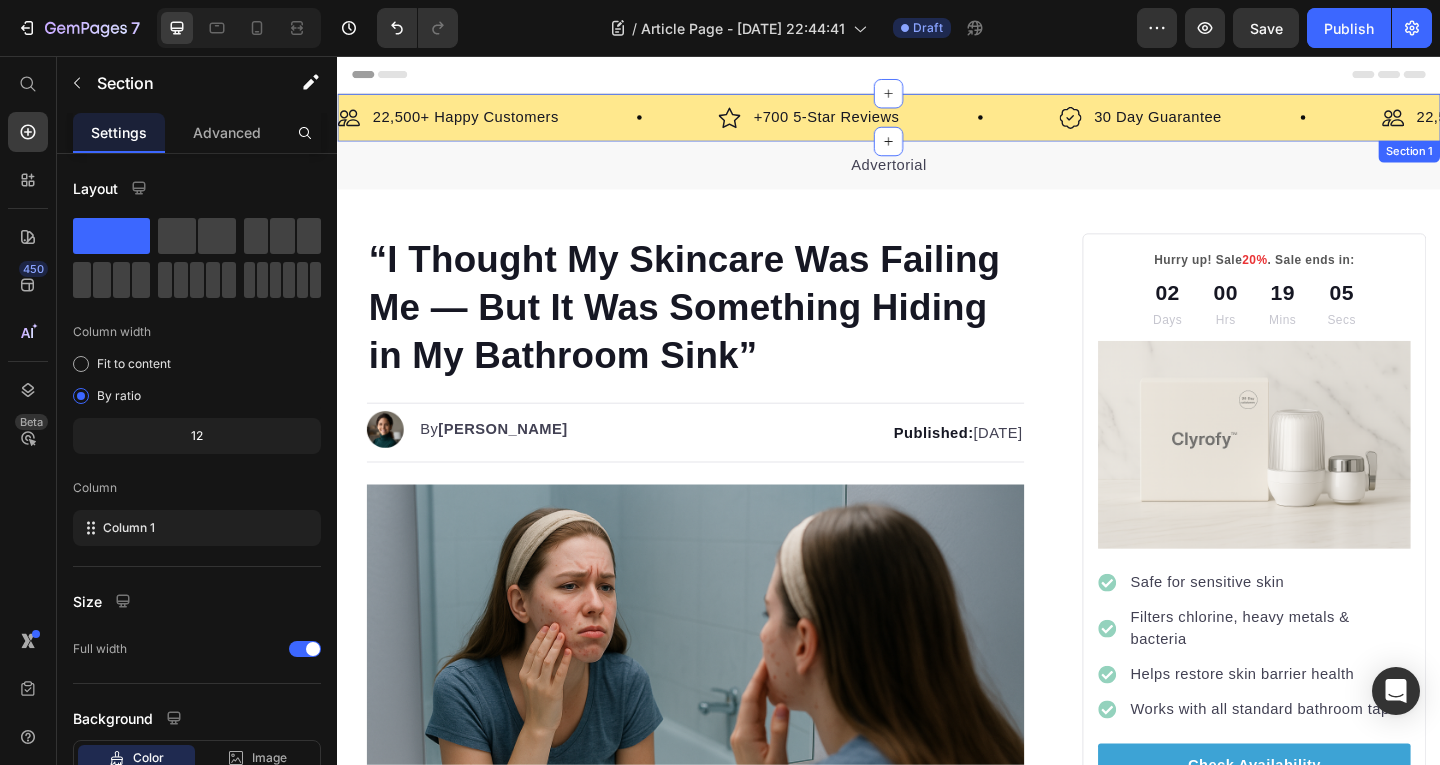click on "Image 22,500+ Happy Customers Text Block Row
Image +700 5-Star Reviews Text Block Row
Image 30 Day Guarantee Text Block Row
Image 22,500+ Happy Customers Text Block Row
Image +700 5-Star Reviews Text Block Row
Image 30 Day Guarantee Text Block Row
Image 22,500+ Happy Customers Text Block Row
Image +700 5-Star Reviews Text Block Row
Image 30 Day Guarantee Text Block Row
Image 22,500+ Happy Customers Text Block Row
Image +700 5-Star Reviews Text Block Row
Image 30 Day Guarantee Text Block Row
Image 22,500+ Happy Customers Text Block Row
Image +700 5-Star Reviews Text Block Row
Image 30 Day Guarantee Text Block Row
Image 22,500+ Happy Customers Text Block Row
Image +700 5-Star Reviews Text Block Row
Image 30 Day Guarantee Text Block Row Marquee" at bounding box center [937, 123] 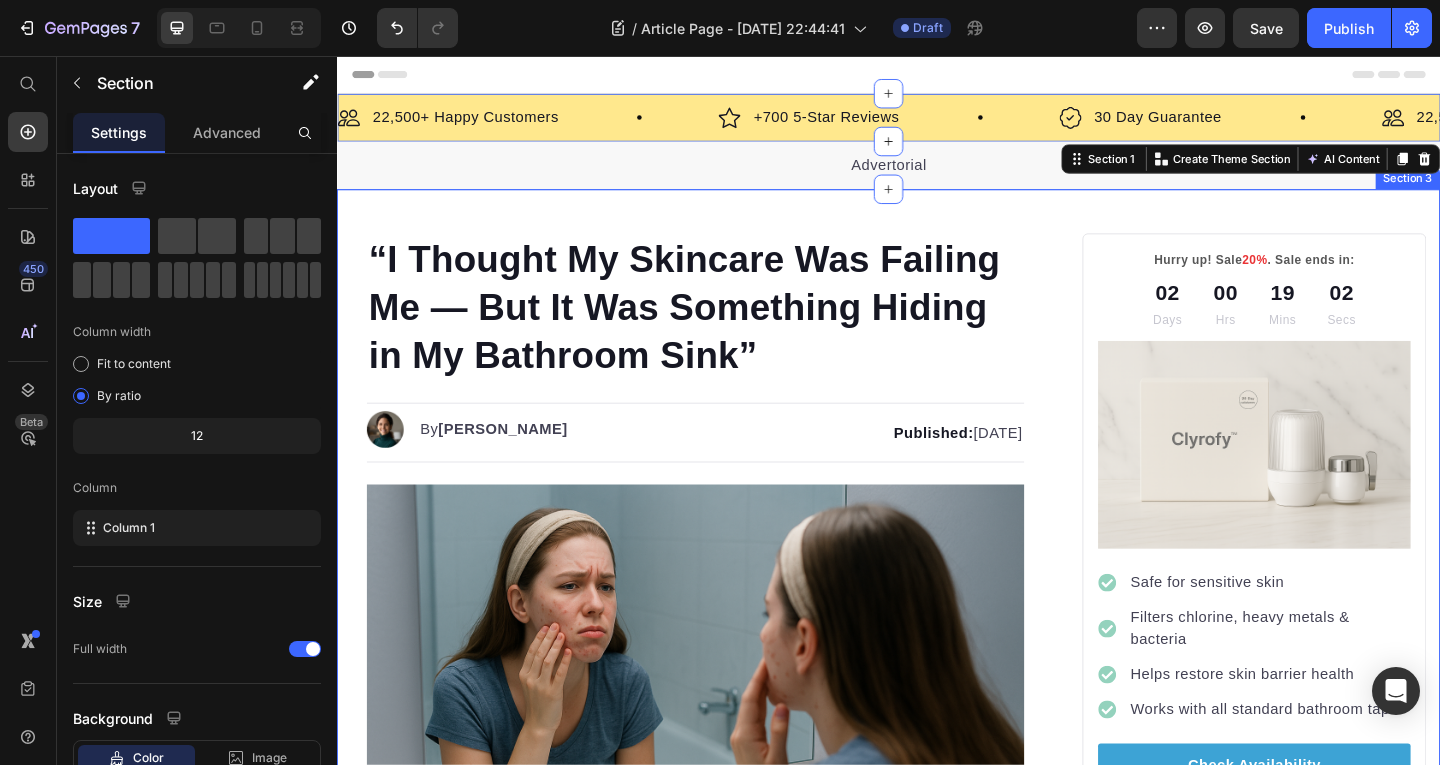 click on "“I Thought My Skincare Was Failing Me — But It Was Something Hiding in My Bathroom Sink” Heading Image By  Kim Fields Text block Advanced list Published:  Monday, January 8, 2024 Text block Row Image I’ve spent more on skincare in the last year than I want to admit. Serums, toners, retinol, hyaluronic acid, clay masks, probiotics, facials… Every time a new product went viral on TikTok or Reddit, I added it to my shelf. I did everything right.   So why was I still waking up with breakouts? The worst part wasn’t even the acne — it was the feeling that my skin was fighting me, no matter how disciplined I was. Like I couldn’t win. I started thinking, “Maybe this is just my skin. Maybe I’m just meant to have bad skin.”   But then I saw a comment buried in a Reddit thread: “If you’ve tried everything, and nothing’s working, check your tap water.” Text block Image Wait… what? Heading I’ve always focused on what I put  on  my skin. twice a day  — could be the thing sabotaging it." at bounding box center [937, 2668] 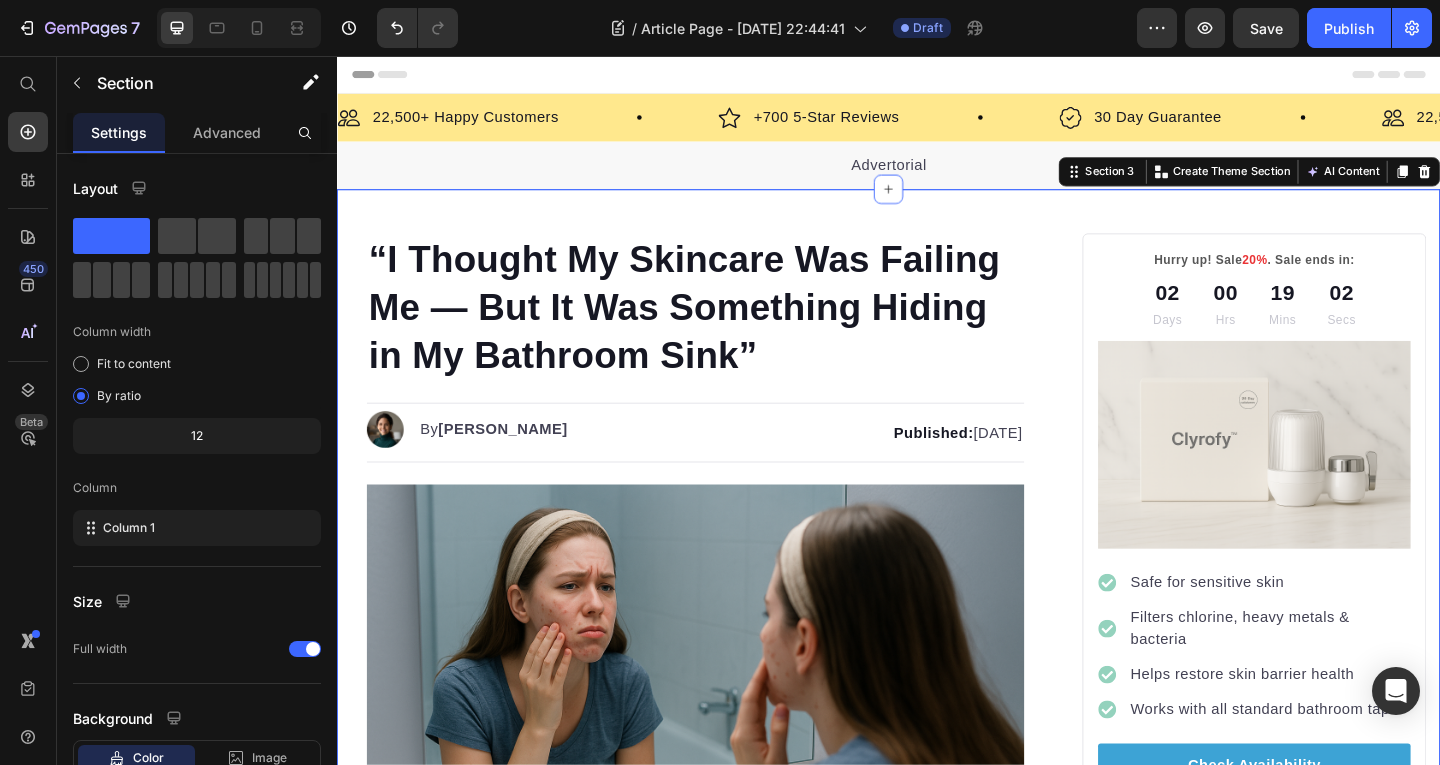 click on "Advertorial" at bounding box center (937, 175) 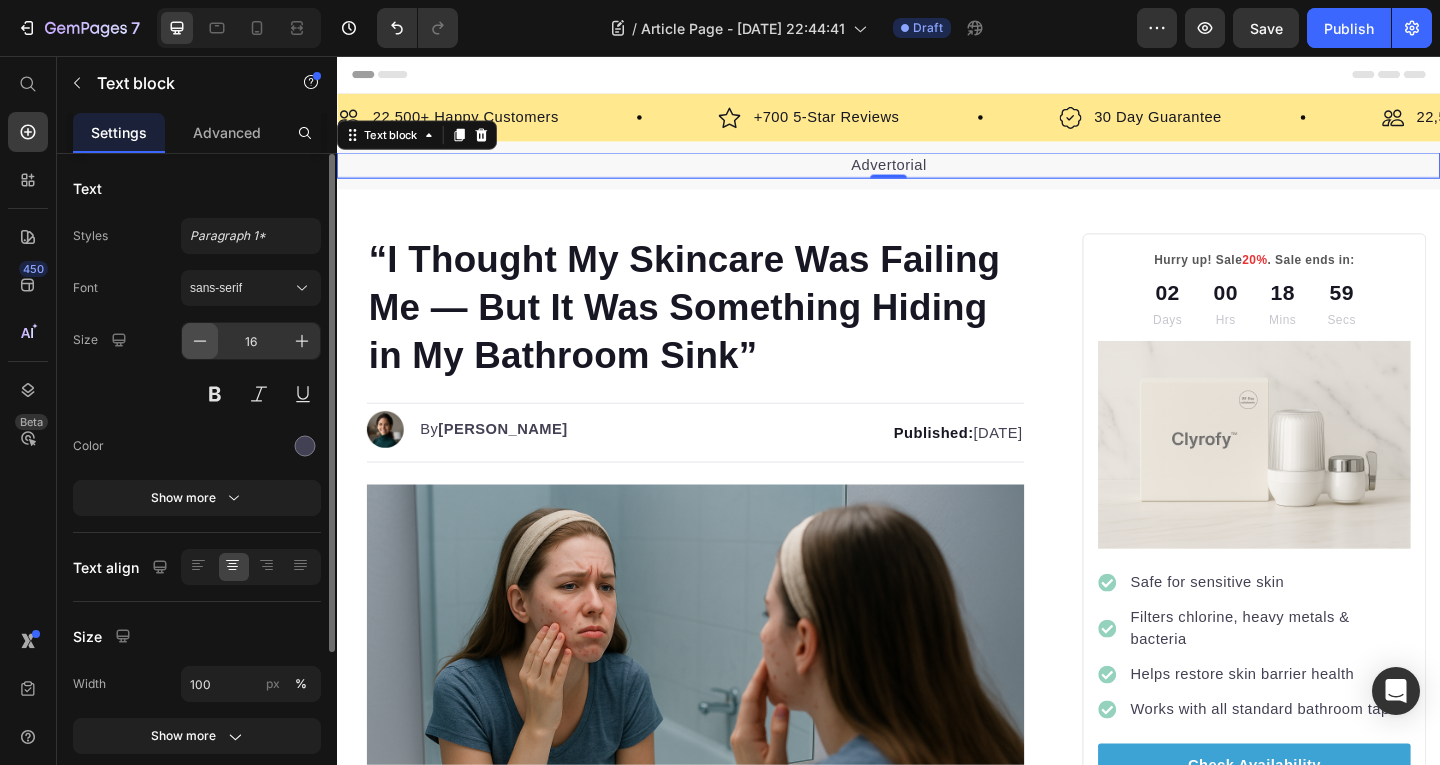 click at bounding box center [200, 341] 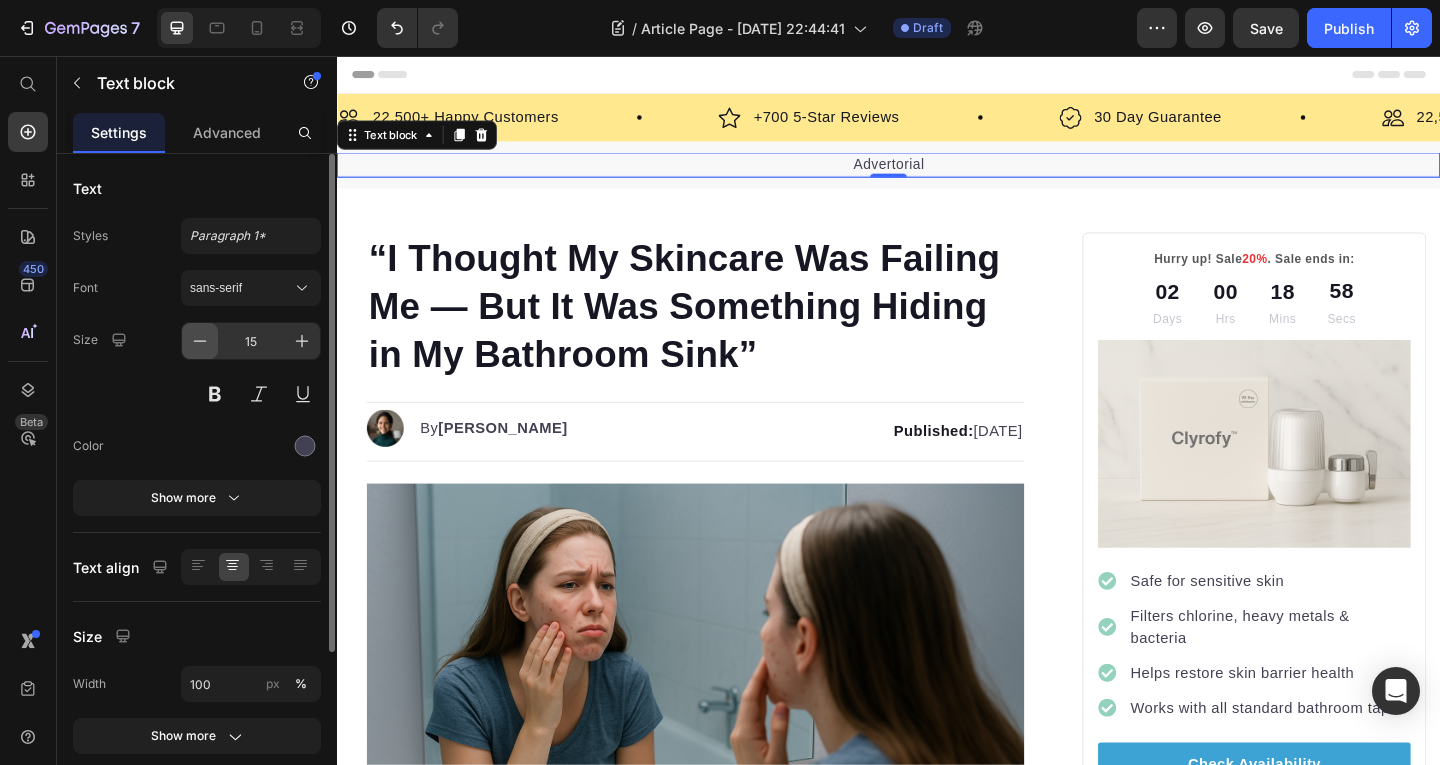 click at bounding box center (200, 341) 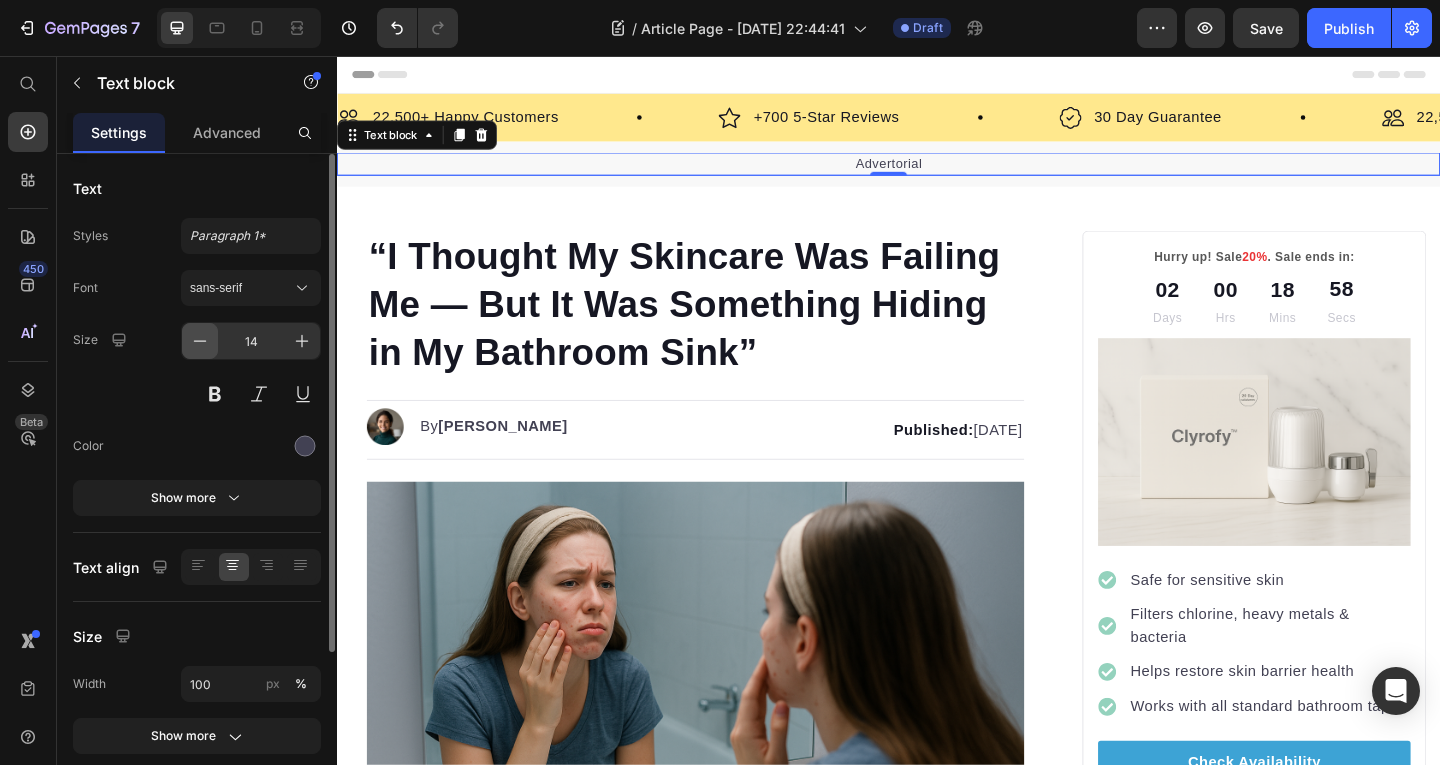click at bounding box center [200, 341] 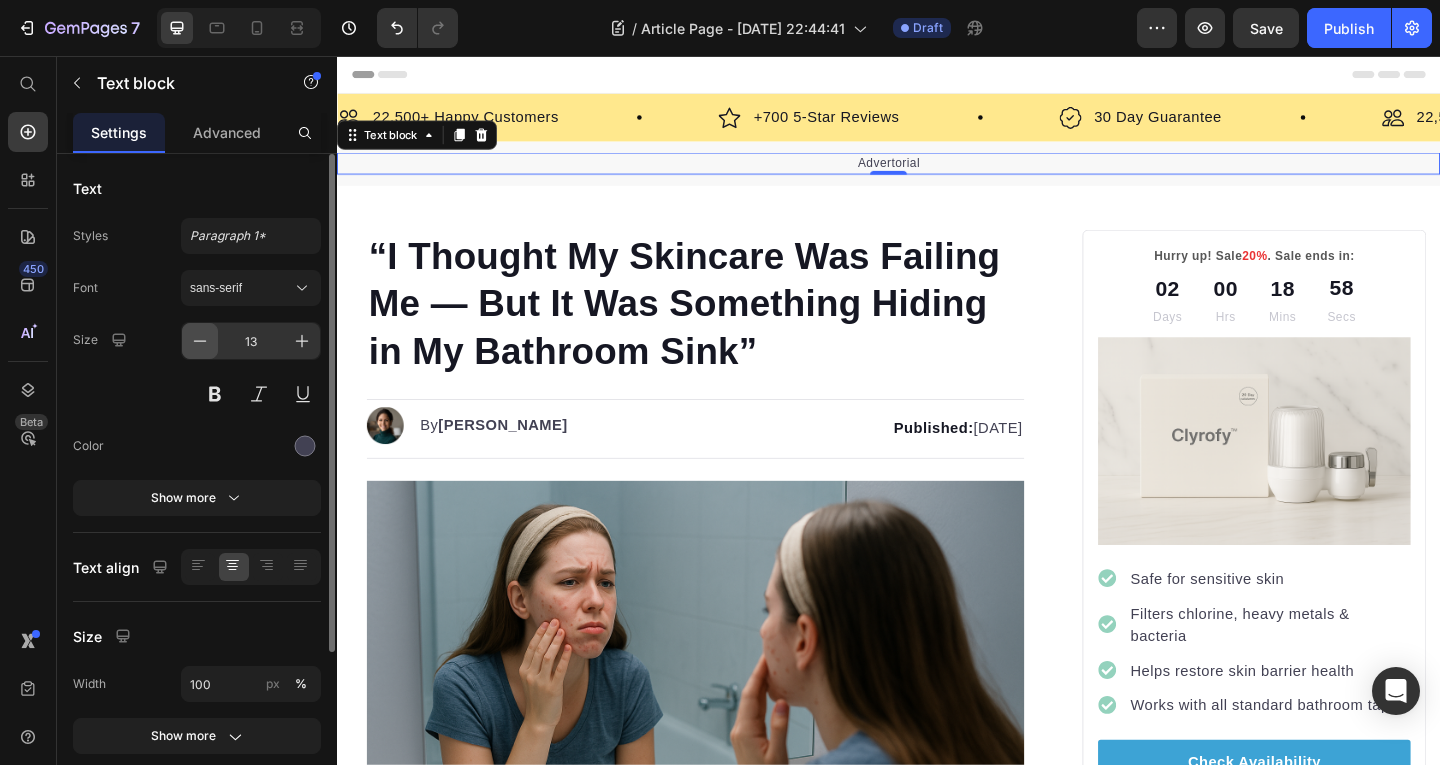 click at bounding box center (200, 341) 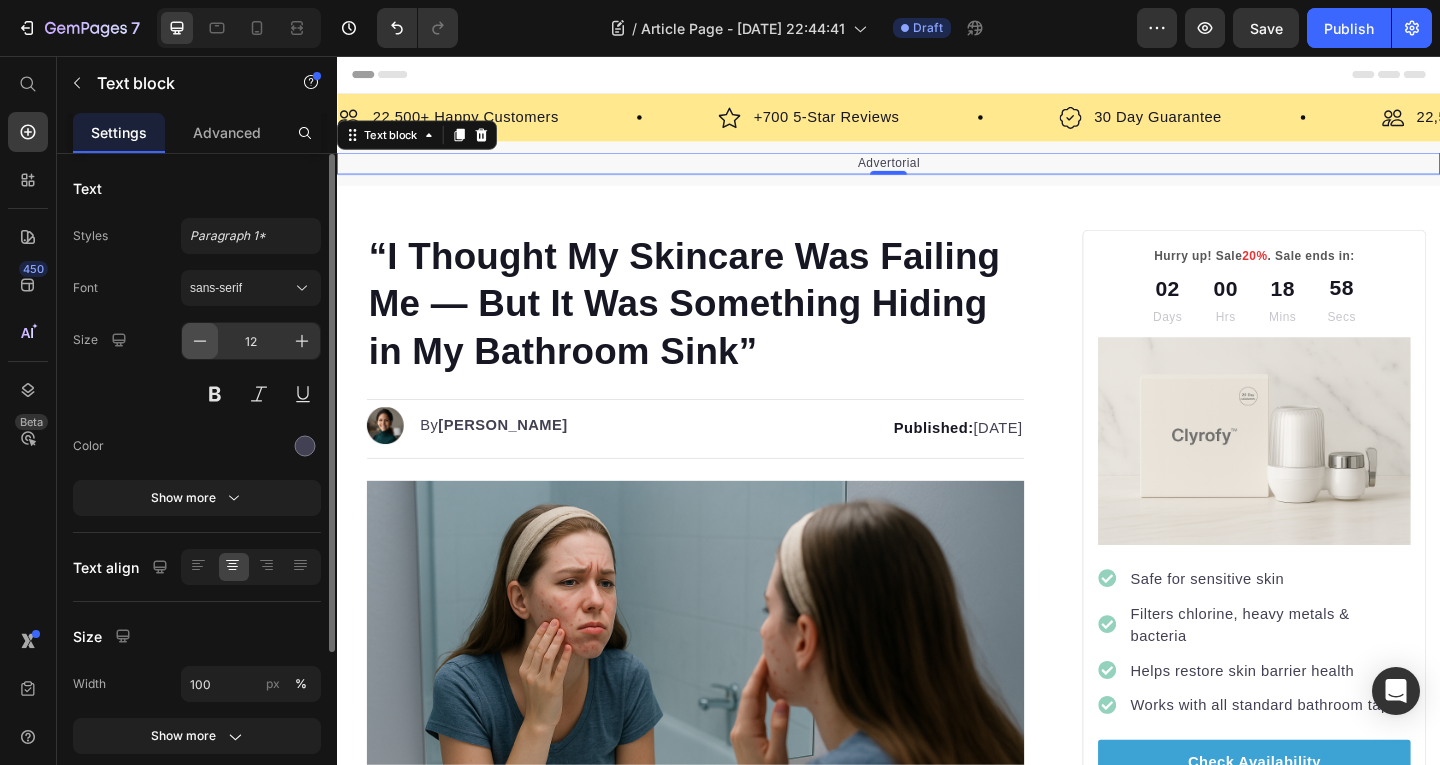click at bounding box center (200, 341) 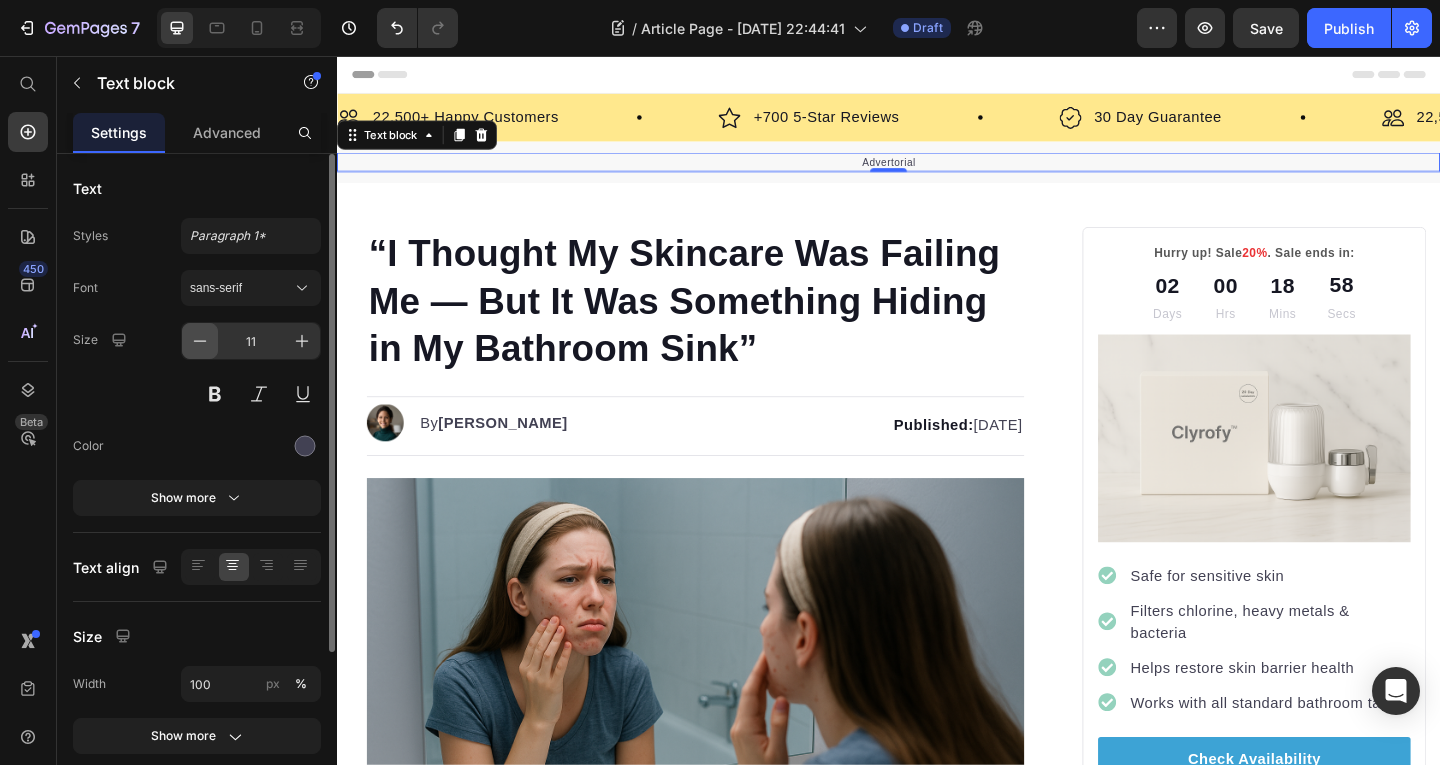 click at bounding box center (200, 341) 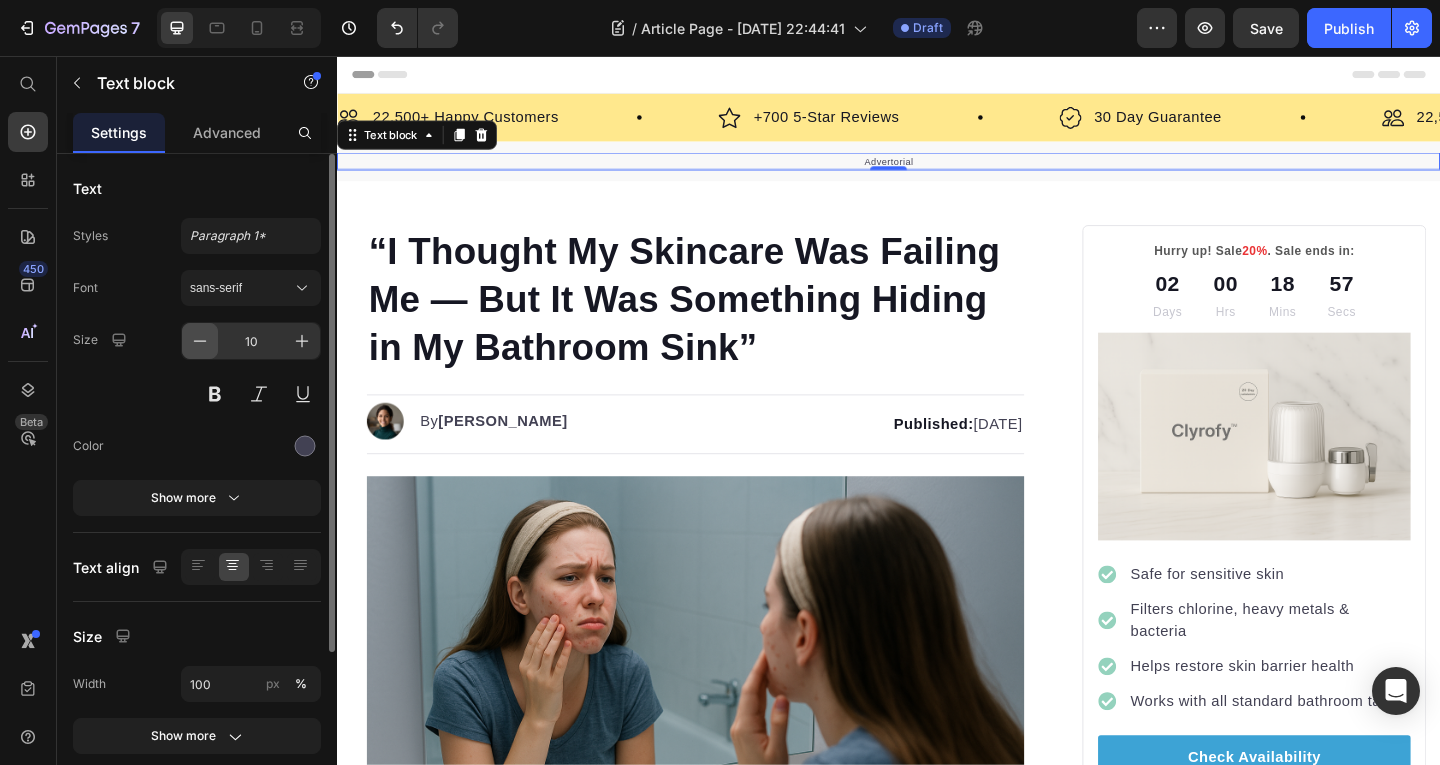 click at bounding box center (200, 341) 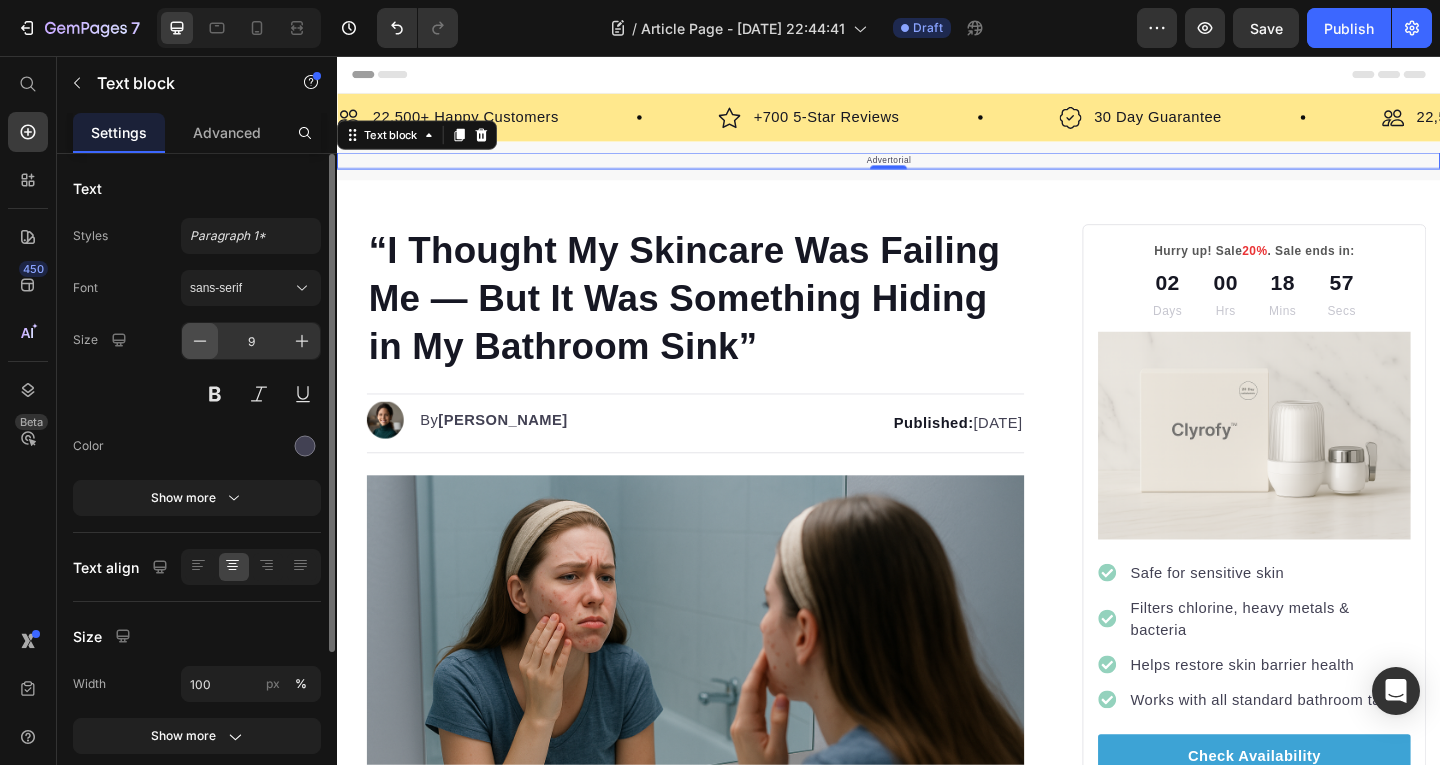click at bounding box center (200, 341) 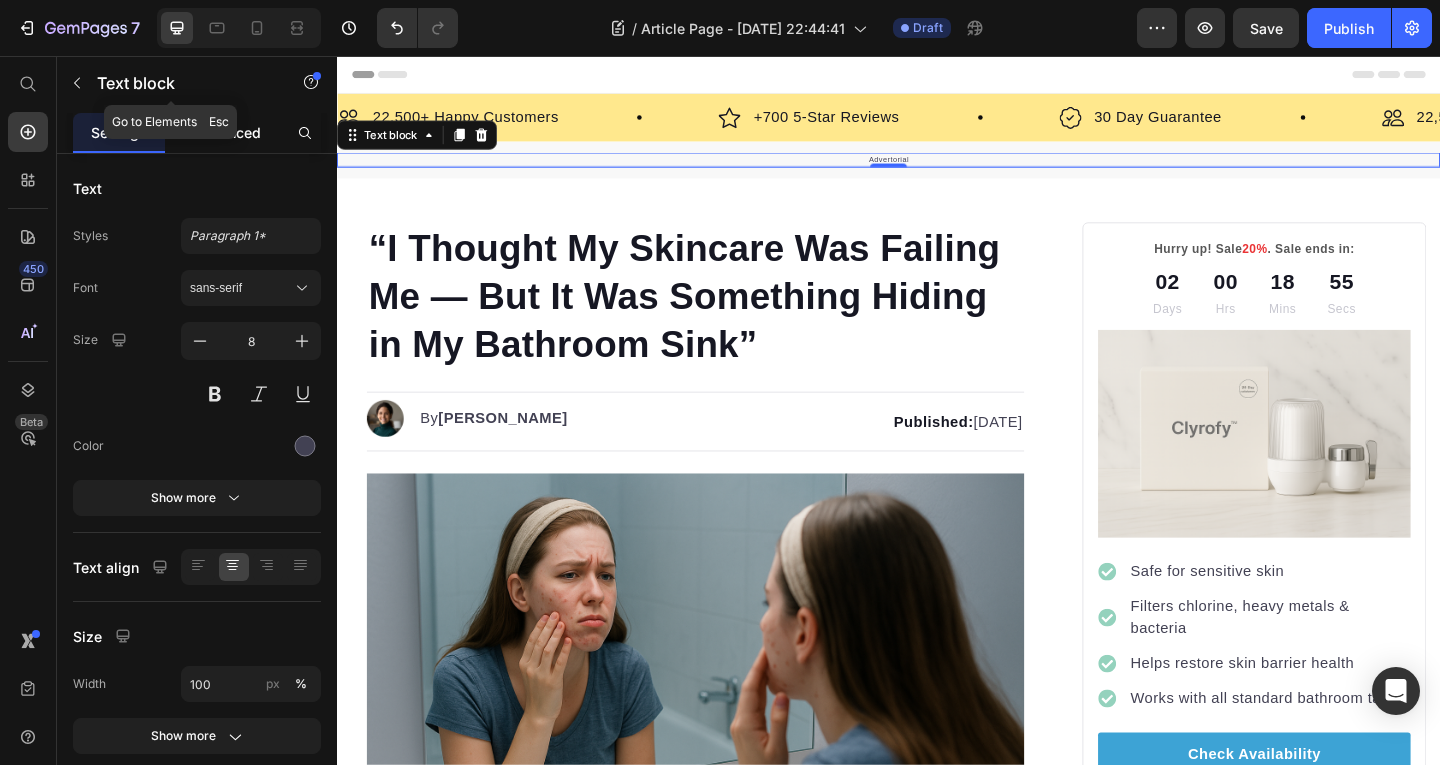 click on "Advanced" 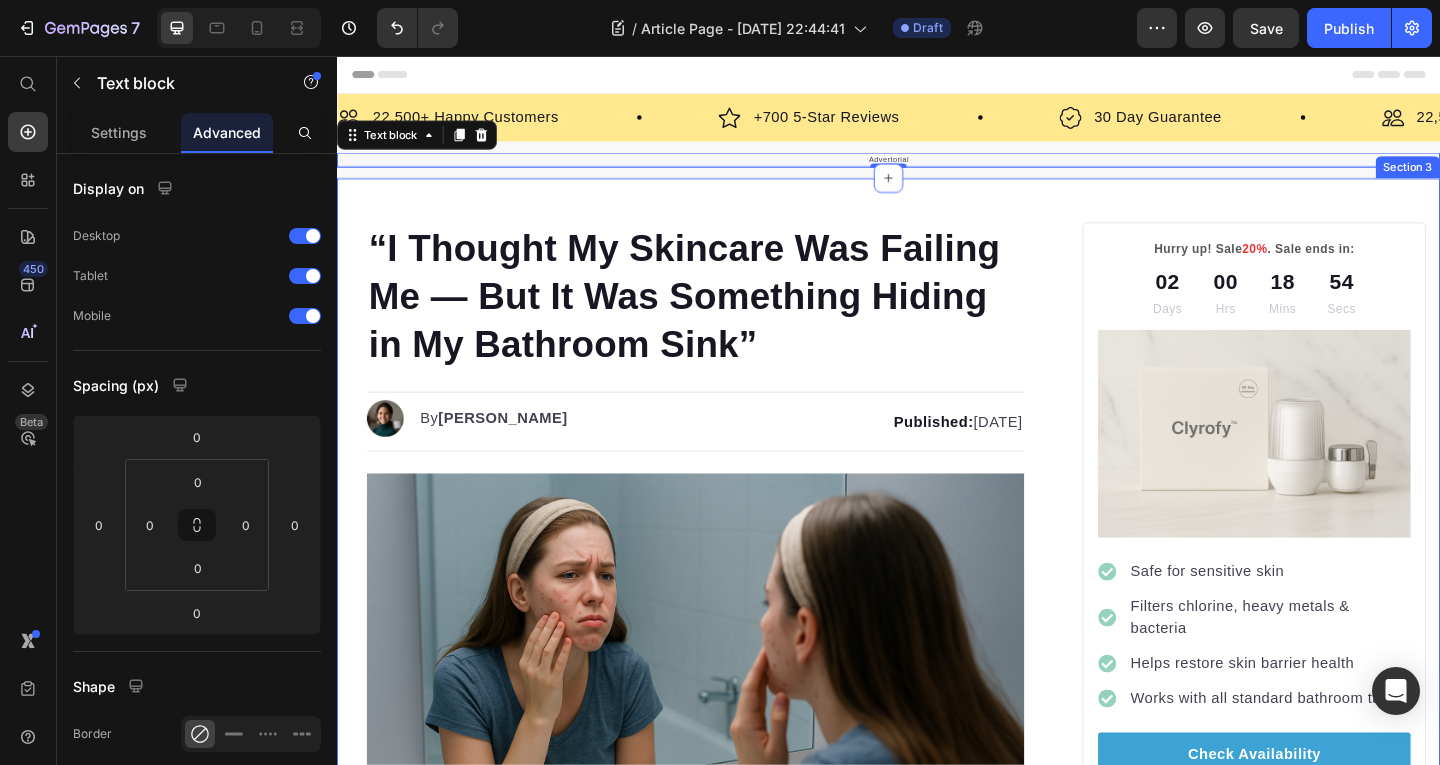 click on "“I Thought My Skincare Was Failing Me — But It Was Something Hiding in My Bathroom Sink” Heading Image By  Kim Fields Text block Advanced list Published:  Monday, January 8, 2024 Text block Row Image I’ve spent more on skincare in the last year than I want to admit. Serums, toners, retinol, hyaluronic acid, clay masks, probiotics, facials… Every time a new product went viral on TikTok or Reddit, I added it to my shelf. I did everything right.   So why was I still waking up with breakouts? The worst part wasn’t even the acne — it was the feeling that my skin was fighting me, no matter how disciplined I was. Like I couldn’t win. I started thinking, “Maybe this is just my skin. Maybe I’m just meant to have bad skin.”   But then I saw a comment buried in a Reddit thread: “If you’ve tried everything, and nothing’s working, check your tap water.” Text block Image Wait… what? Heading I’ve always focused on what I put  on  my skin. twice a day  — could be the thing sabotaging it." at bounding box center (937, 2656) 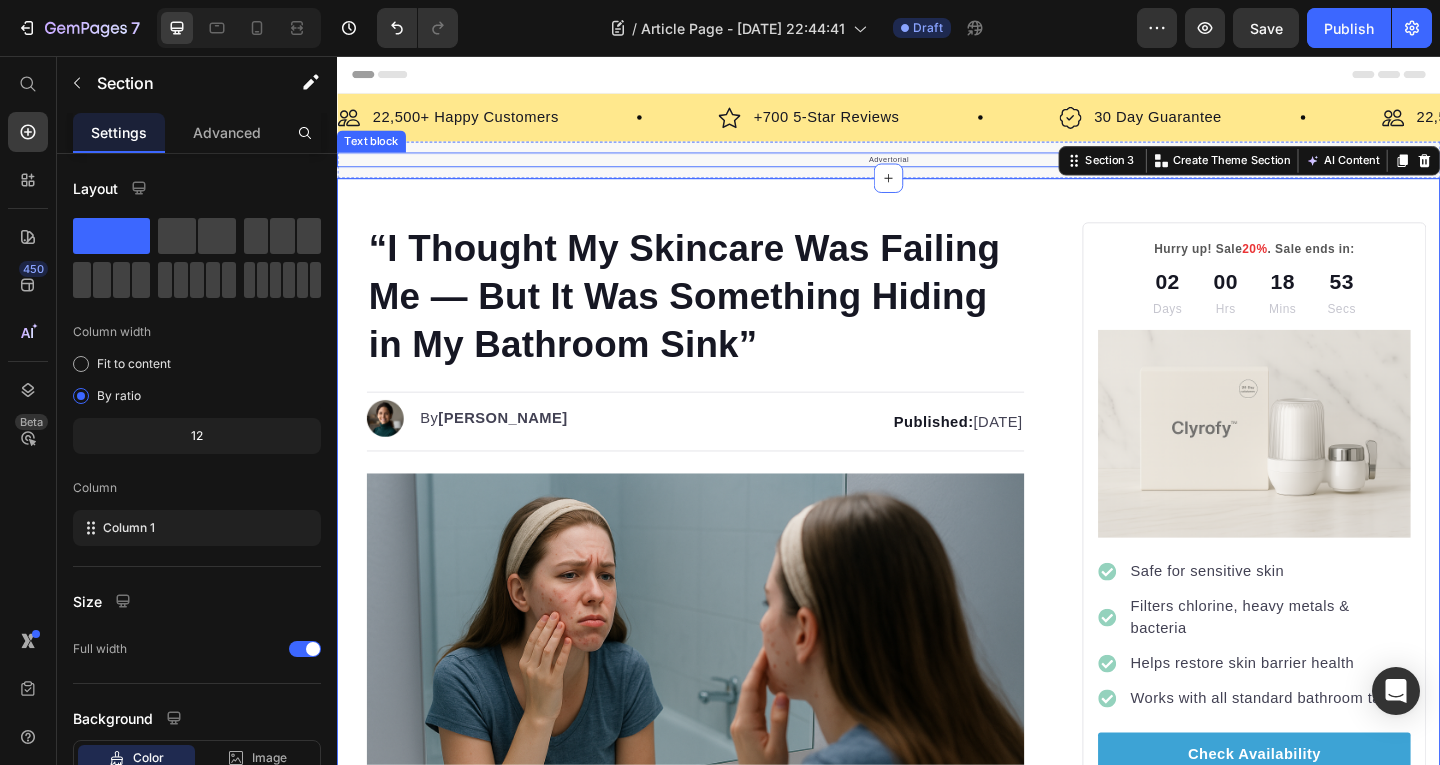 click on "Advertorial Text block Section 2" at bounding box center [937, 169] 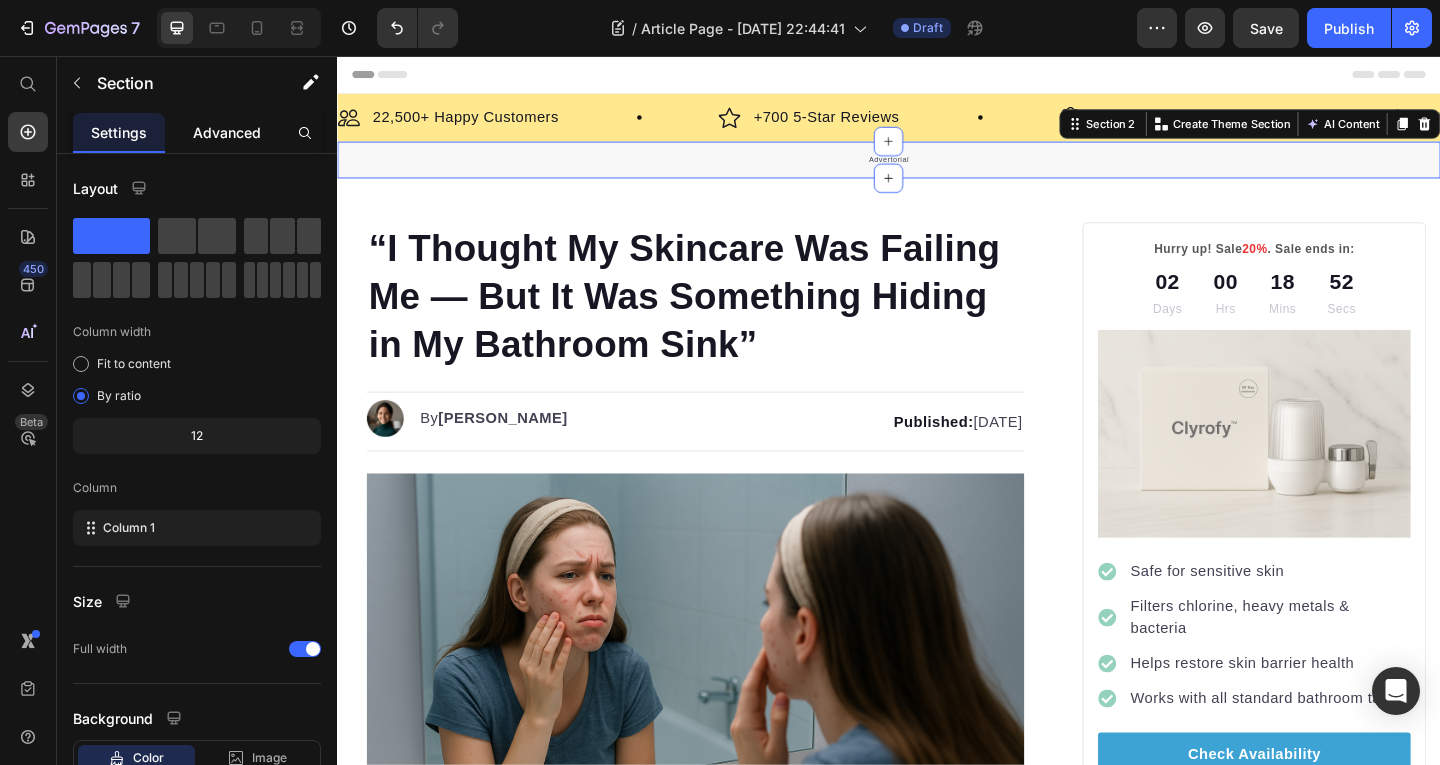 click on "Advanced" 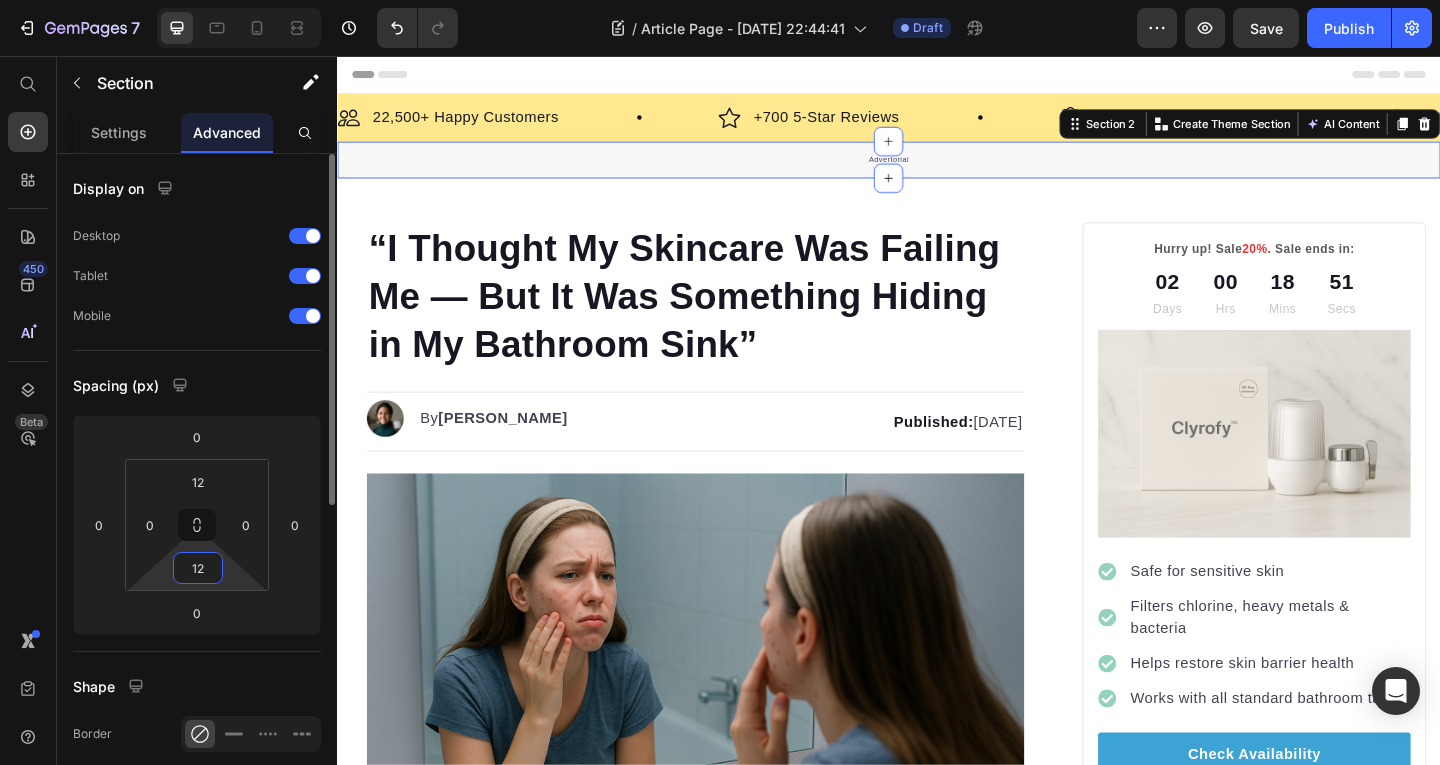 click on "12" at bounding box center (198, 568) 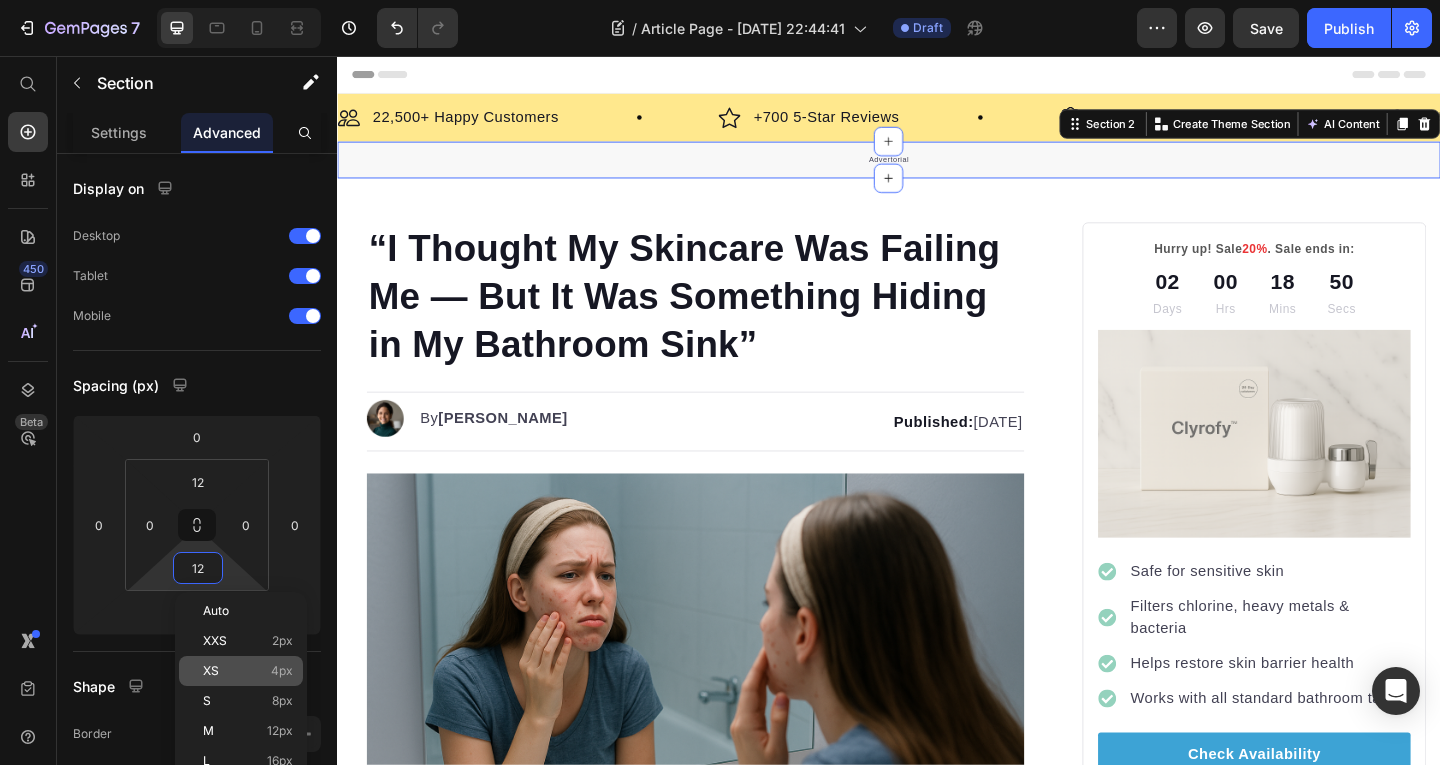 click on "XS 4px" at bounding box center [248, 671] 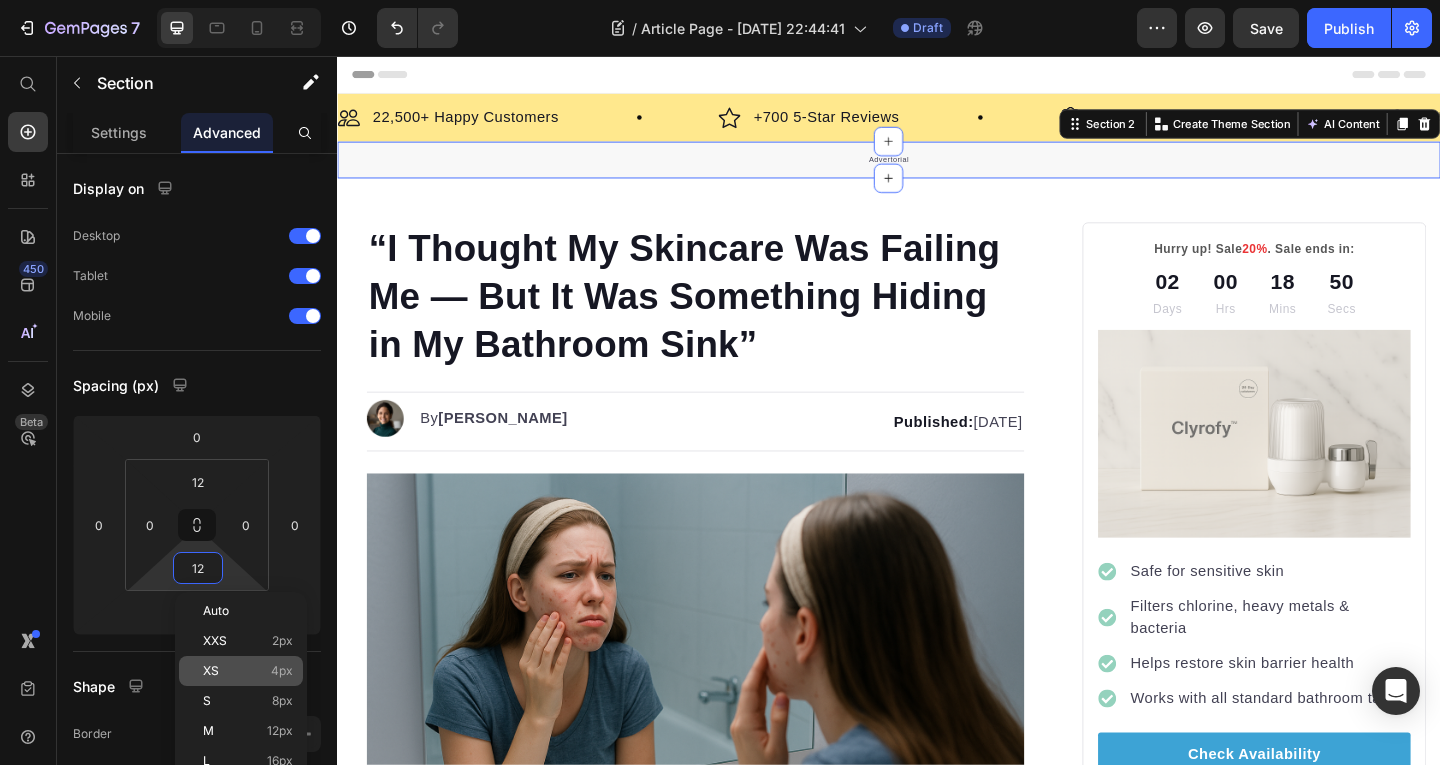 type on "4" 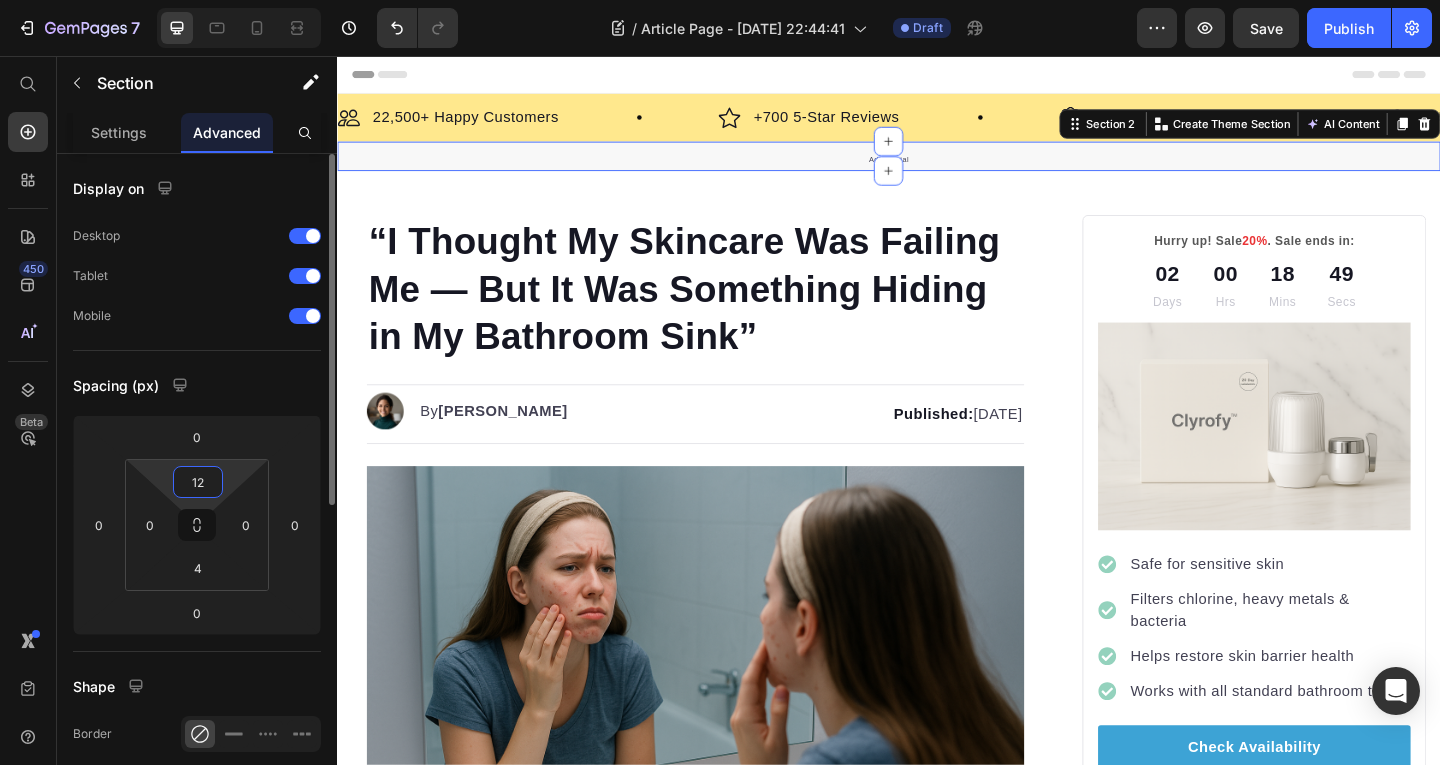 click on "12" at bounding box center (198, 482) 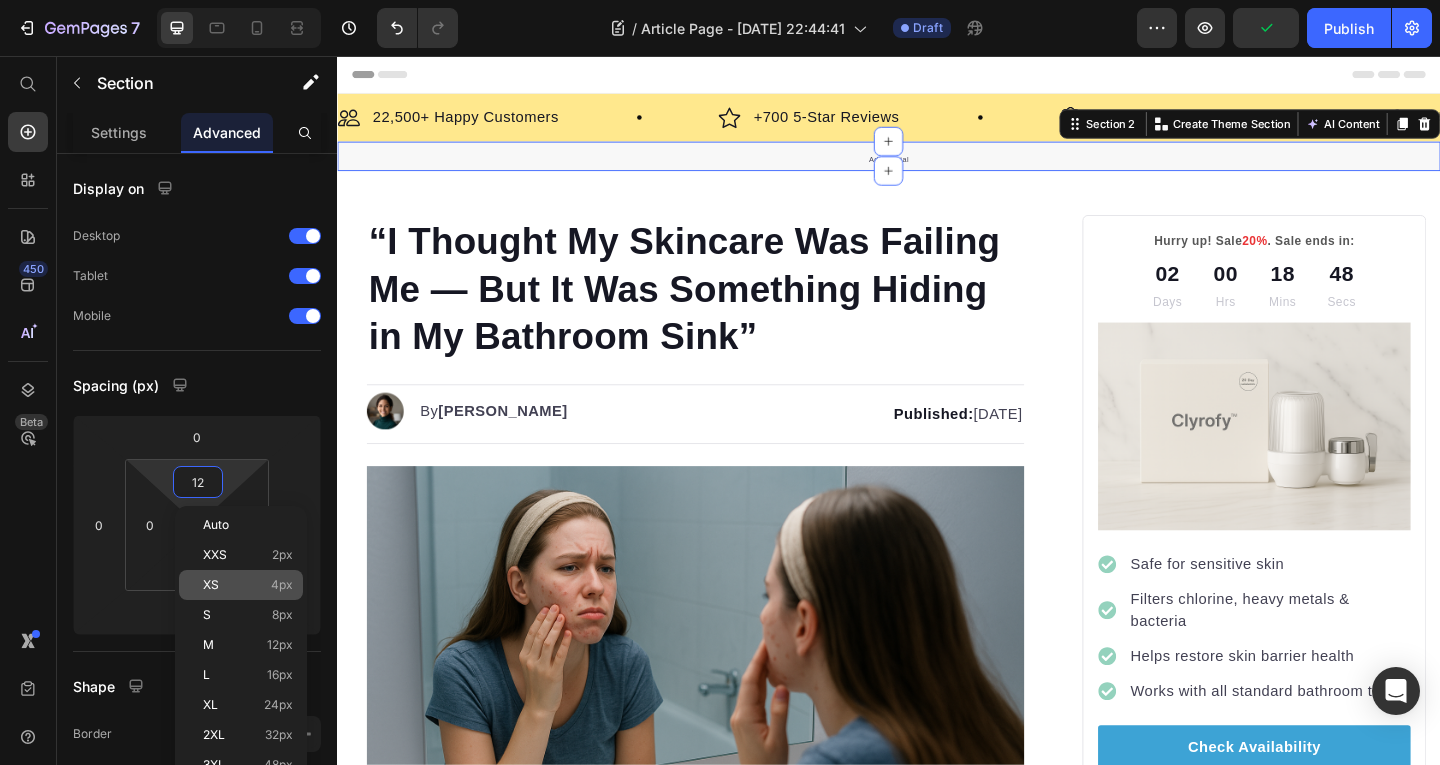 click on "XS 4px" 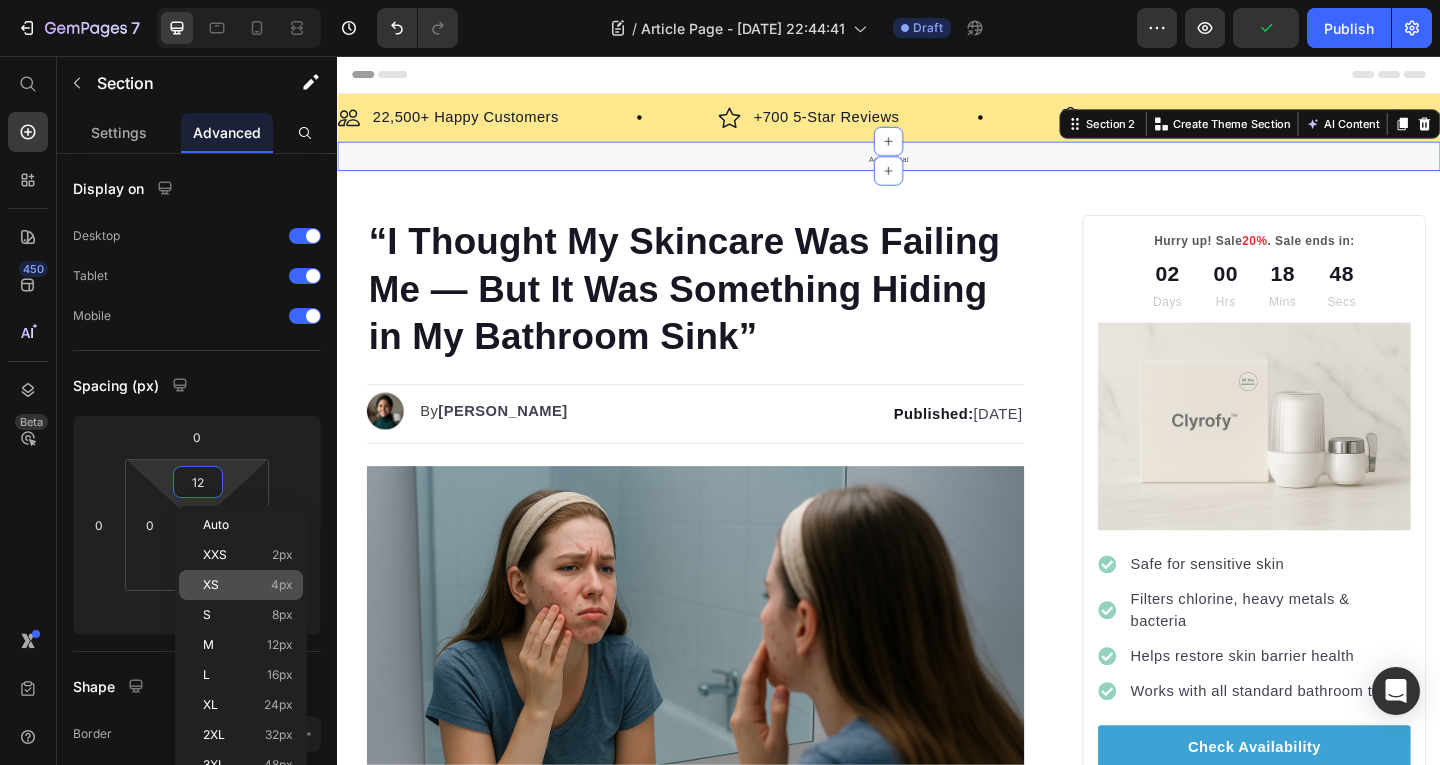 type on "4" 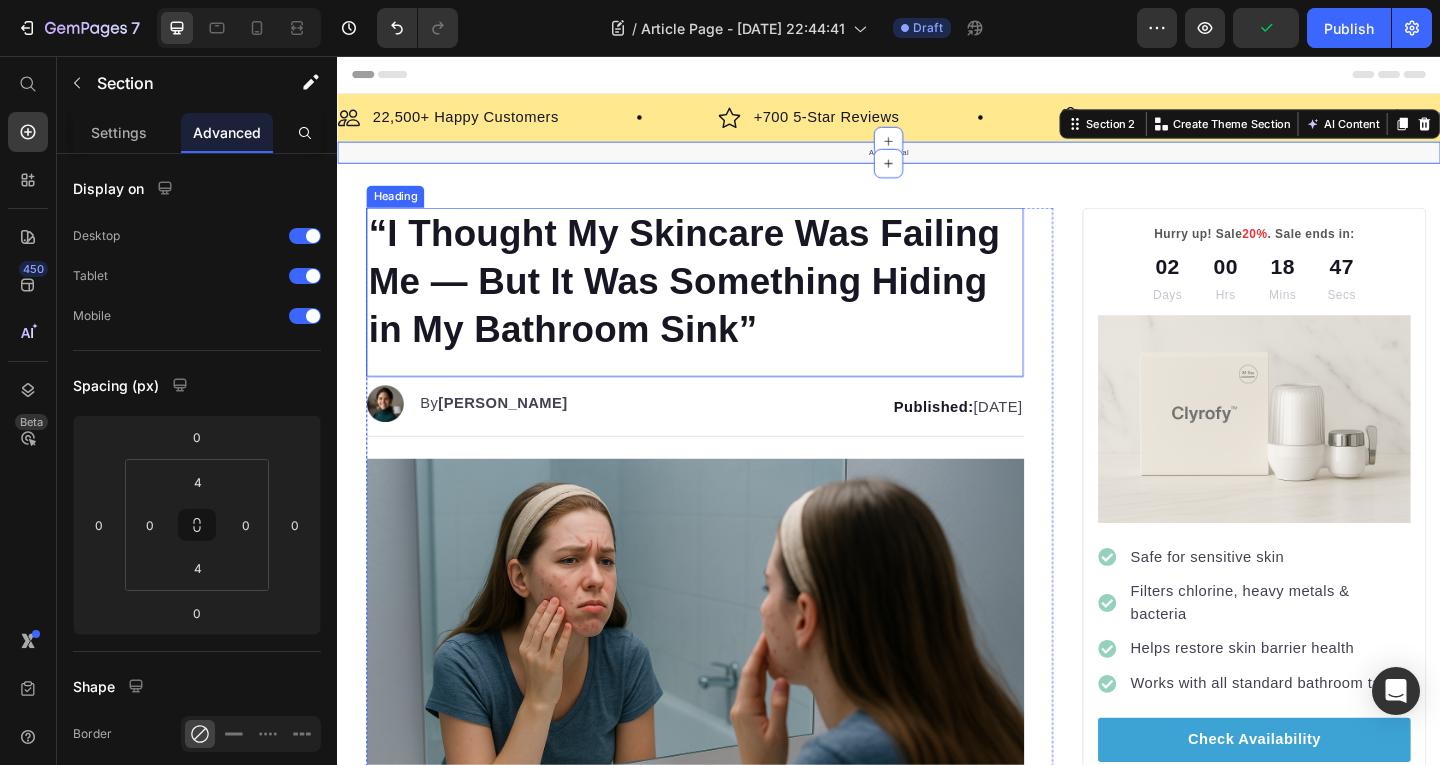 click on "“I Thought My Skincare Was Failing Me — But It Was Something Hiding in My Bathroom Sink”" at bounding box center (726, 301) 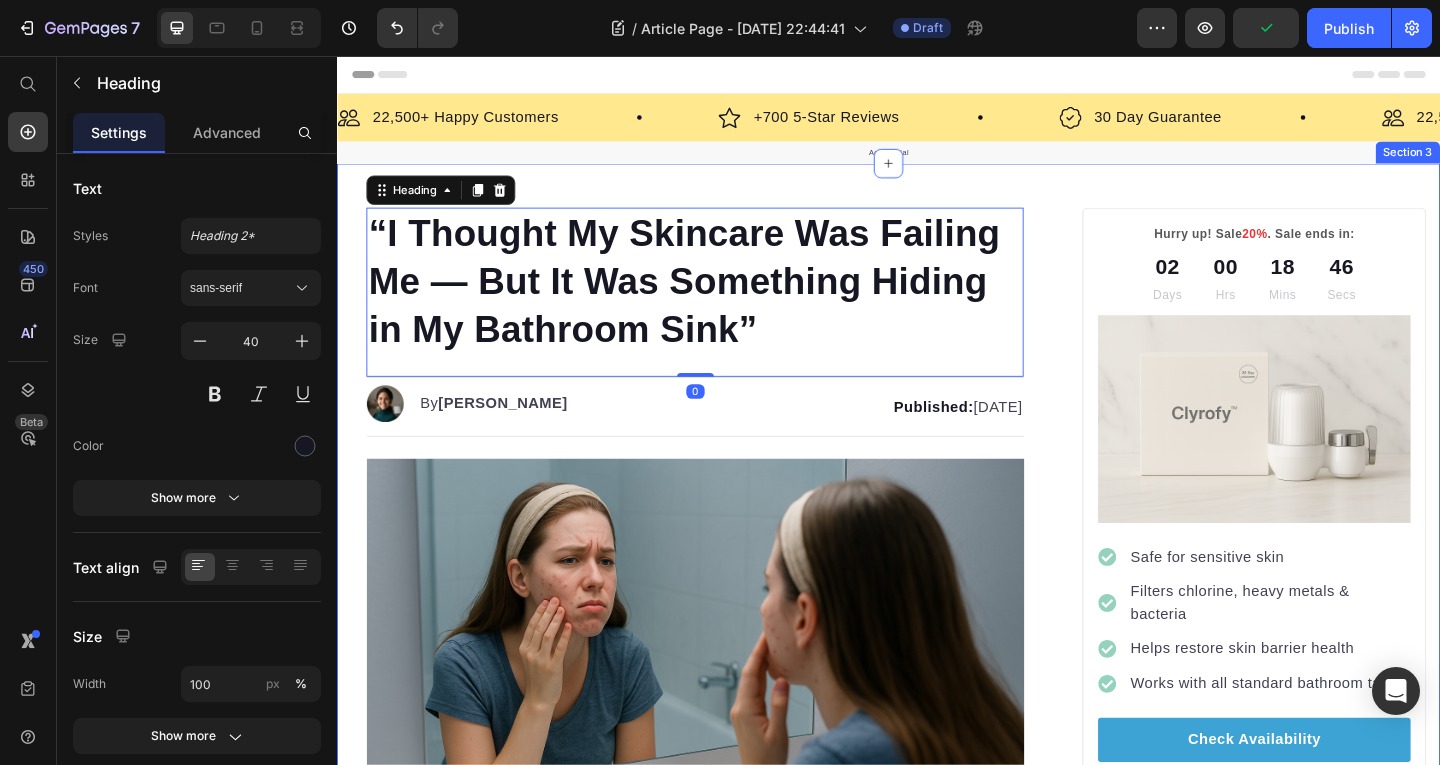click on "“I Thought My Skincare Was Failing Me — But It Was Something Hiding in My Bathroom Sink” Heading   0 Image By  Kim Fields Text block Advanced list Published:  Monday, January 8, 2024 Text block Row Image I’ve spent more on skincare in the last year than I want to admit. Serums, toners, retinol, hyaluronic acid, clay masks, probiotics, facials… Every time a new product went viral on TikTok or Reddit, I added it to my shelf. I did everything right.   So why was I still waking up with breakouts? The worst part wasn’t even the acne — it was the feeling that my skin was fighting me, no matter how disciplined I was. Like I couldn’t win. I started thinking, “Maybe this is just my skin. Maybe I’m just meant to have bad skin.”   But then I saw a comment buried in a Reddit thread: “If you’ve tried everything, and nothing’s working, check your tap water.” Text block Image Wait… what? Heading I’ve always focused on what I put  on  my skin. twice a day     Chlorine Hard minerals" at bounding box center (937, 2640) 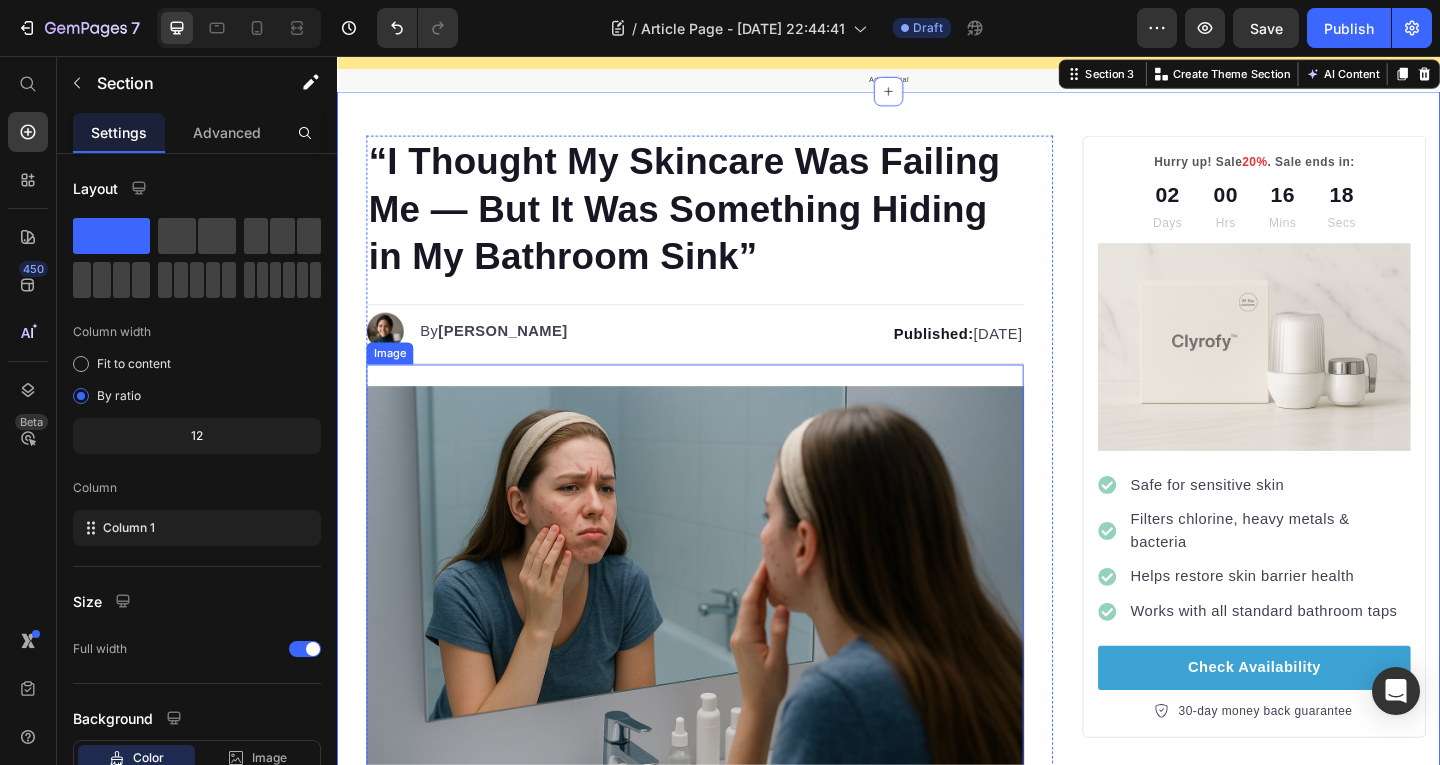 scroll, scrollTop: 0, scrollLeft: 0, axis: both 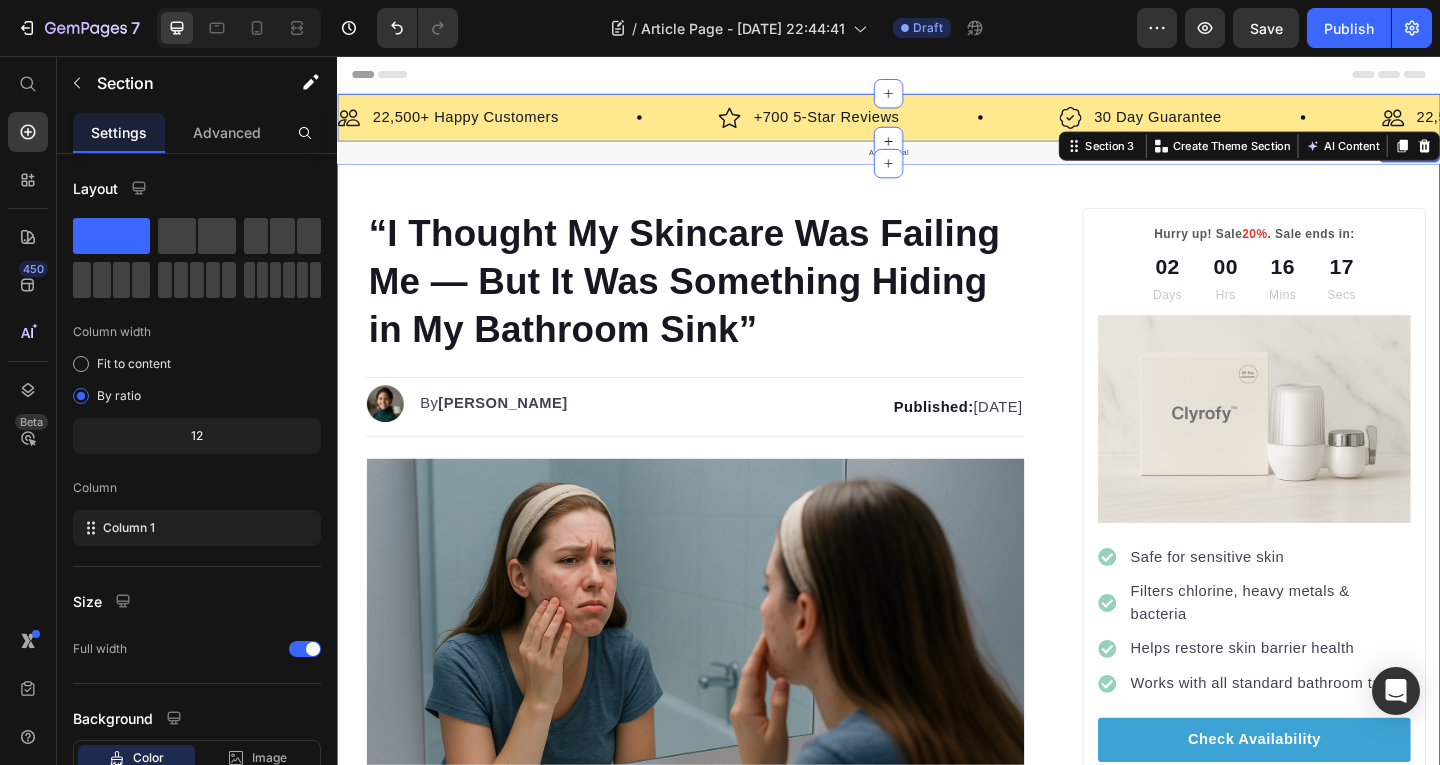 click on "Image 22,500+ Happy Customers Text Block Row
Image +700 5-Star Reviews Text Block Row
Image 30 Day Guarantee Text Block Row
Image 22,500+ Happy Customers Text Block Row
Image +700 5-Star Reviews Text Block Row
Image 30 Day Guarantee Text Block Row
Image 22,500+ Happy Customers Text Block Row
Image +700 5-Star Reviews Text Block Row
Image 30 Day Guarantee Text Block Row
Image 22,500+ Happy Customers Text Block Row
Image +700 5-Star Reviews Text Block Row
Image 30 Day Guarantee Text Block Row
Image 22,500+ Happy Customers Text Block Row
Image +700 5-Star Reviews Text Block Row
Image 30 Day Guarantee Text Block Row
Image 22,500+ Happy Customers Text Block Row
Image +700 5-Star Reviews Text Block Row
Image 30 Day Guarantee Text Block Row Marquee" at bounding box center [937, 123] 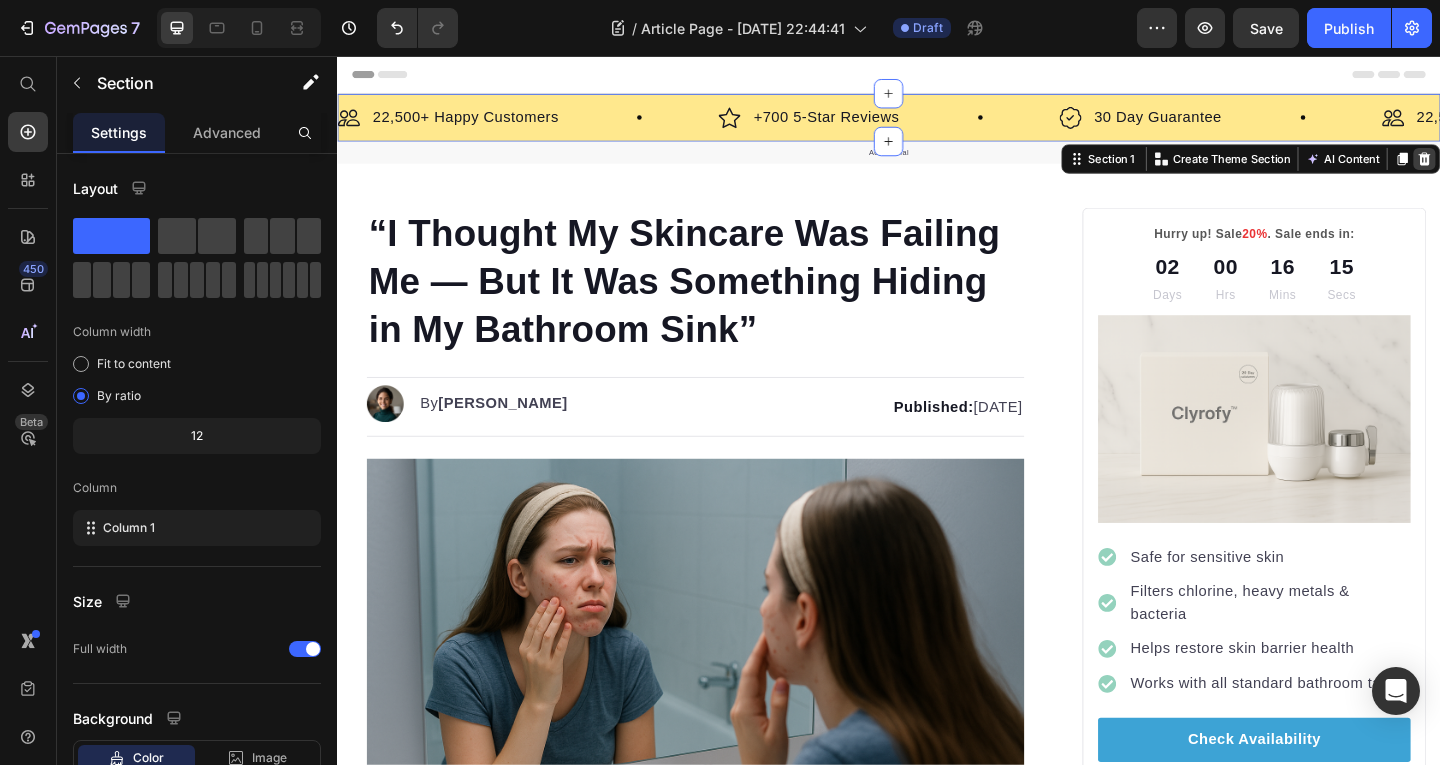 click 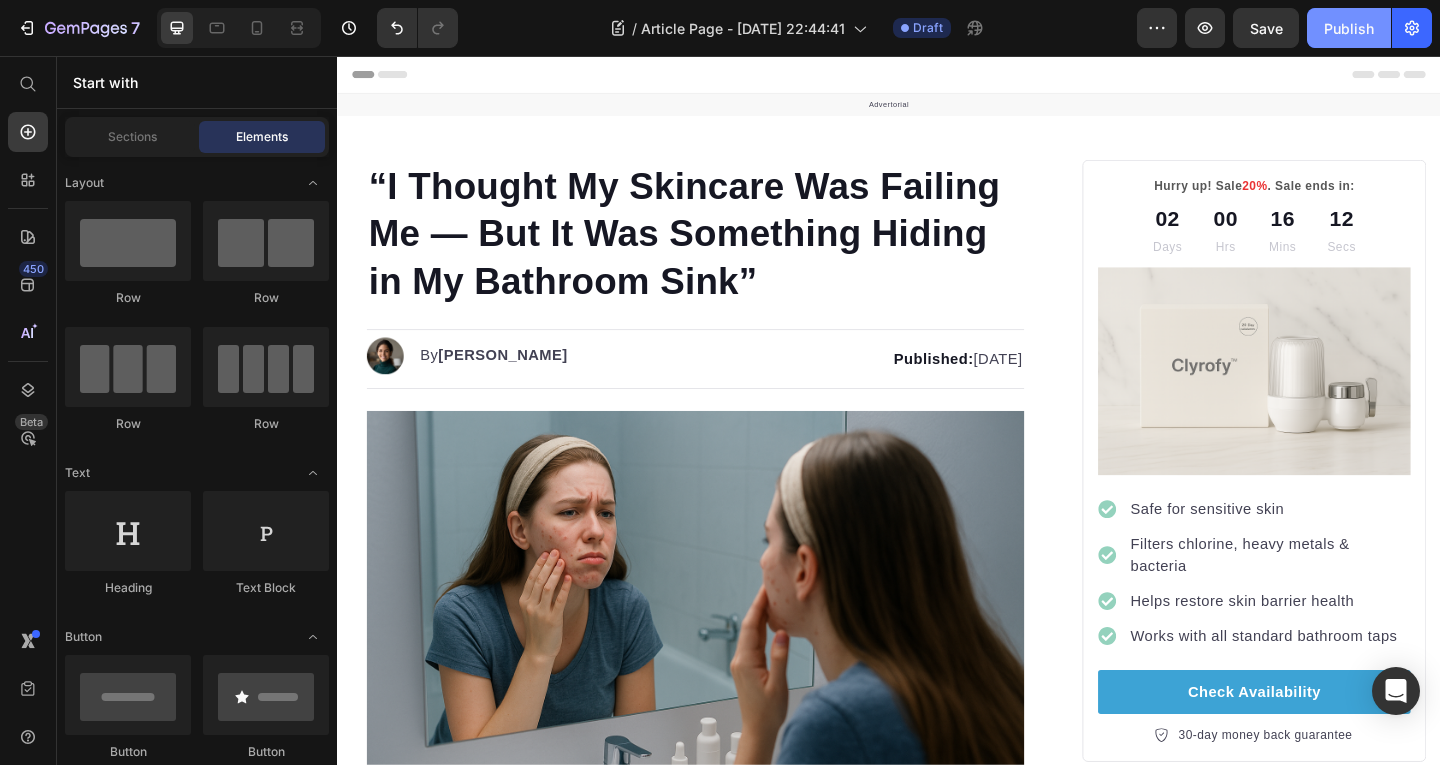 click on "Publish" at bounding box center (1349, 28) 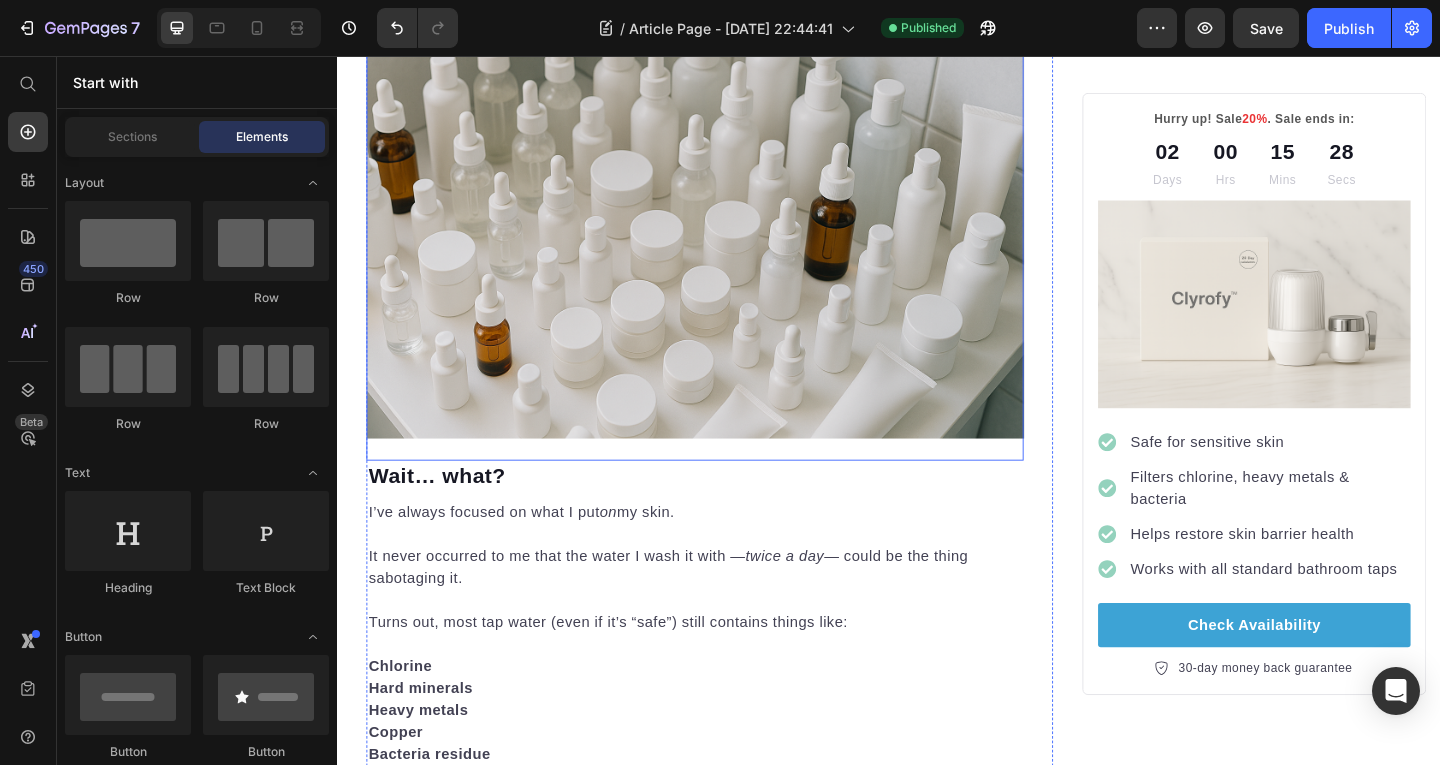 scroll, scrollTop: 1404, scrollLeft: 0, axis: vertical 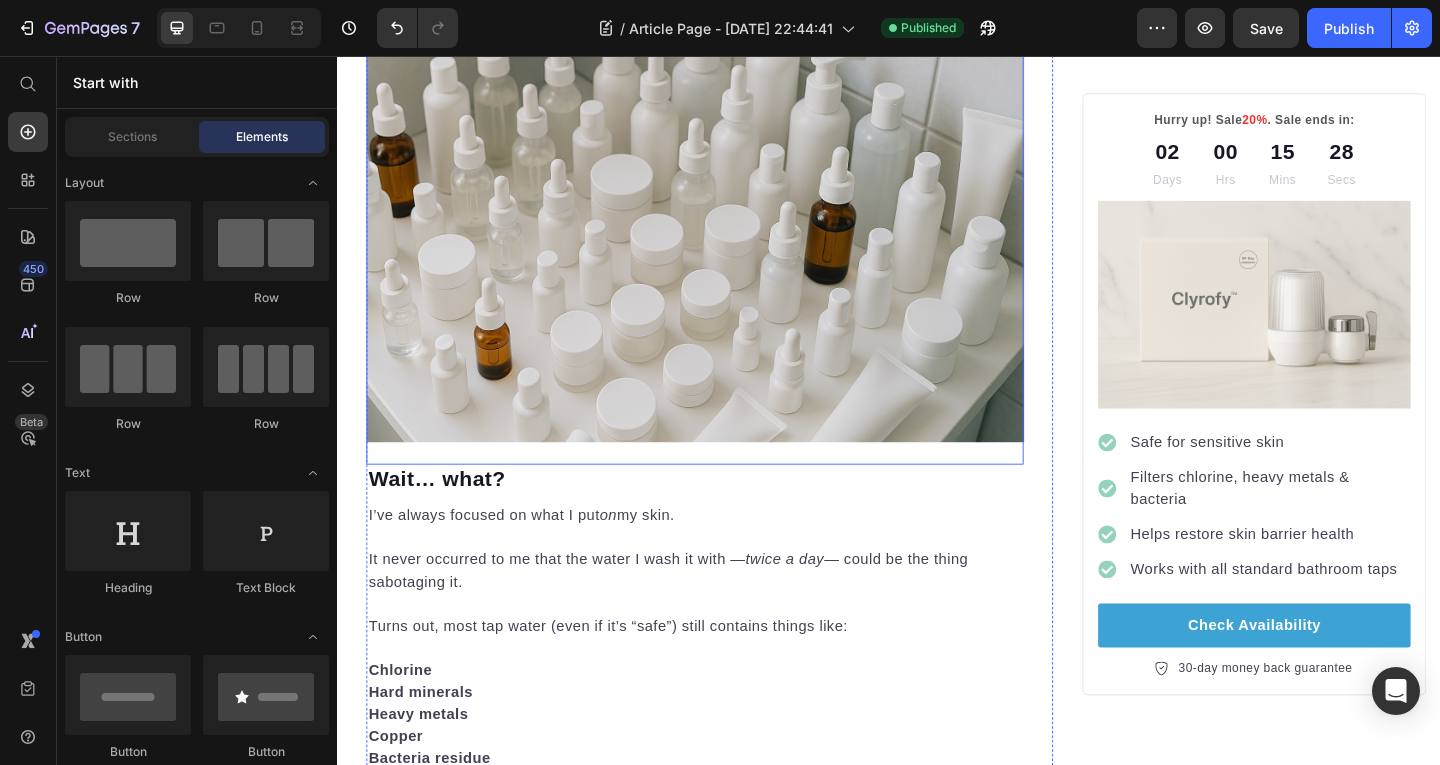 click at bounding box center (726, 249) 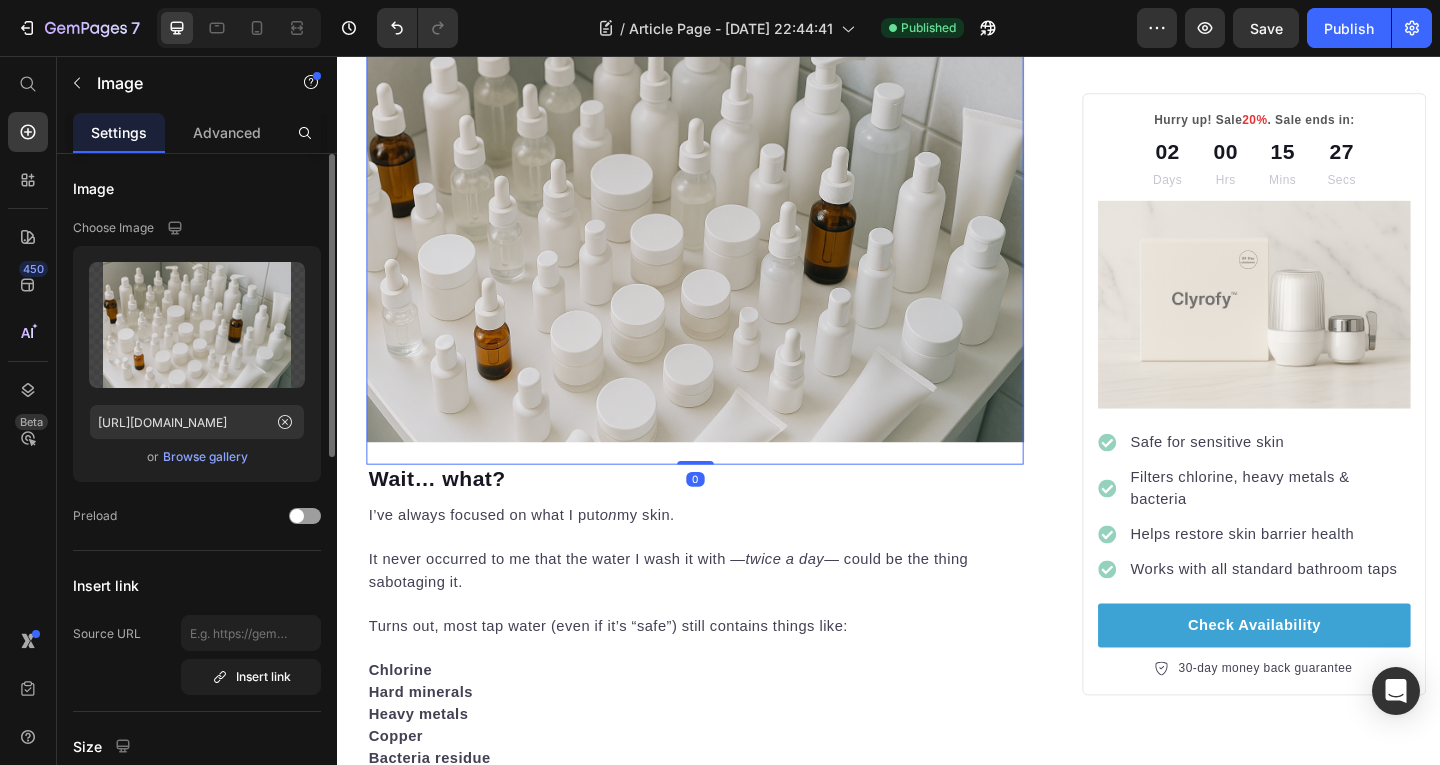 click on "Browse gallery" at bounding box center (205, 457) 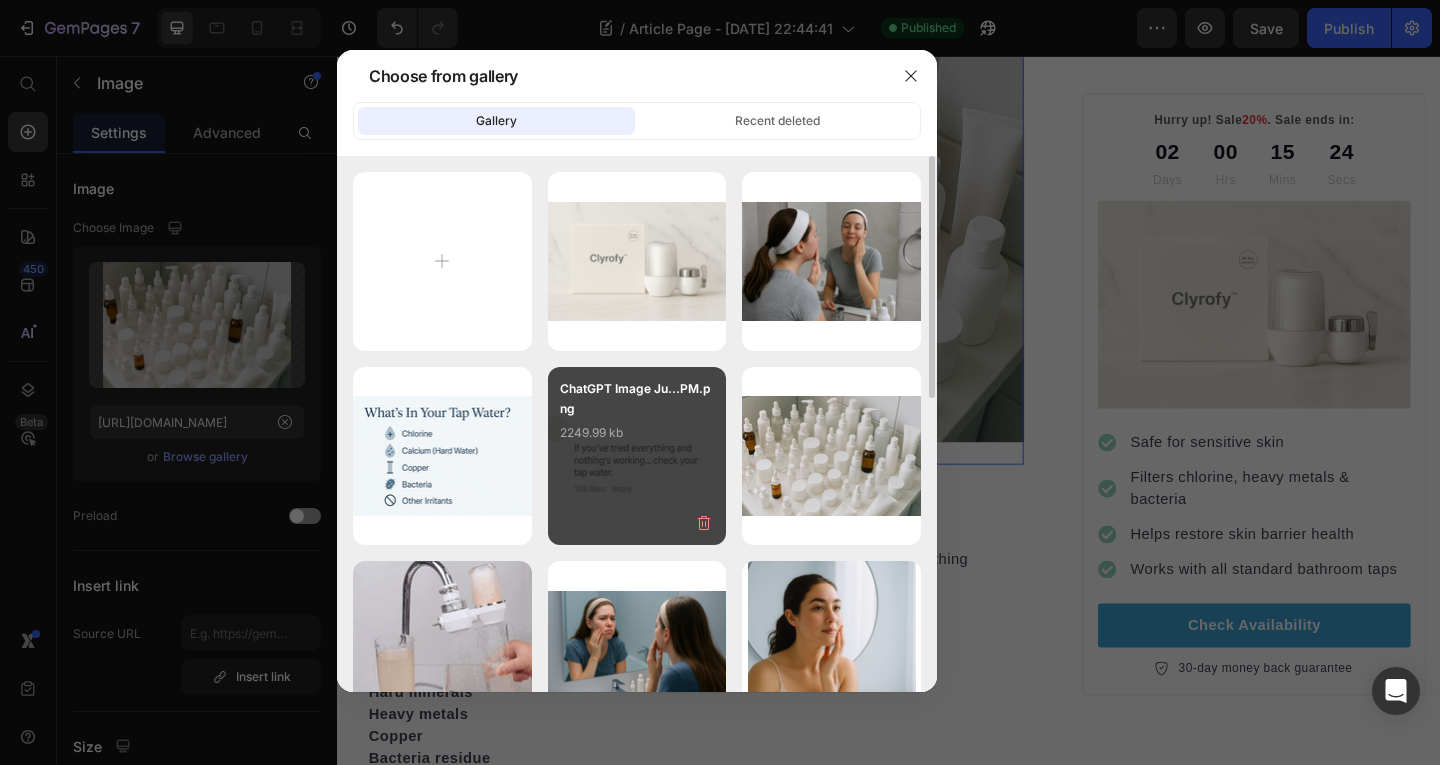 click on "2249.99 kb" at bounding box center [637, 433] 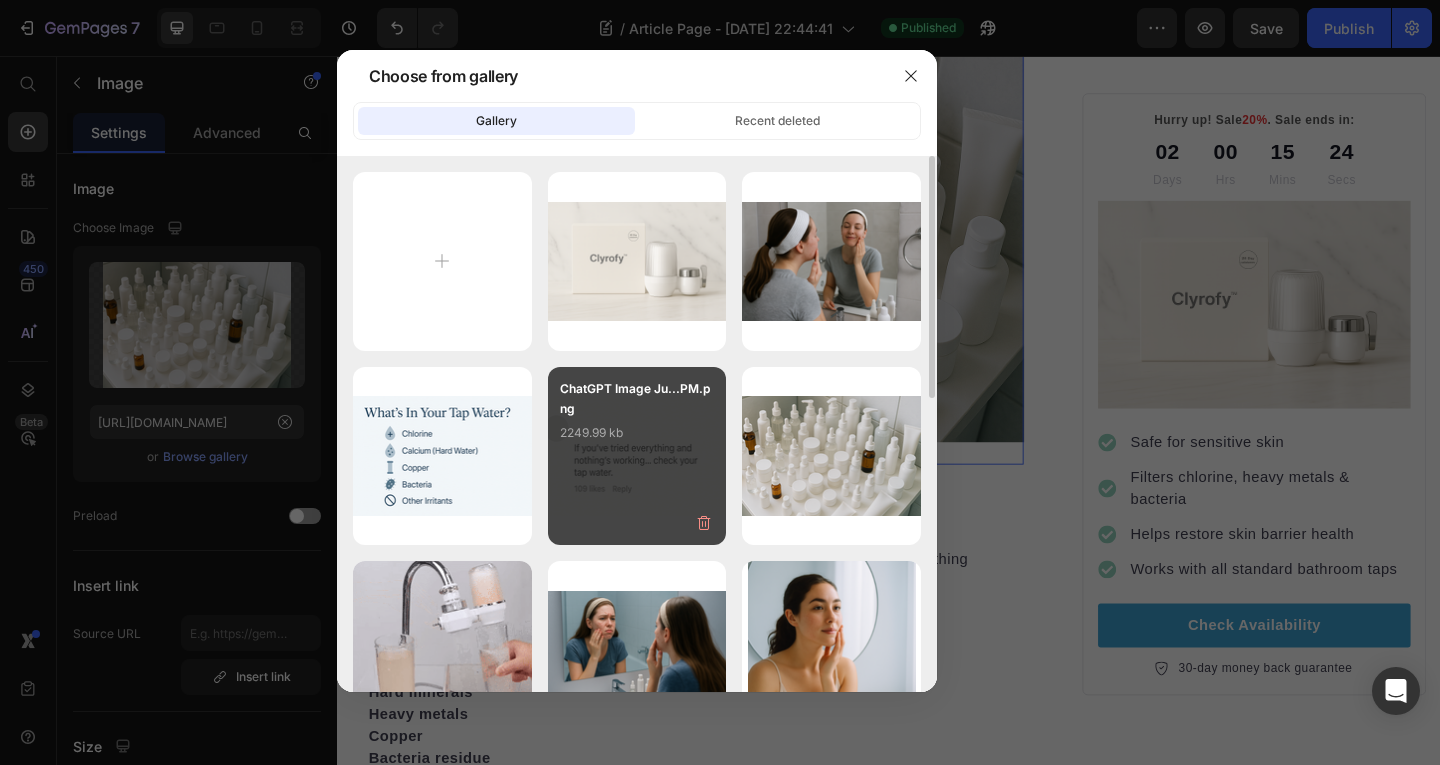 type on "https://cdn.shopify.com/s/files/1/0776/9305/9312/files/gempages_574803697683399909-960852eb-95bb-496b-8ae3-f3127268de86.png" 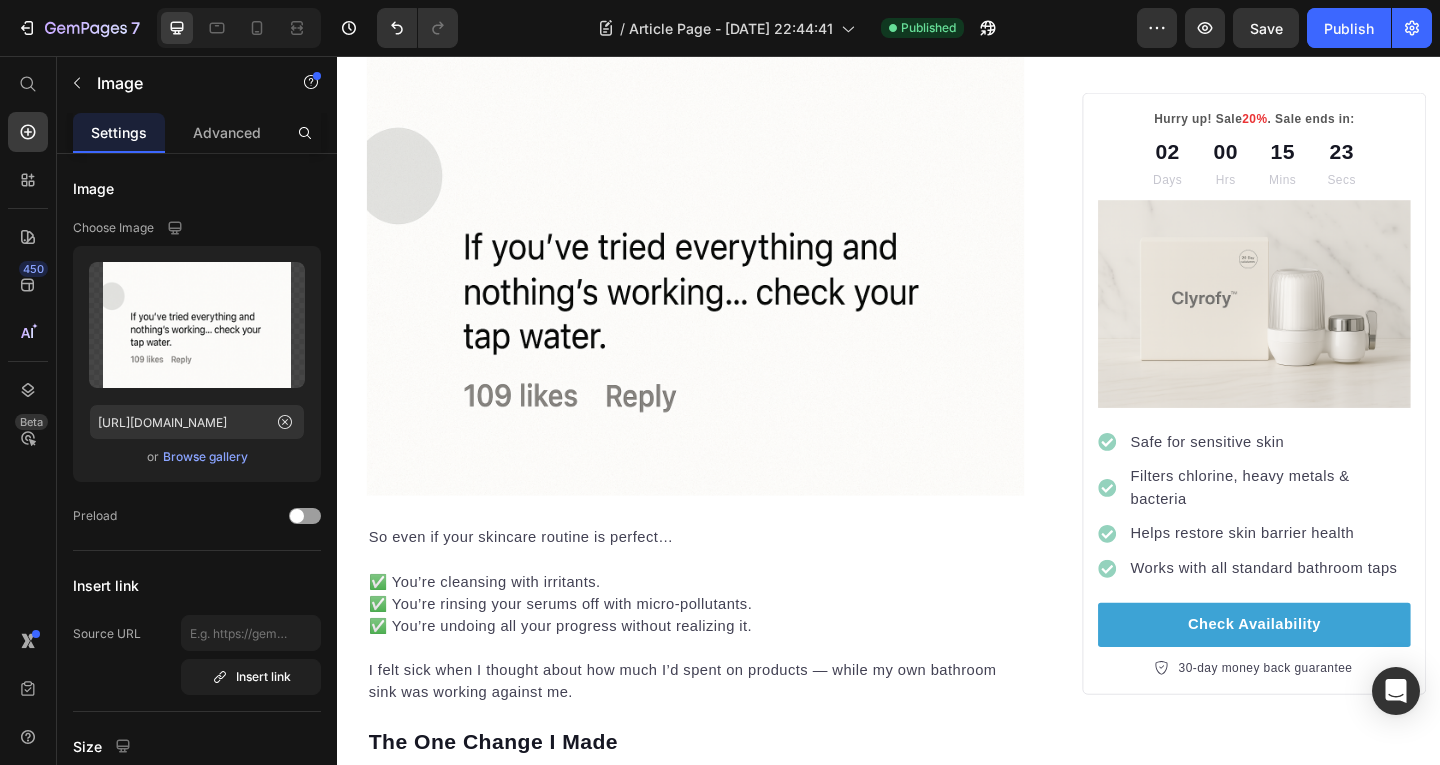 click at bounding box center [726, 307] 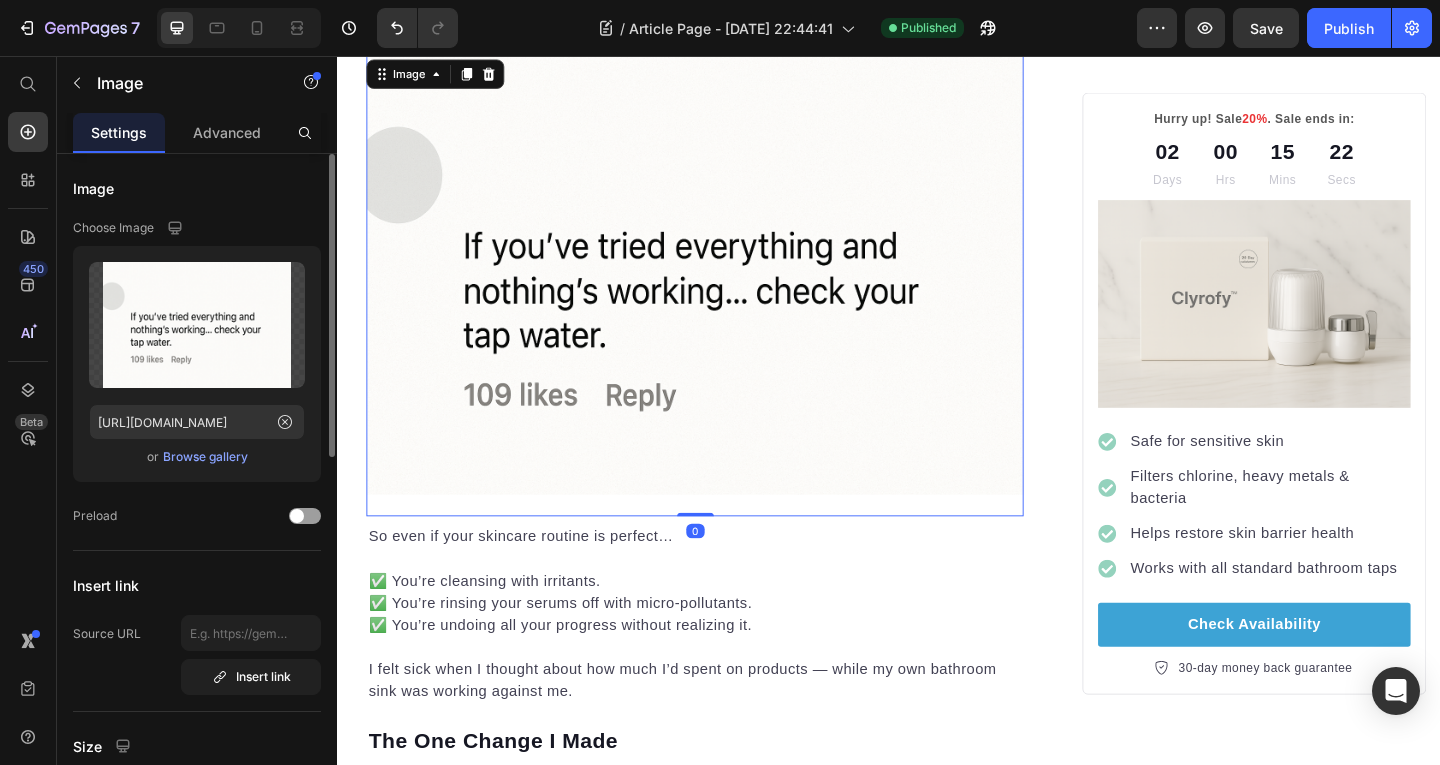 click on "Browse gallery" at bounding box center (205, 457) 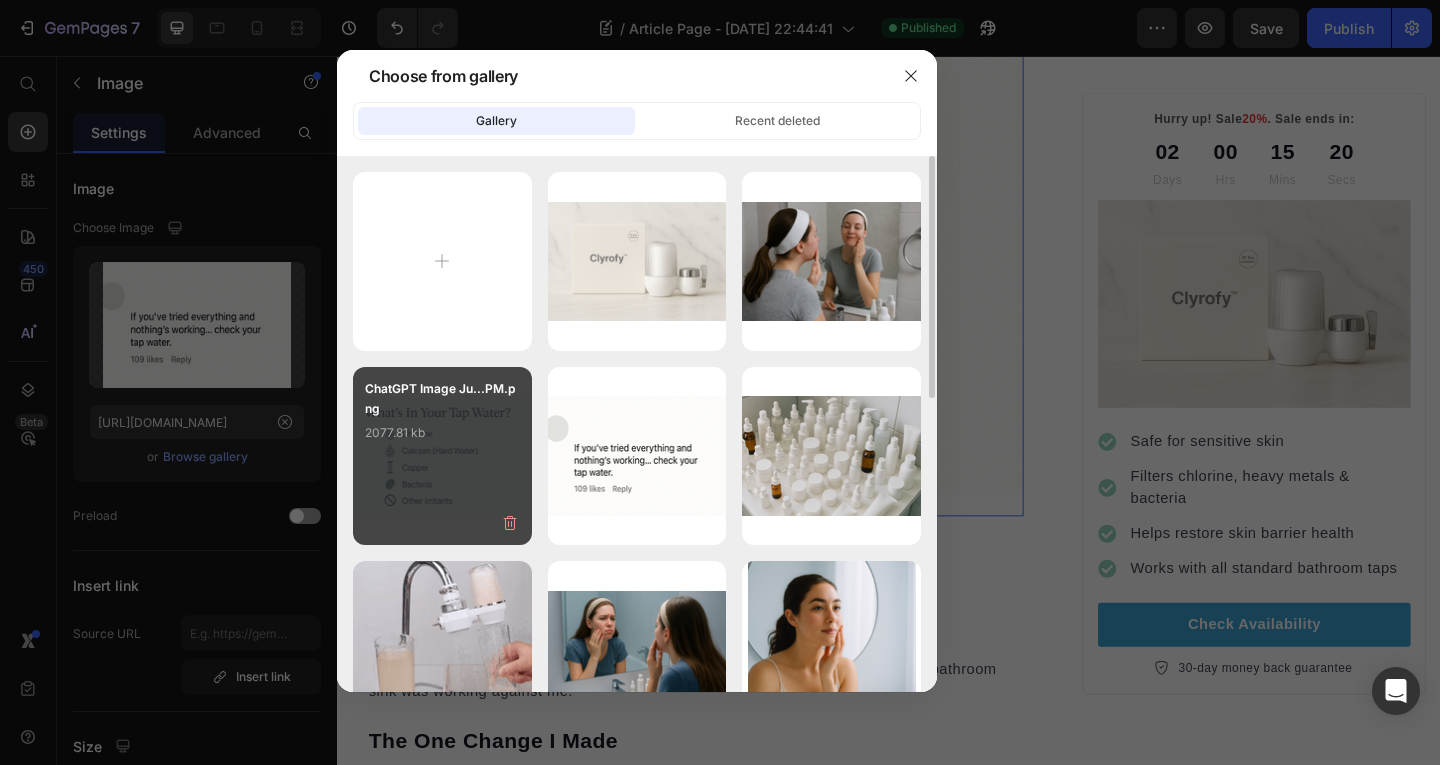 click on "2077.81 kb" at bounding box center [442, 433] 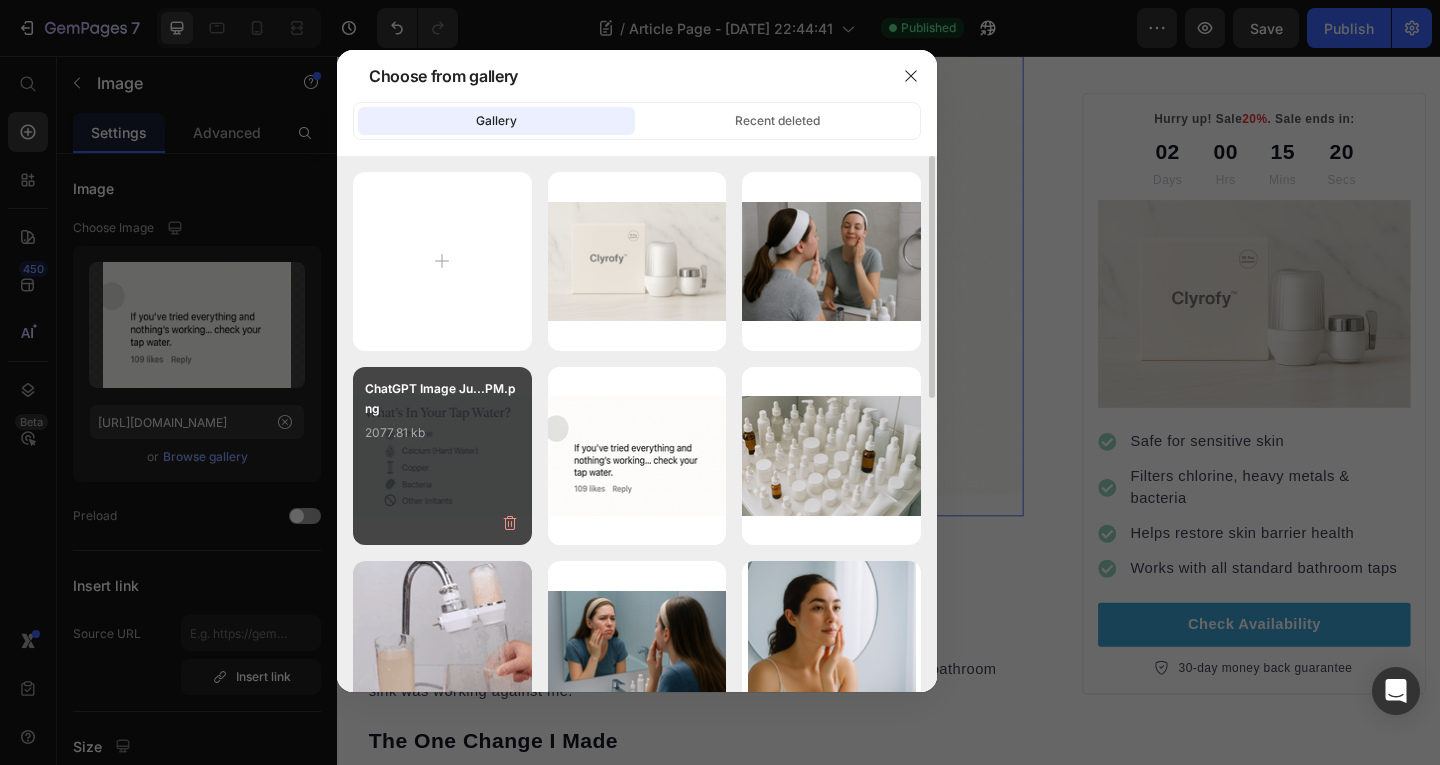 type on "https://cdn.shopify.com/s/files/1/0776/9305/9312/files/gempages_574803697683399909-1c29eeb4-80fe-4408-bbd4-8f564207484d.png" 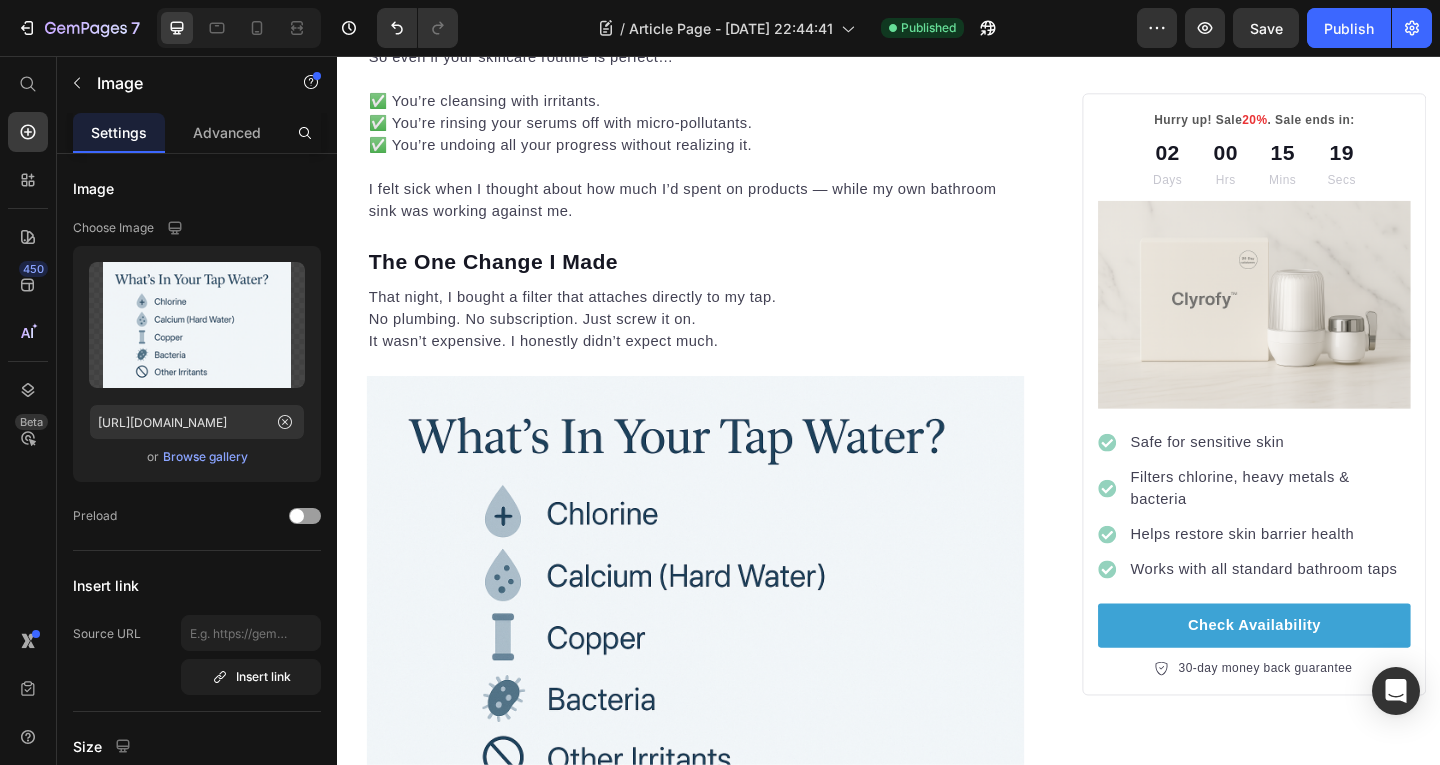 scroll, scrollTop: 2814, scrollLeft: 0, axis: vertical 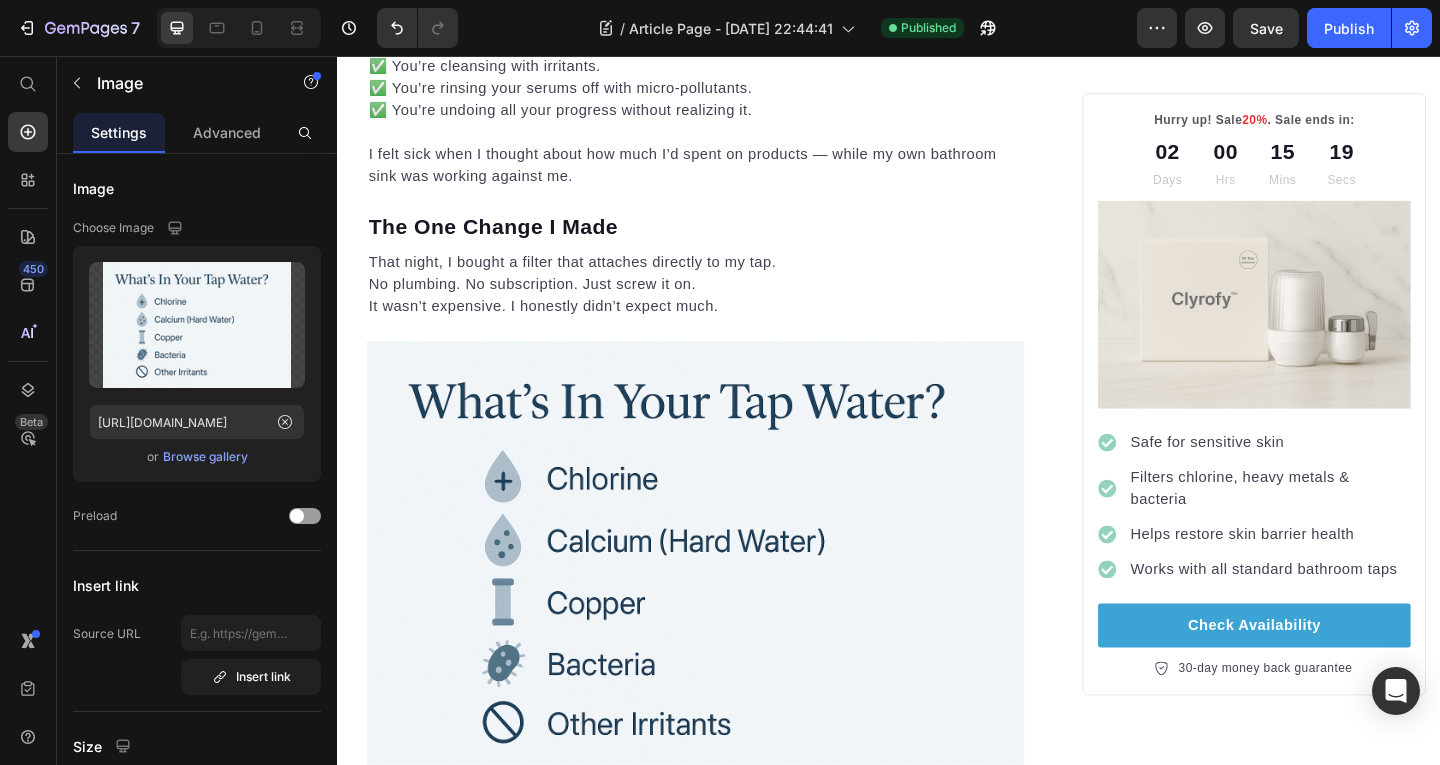 click at bounding box center [726, 616] 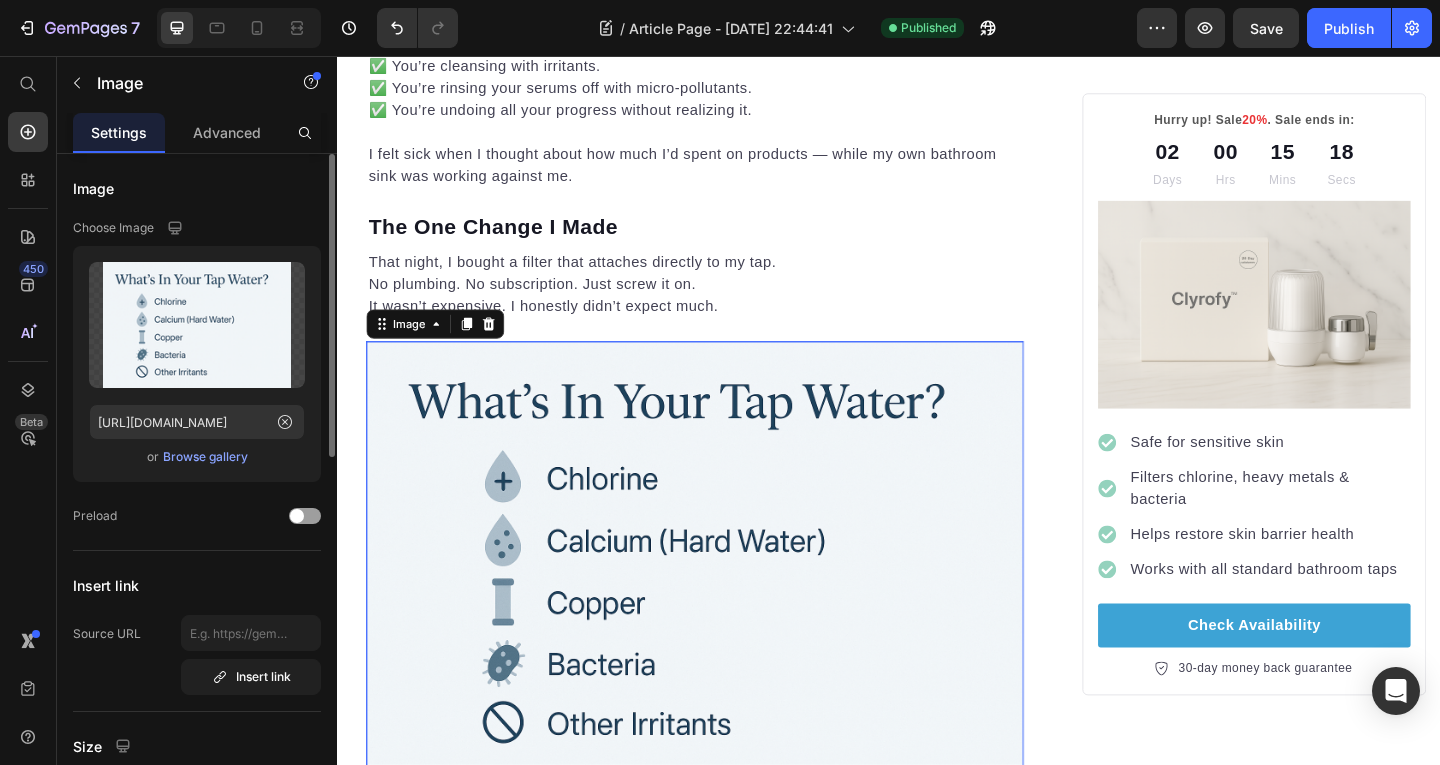 click on "Browse gallery" at bounding box center (205, 457) 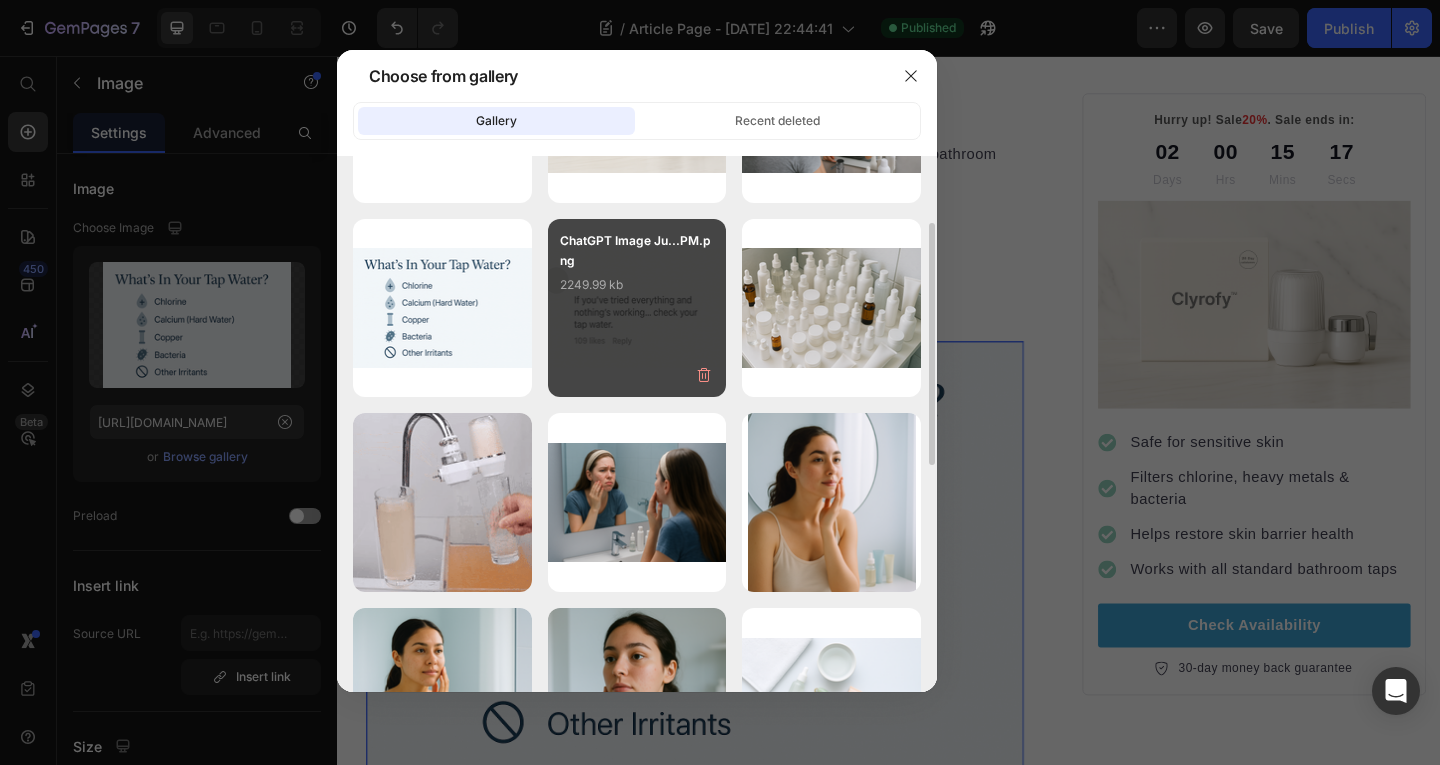 scroll, scrollTop: 149, scrollLeft: 0, axis: vertical 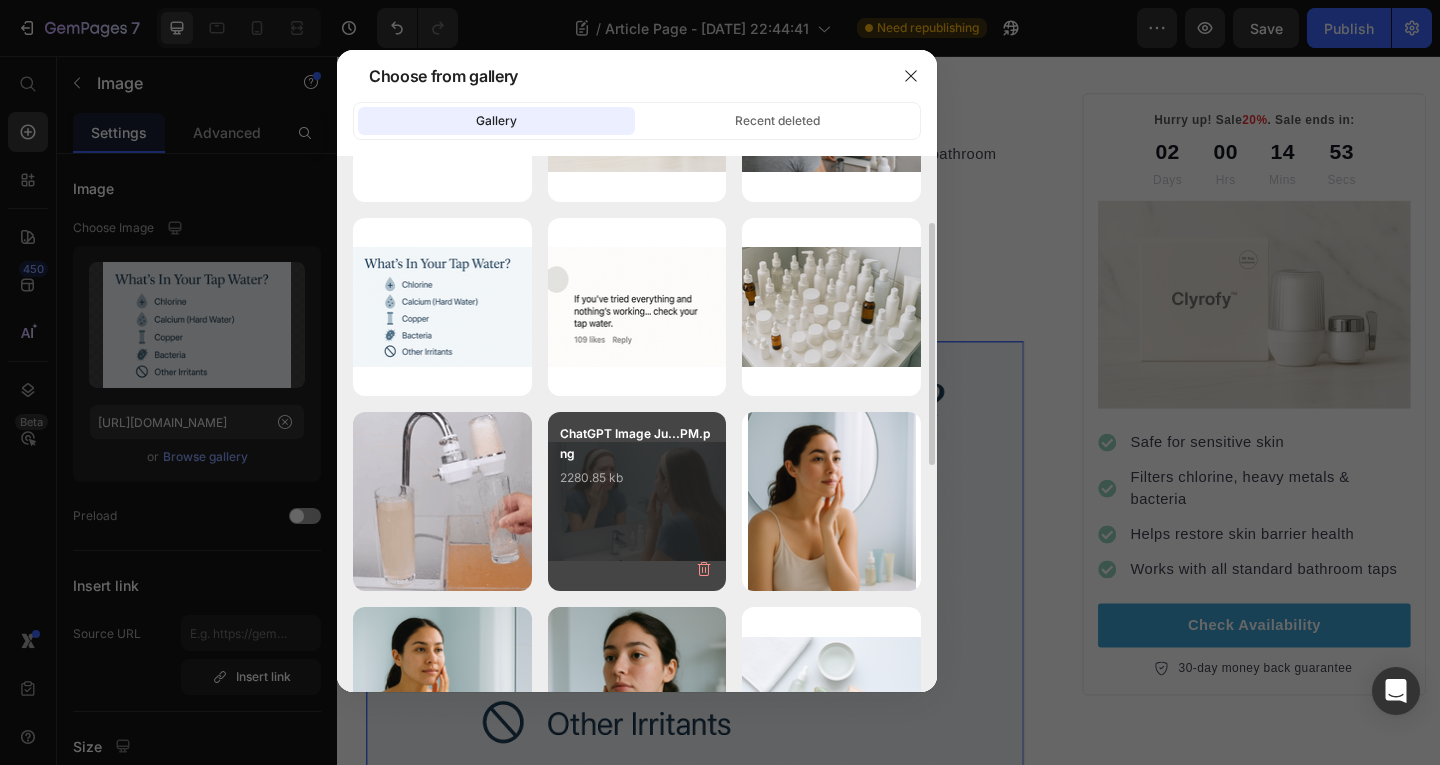 click on "ChatGPT Image Ju...PM.png 2280.85 kb" at bounding box center [637, 501] 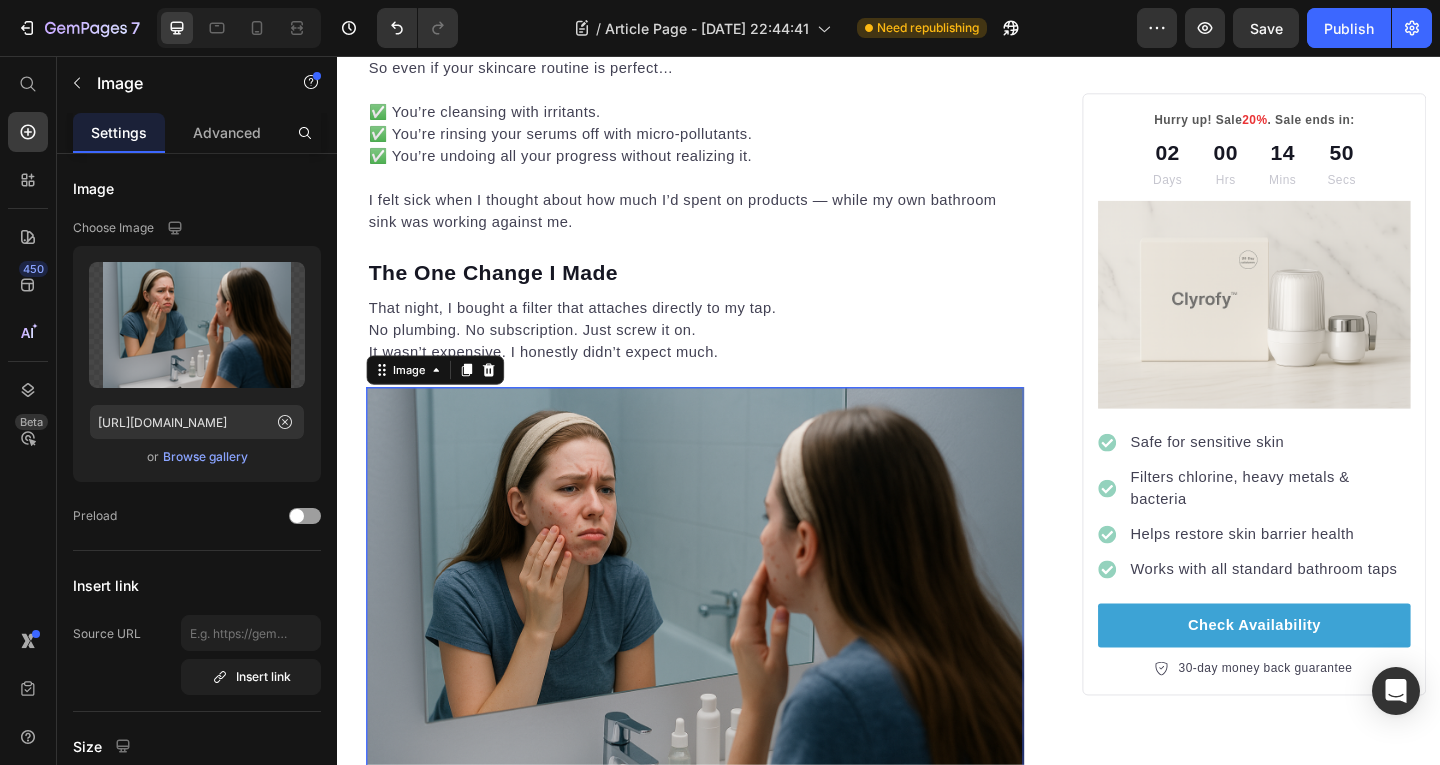 scroll, scrollTop: 2751, scrollLeft: 0, axis: vertical 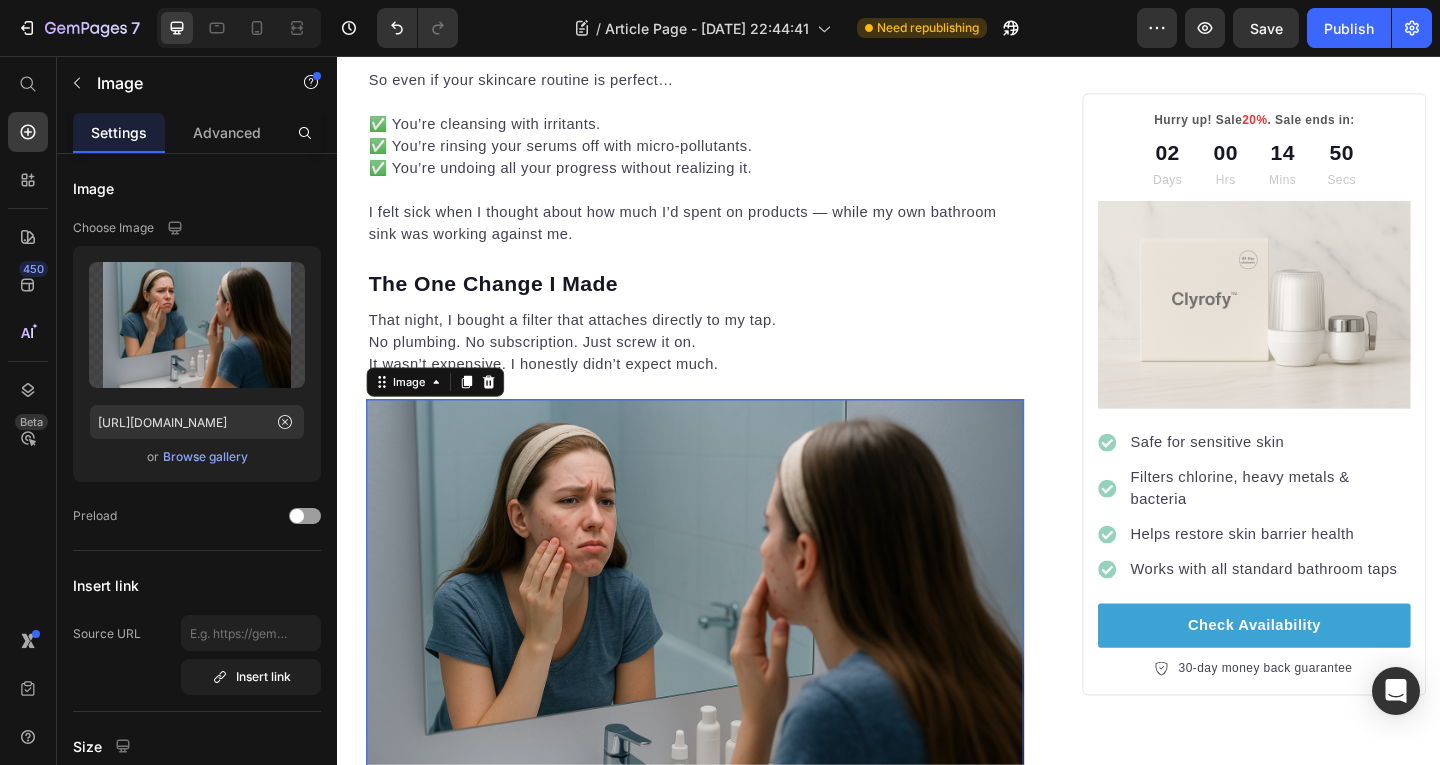 click at bounding box center [726, 679] 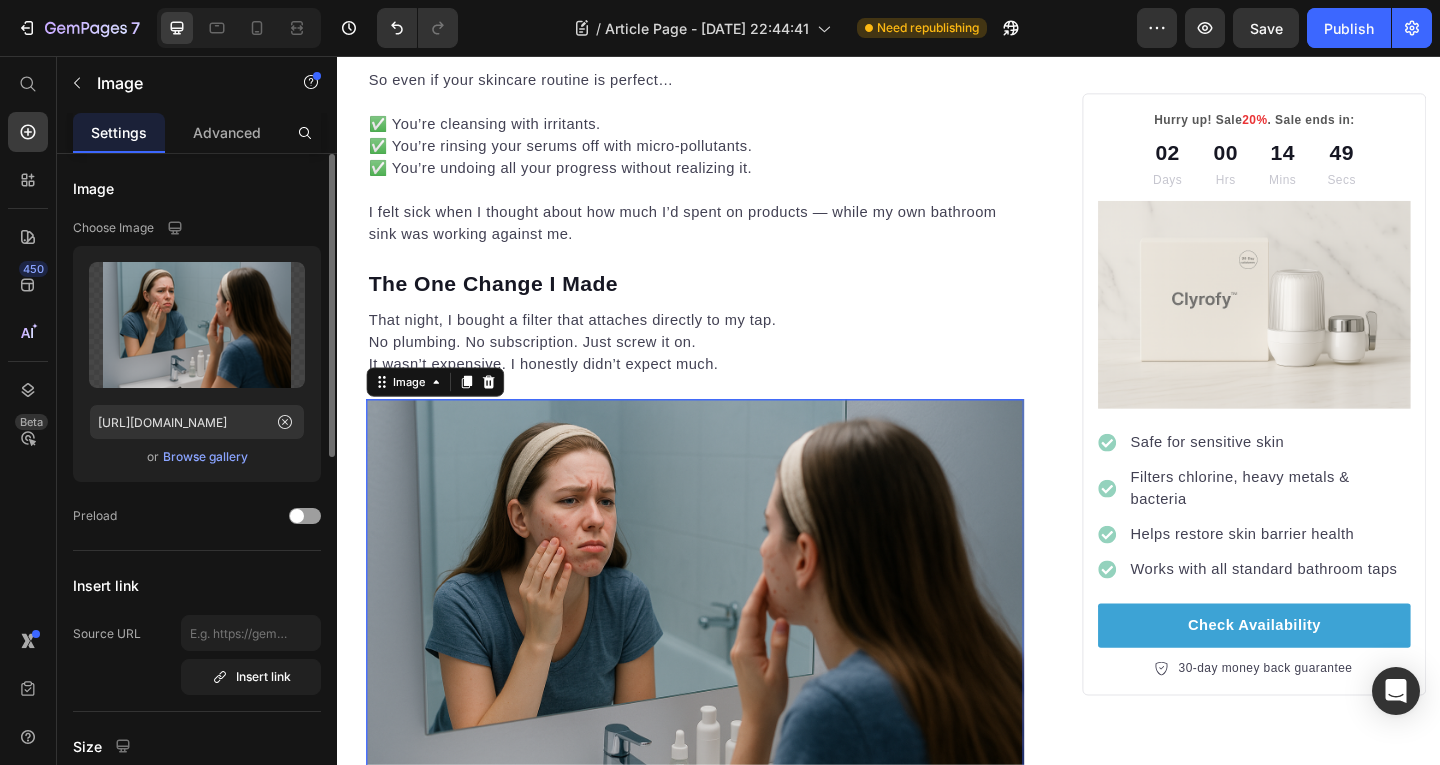 click on "Browse gallery" at bounding box center [205, 457] 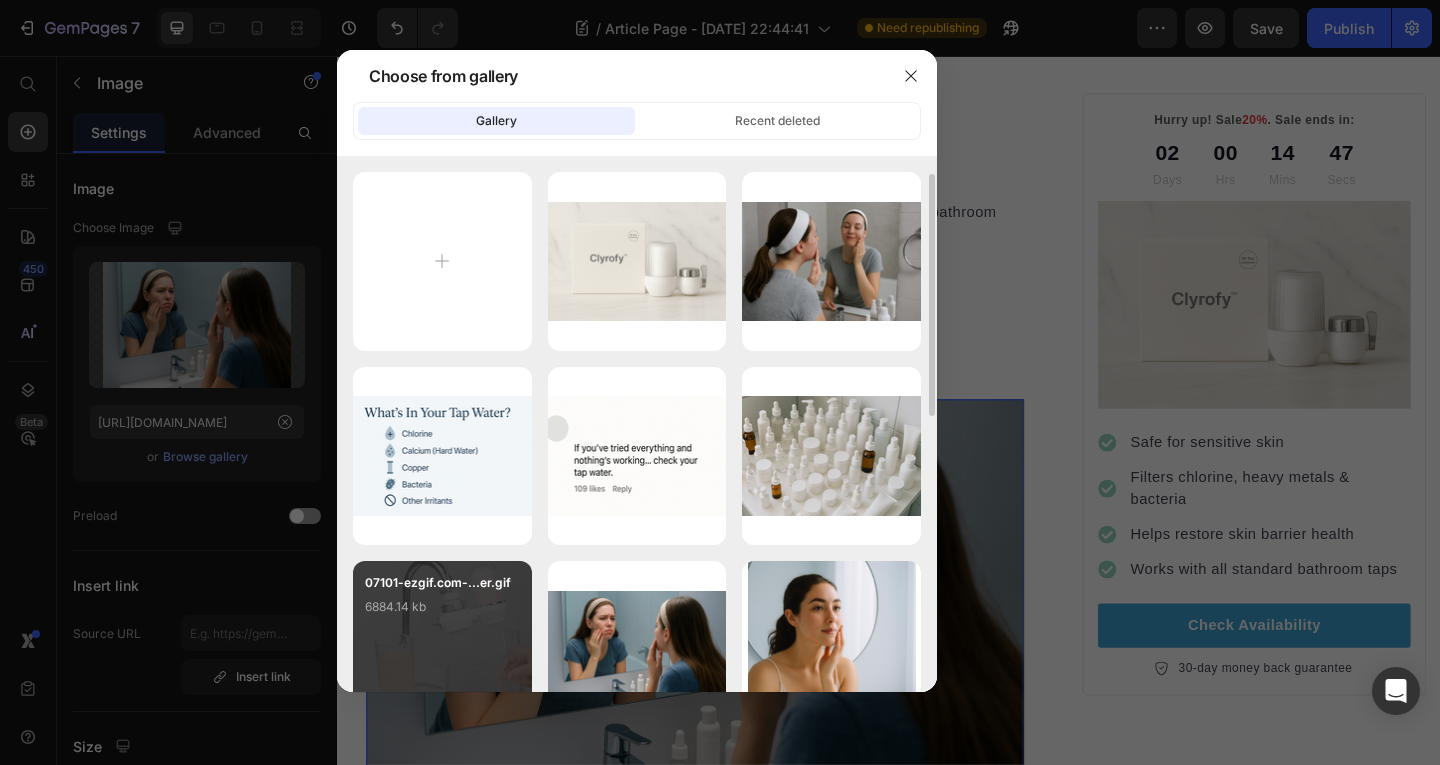 scroll, scrollTop: 2, scrollLeft: 0, axis: vertical 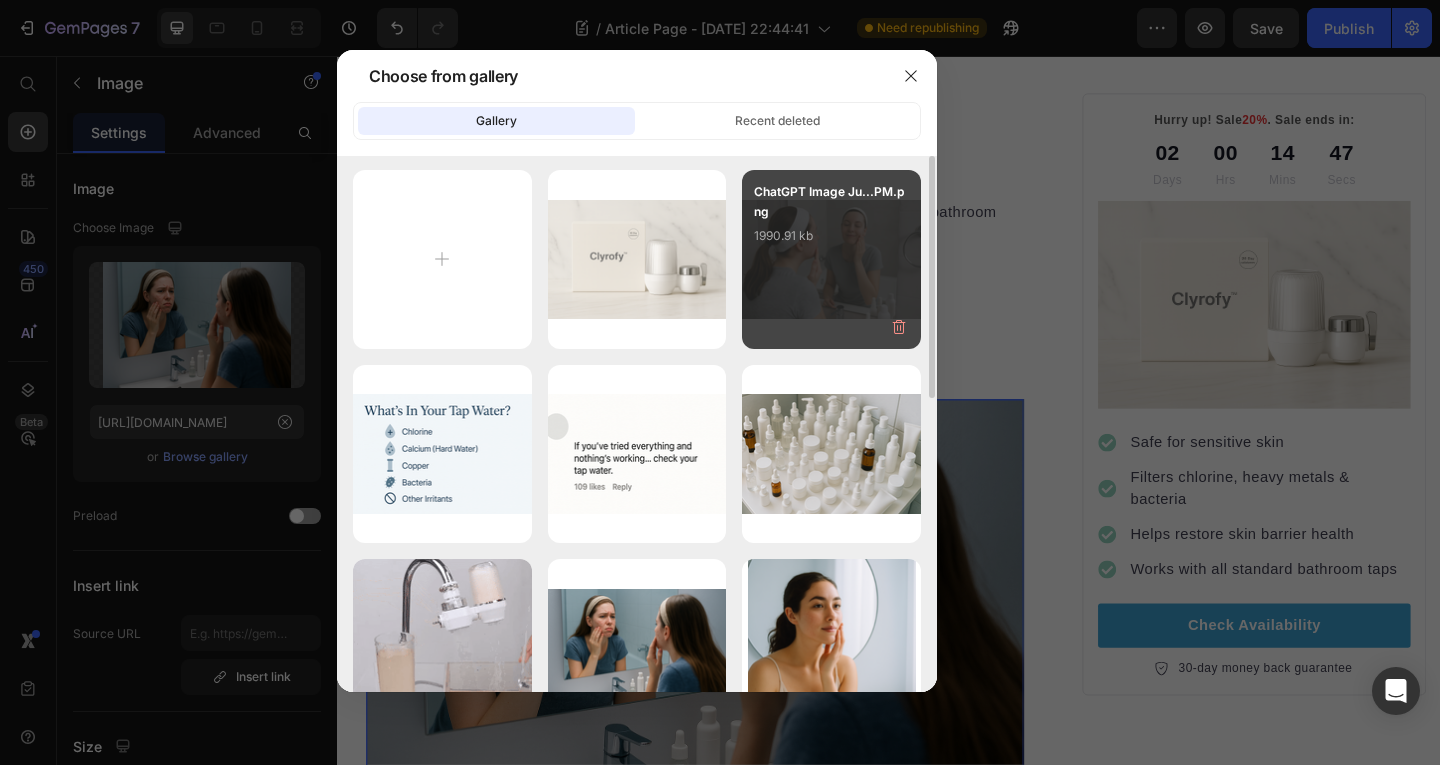 click on "ChatGPT Image Ju...PM.png 1990.91 kb" at bounding box center [831, 259] 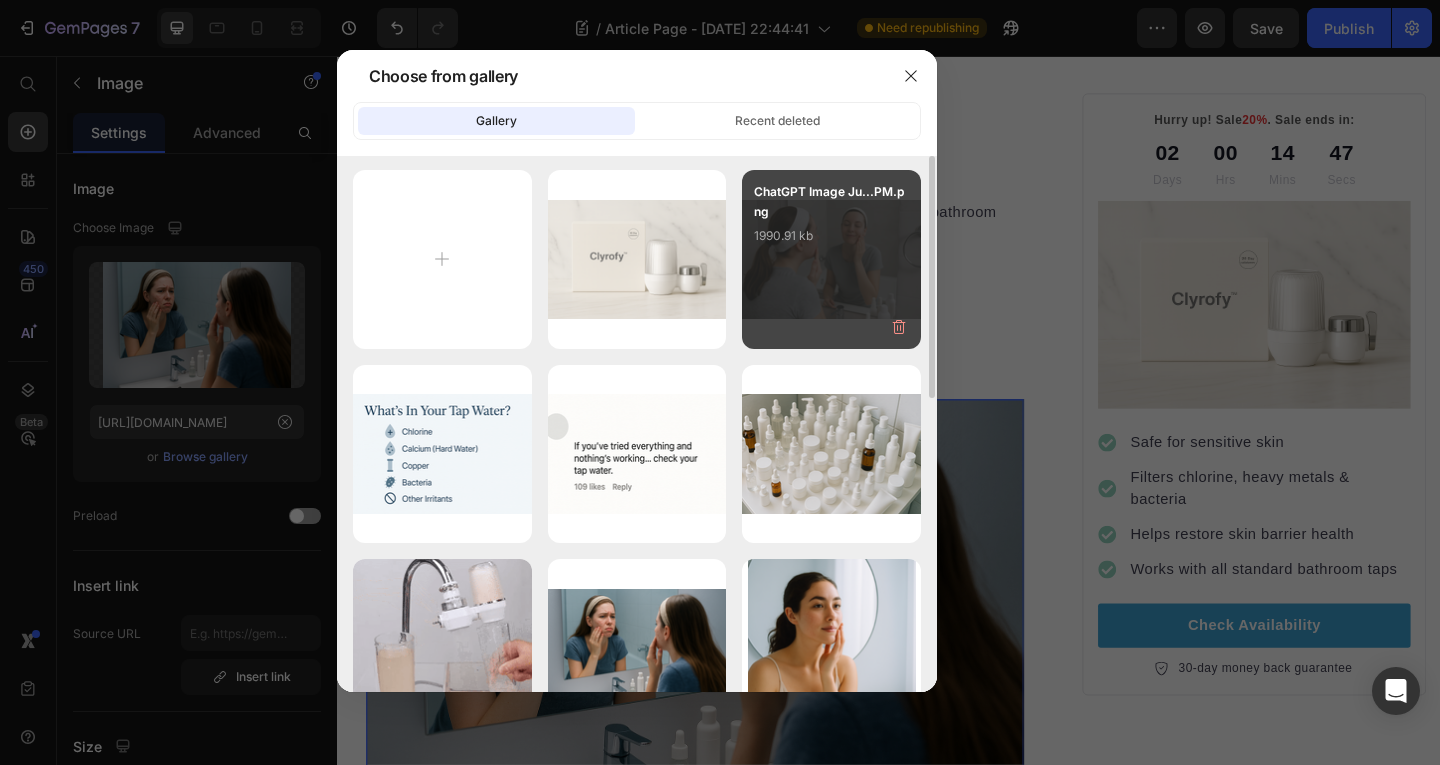 type on "https://cdn.shopify.com/s/files/1/0776/9305/9312/files/gempages_574803697683399909-4c95f953-6eb2-4aa3-a032-ebde83fe0e0c.png" 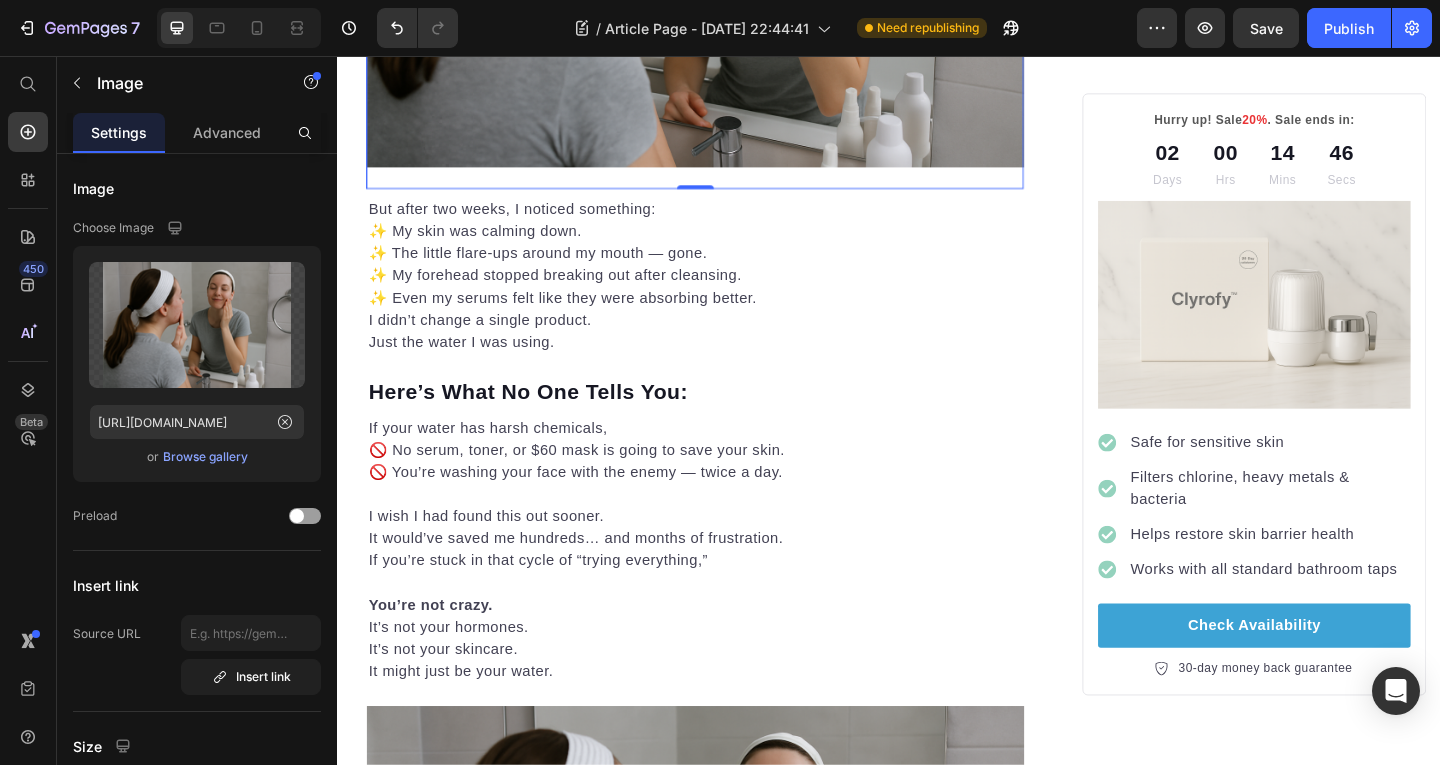 scroll, scrollTop: 3656, scrollLeft: 0, axis: vertical 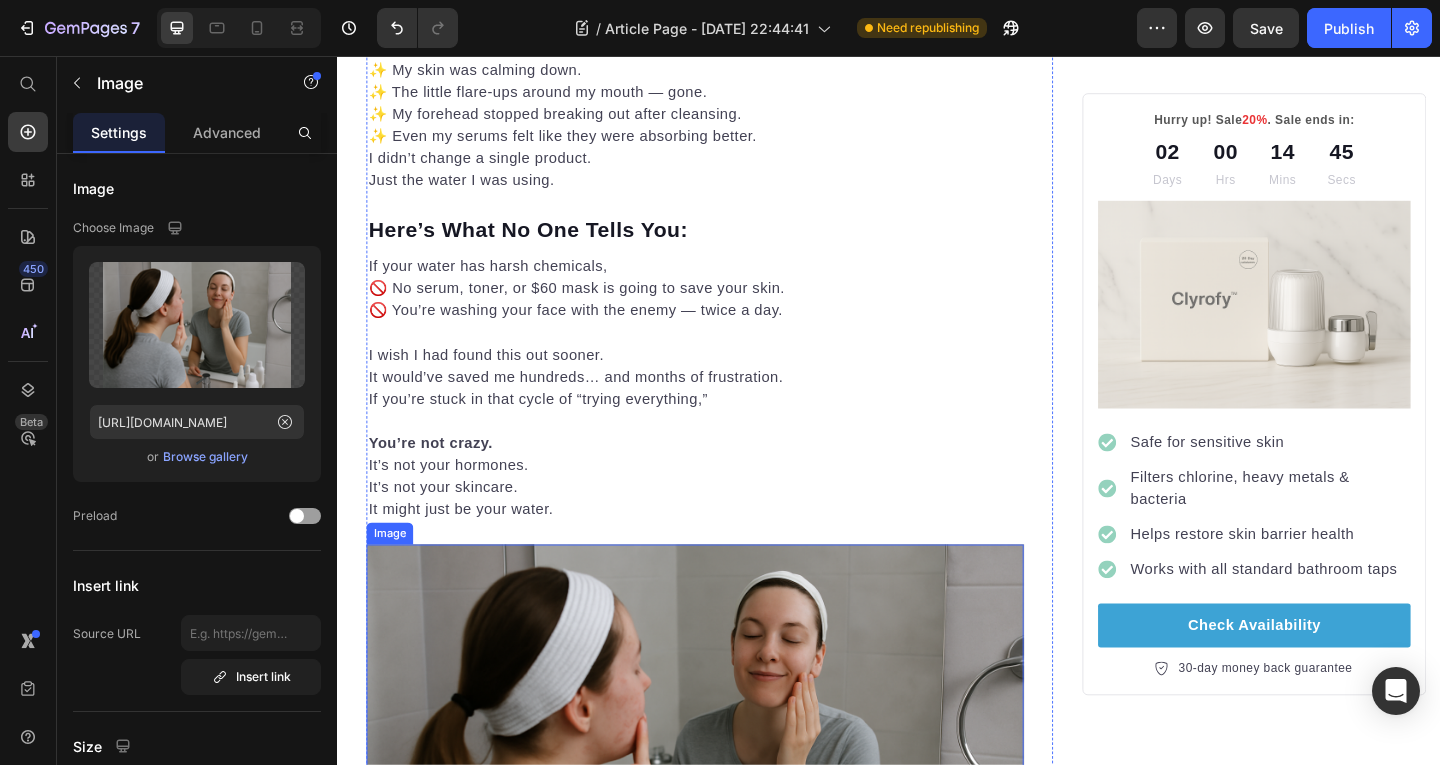 click at bounding box center (726, 837) 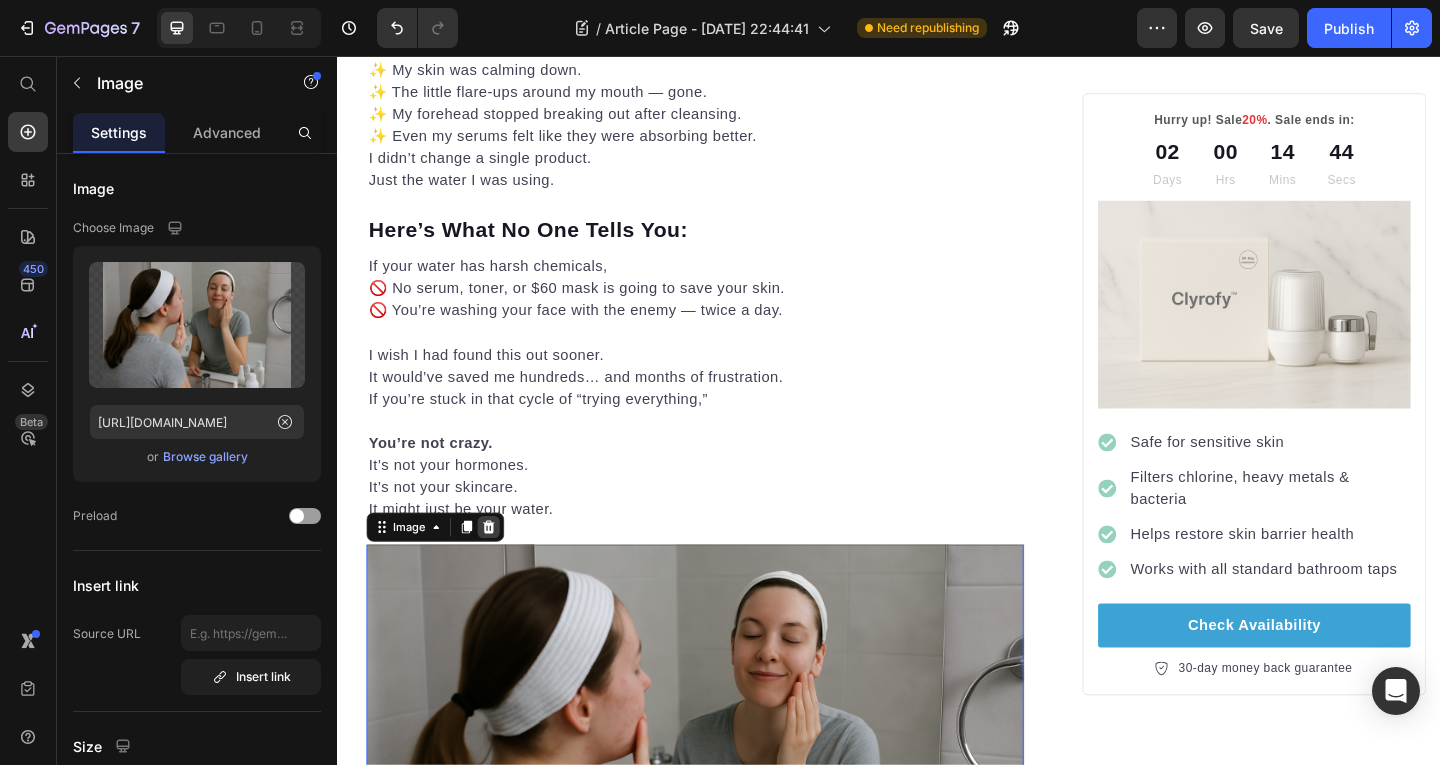 click at bounding box center (502, 568) 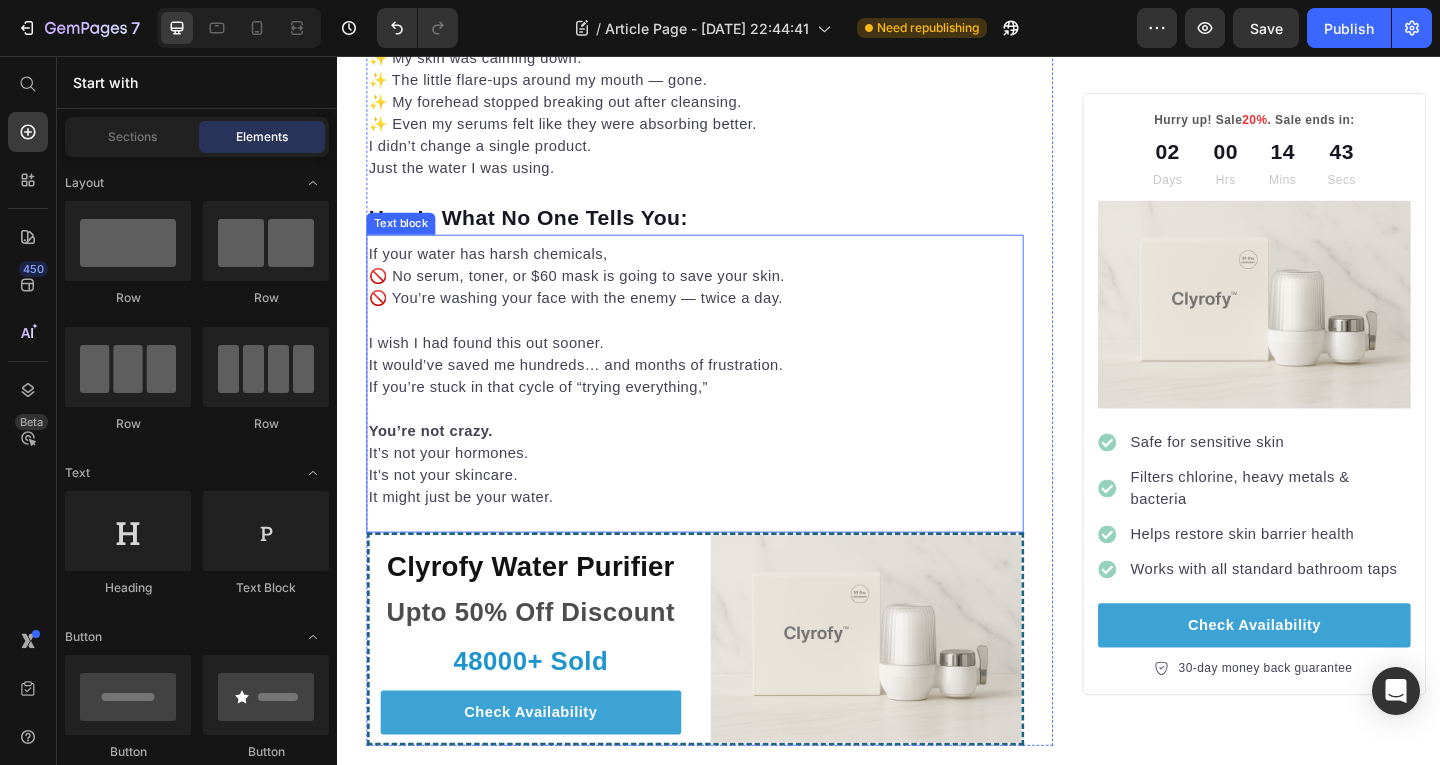 click on "If you’re stuck in that cycle of “trying everything,”" at bounding box center [726, 416] 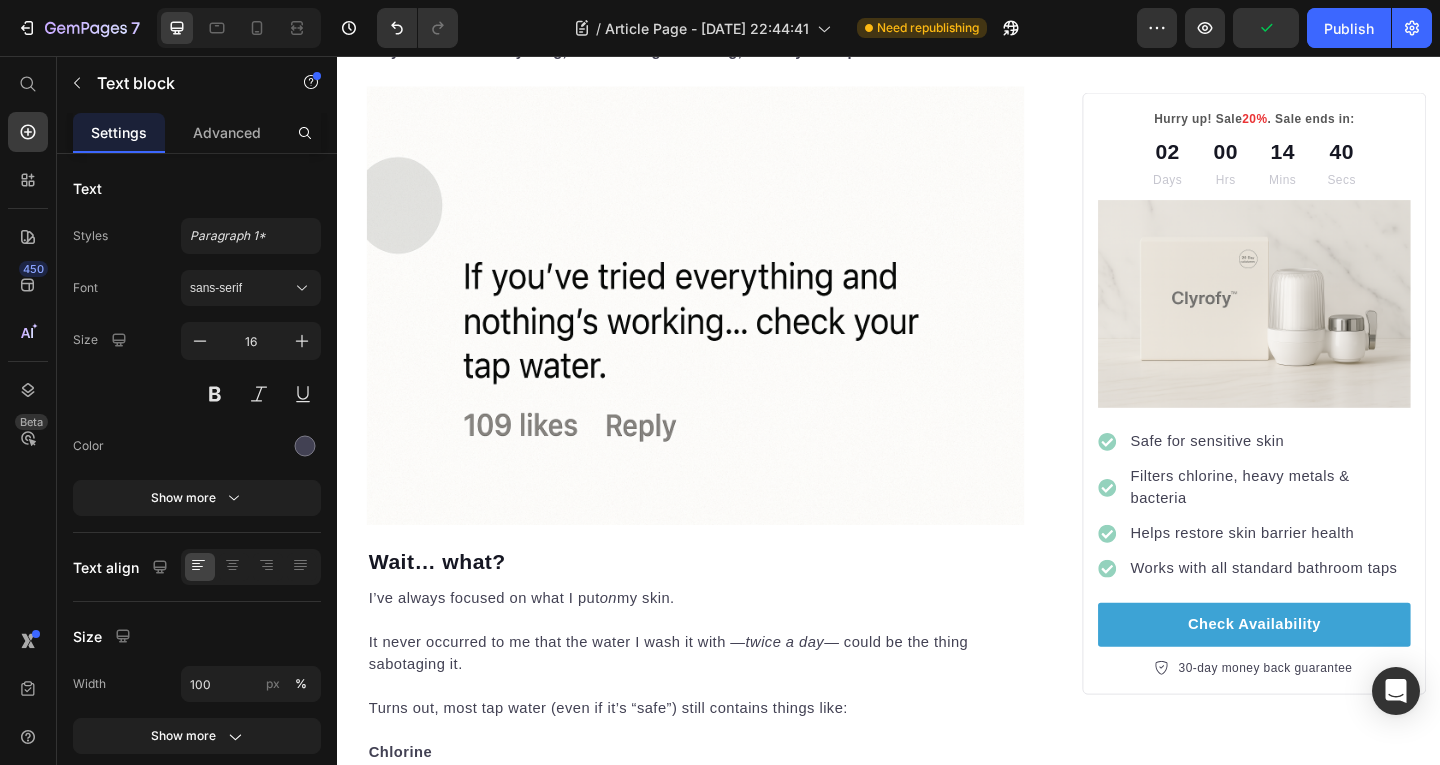 scroll, scrollTop: 1311, scrollLeft: 0, axis: vertical 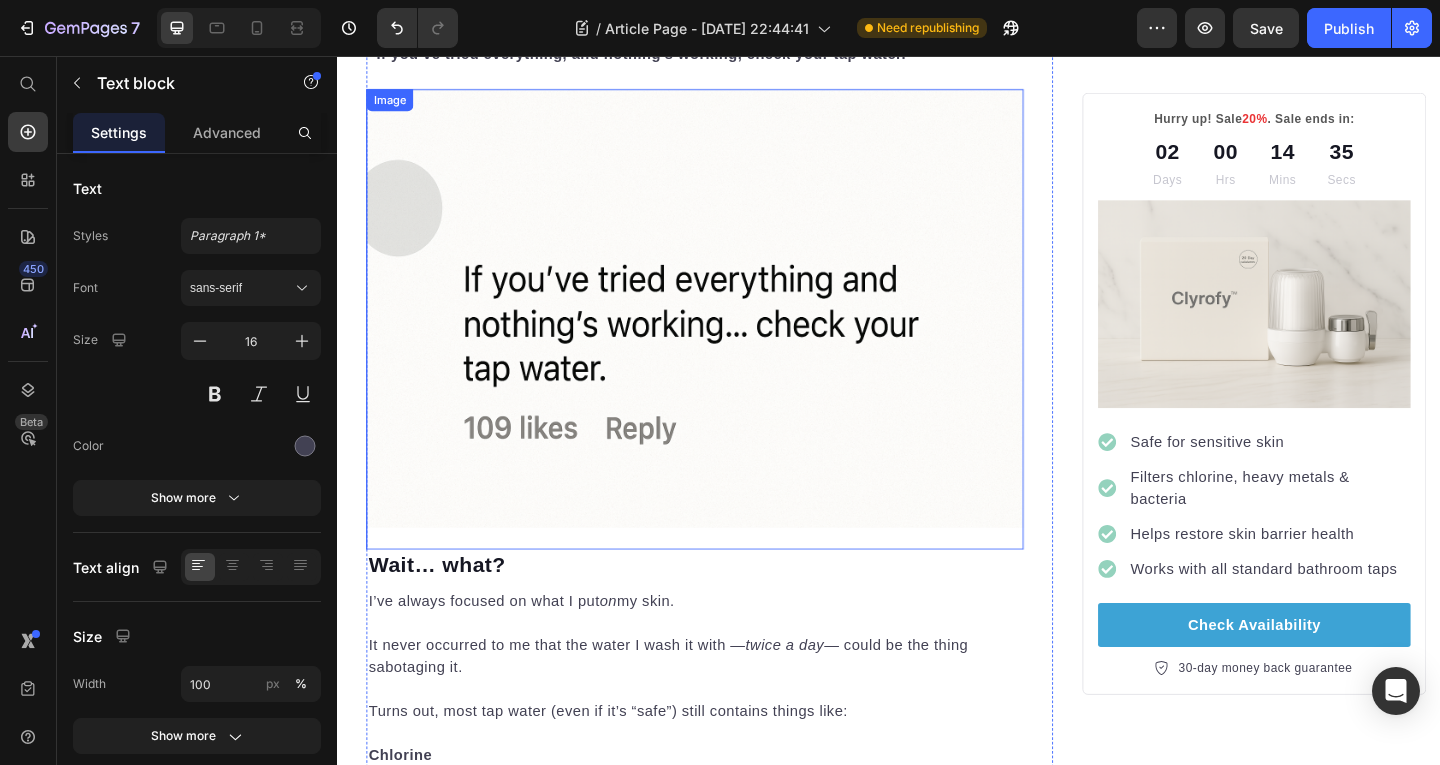 click at bounding box center [726, 342] 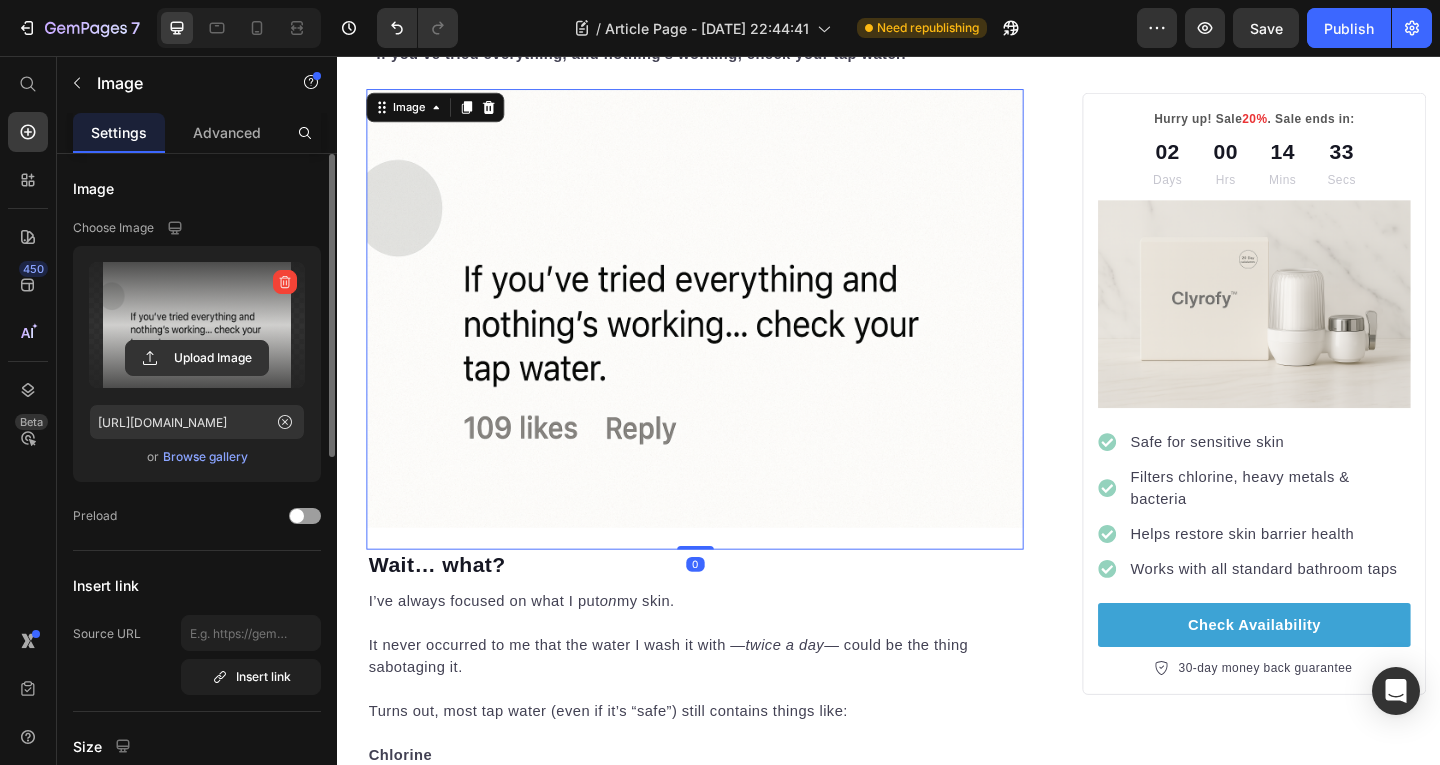 click at bounding box center (197, 325) 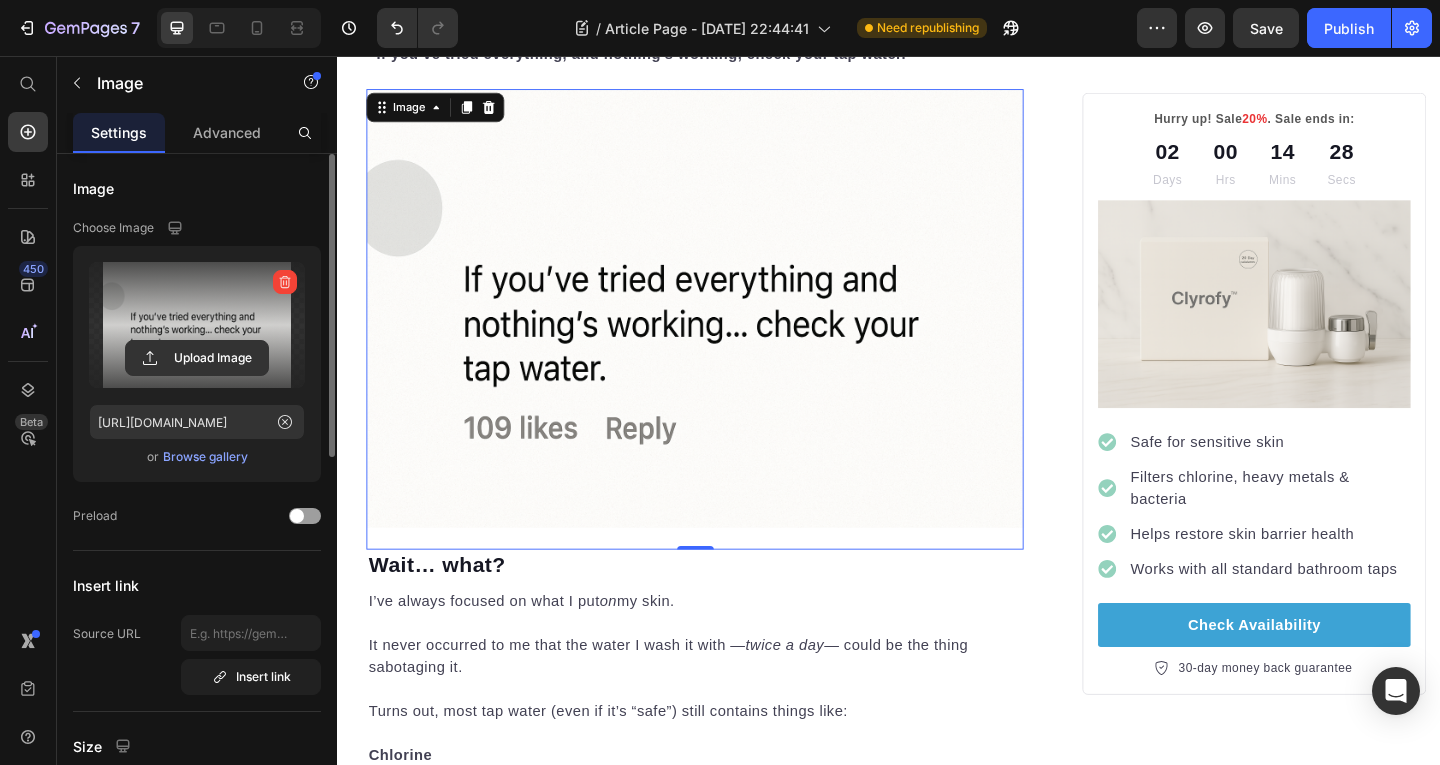 click at bounding box center [197, 325] 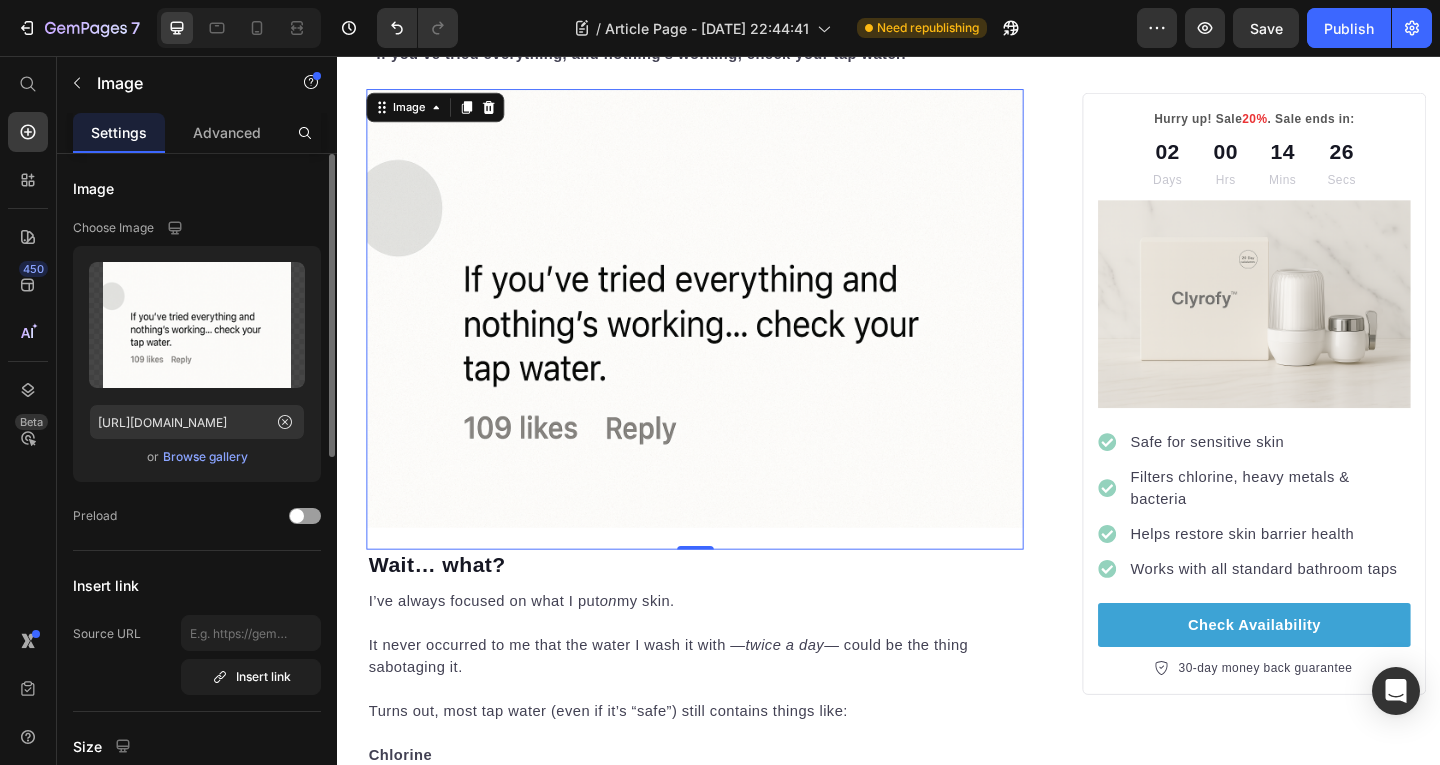 click on "Browse gallery" at bounding box center (205, 457) 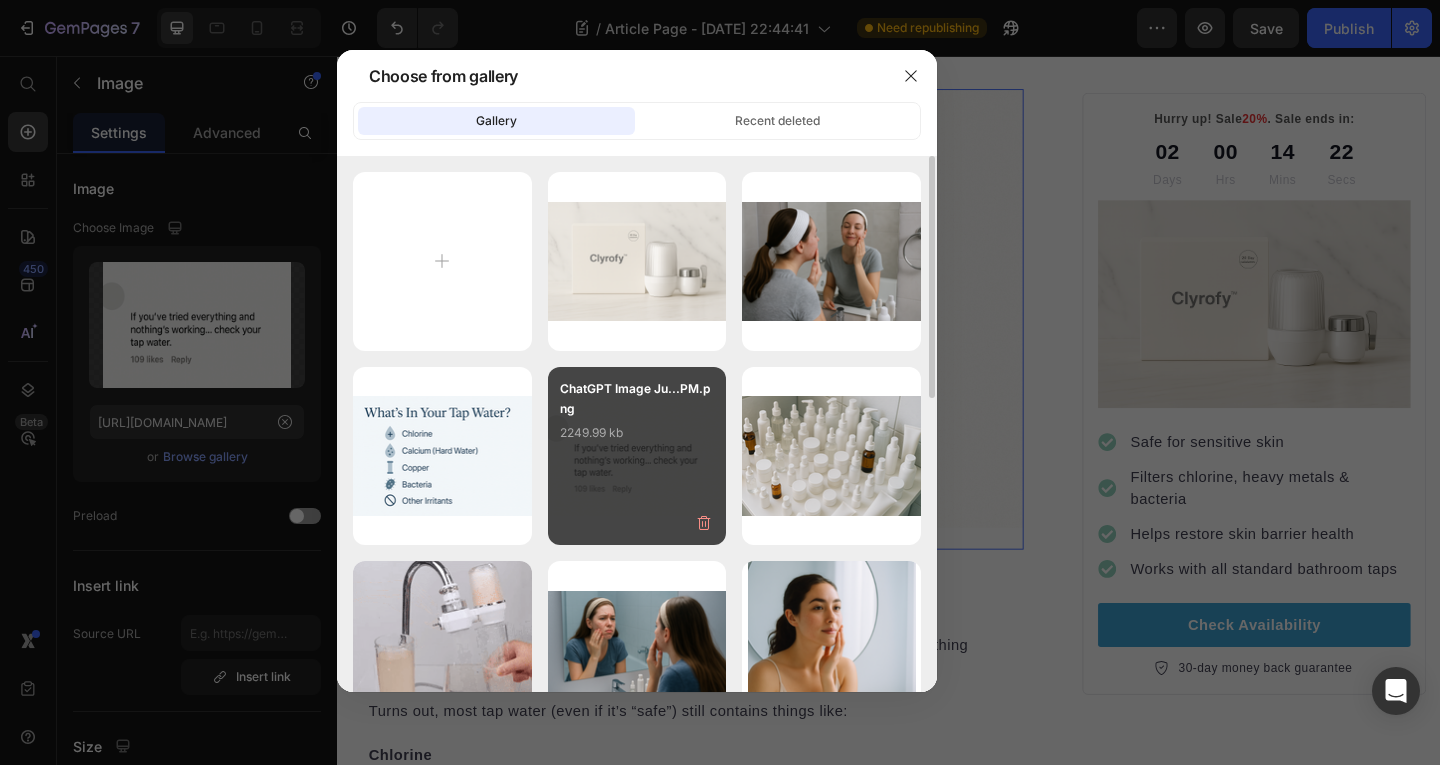 click on "ChatGPT Image Ju...PM.png 2249.99 kb" at bounding box center (637, 419) 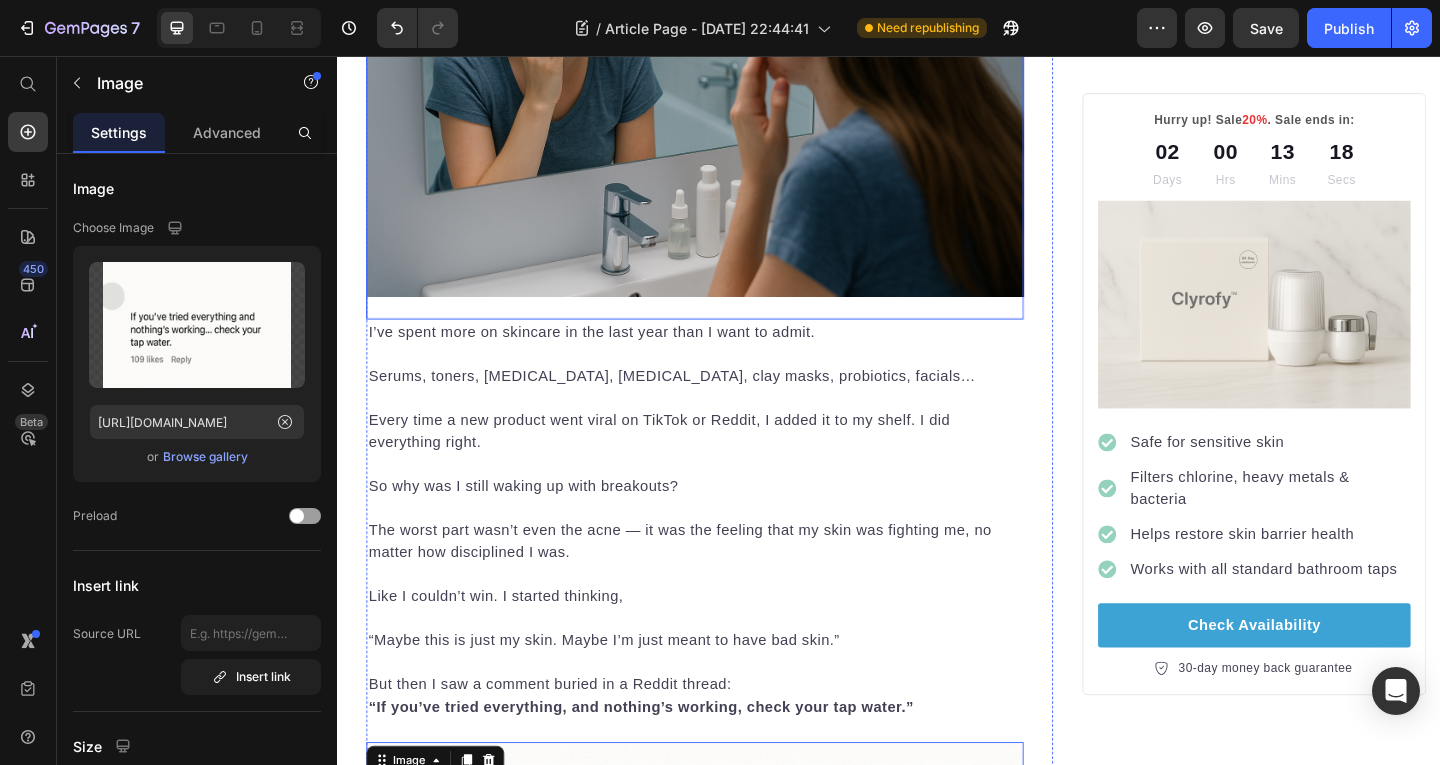 scroll, scrollTop: 629, scrollLeft: 0, axis: vertical 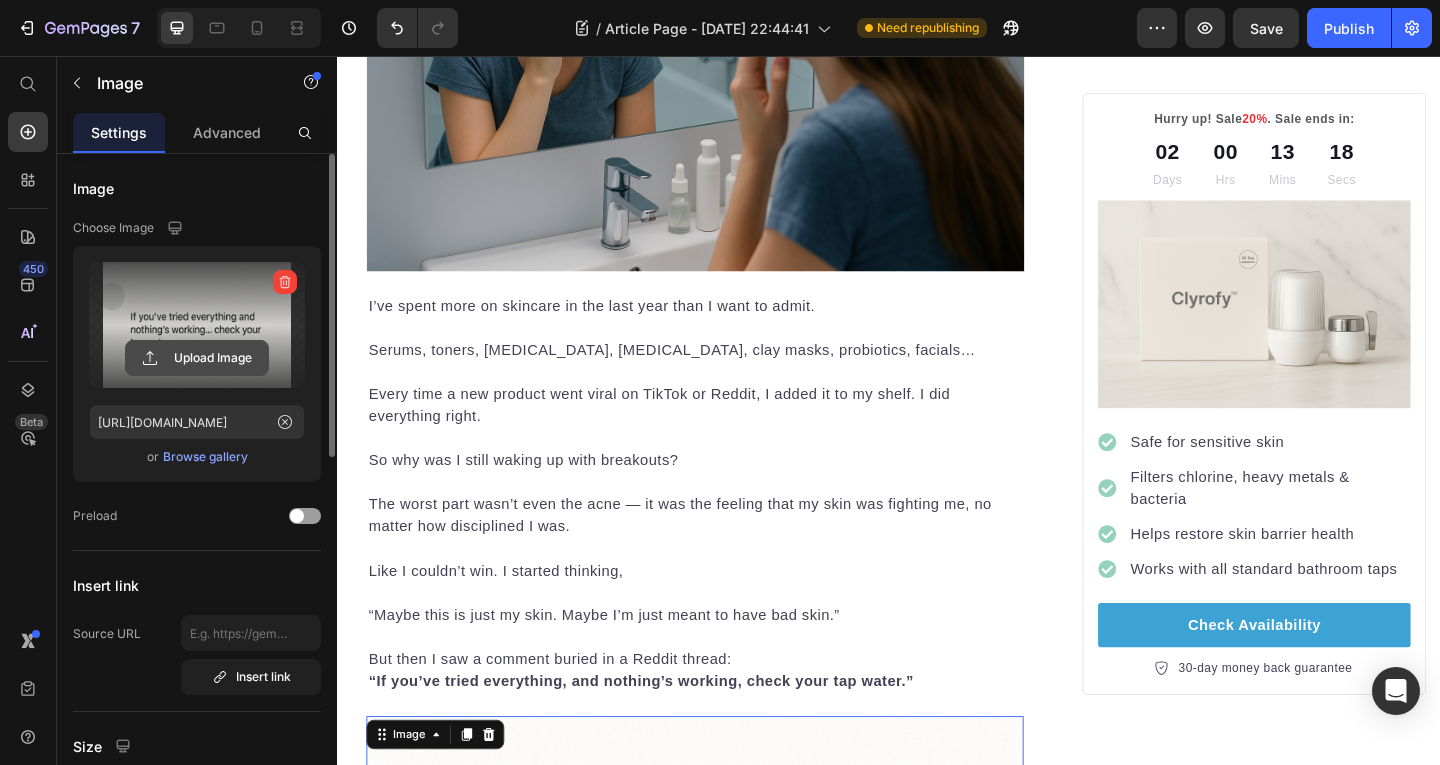 click on "Upload Image" at bounding box center (197, 358) 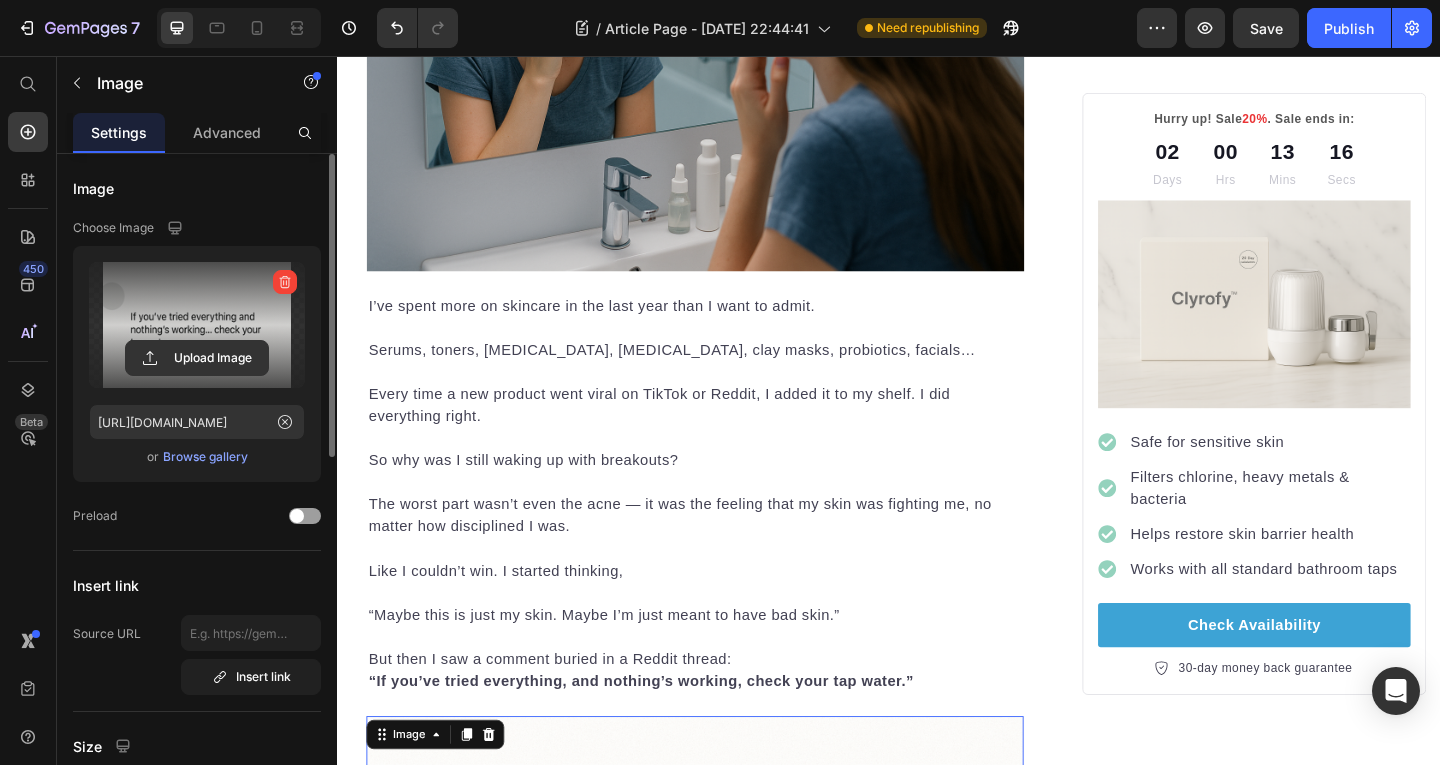 click at bounding box center [197, 325] 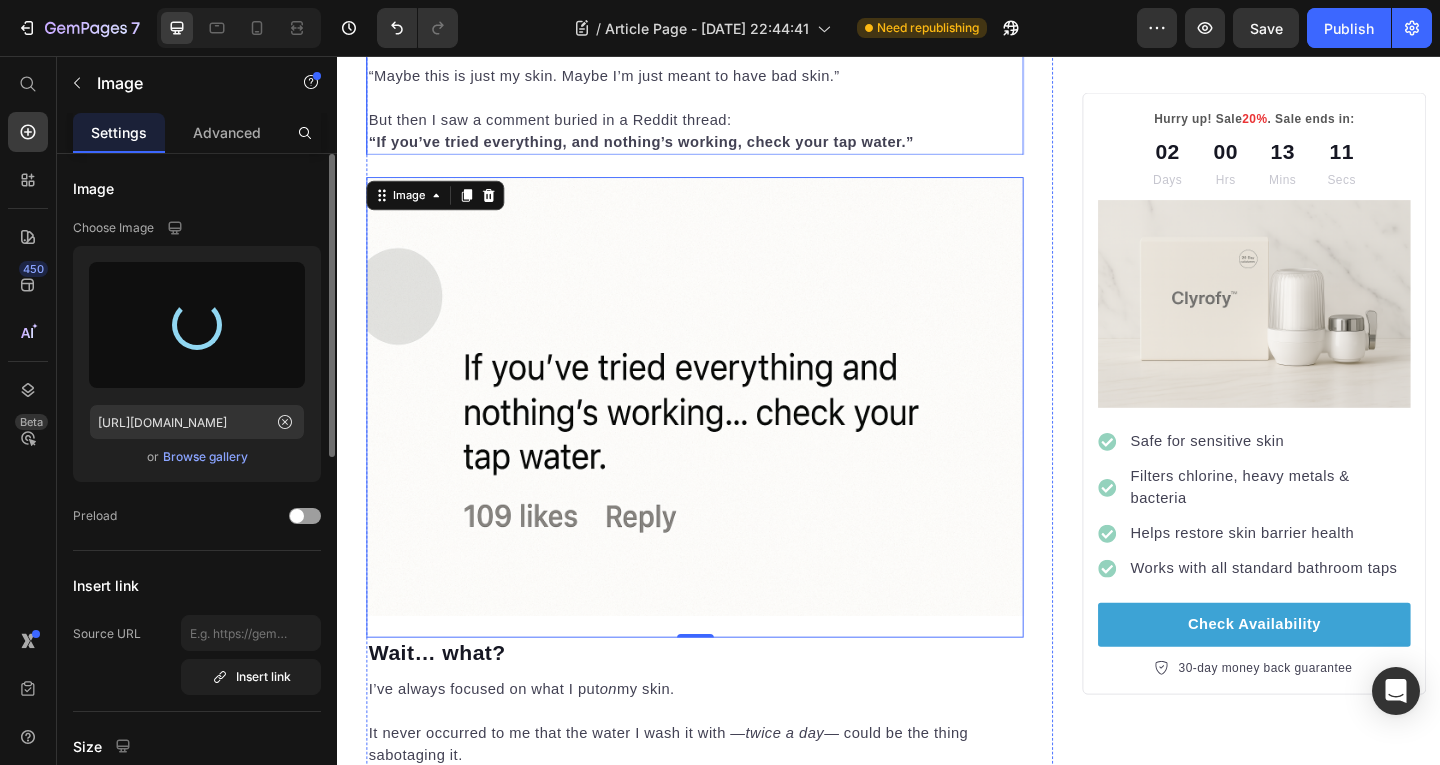 scroll, scrollTop: 1214, scrollLeft: 0, axis: vertical 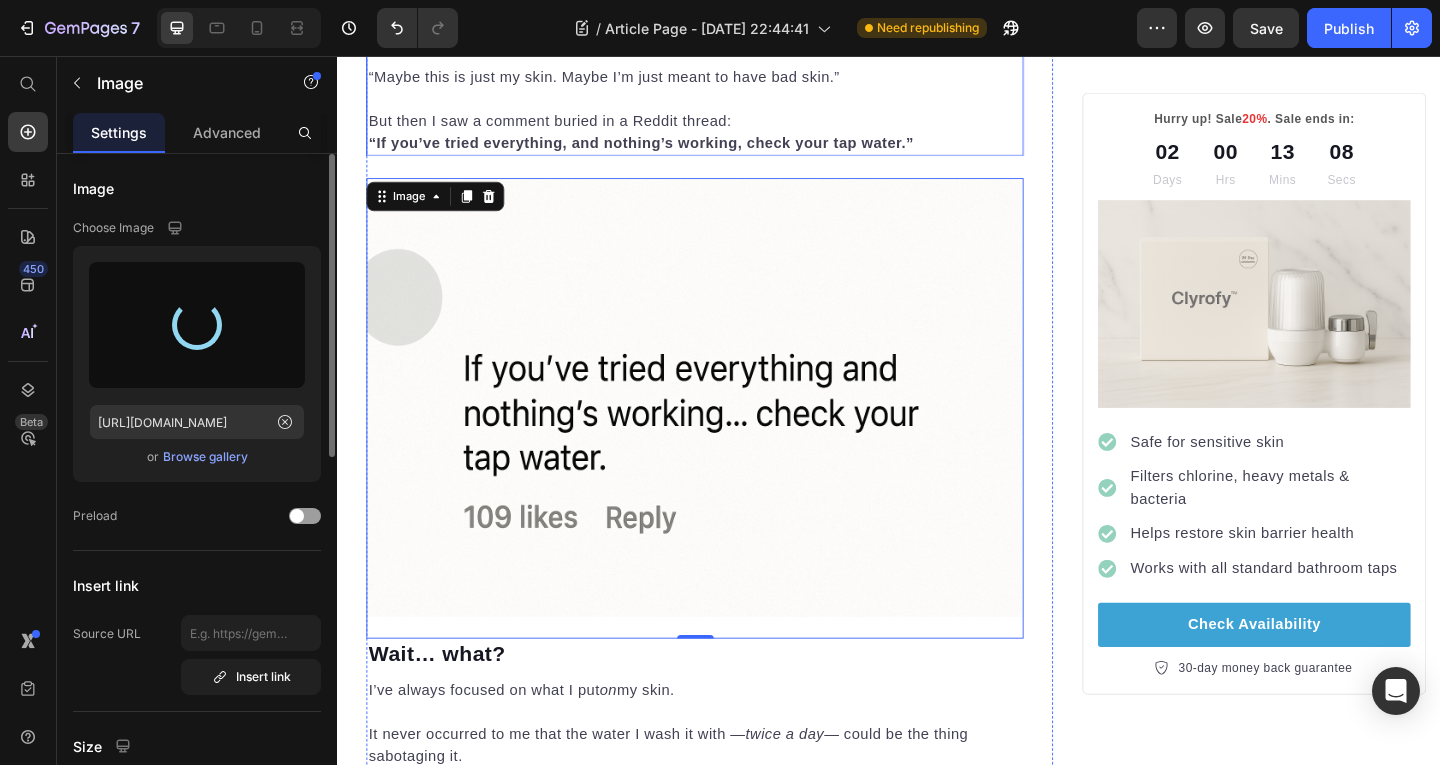 type on "https://cdn.shopify.com/s/files/1/0776/9305/9312/files/gempages_574803697683399909-a74bf290-6b9b-4207-b98d-8e40c4d1039f.png" 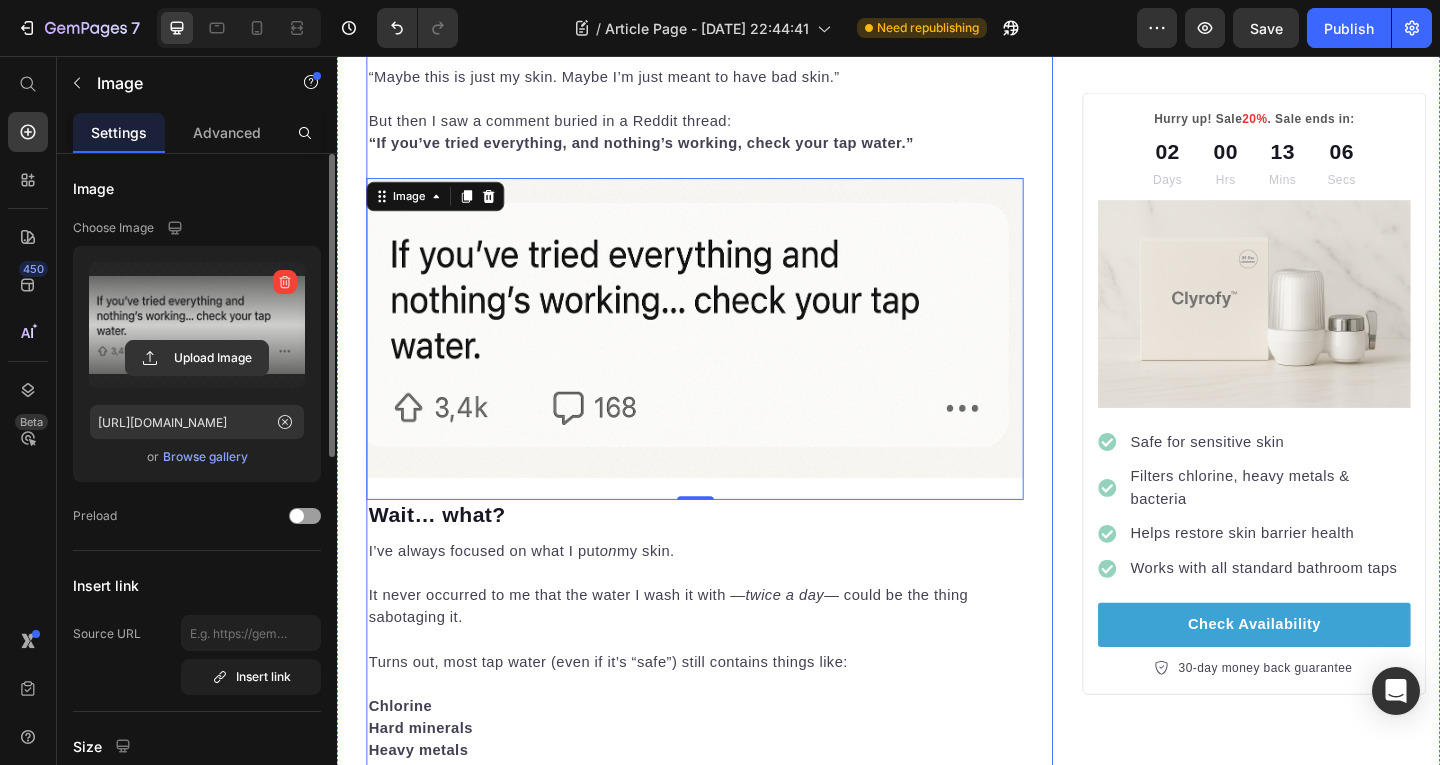 click on "“I Thought My Skincare Was Failing Me — But It Was Something Hiding in My Bathroom Sink” Heading Image By  Kim Fields Text block Advanced list Published:  Monday, January 8, 2024 Text block Row Image I’ve spent more on skincare in the last year than I want to admit. Serums, toners, retinol, hyaluronic acid, clay masks, probiotics, facials… Every time a new product went viral on TikTok or Reddit, I added it to my shelf. I did everything right.   So why was I still waking up with breakouts? The worst part wasn’t even the acne — it was the feeling that my skin was fighting me, no matter how disciplined I was. Like I couldn’t win. I started thinking, “Maybe this is just my skin. Maybe I’m just meant to have bad skin.”   But then I saw a comment buried in a Reddit thread: “If you’ve tried everything, and nothing’s working, check your tap water.” Text block Image   0 Wait… what? Heading I’ve always focused on what I put  on  my skin. twice a day     Chlorine Hard minerals" at bounding box center [726, 1032] 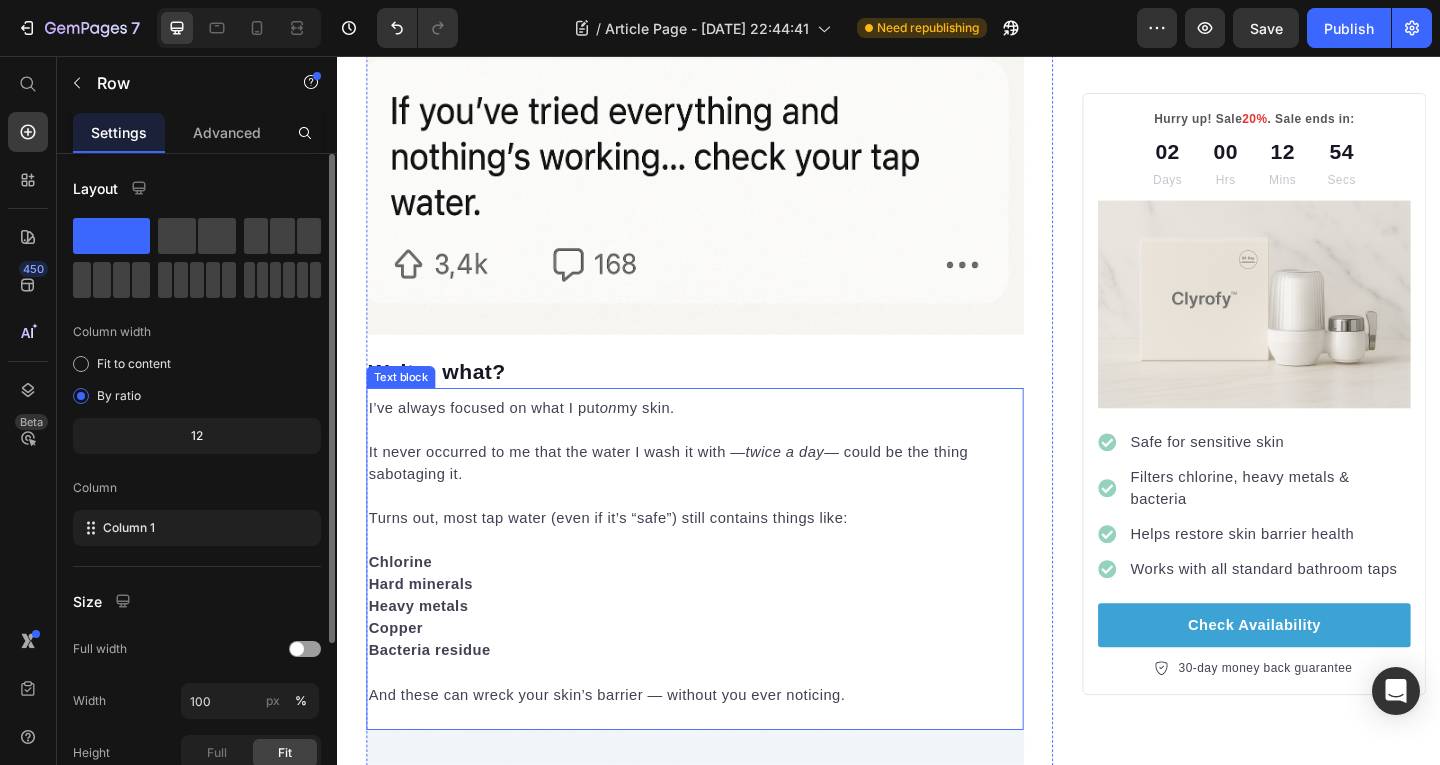 scroll, scrollTop: 1371, scrollLeft: 0, axis: vertical 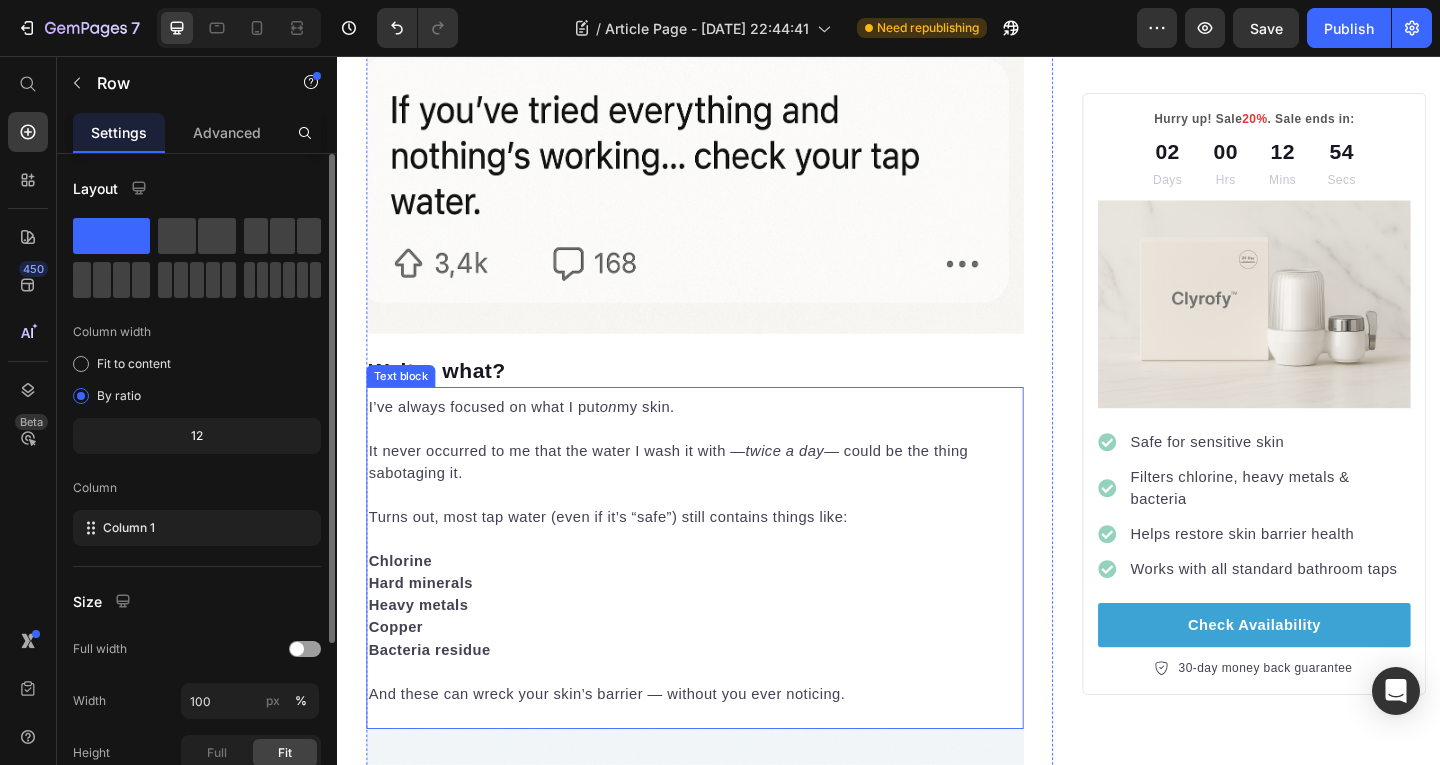 click on "It never occurred to me that the water I wash it with —  twice a day  — could be the thing sabotaging it." at bounding box center (726, 486) 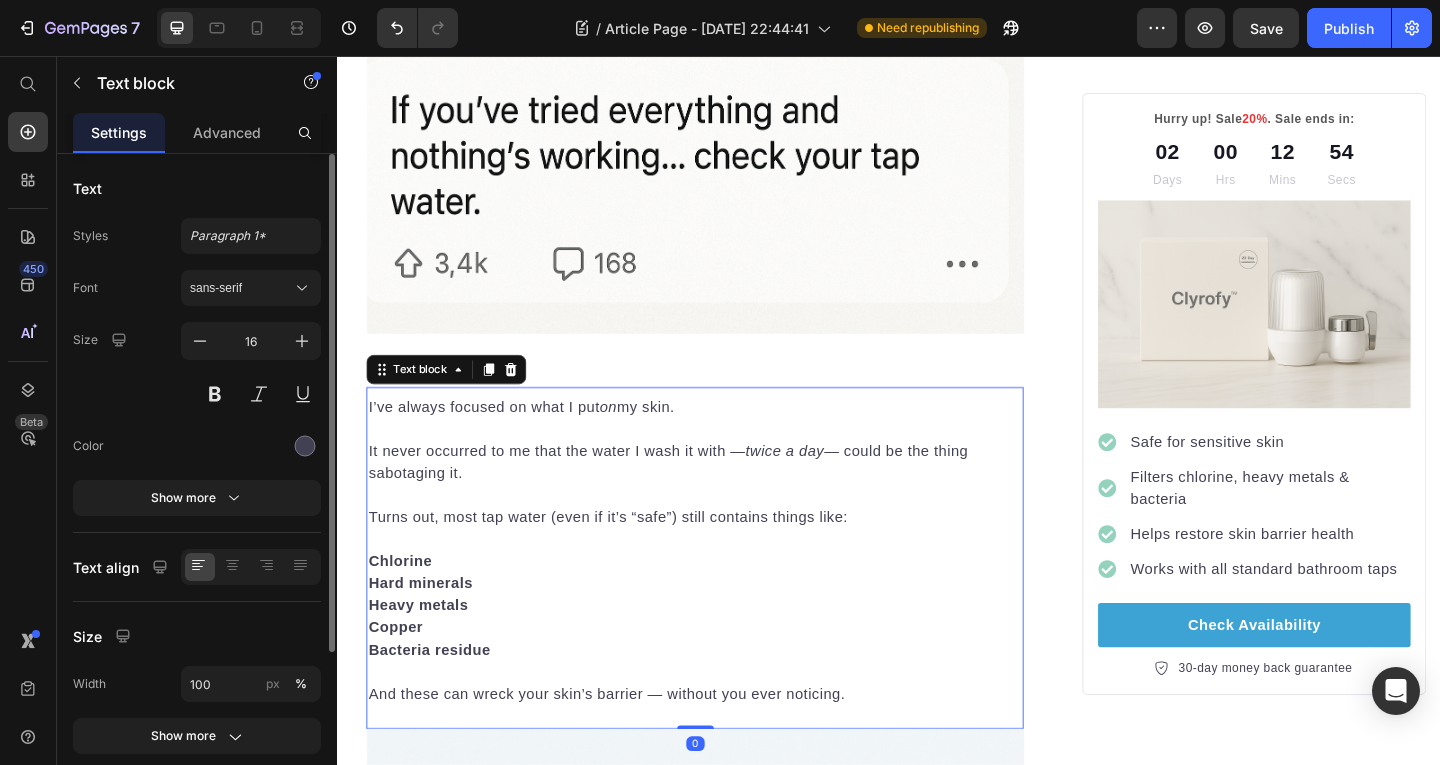 click on "It never occurred to me that the water I wash it with —  twice a day  — could be the thing sabotaging it." at bounding box center [726, 486] 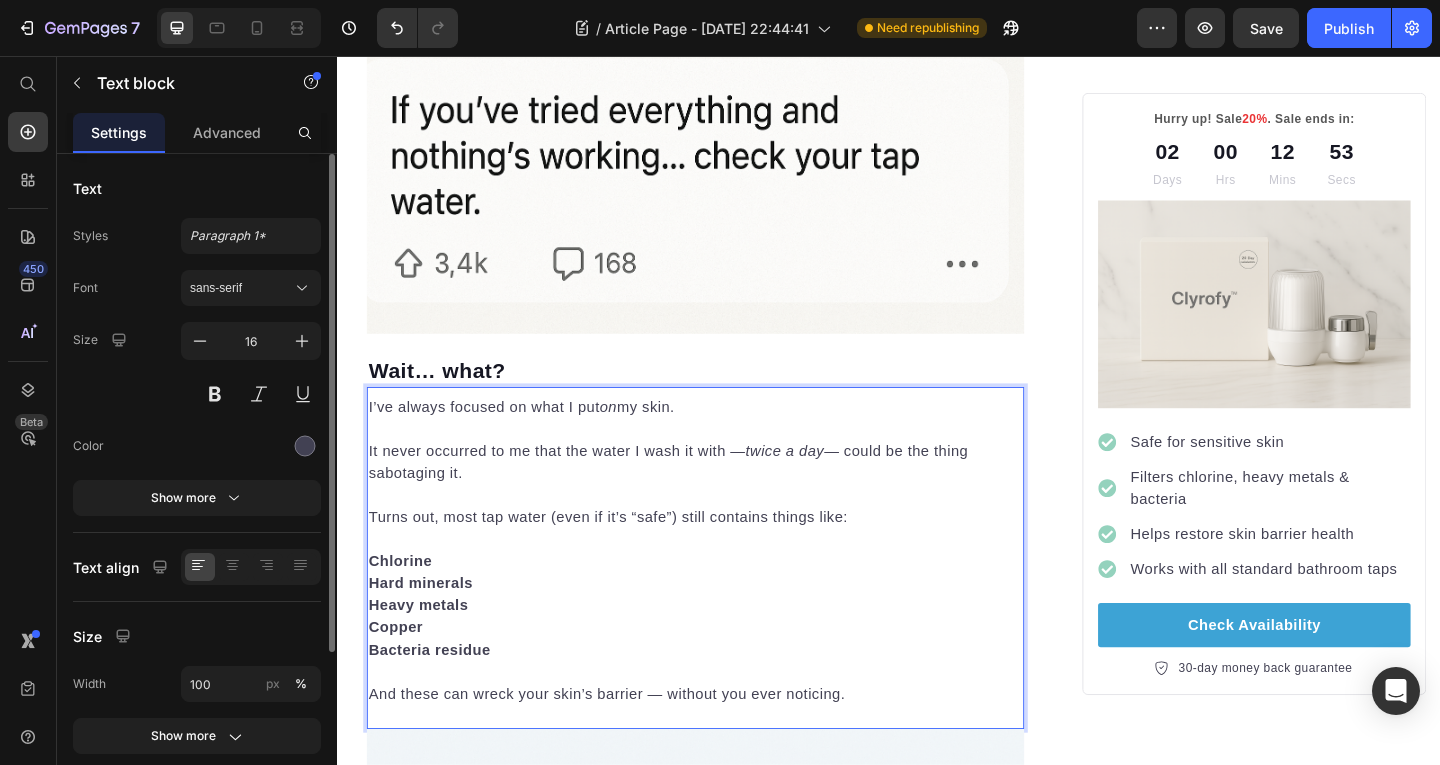 click at bounding box center (726, 534) 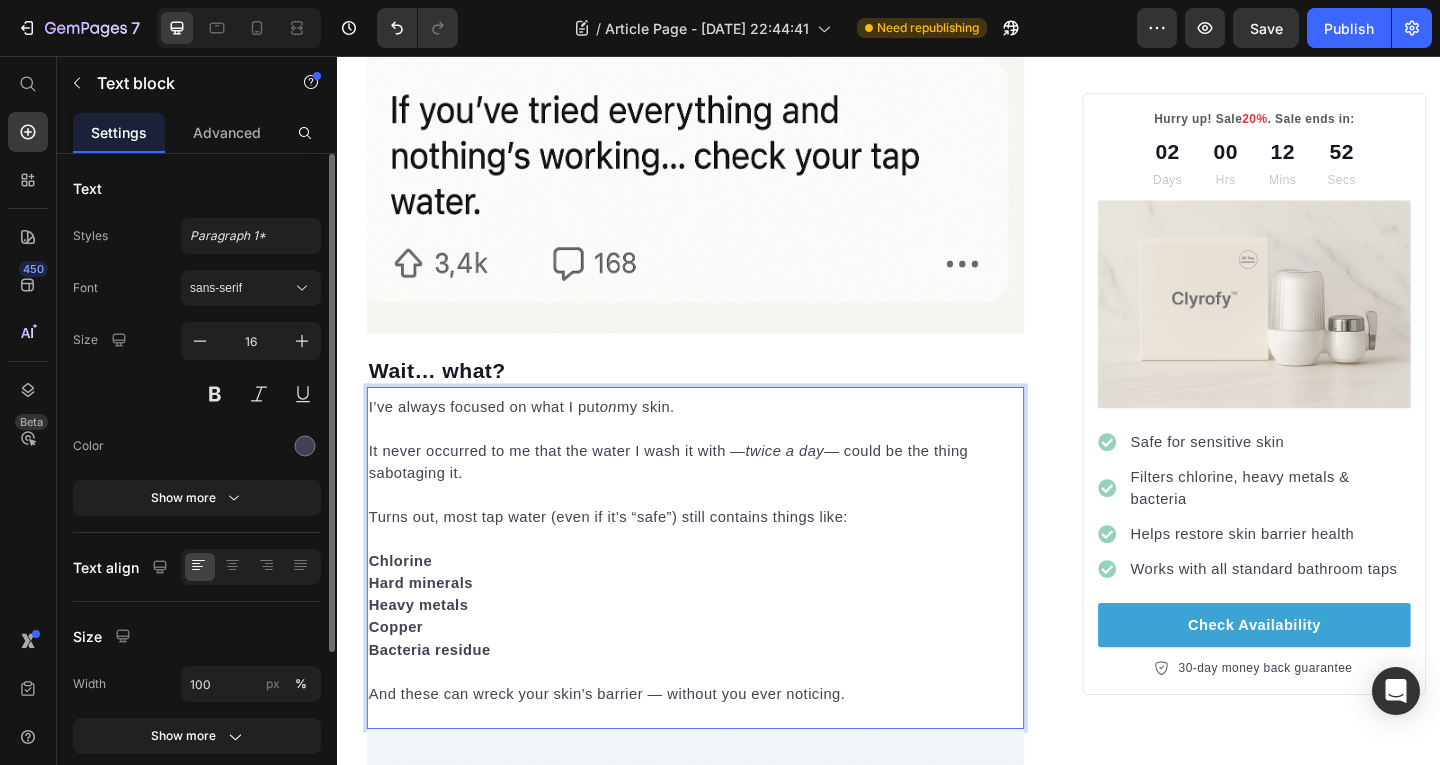click on "Turns out, most tap water (even if it’s “safe”) still contains things like:" at bounding box center [726, 558] 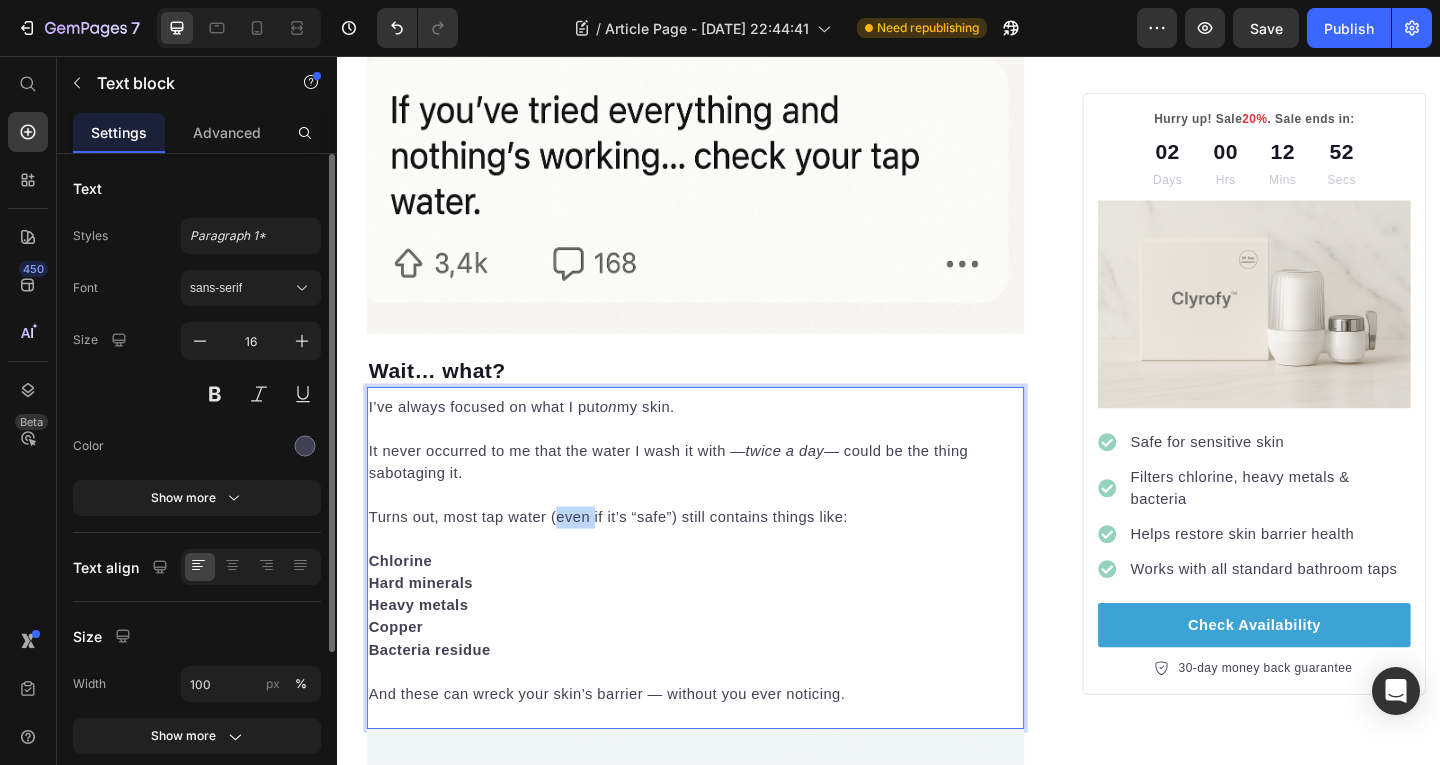 click on "Turns out, most tap water (even if it’s “safe”) still contains things like:" at bounding box center (726, 558) 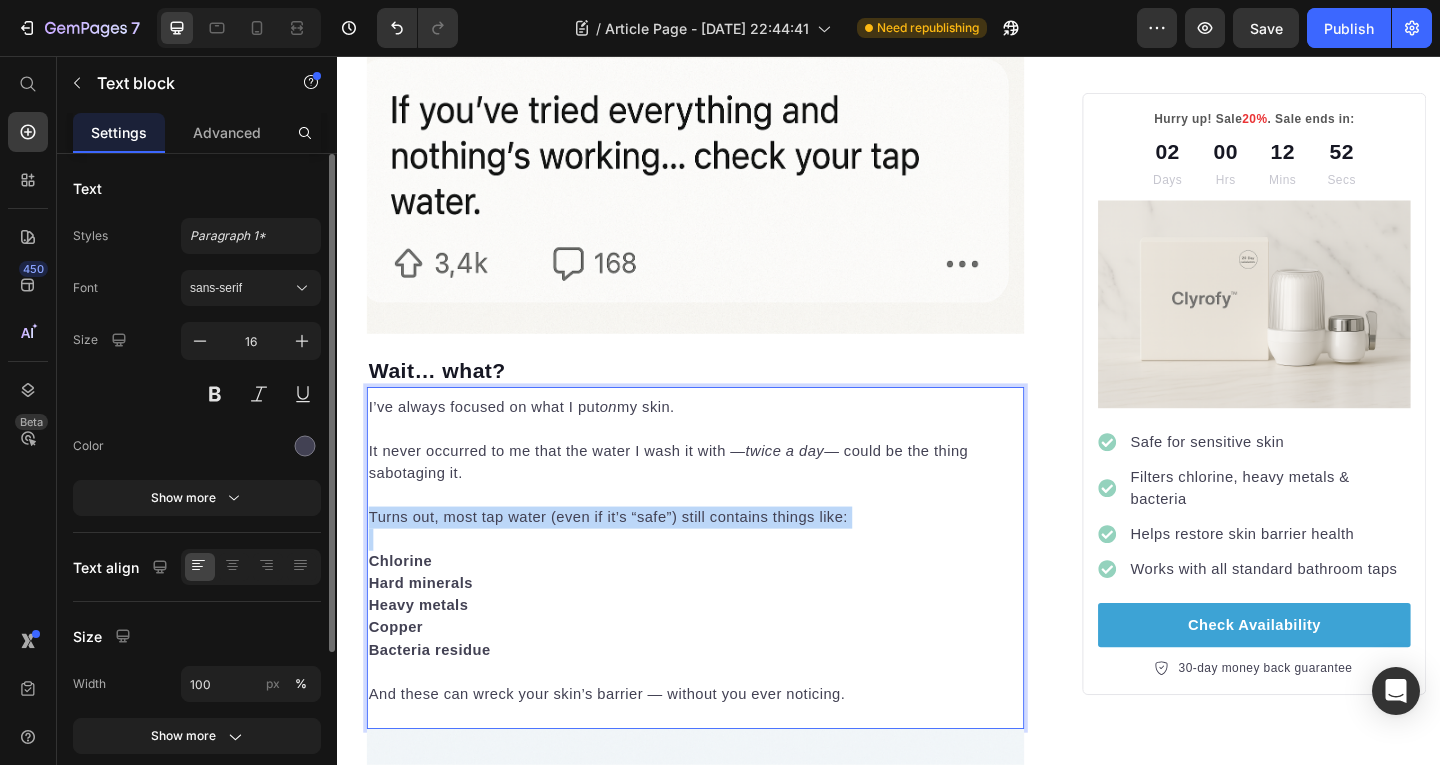 click on "Turns out, most tap water (even if it’s “safe”) still contains things like:" at bounding box center (726, 558) 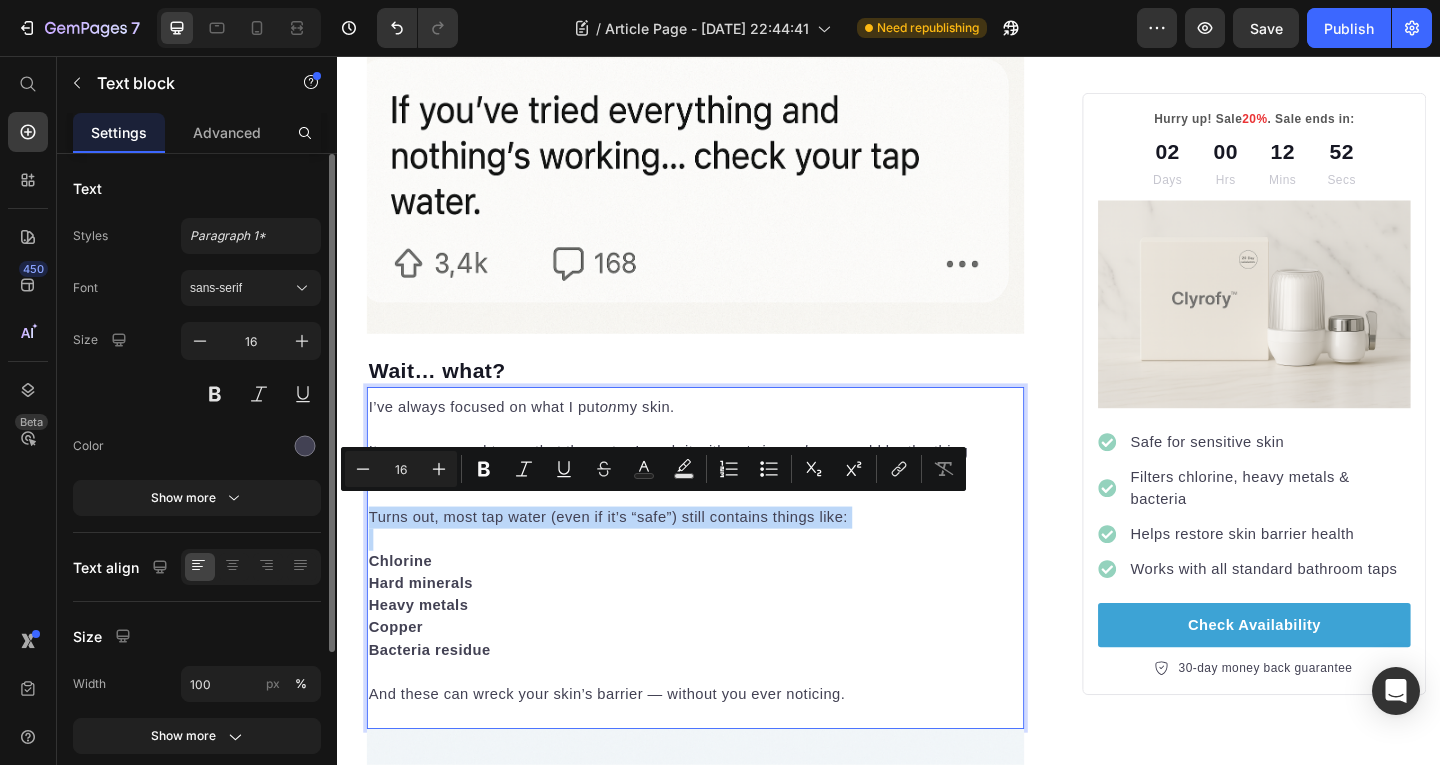click at bounding box center [726, 582] 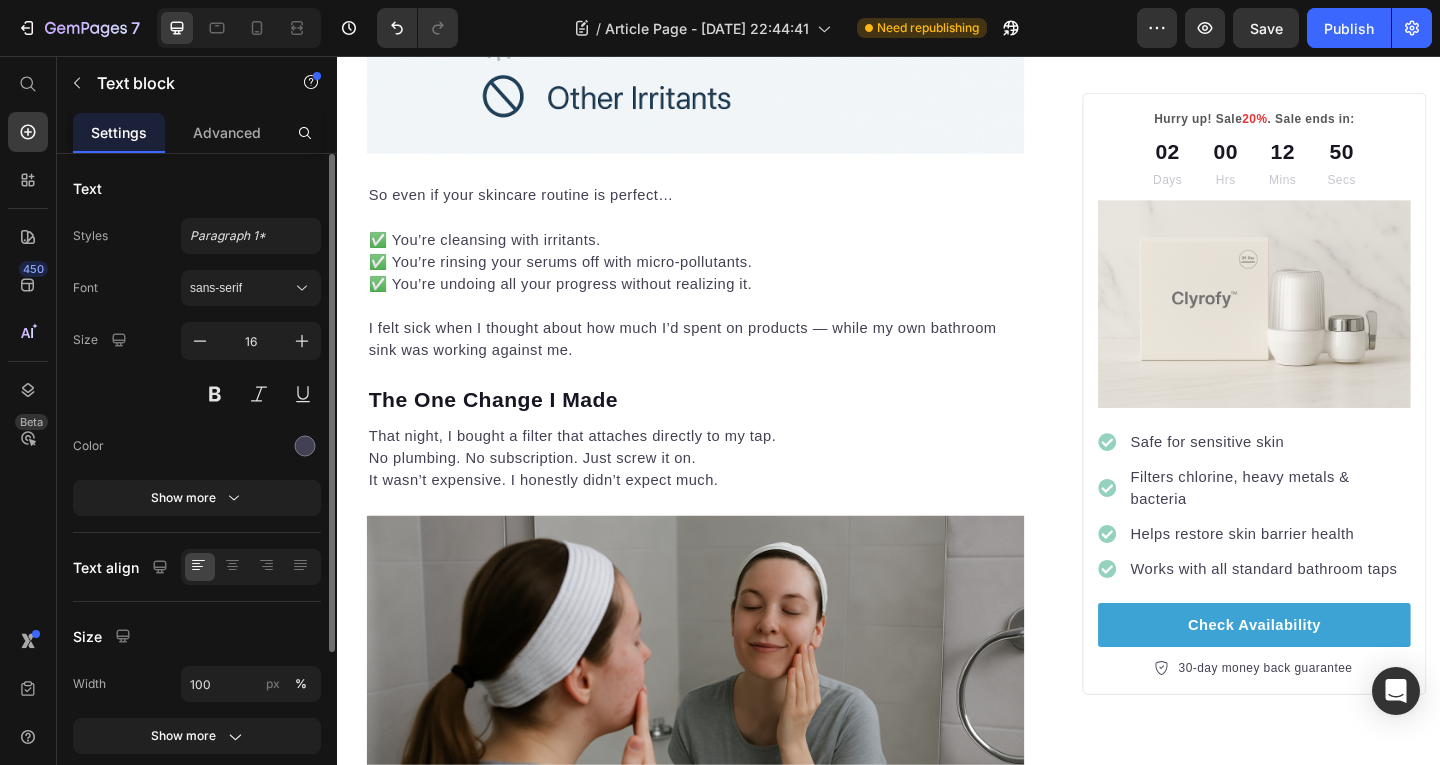 scroll, scrollTop: 2422, scrollLeft: 0, axis: vertical 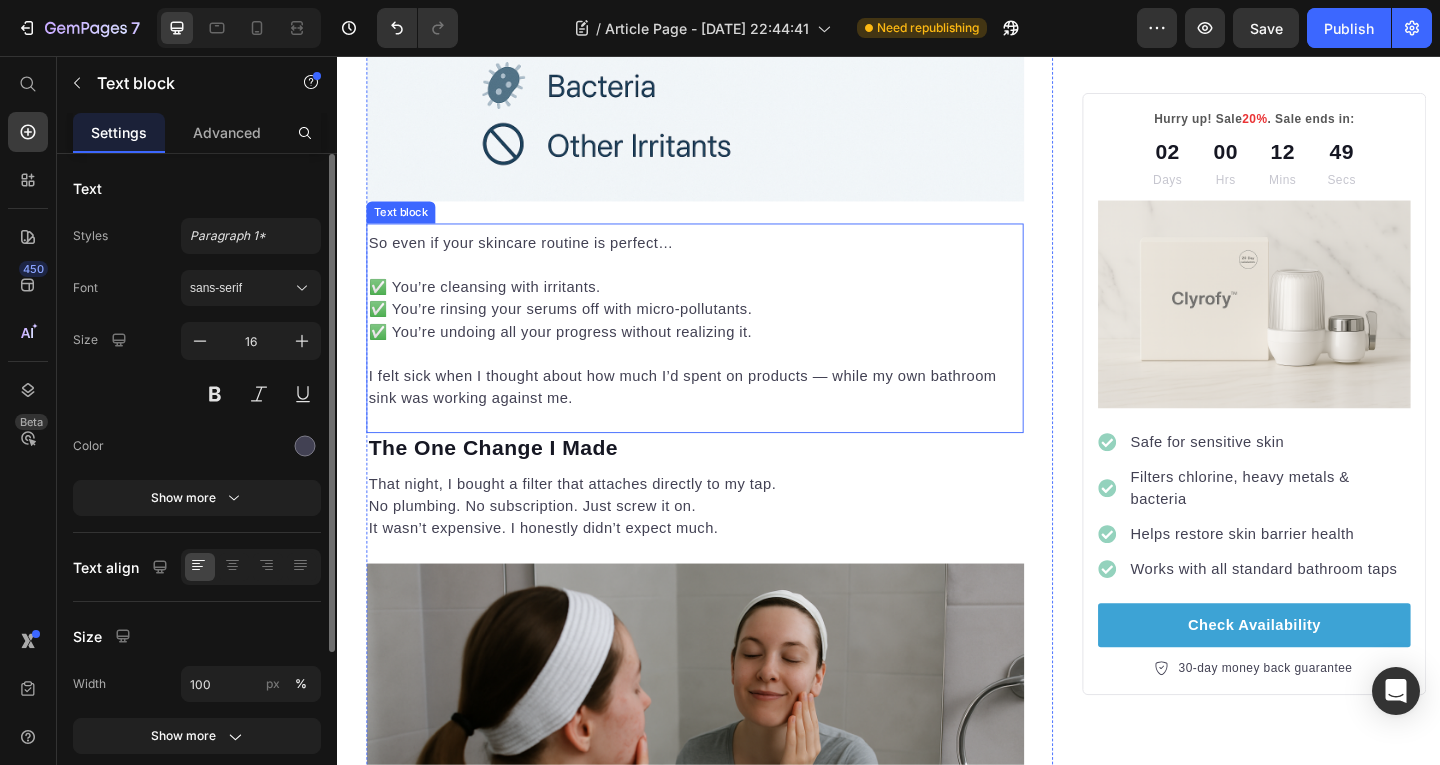 click on "✅ You’re cleansing with irritants. ✅ You’re rinsing your serums off with micro-pollutants. ✅ You’re undoing all your progress without realizing it." at bounding box center (726, 320) 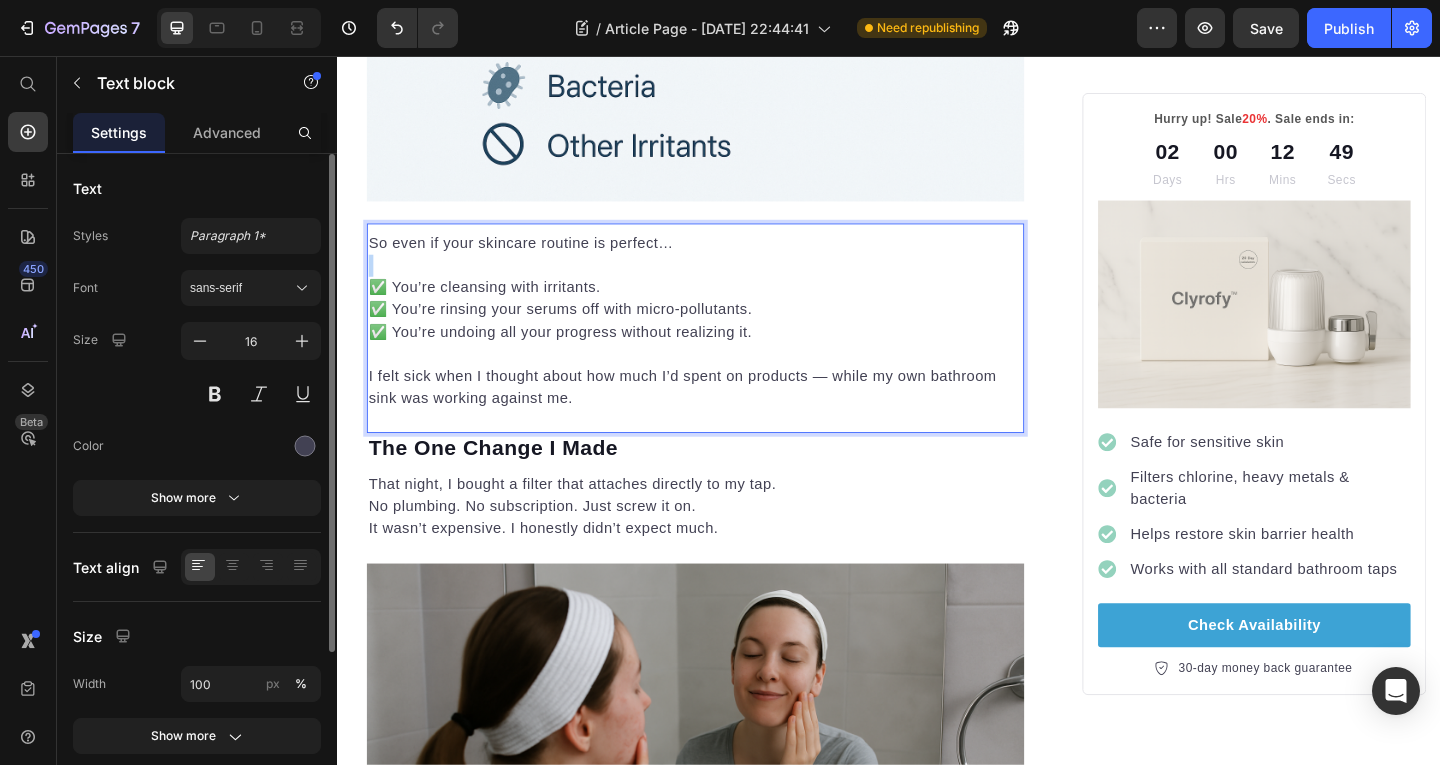 click on "✅ You’re cleansing with irritants. ✅ You’re rinsing your serums off with micro-pollutants. ✅ You’re undoing all your progress without realizing it." at bounding box center (726, 320) 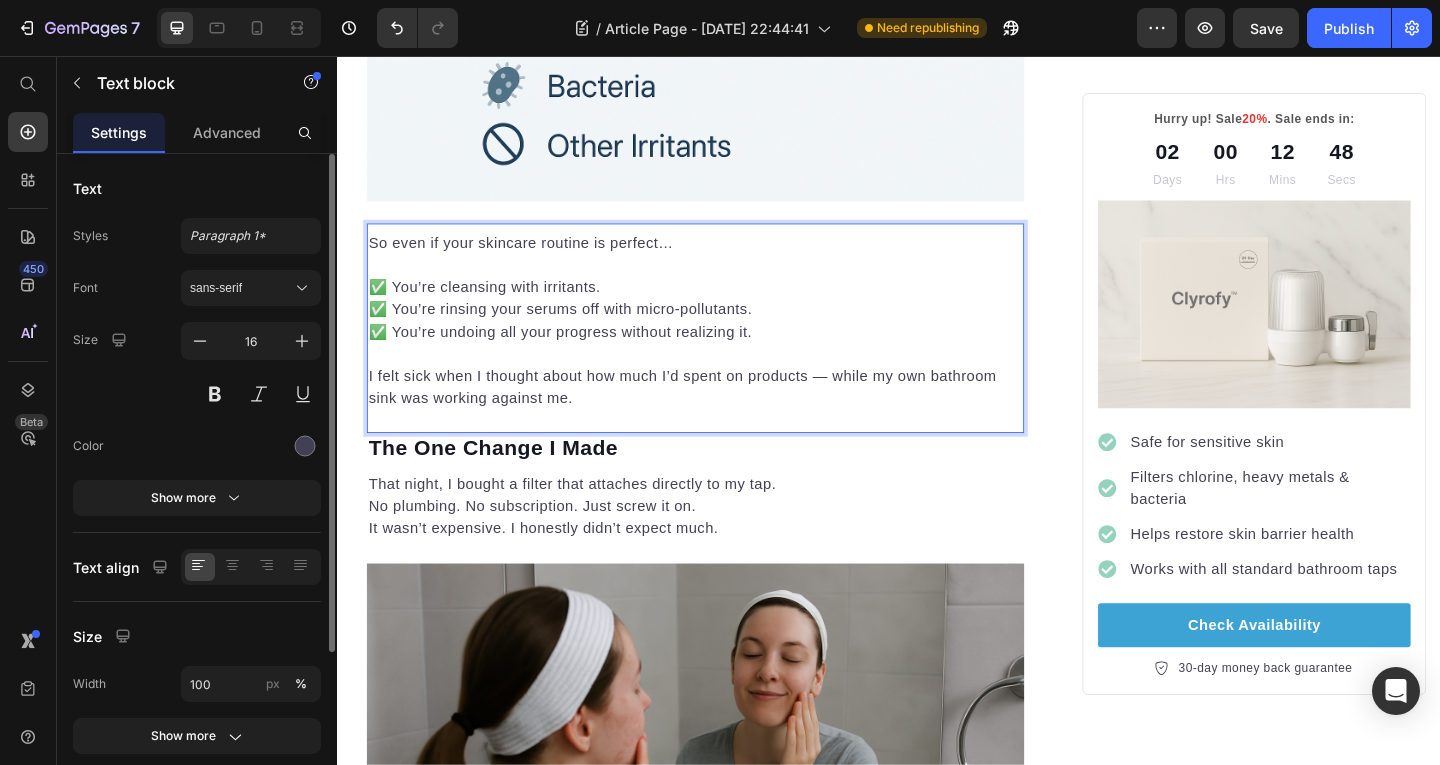 click on "✅ You’re cleansing with irritants. ✅ You’re rinsing your serums off with micro-pollutants. ✅ You’re undoing all your progress without realizing it." at bounding box center (726, 320) 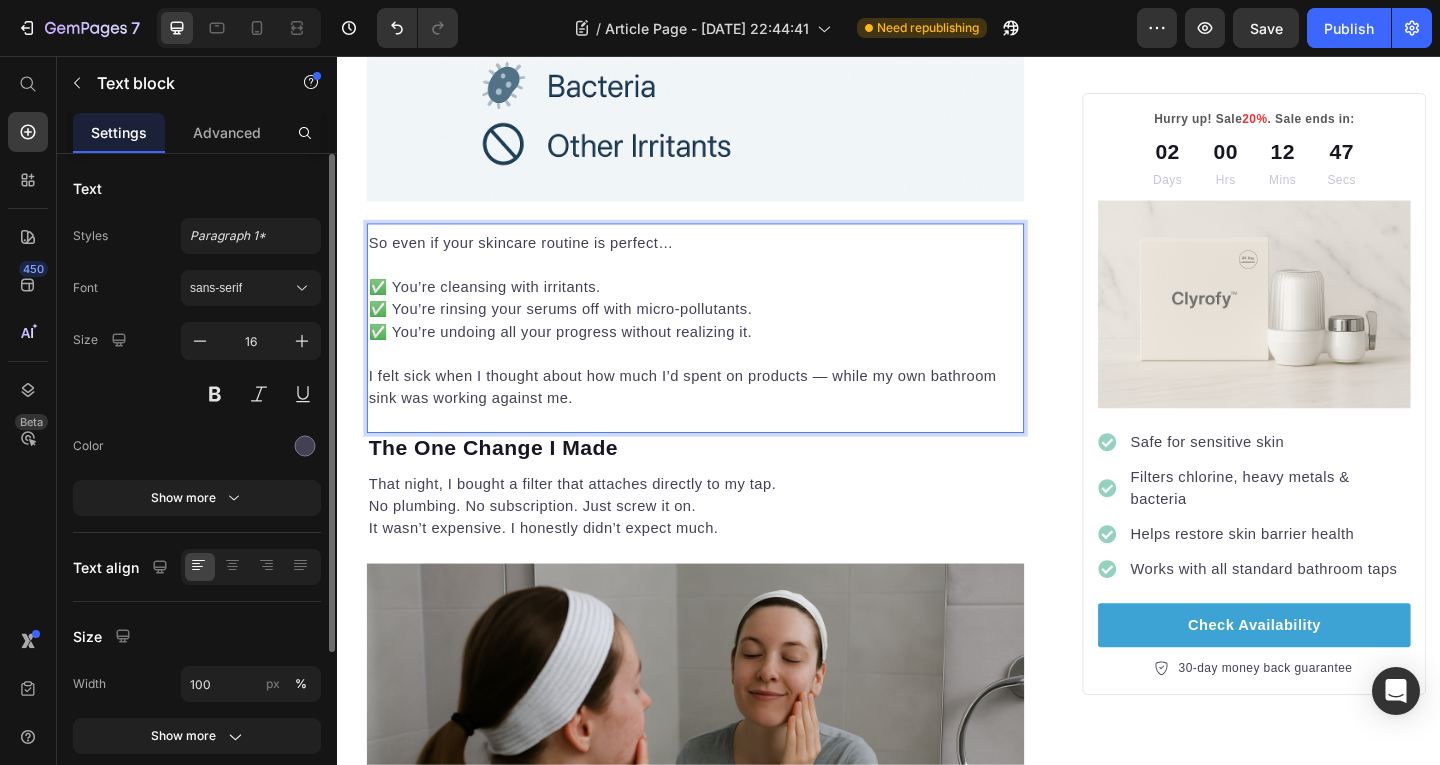 click at bounding box center [726, 380] 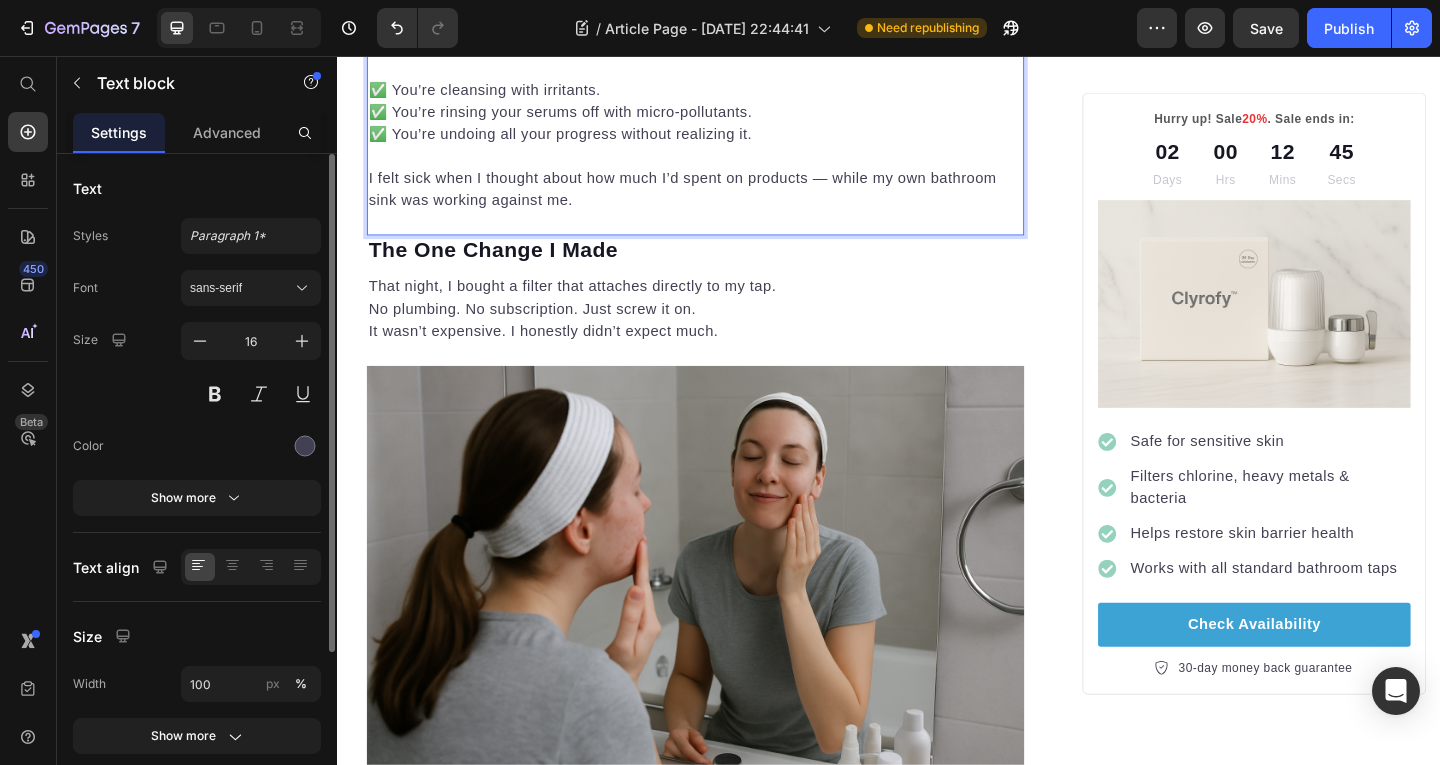 scroll, scrollTop: 2646, scrollLeft: 0, axis: vertical 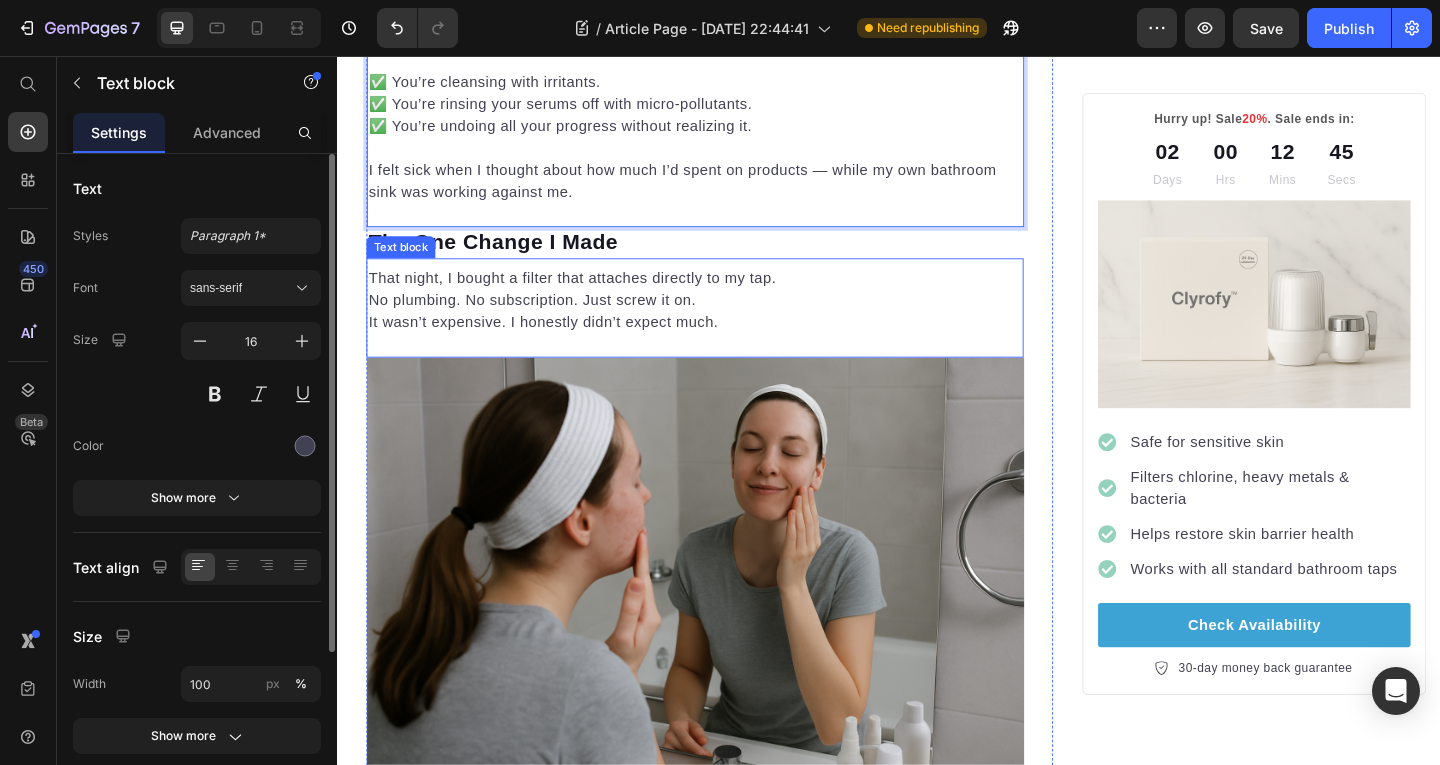 click on "That night, I bought a filter that attaches directly to my tap. No plumbing. No subscription. Just screw it on. It wasn’t expensive. I honestly didn’t expect much." at bounding box center [726, 322] 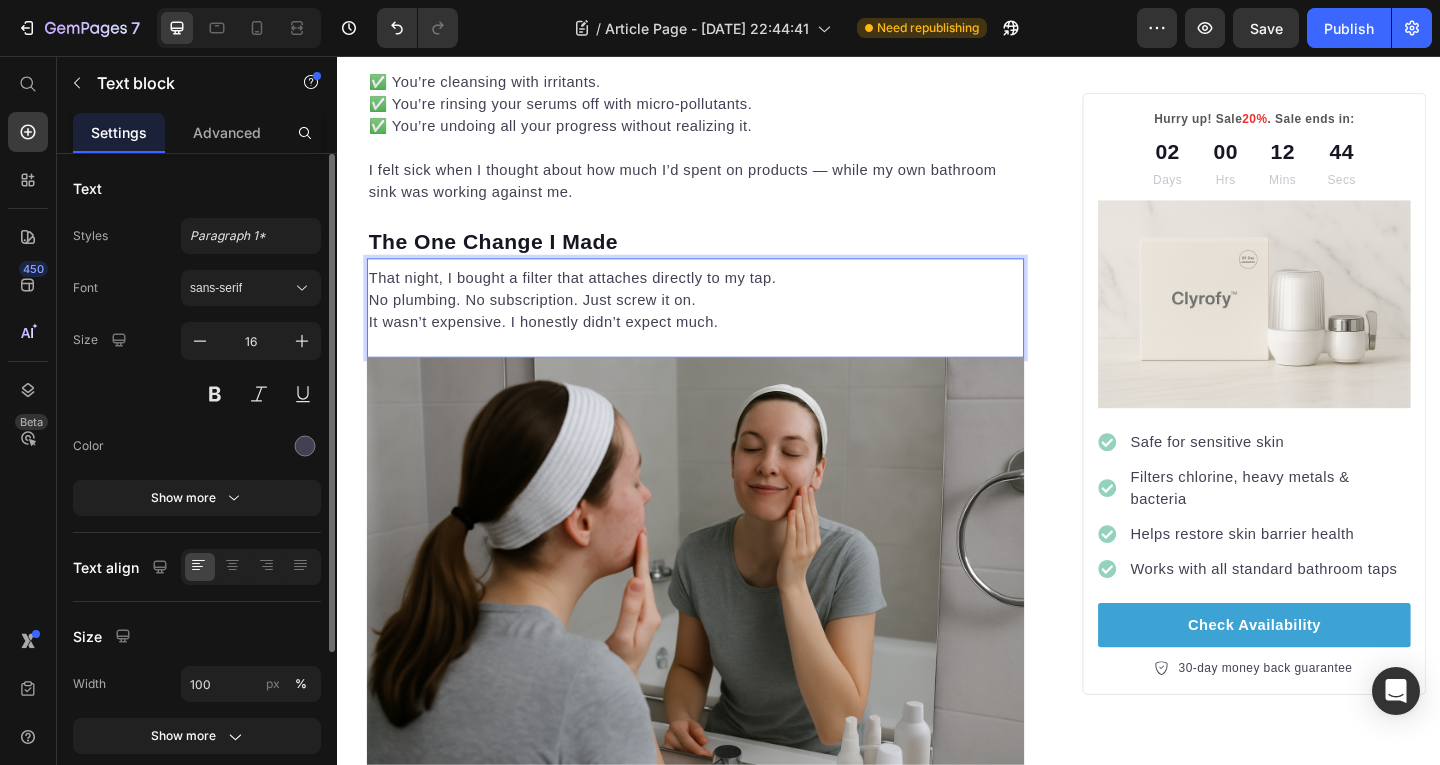 click on "That night, I bought a filter that attaches directly to my tap. No plumbing. No subscription. Just screw it on. It wasn’t expensive. I honestly didn’t expect much." at bounding box center [726, 322] 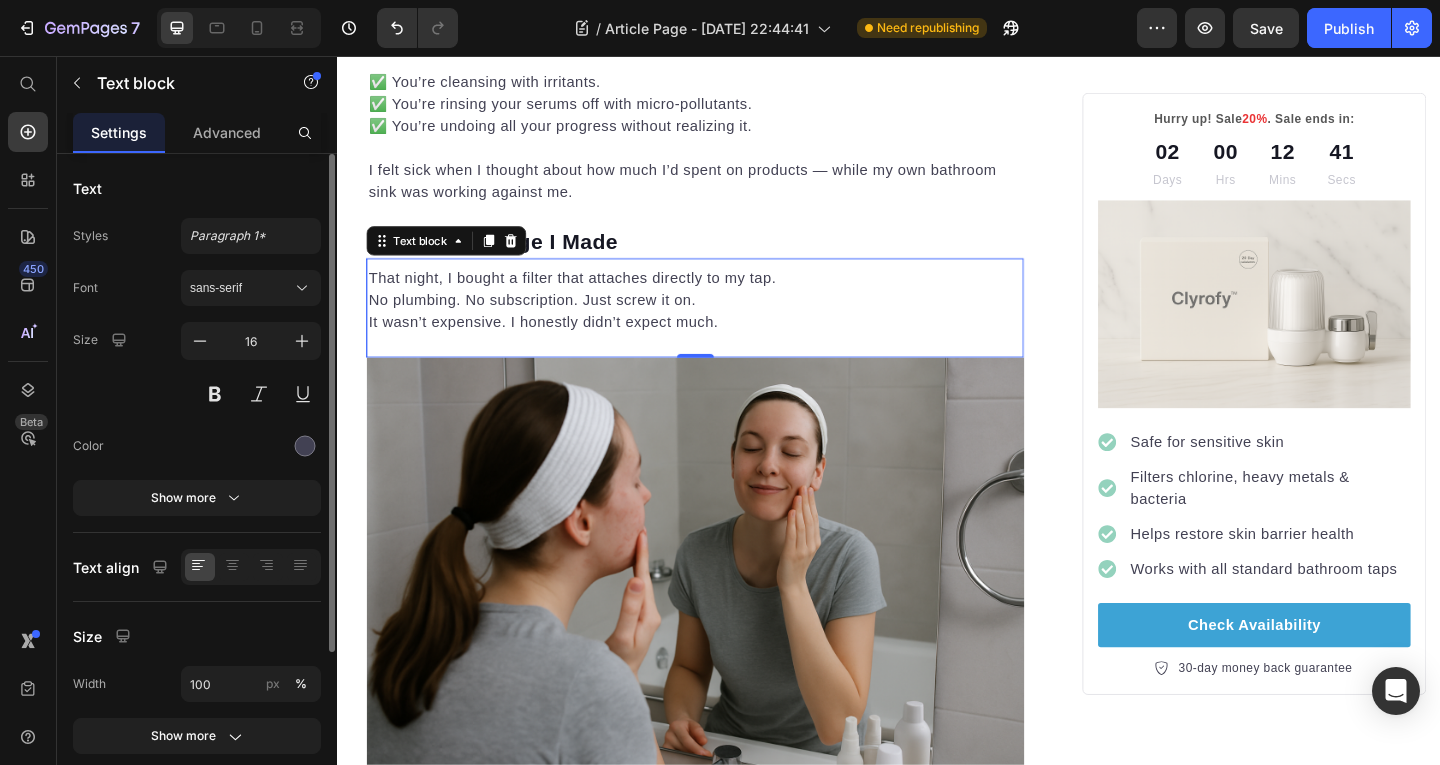 click on "That night, I bought a filter that attaches directly to my tap. No plumbing. No subscription. Just screw it on. It wasn’t expensive. I honestly didn’t expect much. Text block   0" at bounding box center [726, 330] 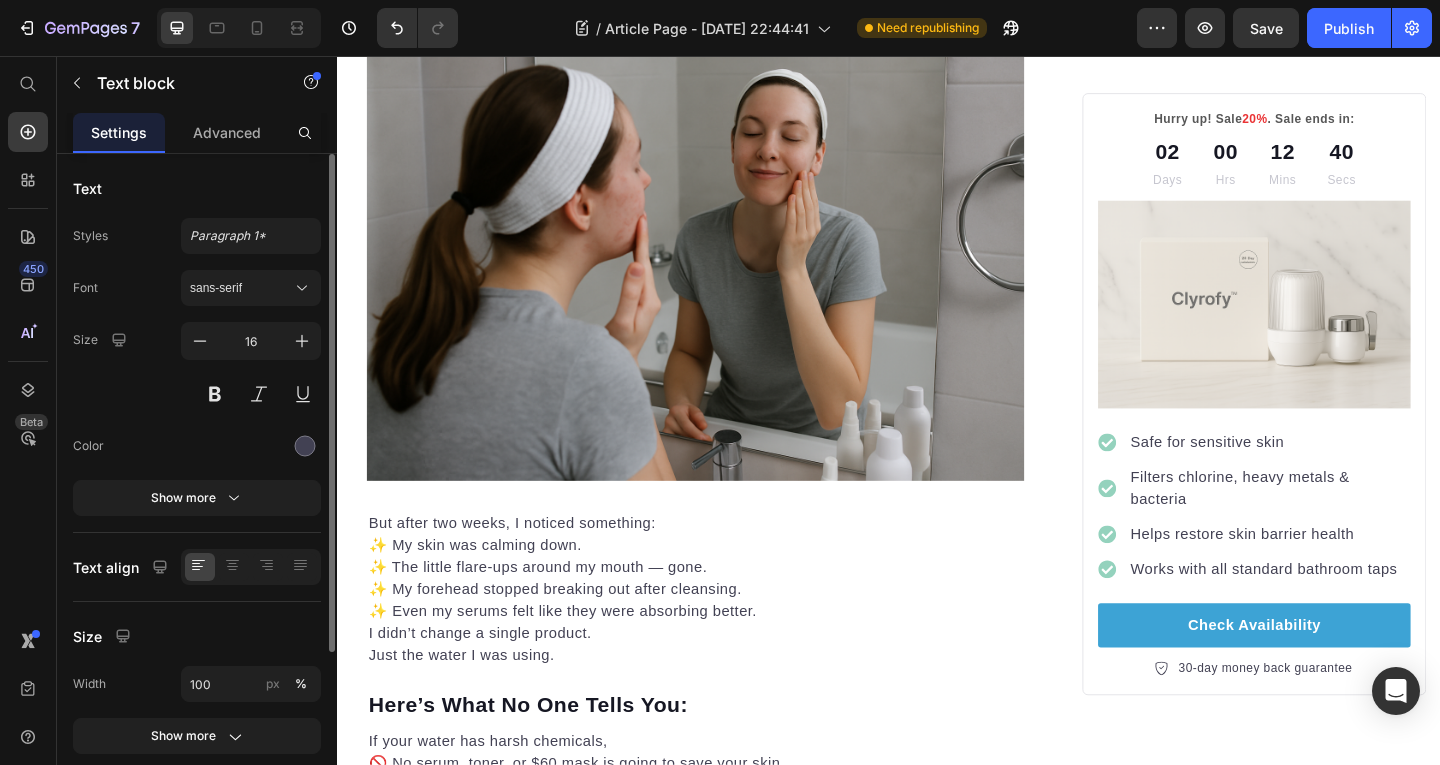 scroll, scrollTop: 3245, scrollLeft: 0, axis: vertical 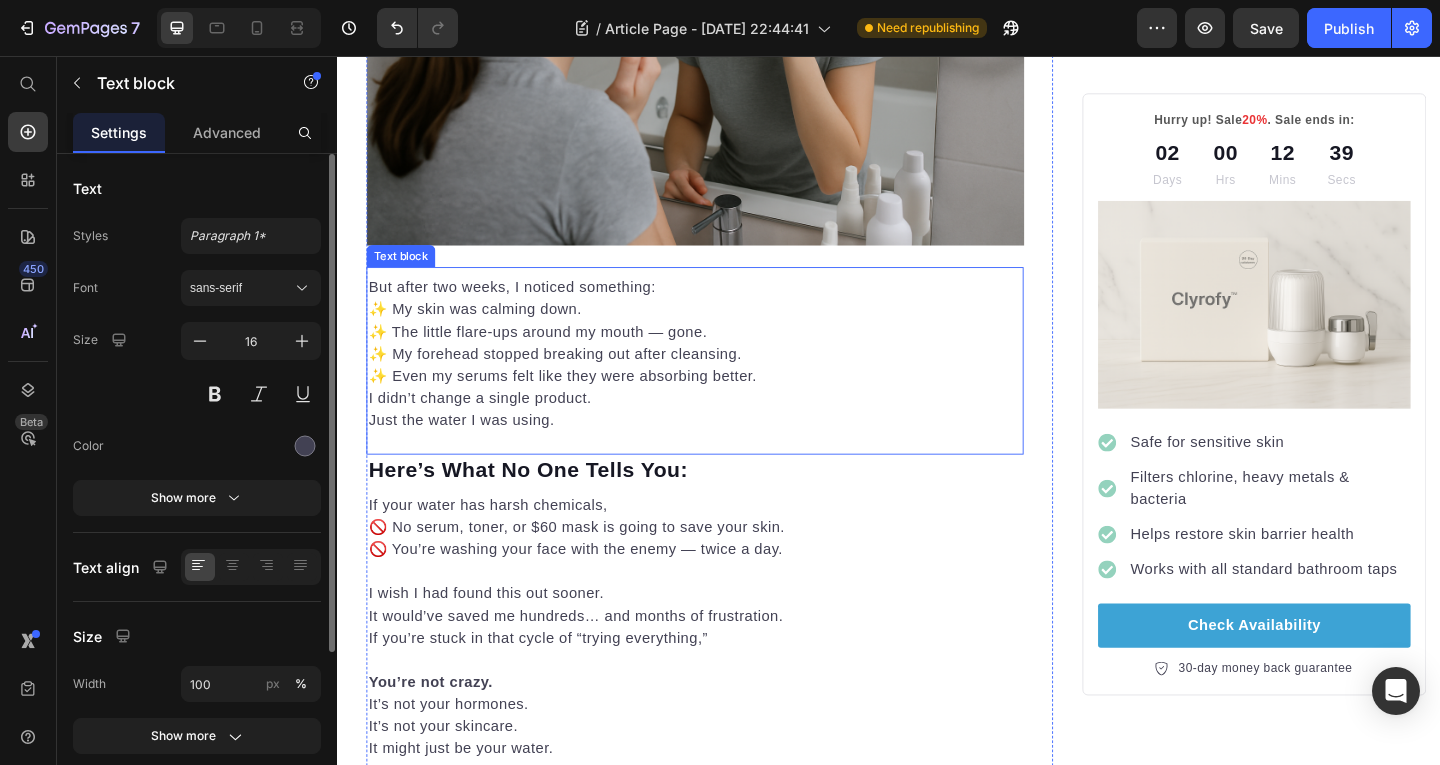 click on "But after two weeks, I noticed something: ✨ My skin was calming down. ✨ The little flare-ups around my mouth — gone. ✨ My forehead stopped breaking out after cleansing. ✨ Even my serums felt like they were absorbing better." at bounding box center [726, 356] 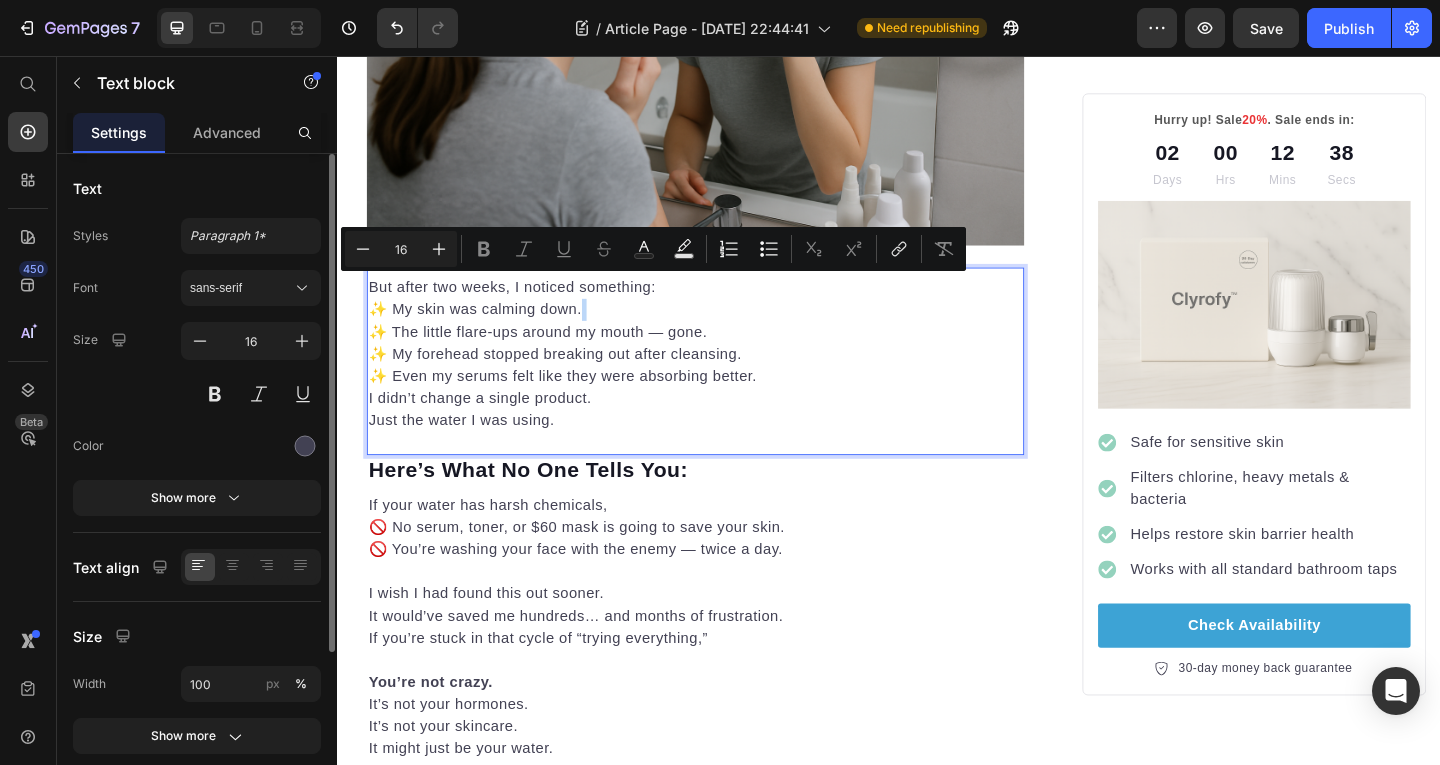 click on "But after two weeks, I noticed something: ✨ My skin was calming down. ✨ The little flare-ups around my mouth — gone. ✨ My forehead stopped breaking out after cleansing. ✨ Even my serums felt like they were absorbing better." at bounding box center (726, 356) 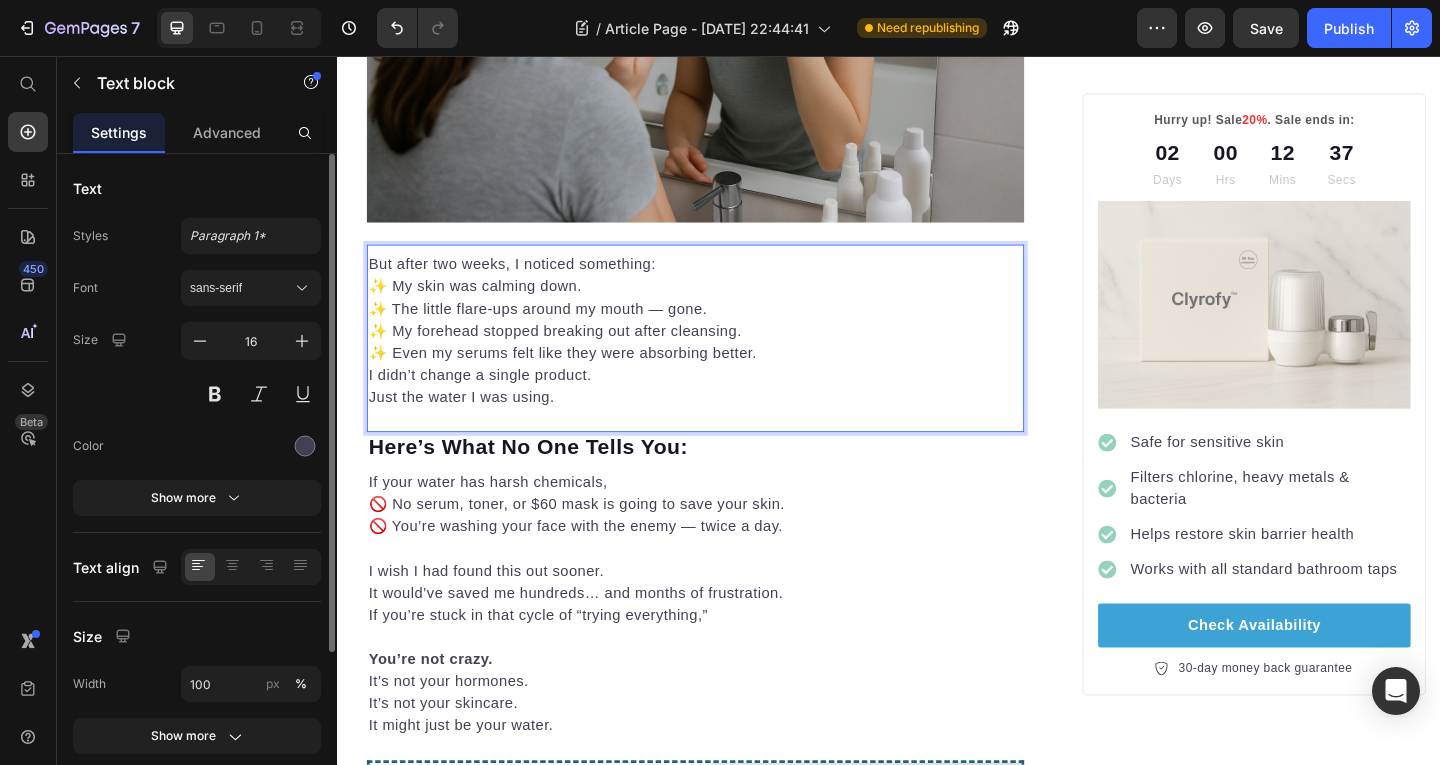scroll, scrollTop: 3274, scrollLeft: 0, axis: vertical 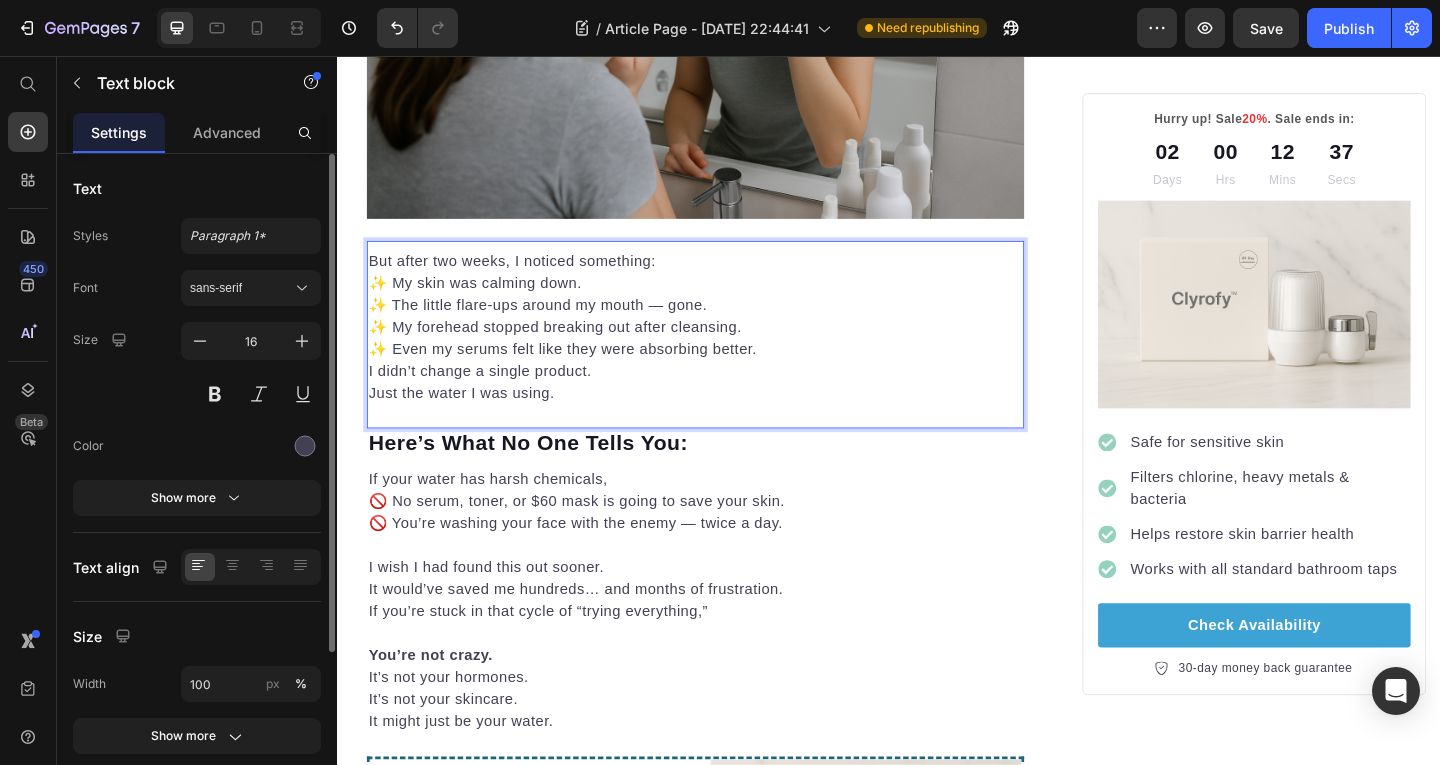 click on "I didn’t change a single product. Just the water I was using." at bounding box center (726, 411) 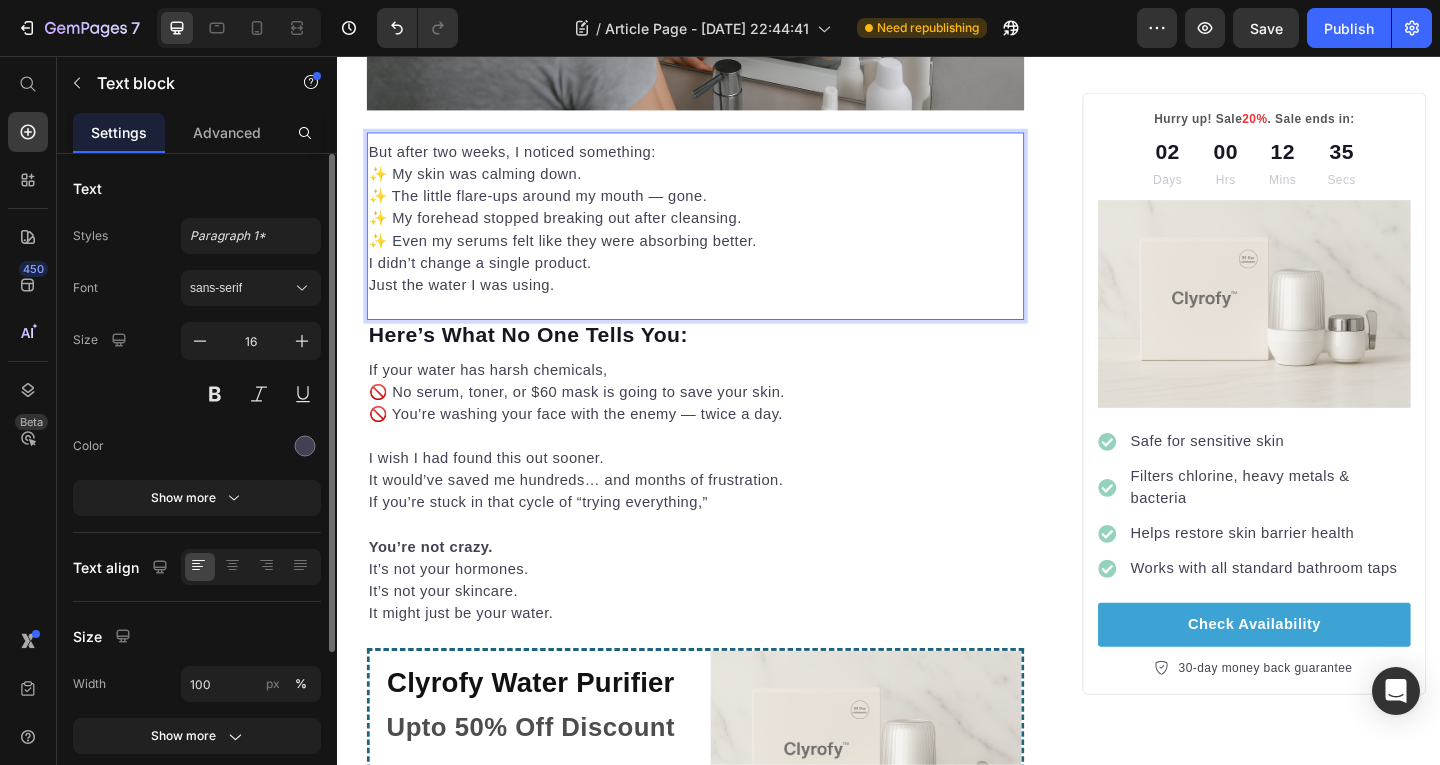 scroll, scrollTop: 3400, scrollLeft: 0, axis: vertical 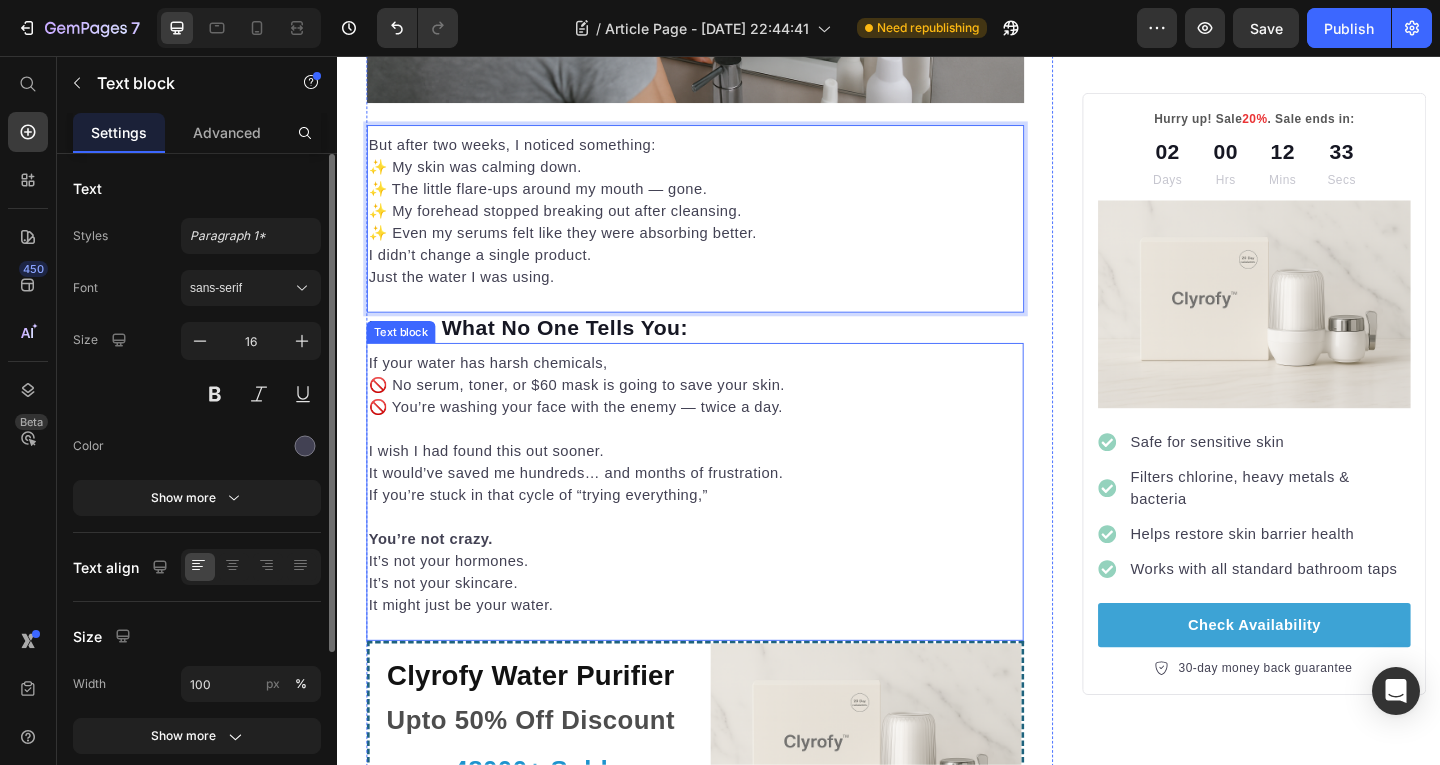 click on "If you’re stuck in that cycle of “trying everything,”" at bounding box center (726, 534) 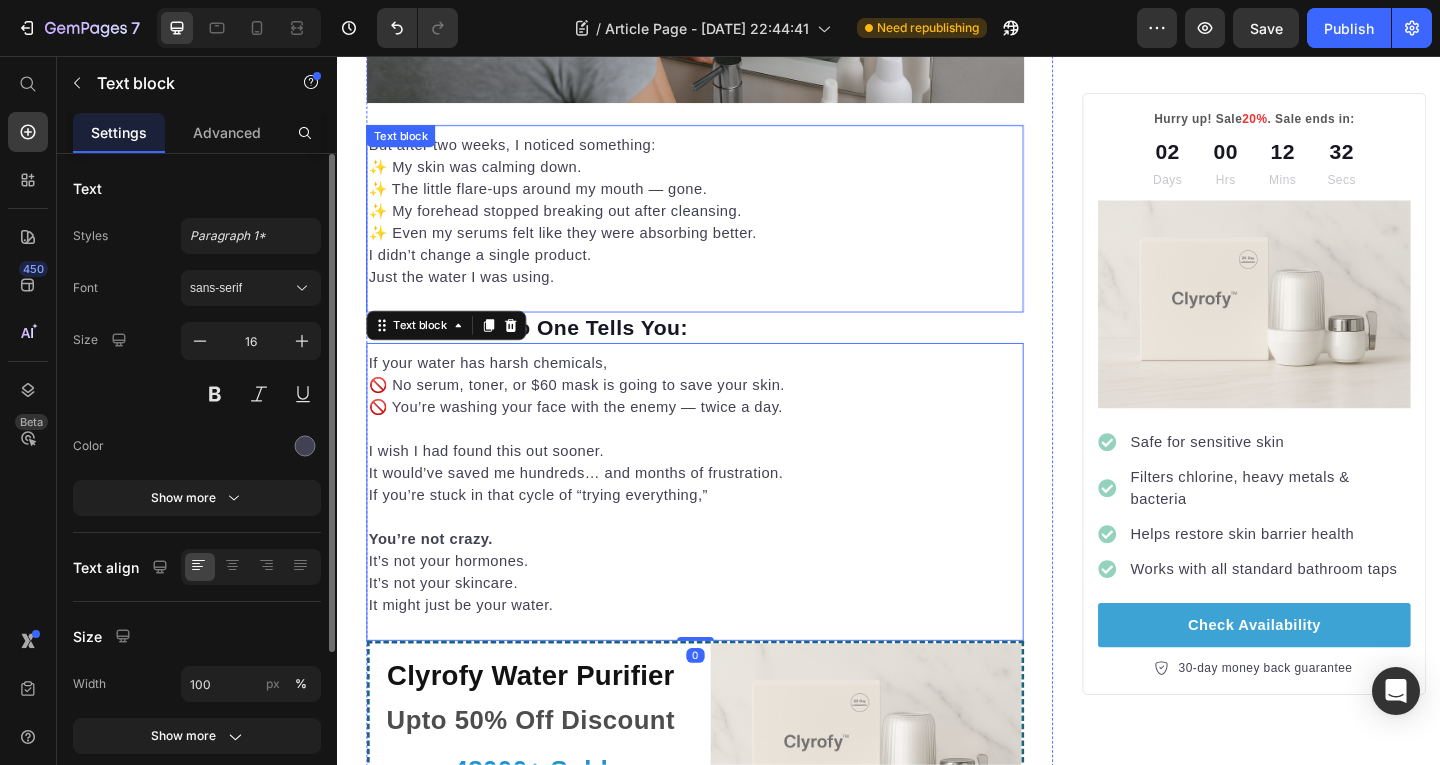 click on "I didn’t change a single product. Just the water I was using." at bounding box center [726, 285] 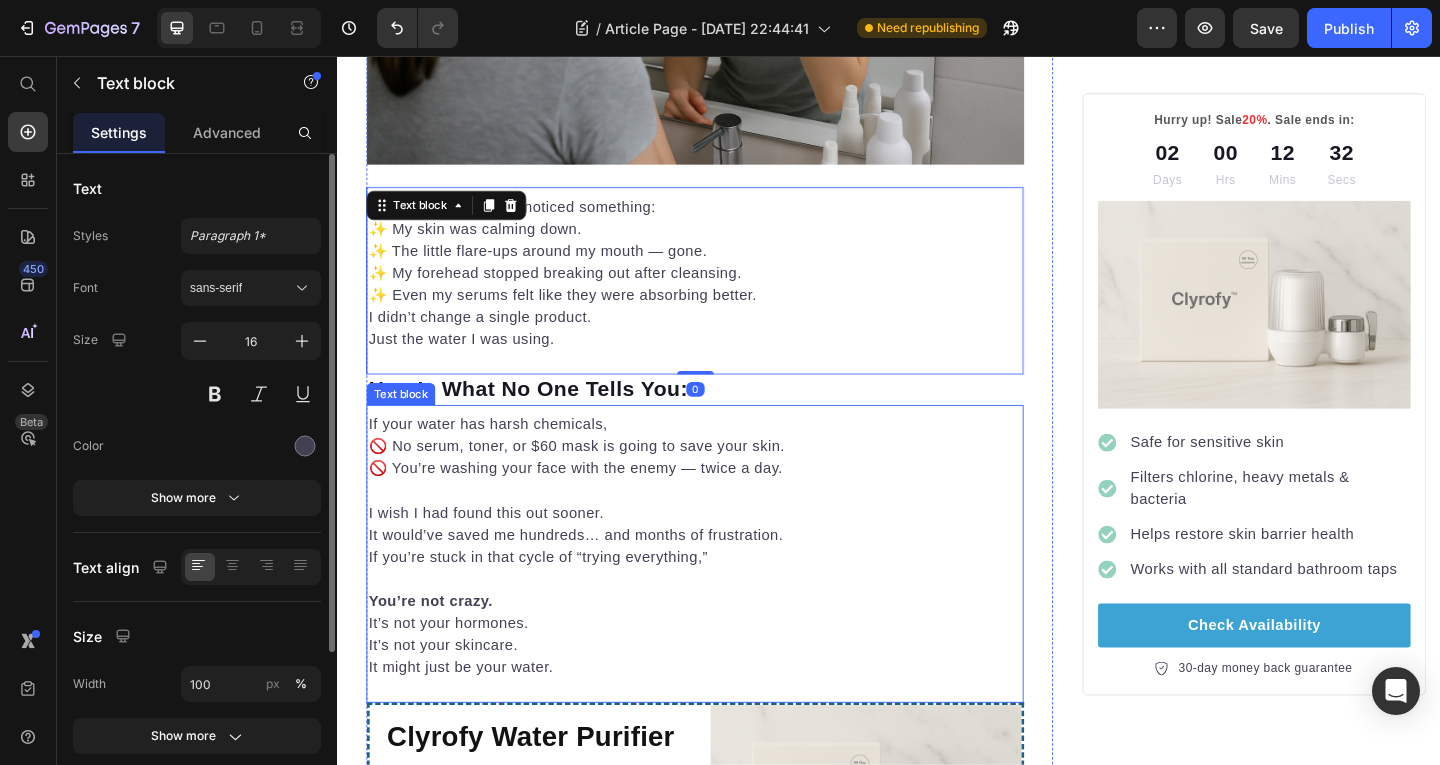 scroll, scrollTop: 3330, scrollLeft: 0, axis: vertical 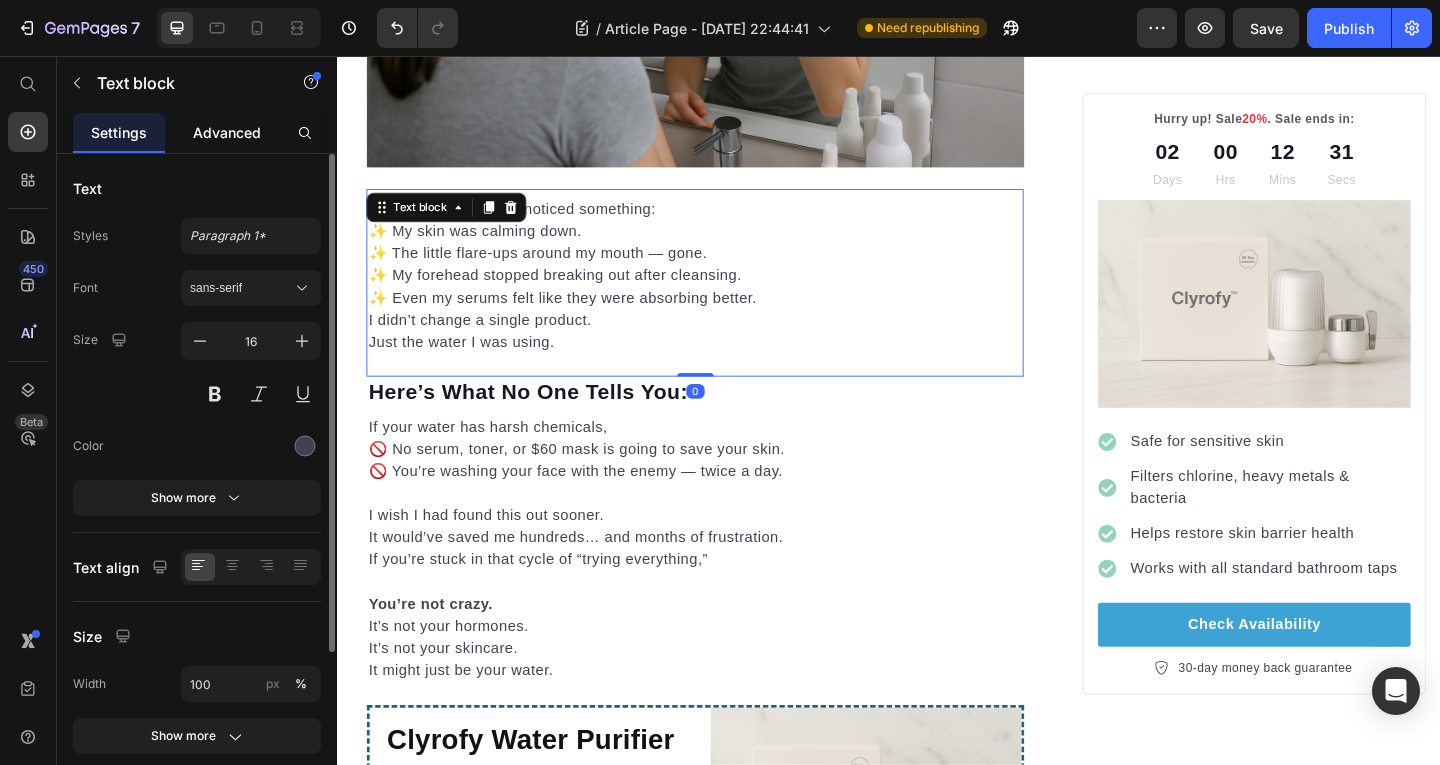 click on "Advanced" at bounding box center [227, 132] 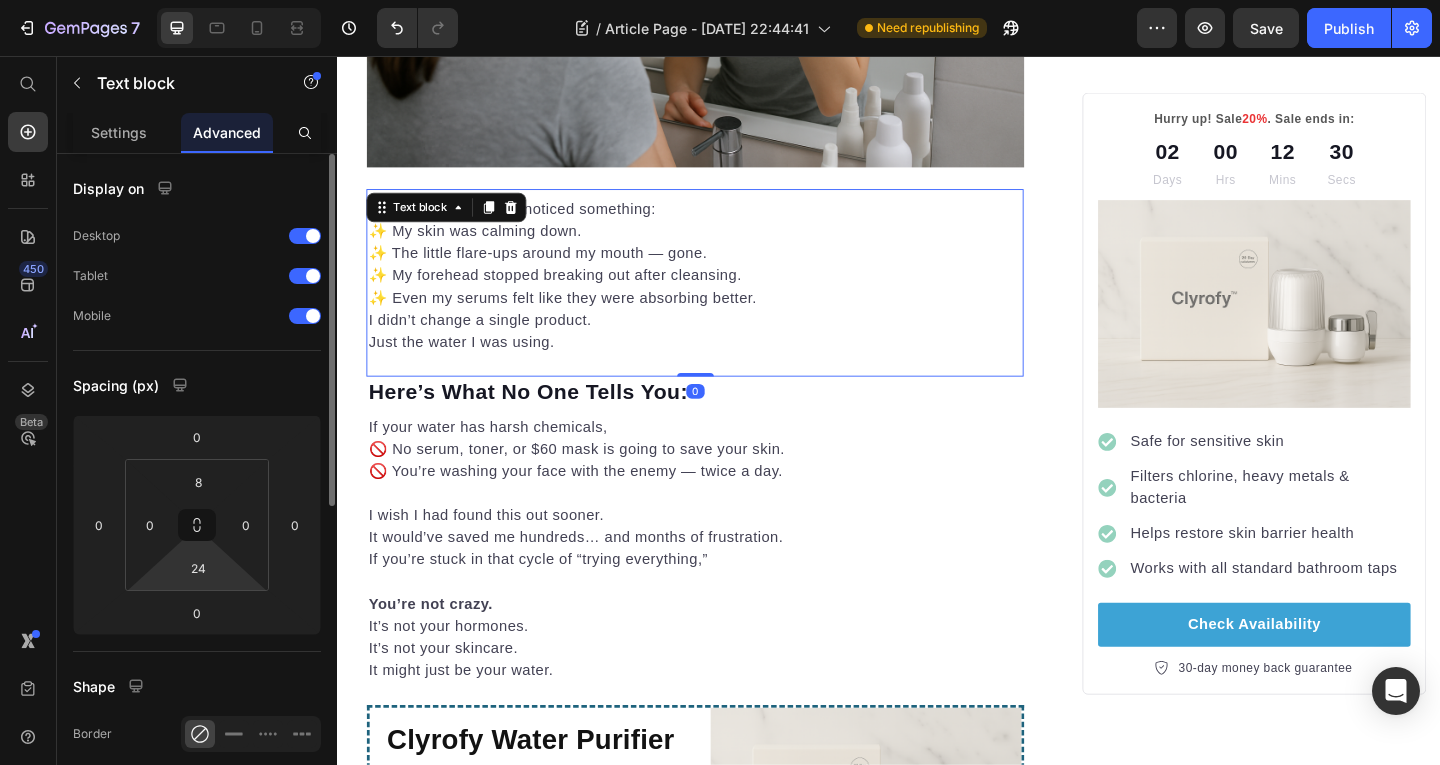 click on "7  Version history  /  Article Page - Jul 10, 22:44:41 Need republishing Preview  Save   Publish  450 Beta Start with Sections Elements Hero Section Product Detail Brands Trusted Badges Guarantee Product Breakdown How to use Testimonials Compare Bundle FAQs Social Proof Brand Story Product List Collection Blog List Contact Sticky Add to Cart Custom Footer Browse Library 450 Layout
Row
Row
Row
Row Text
Heading
Text Block Button
Button
Button
Sticky Back to top Media" at bounding box center [720, 0] 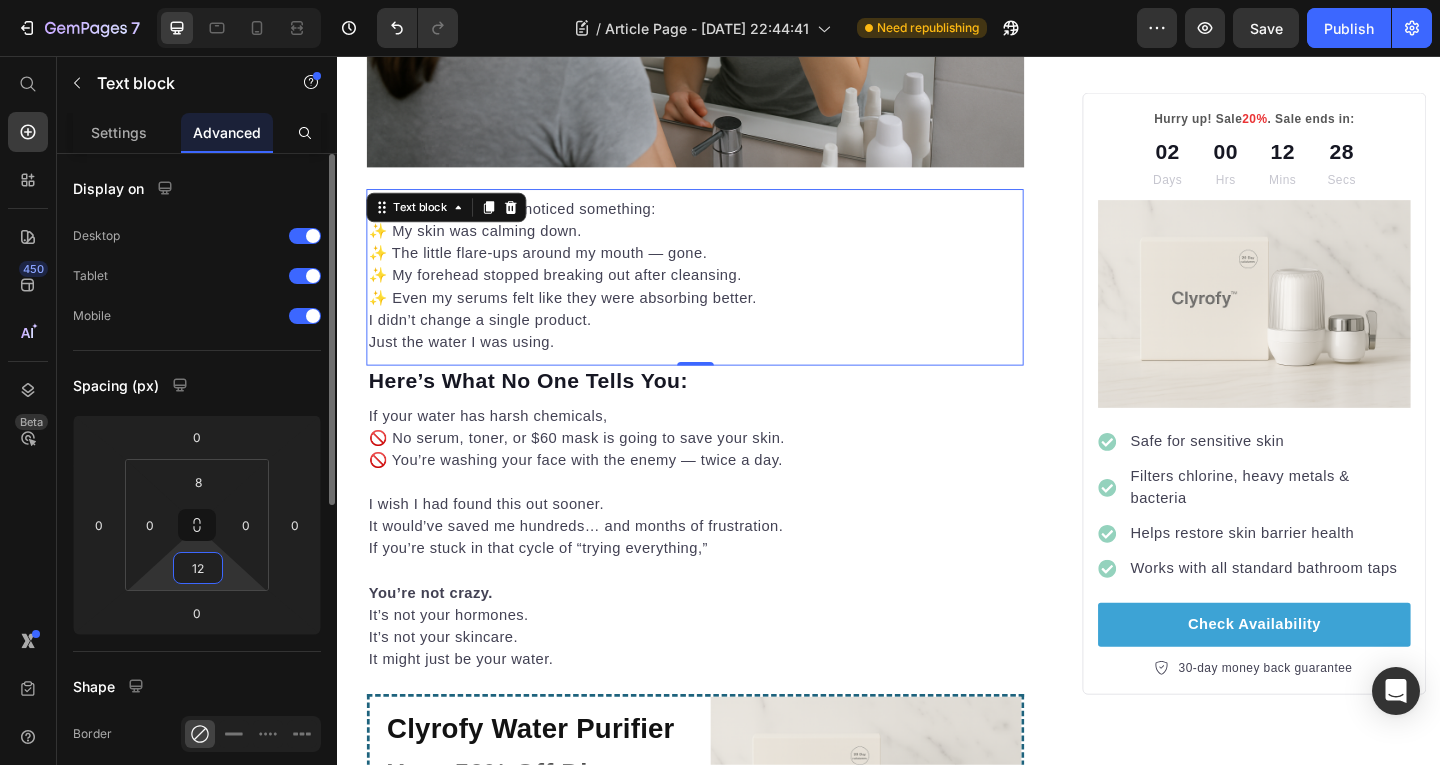 type on "12" 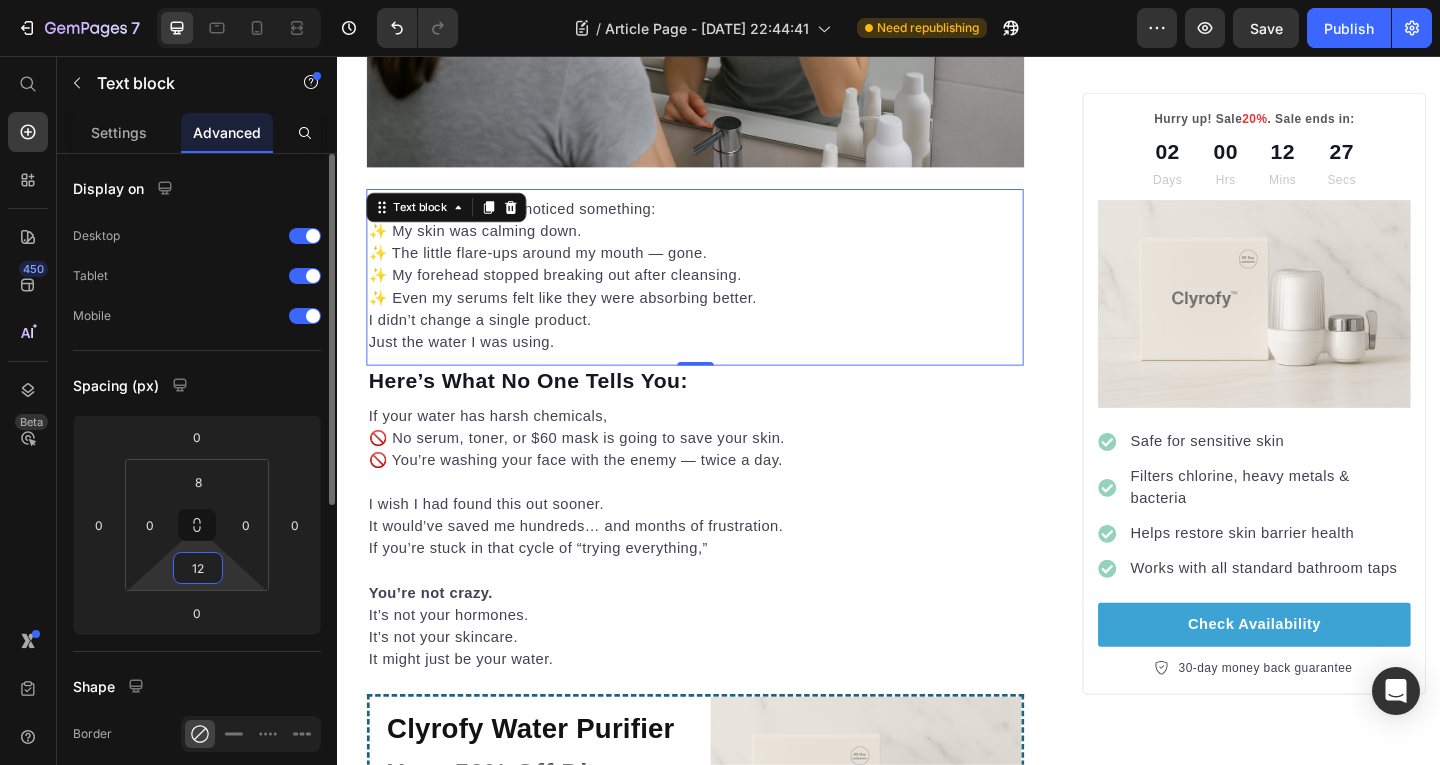 click on "7  Version history  /  Article Page - Jul 10, 22:44:41 Need republishing Preview  Save   Publish  450 Beta Start with Sections Elements Hero Section Product Detail Brands Trusted Badges Guarantee Product Breakdown How to use Testimonials Compare Bundle FAQs Social Proof Brand Story Product List Collection Blog List Contact Sticky Add to Cart Custom Footer Browse Library 450 Layout
Row
Row
Row
Row Text
Heading
Text Block Button
Button
Button
Sticky Back to top Media" at bounding box center [720, 0] 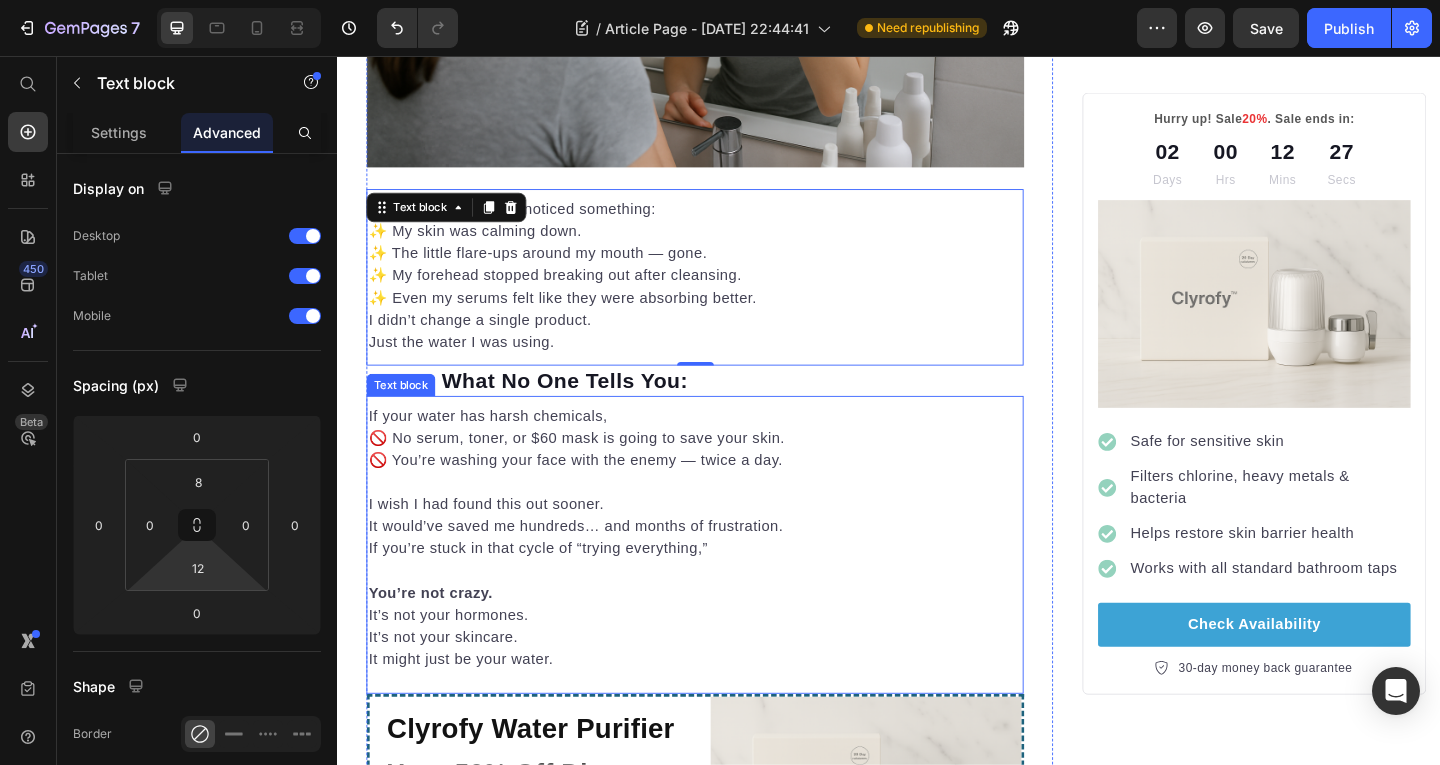 click on "I wish I had found this out sooner. It would’ve saved me hundreds… and months of frustration." at bounding box center [726, 556] 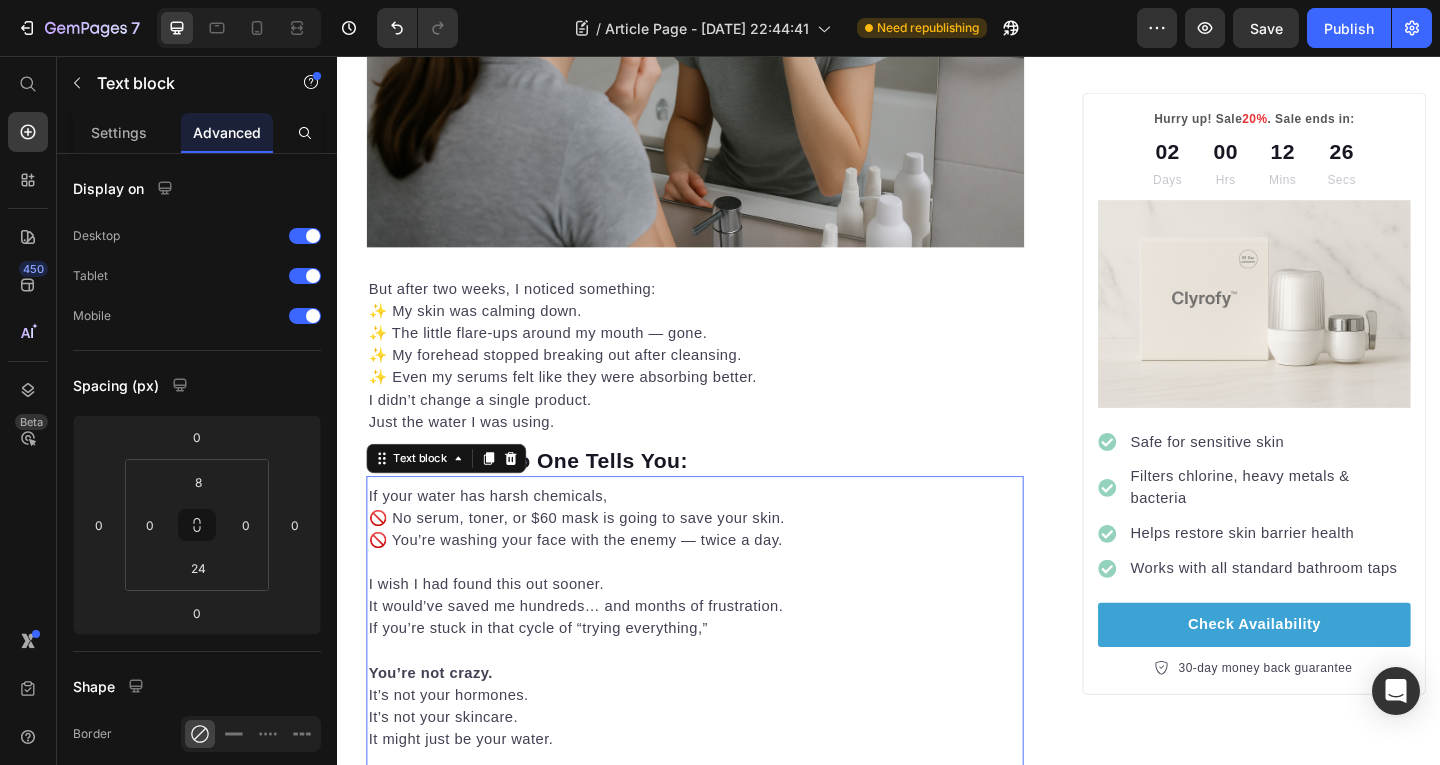 scroll, scrollTop: 3242, scrollLeft: 0, axis: vertical 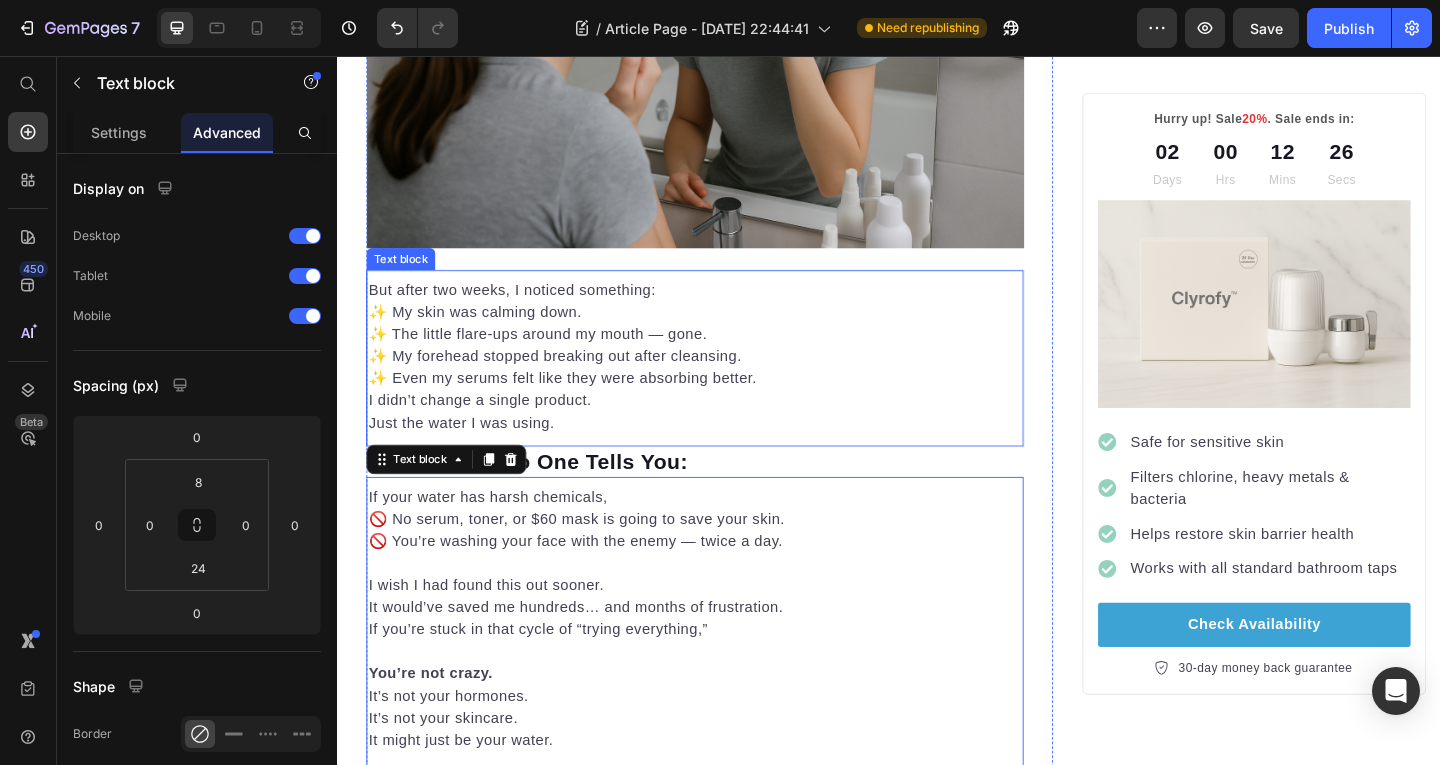 click on "I didn’t change a single product. Just the water I was using." at bounding box center (726, 443) 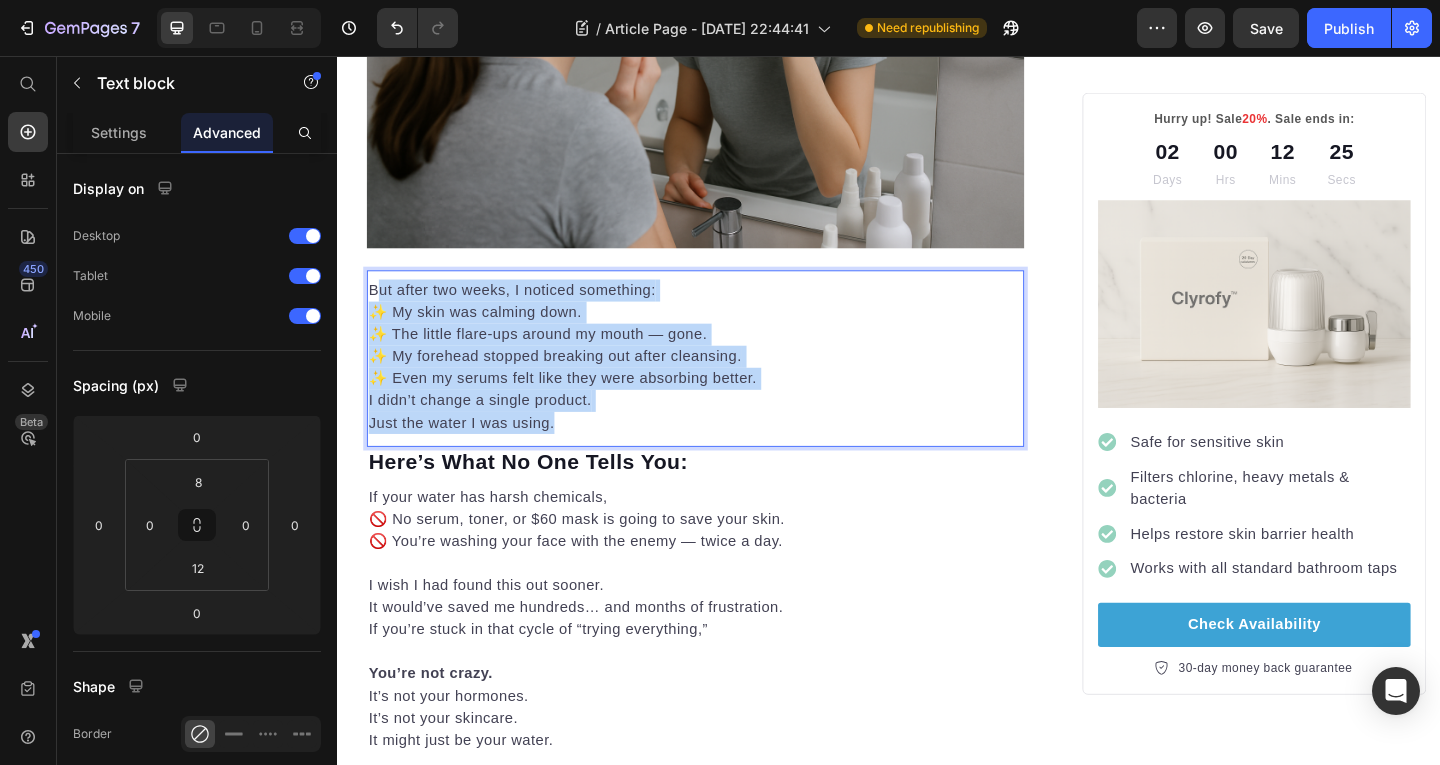drag, startPoint x: 595, startPoint y: 437, endPoint x: 379, endPoint y: 269, distance: 273.6421 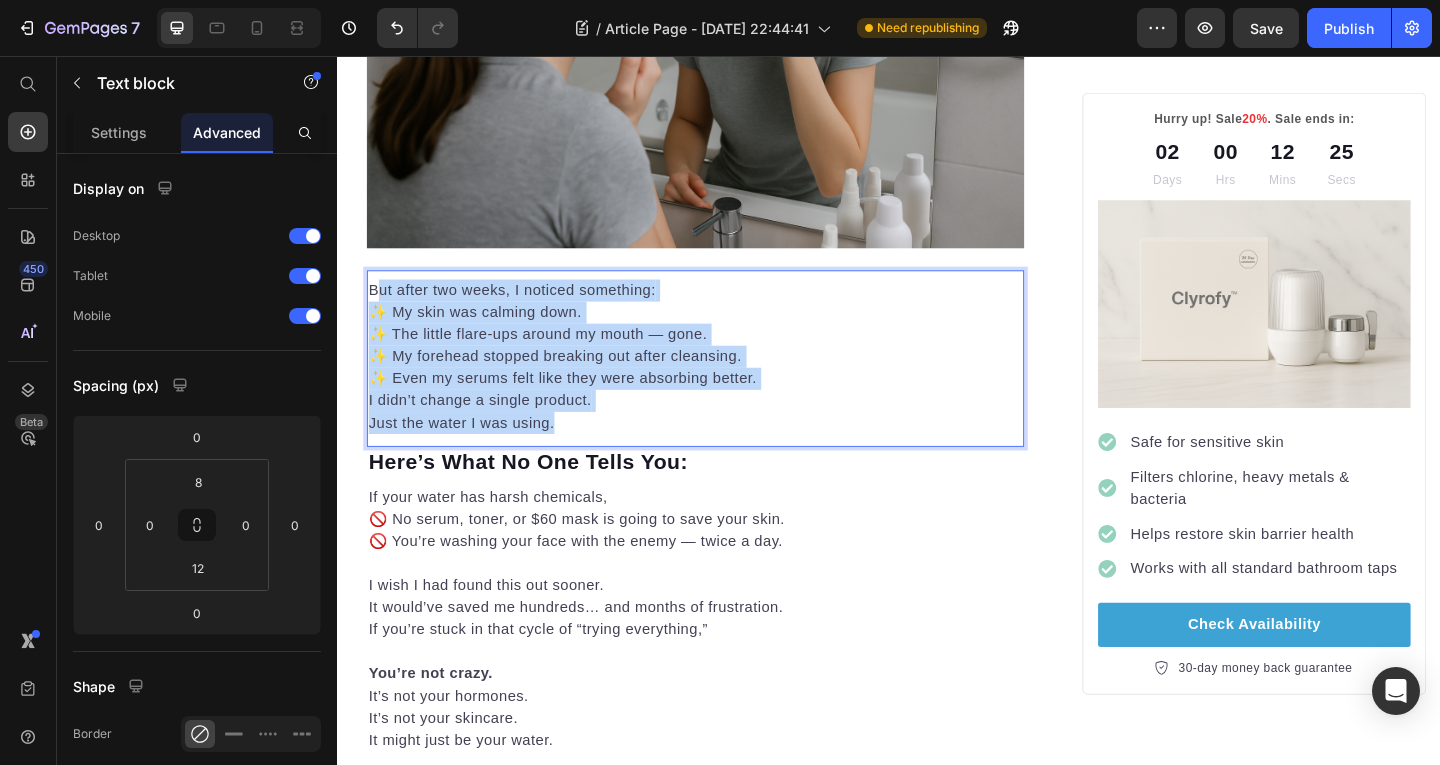 click on "But after two weeks, I noticed something: ✨ My skin was calming down. ✨ The little flare-ups around my mouth — gone. ✨ My forehead stopped breaking out after cleansing. ✨ Even my serums felt like they were absorbing better. I didn’t change a single product. Just the water I was using. Text block   0" at bounding box center (726, 385) 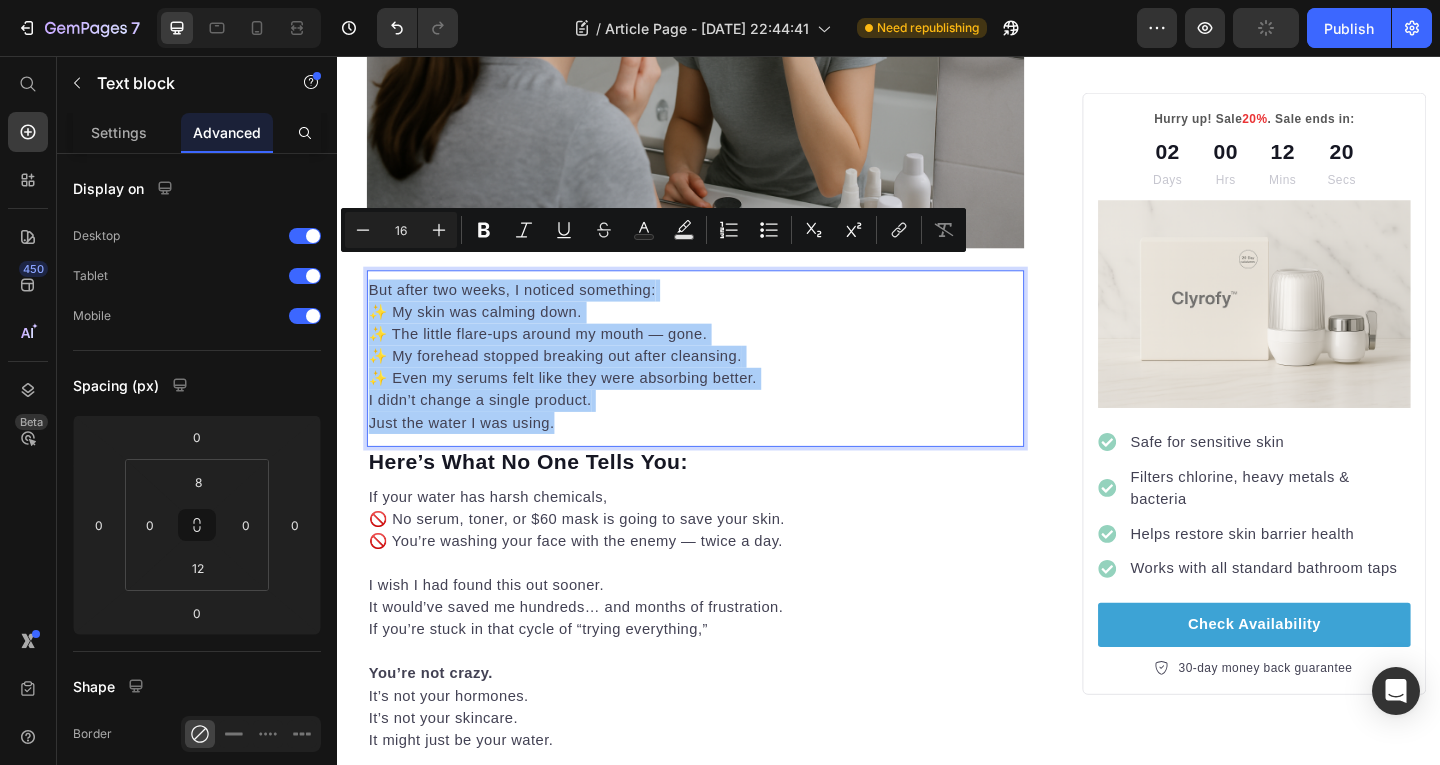 click on "Settings Advanced" at bounding box center [197, 133] 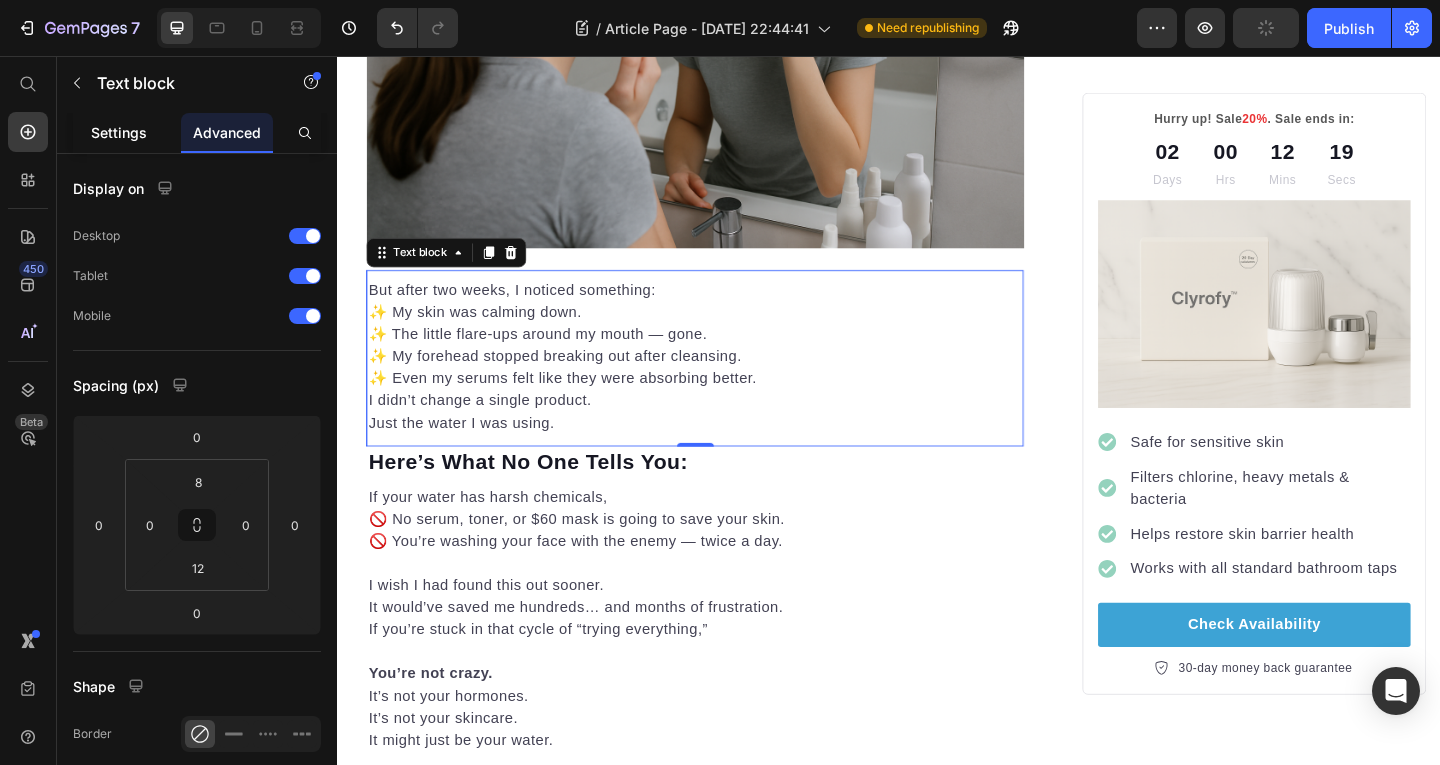 click on "Settings" at bounding box center (119, 132) 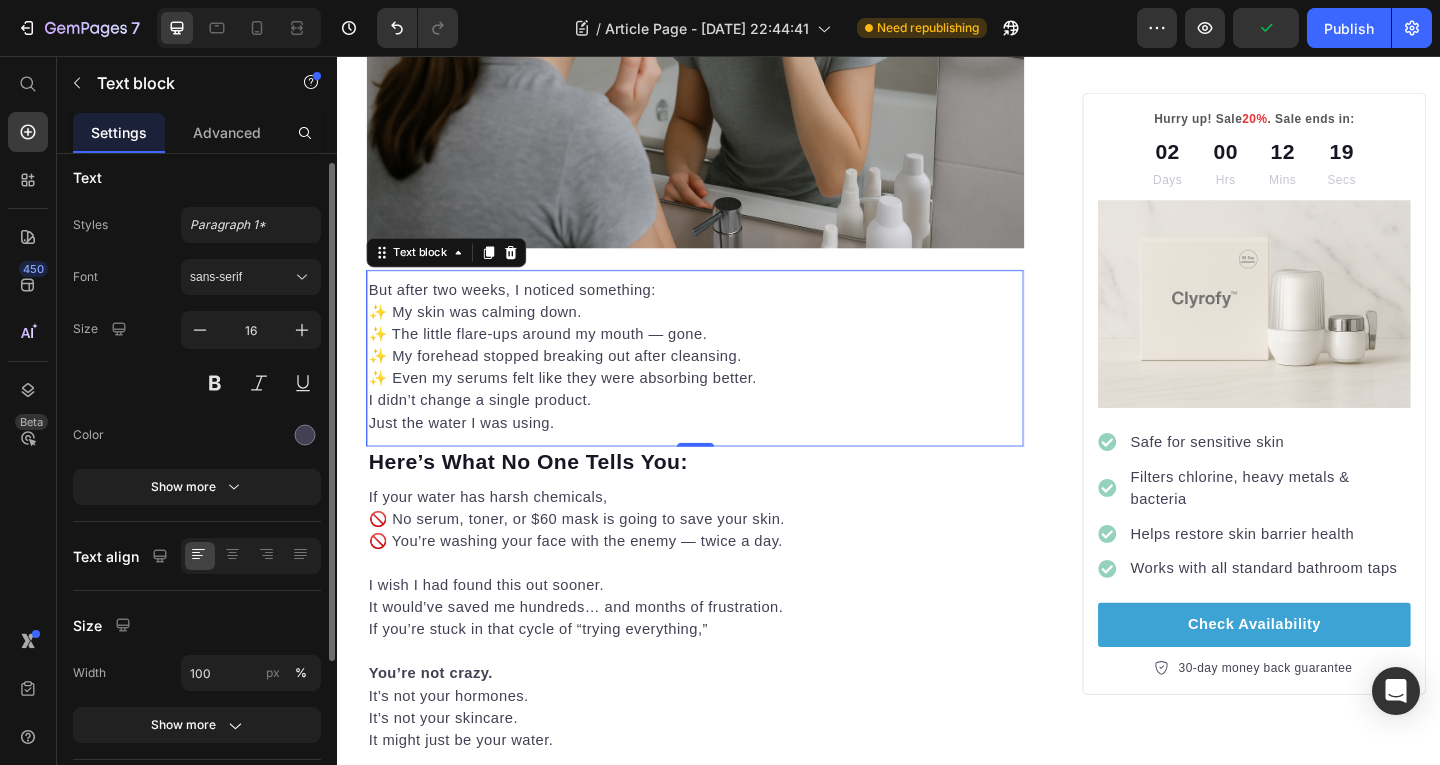scroll, scrollTop: 12, scrollLeft: 0, axis: vertical 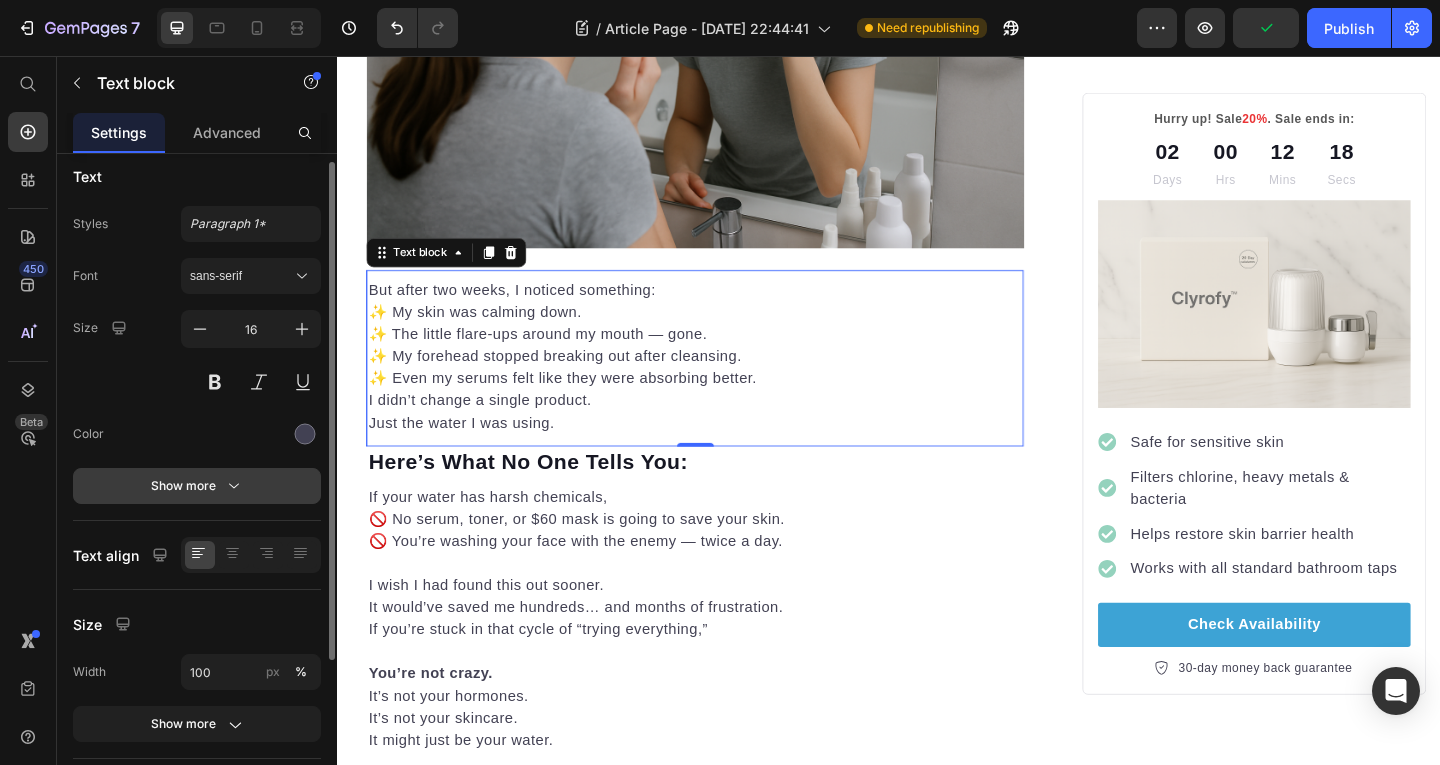 click on "Show more" at bounding box center [197, 486] 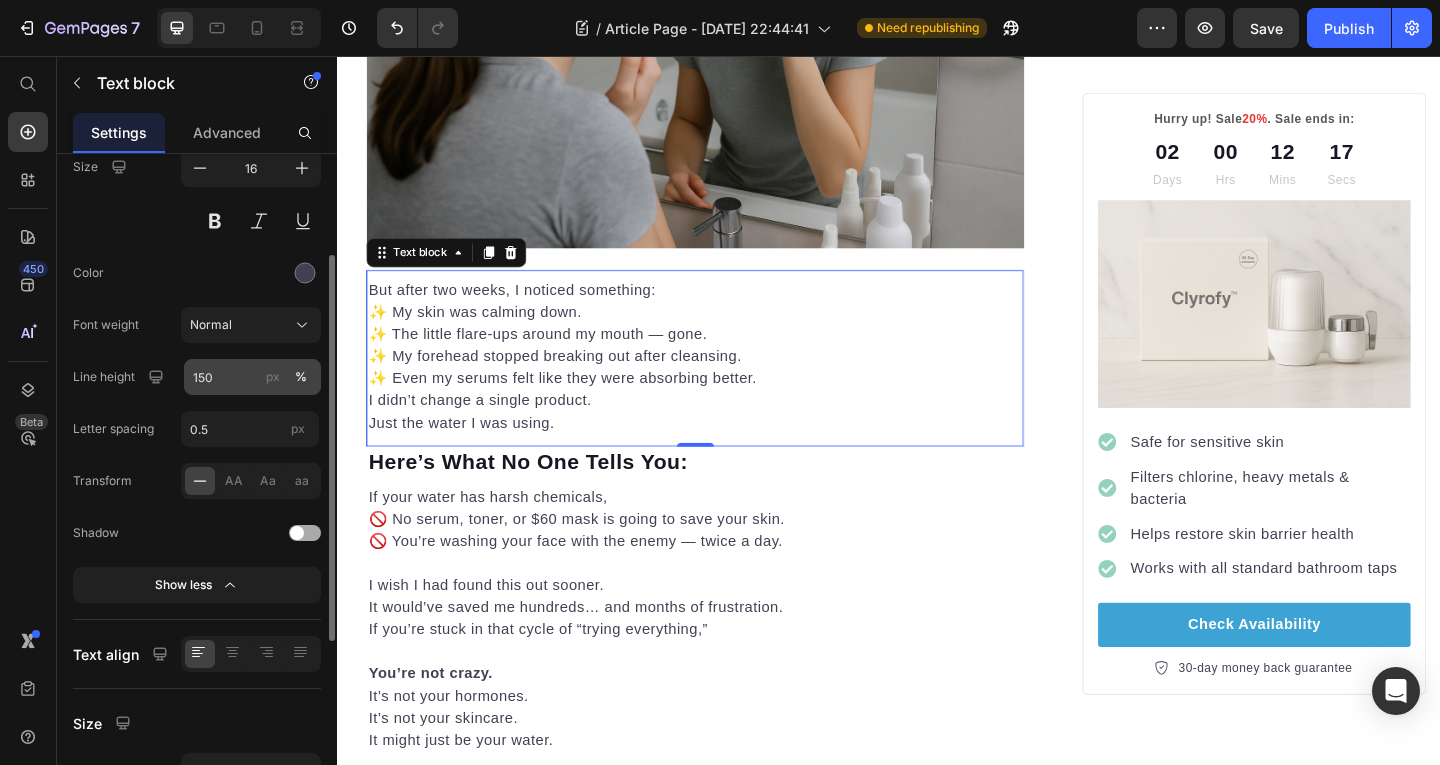 scroll, scrollTop: 174, scrollLeft: 0, axis: vertical 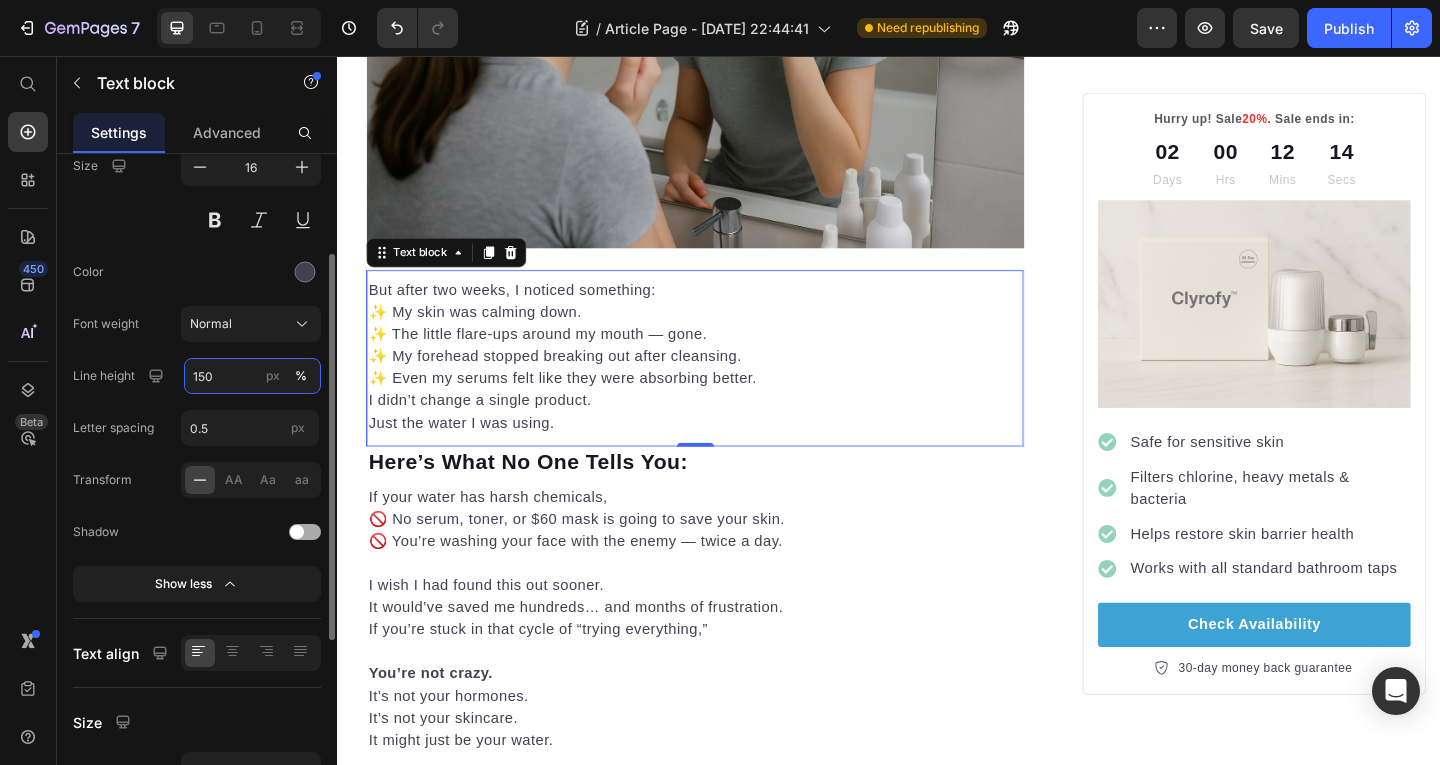 click on "150" at bounding box center [252, 376] 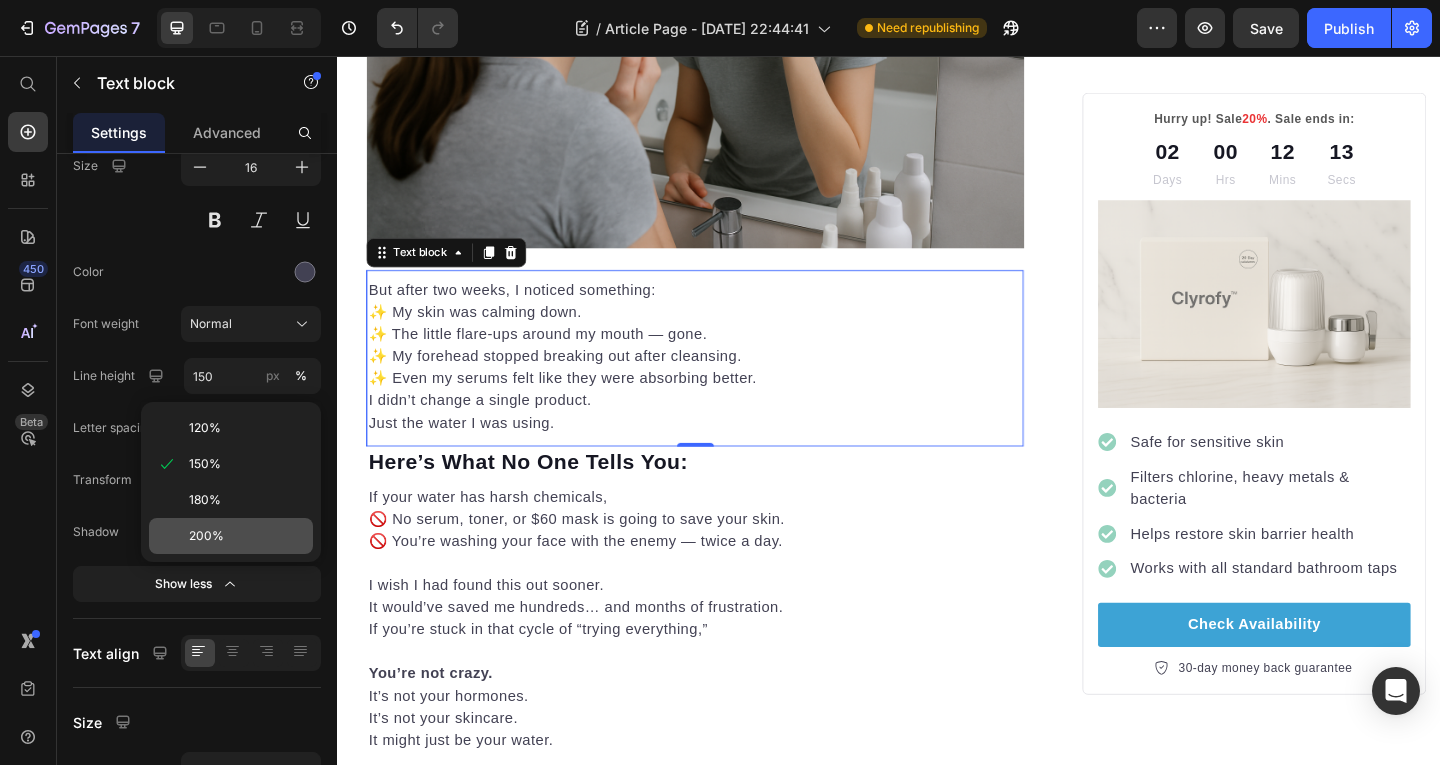 click on "200%" at bounding box center [206, 536] 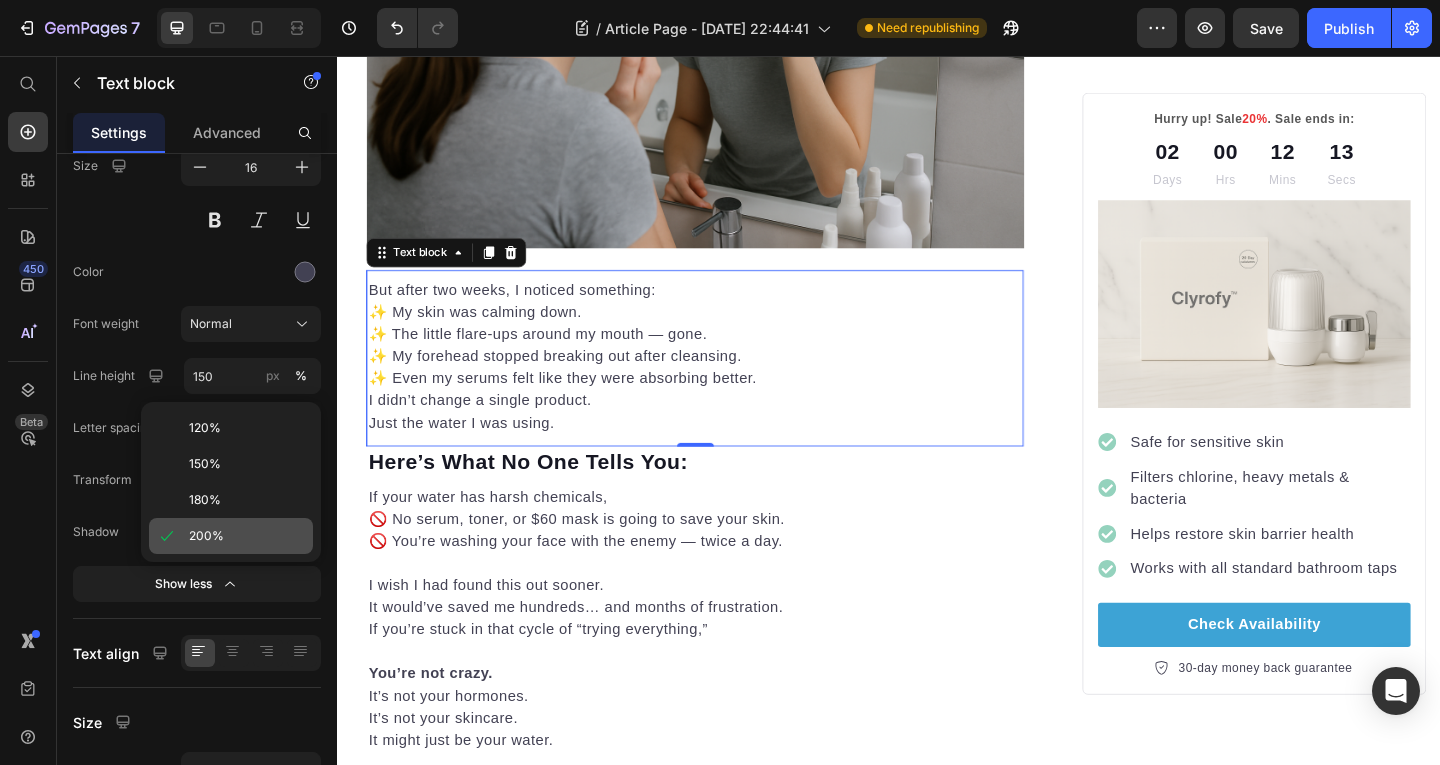 type on "200" 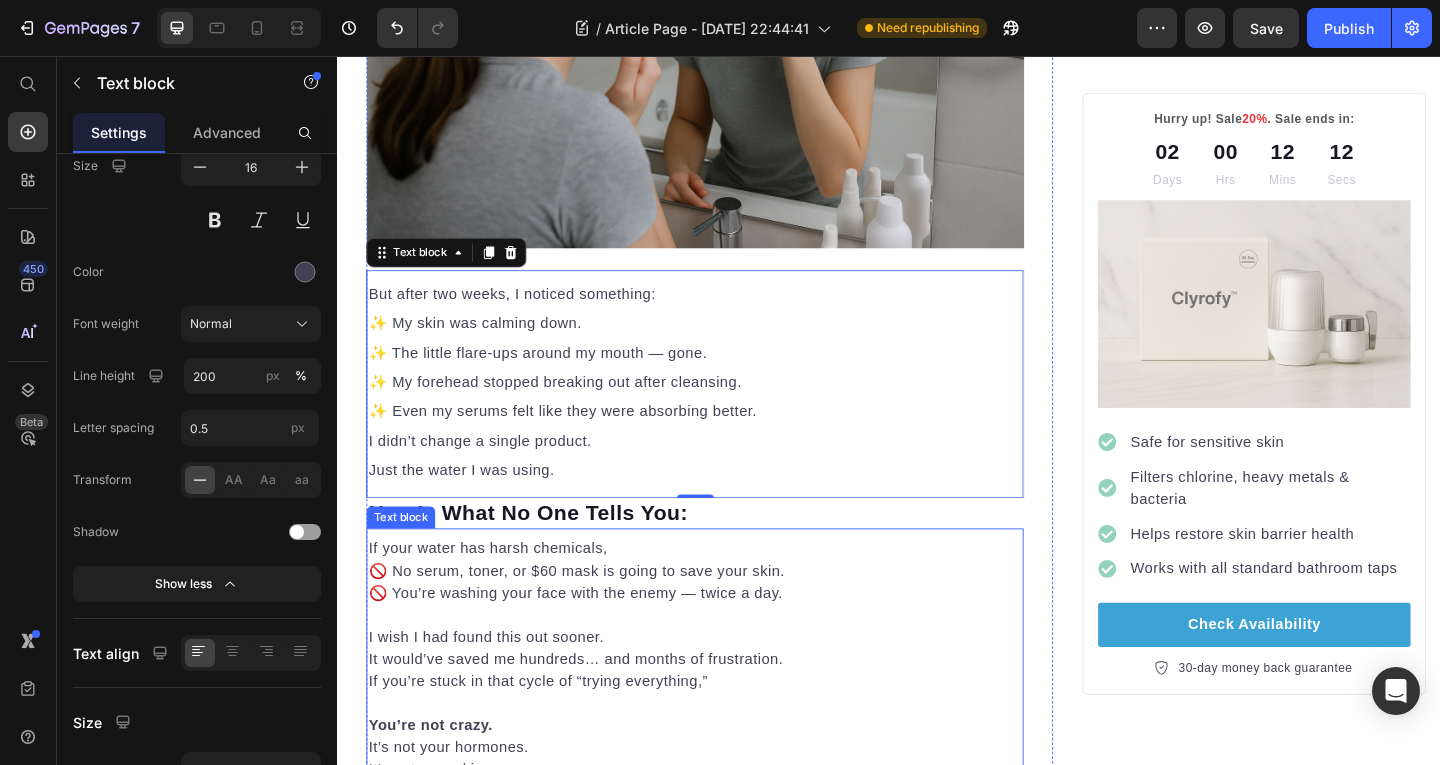 click on "If your water has harsh chemicals, 🚫 No serum, toner, or $60 mask is going to save your skin. 🚫 You’re washing your face with the enemy — twice a day." at bounding box center (726, 616) 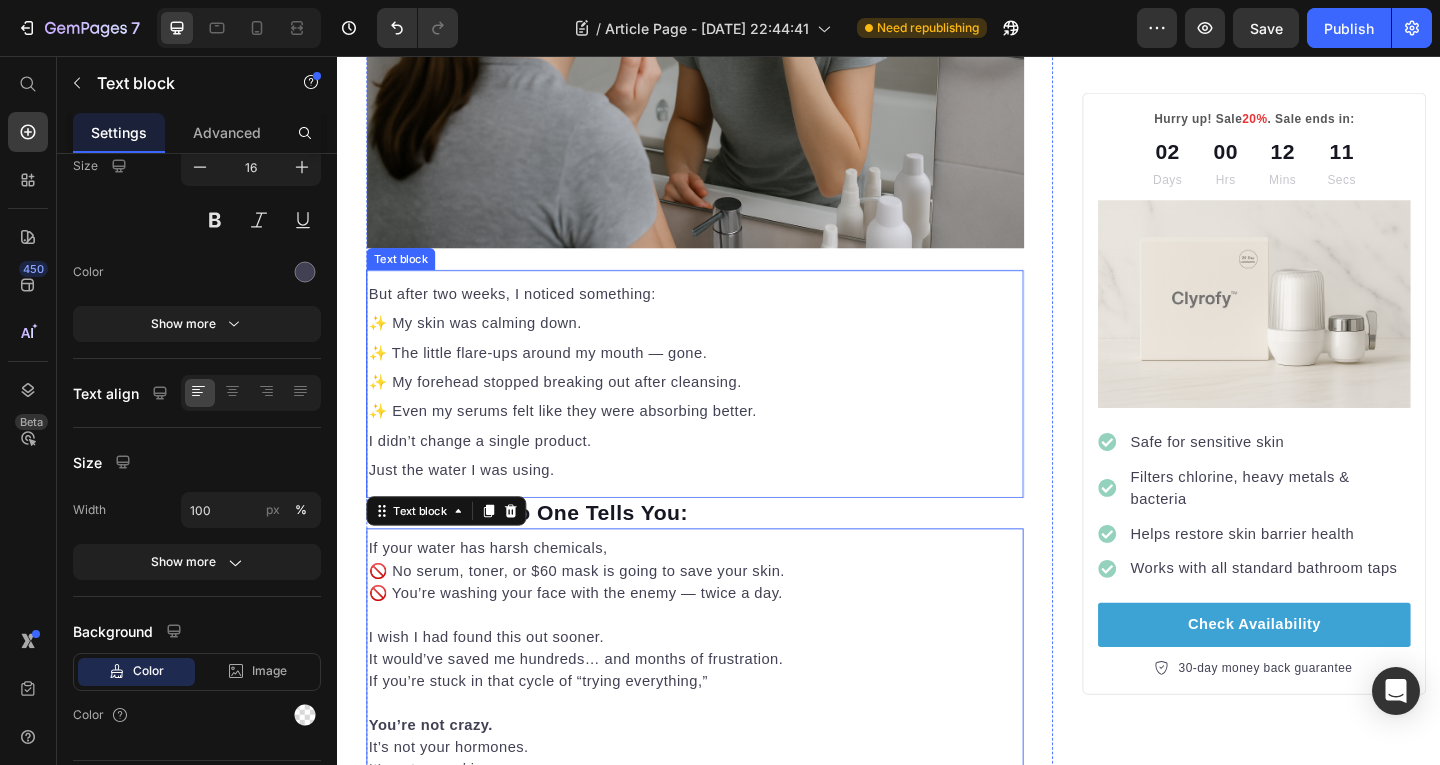 click on "But after two weeks, I noticed something: ✨ My skin was calming down. ✨ The little flare-ups around my mouth — gone. ✨ My forehead stopped breaking out after cleansing. ✨ Even my serums felt like they were absorbing better." at bounding box center (726, 379) 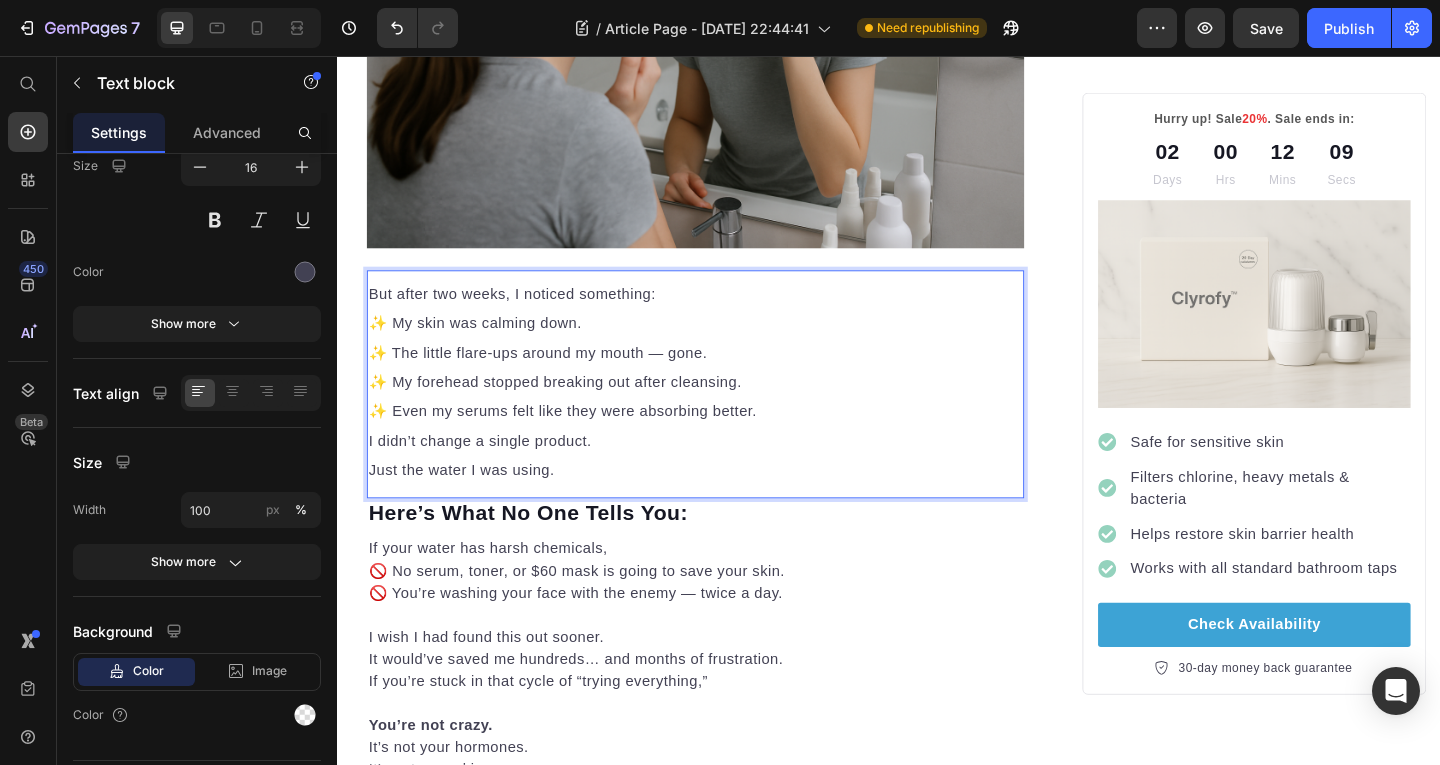 click on "I didn’t change a single product. Just the water I was using." at bounding box center (726, 491) 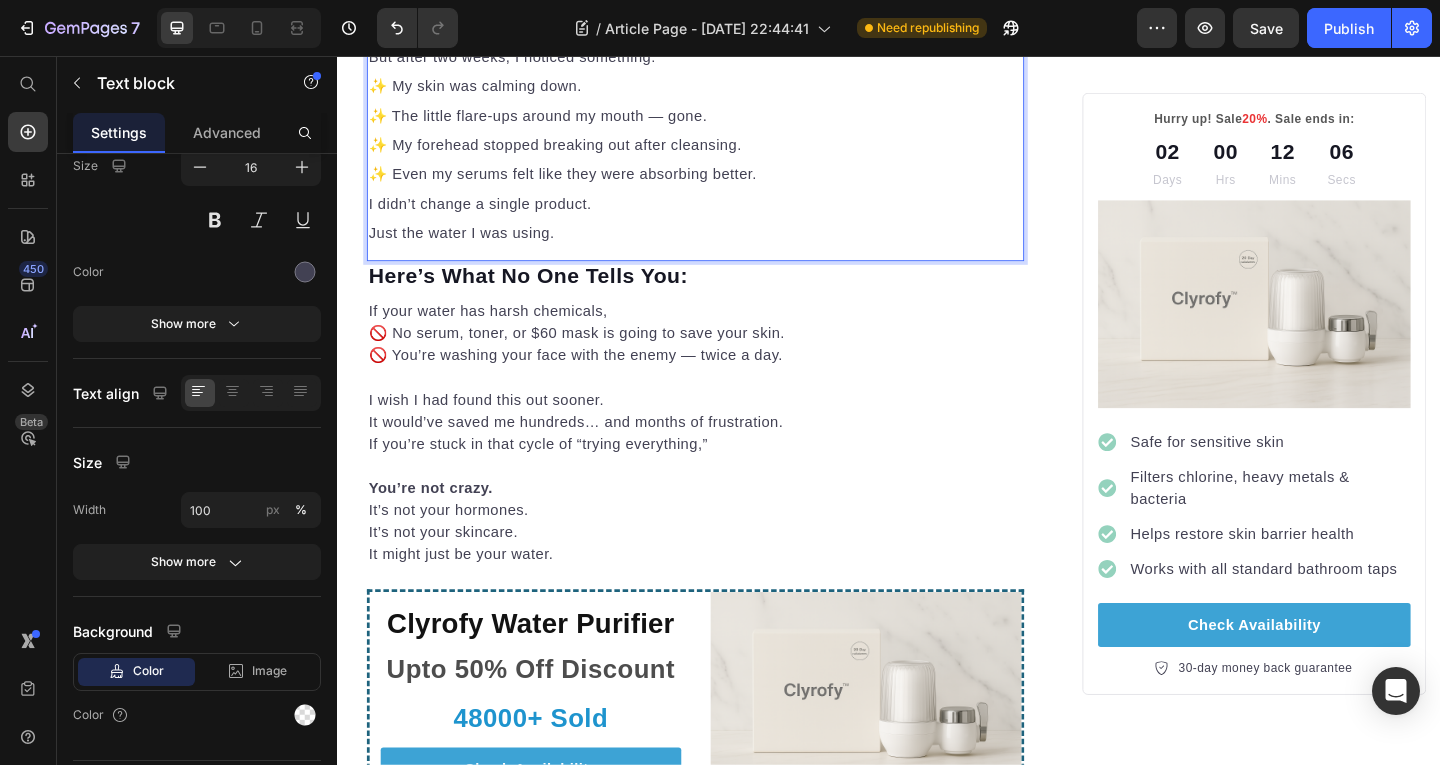 scroll, scrollTop: 3499, scrollLeft: 0, axis: vertical 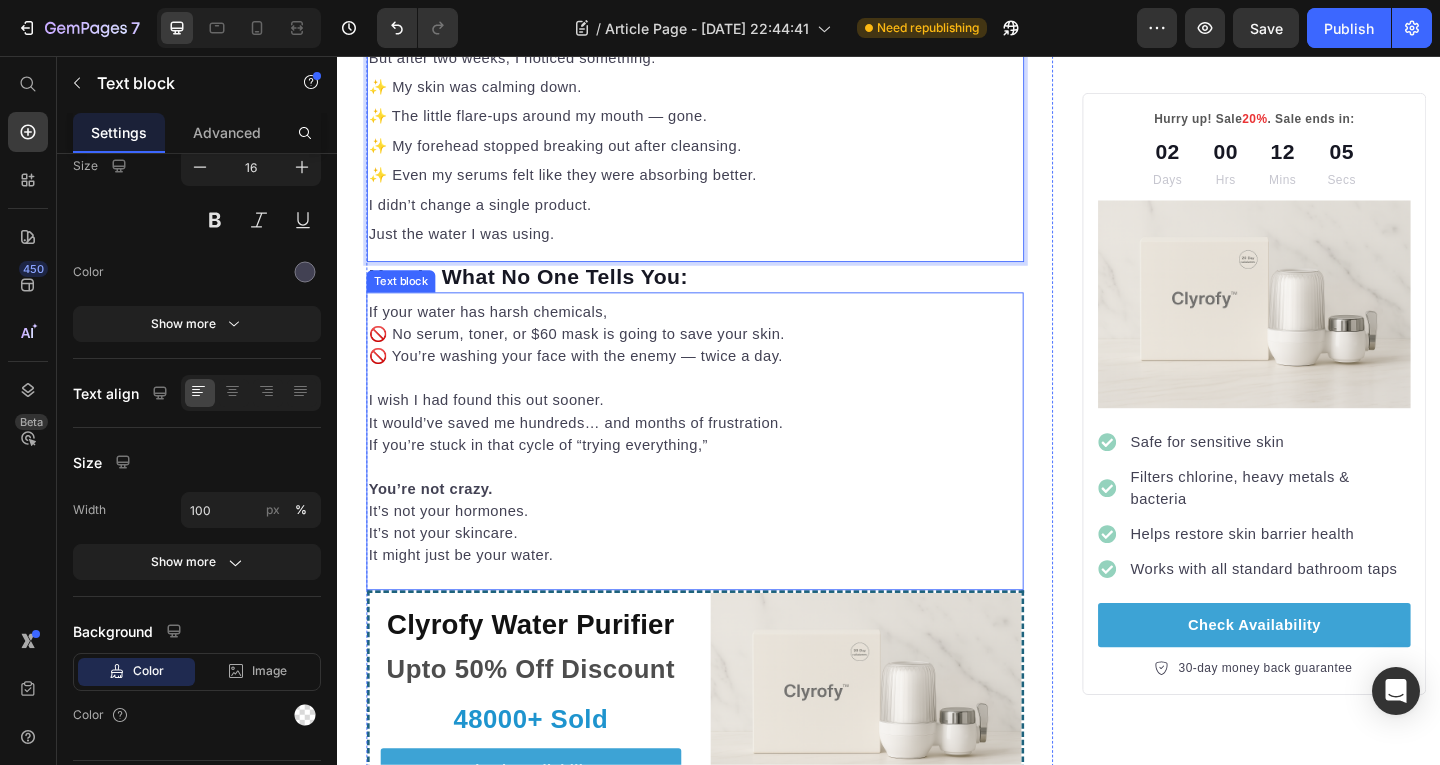 click at bounding box center [726, 407] 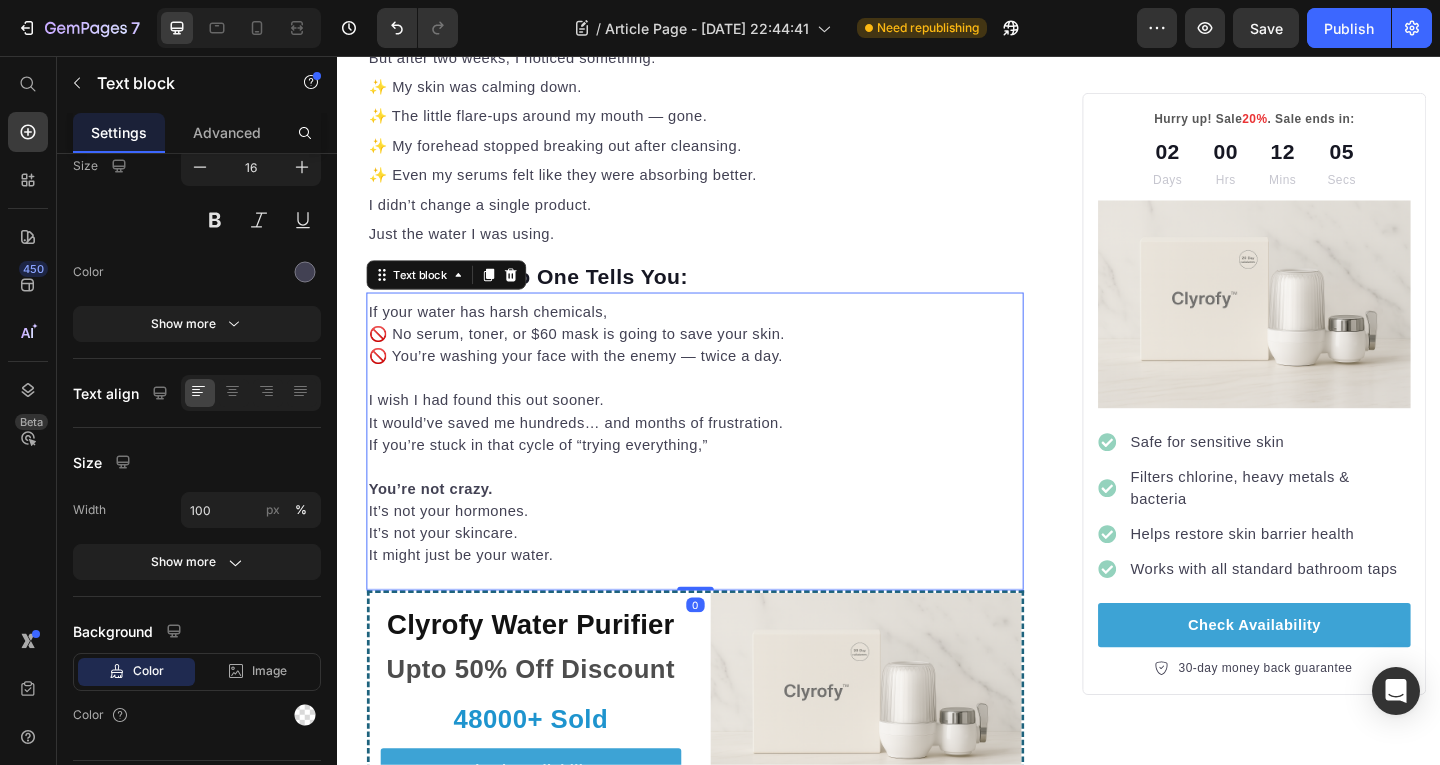 click on "I wish I had found this out sooner. It would’ve saved me hundreds… and months of frustration." at bounding box center [726, 443] 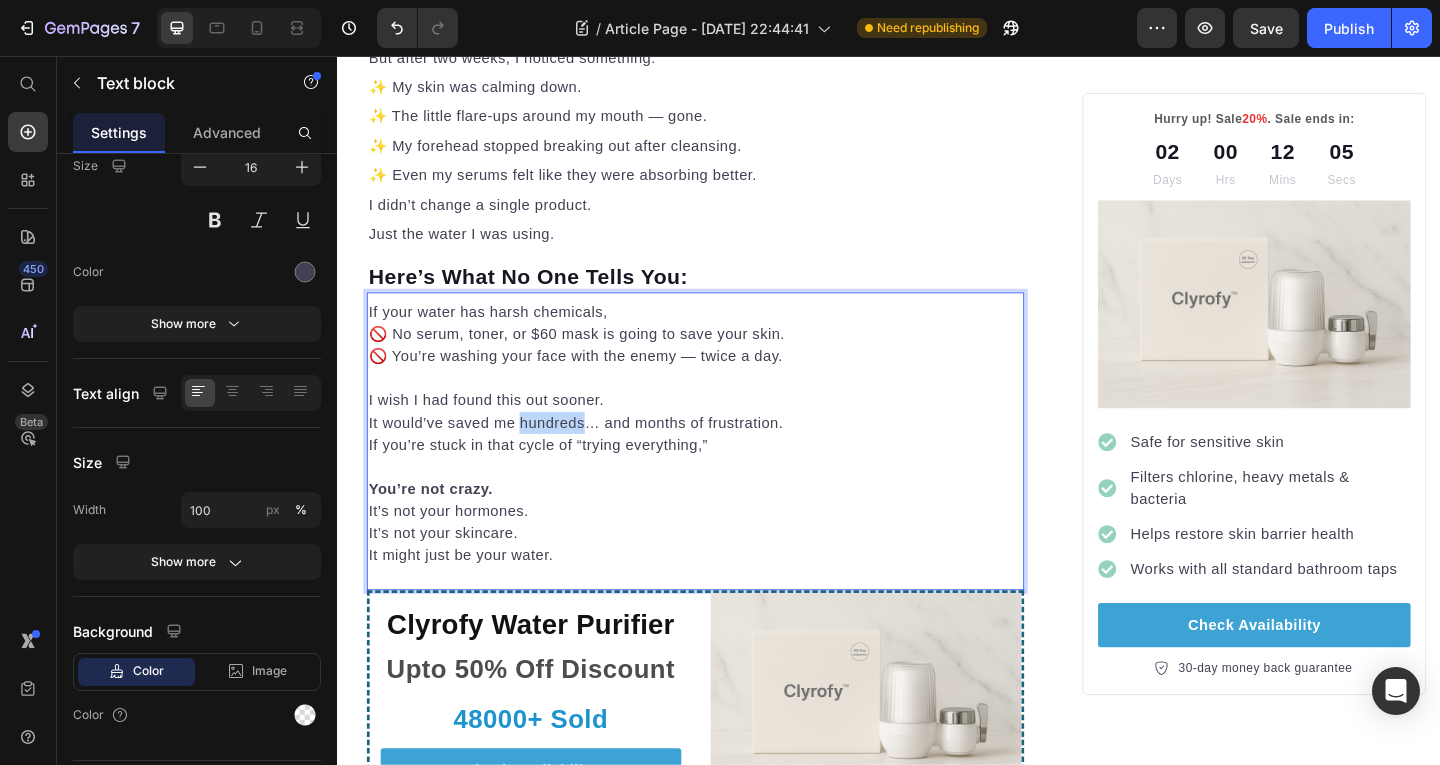 click on "I wish I had found this out sooner. It would’ve saved me hundreds… and months of frustration." at bounding box center [726, 443] 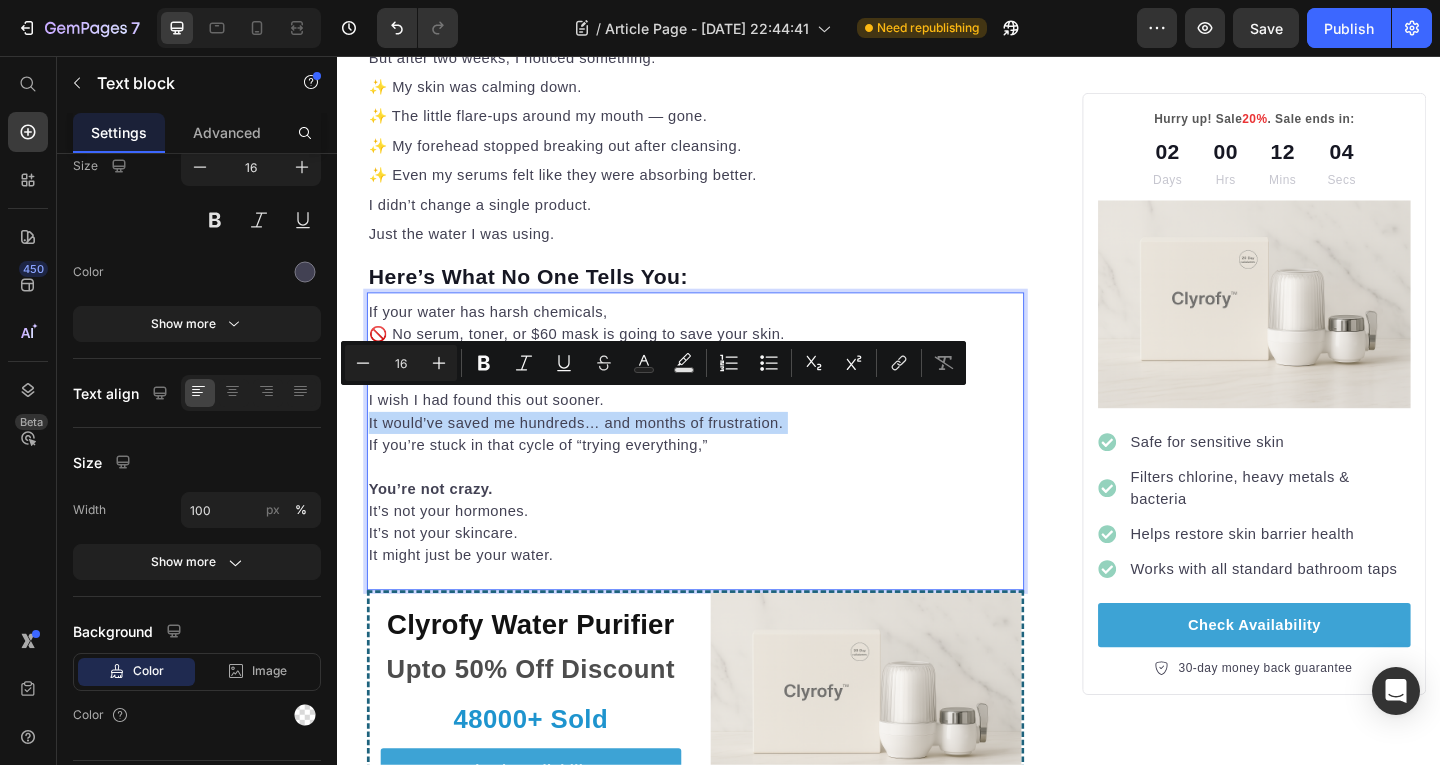 click on "I wish I had found this out sooner. It would’ve saved me hundreds… and months of frustration." at bounding box center (726, 443) 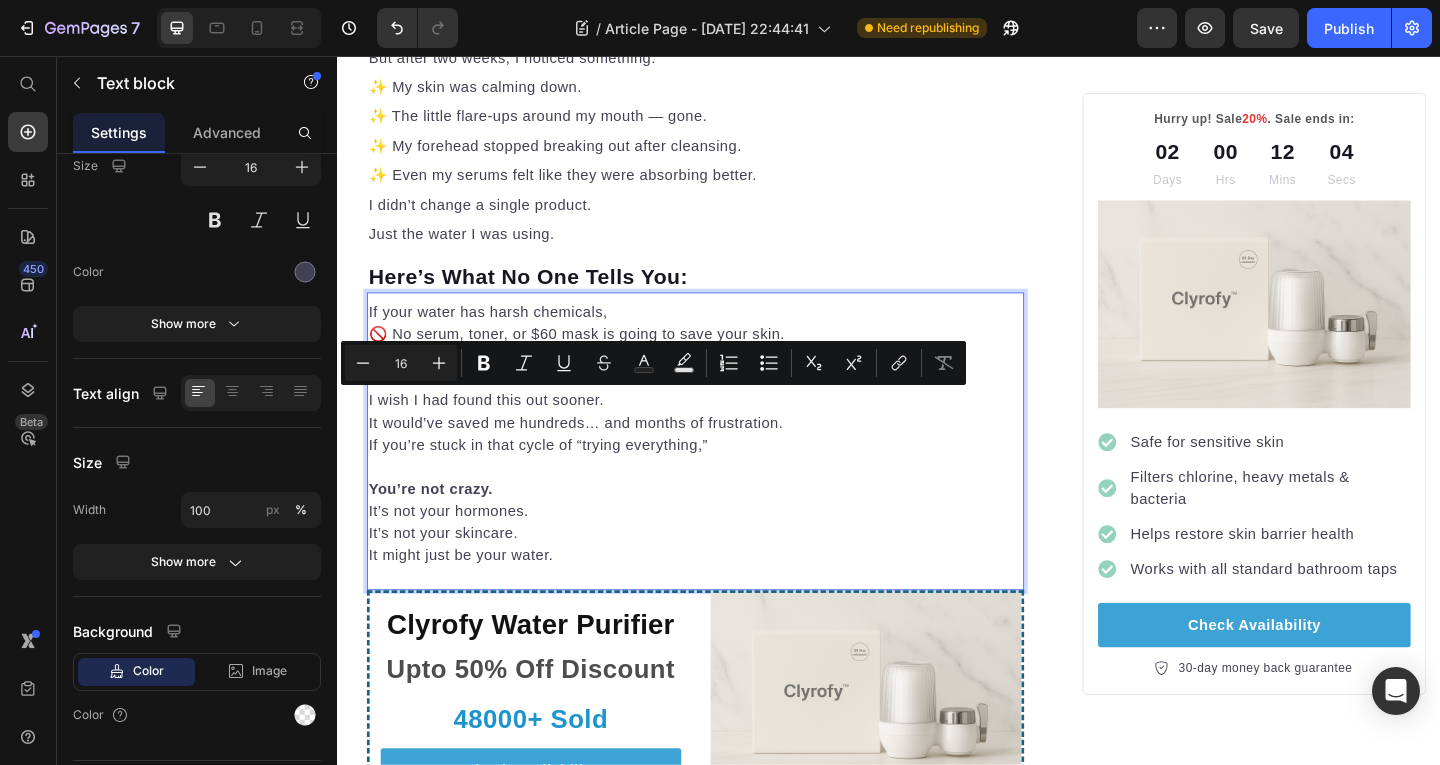 click on "If you’re stuck in that cycle of “trying everything,”" at bounding box center (726, 479) 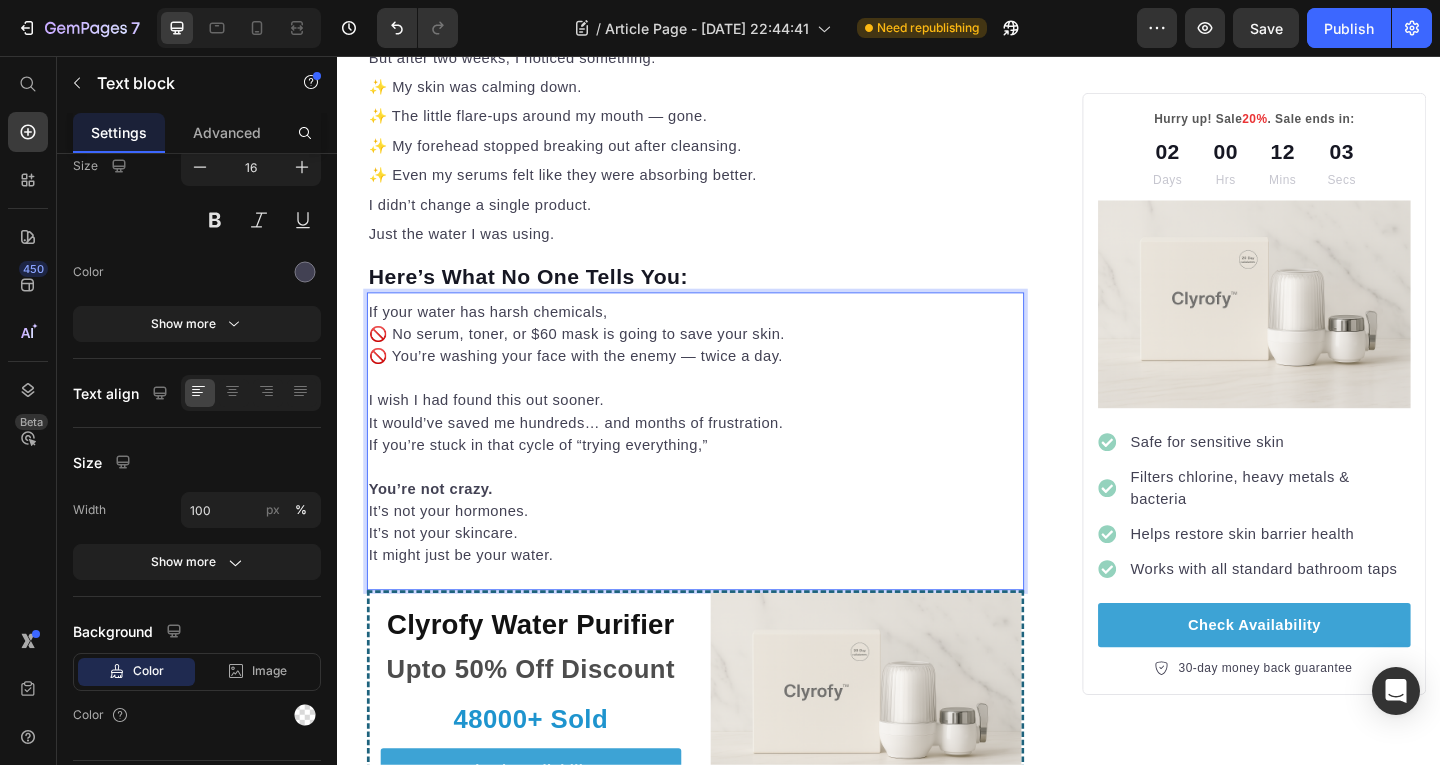 click on "You’re not crazy. It’s not your hormones. It’s not your skincare. It might just be your water." at bounding box center (726, 551) 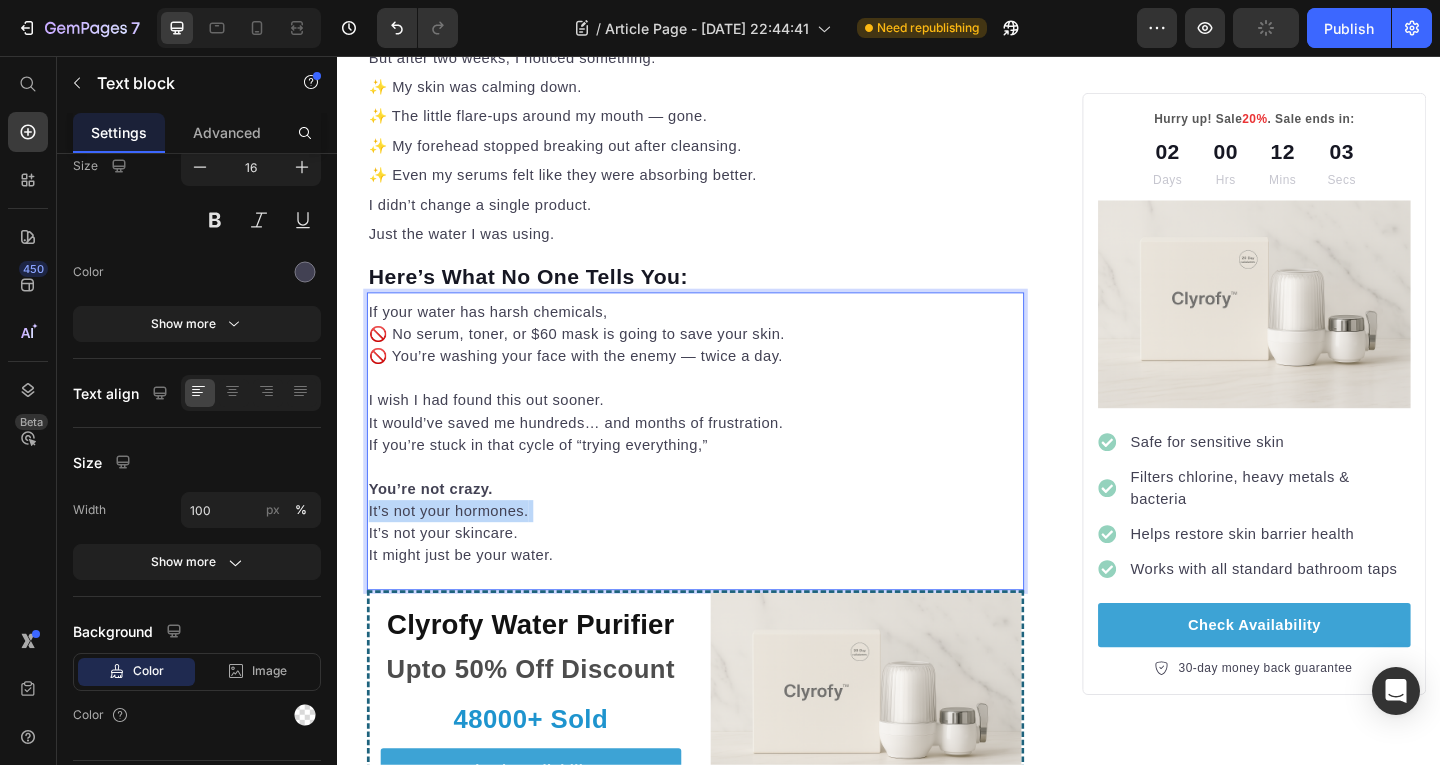 click on "⁠⁠⁠⁠⁠⁠⁠ You’re not crazy. It’s not your hormones. It’s not your skincare. It might just be your water." at bounding box center (726, 551) 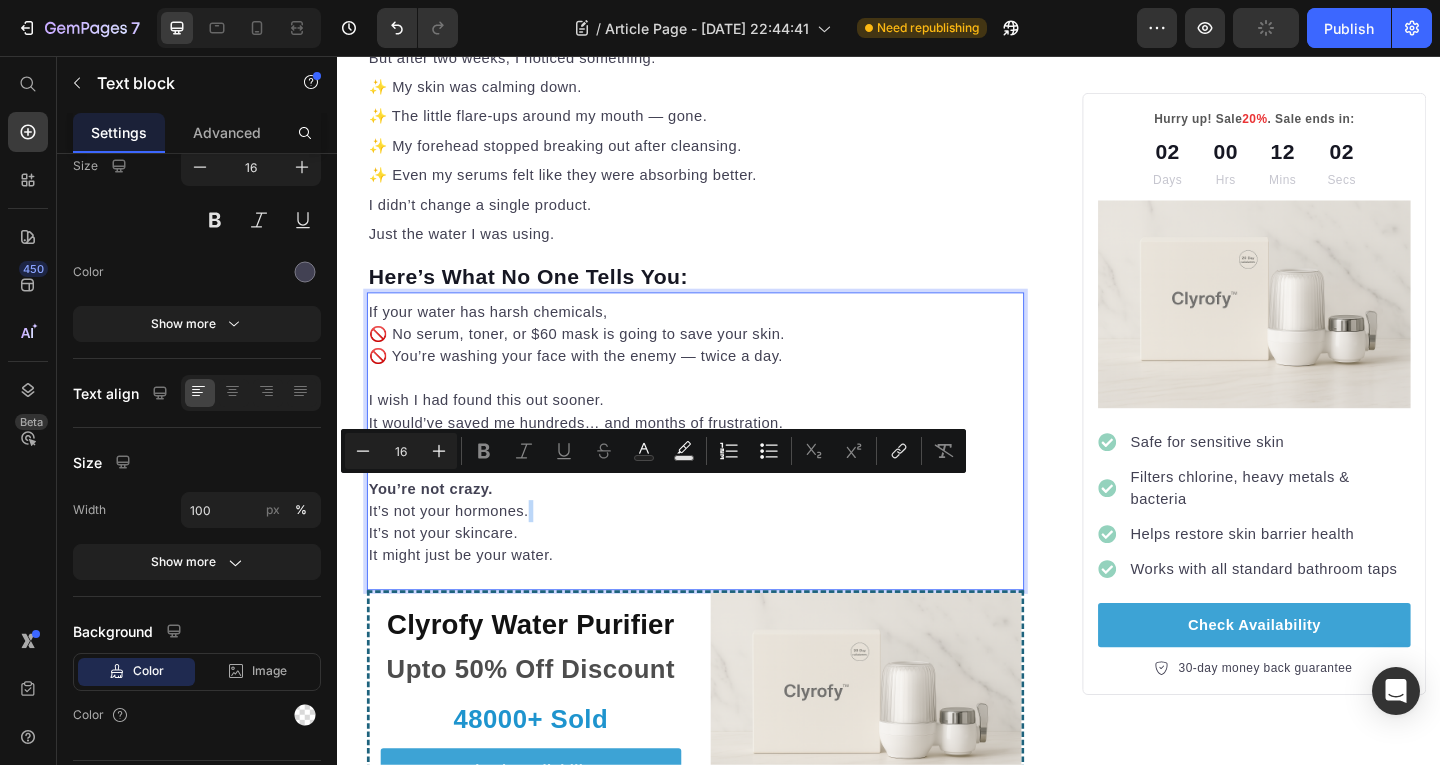 click on "You’re not crazy. It’s not your hormones. It’s not your skincare. It might just be your water." at bounding box center (726, 551) 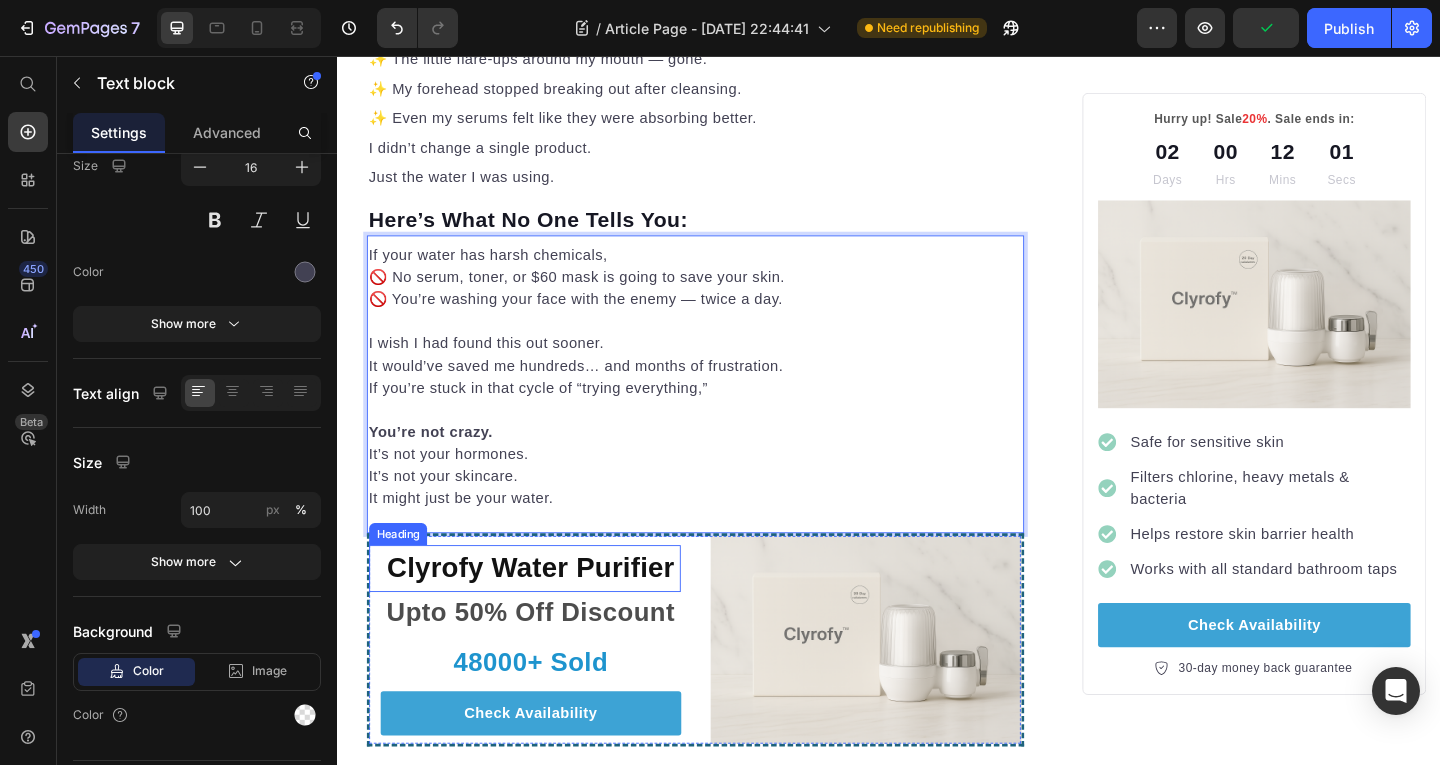 scroll, scrollTop: 3562, scrollLeft: 0, axis: vertical 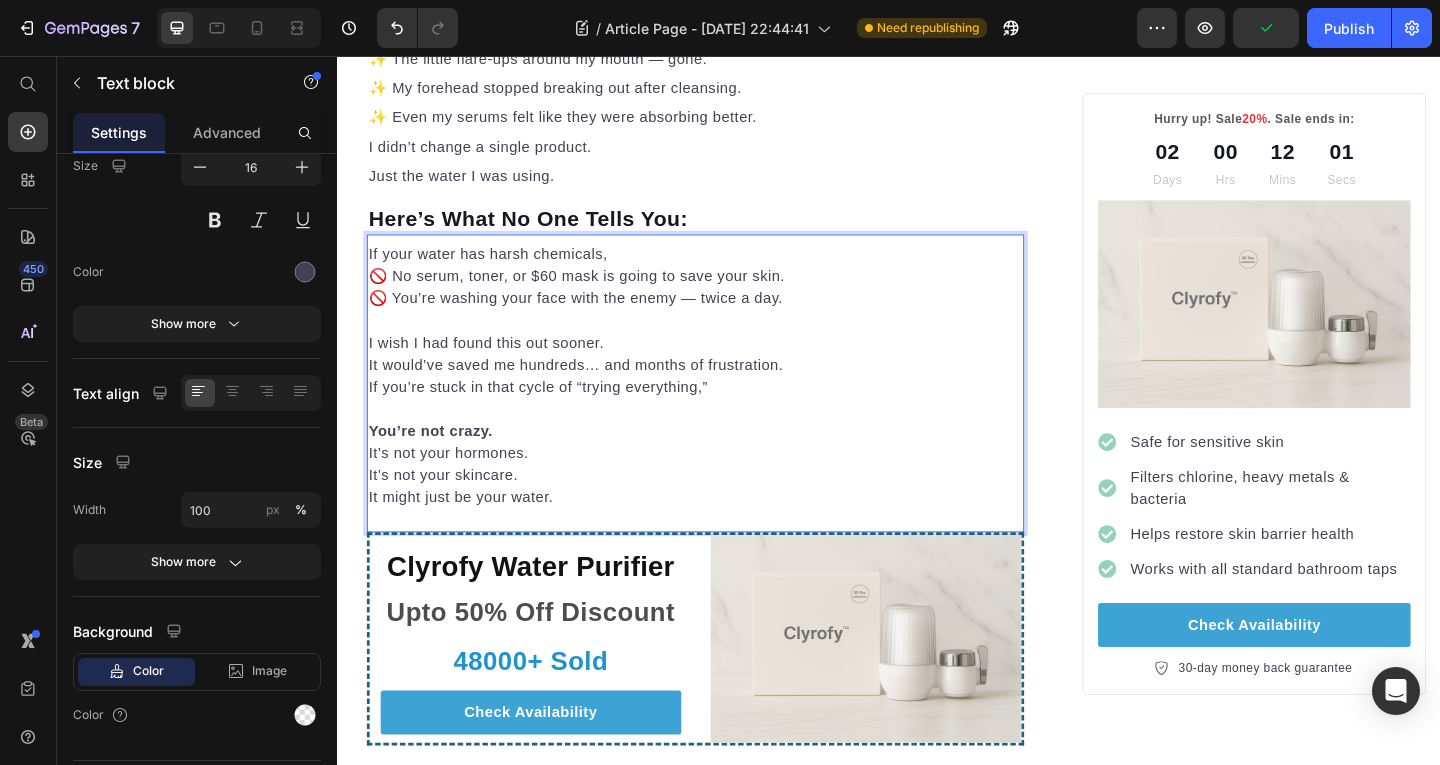click on "You’re not crazy. It’s not your hormones. It’s not your skincare. It might just be your water." at bounding box center [726, 488] 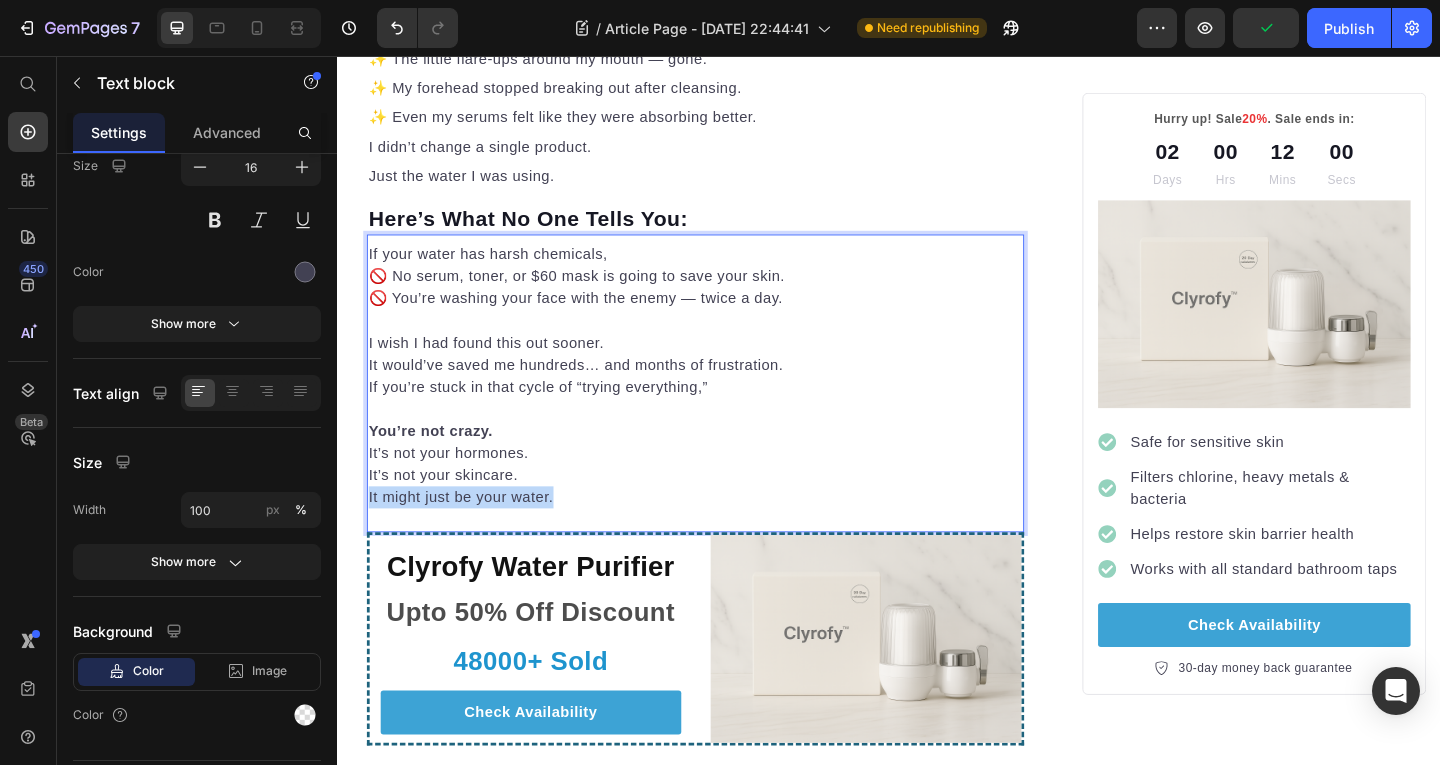 click on "You’re not crazy. It’s not your hormones. It’s not your skincare. It might just be your water." at bounding box center (726, 488) 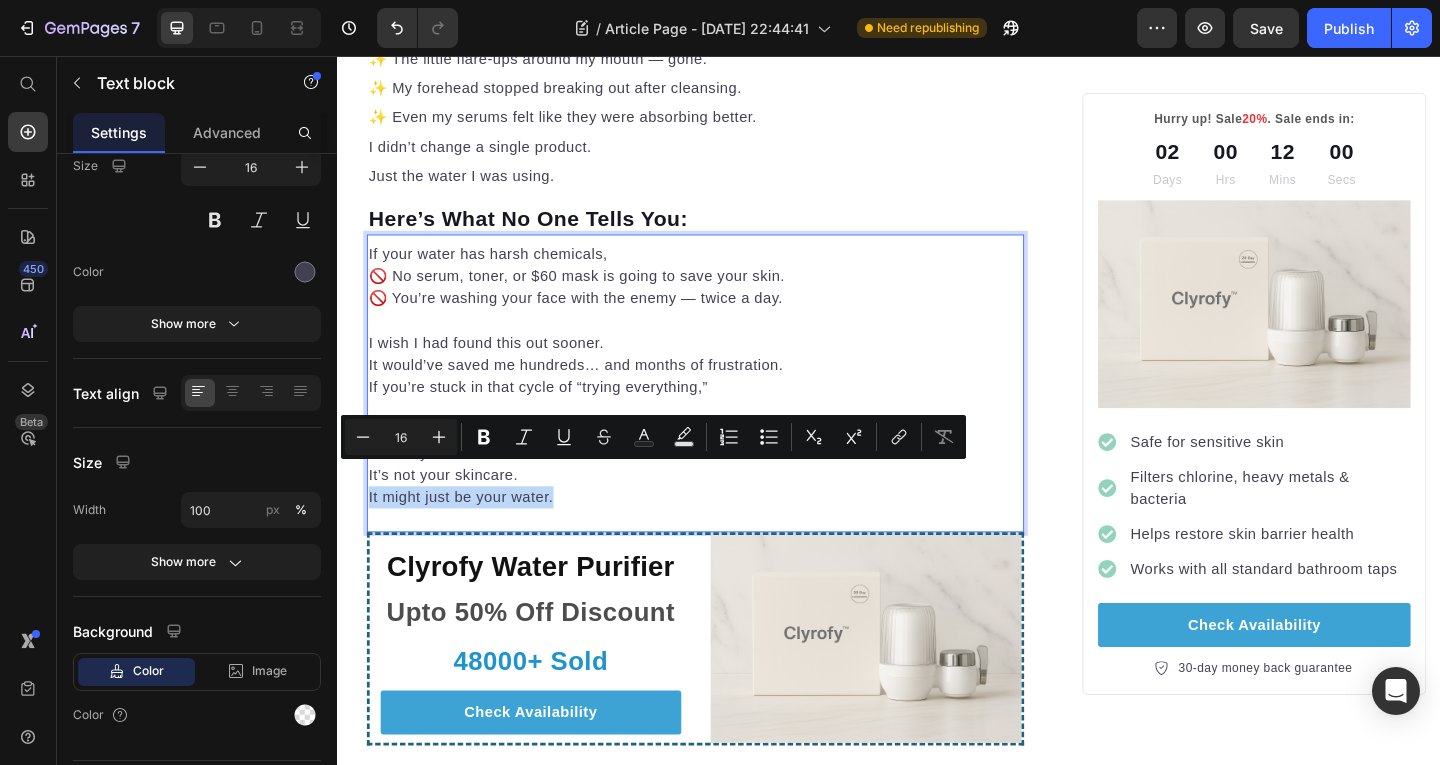 click on "You’re not crazy. It’s not your hormones. It’s not your skincare. It might just be your water." at bounding box center (726, 488) 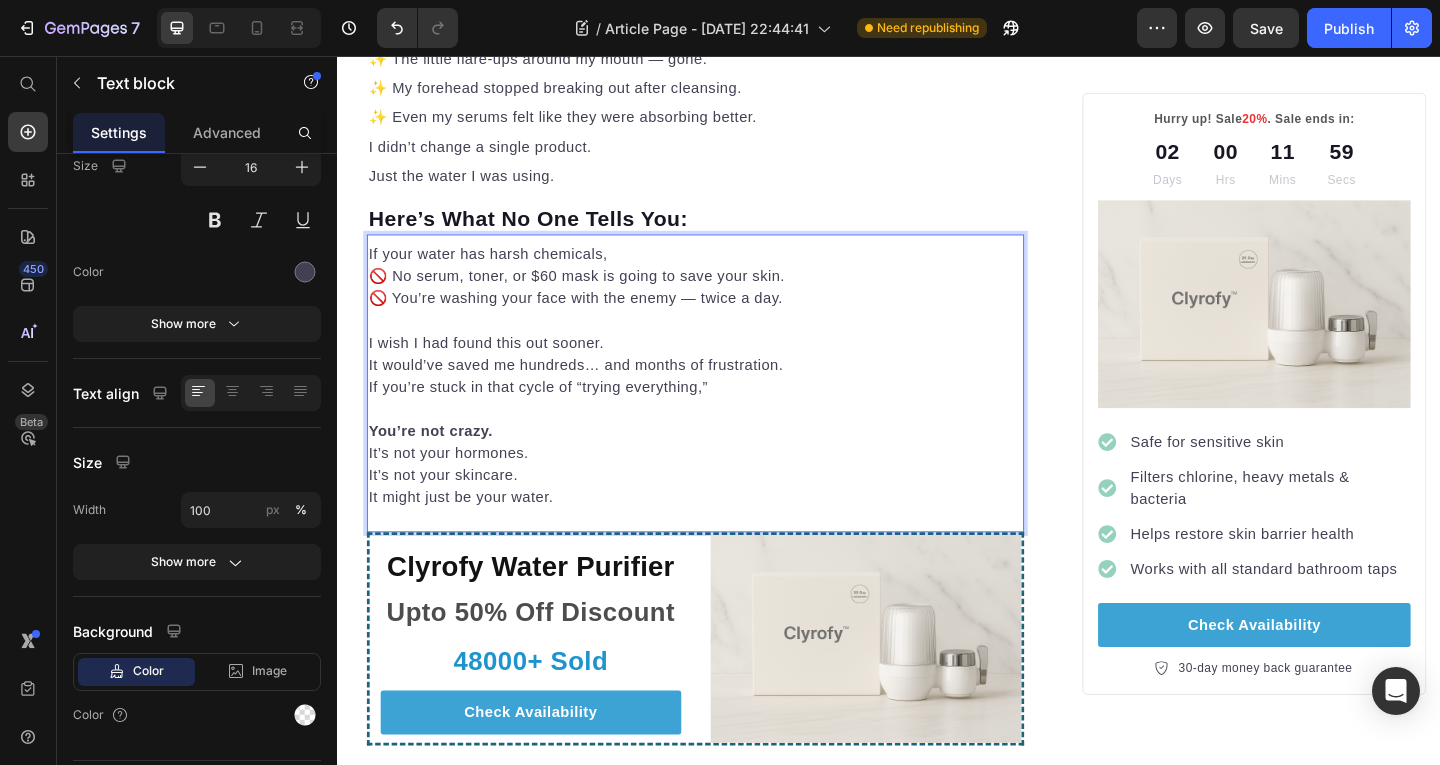 click on "You’re not crazy. It’s not your hormones. It’s not your skincare. It might just be your water." at bounding box center (726, 488) 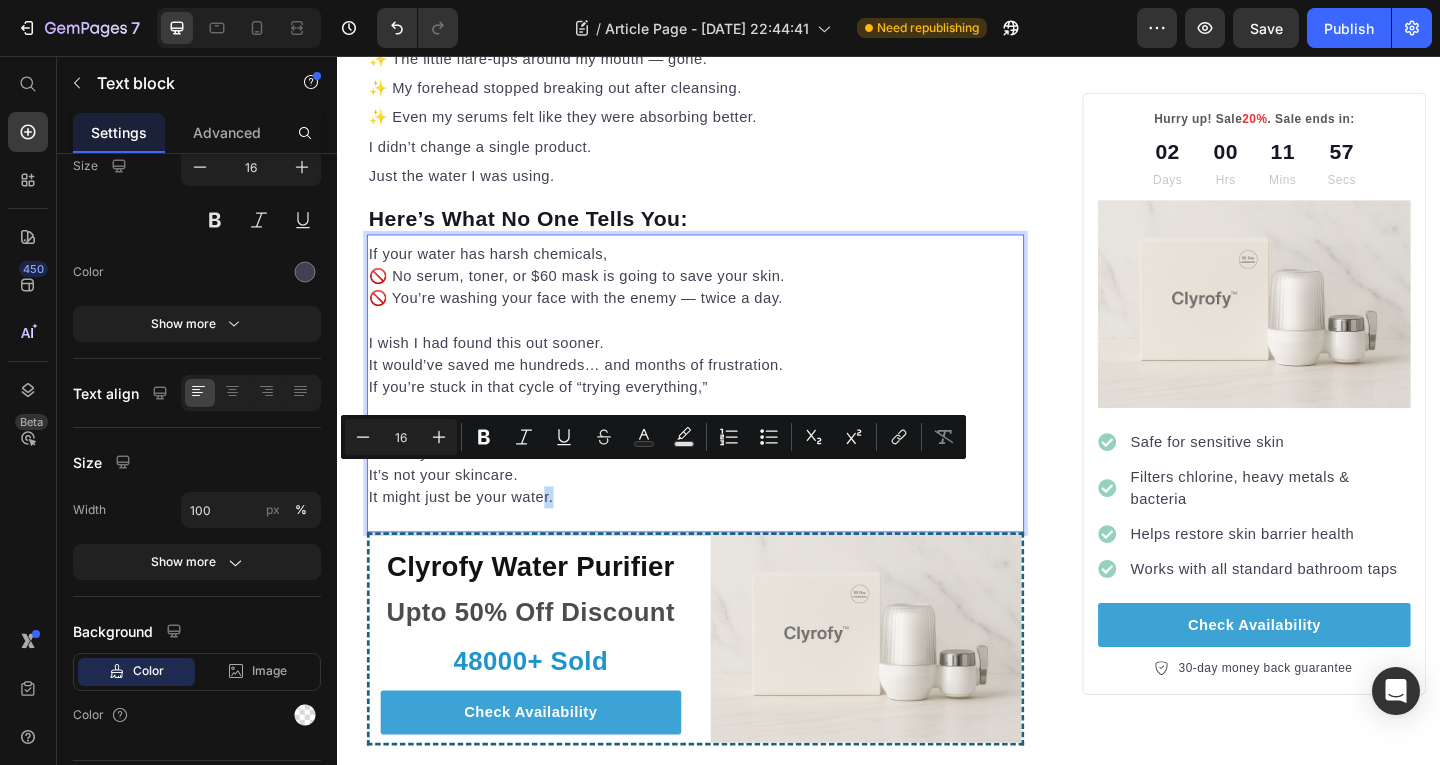 drag, startPoint x: 588, startPoint y: 511, endPoint x: 564, endPoint y: 513, distance: 24.083189 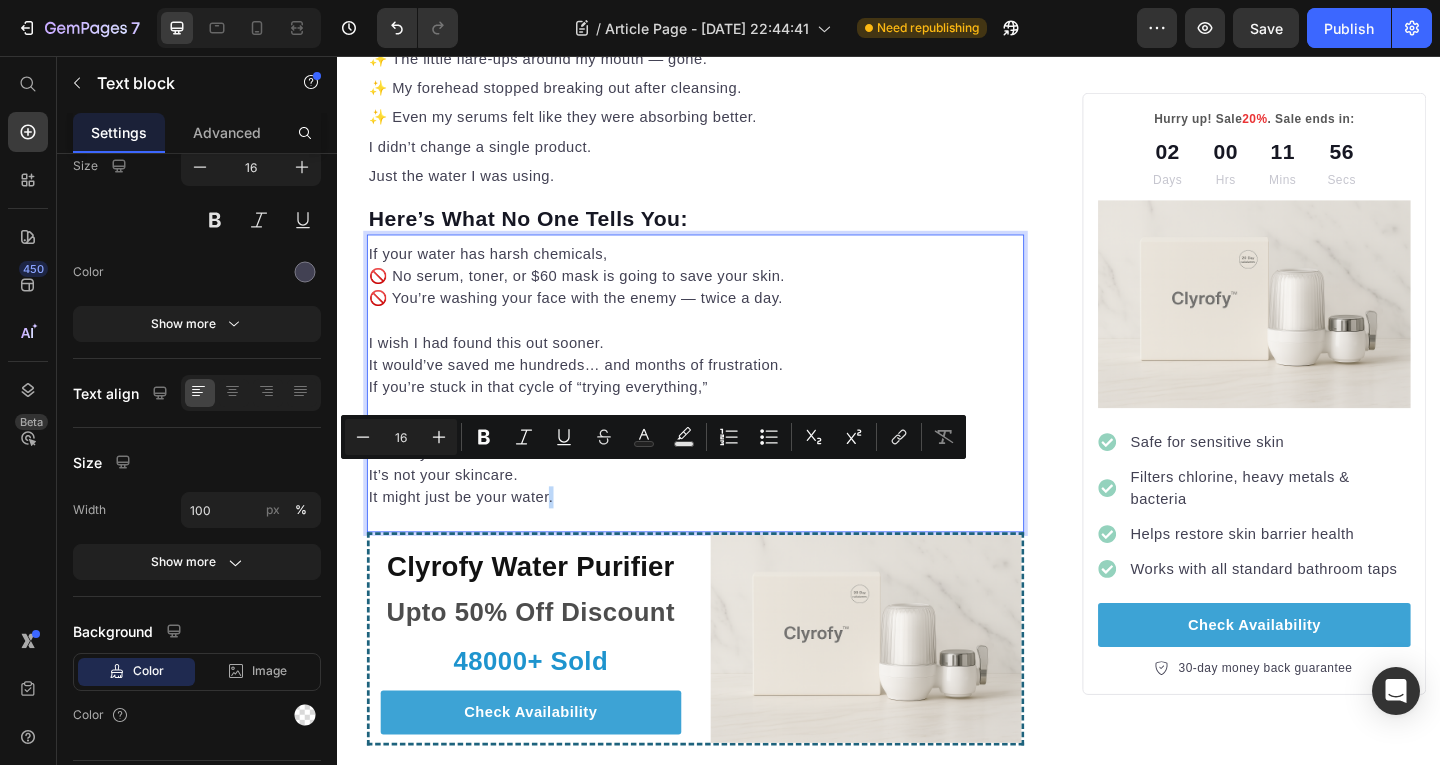 click on "If your water has harsh chemicals, 🚫 No serum, toner, or $60 mask is going to save your skin. 🚫 You’re washing your face with the enemy — twice a day. I wish I had found this out sooner. It would’ve saved me hundreds… and months of frustration. If you’re stuck in that cycle of “trying everything,” You’re not crazy. It’s not your hormones. It’s not your skincare. It might just be your water. Text block   0" at bounding box center [726, 412] 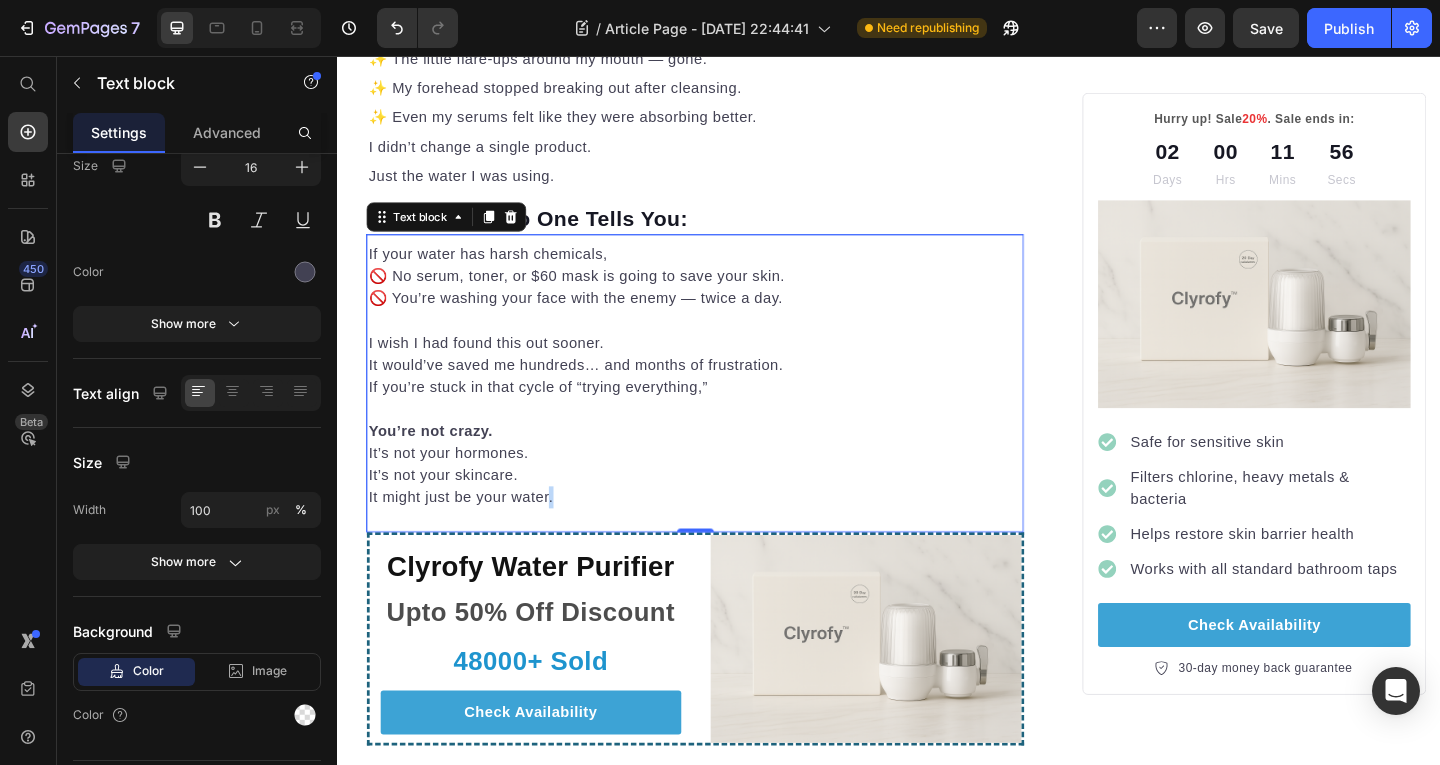 click on "You’re not crazy. It’s not your hormones. It’s not your skincare. It might just be your water." at bounding box center [726, 488] 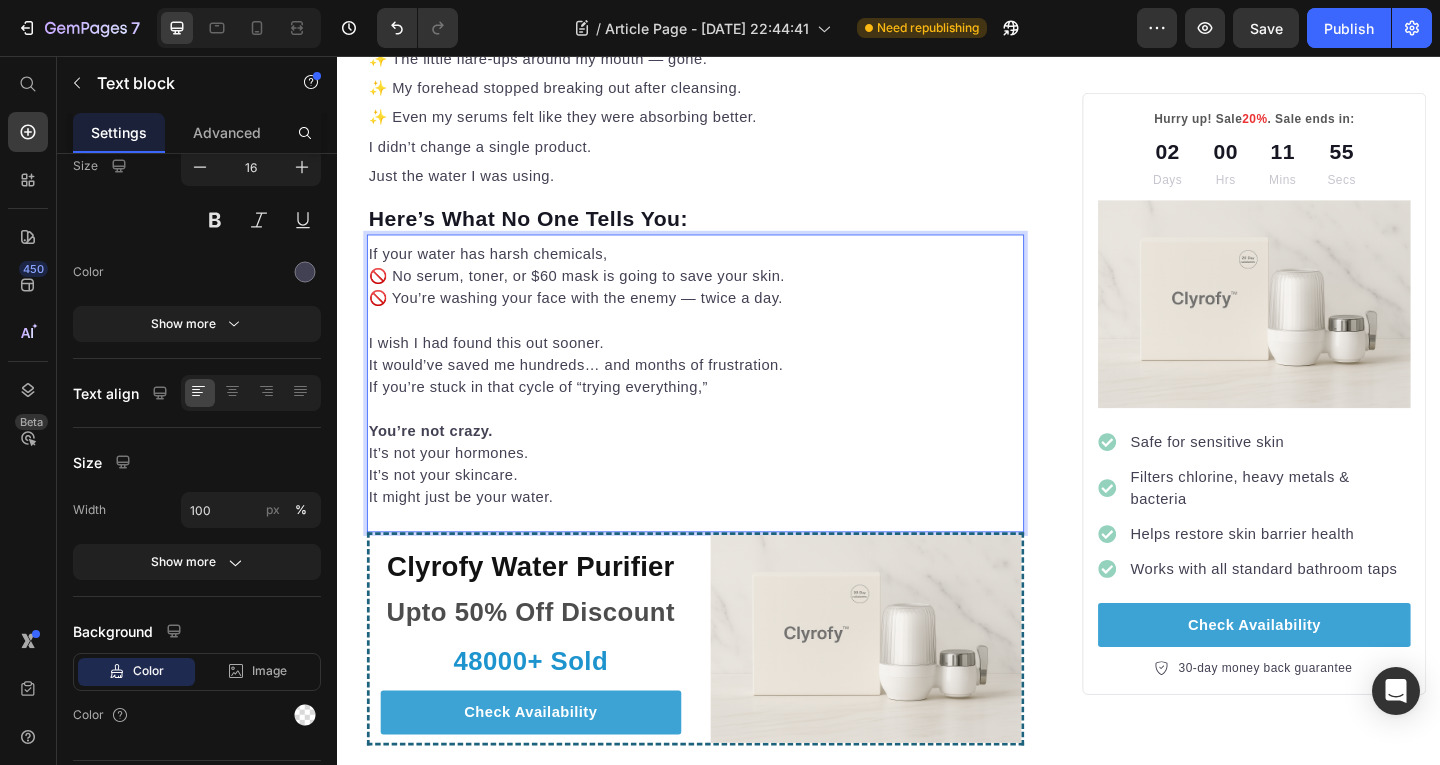 click on "You’re not crazy. It’s not your hormones. It’s not your skincare. It might just be your water." at bounding box center [726, 488] 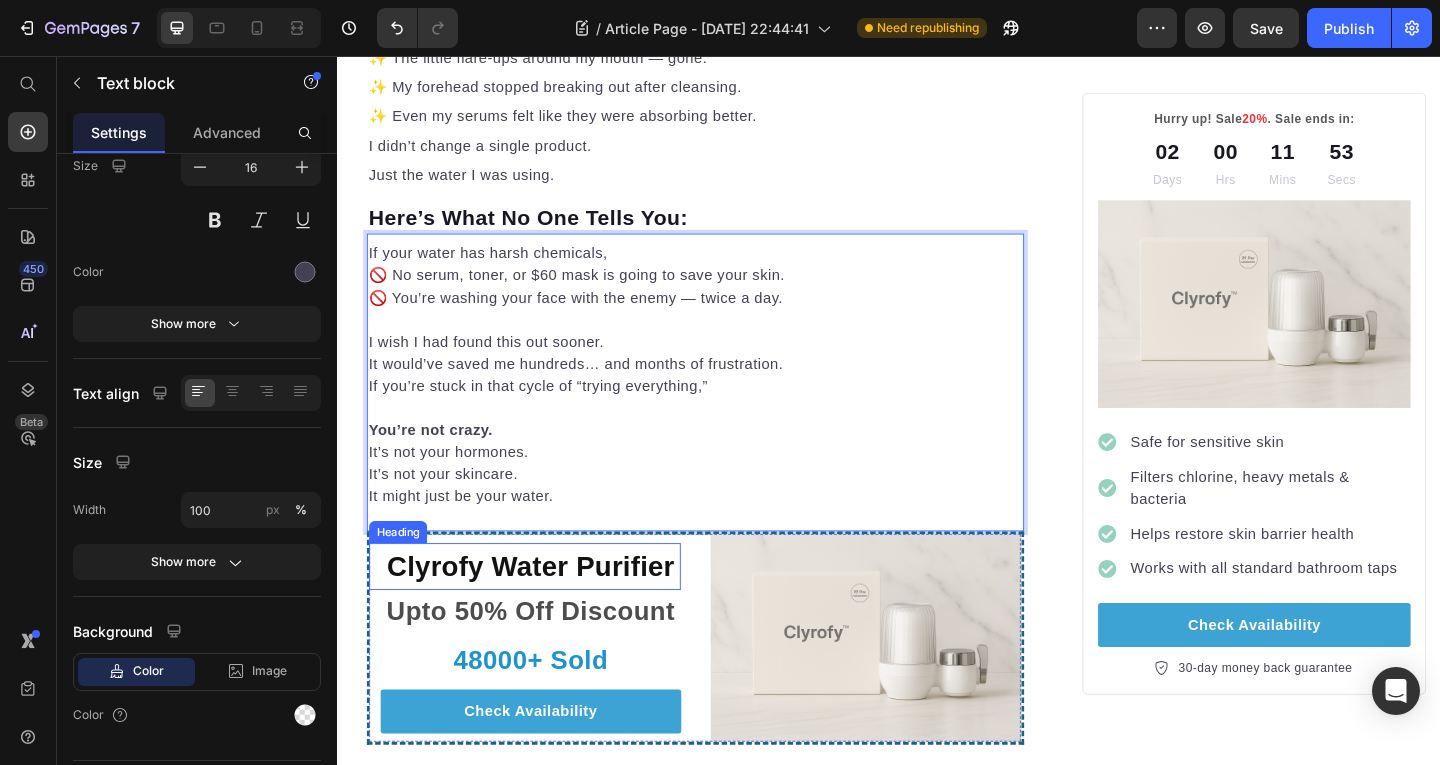 scroll, scrollTop: 3561, scrollLeft: 0, axis: vertical 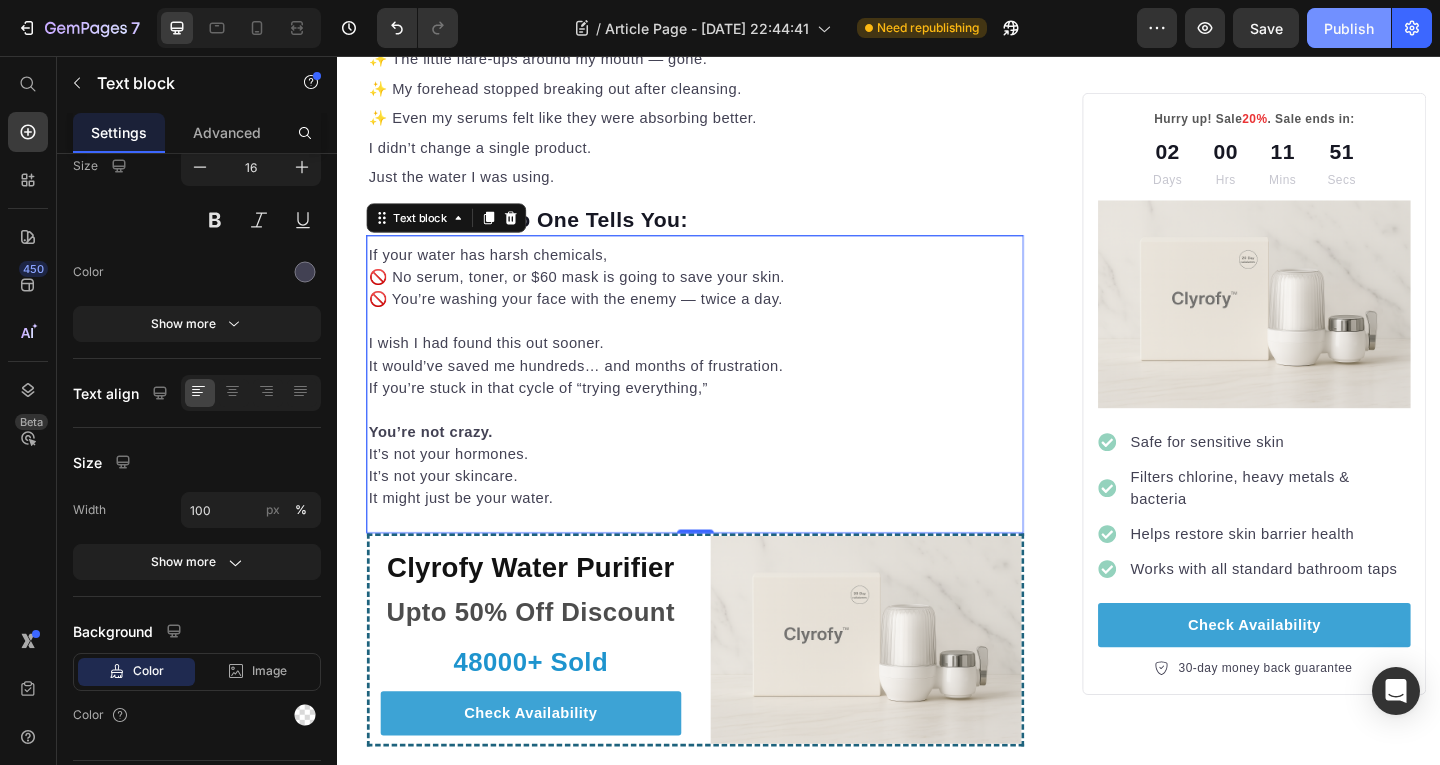 click on "Publish" at bounding box center [1349, 28] 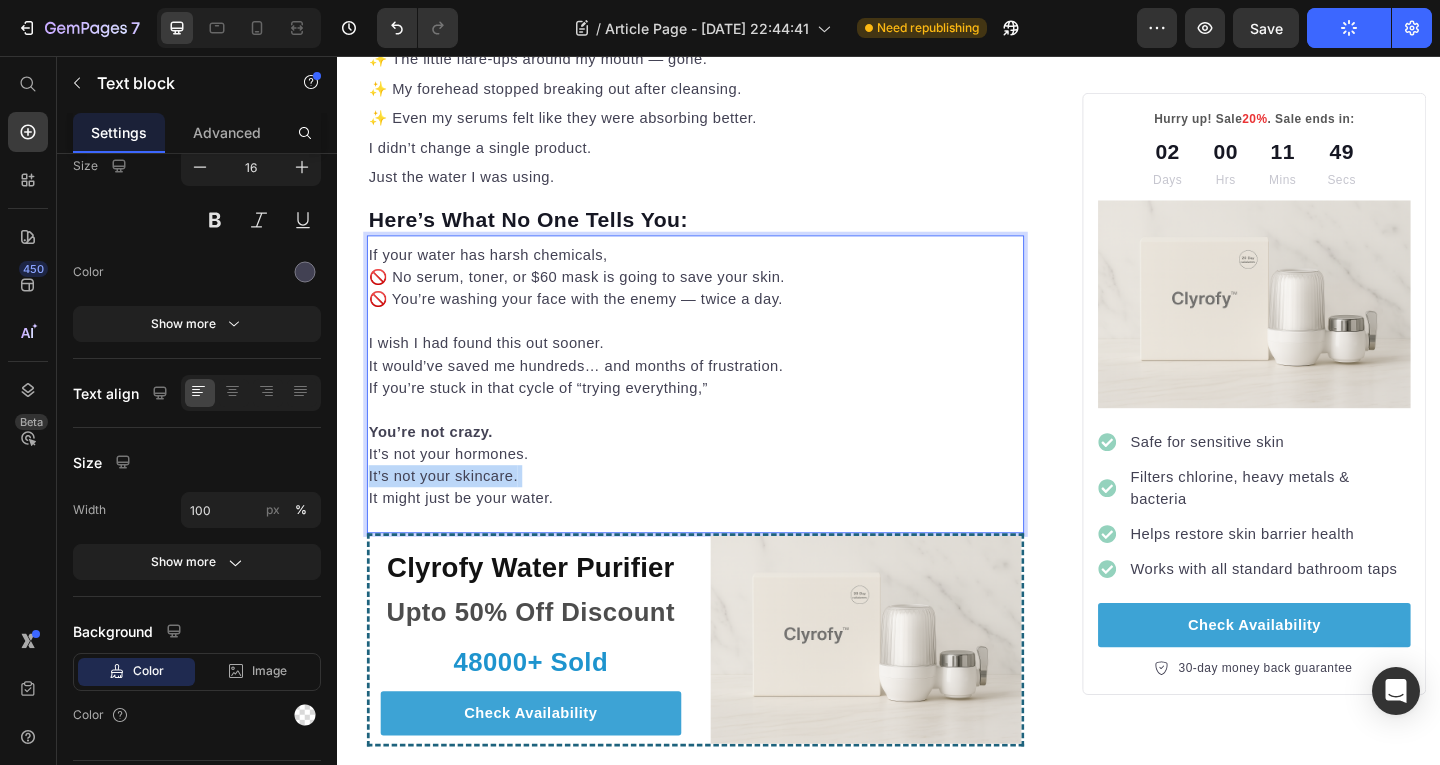 click on "You’re not crazy. It’s not your hormones. It’s not your skincare. It might just be your water." at bounding box center [726, 489] 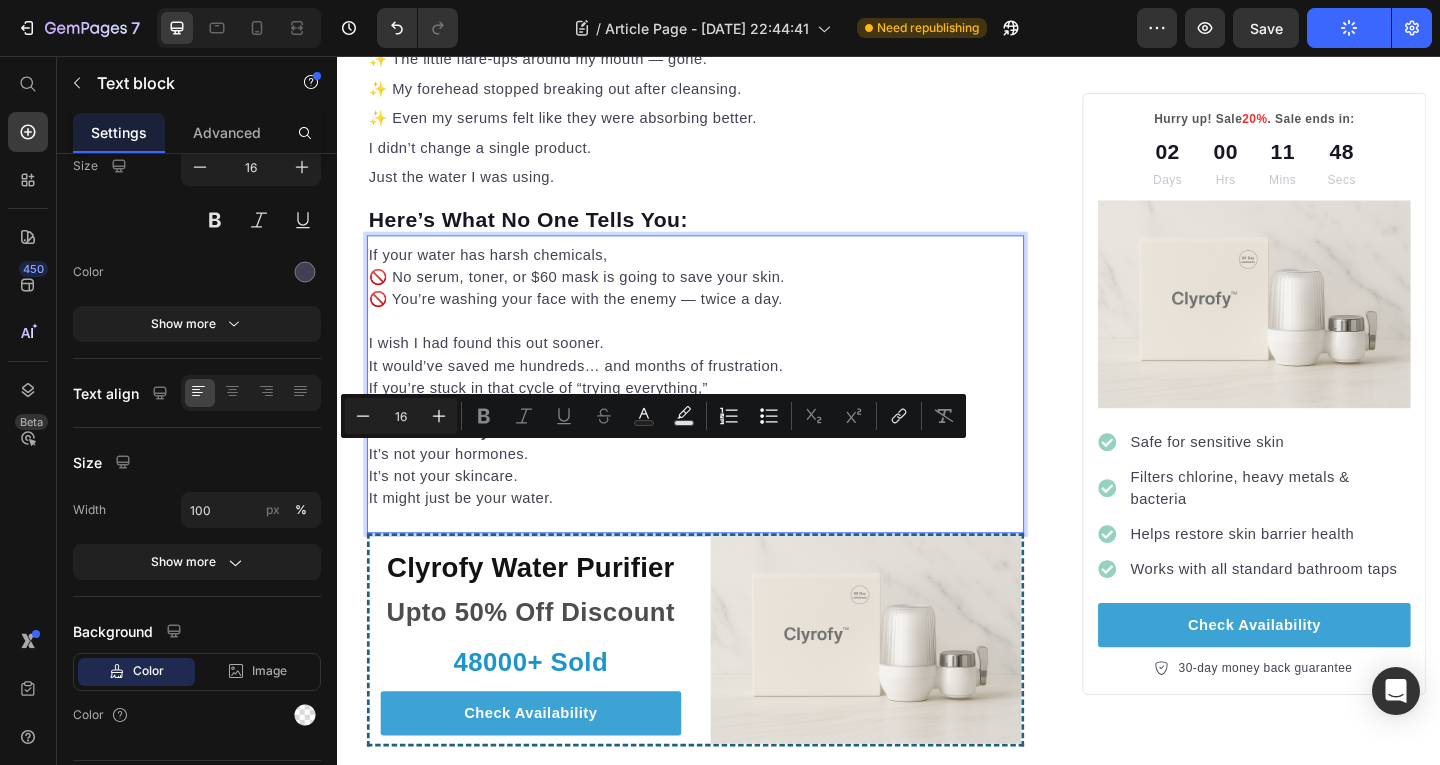 click on "If your water has harsh chemicals, 🚫 No serum, toner, or $60 mask is going to save your skin. 🚫 You’re washing your face with the enemy — twice a day." at bounding box center [726, 297] 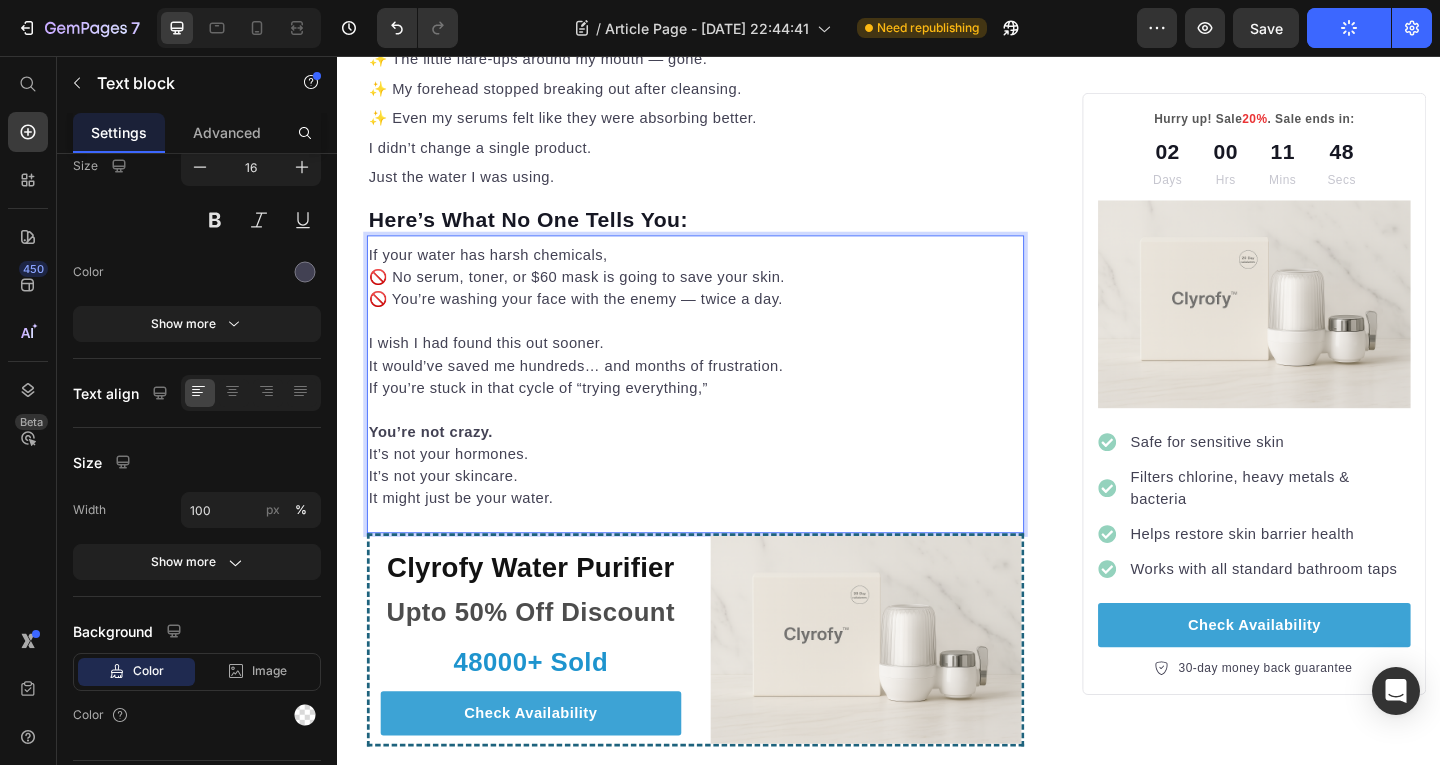 click at bounding box center [726, 345] 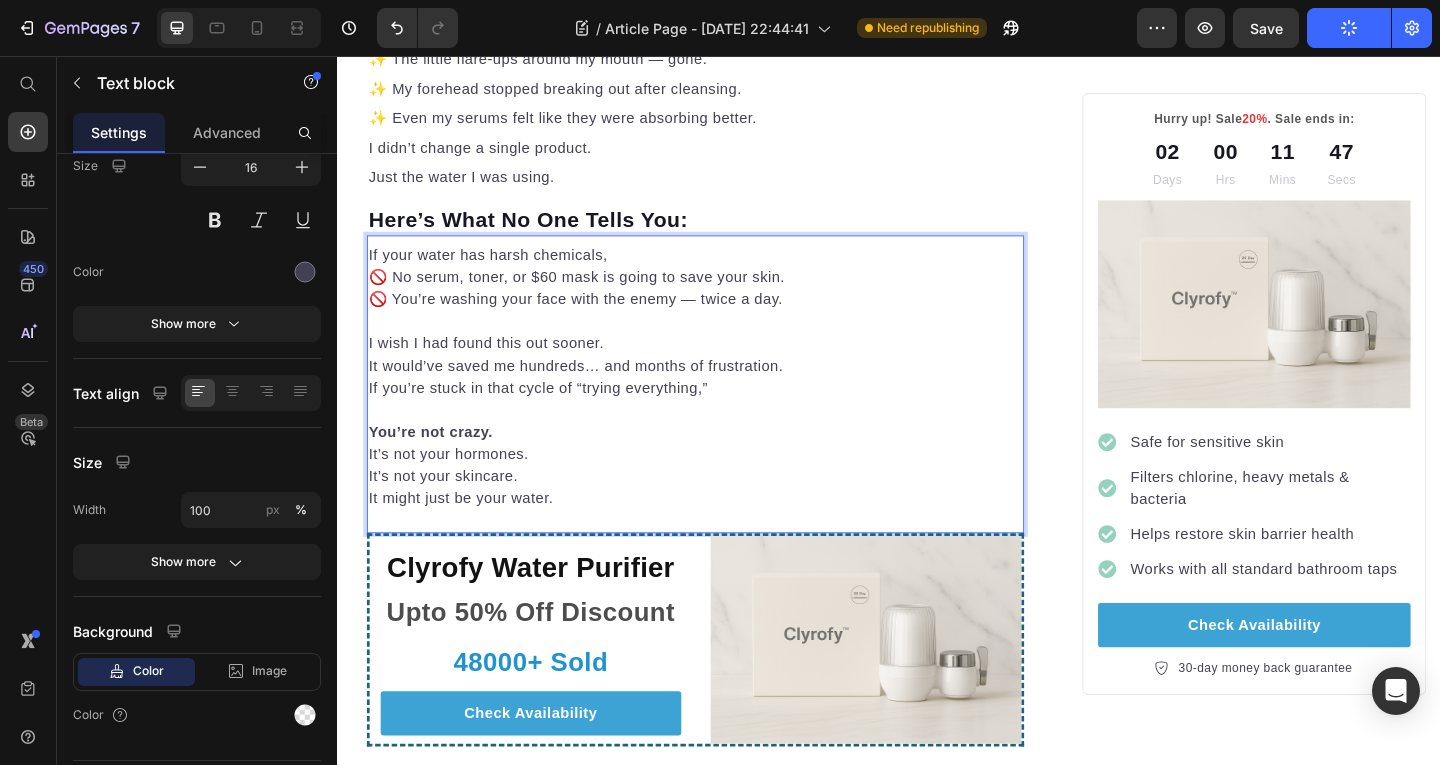 click at bounding box center [726, 345] 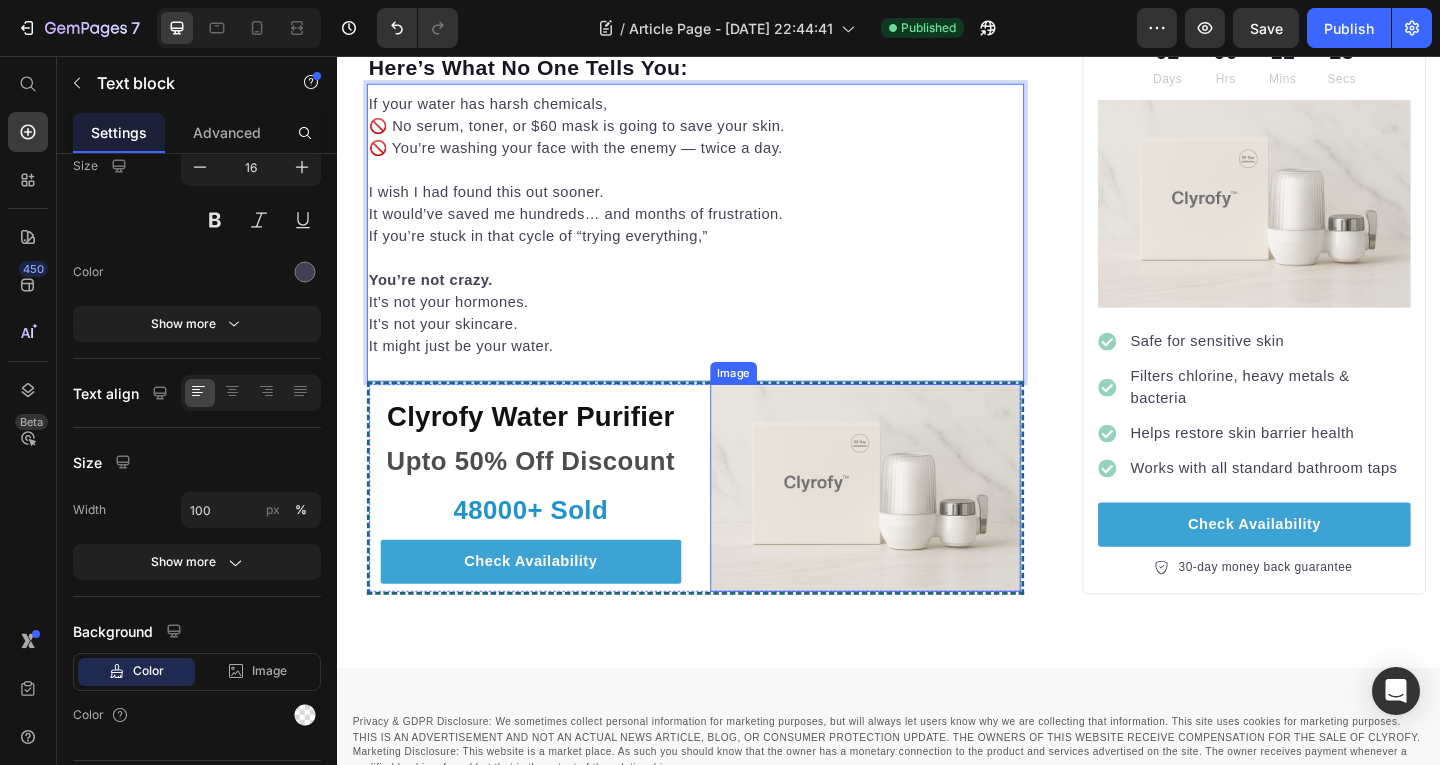 scroll, scrollTop: 3725, scrollLeft: 0, axis: vertical 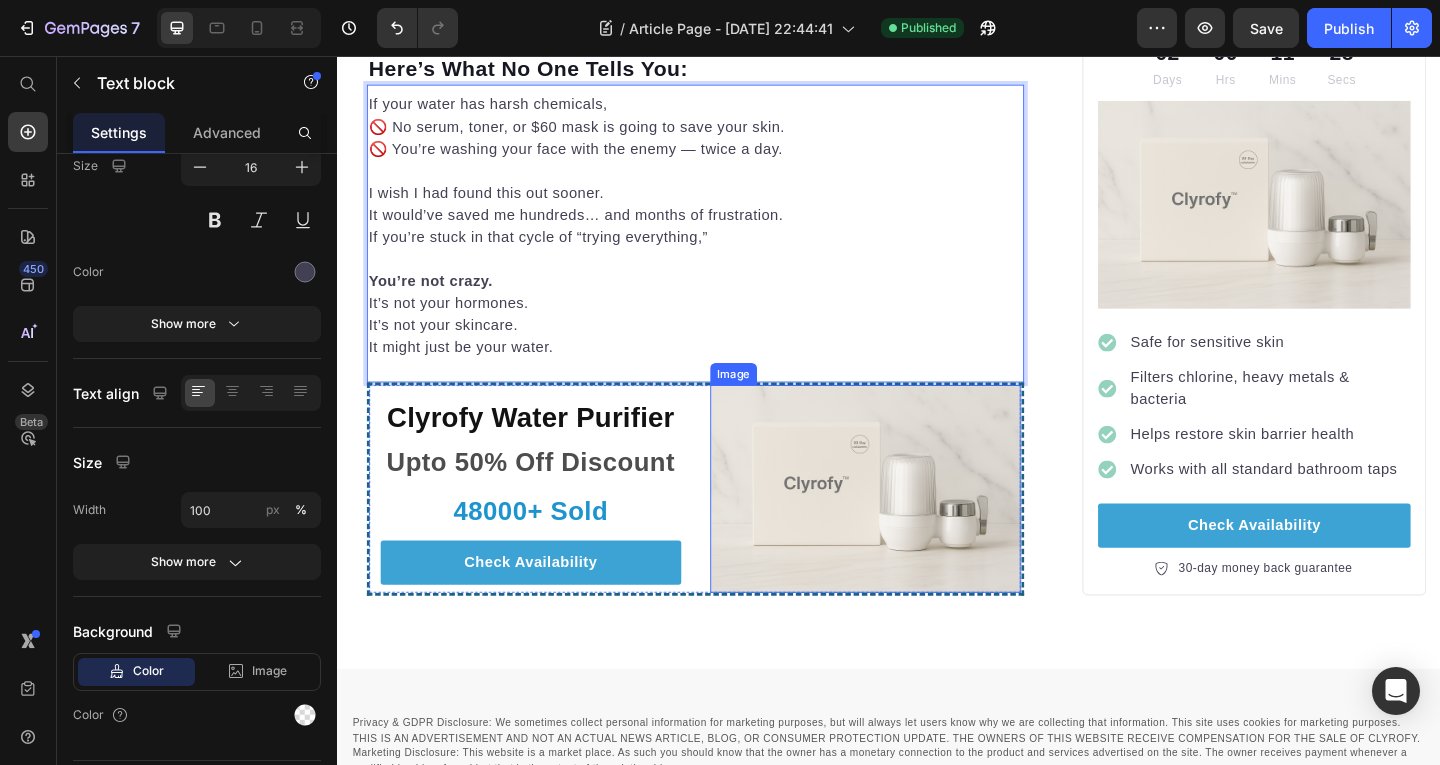 click at bounding box center [912, 527] 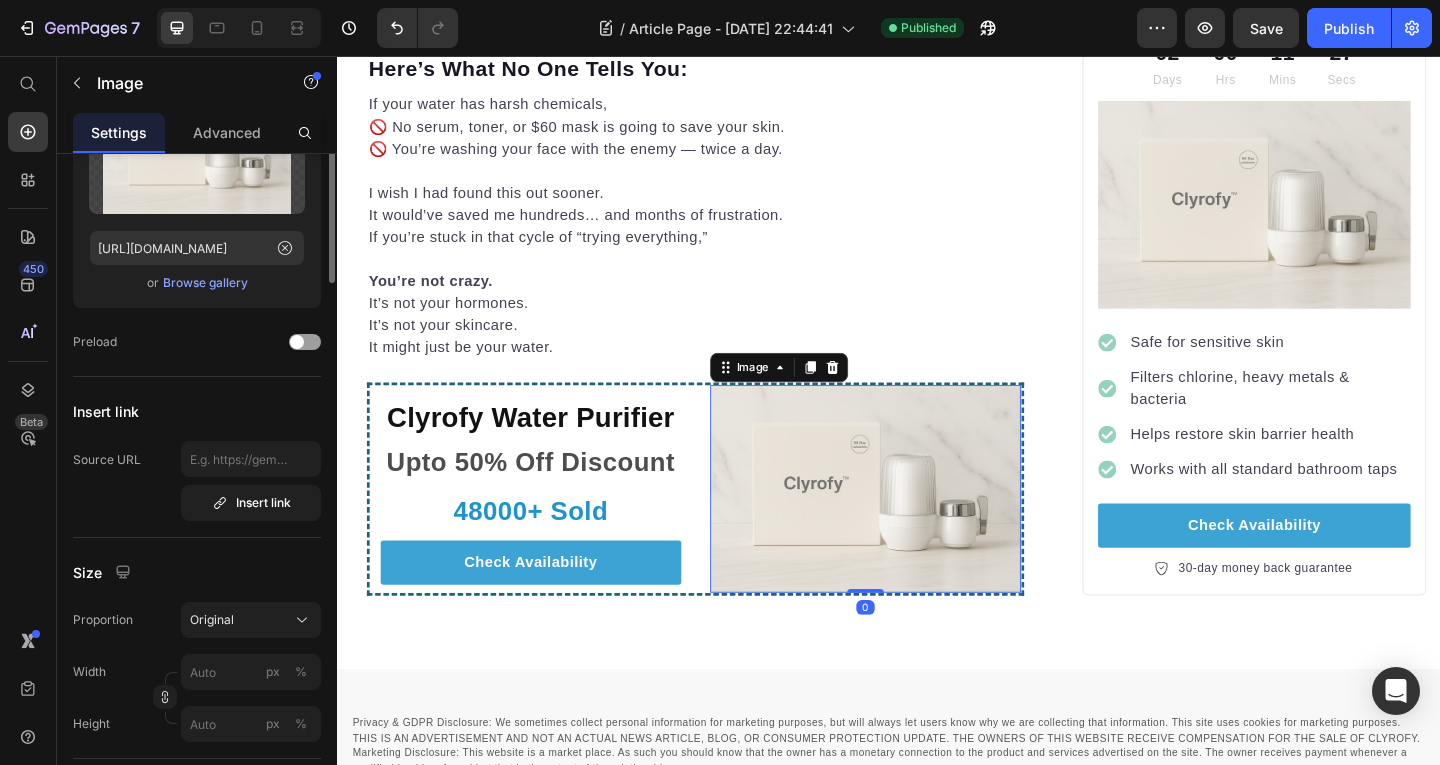 scroll, scrollTop: 0, scrollLeft: 0, axis: both 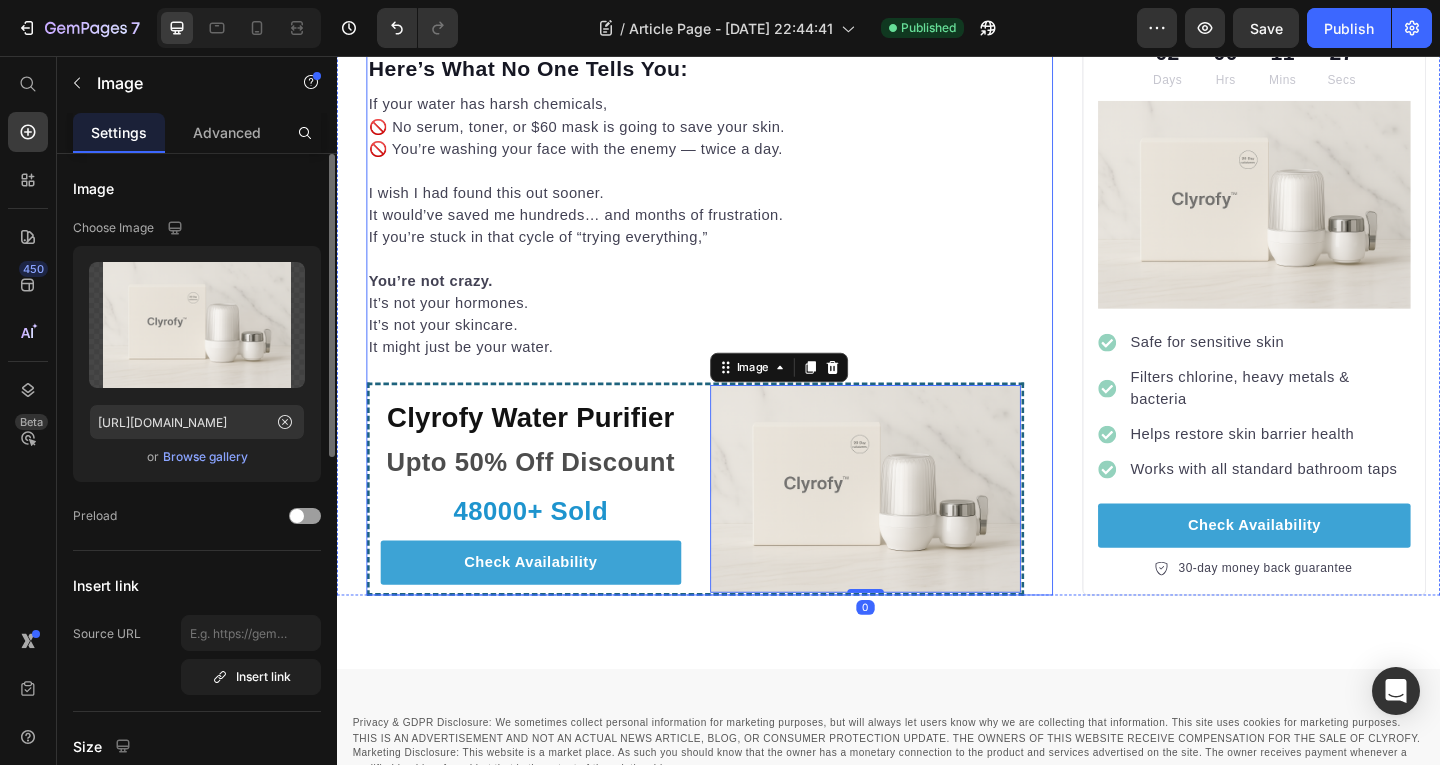 click on "“I Thought My Skincare Was Failing Me — But It Was Something Hiding in My Bathroom Sink” Heading Image By  Kim Fields Text block Advanced list Published:  Monday, January 8, 2024 Text block Row Image I’ve spent more on skincare in the last year than I want to admit. Serums, toners, retinol, hyaluronic acid, clay masks, probiotics, facials… Every time a new product went viral on TikTok or Reddit, I added it to my shelf. I did everything right.   So why was I still waking up with breakouts? The worst part wasn’t even the acne — it was the feeling that my skin was fighting me, no matter how disciplined I was. Like I couldn’t win. I started thinking, “Maybe this is just my skin. Maybe I’m just meant to have bad skin.”   But then I saw a comment buried in a Reddit thread: “If you’ve tried everything, and nothing’s working, check your tap water.” Text block Image Wait… what? Heading I’ve always focused on what I put  on  my skin. twice a day  — could be the thing sabotaging it." at bounding box center [937, -1457] 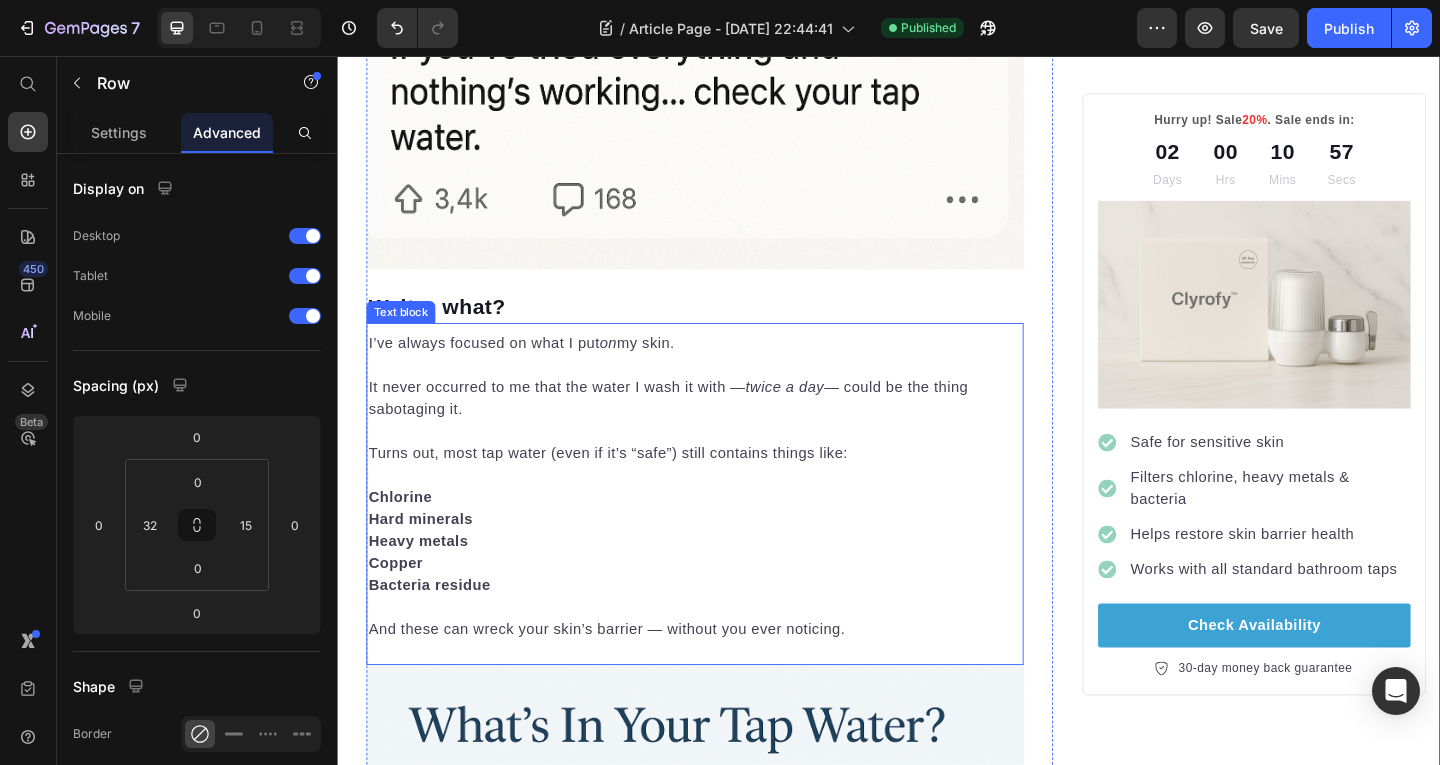 scroll, scrollTop: 1439, scrollLeft: 0, axis: vertical 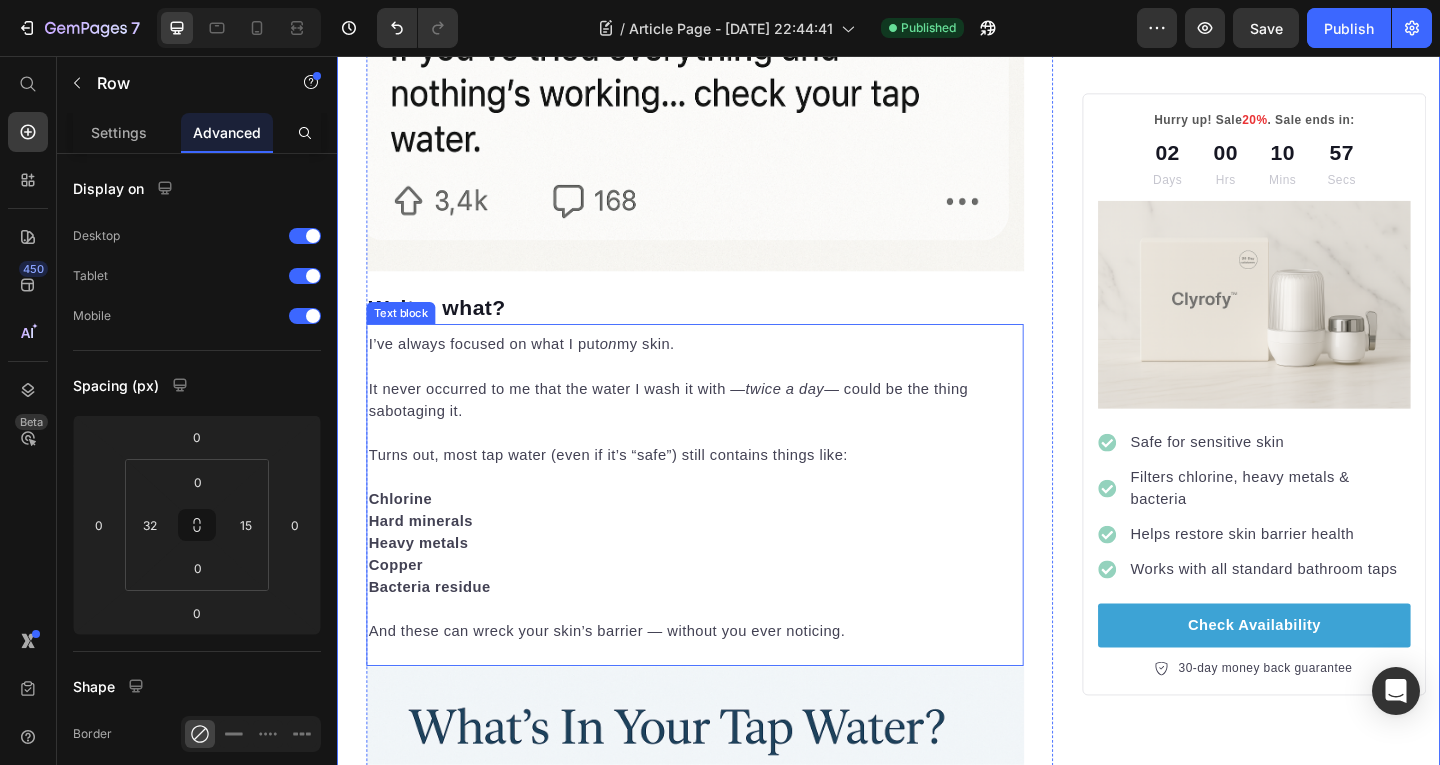 click on "Wait… what?" at bounding box center [726, 331] 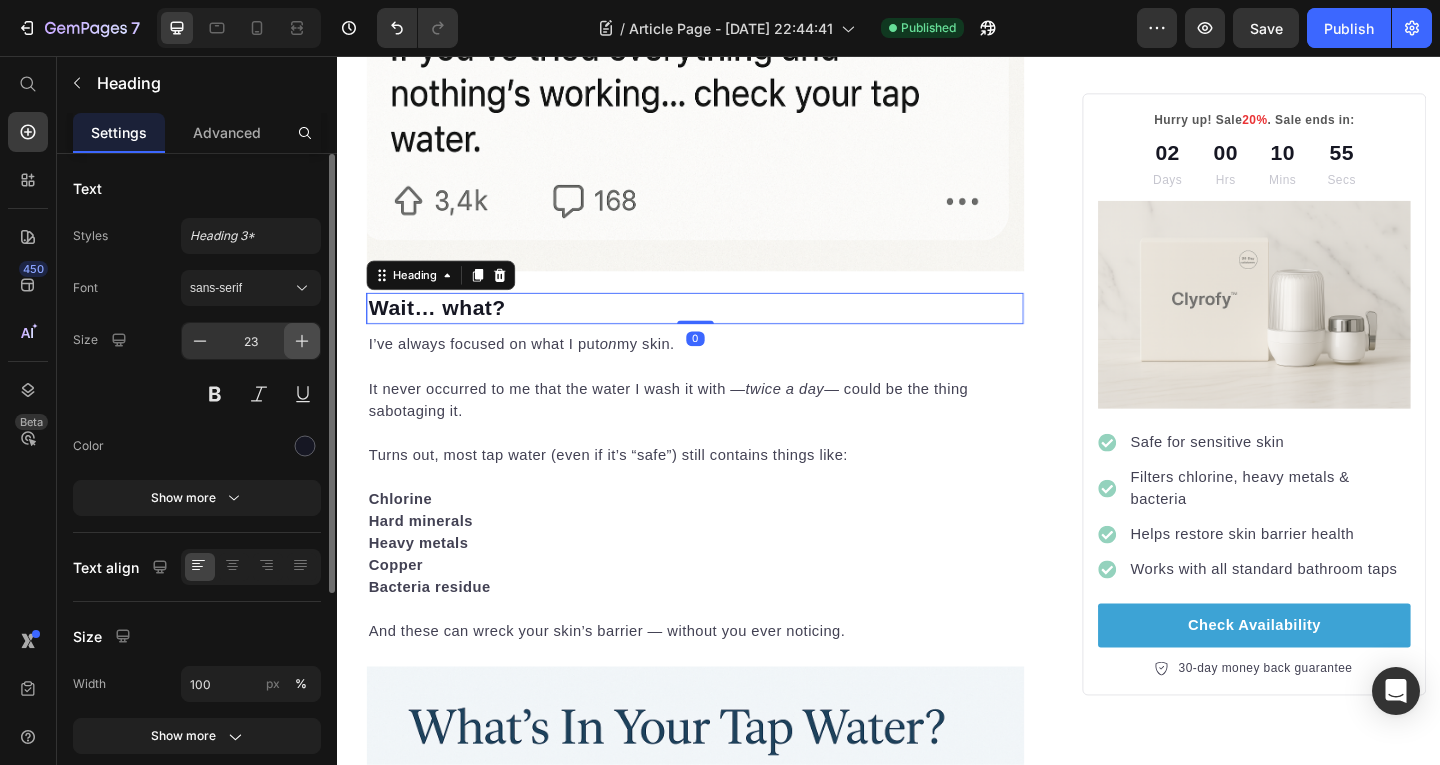 click 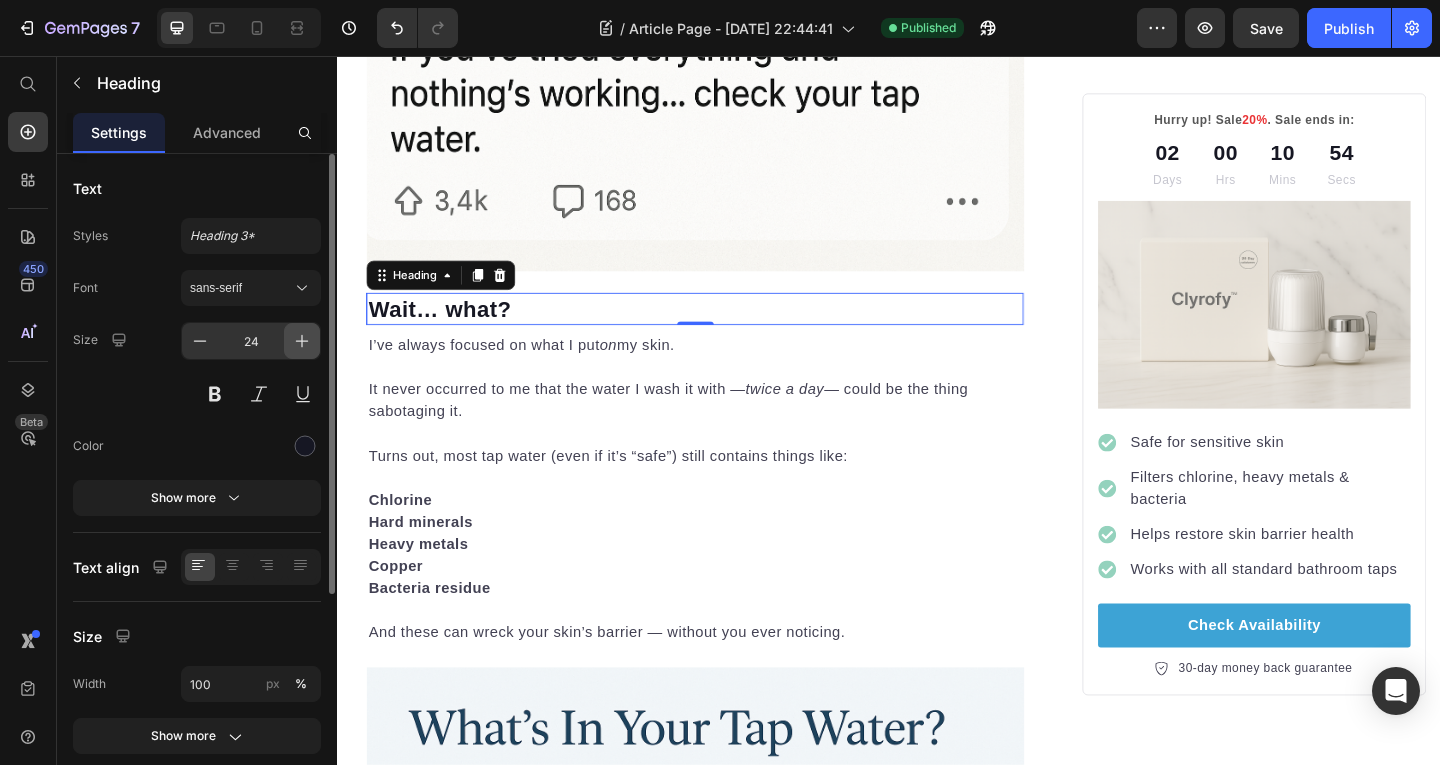 click 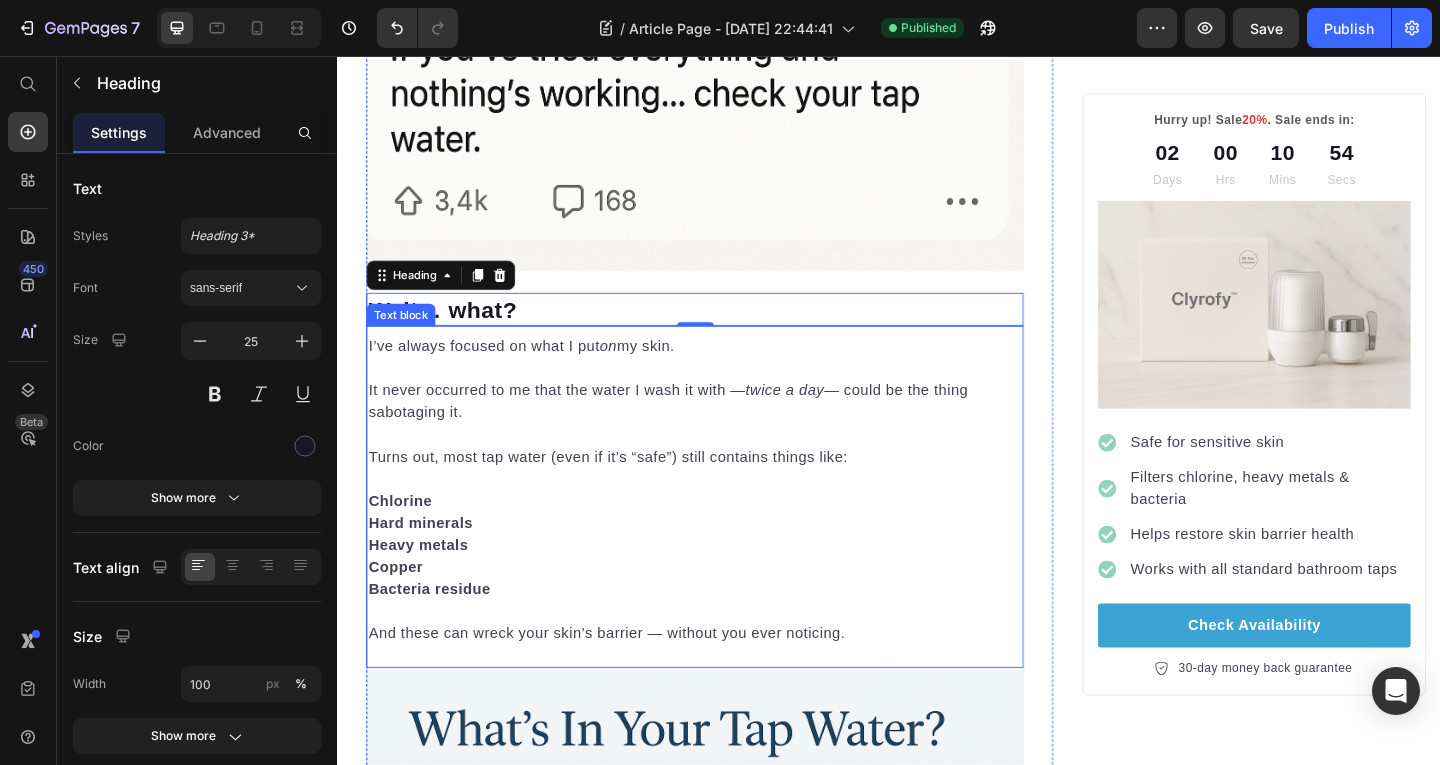 click on "Turns out, most tap water (even if it’s “safe”) still contains things like:" at bounding box center [726, 492] 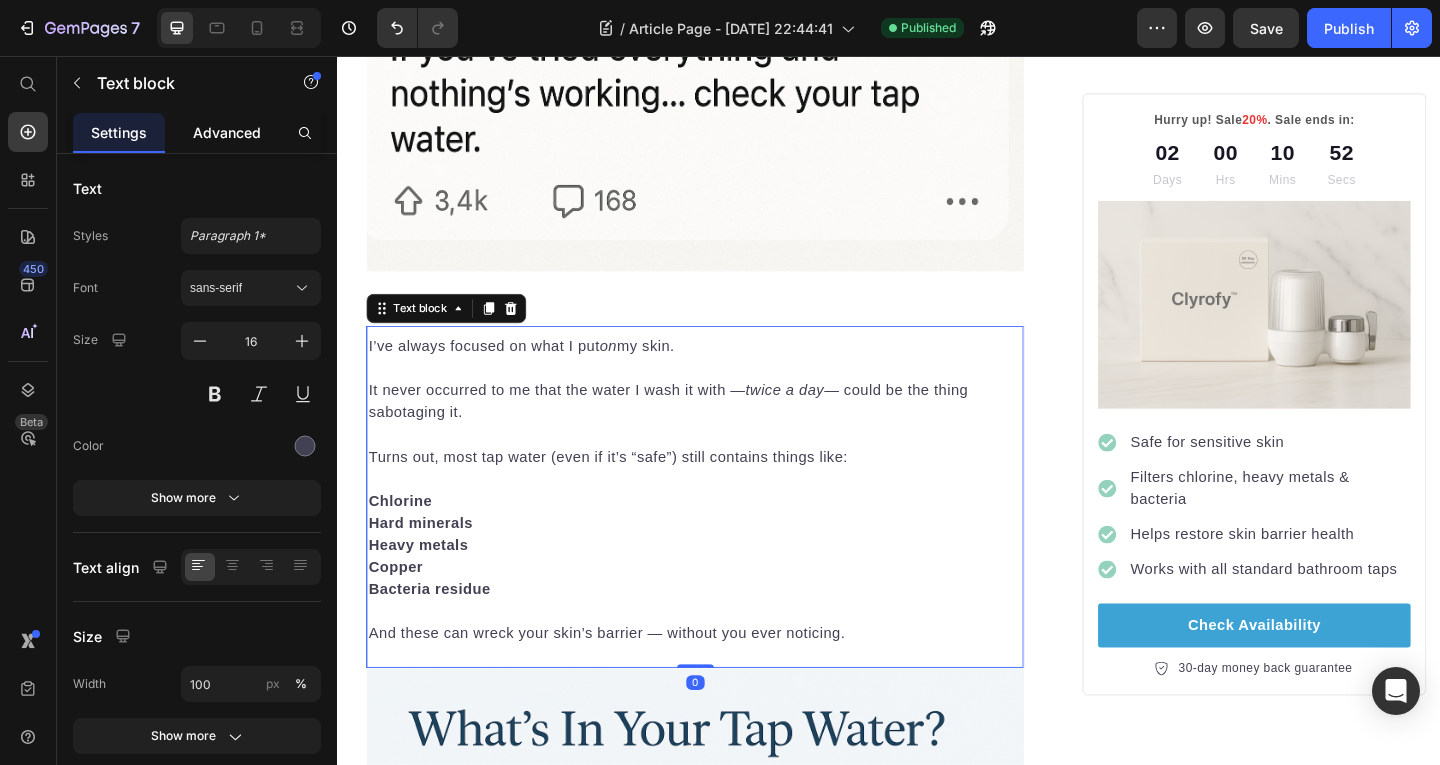 click on "Advanced" 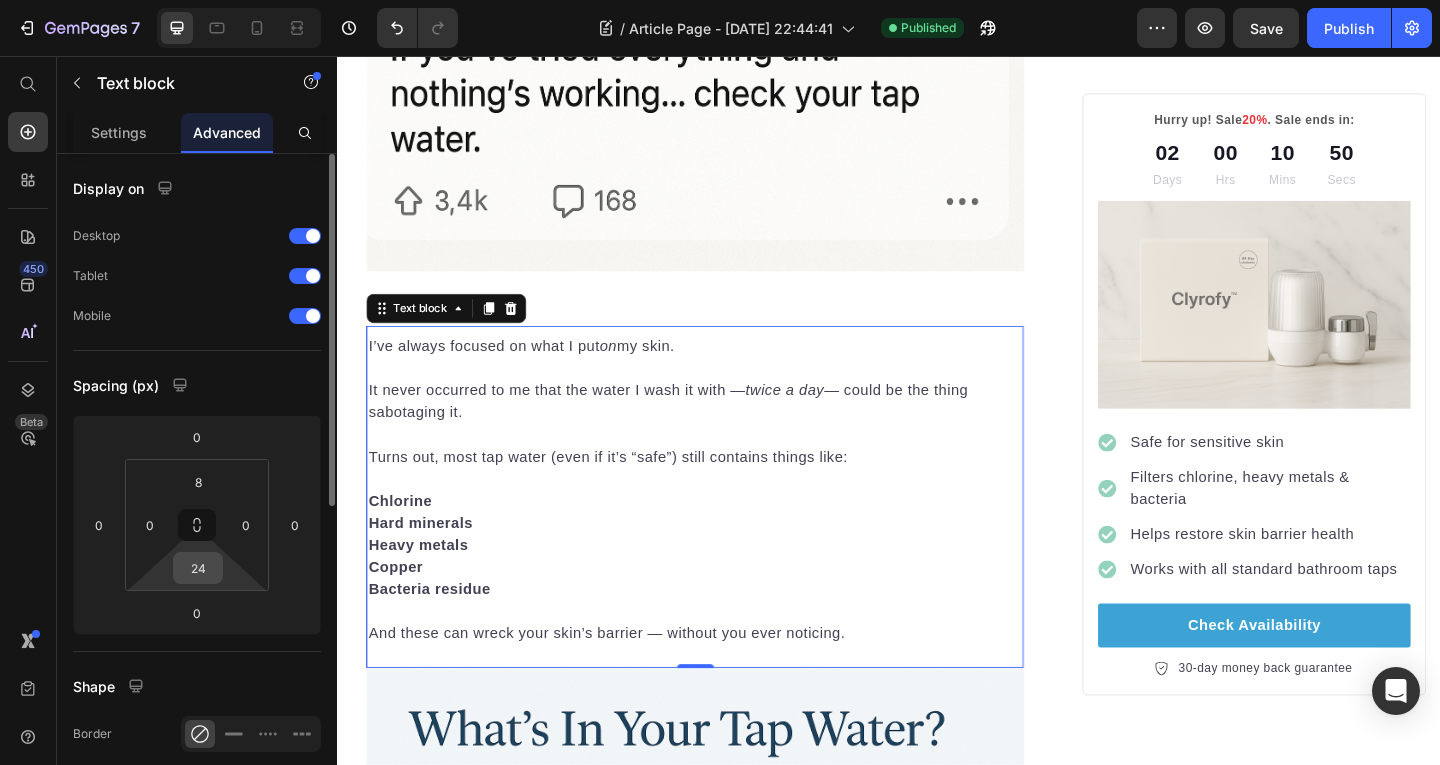 click on "24" at bounding box center [198, 568] 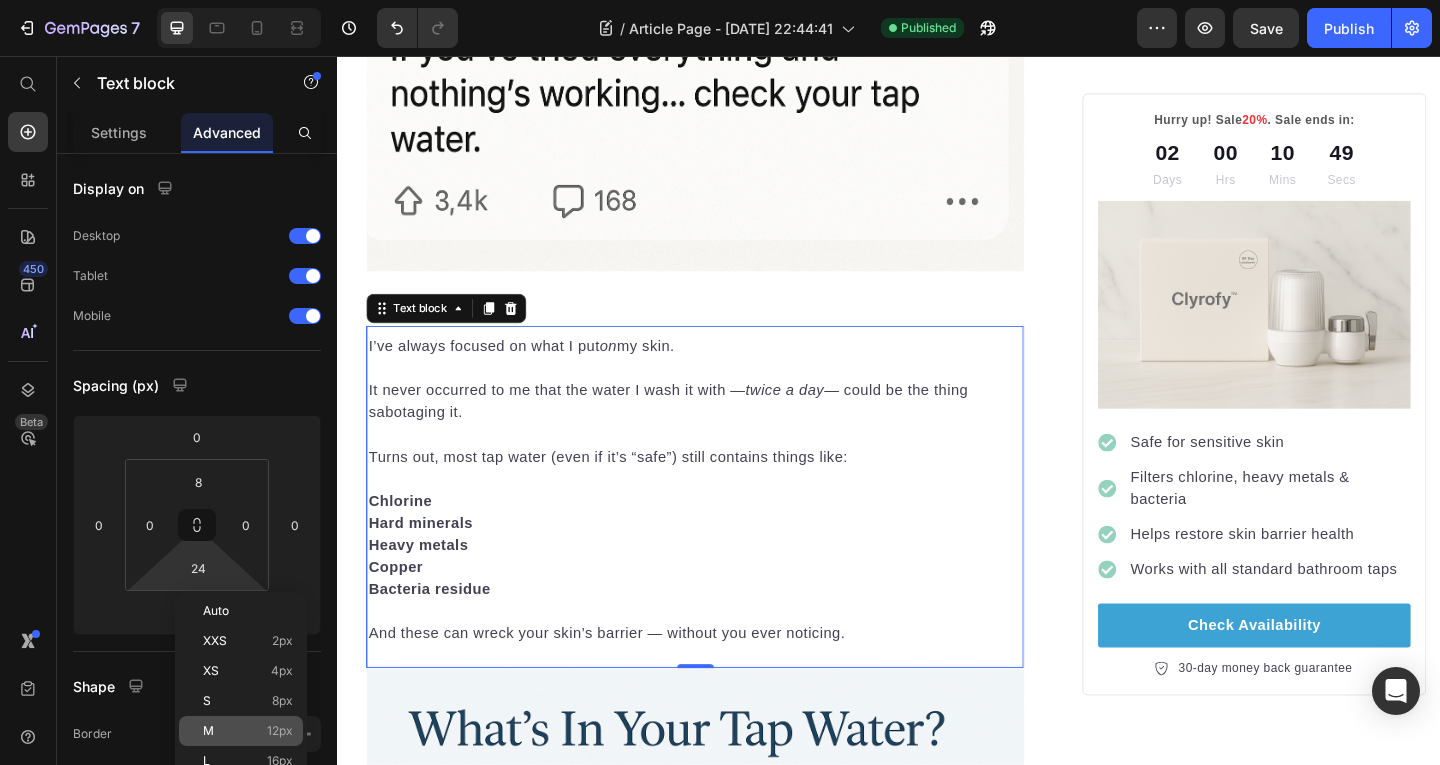 click on "M 12px" at bounding box center (248, 731) 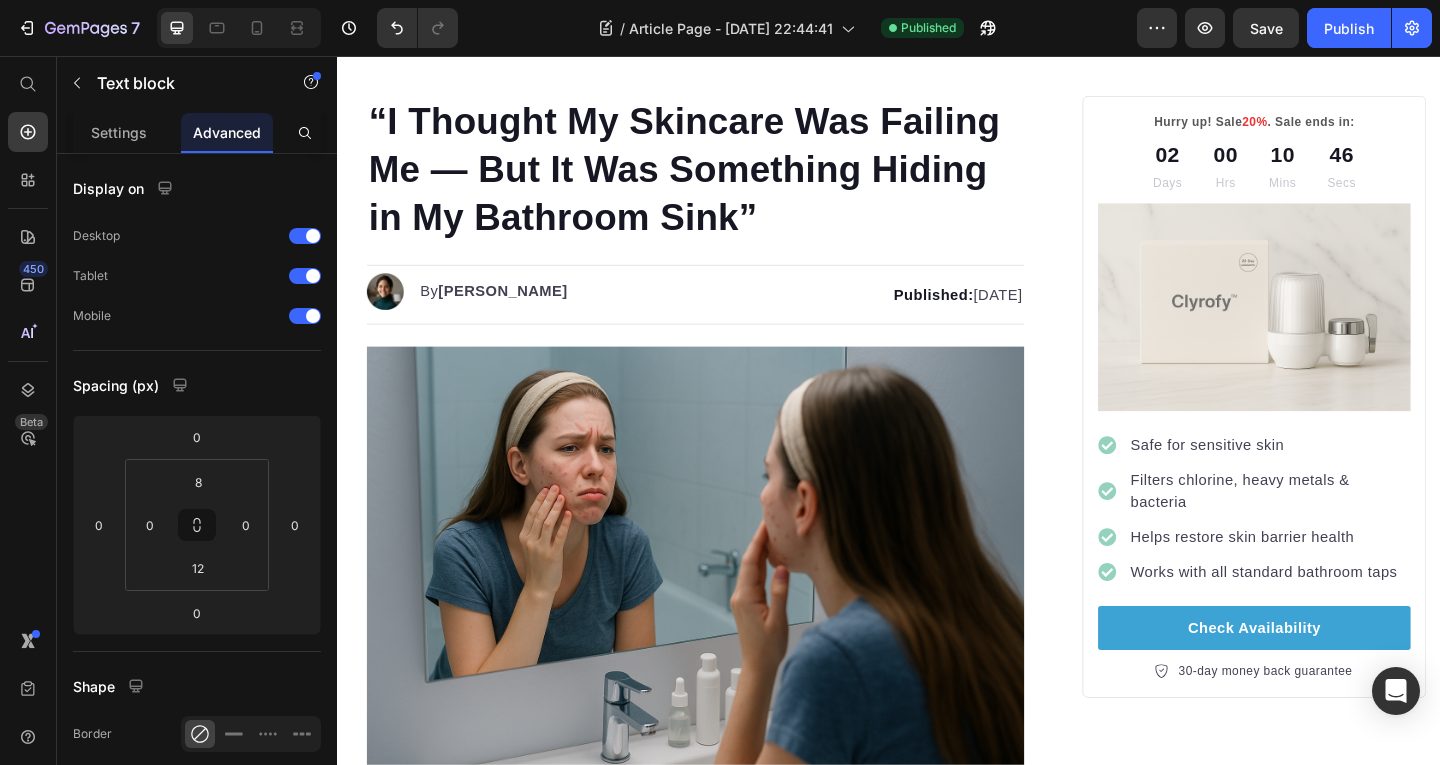 scroll, scrollTop: 0, scrollLeft: 0, axis: both 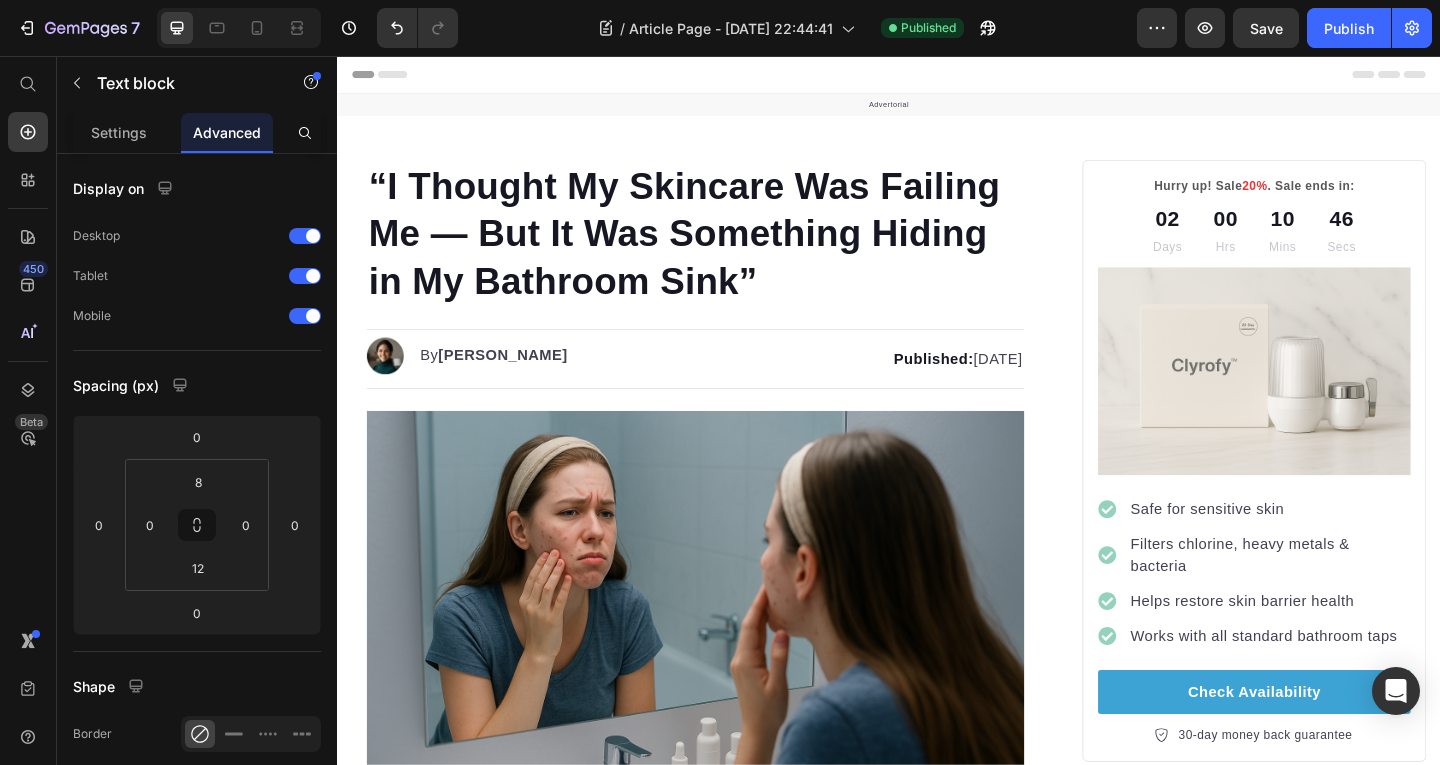 click on "Published:  Monday, January 8, 2024" at bounding box center (885, 386) 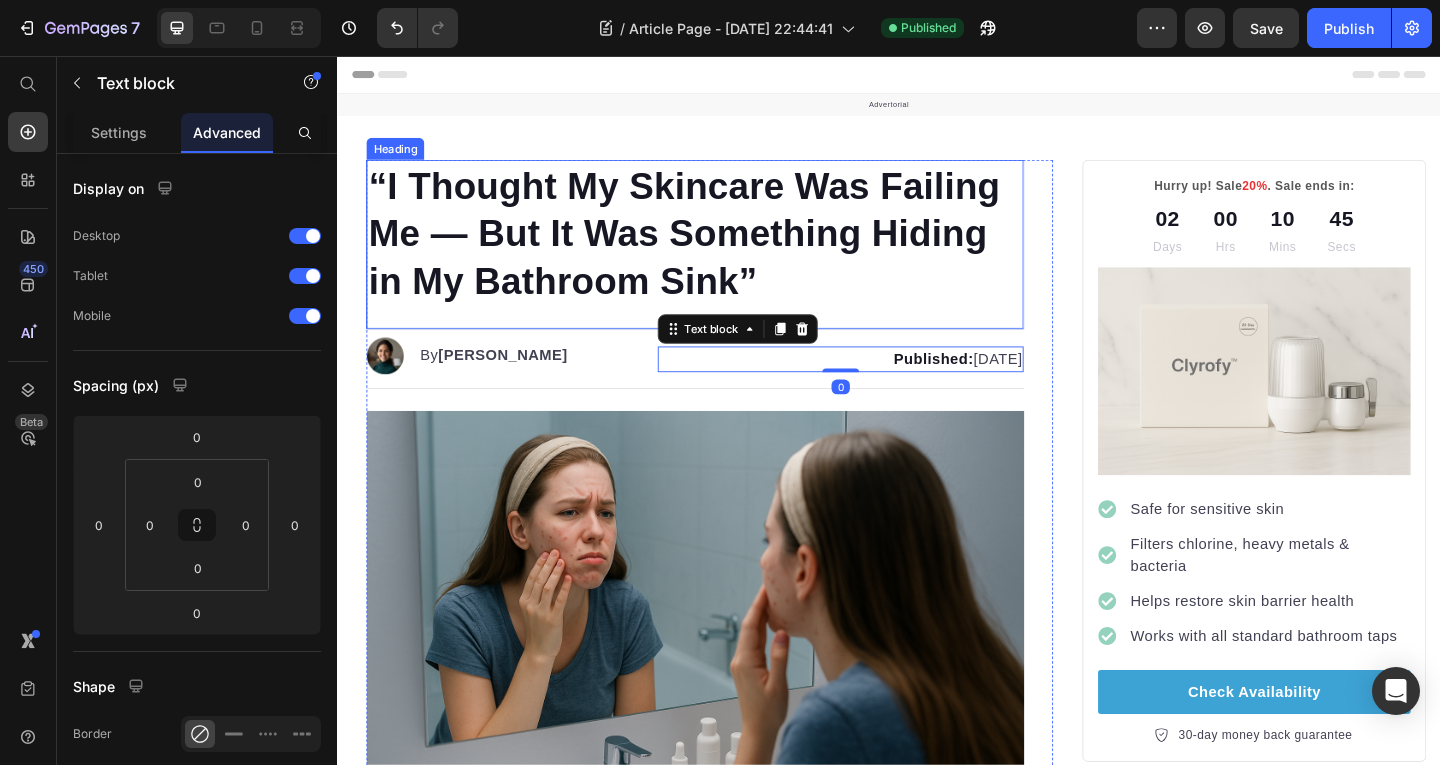 click on "“I Thought My Skincare Was Failing Me — But It Was Something Hiding in My Bathroom Sink”" at bounding box center [726, 249] 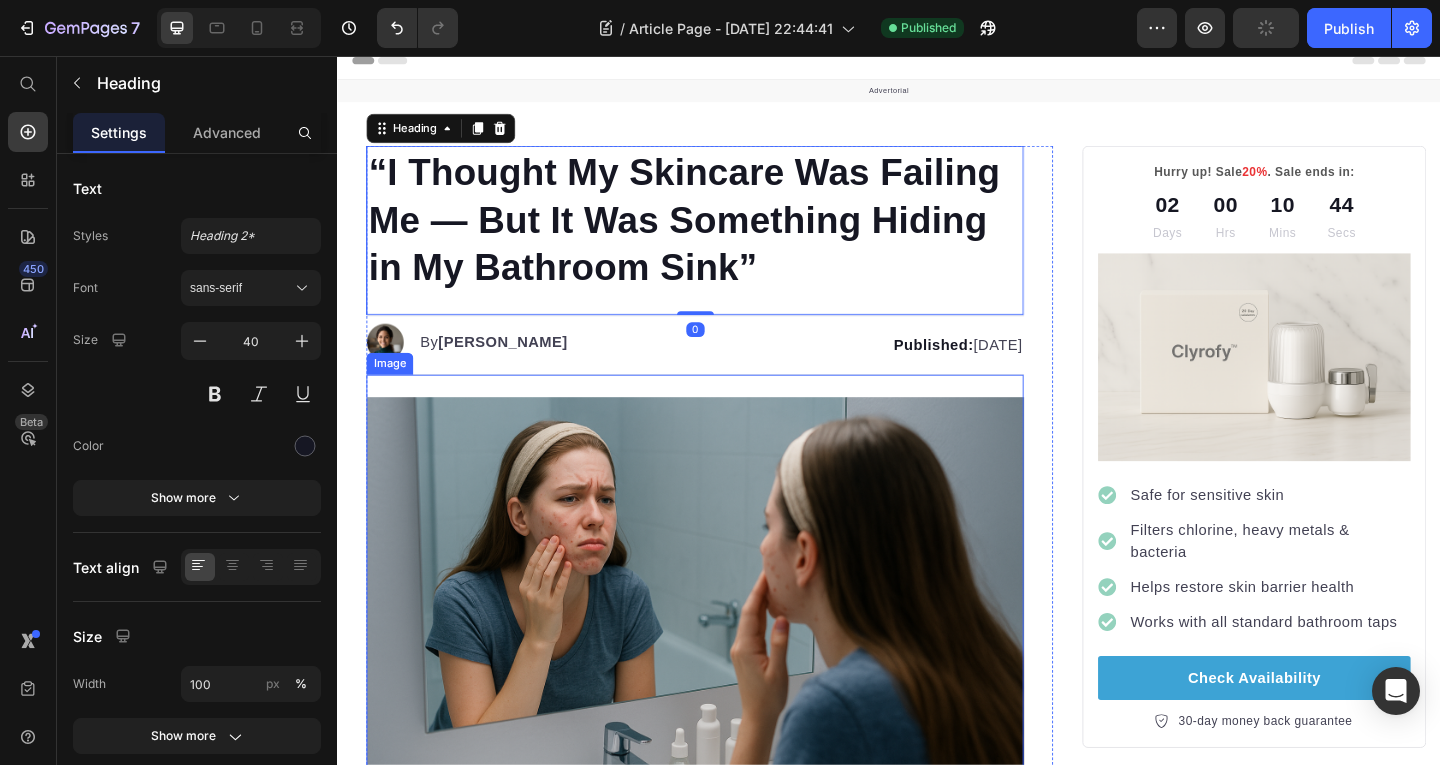 scroll, scrollTop: 16, scrollLeft: 0, axis: vertical 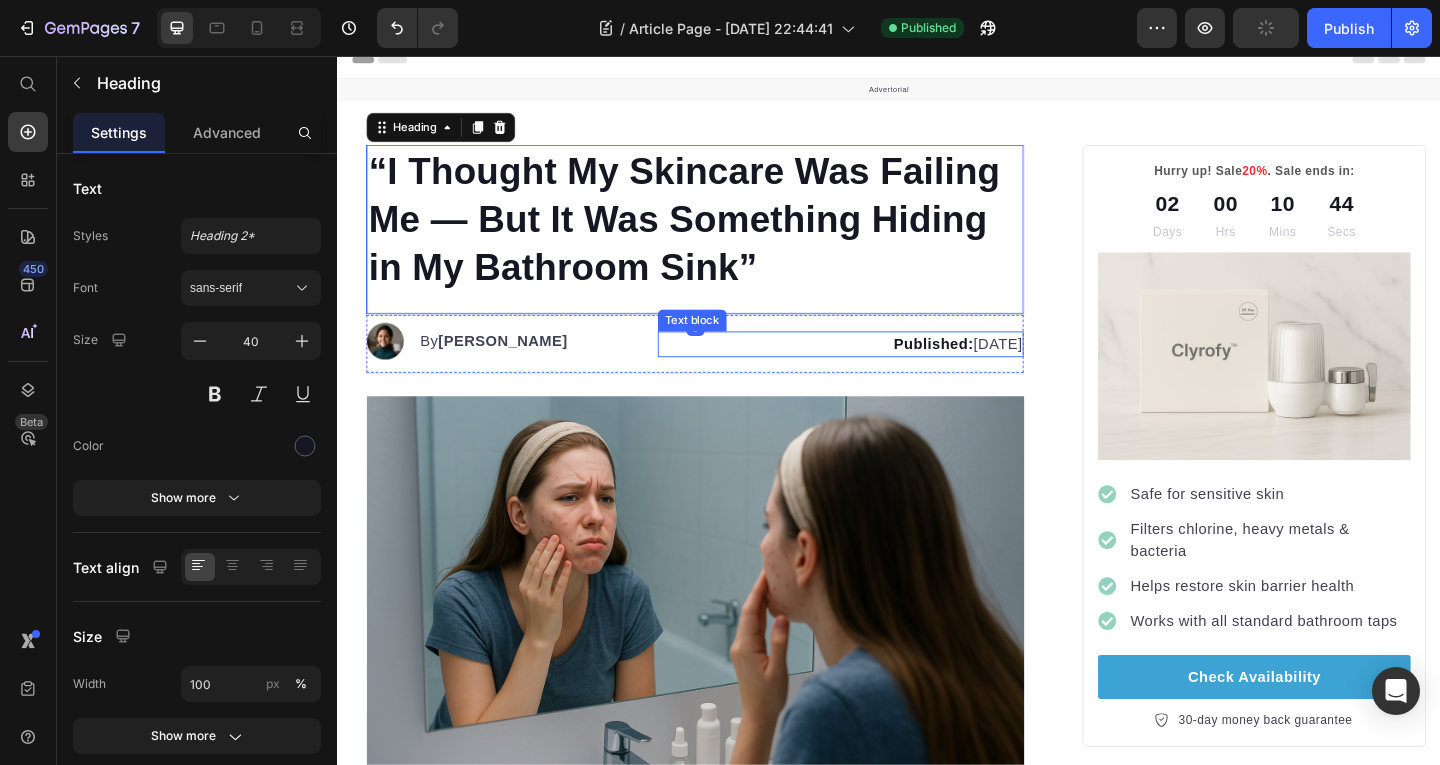 click on "Published:" at bounding box center [985, 369] 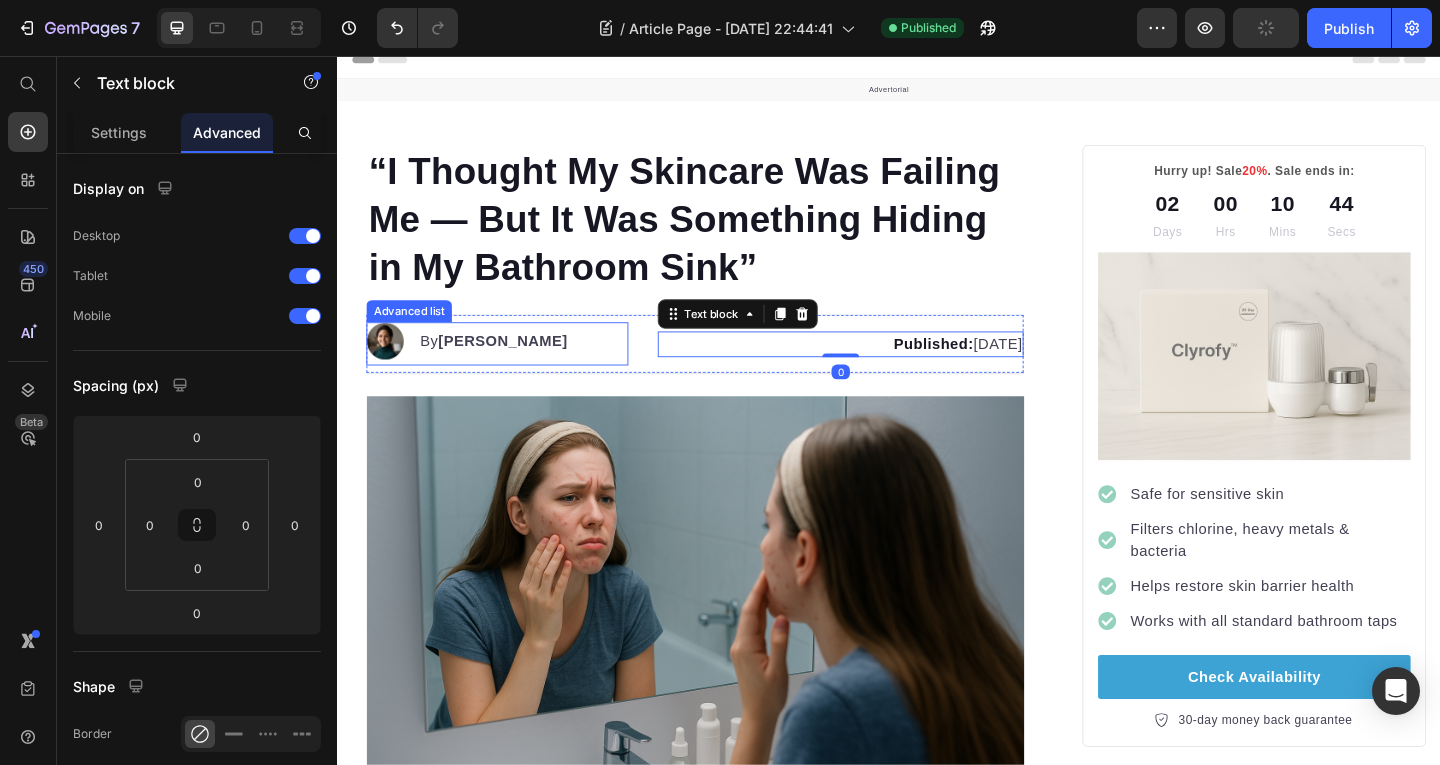 click on "Image By  Kim Fields Text block" at bounding box center [511, 369] 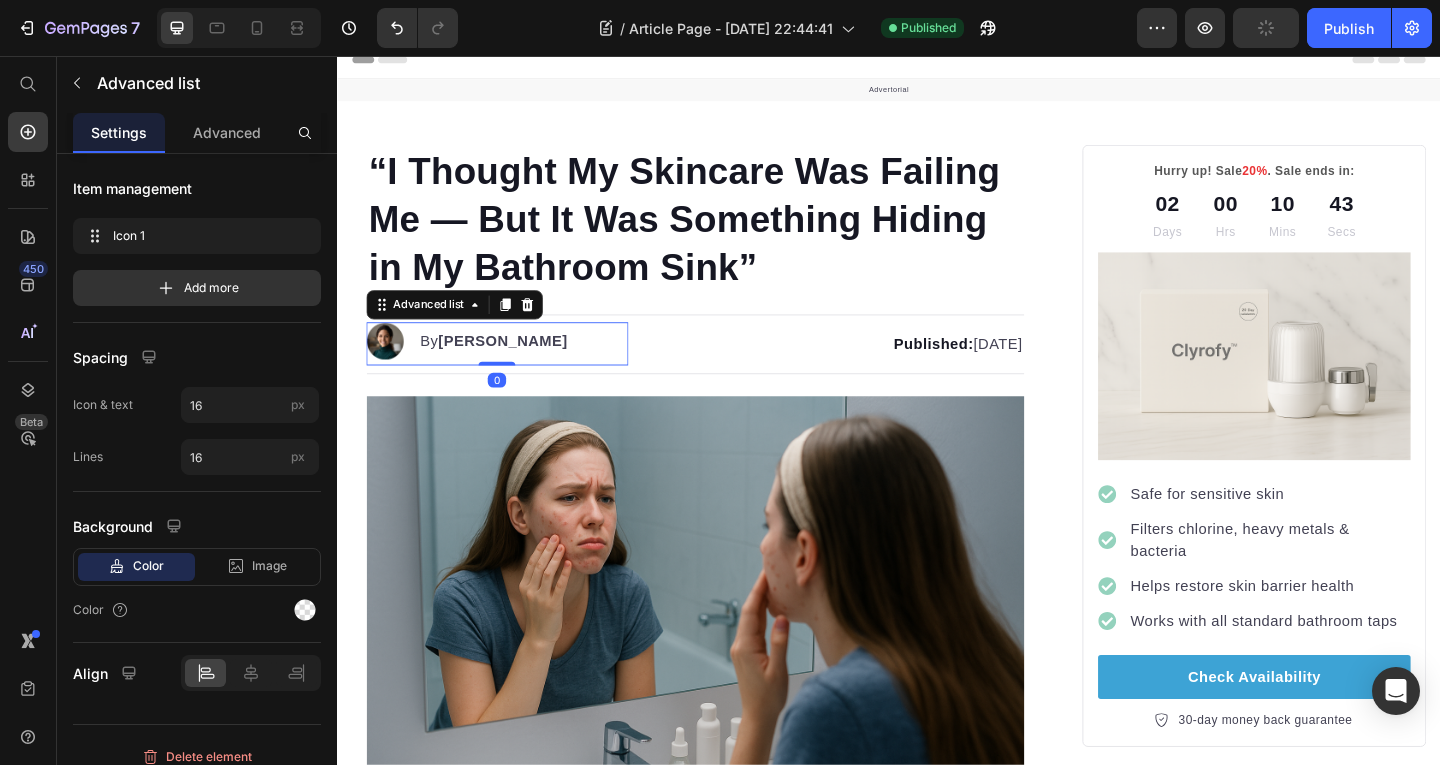 click on "Published:" at bounding box center (985, 369) 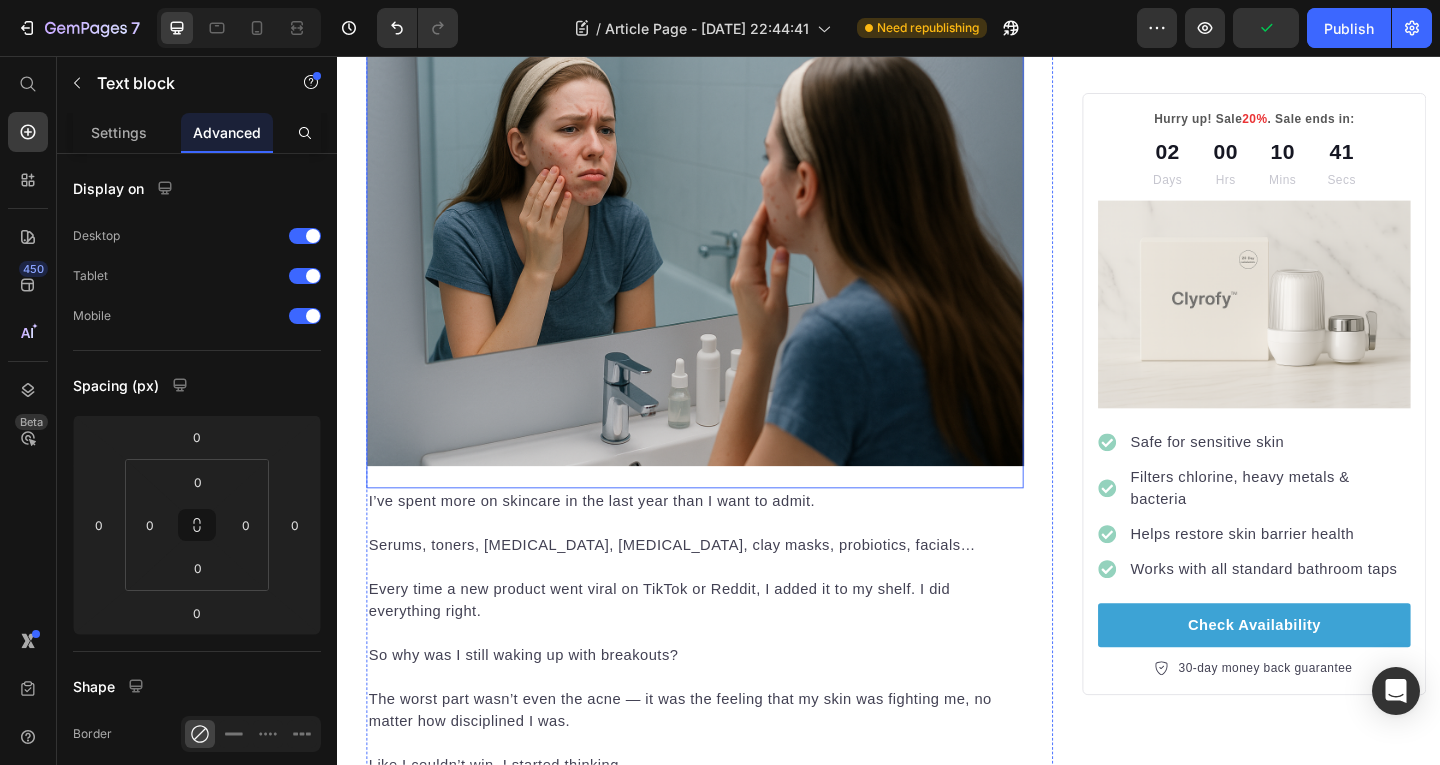 scroll, scrollTop: 418, scrollLeft: 0, axis: vertical 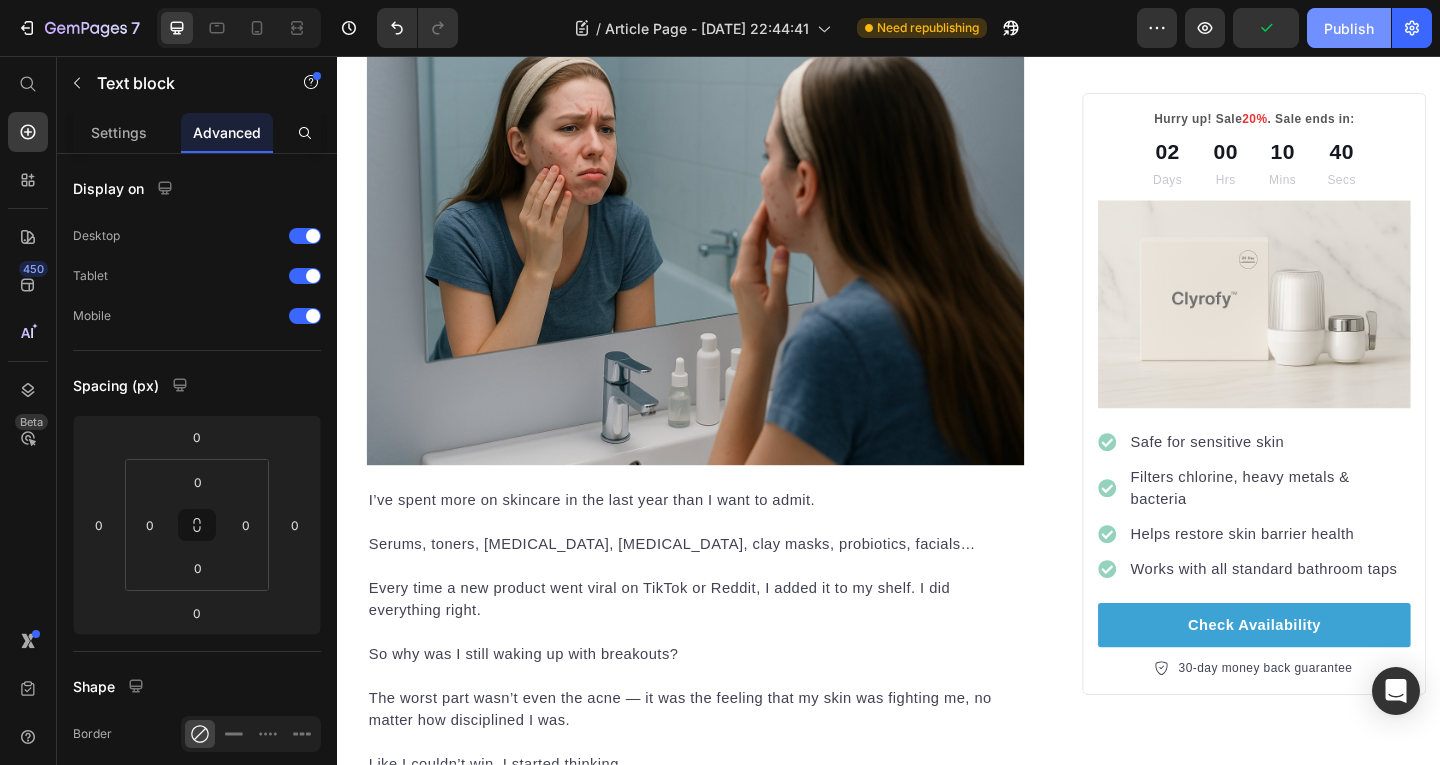 click on "Publish" at bounding box center [1349, 28] 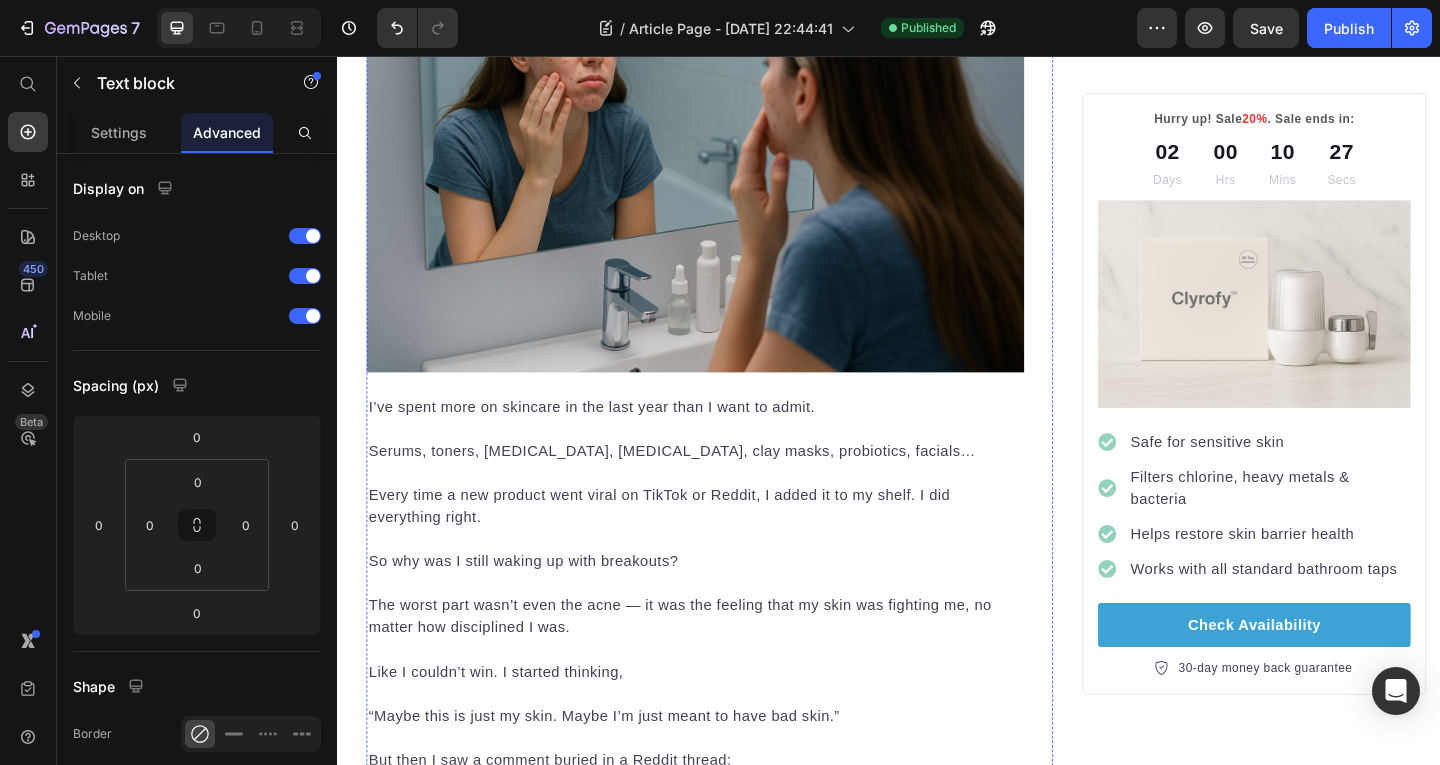 scroll, scrollTop: 520, scrollLeft: 0, axis: vertical 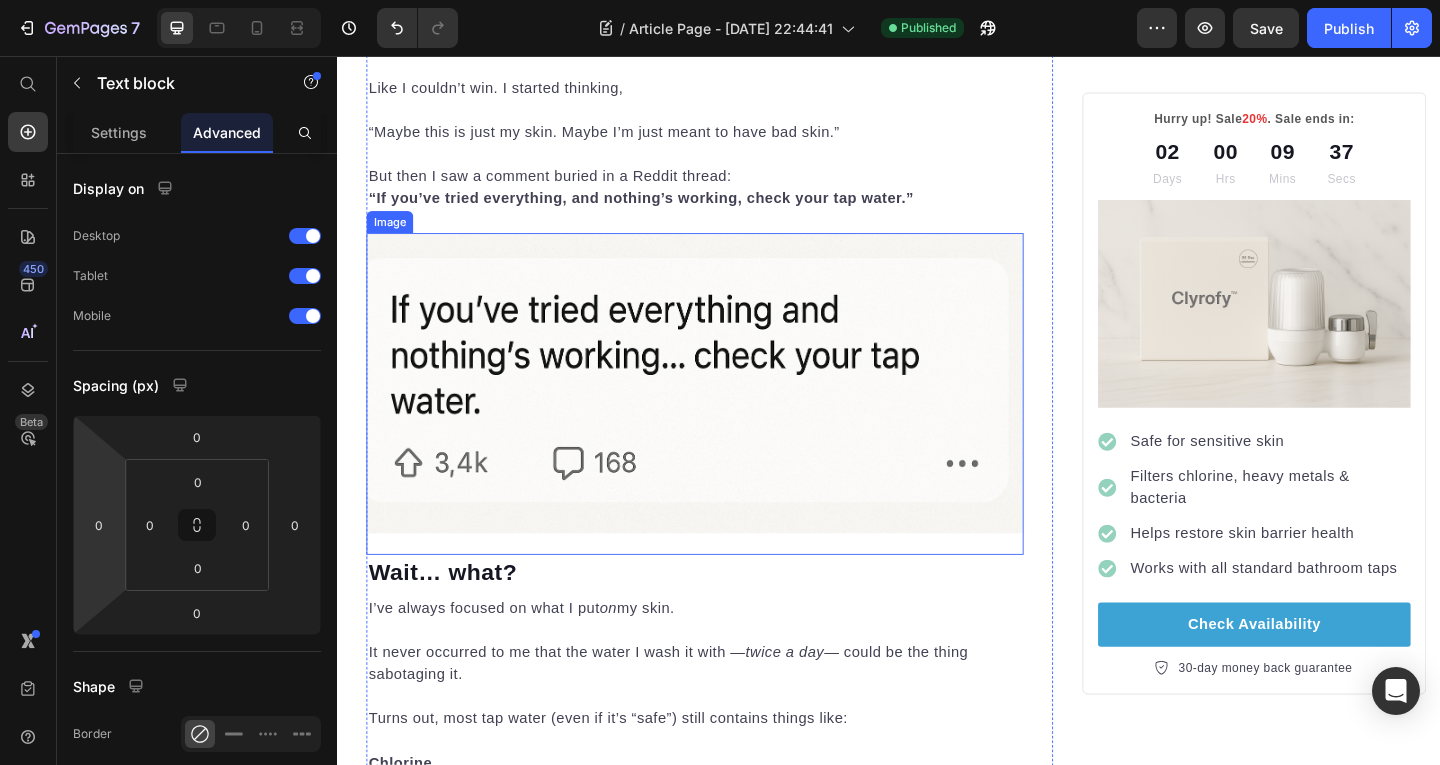 type 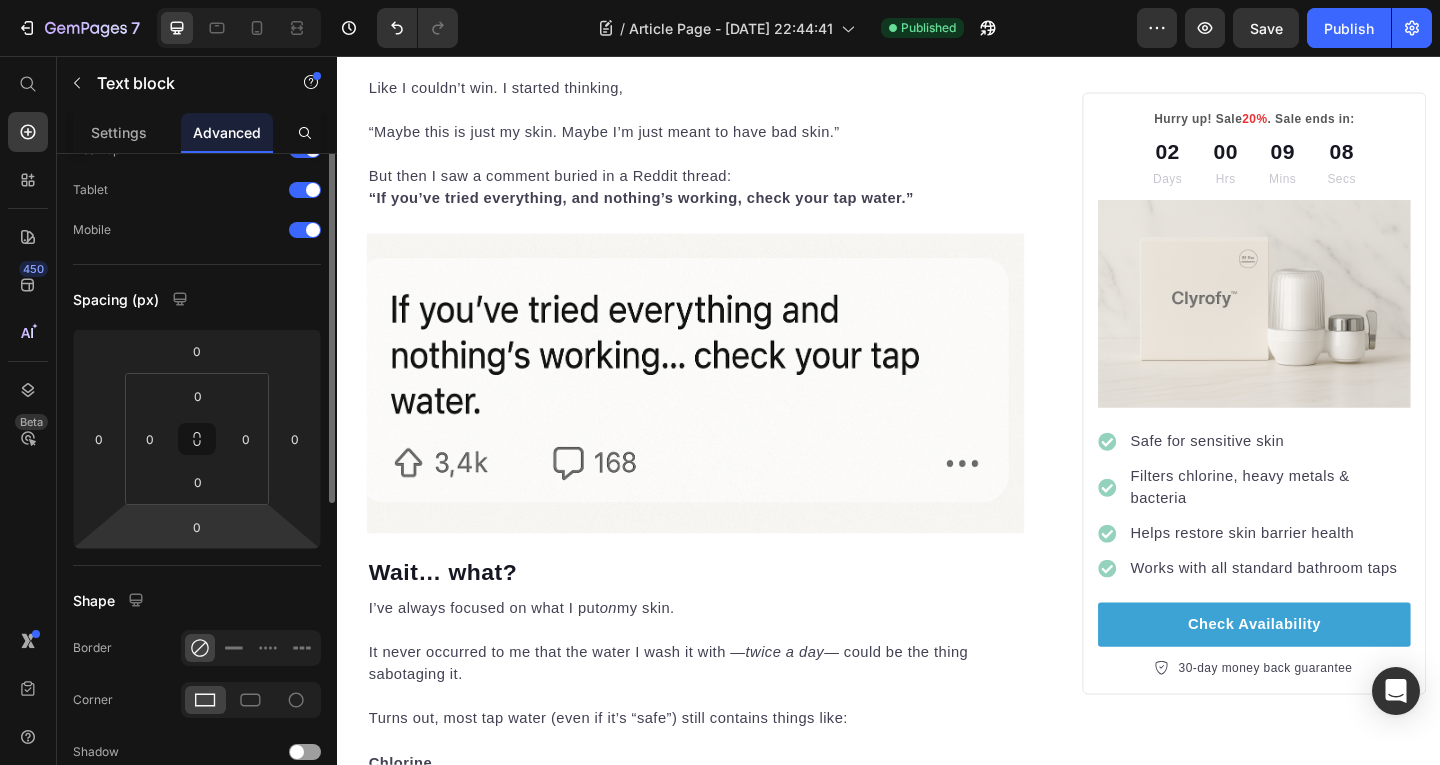 scroll, scrollTop: 88, scrollLeft: 0, axis: vertical 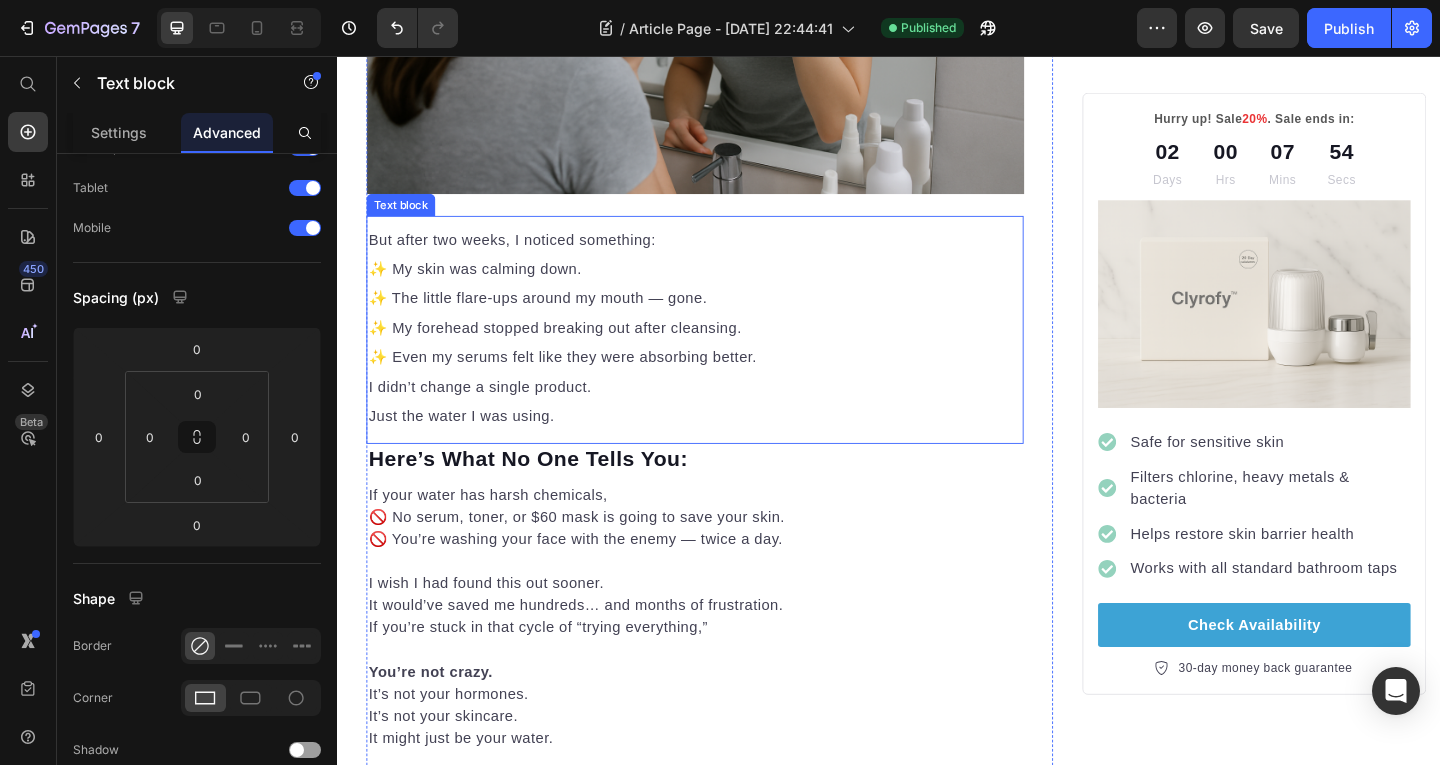 click on "But after two weeks, I noticed something: ✨ My skin was calming down. ✨ The little flare-ups around my mouth — gone. ✨ My forehead stopped breaking out after cleansing. ✨ Even my serums felt like they were absorbing better." at bounding box center (726, 320) 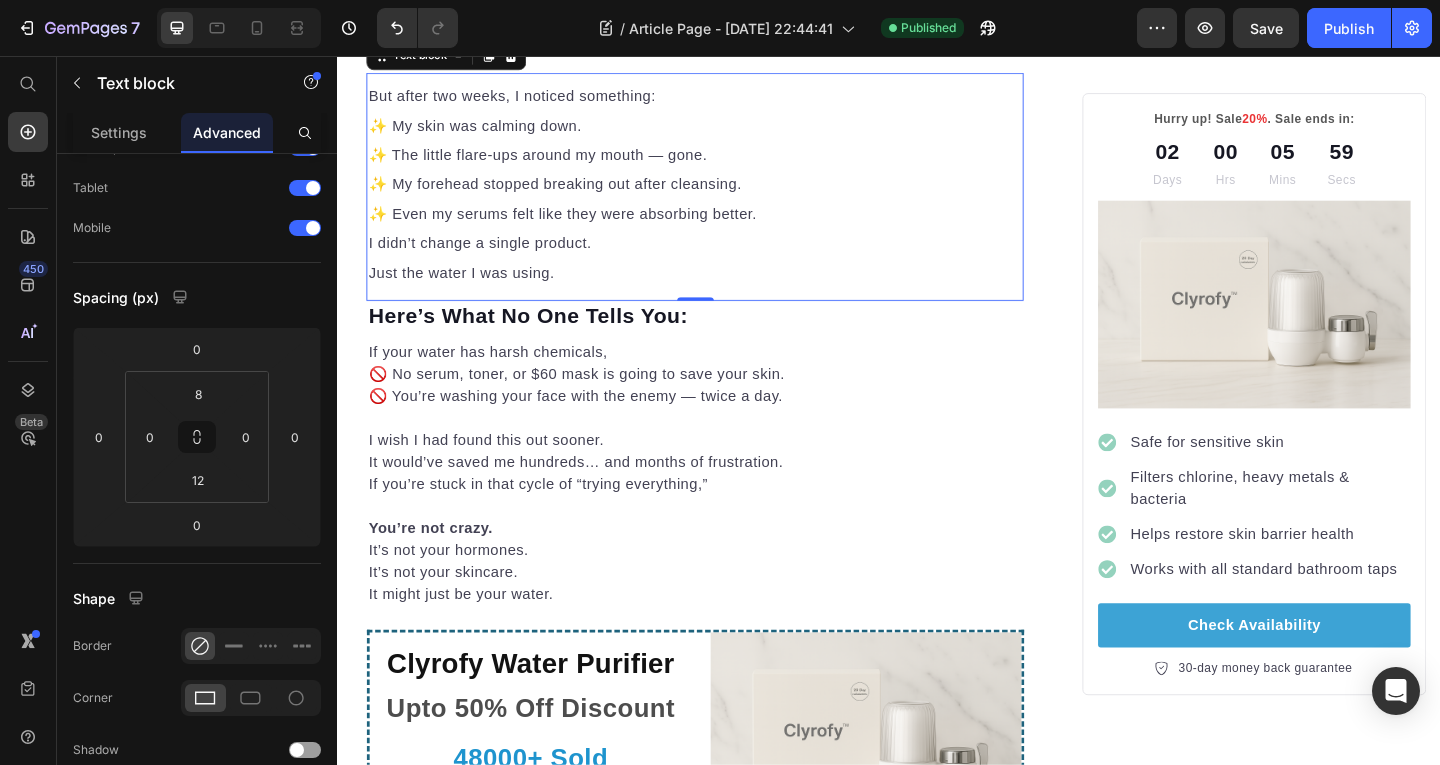 scroll, scrollTop: 3461, scrollLeft: 0, axis: vertical 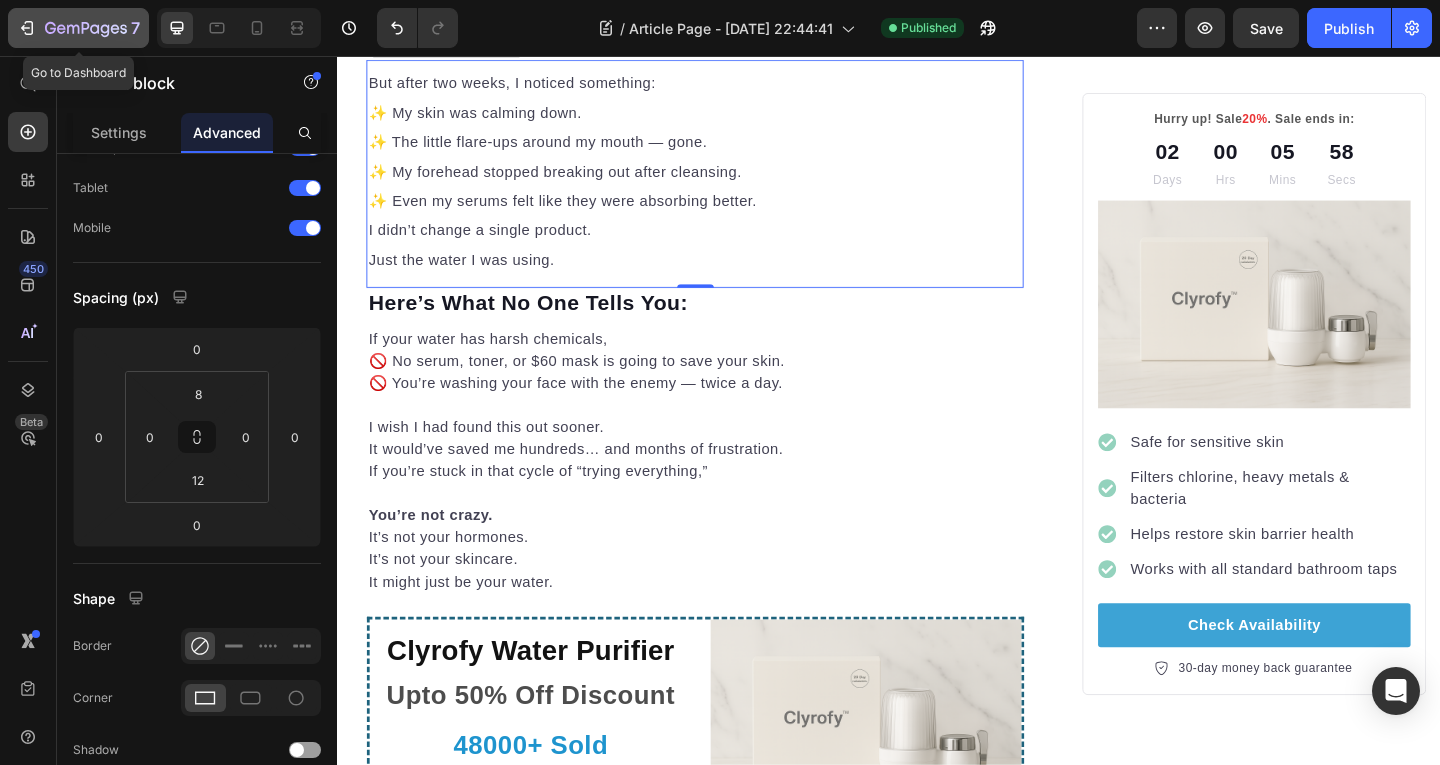 click 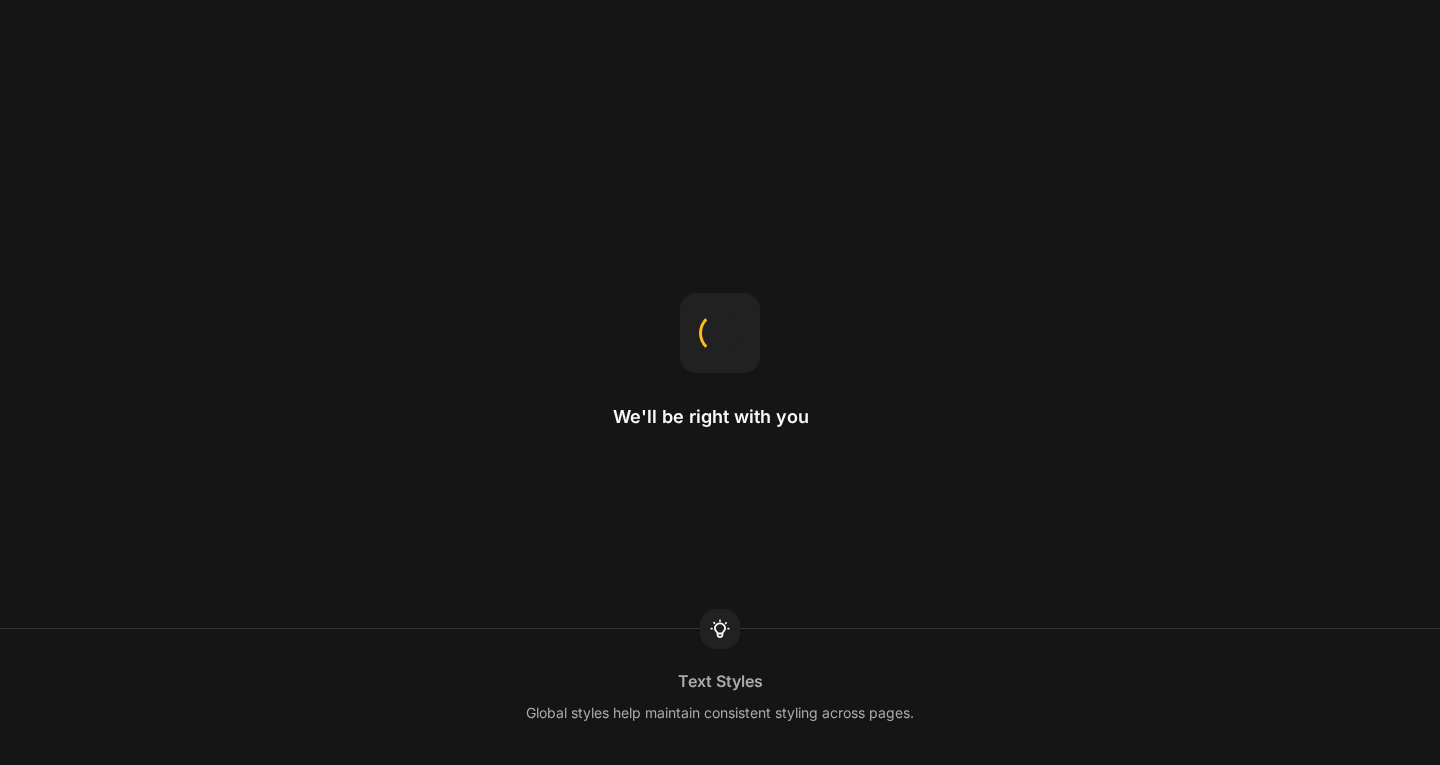 scroll, scrollTop: 0, scrollLeft: 0, axis: both 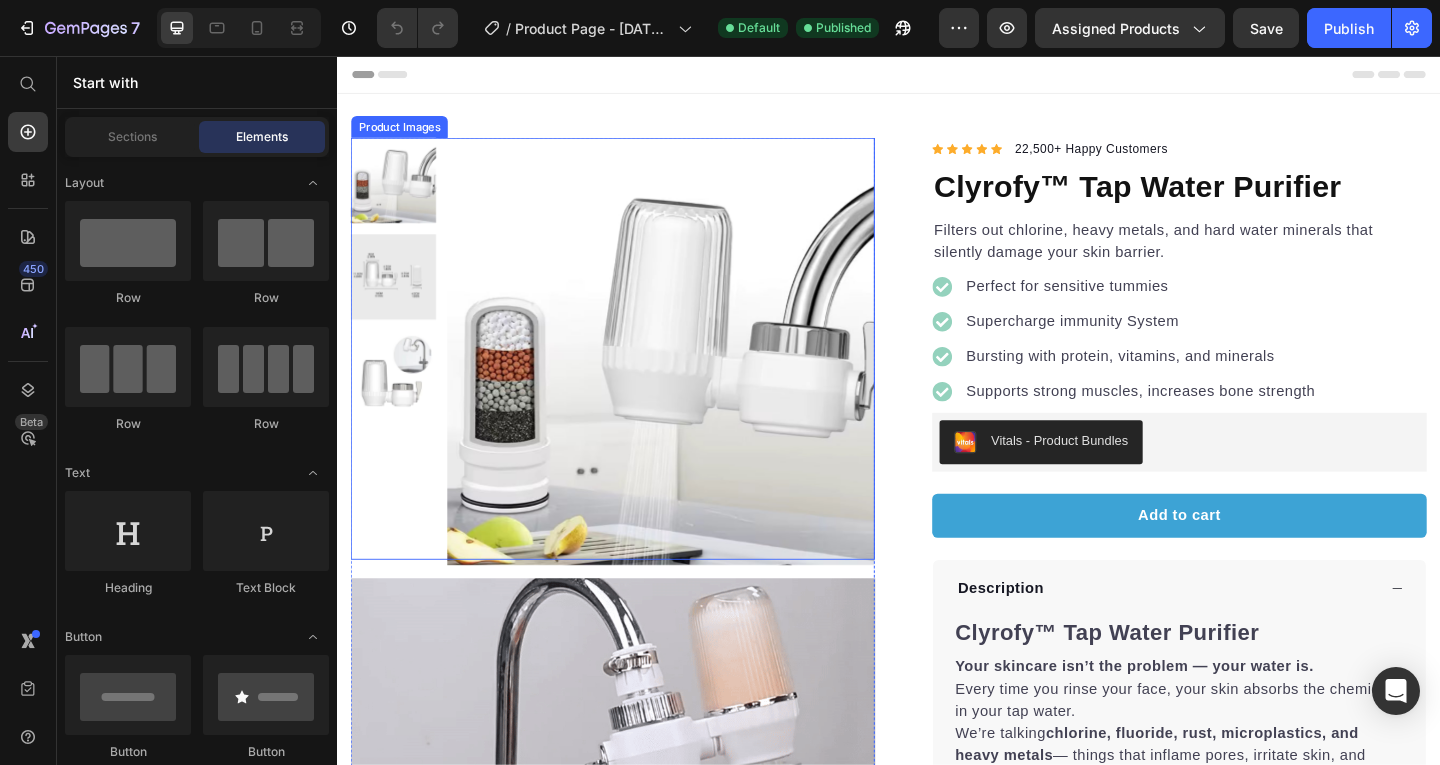 click at bounding box center (689, 377) 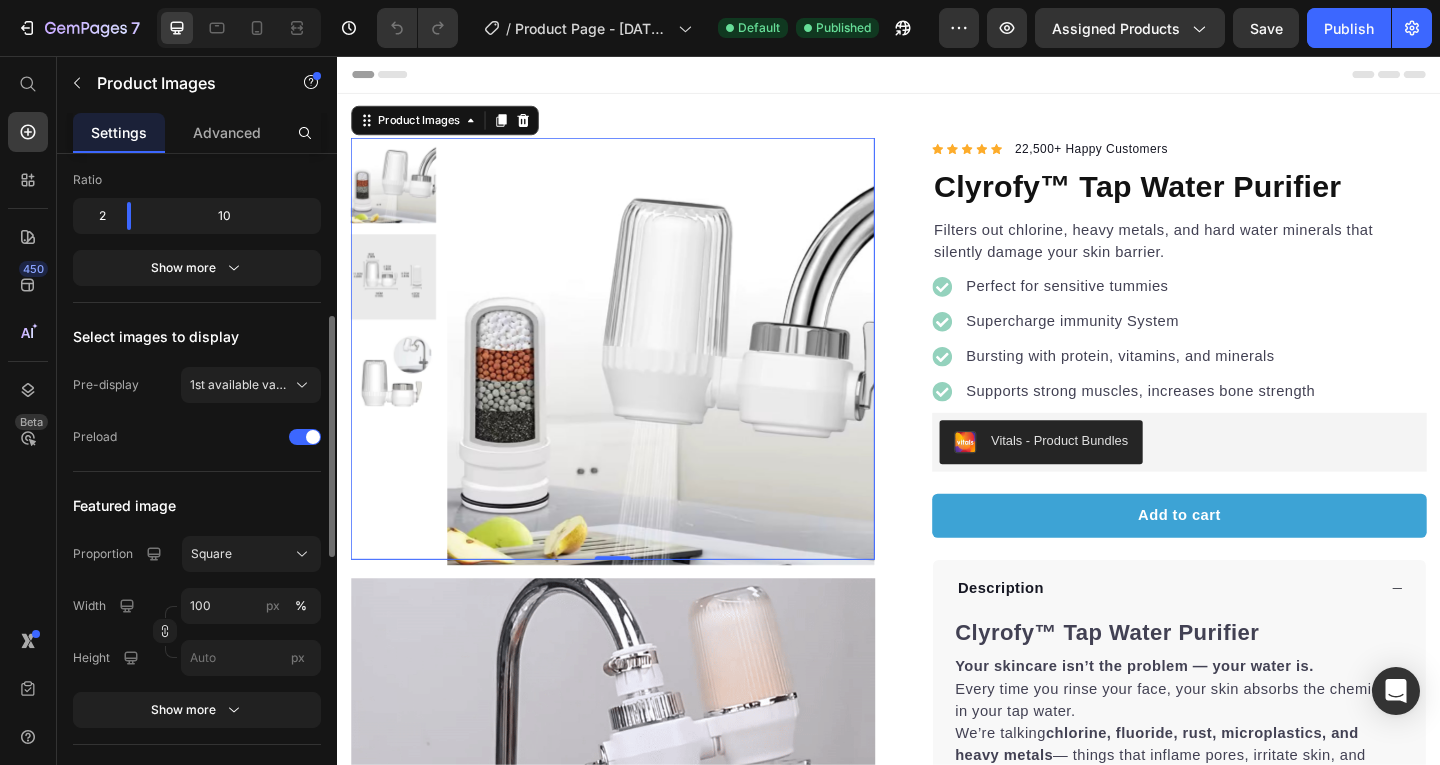 scroll, scrollTop: 482, scrollLeft: 0, axis: vertical 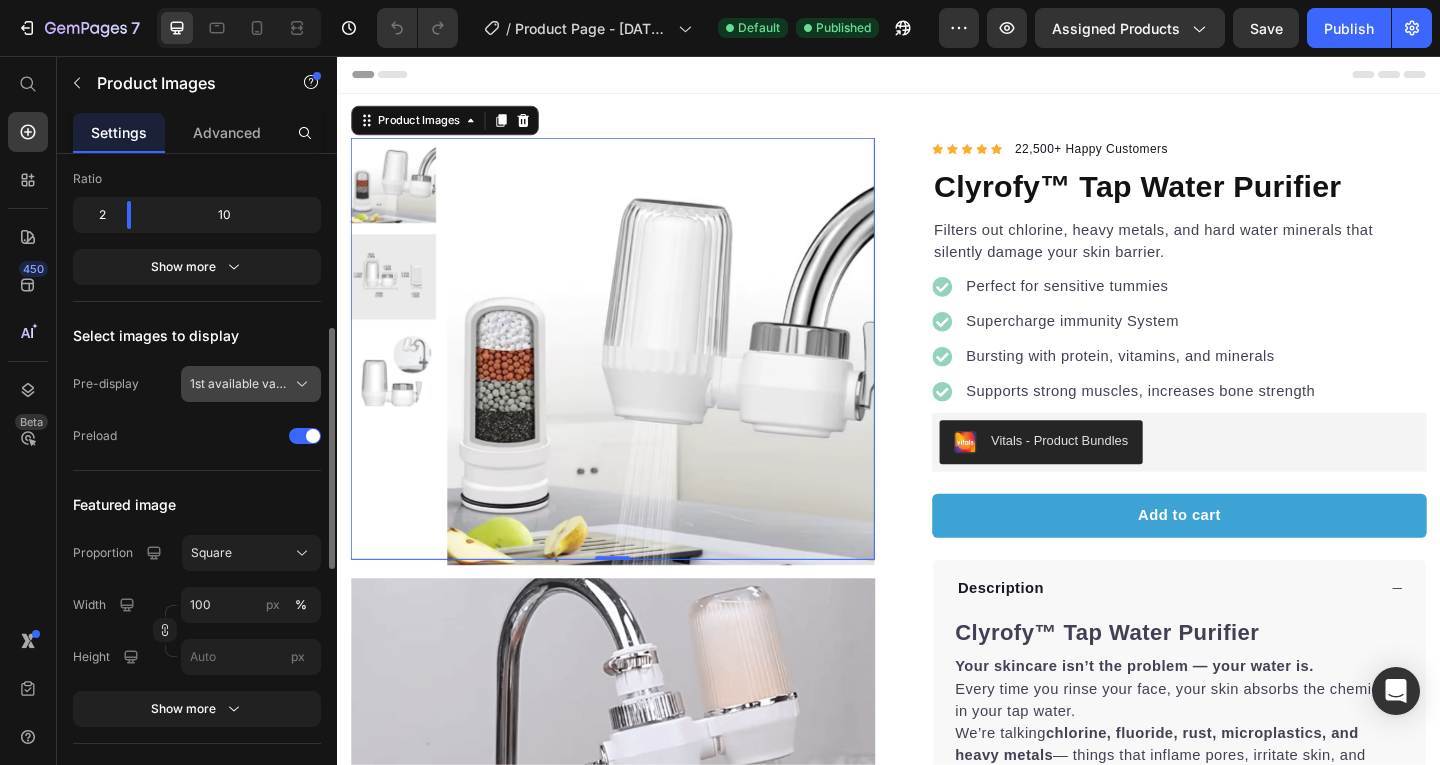 click on "1st available variant" at bounding box center [251, 384] 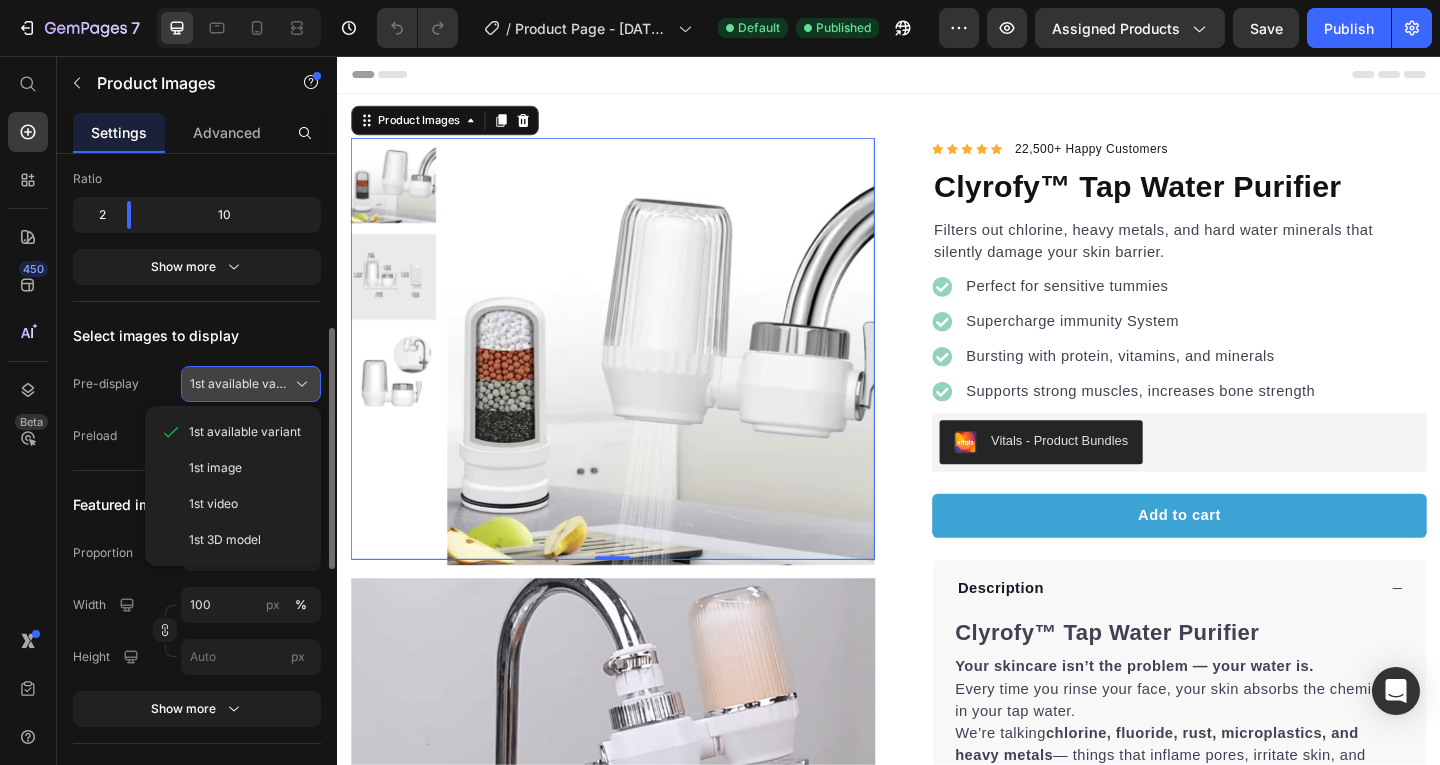 click on "1st available variant" at bounding box center [251, 384] 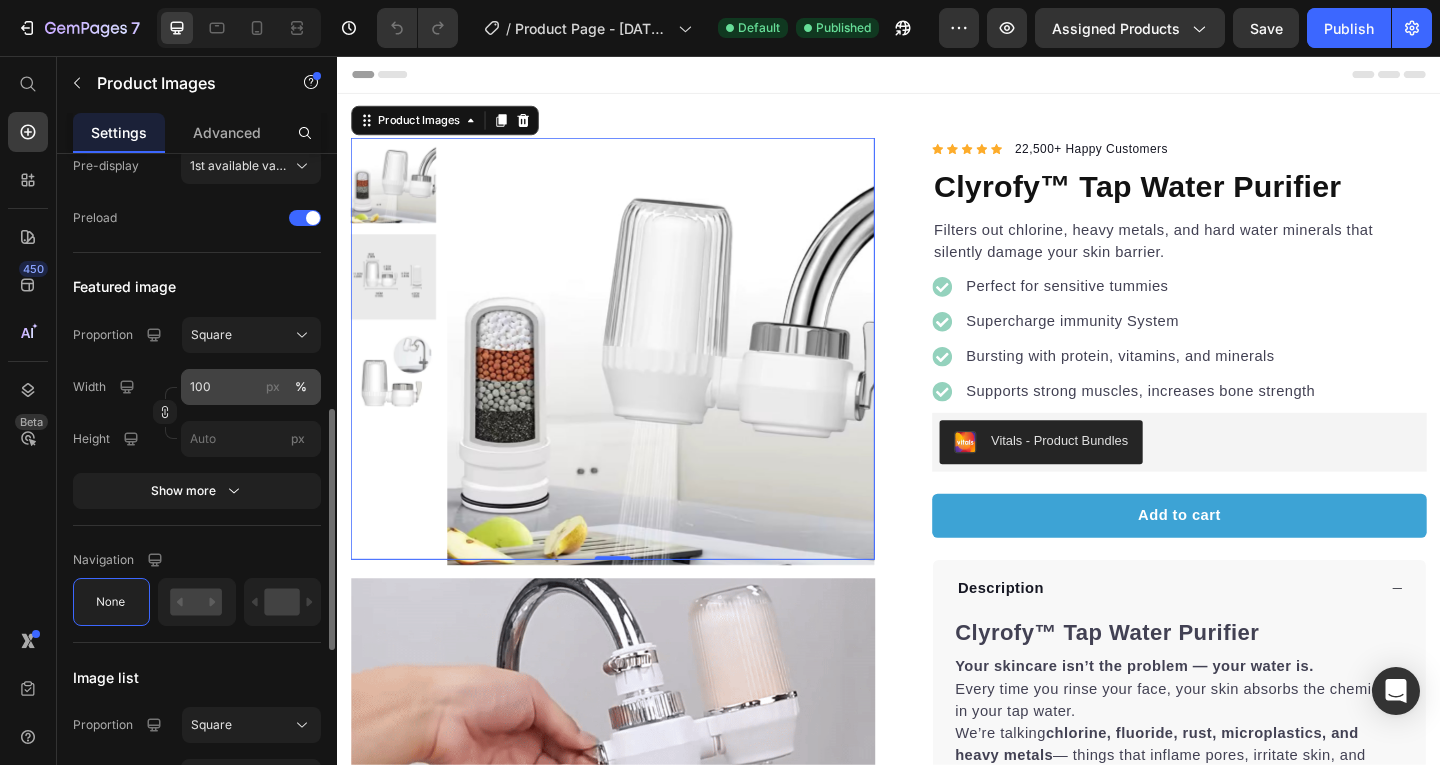 scroll, scrollTop: 701, scrollLeft: 0, axis: vertical 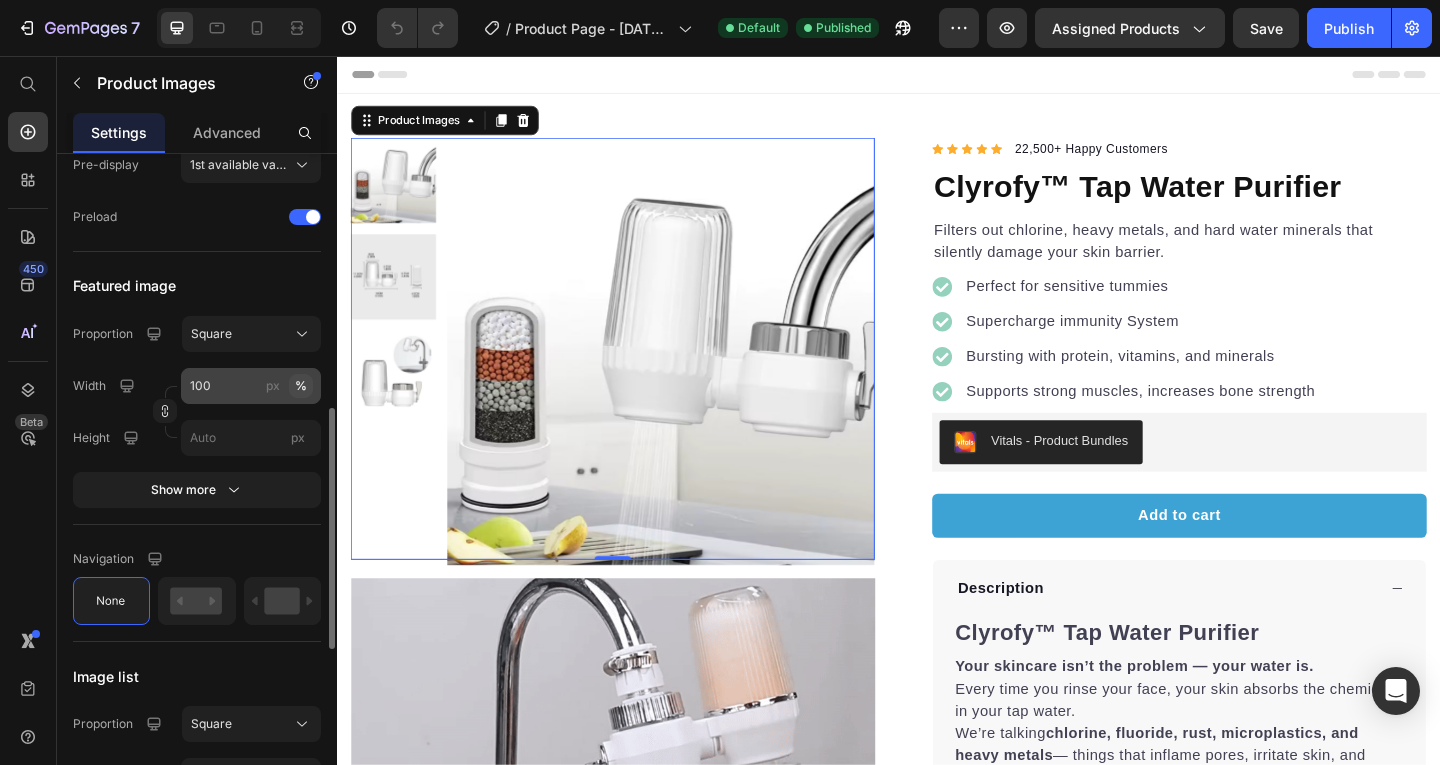 click on "%" at bounding box center (301, 386) 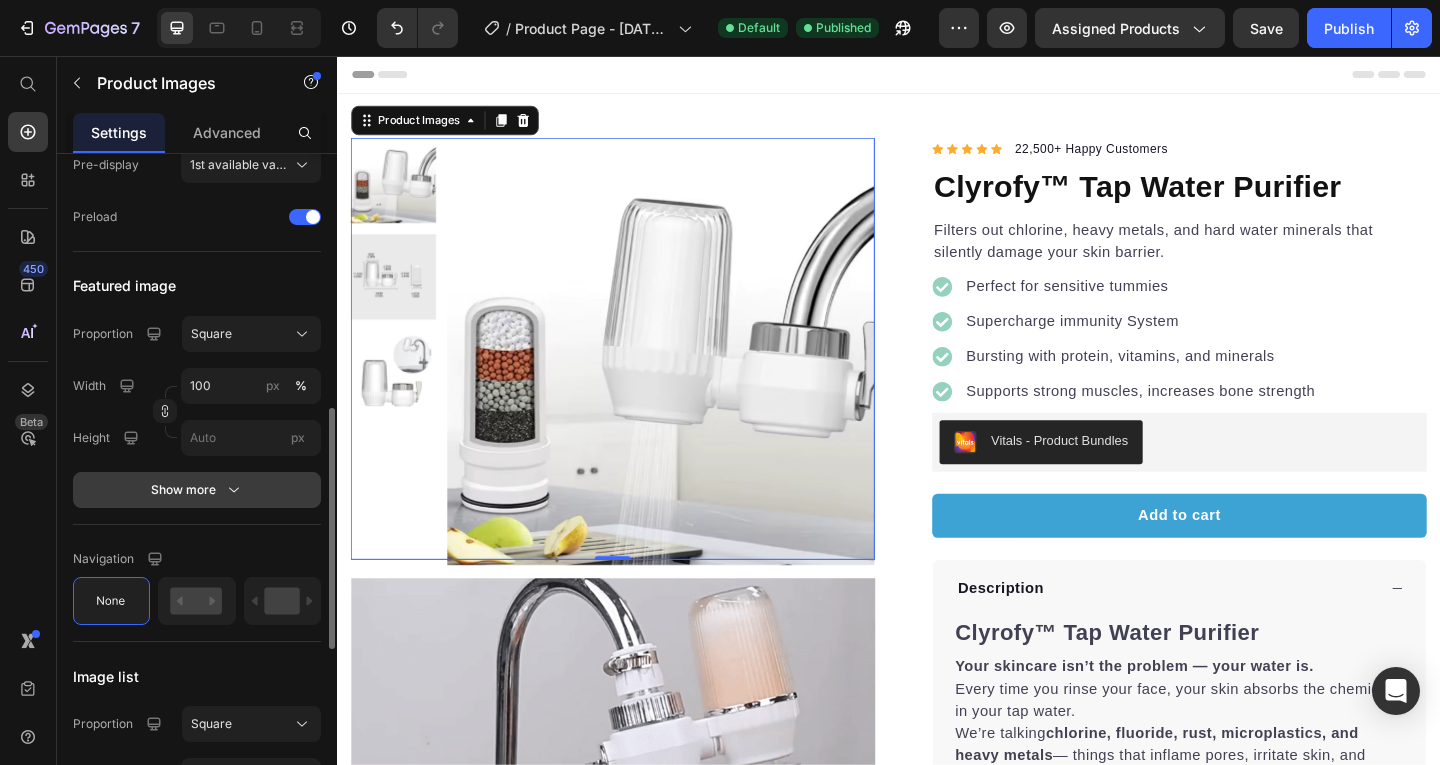 click on "Show more" at bounding box center (197, 490) 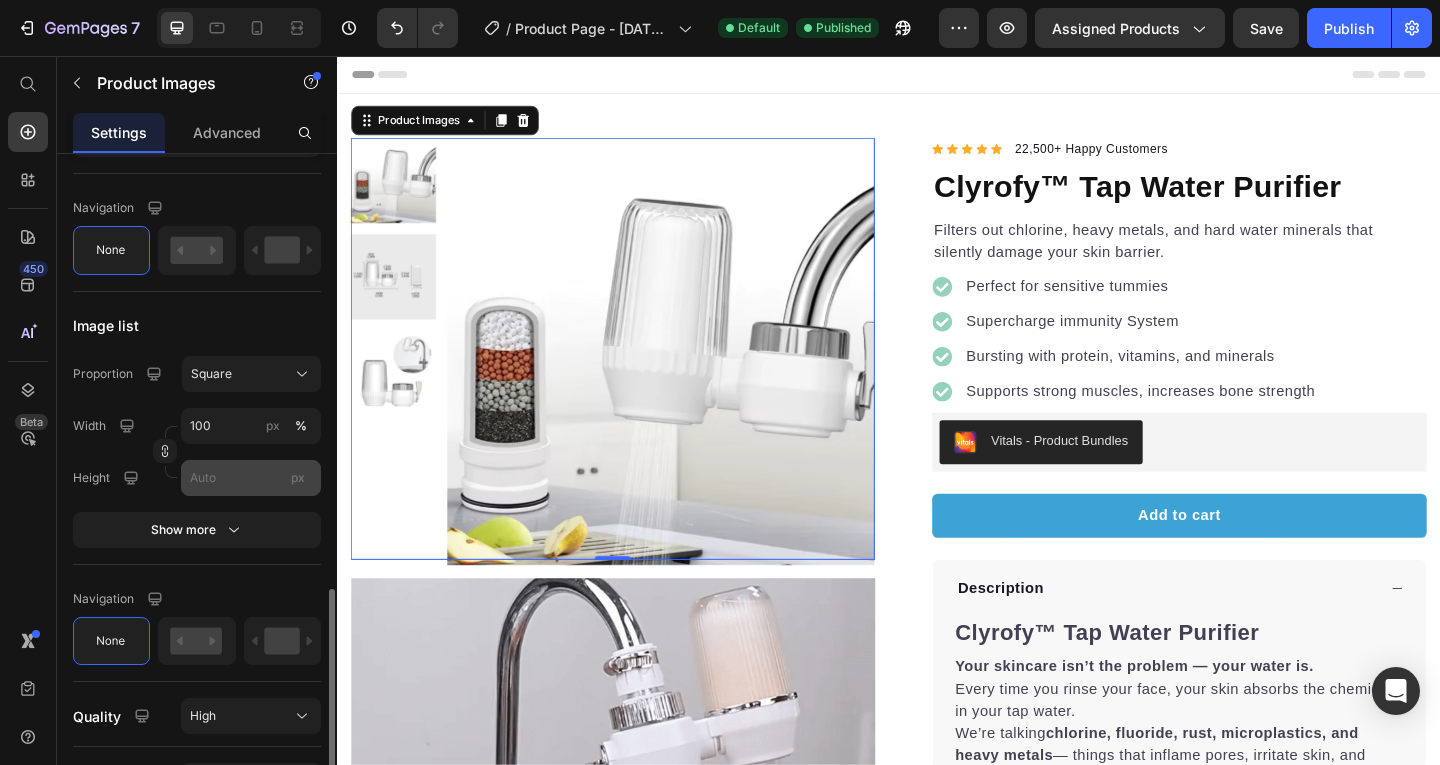 scroll, scrollTop: 1605, scrollLeft: 0, axis: vertical 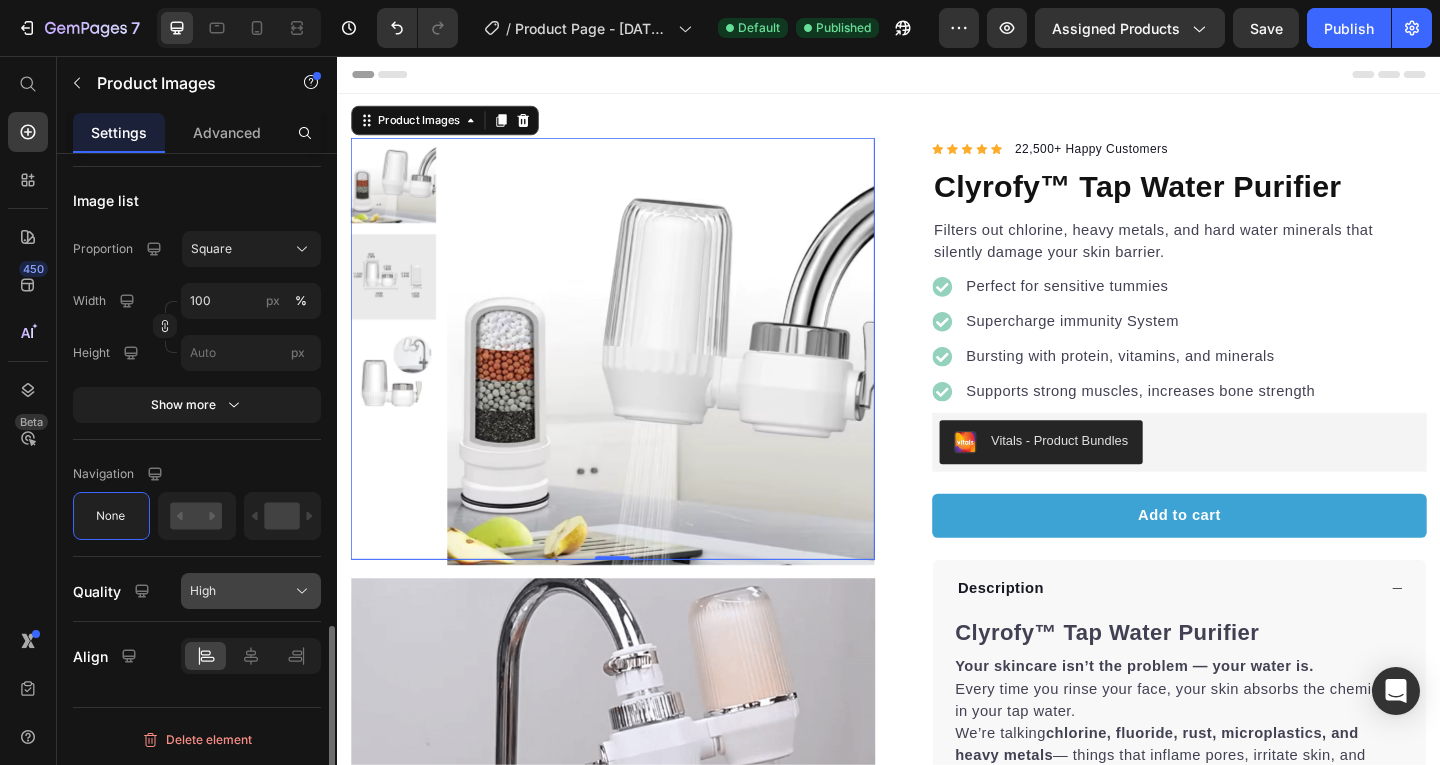click on "High" at bounding box center [251, 591] 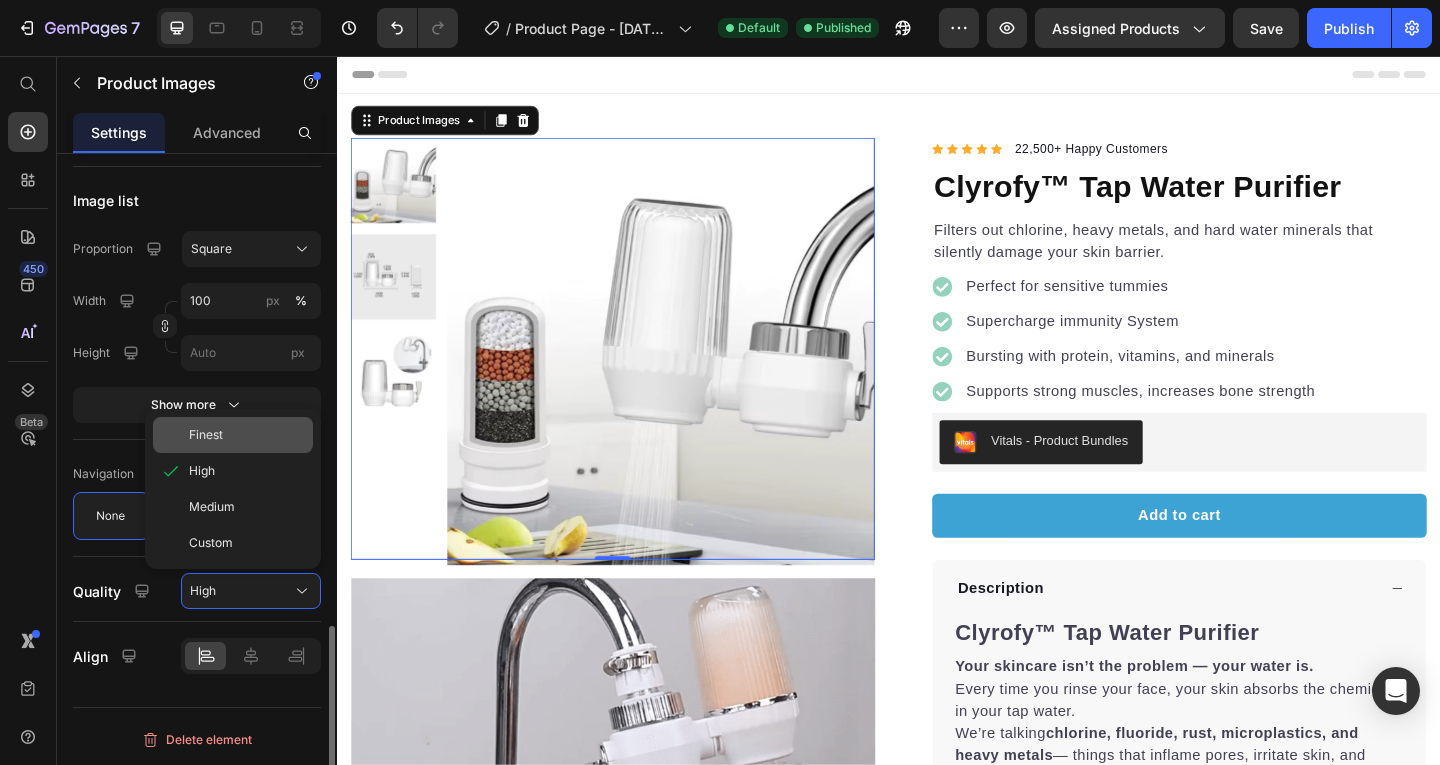 click on "Finest" at bounding box center (206, 435) 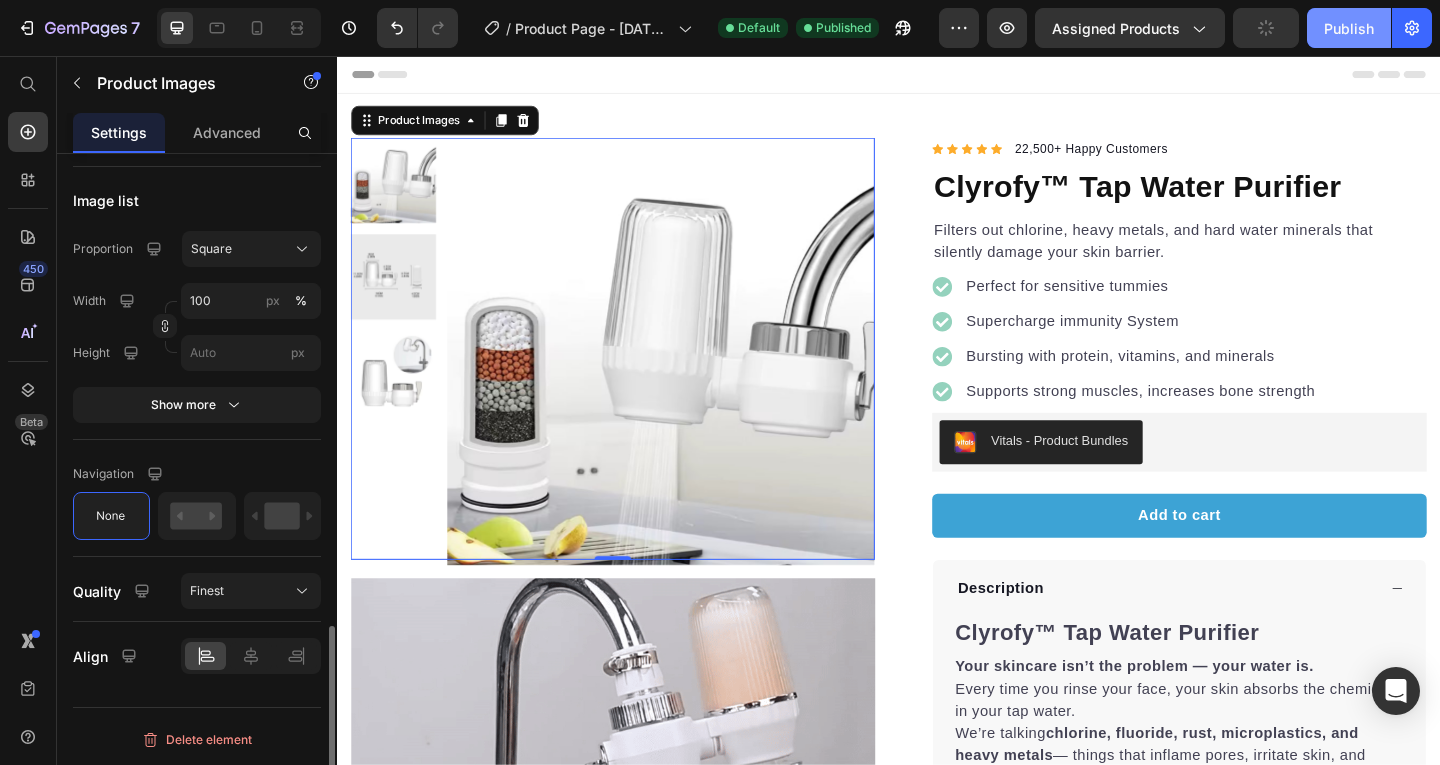 click on "Publish" at bounding box center [1349, 28] 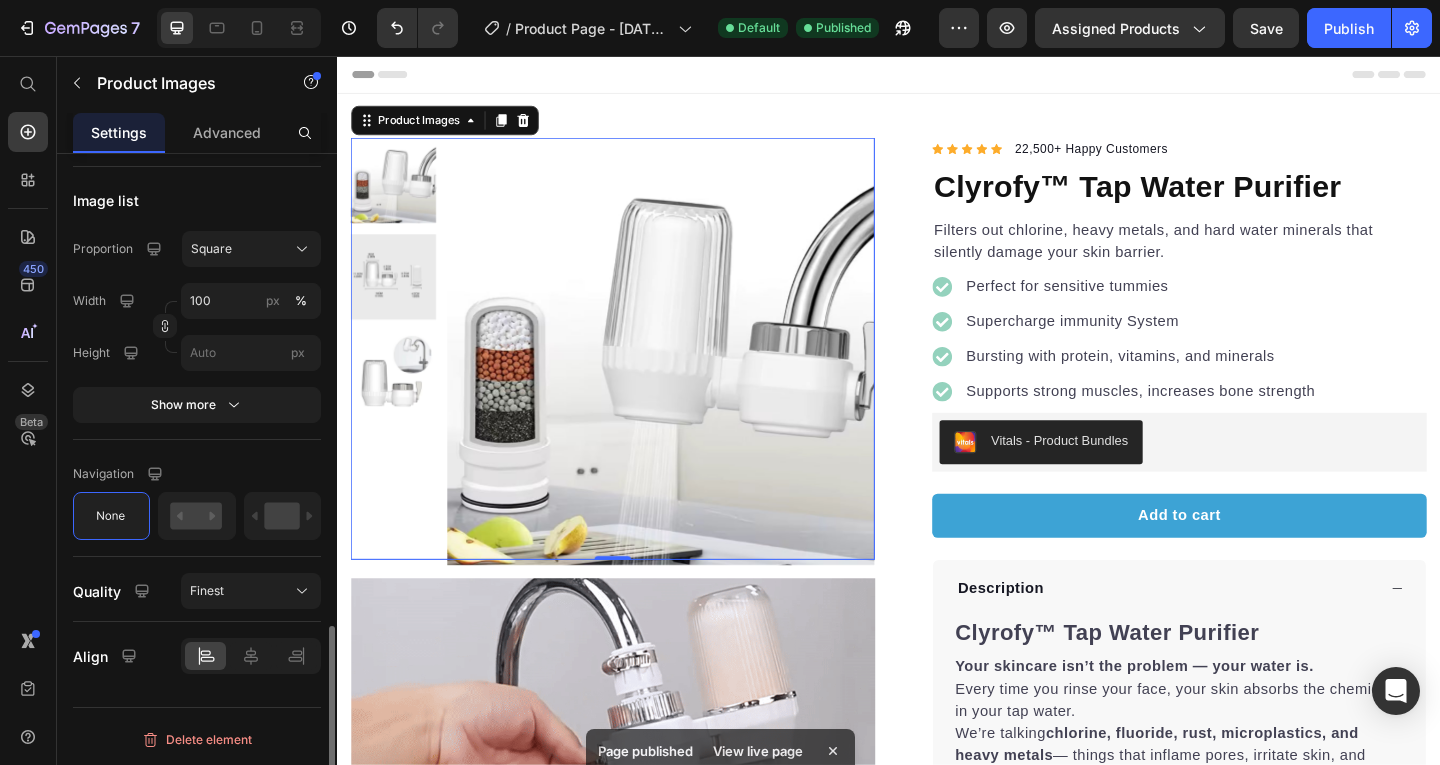 type 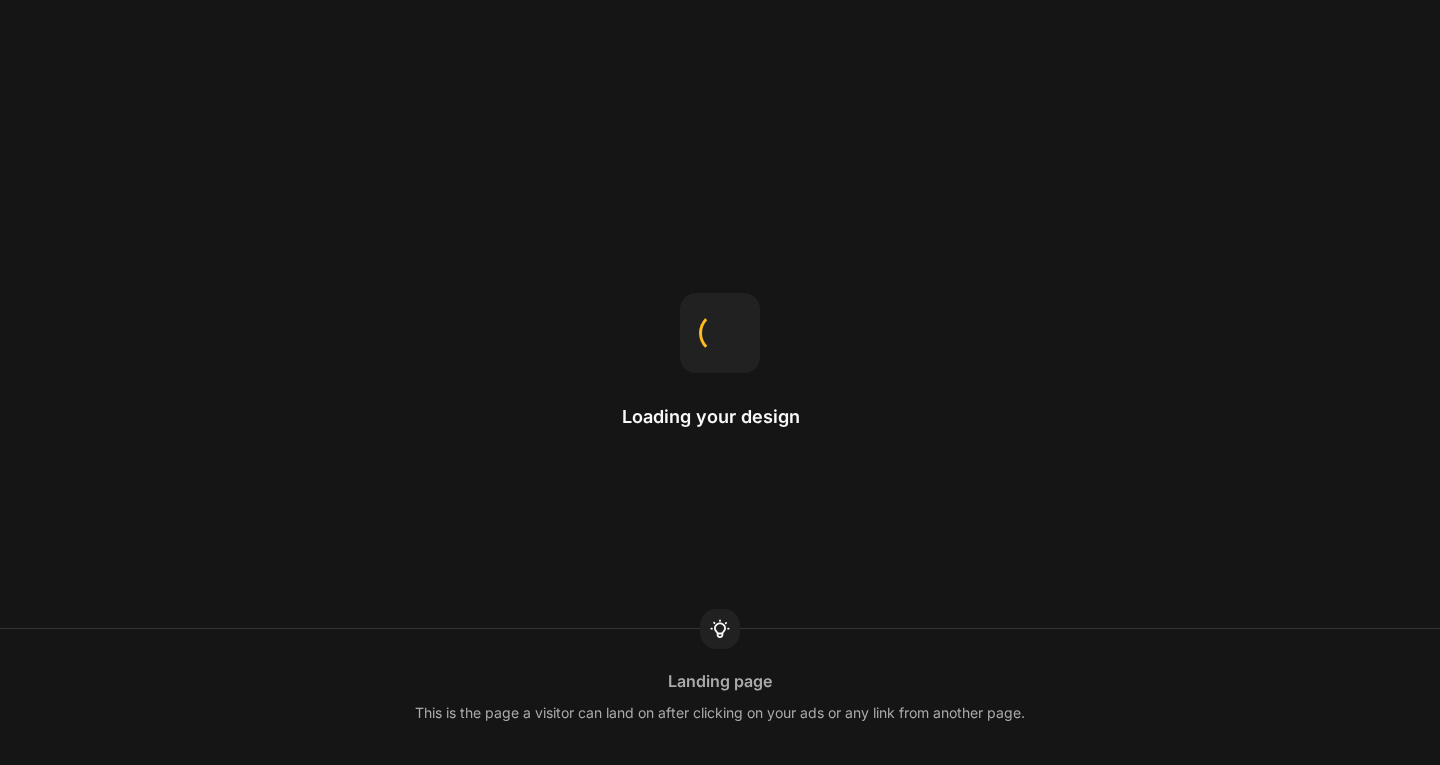 scroll, scrollTop: 0, scrollLeft: 0, axis: both 